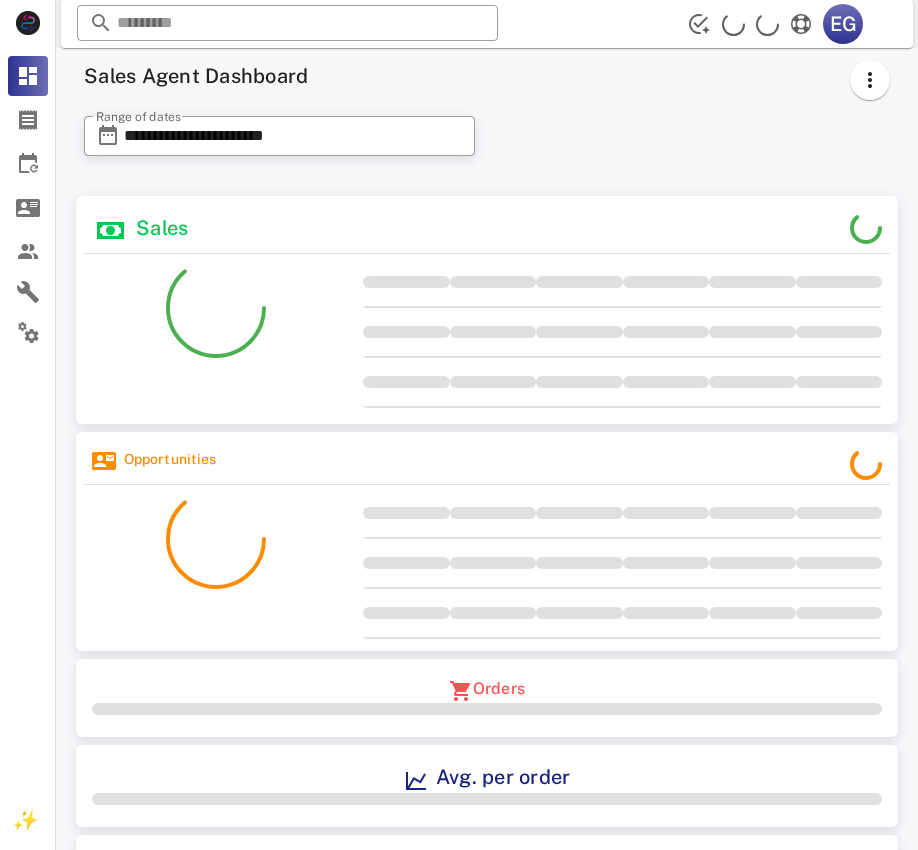 scroll, scrollTop: 0, scrollLeft: 0, axis: both 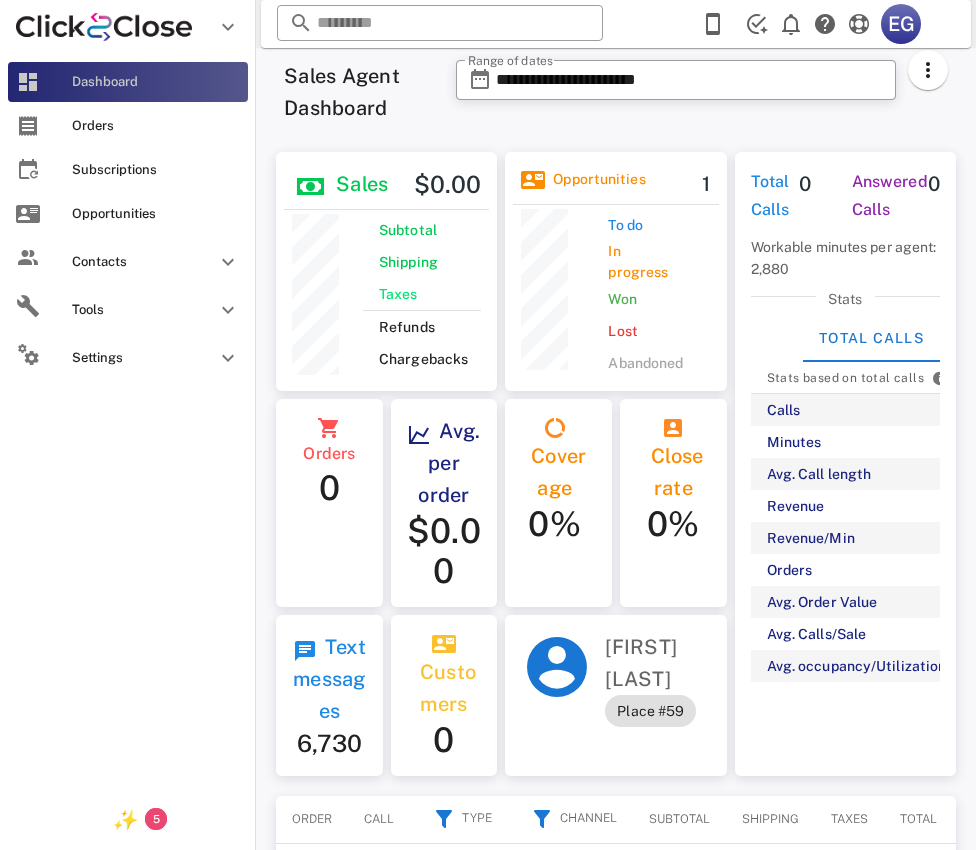 click on "Dashboard" at bounding box center [156, 82] 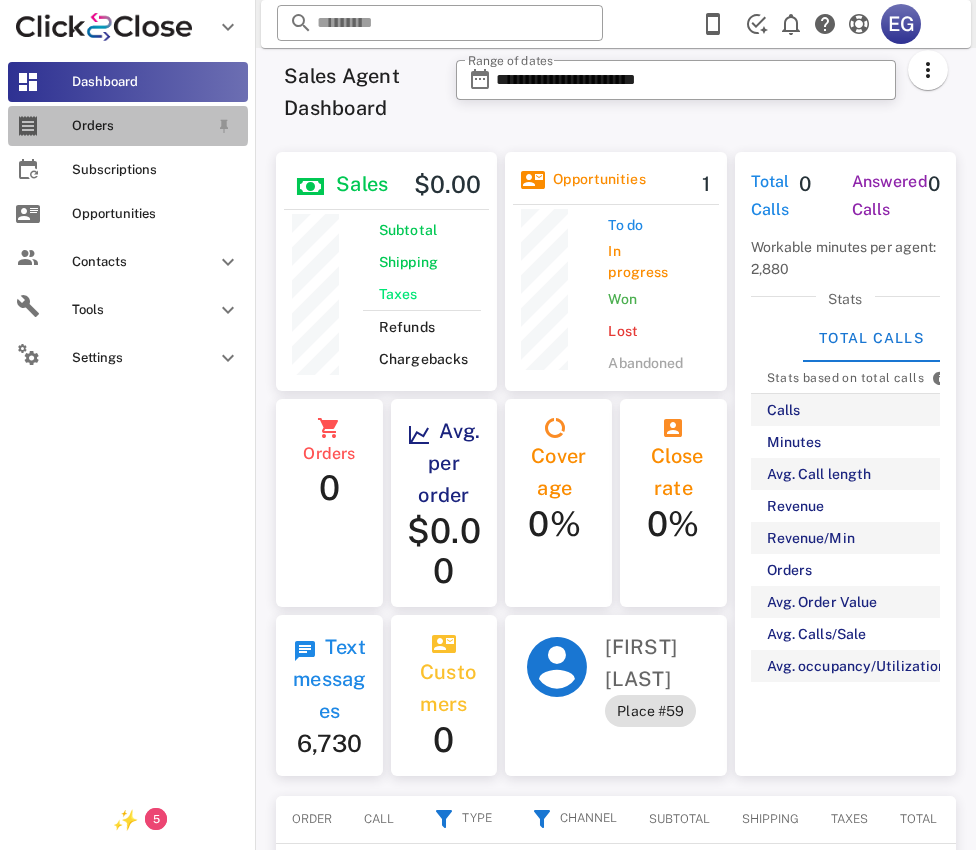 click on "Orders" at bounding box center [140, 126] 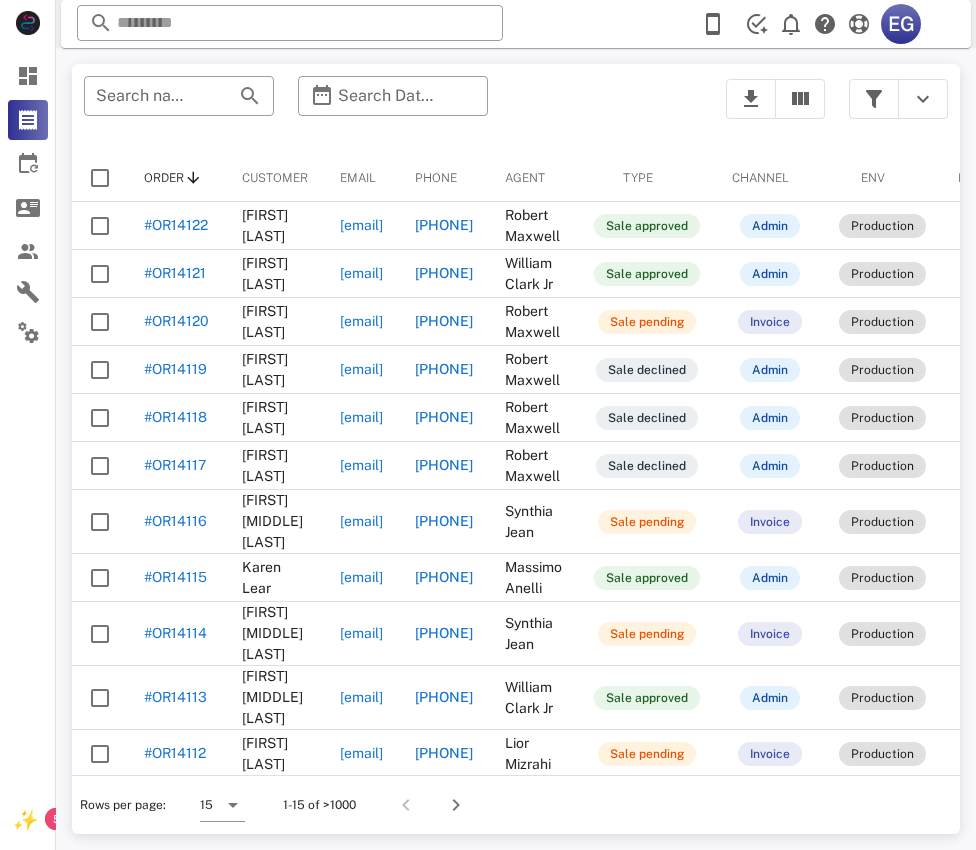 click on "Order" at bounding box center [164, 178] 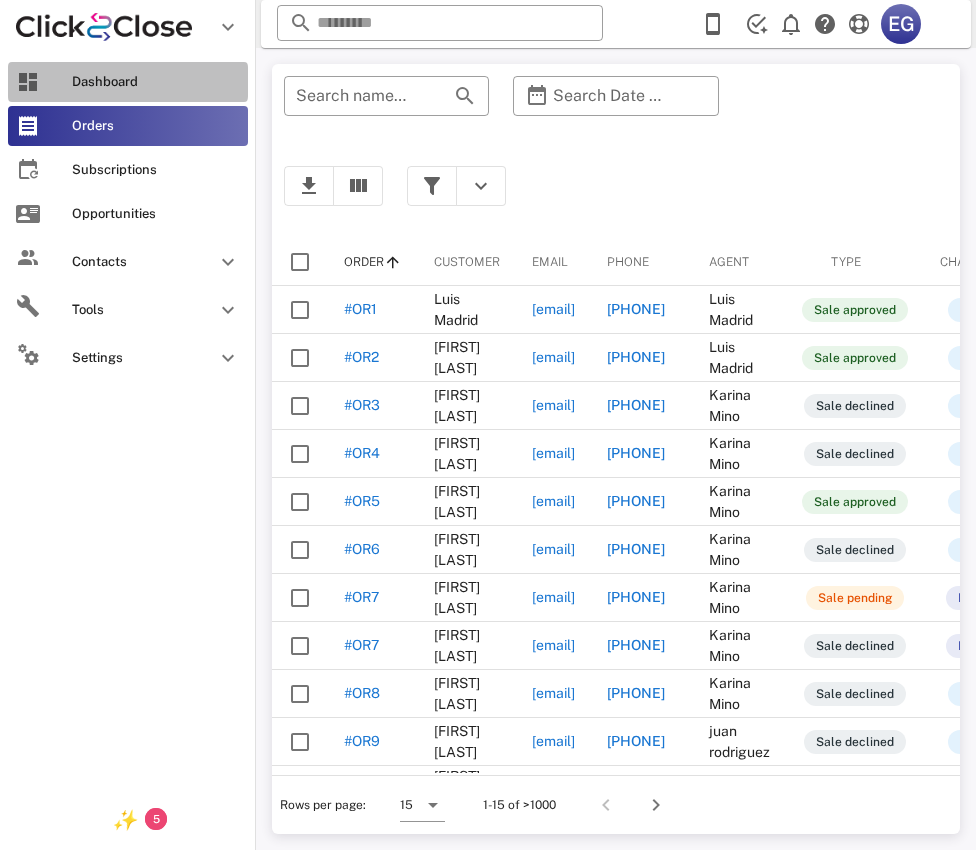 click at bounding box center (28, 82) 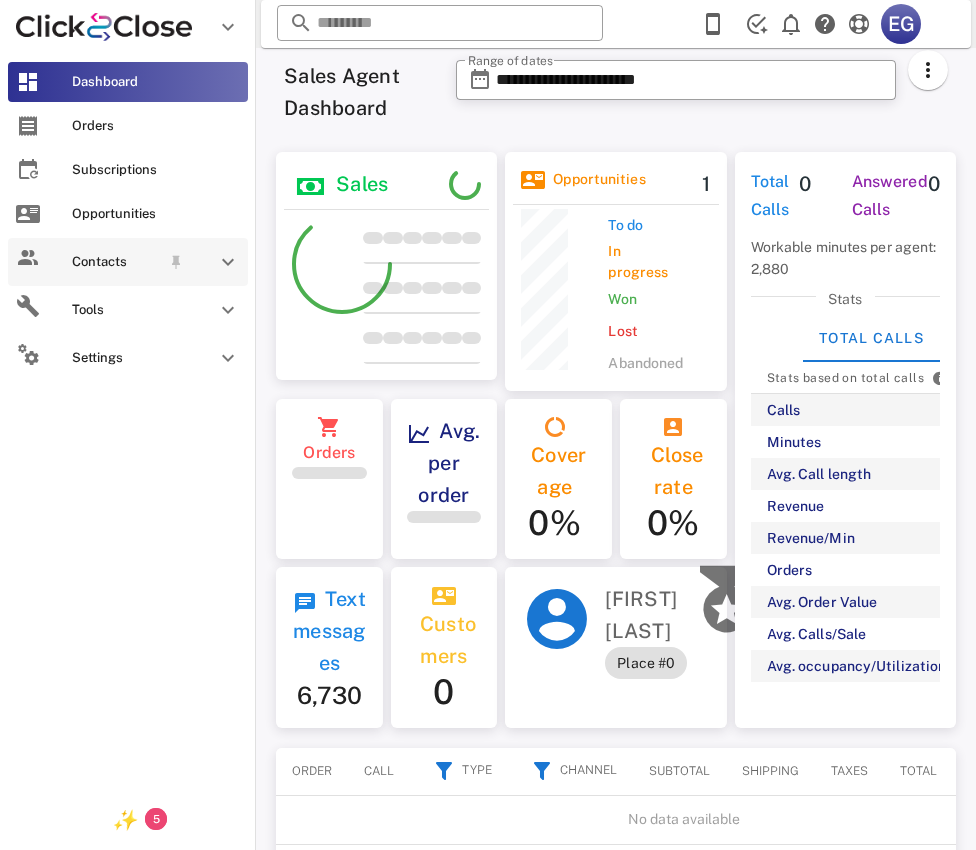 scroll, scrollTop: 999770, scrollLeft: 999778, axis: both 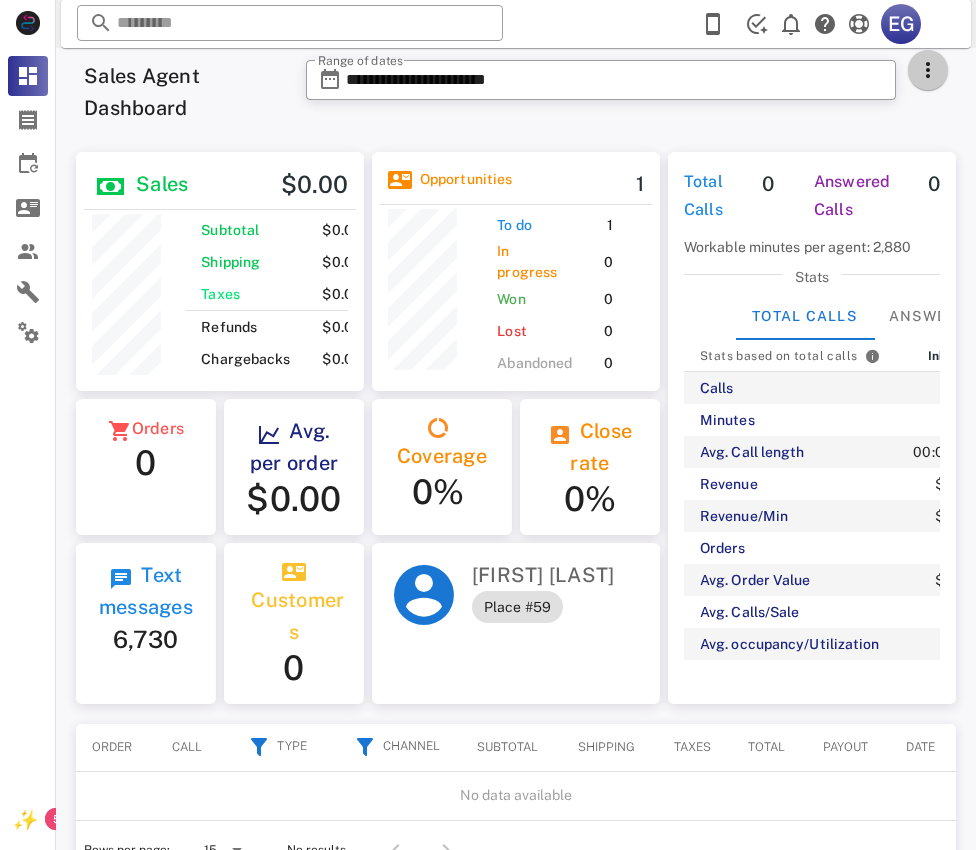click at bounding box center [928, 70] 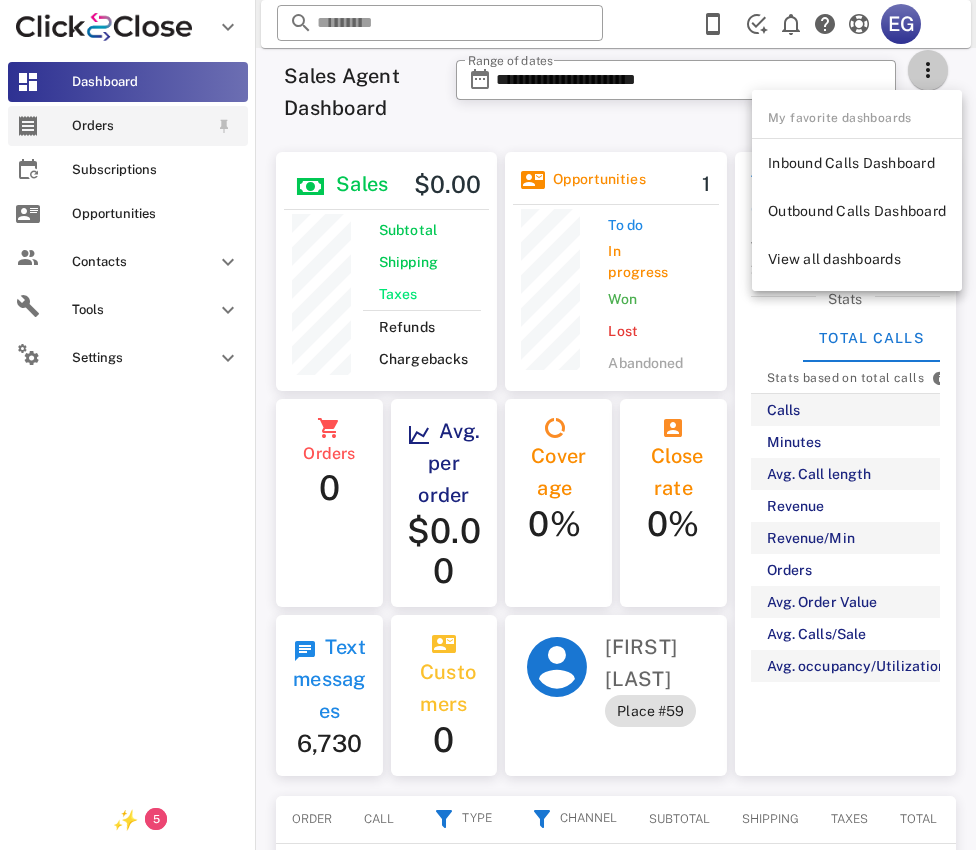 scroll, scrollTop: 239, scrollLeft: 226, axis: both 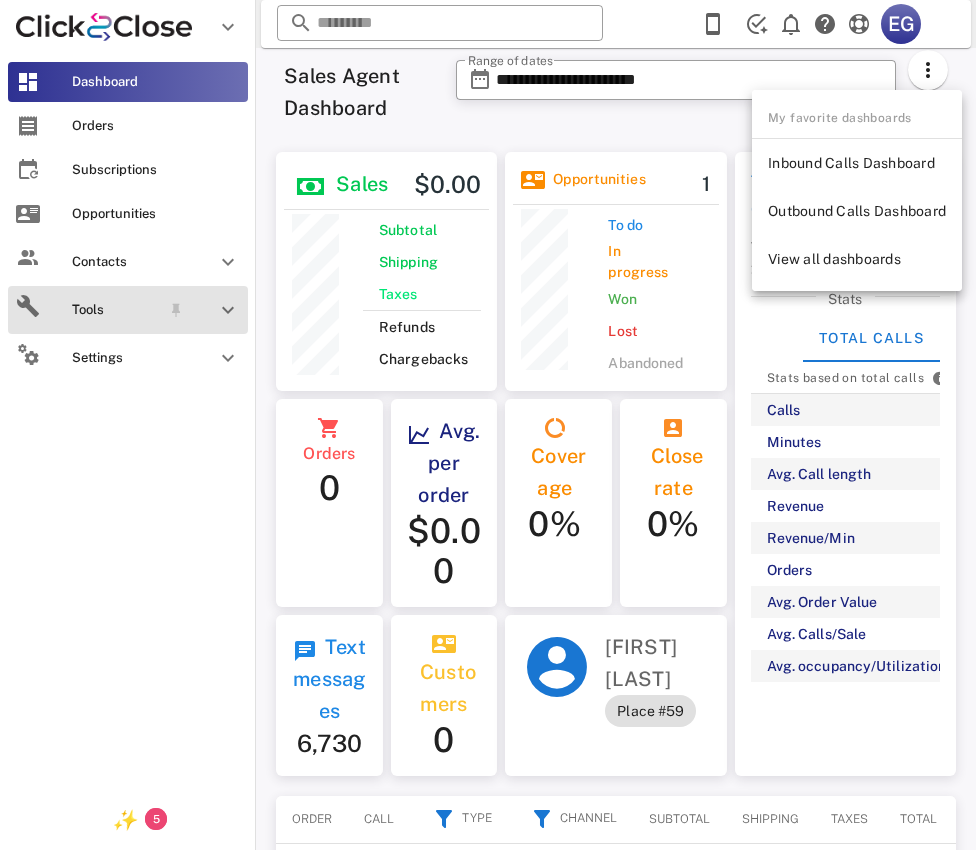 click at bounding box center (228, 310) 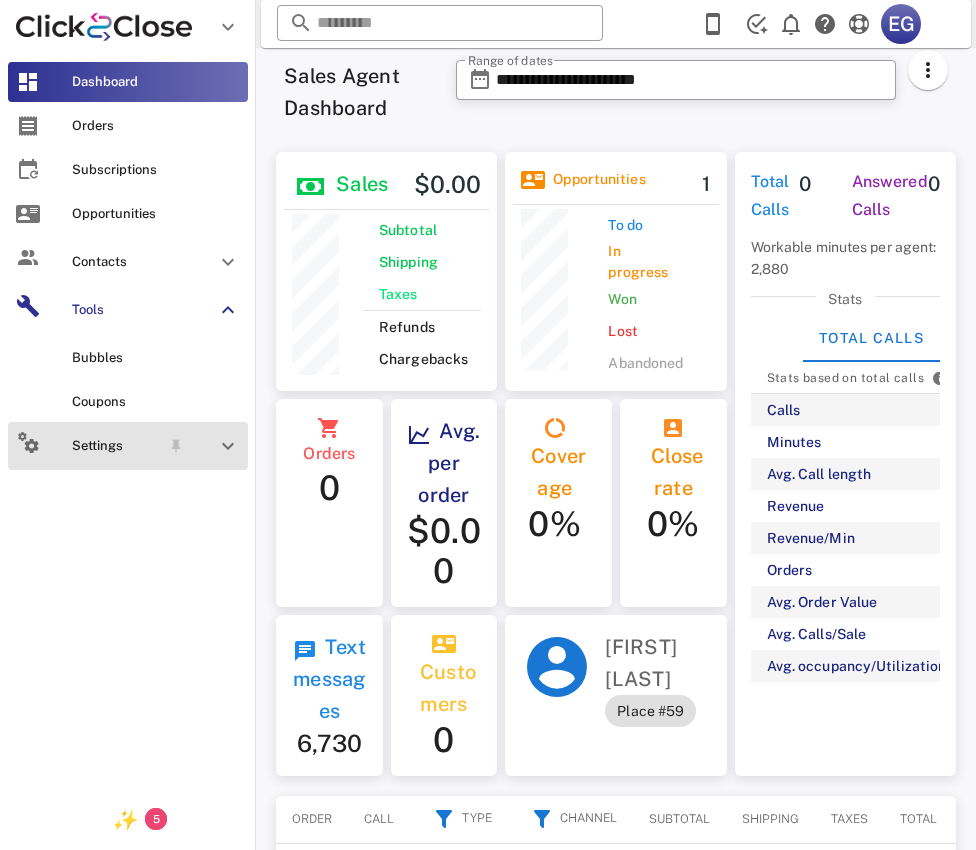 click at bounding box center (228, 446) 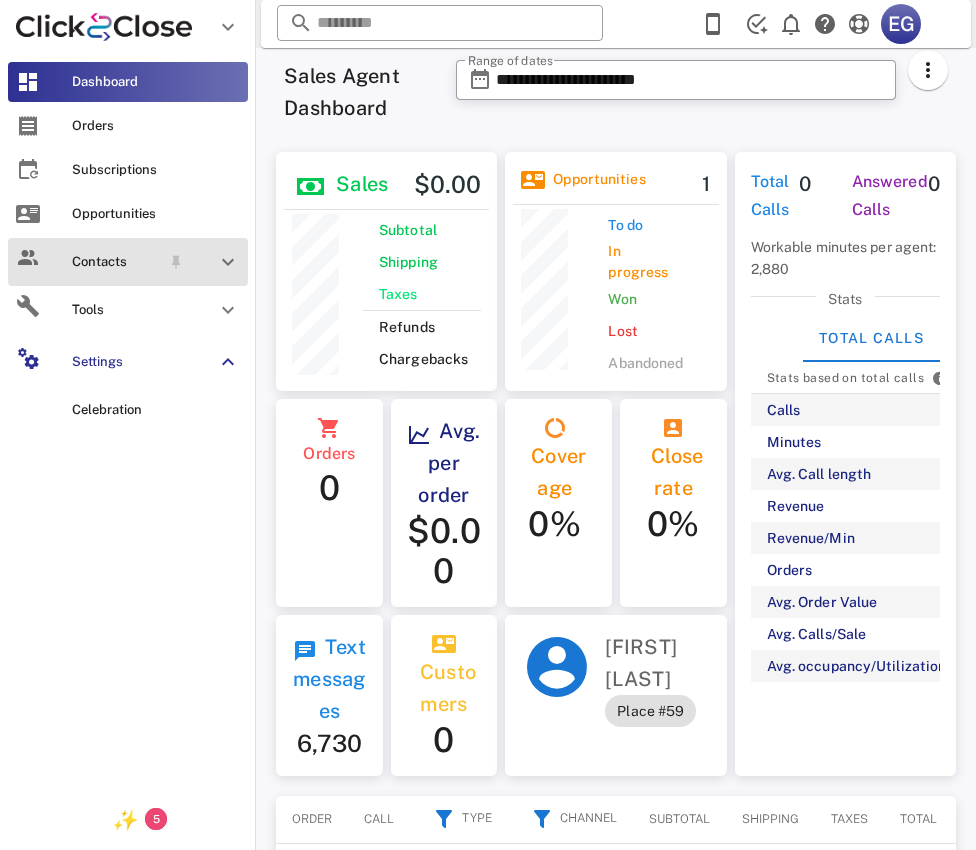 click at bounding box center [228, 262] 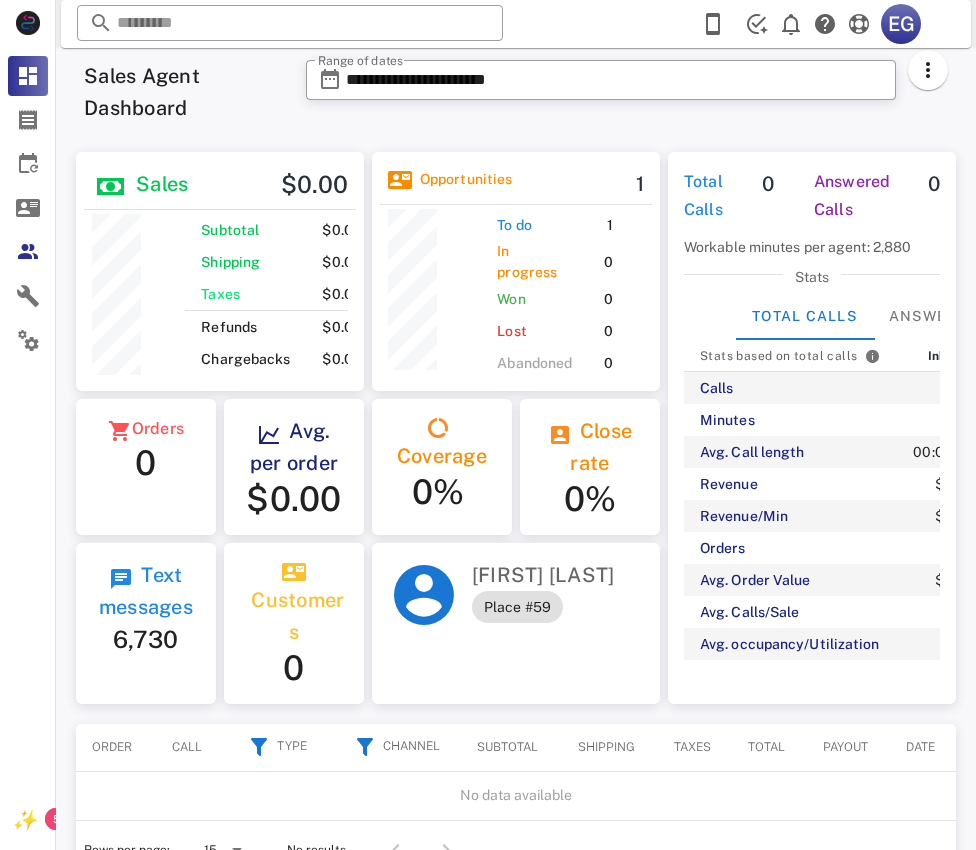 scroll, scrollTop: 999760, scrollLeft: 999712, axis: both 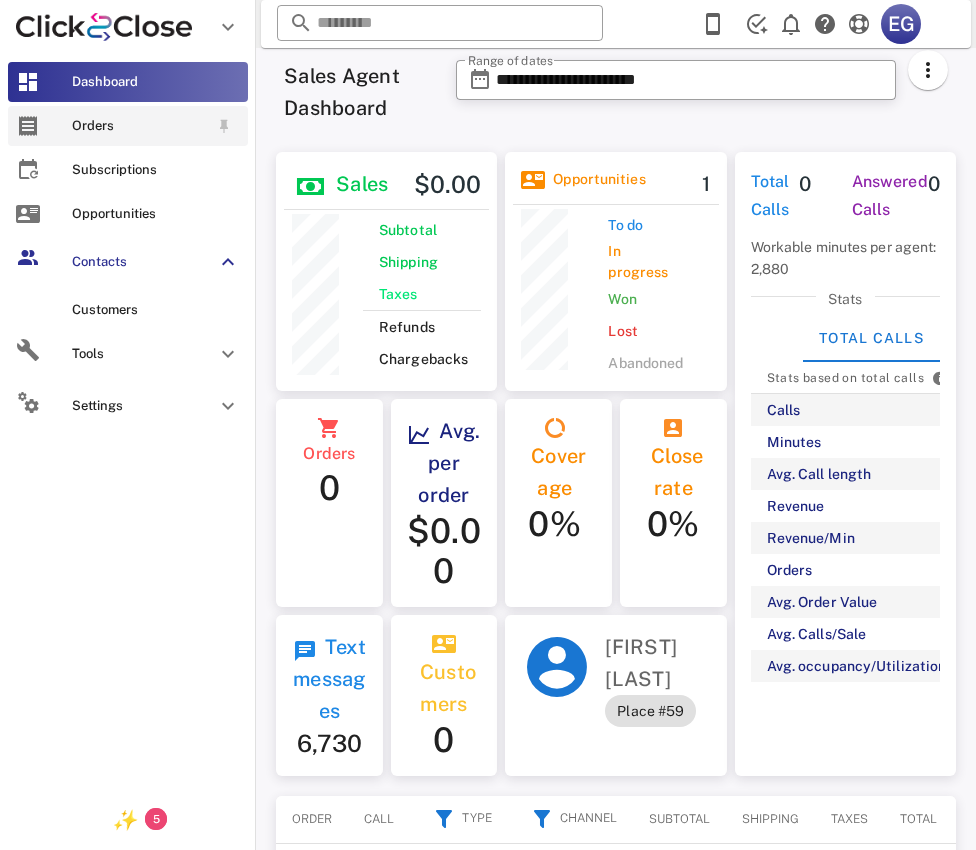click on "Orders" at bounding box center (140, 126) 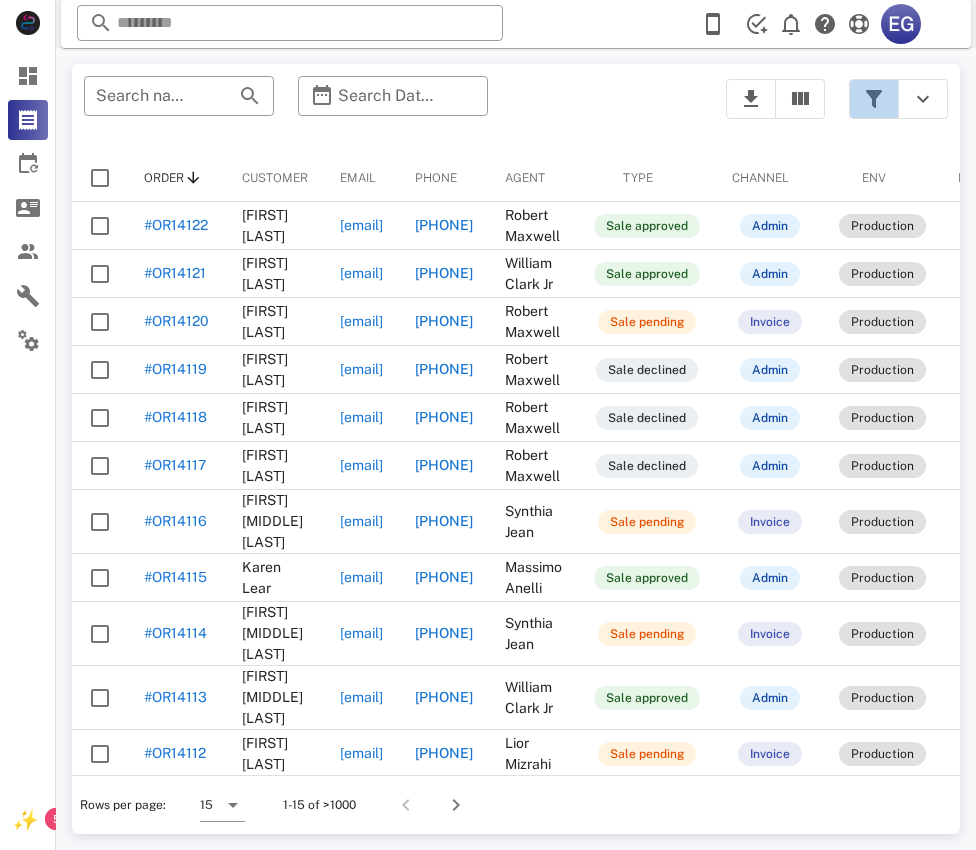 click at bounding box center (874, 99) 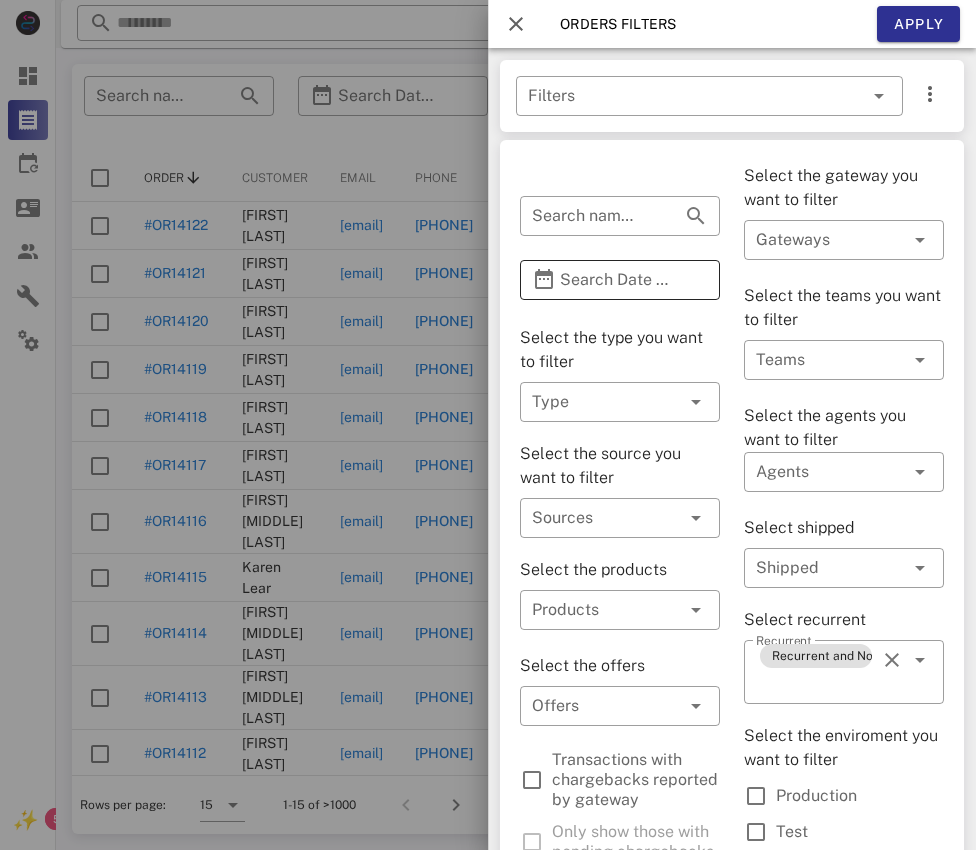 click on "Search Date Range" at bounding box center [620, 280] 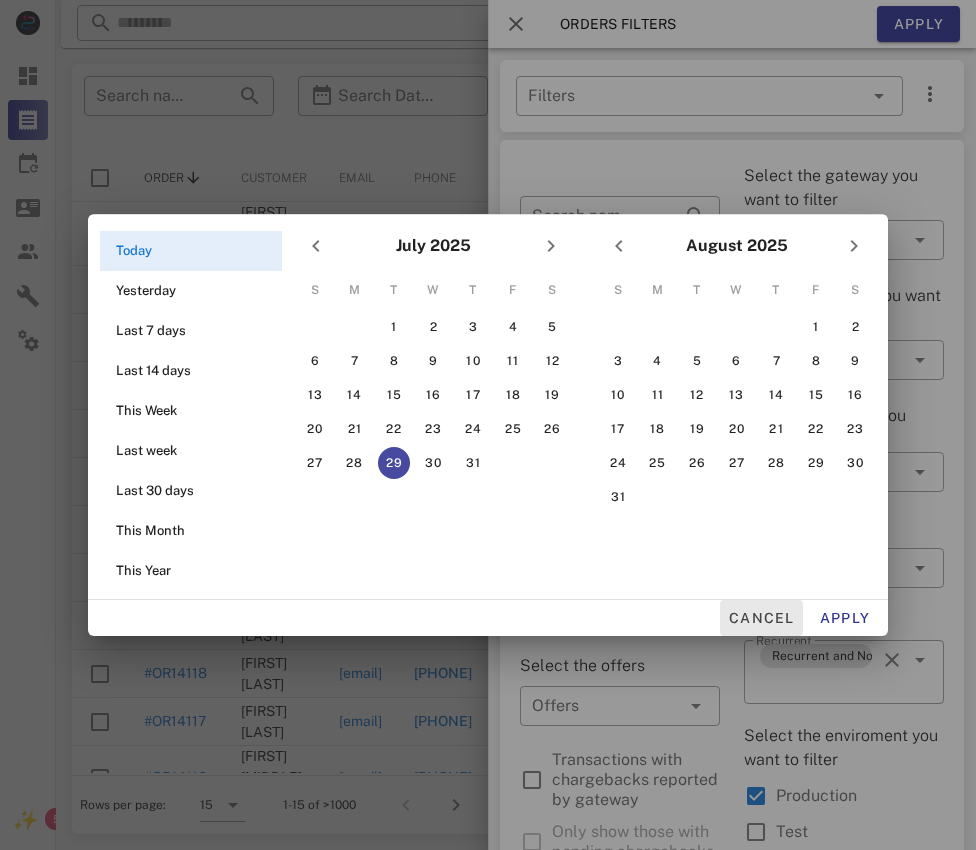 click on "Cancel" at bounding box center [761, 618] 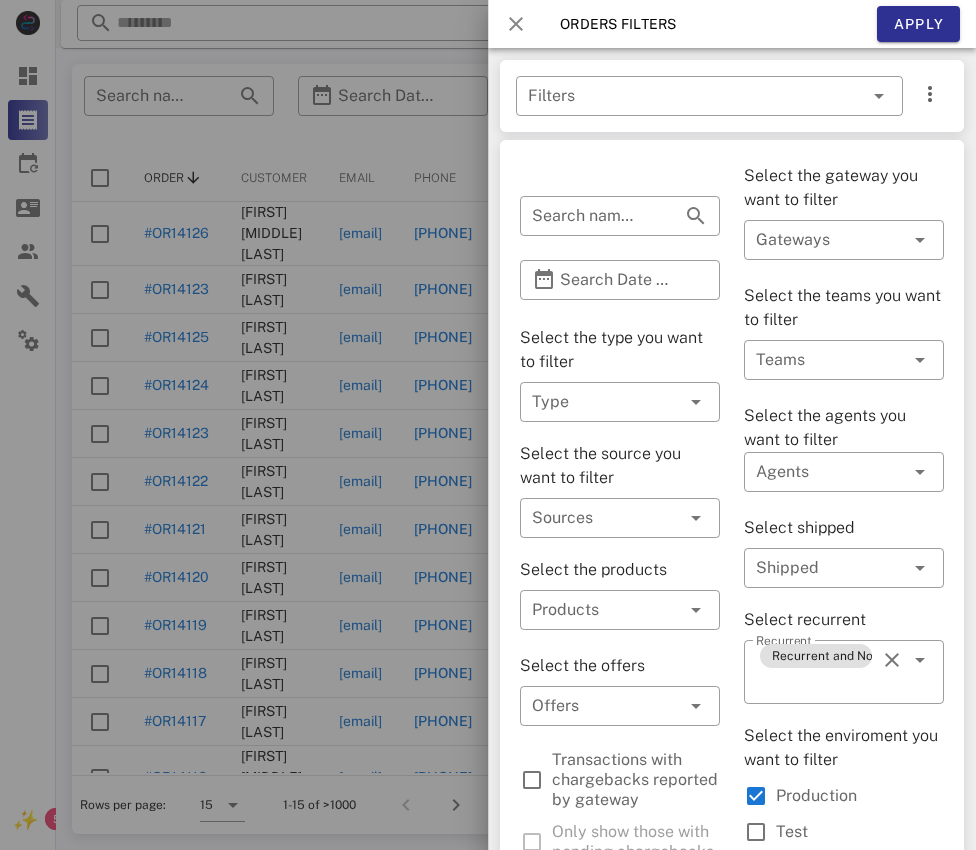 click at bounding box center [516, 24] 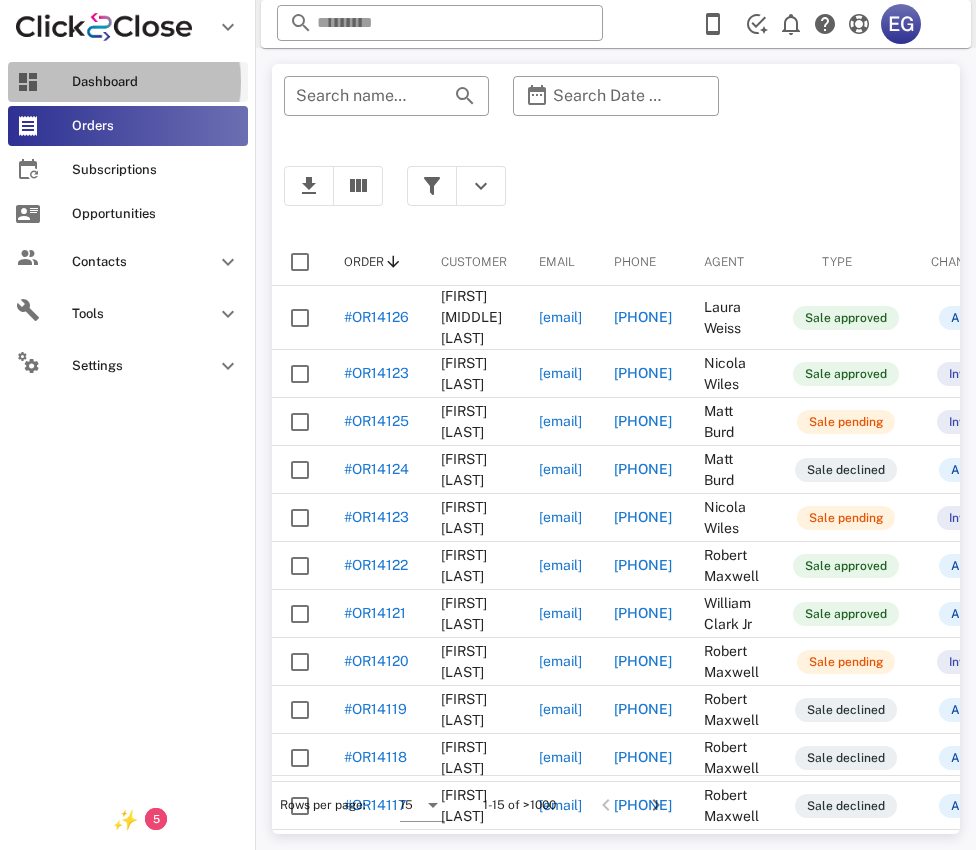 click at bounding box center (28, 82) 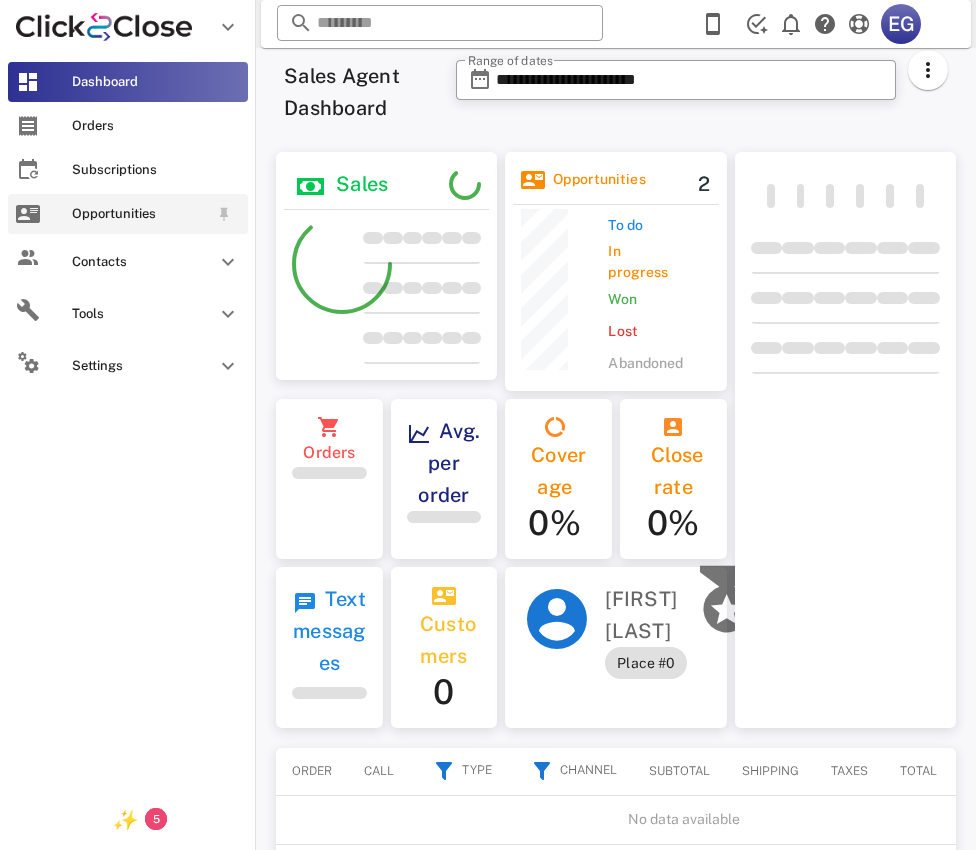 scroll, scrollTop: 999770, scrollLeft: 999778, axis: both 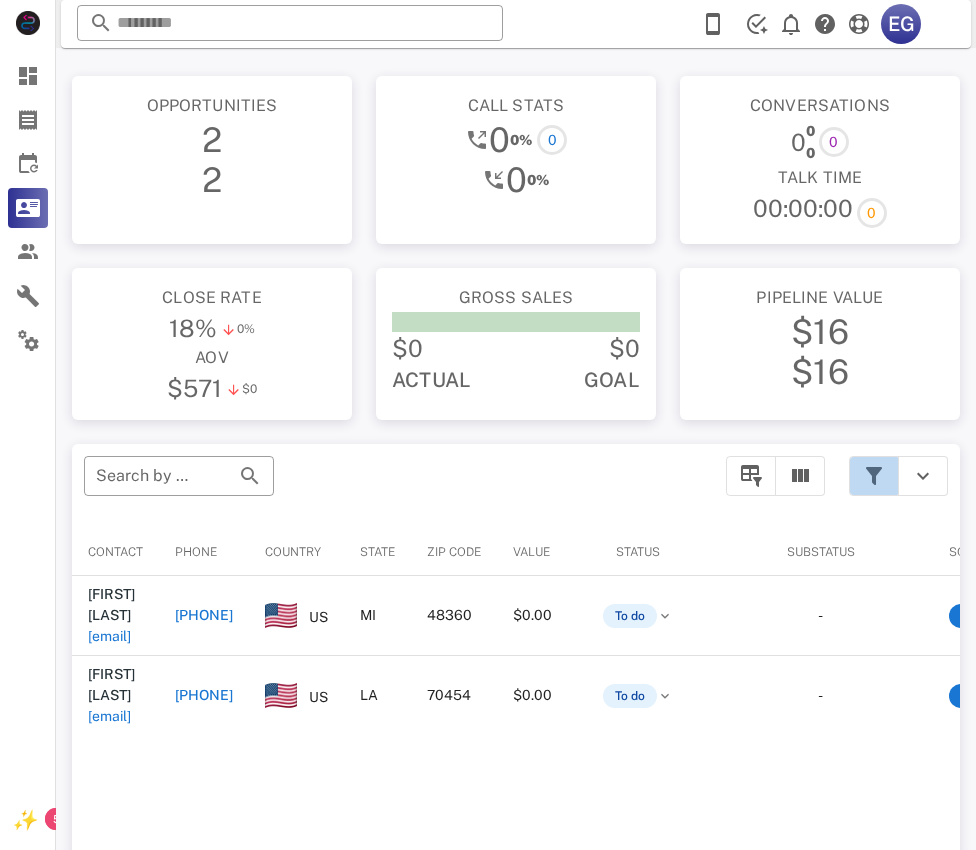 click at bounding box center [874, 476] 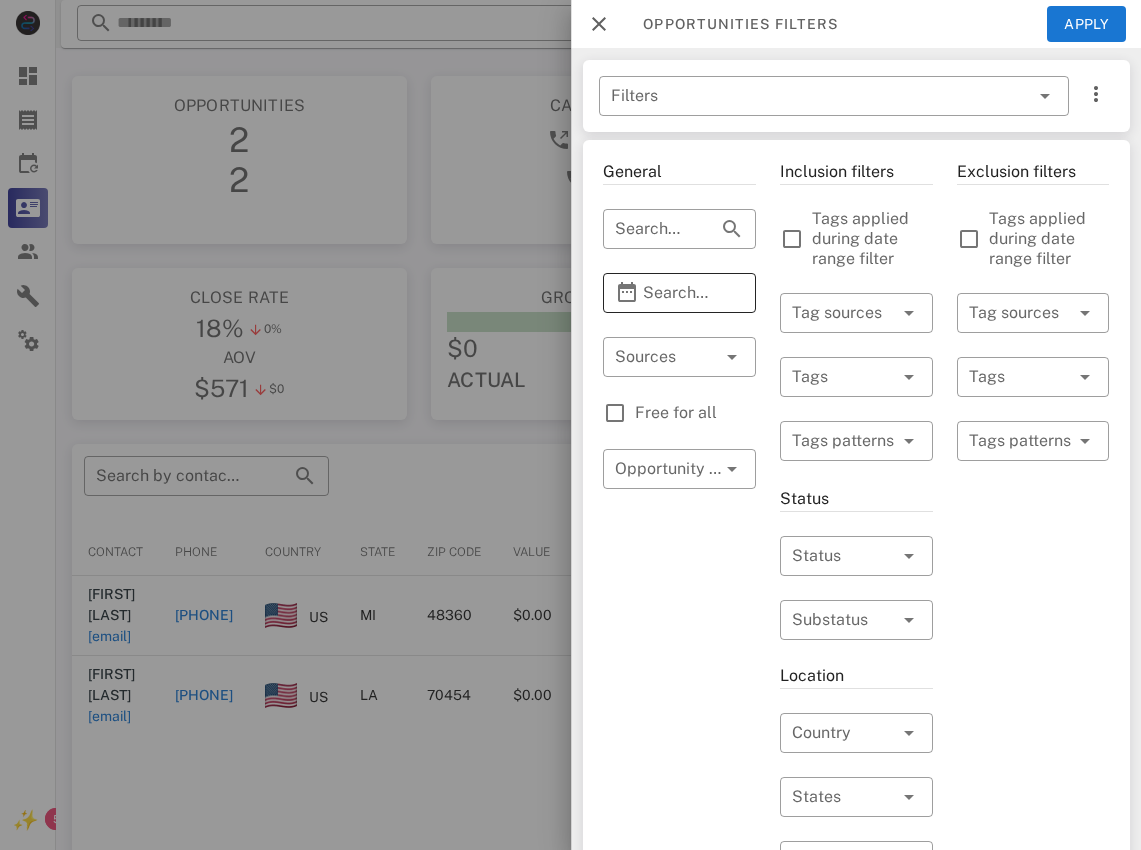 click on "Search Date Range" at bounding box center [679, 293] 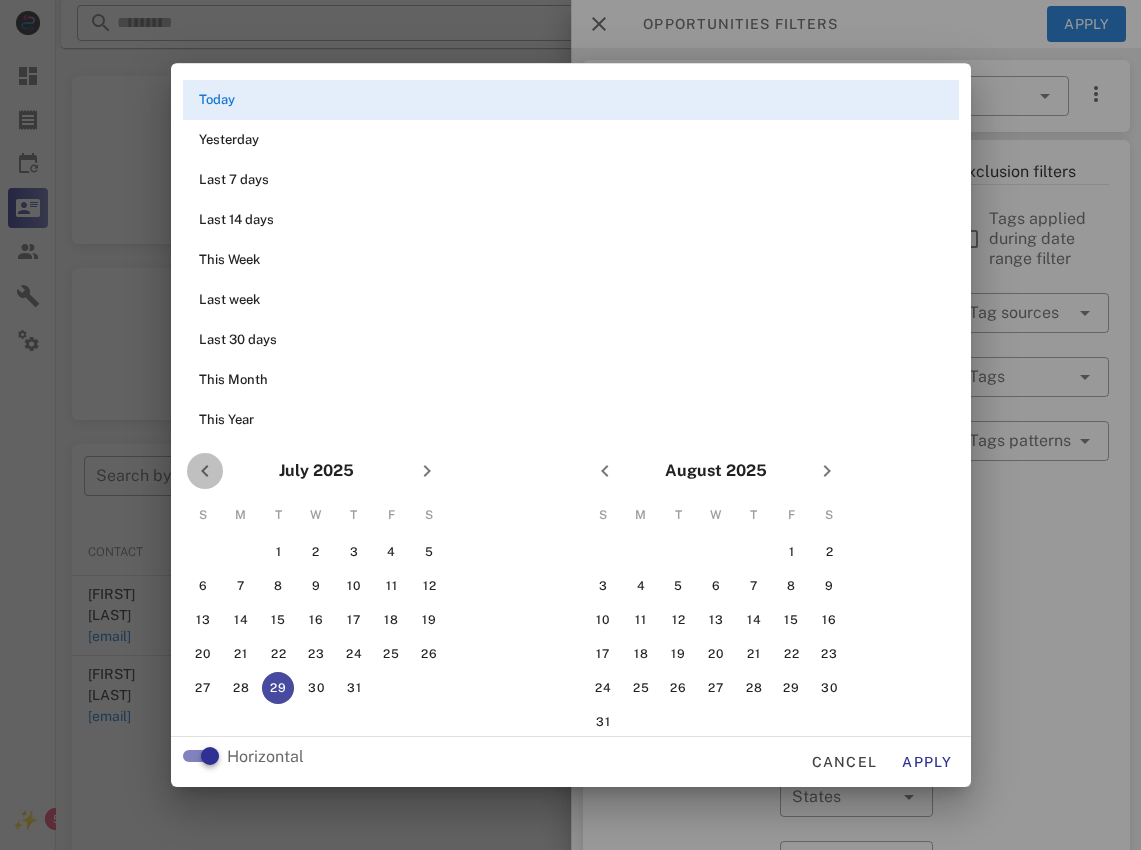 click at bounding box center [205, 471] 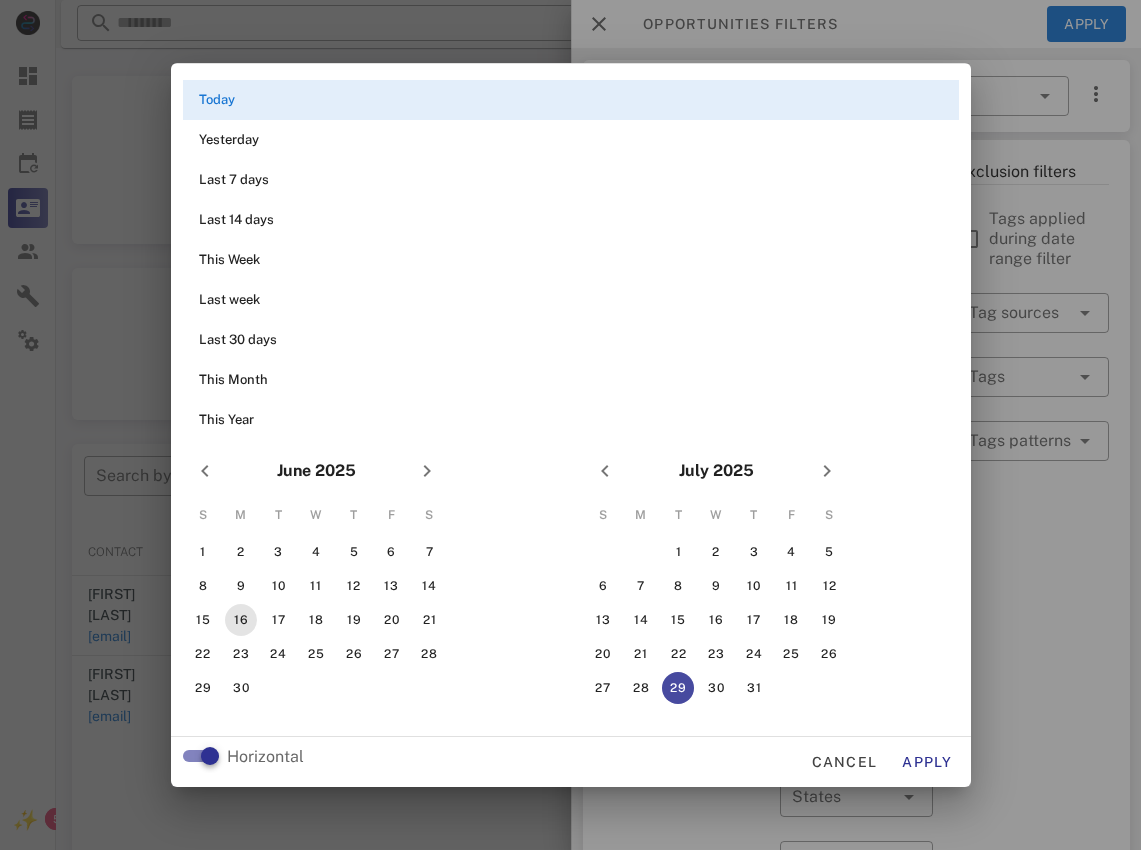 click on "16" at bounding box center (240, 620) 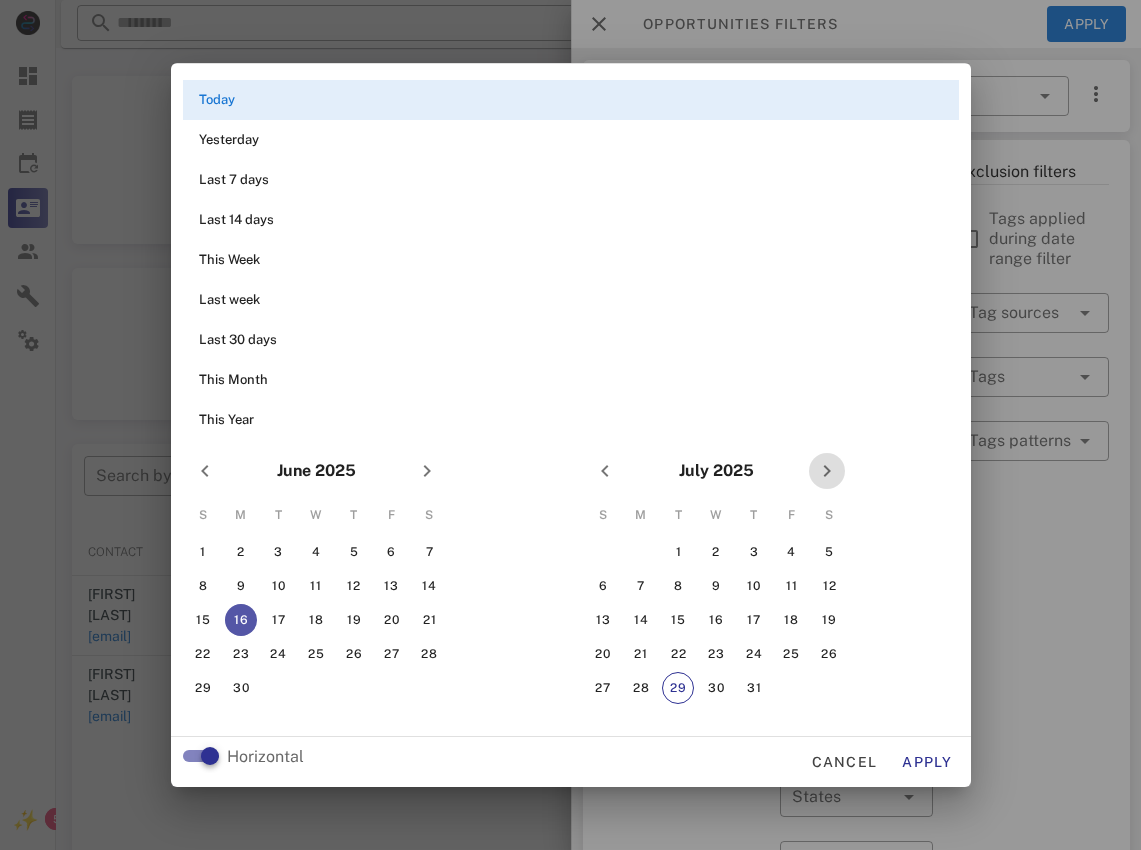 click at bounding box center [827, 471] 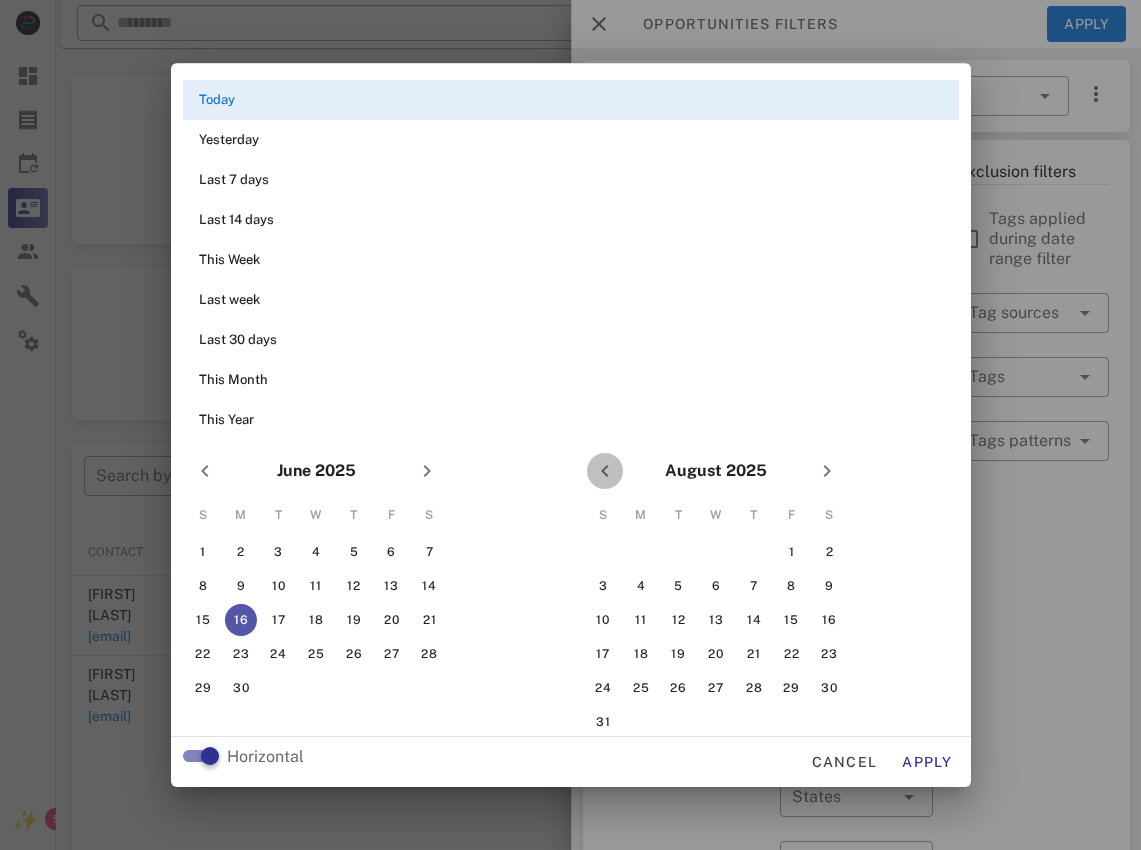 click at bounding box center [605, 471] 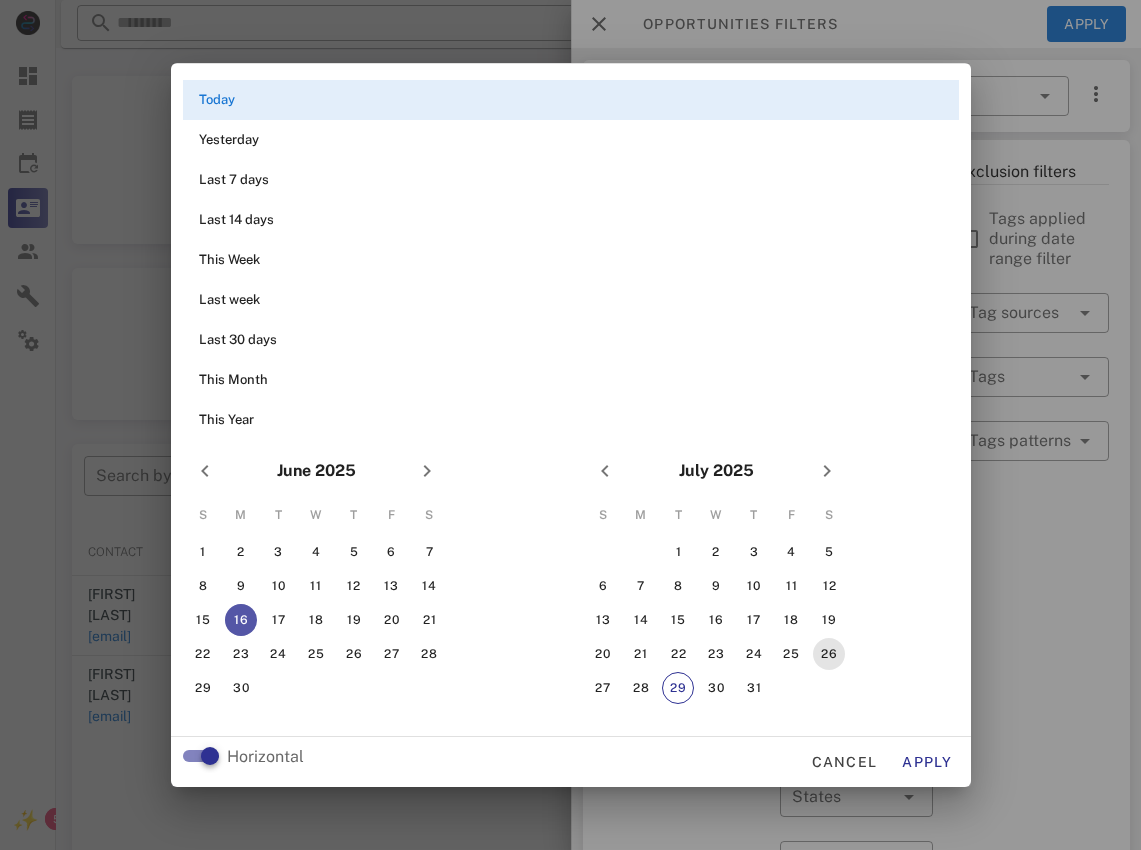 click on "26" at bounding box center [829, 654] 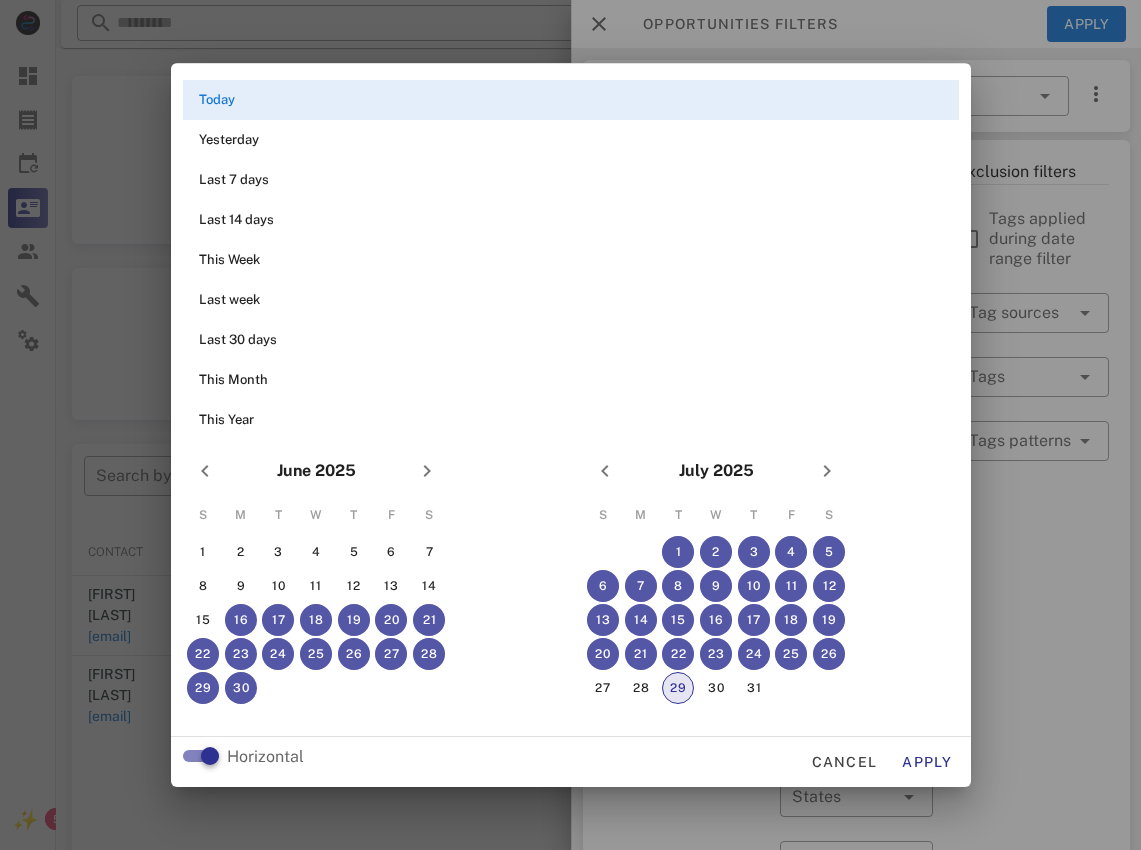 click on "29" at bounding box center [678, 688] 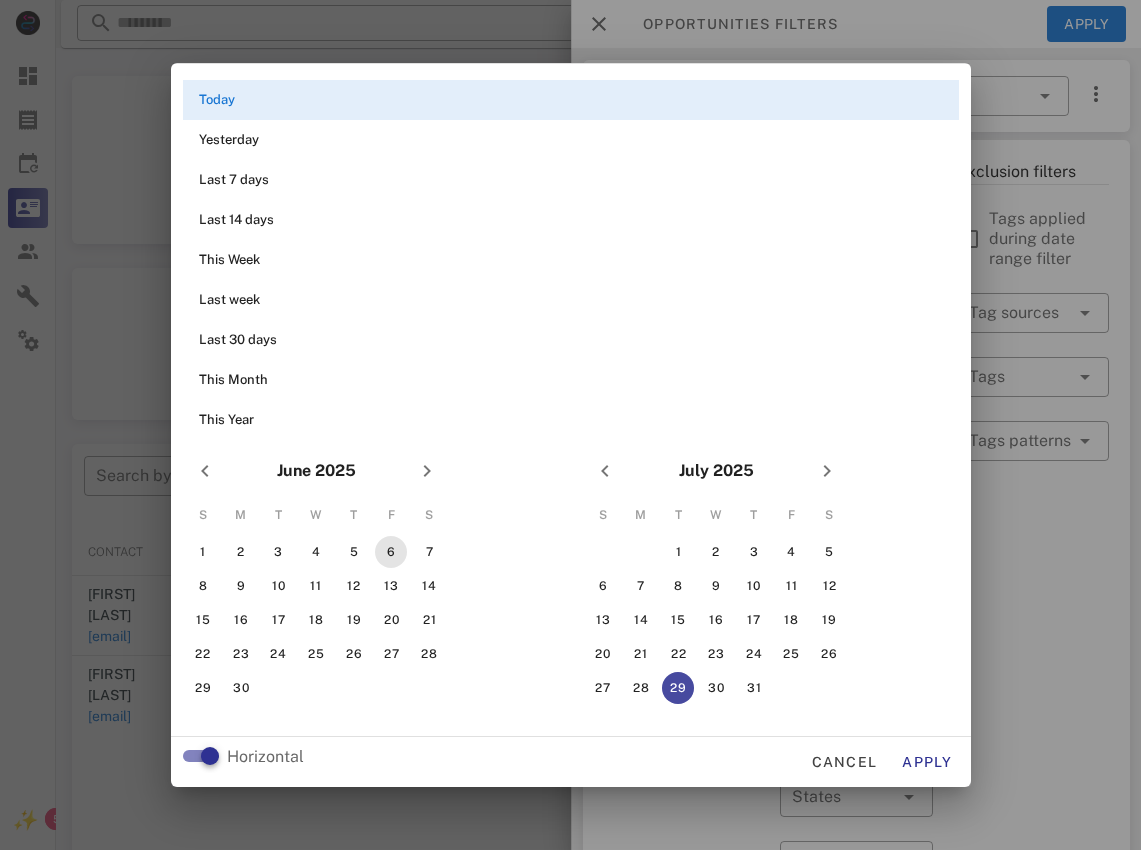 click on "6" at bounding box center (391, 552) 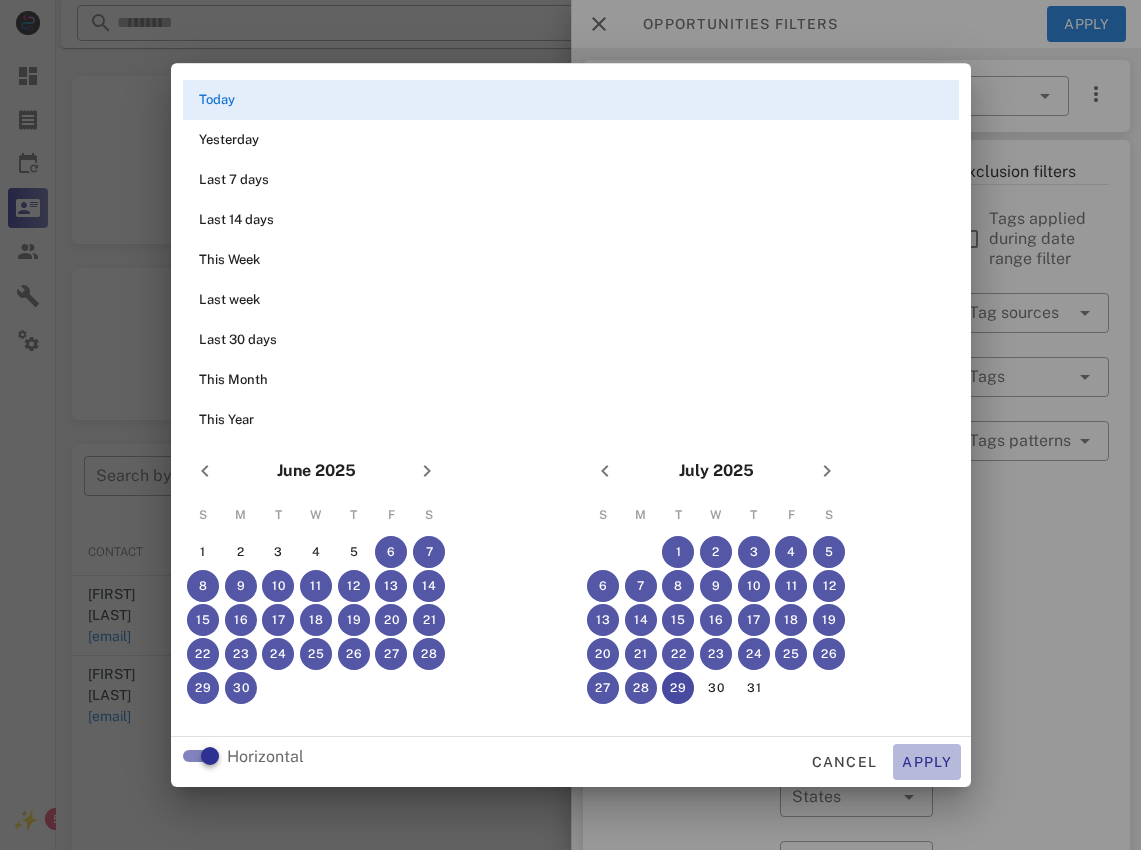 click on "Apply" at bounding box center [927, 762] 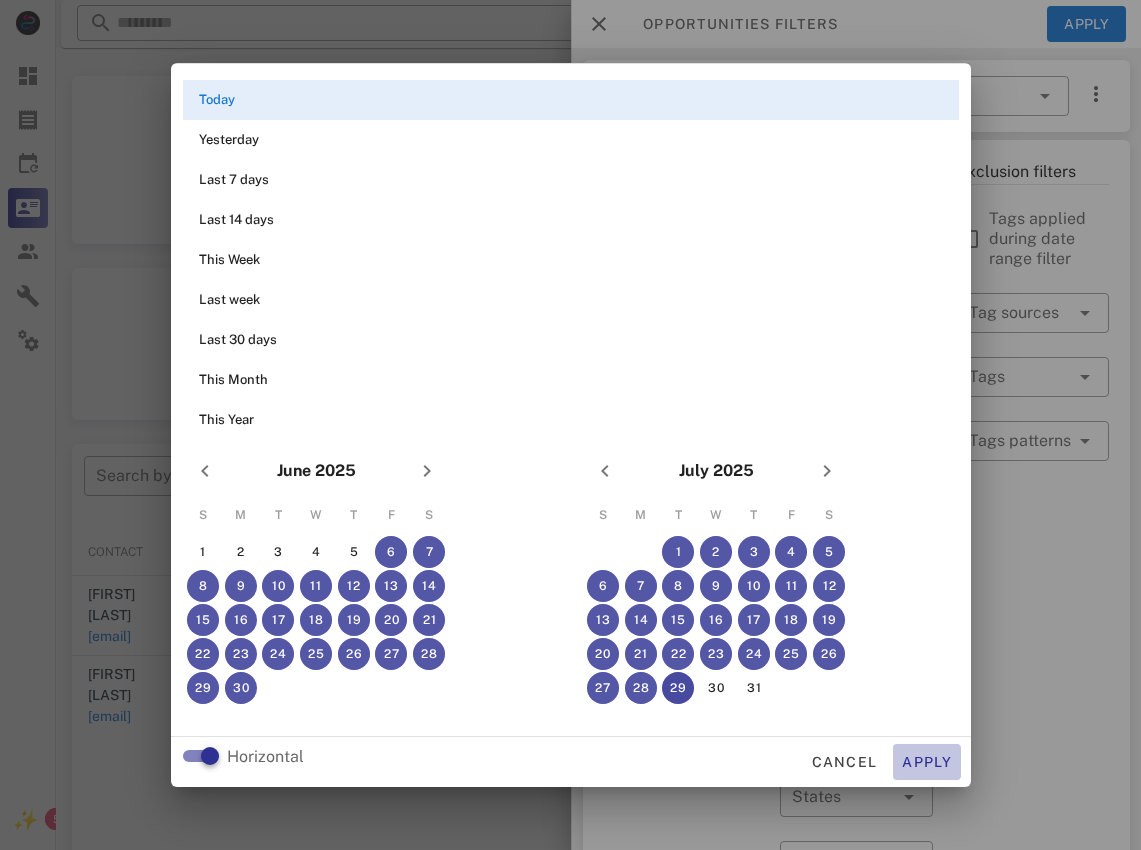 type on "**********" 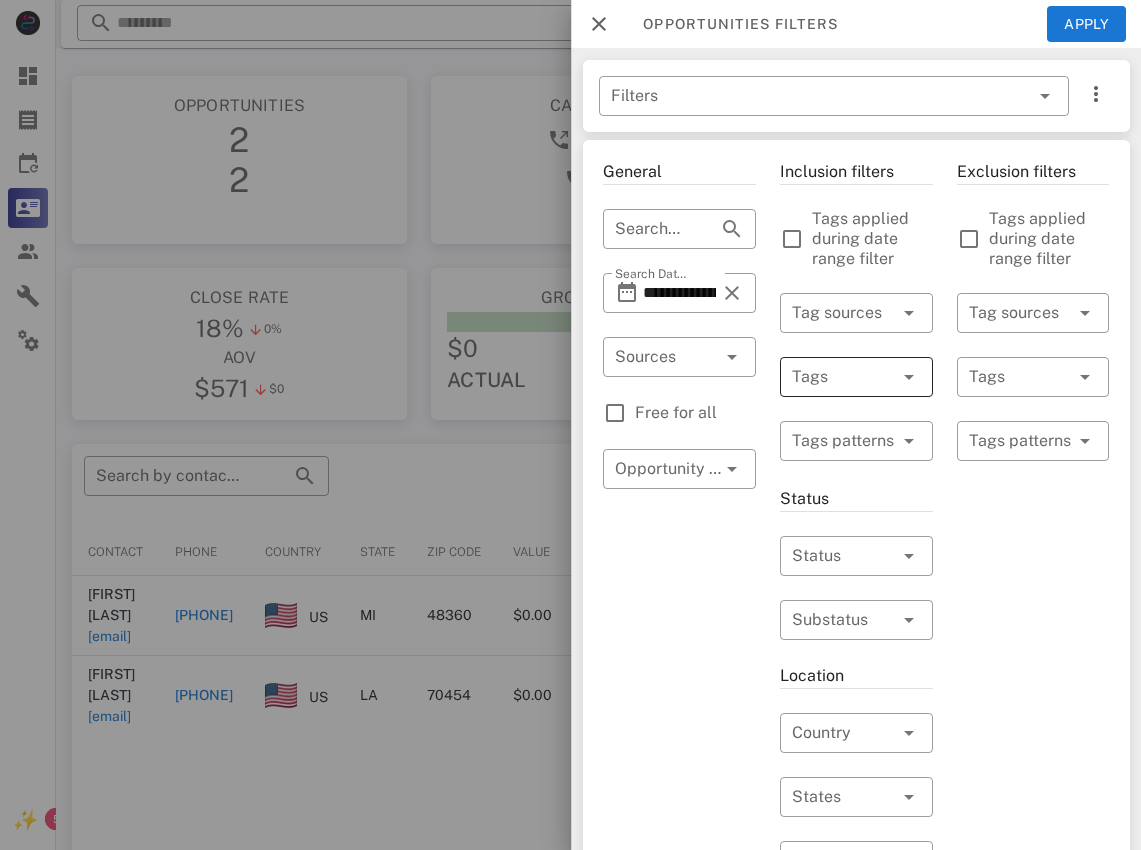 click at bounding box center [908, 377] 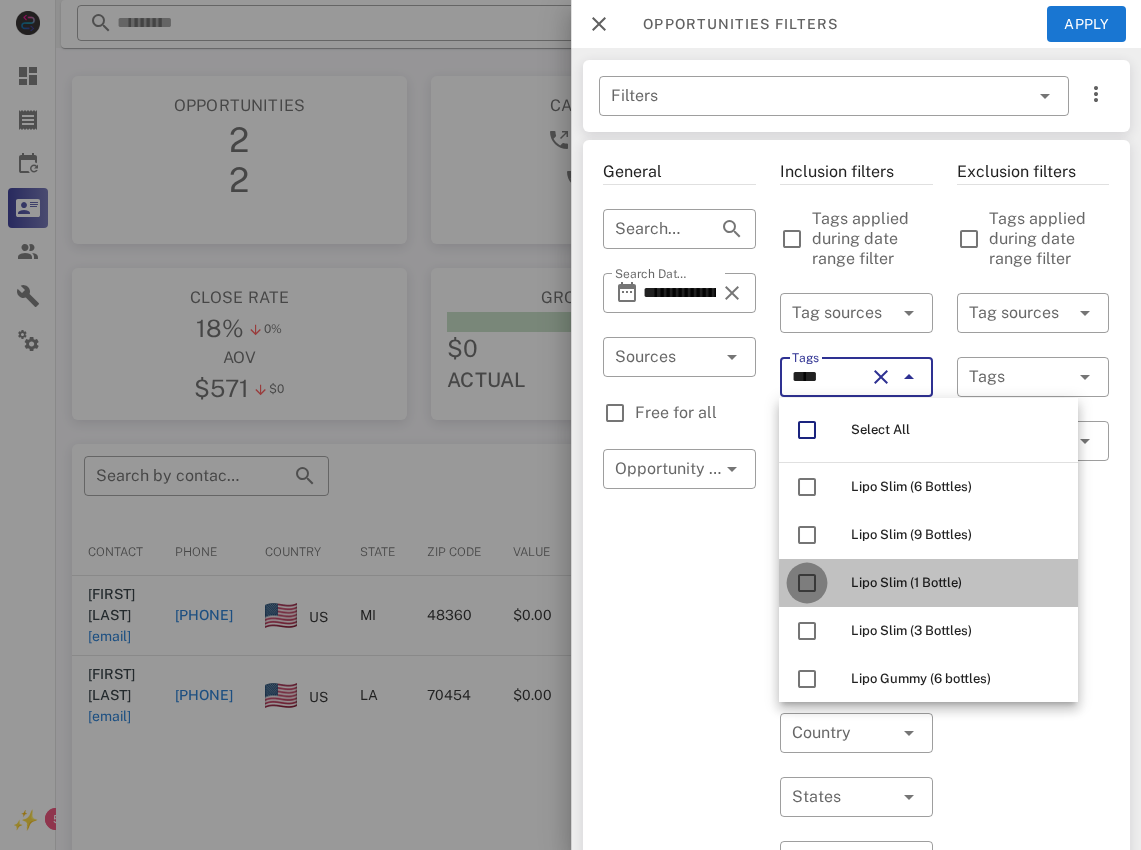 click at bounding box center [807, 583] 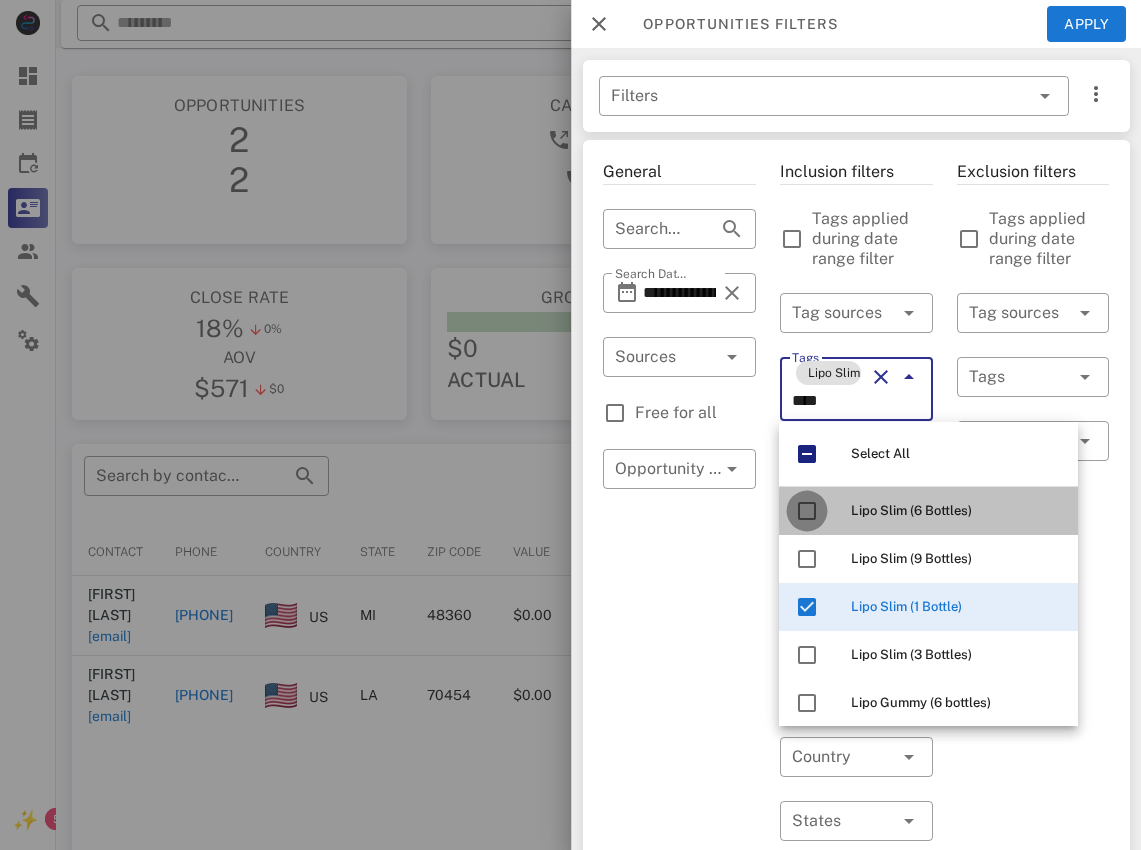 click at bounding box center (807, 511) 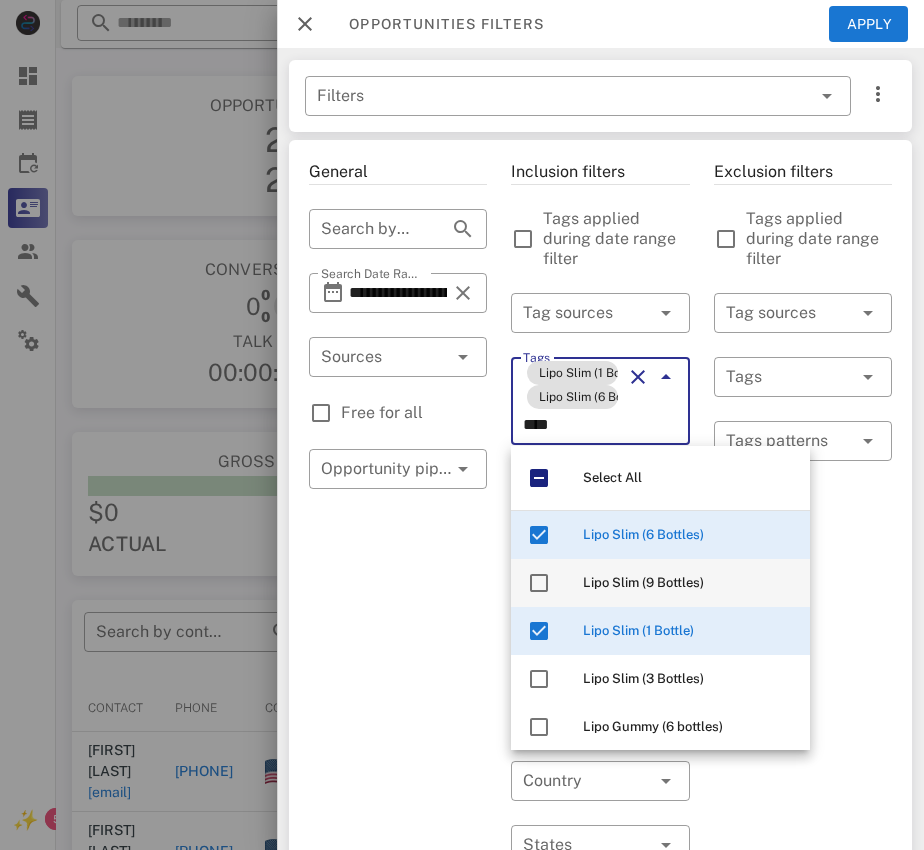 click on "Lipo Slim (9 Bottles)" at bounding box center (643, 582) 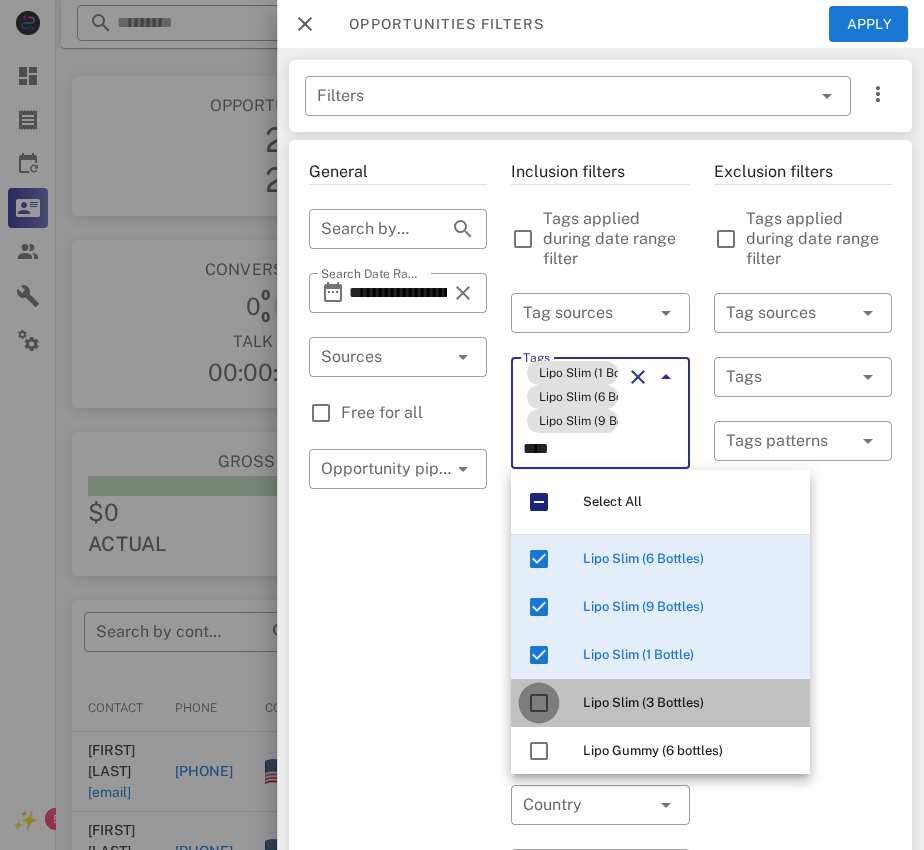 click at bounding box center [539, 703] 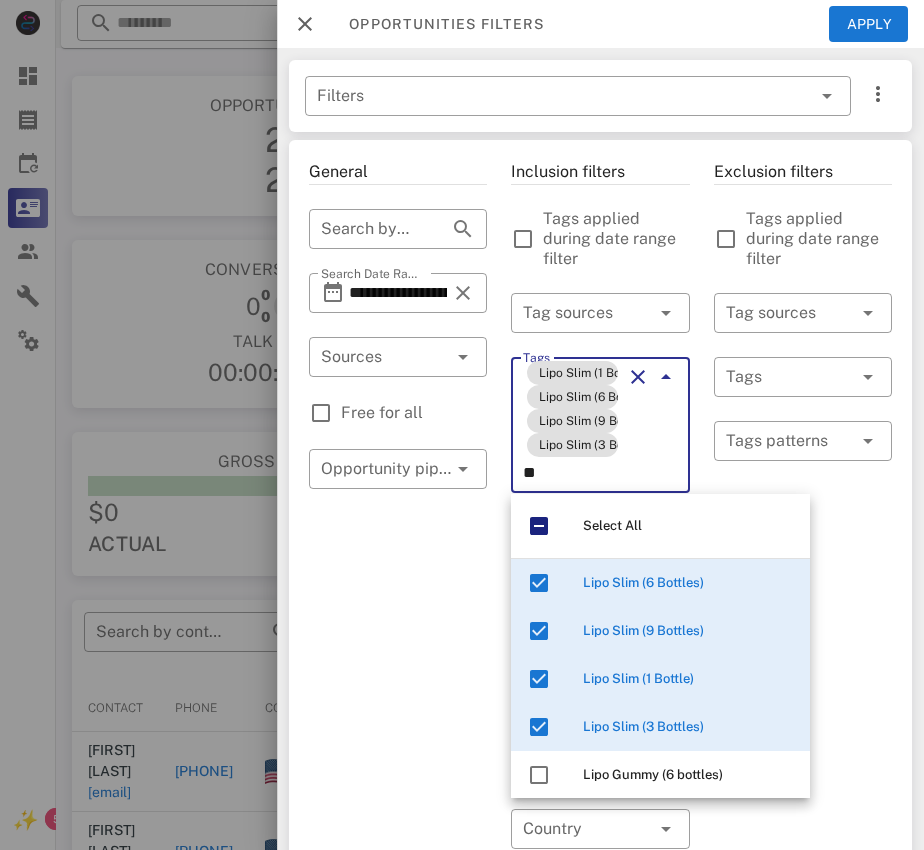 type on "*" 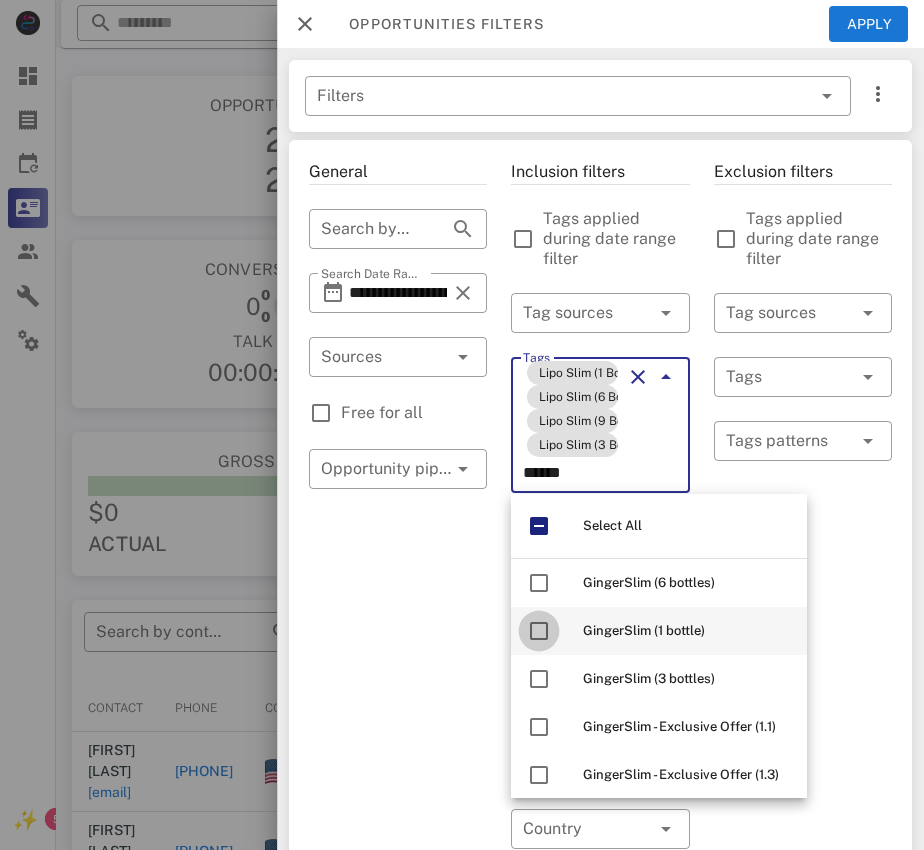 click at bounding box center (539, 631) 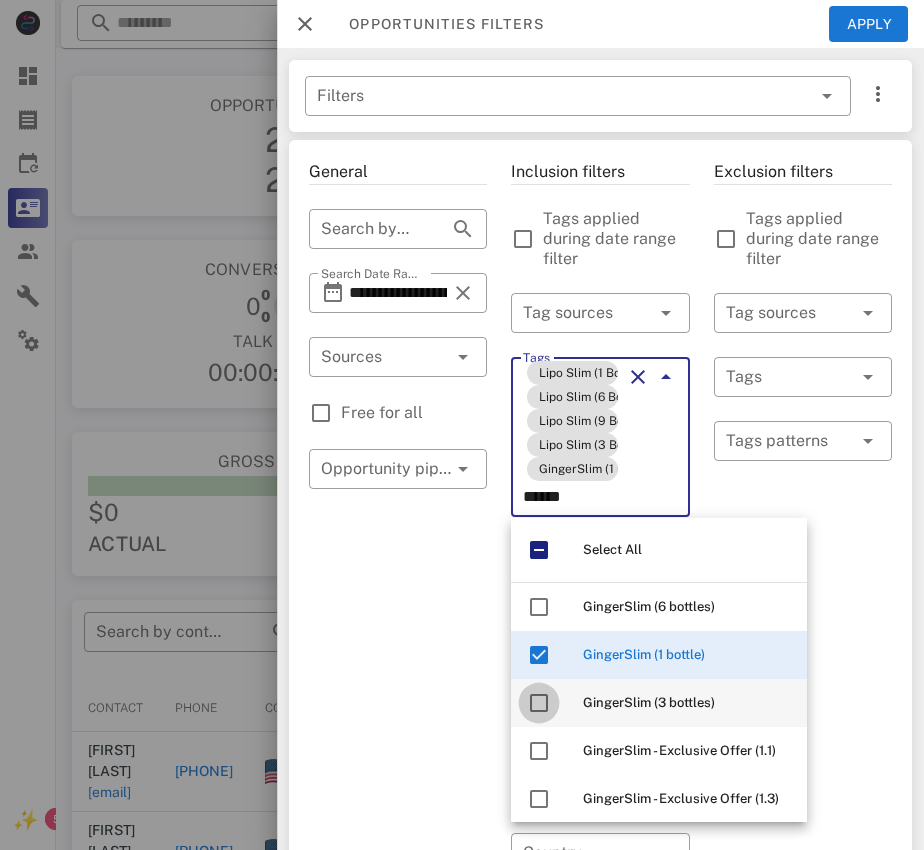 click at bounding box center (539, 703) 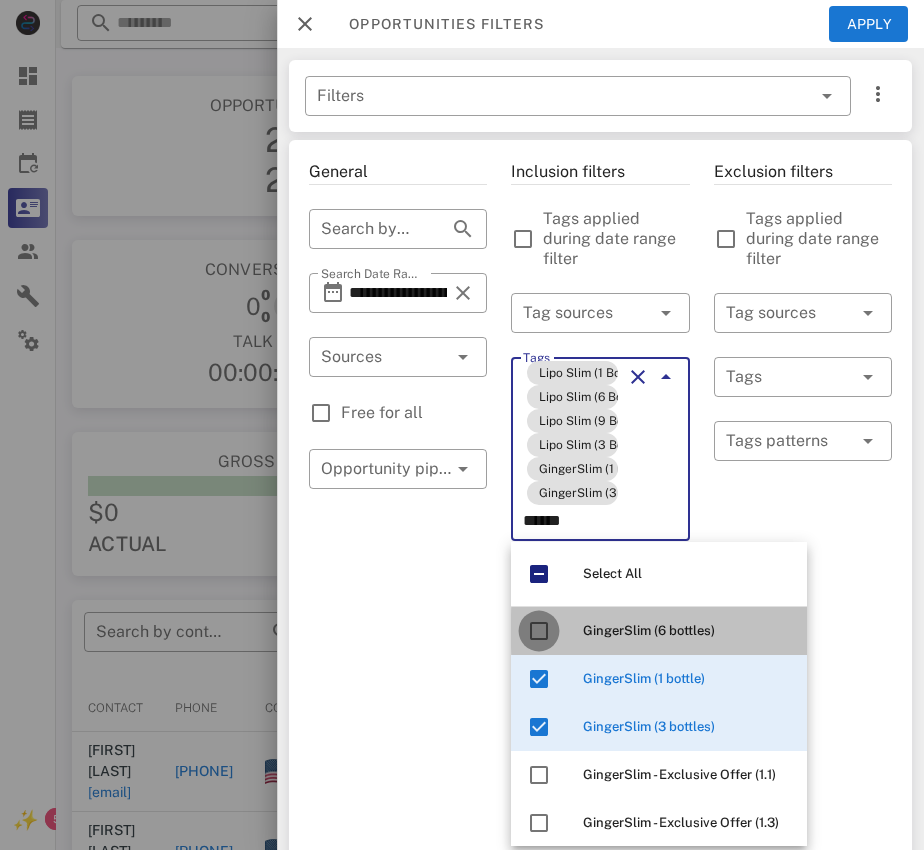 click at bounding box center [539, 631] 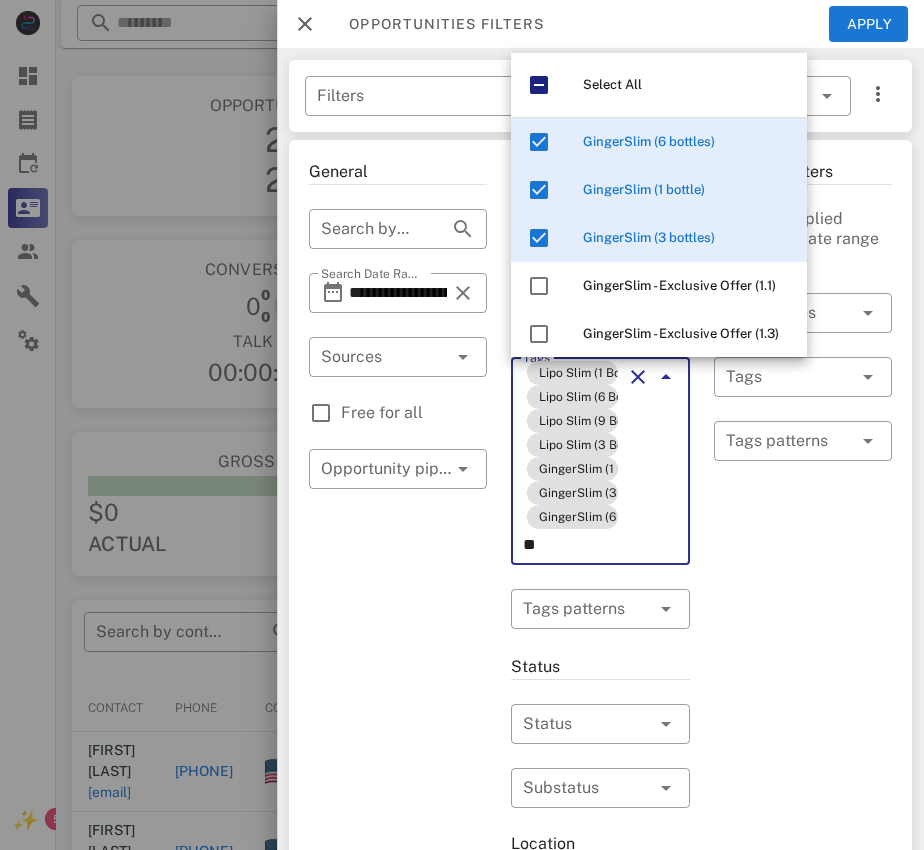 type on "*" 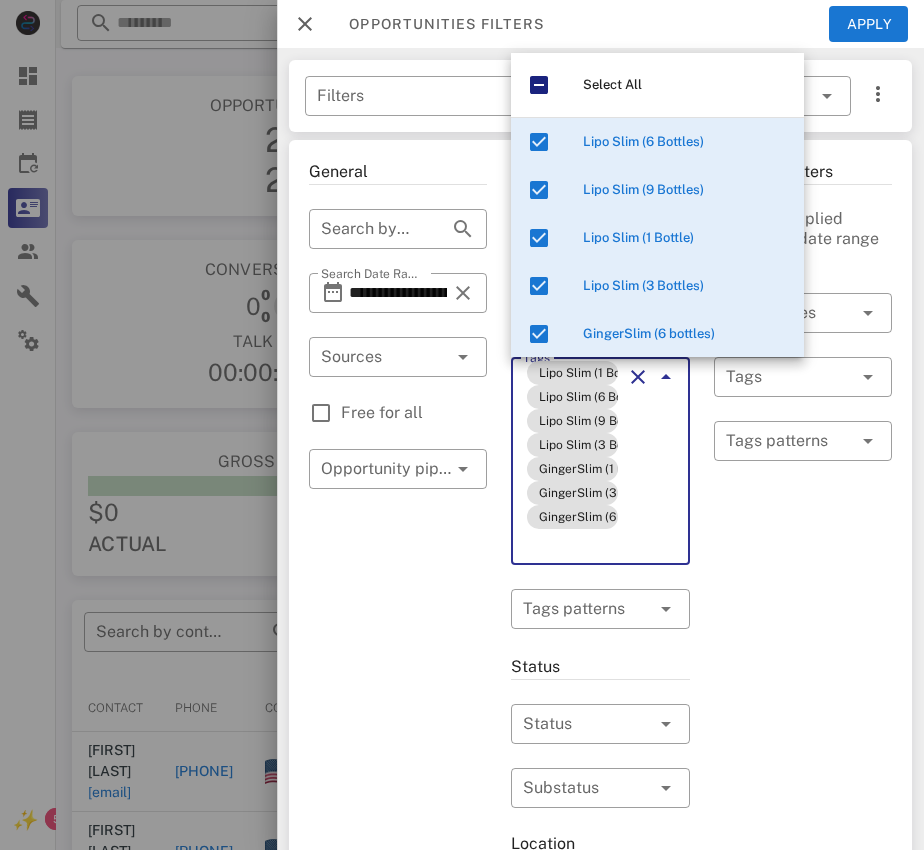 type 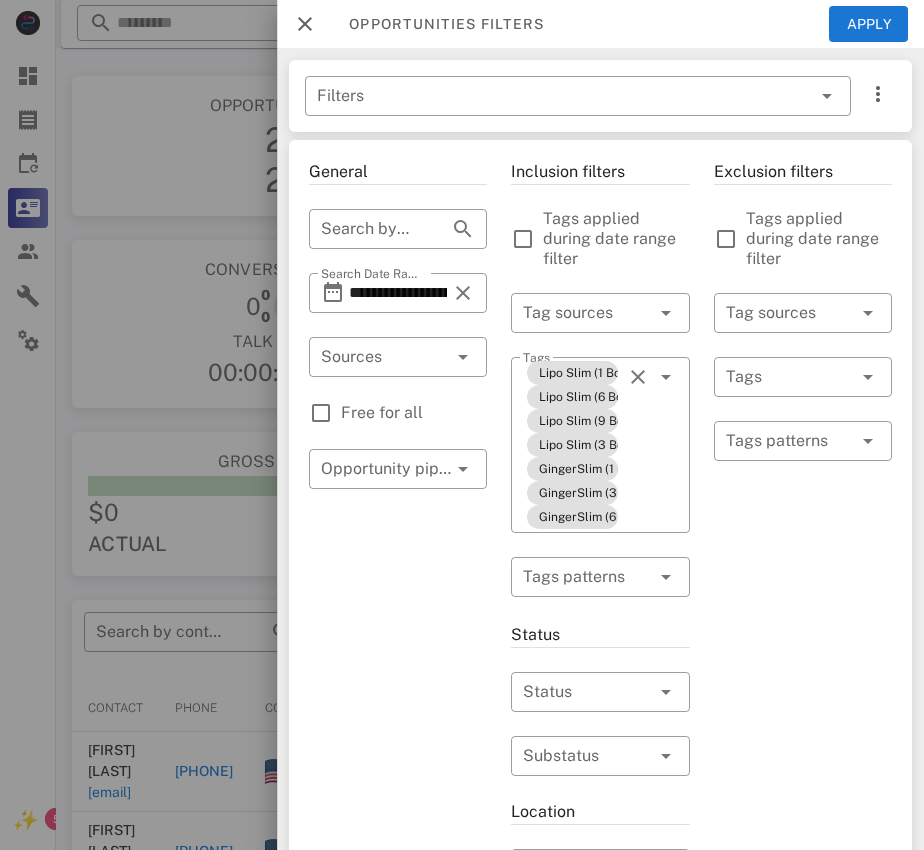 scroll, scrollTop: 187, scrollLeft: 0, axis: vertical 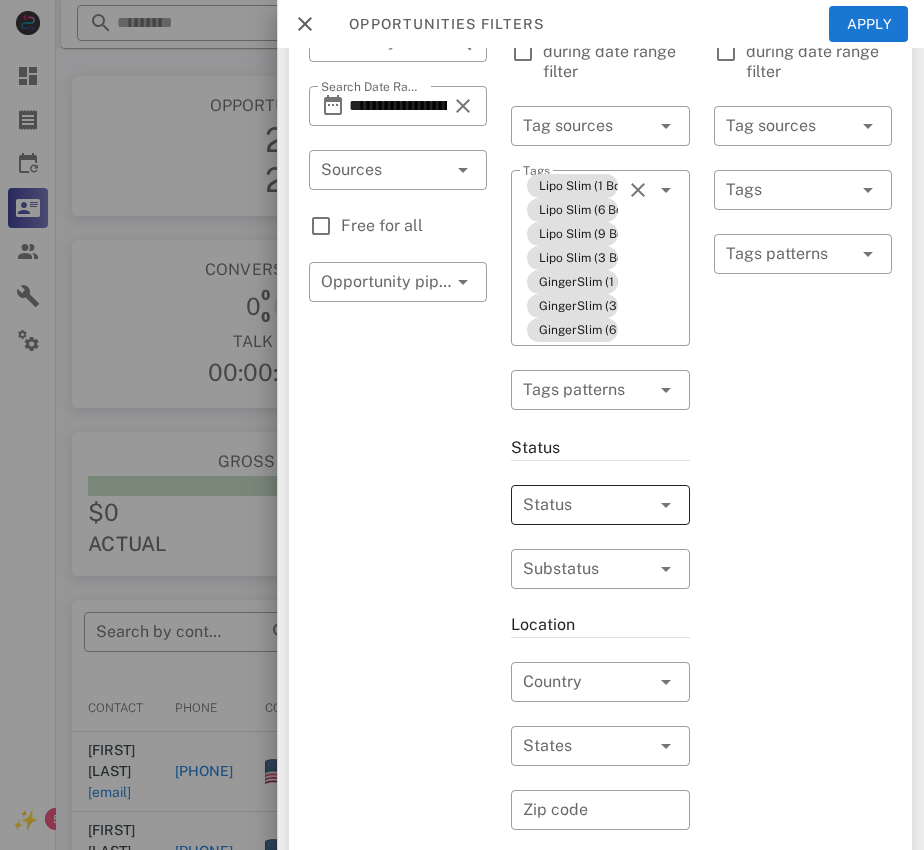 click at bounding box center [666, 505] 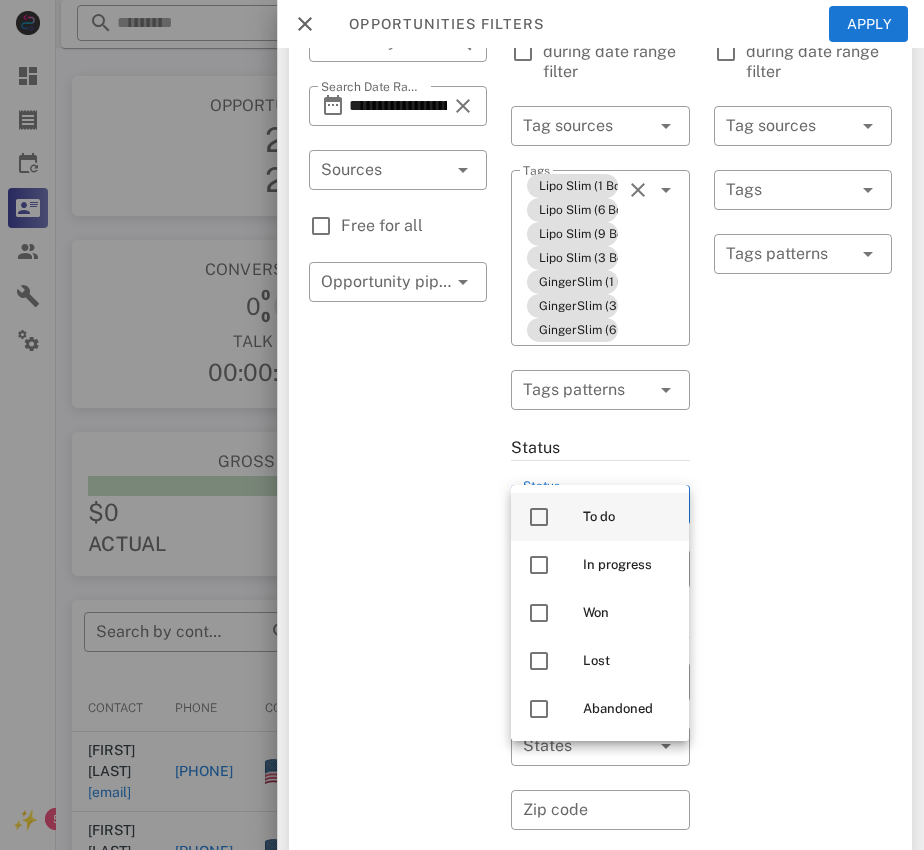 click on "To do" at bounding box center [628, 517] 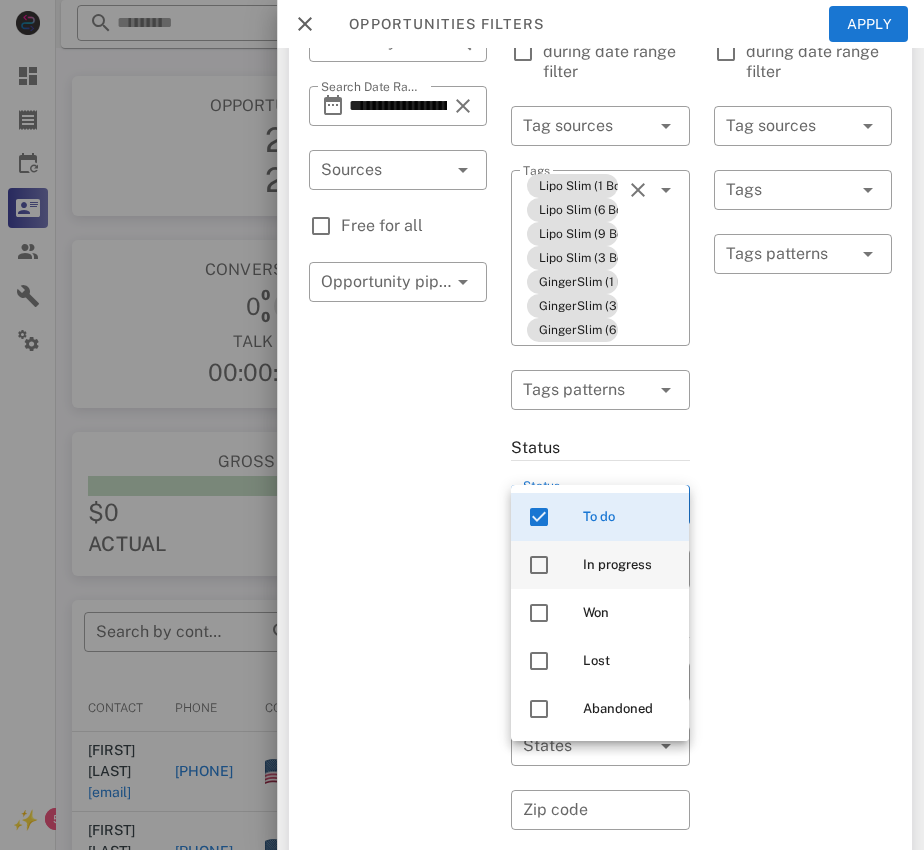 click on "In progress" at bounding box center (628, 565) 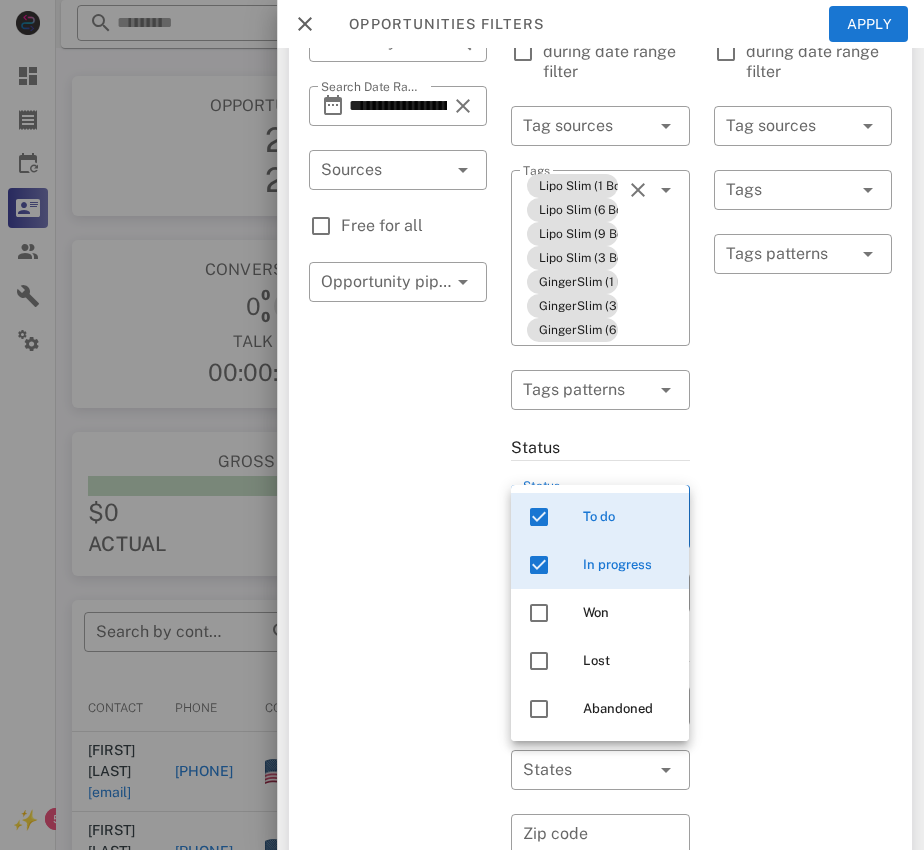 click on "Exclusion filters Tags applied during date range filter ​ Tag sources ​ Tags ​ Tags patterns" at bounding box center [803, 620] 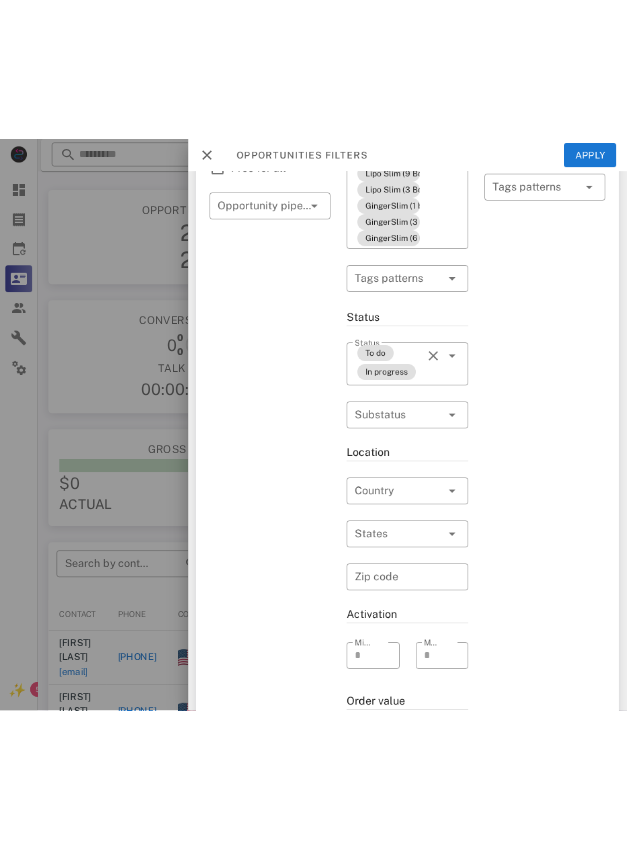 scroll, scrollTop: 362, scrollLeft: 0, axis: vertical 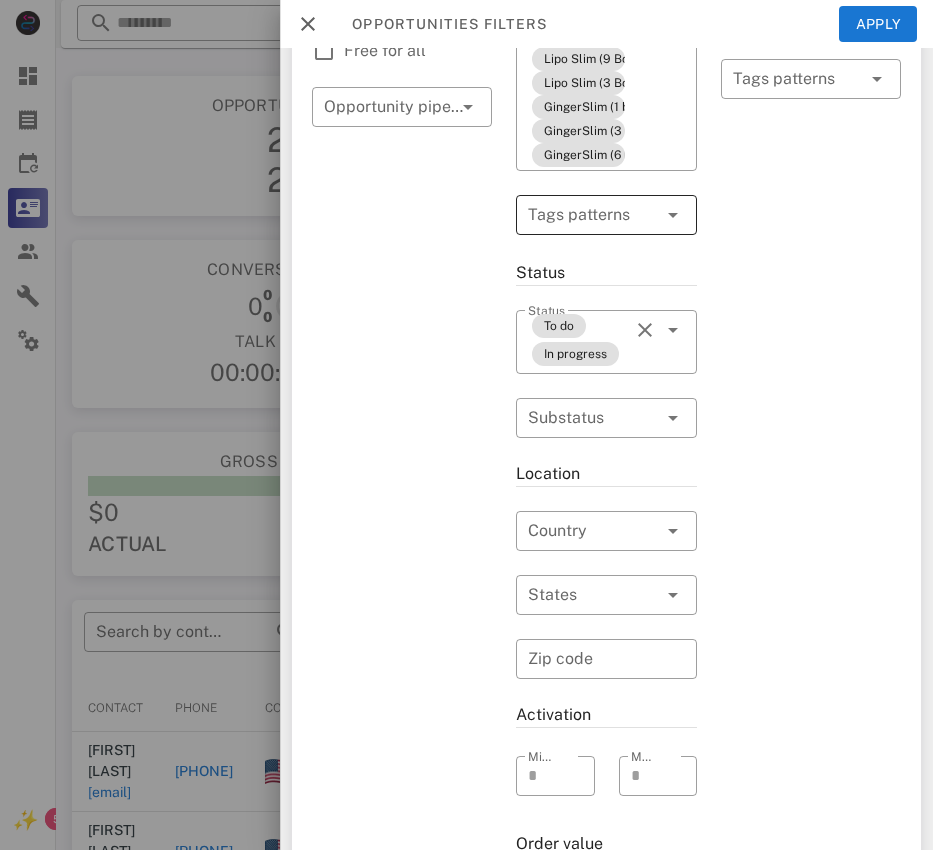 click at bounding box center (671, 215) 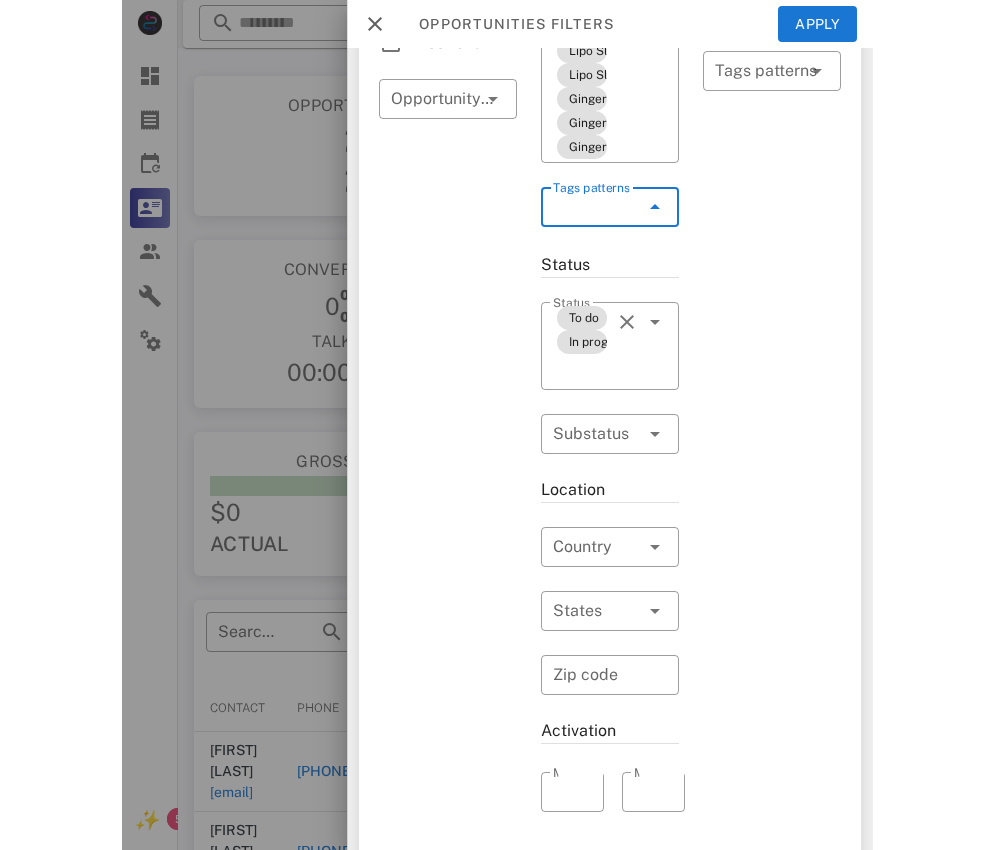 scroll, scrollTop: 362, scrollLeft: 0, axis: vertical 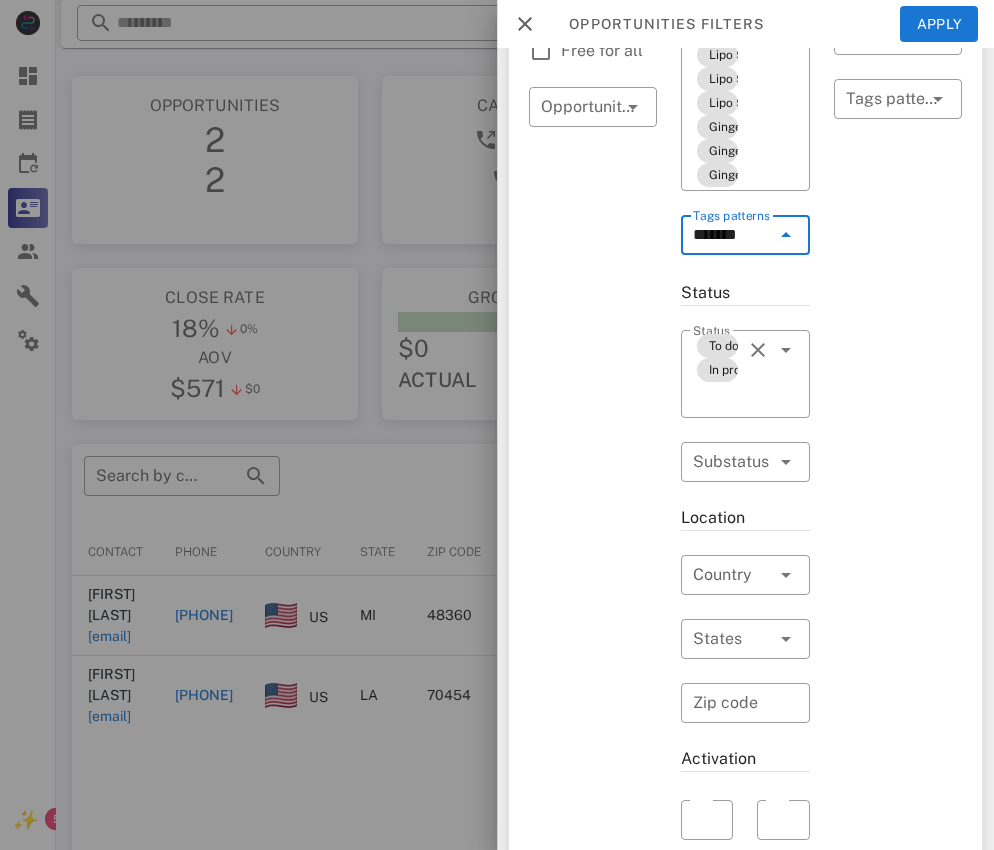 type on "********" 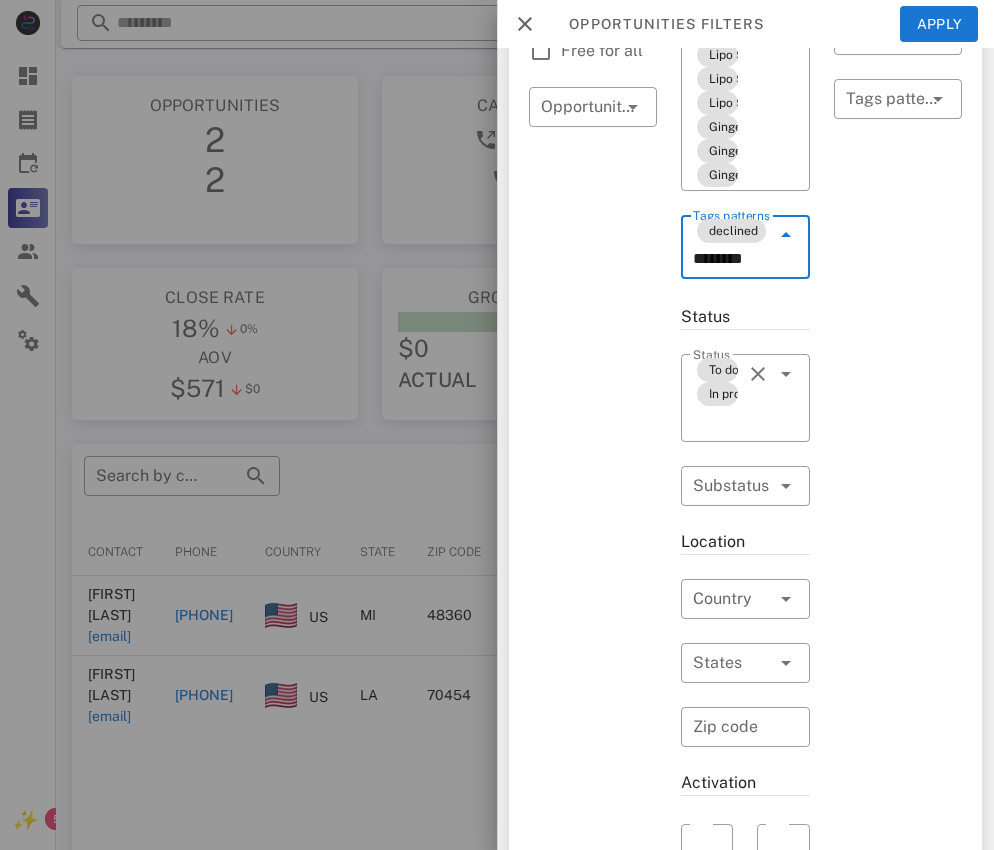 type on "*********" 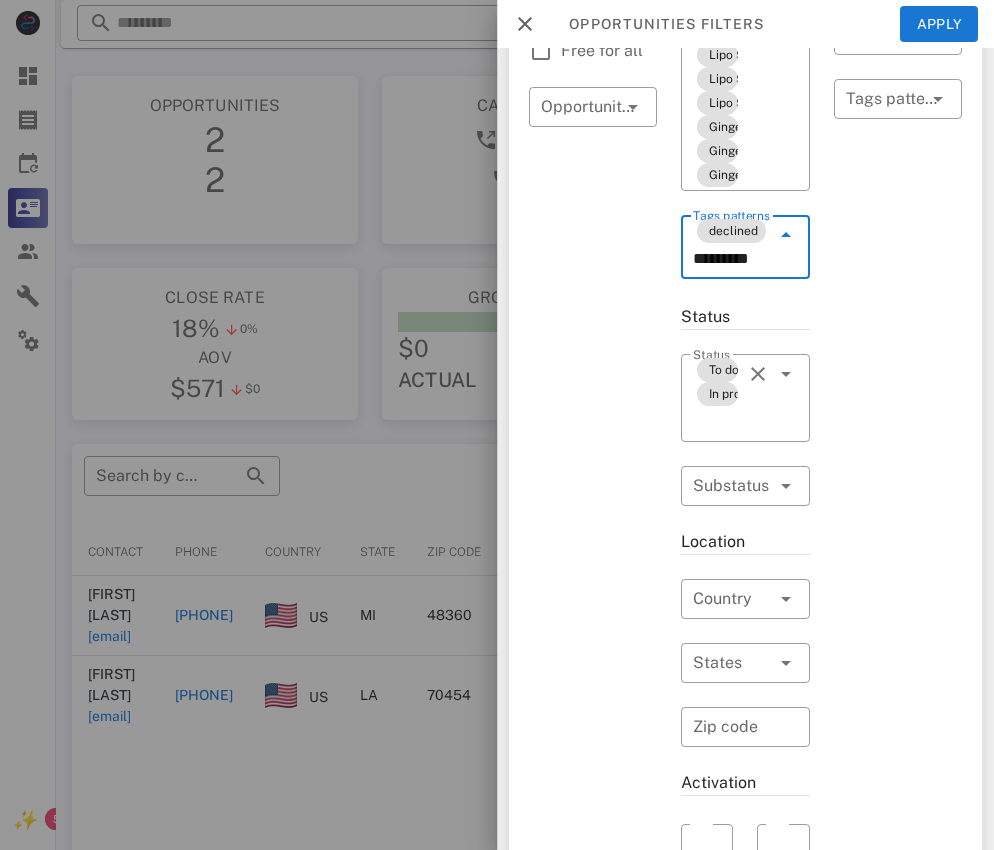 scroll, scrollTop: 0, scrollLeft: 2, axis: horizontal 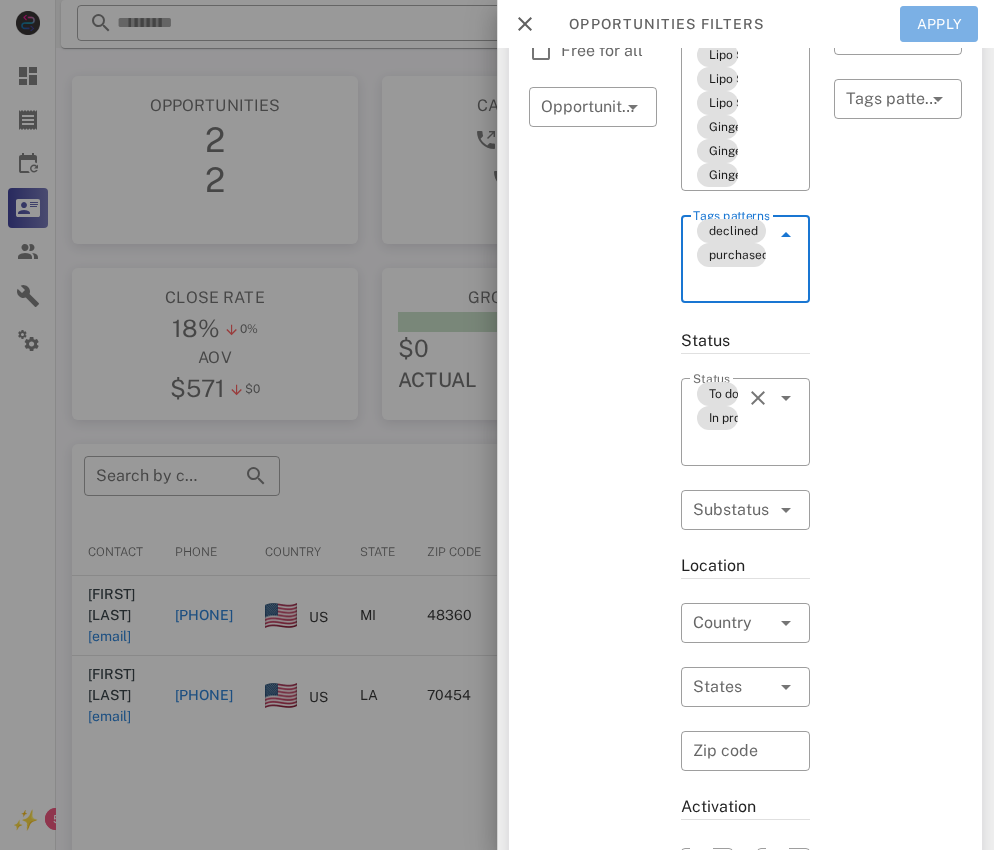 click on "Apply" at bounding box center [939, 24] 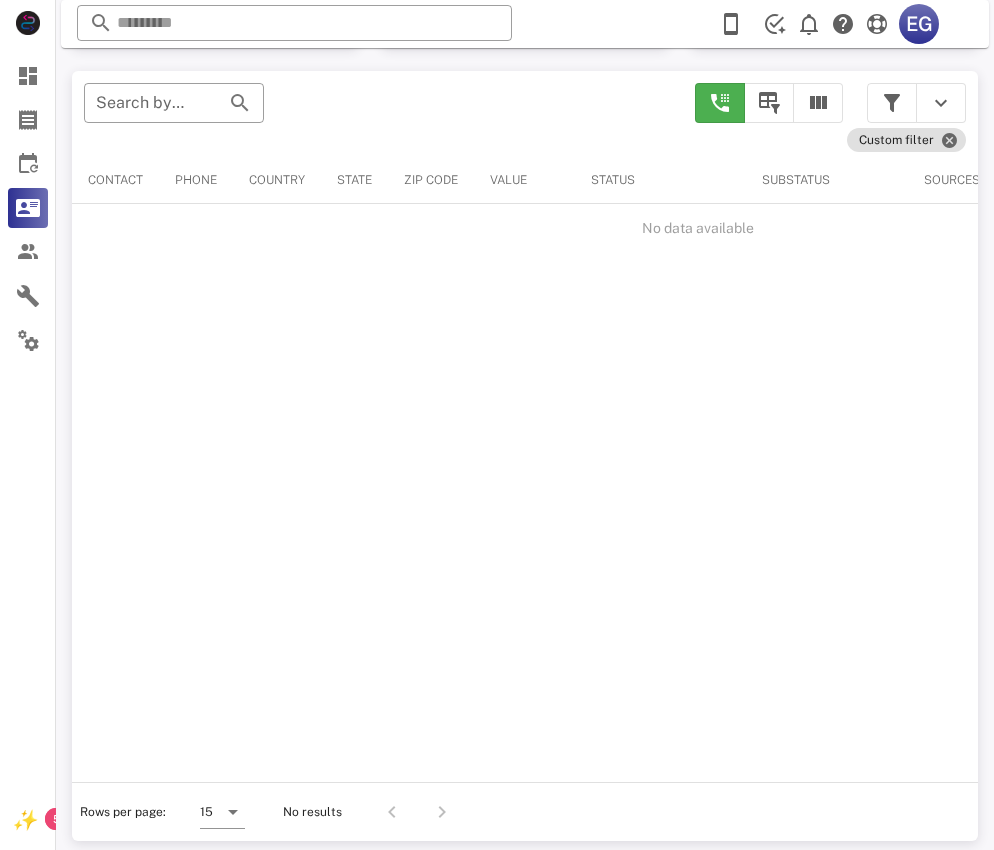scroll, scrollTop: 374, scrollLeft: 0, axis: vertical 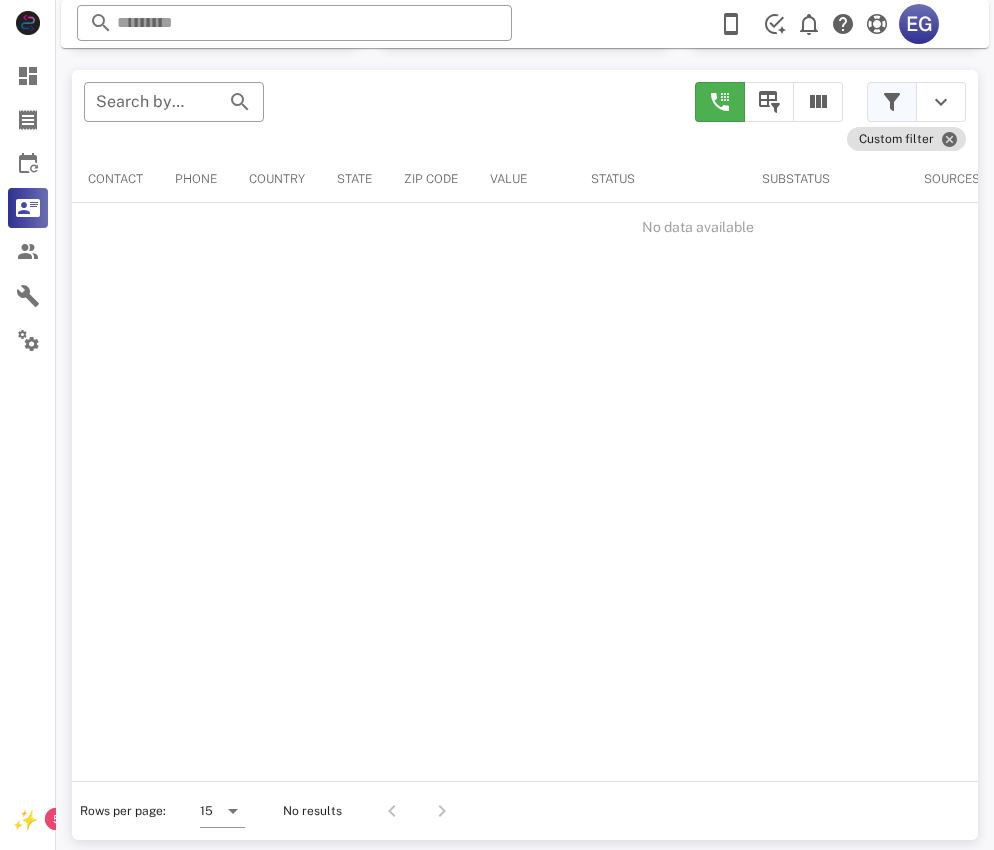 click at bounding box center (892, 102) 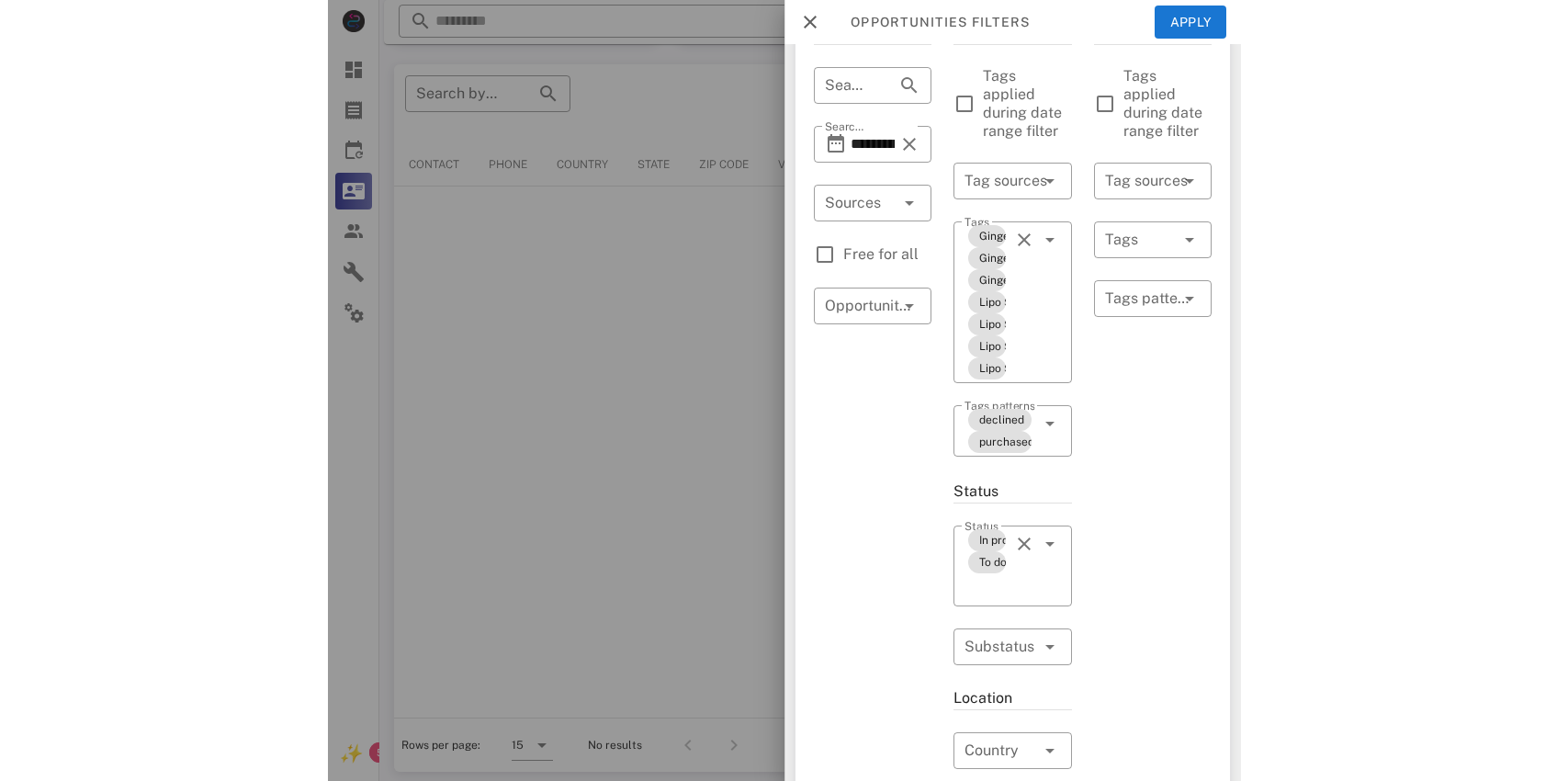 scroll, scrollTop: 121, scrollLeft: 0, axis: vertical 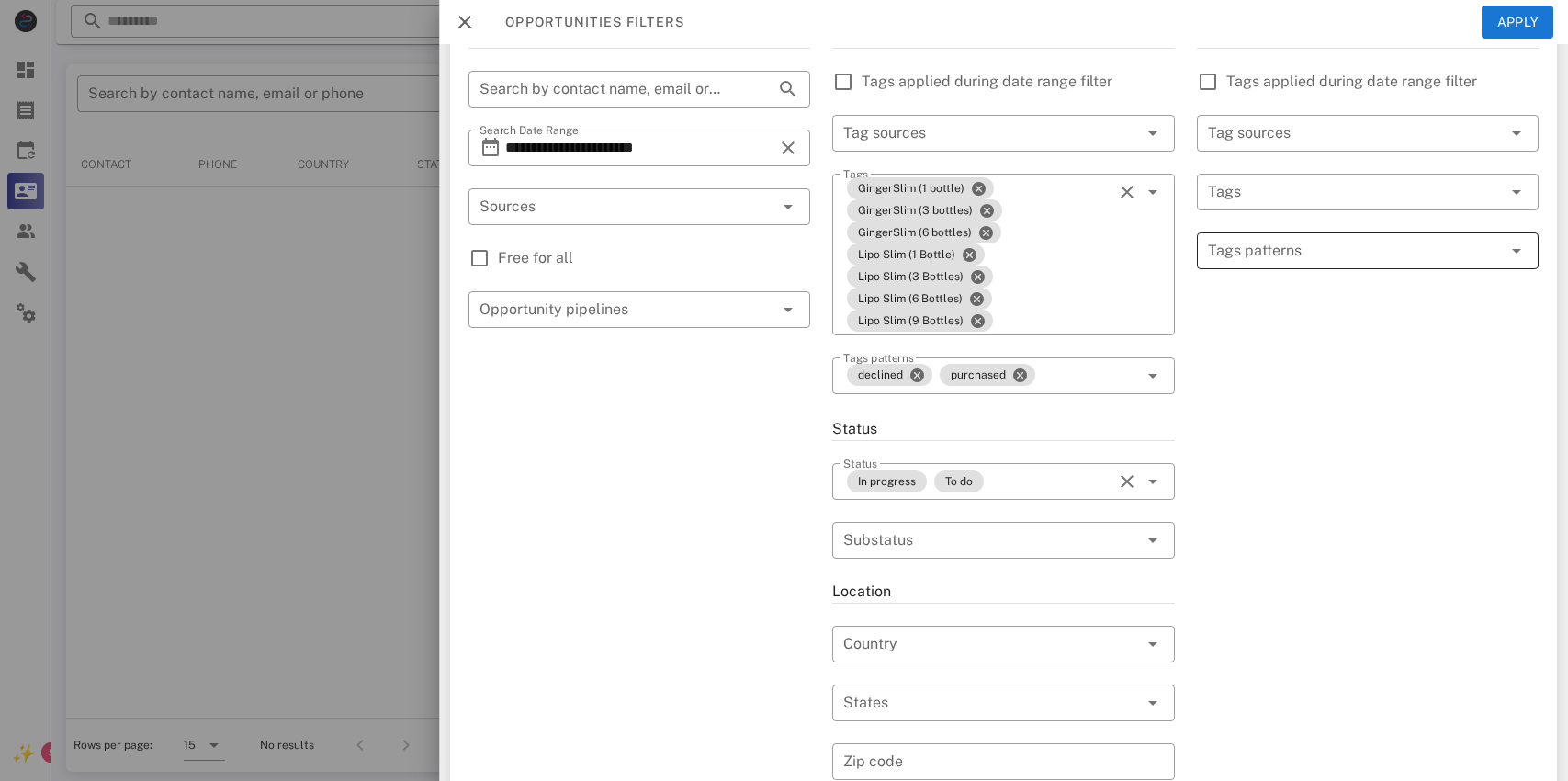 click at bounding box center (1355, 251) 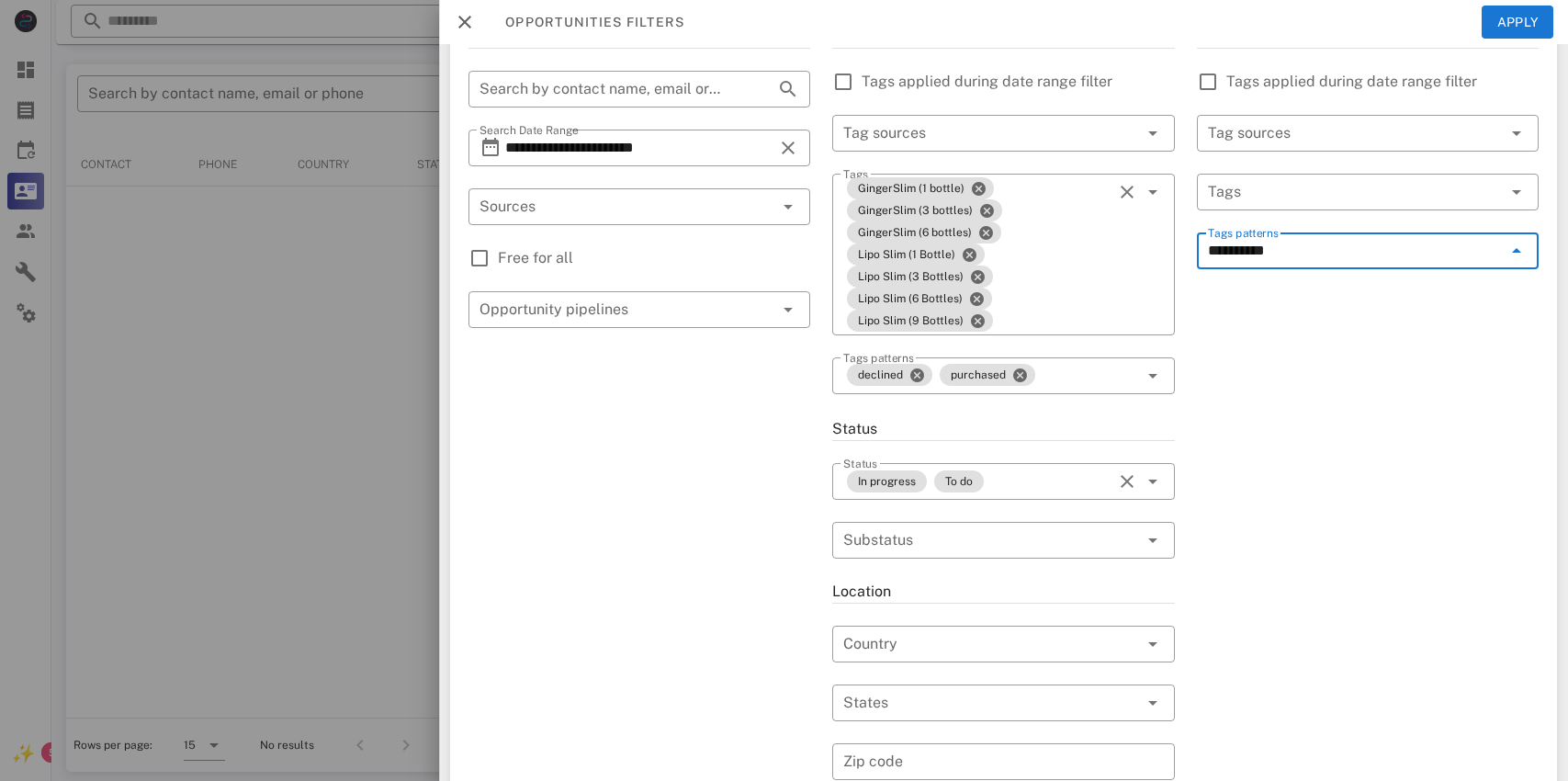 type on "**********" 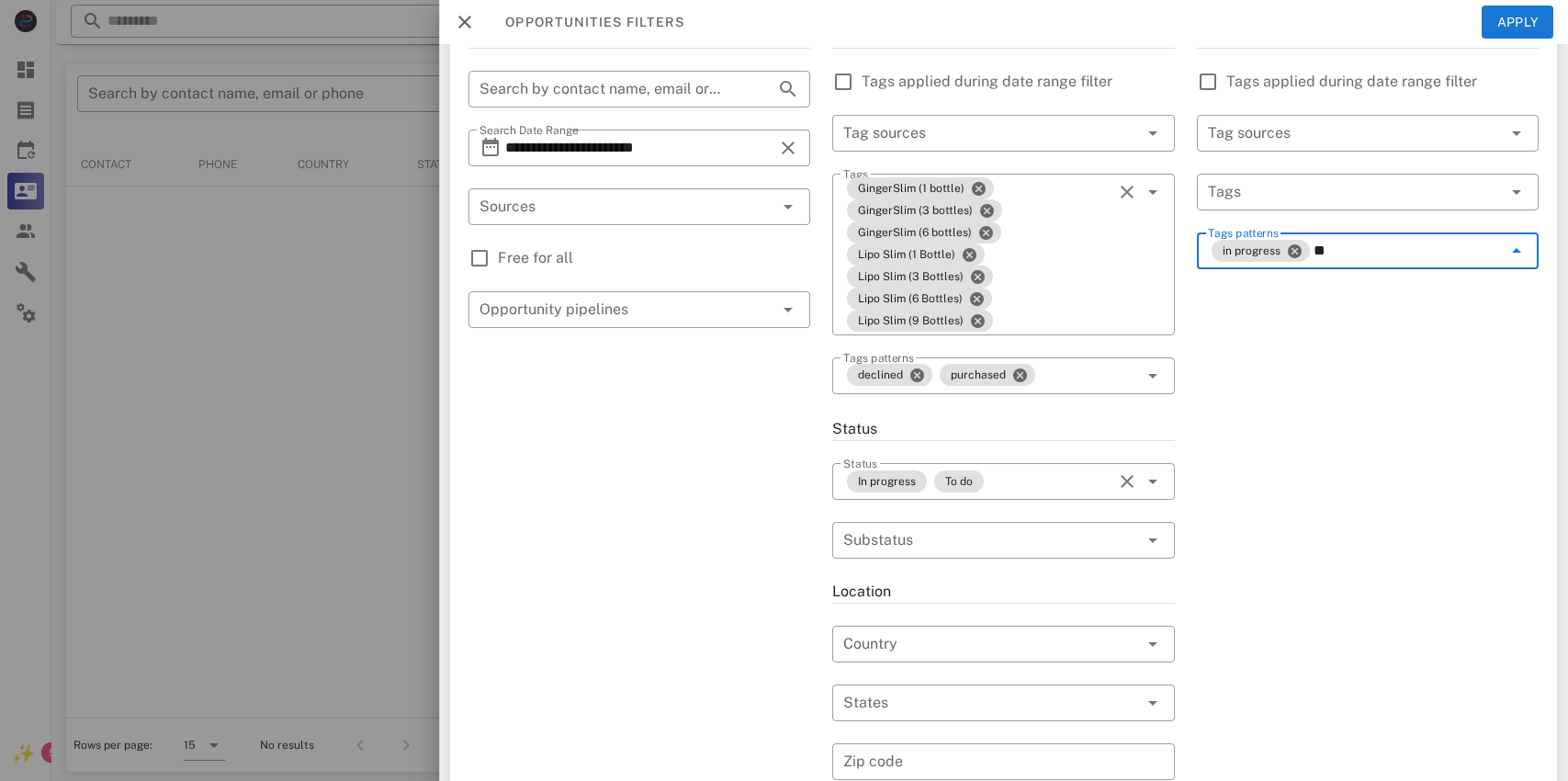 type on "*" 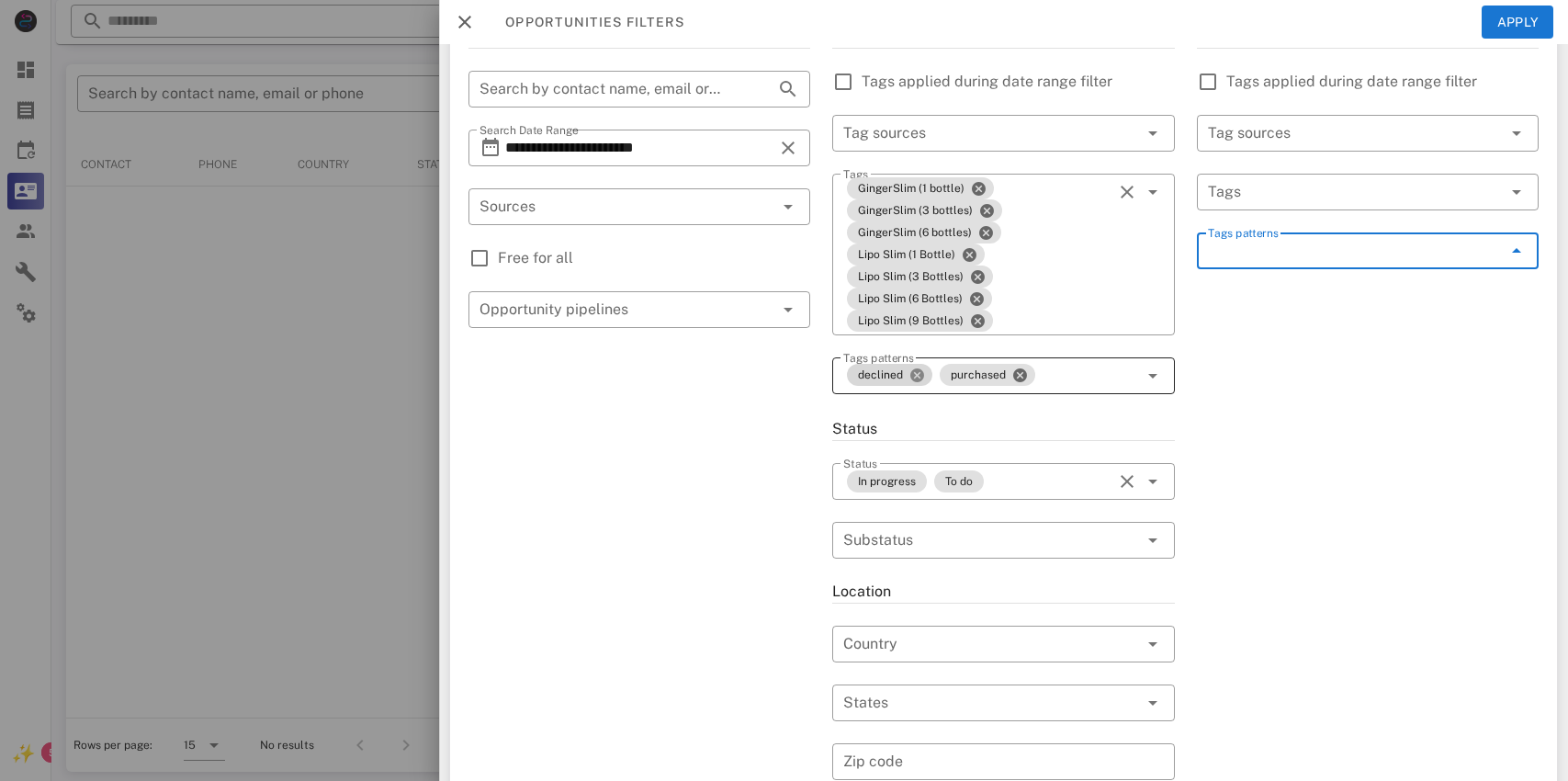 click at bounding box center [917, 375] 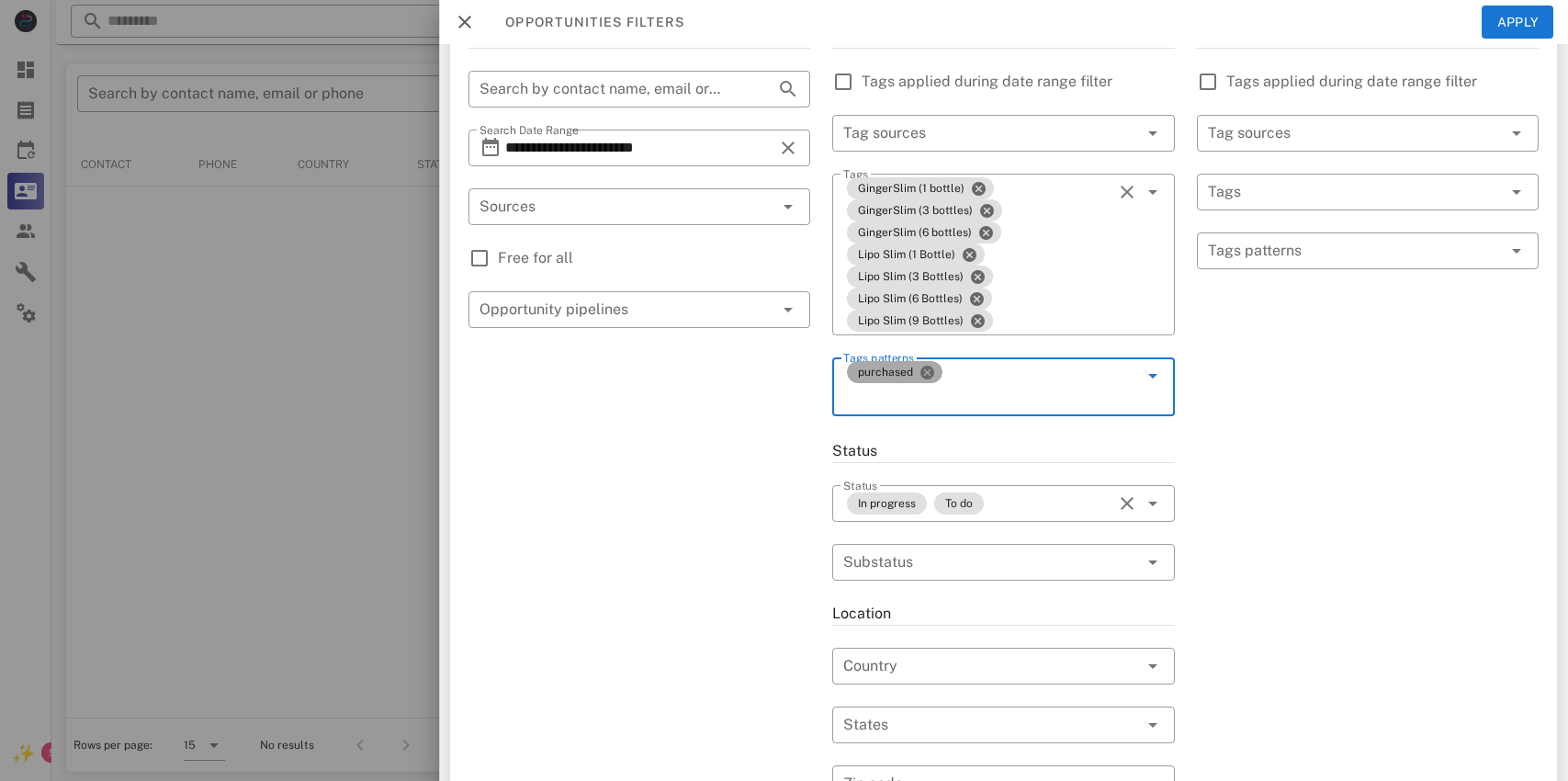 click at bounding box center (927, 372) 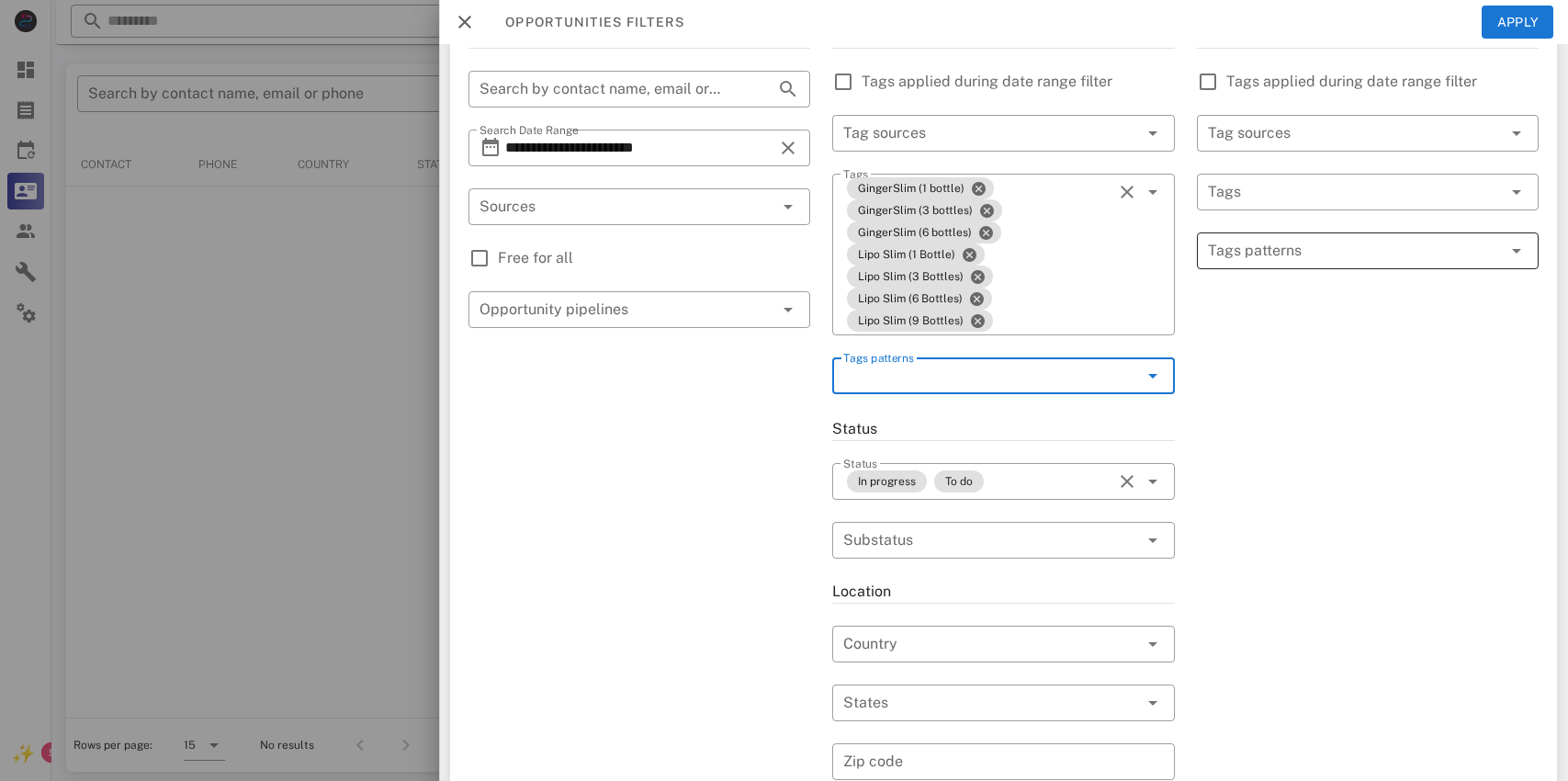 click at bounding box center [1355, 251] 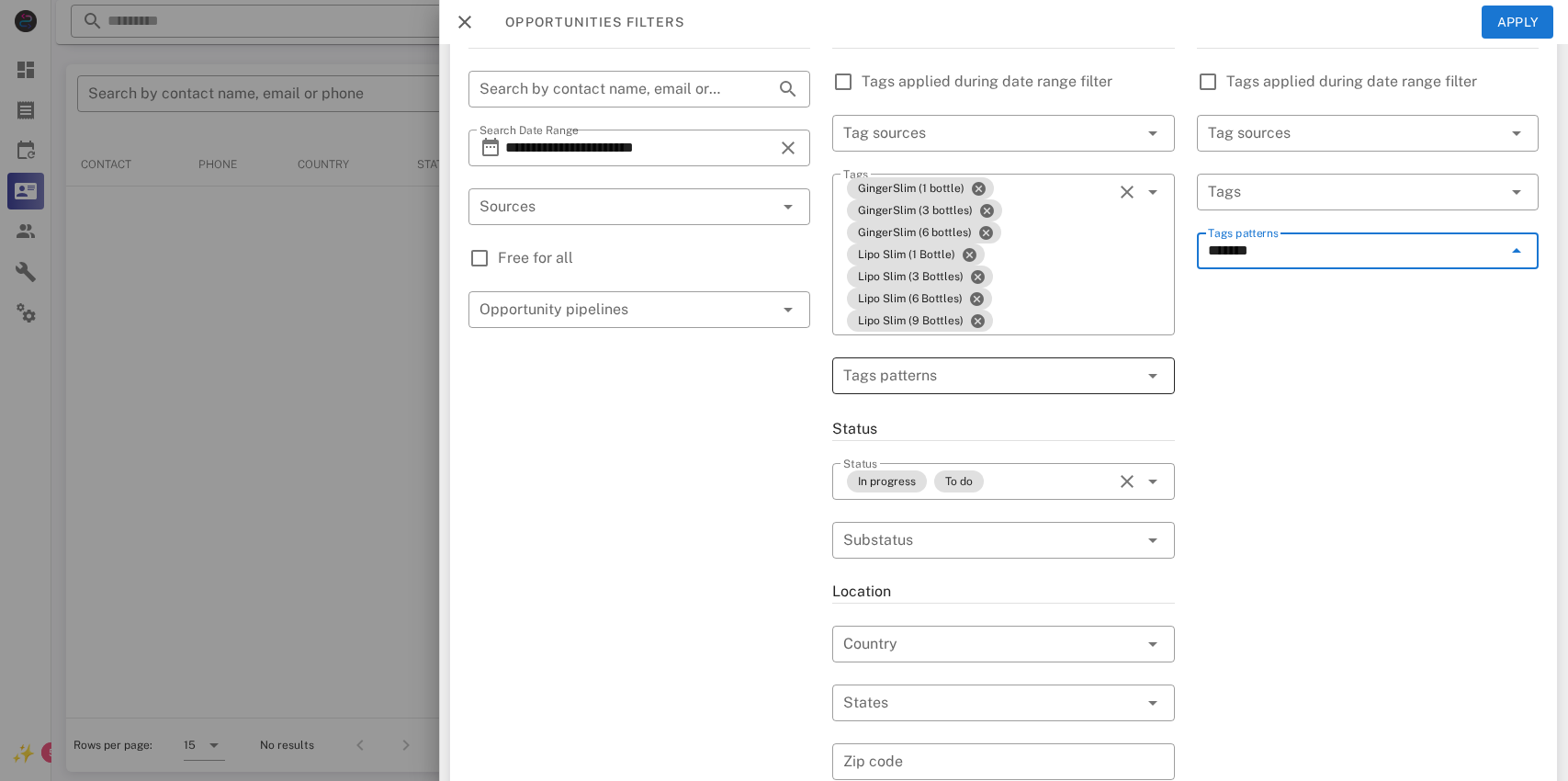 type on "********" 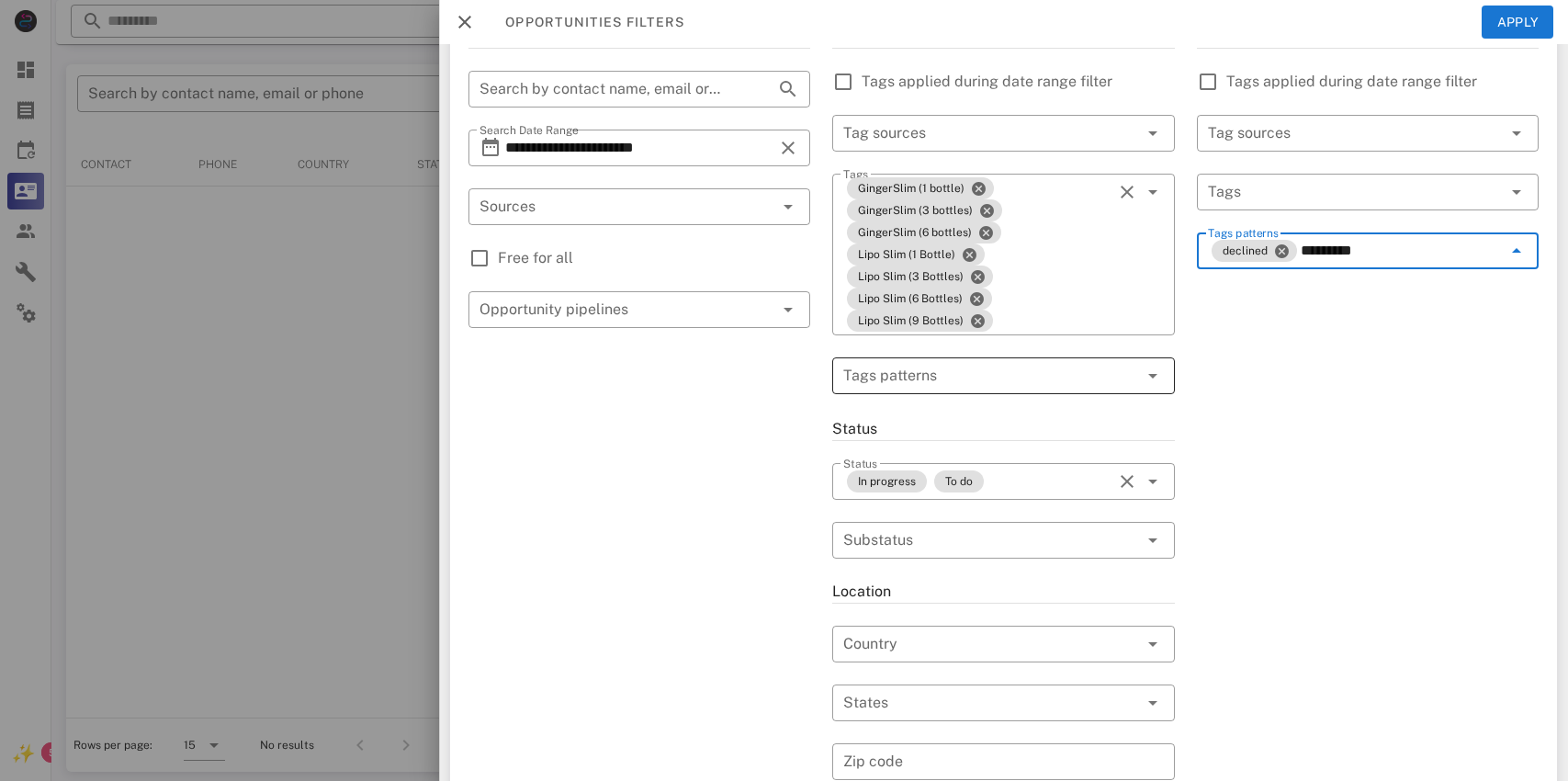 type on "*********" 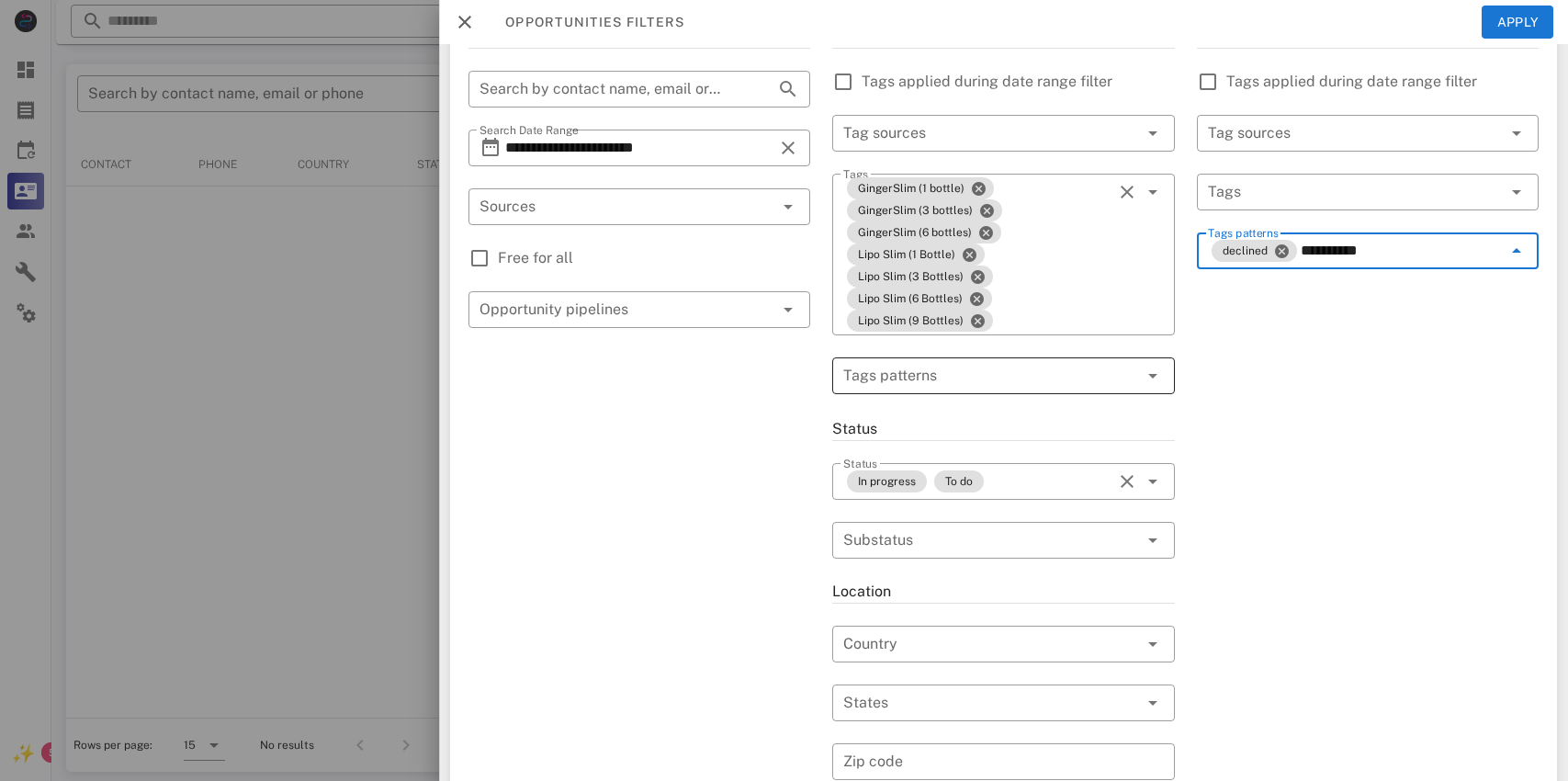 type 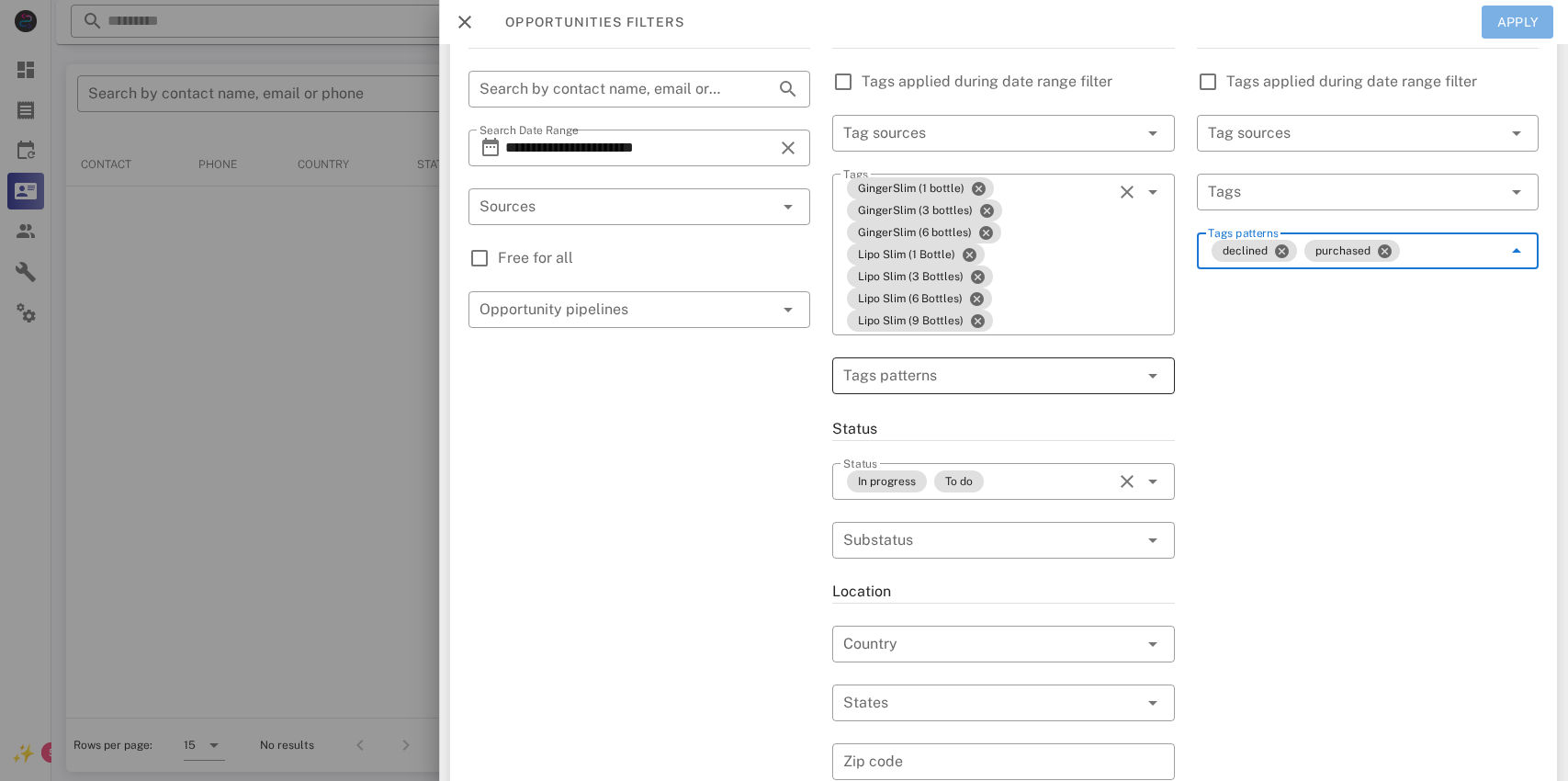 click on "Apply" at bounding box center (1517, 22) 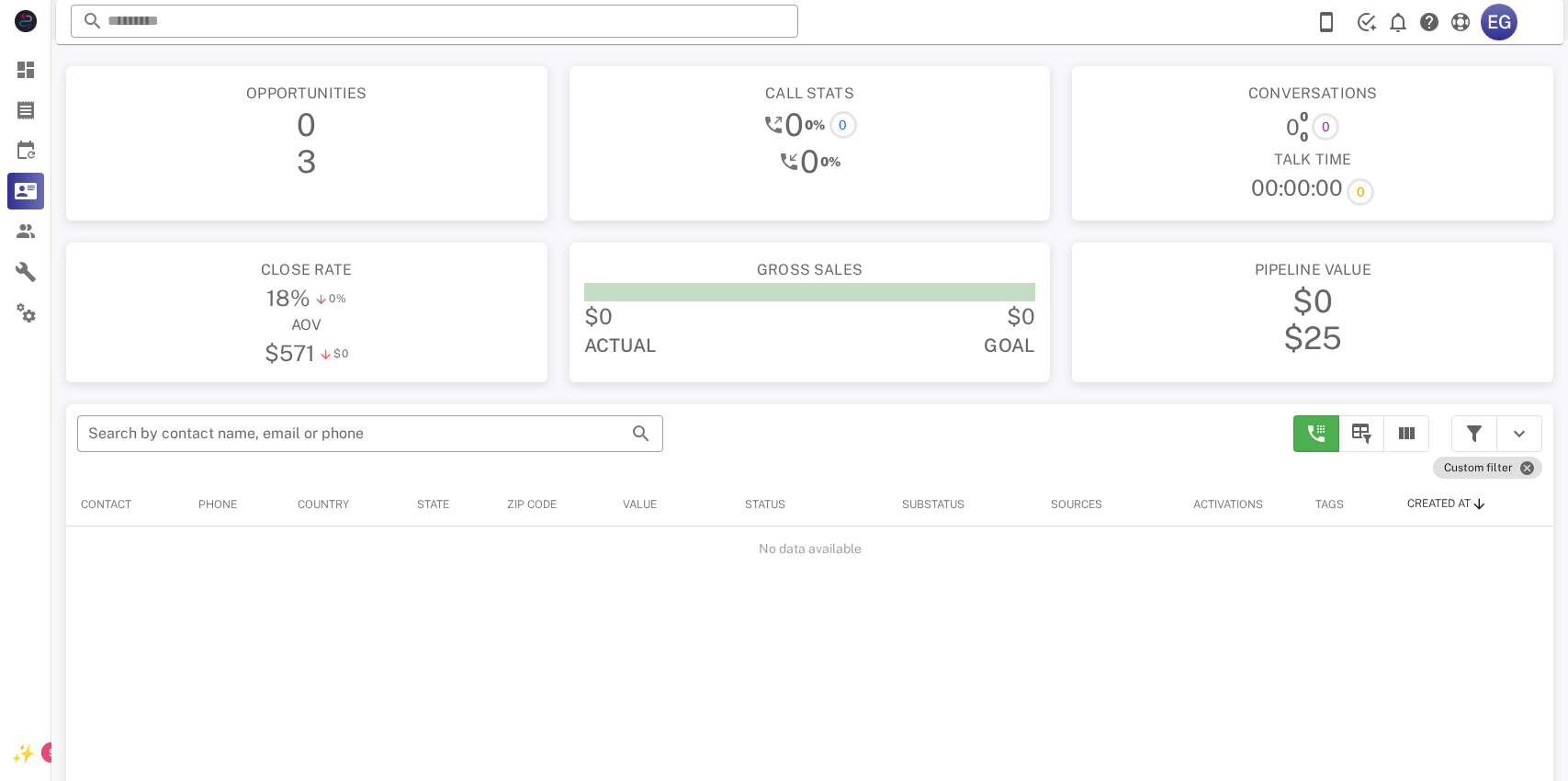 scroll, scrollTop: 0, scrollLeft: 0, axis: both 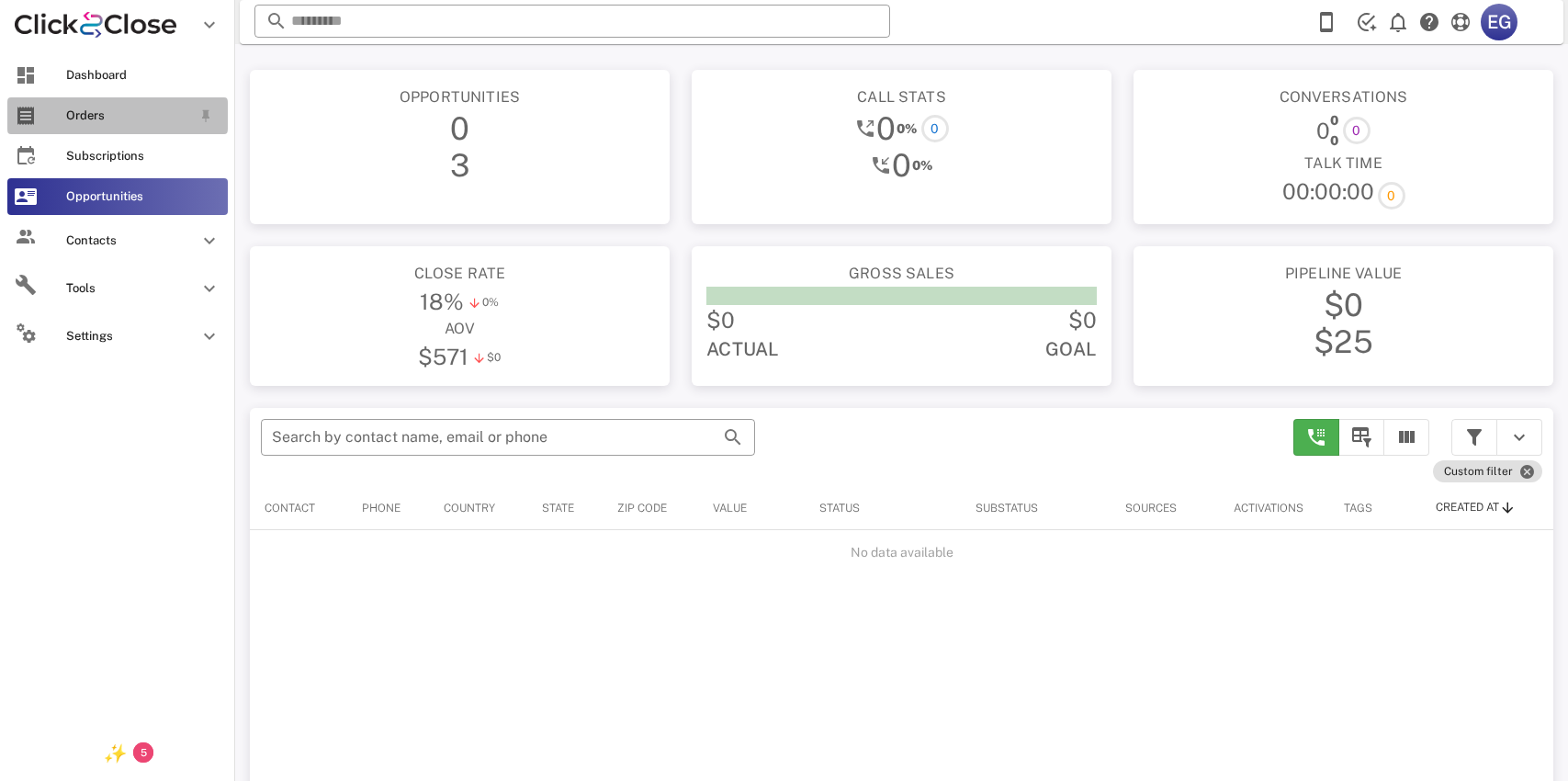 click at bounding box center [26, 116] 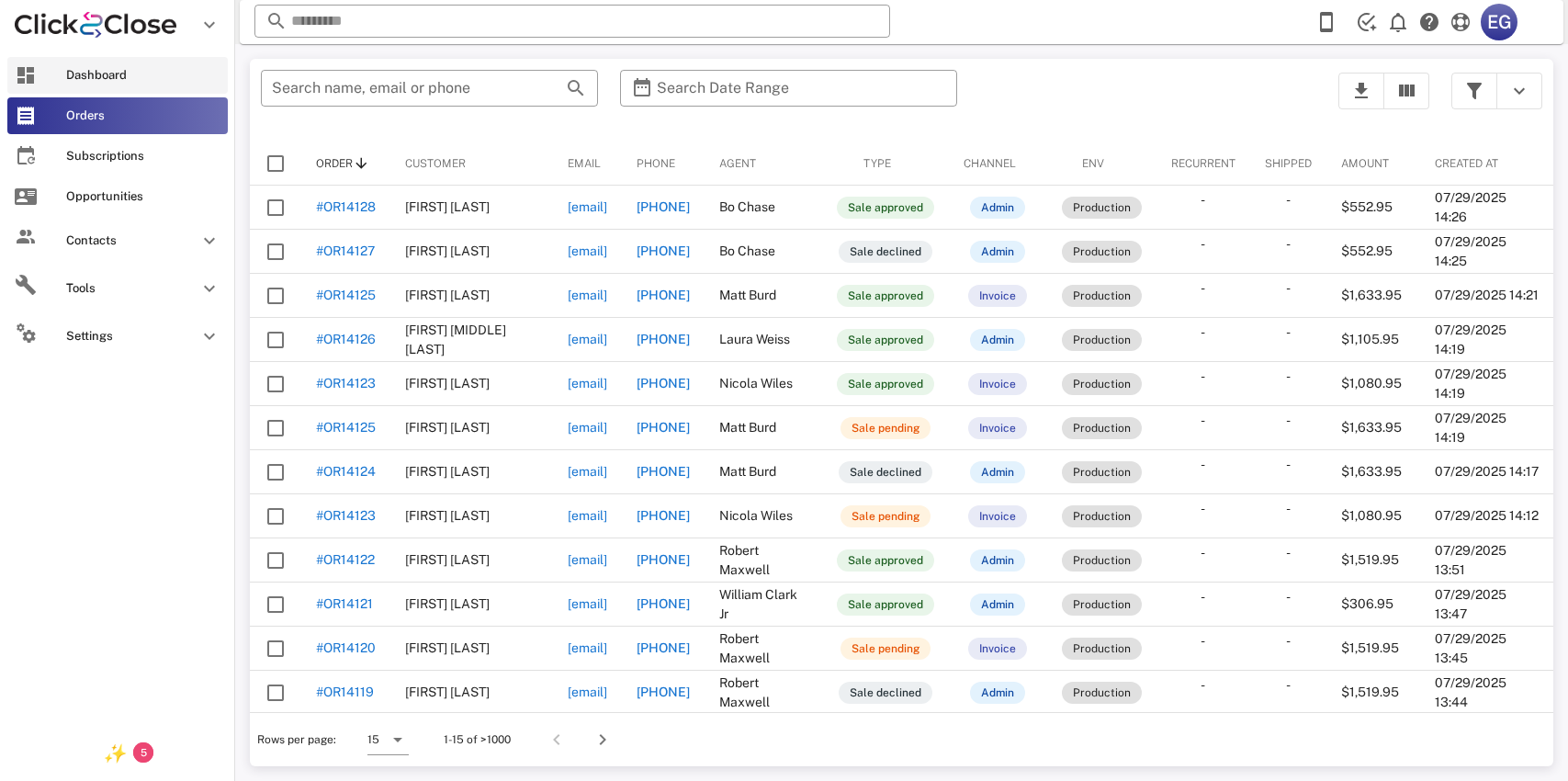 click on "Dashboard" at bounding box center (118, 75) 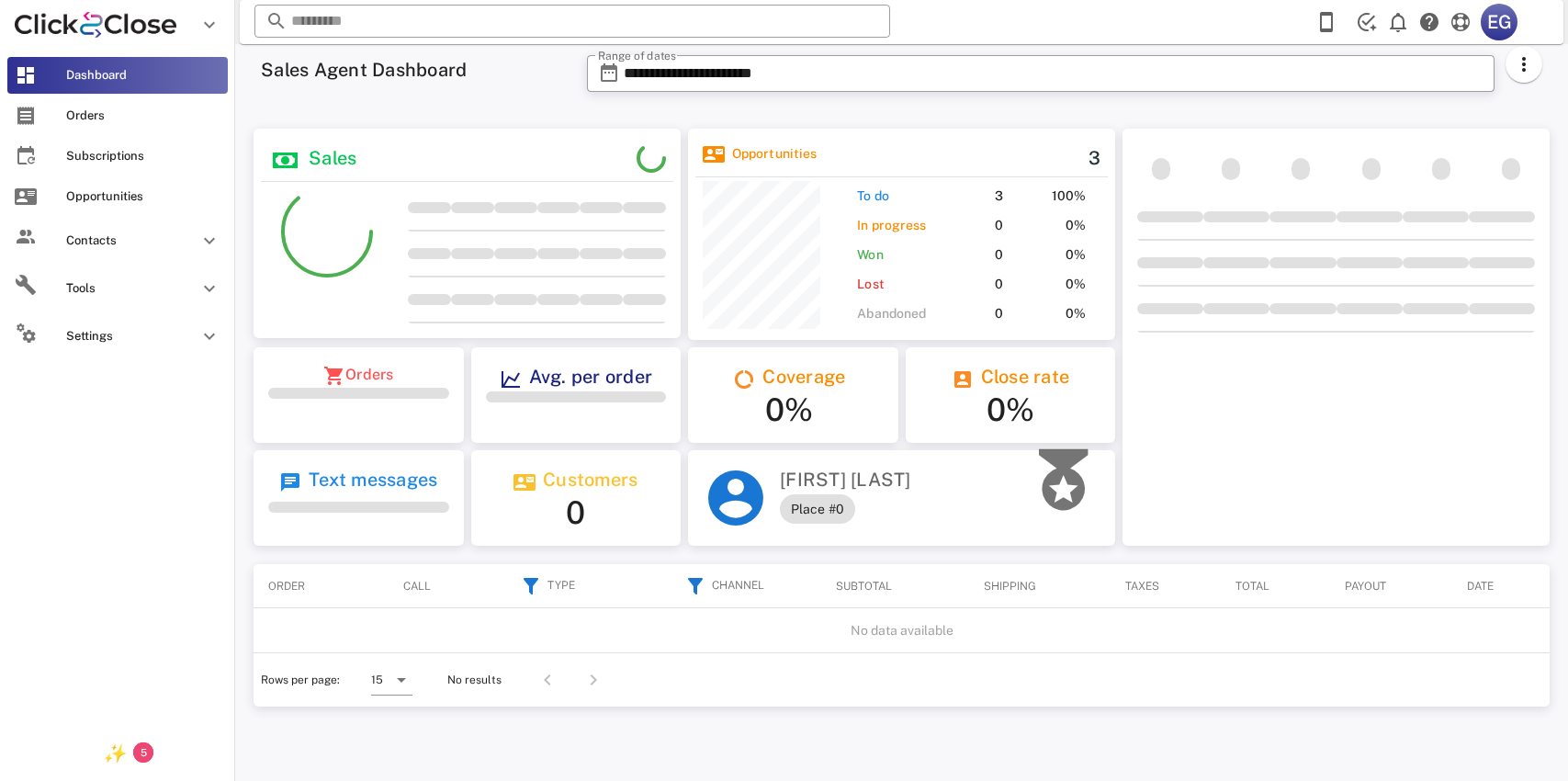 scroll, scrollTop: 918612, scrollLeft: 918143, axis: both 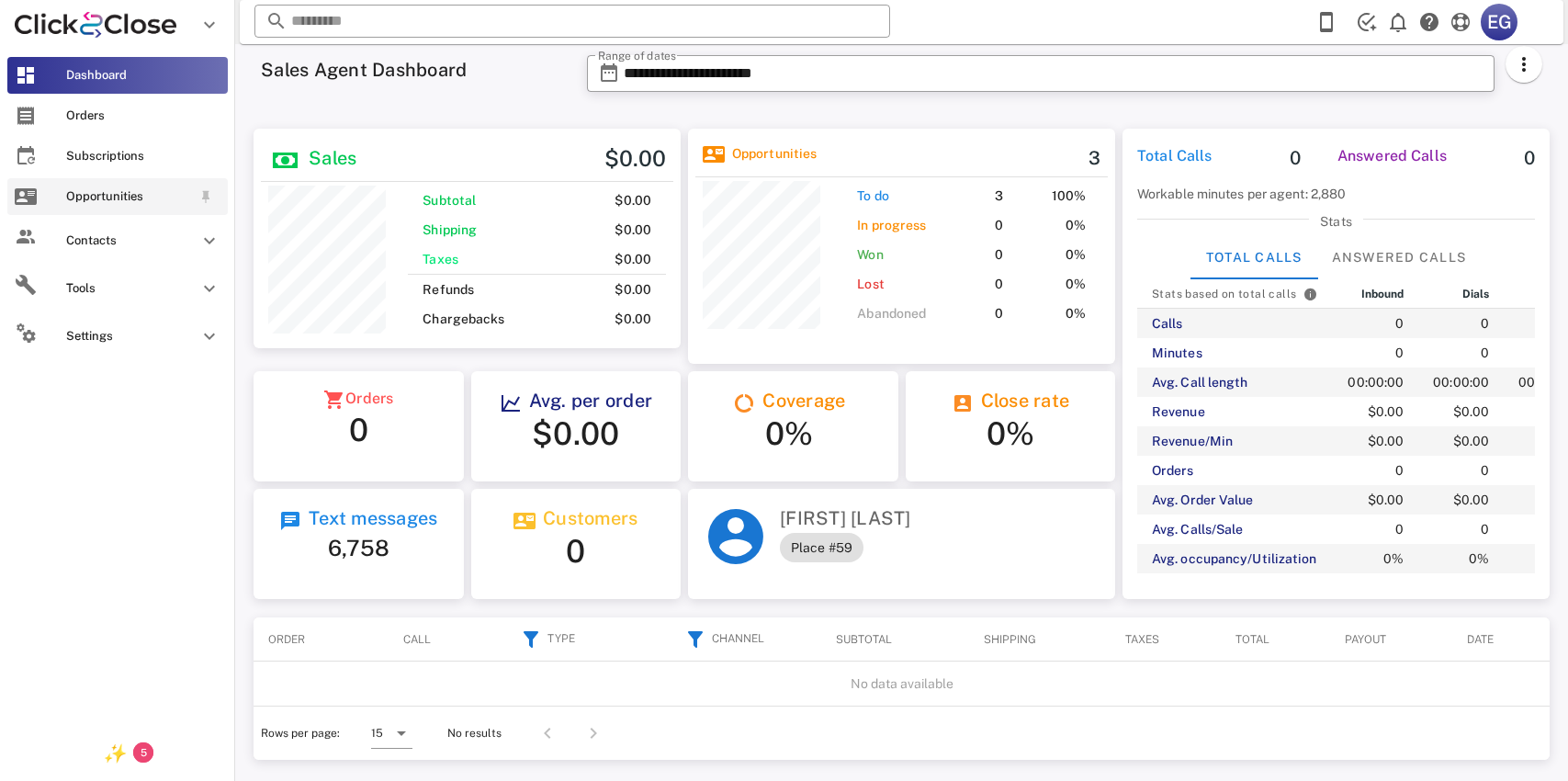click on "Opportunities" at bounding box center (129, 197) 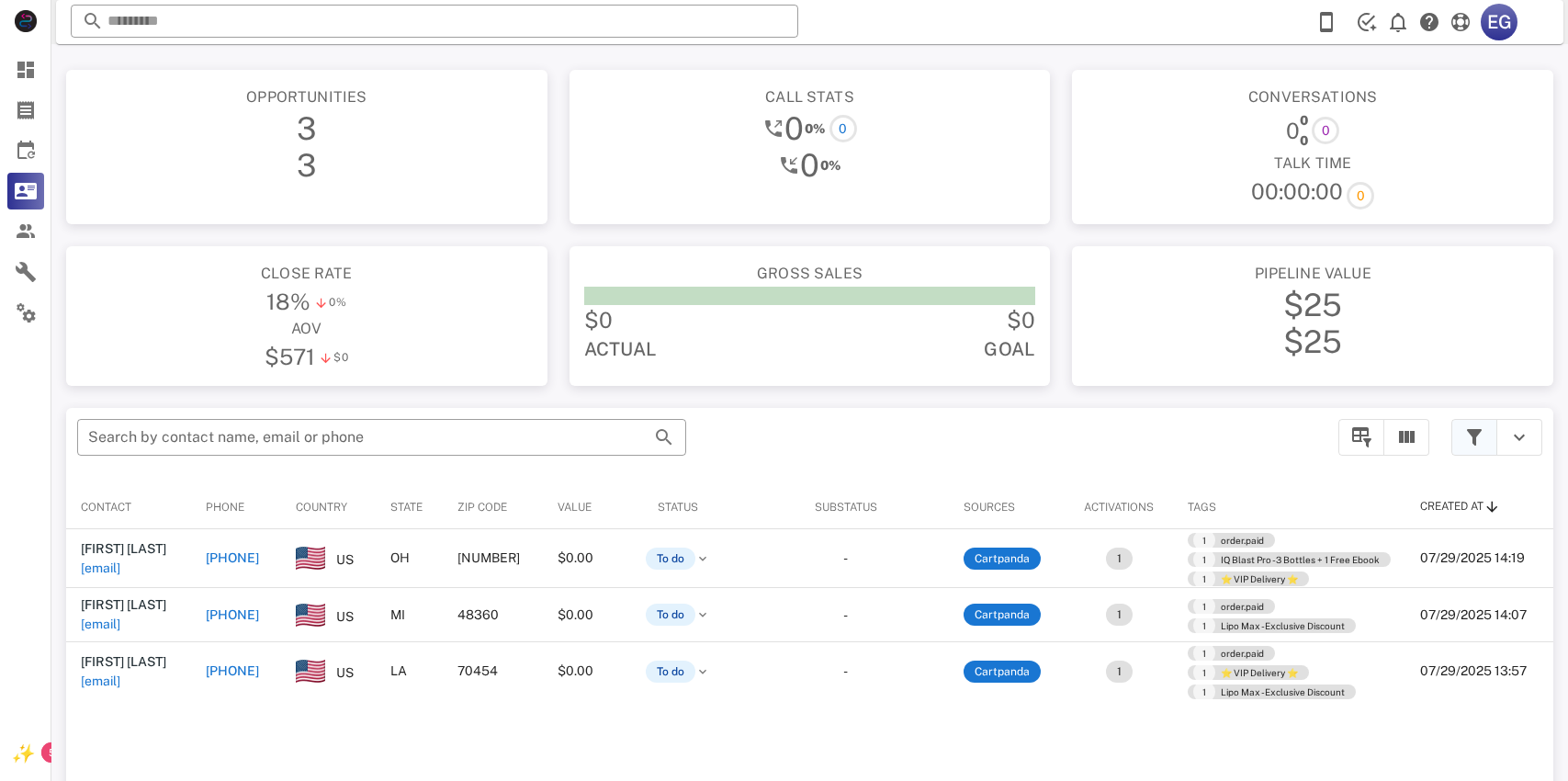 click at bounding box center [1474, 437] 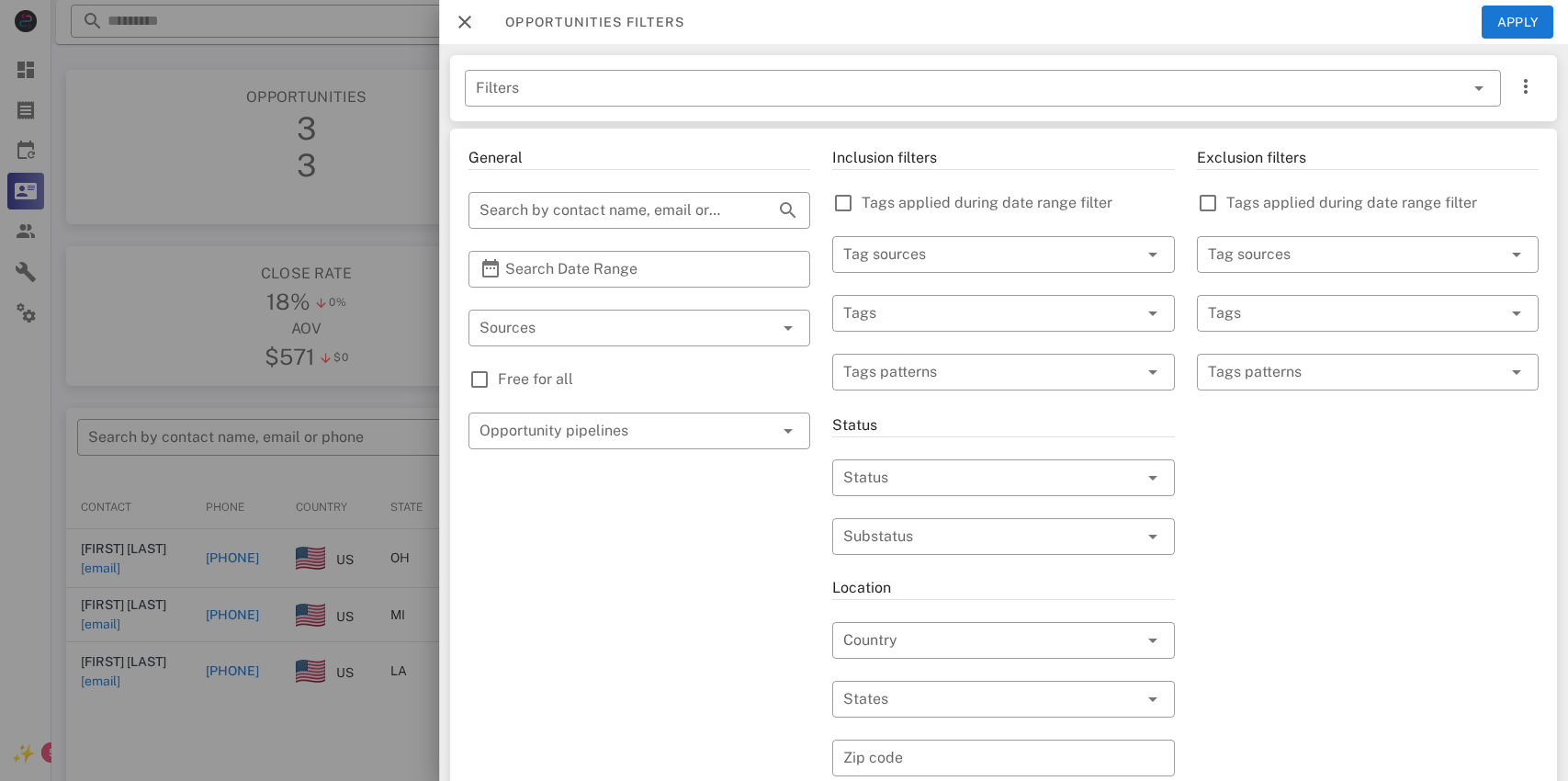 click at bounding box center (784, 390) 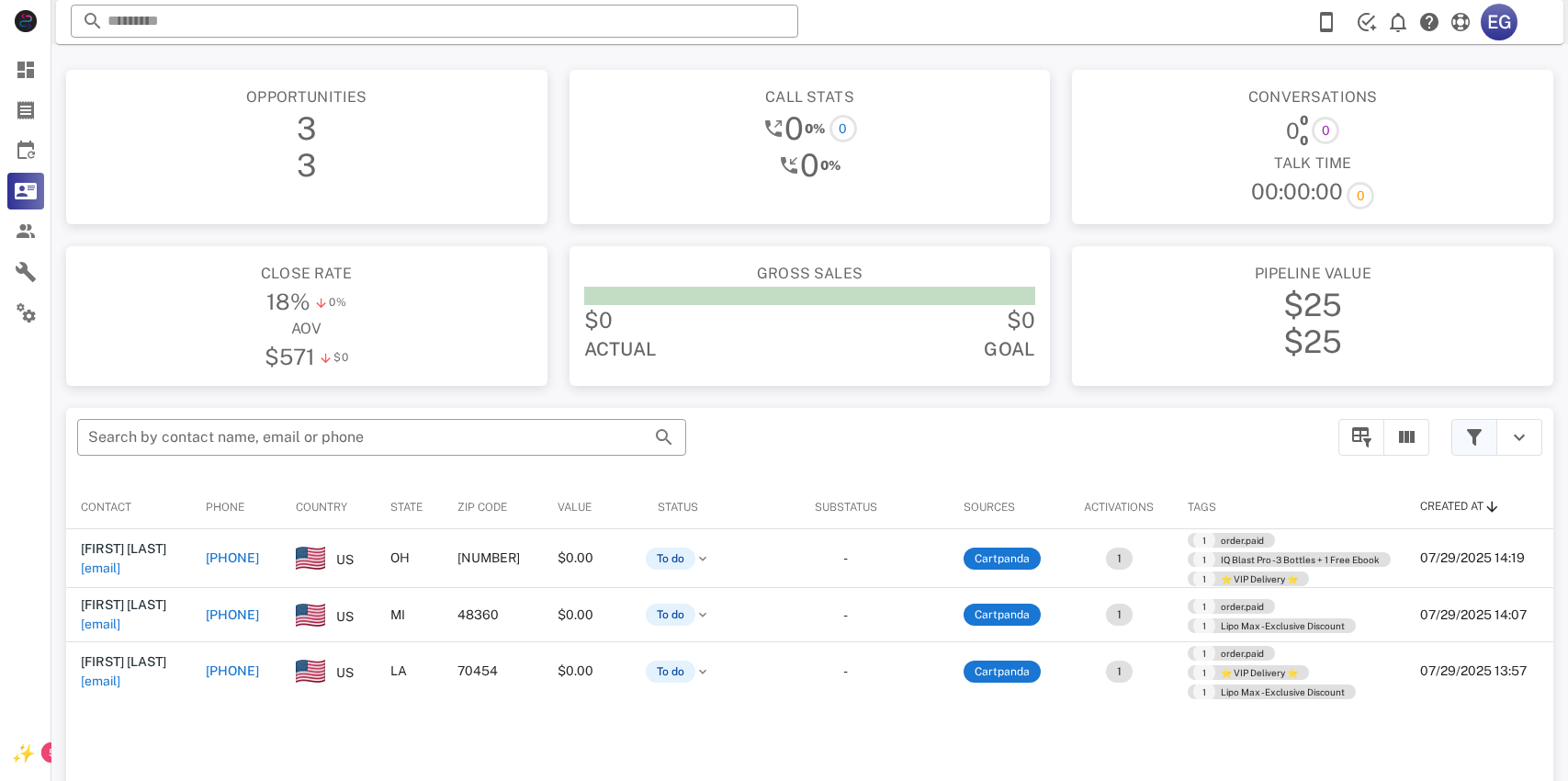 click at bounding box center (1474, 437) 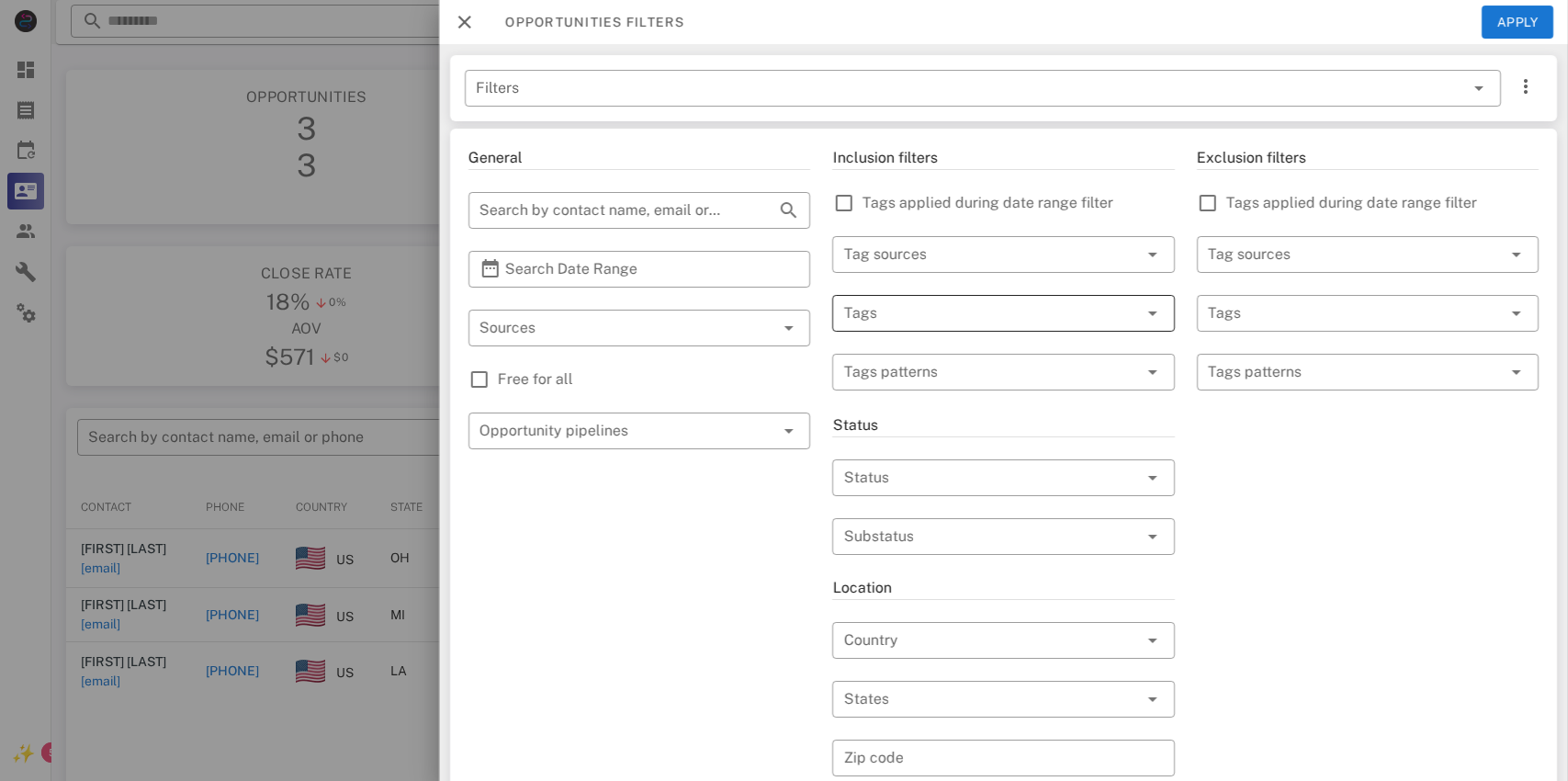 click at bounding box center (977, 313) 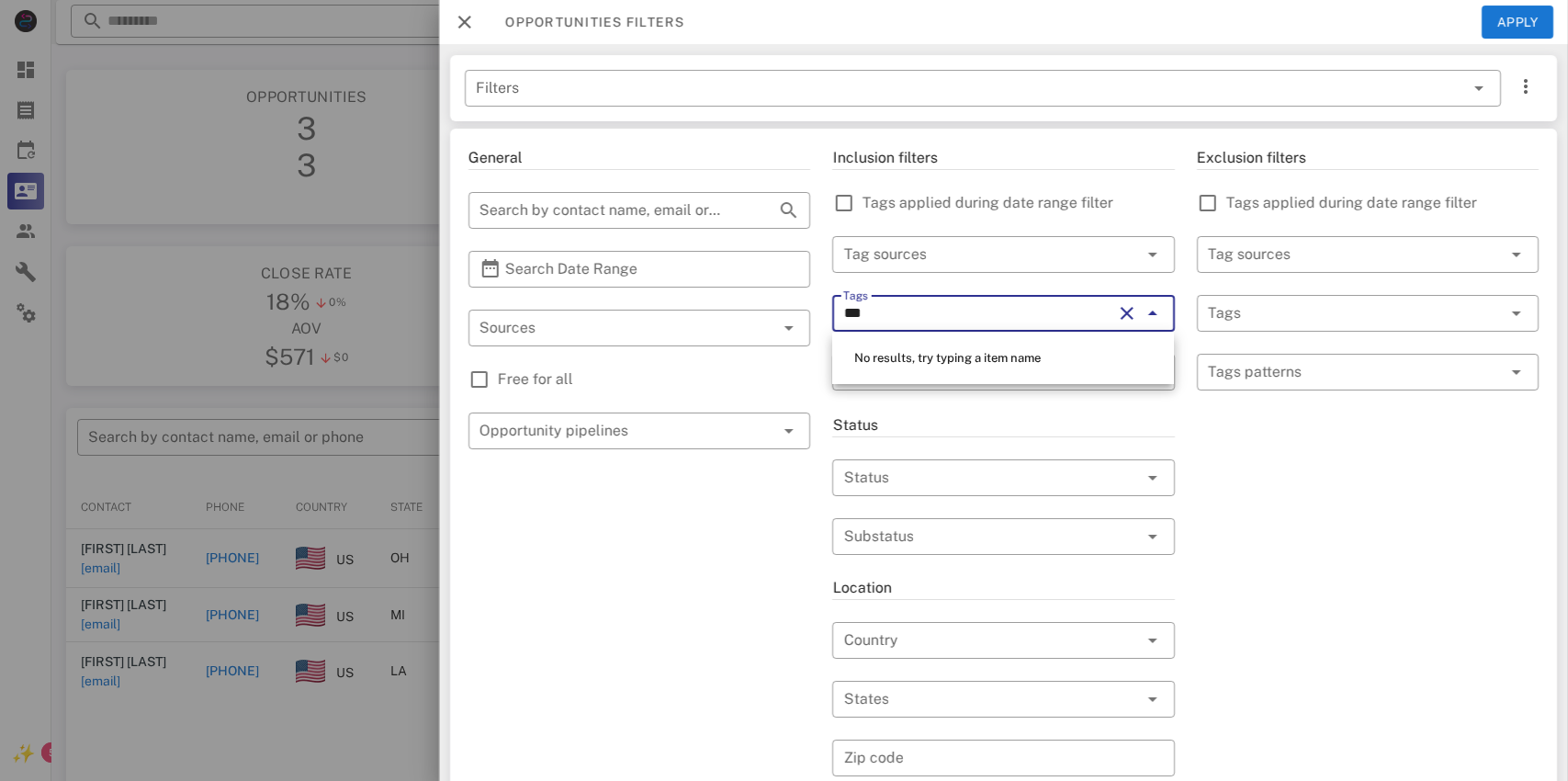 type on "****" 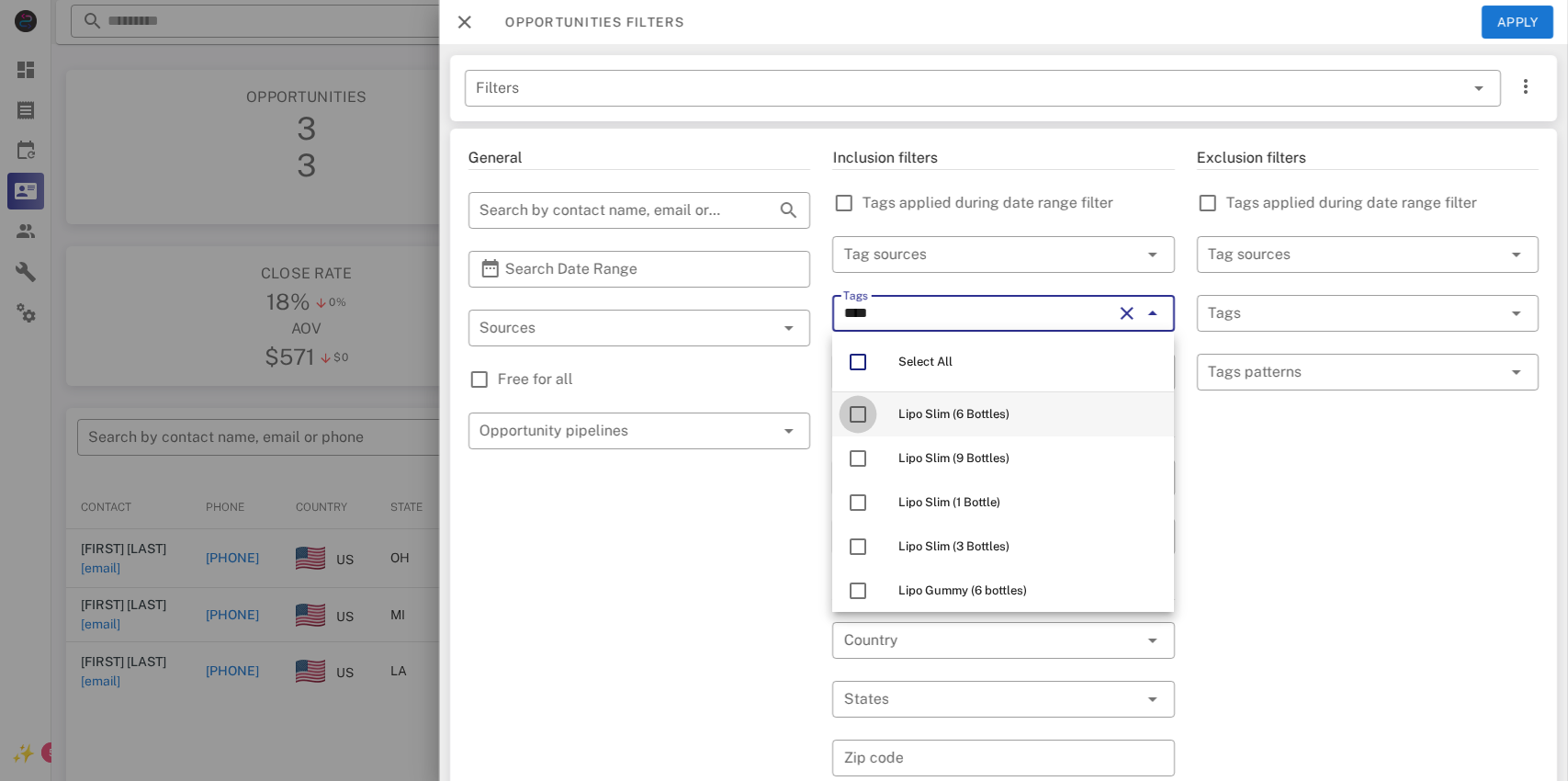 click at bounding box center (858, 414) 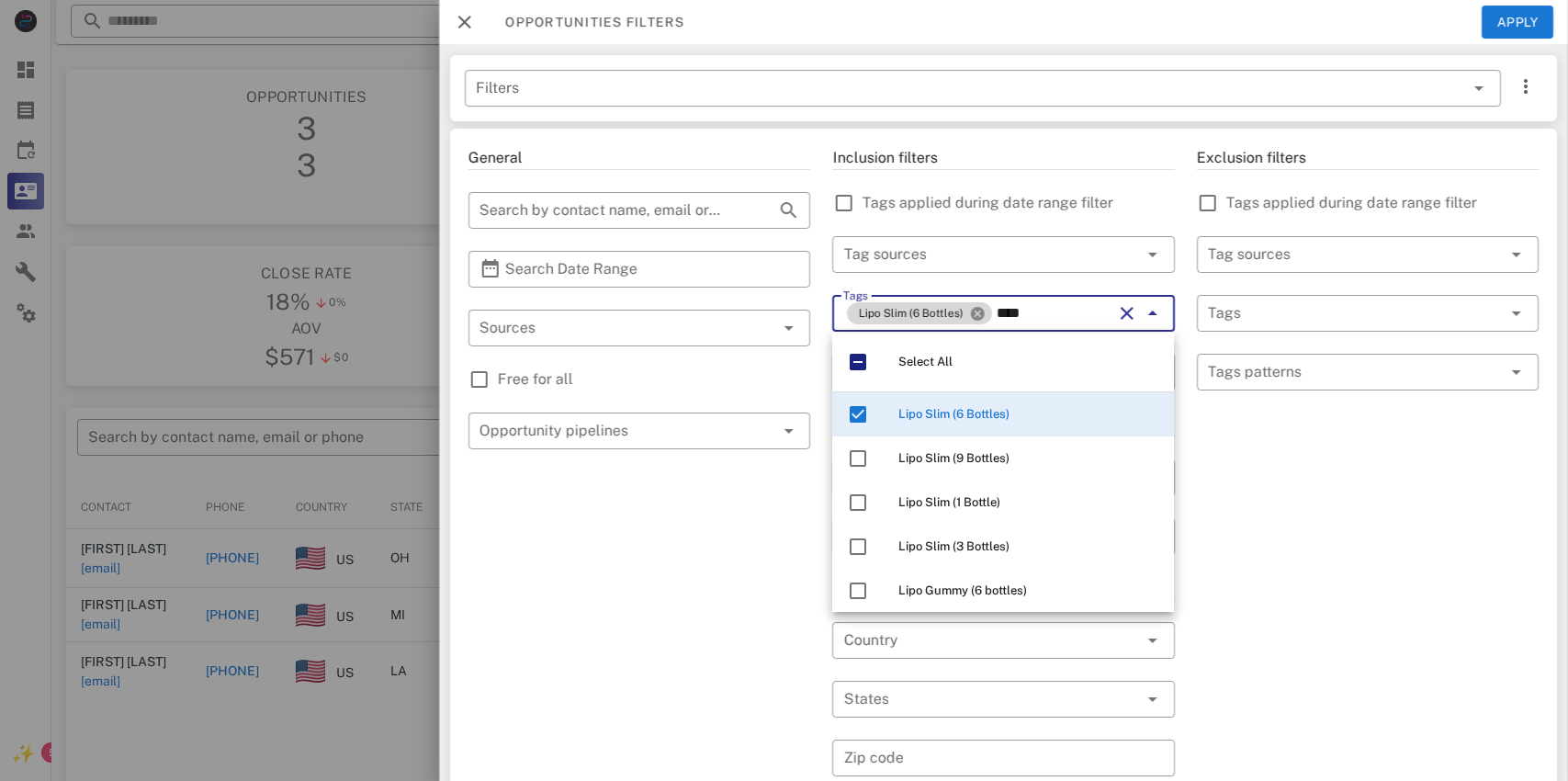 click at bounding box center (976, 313) 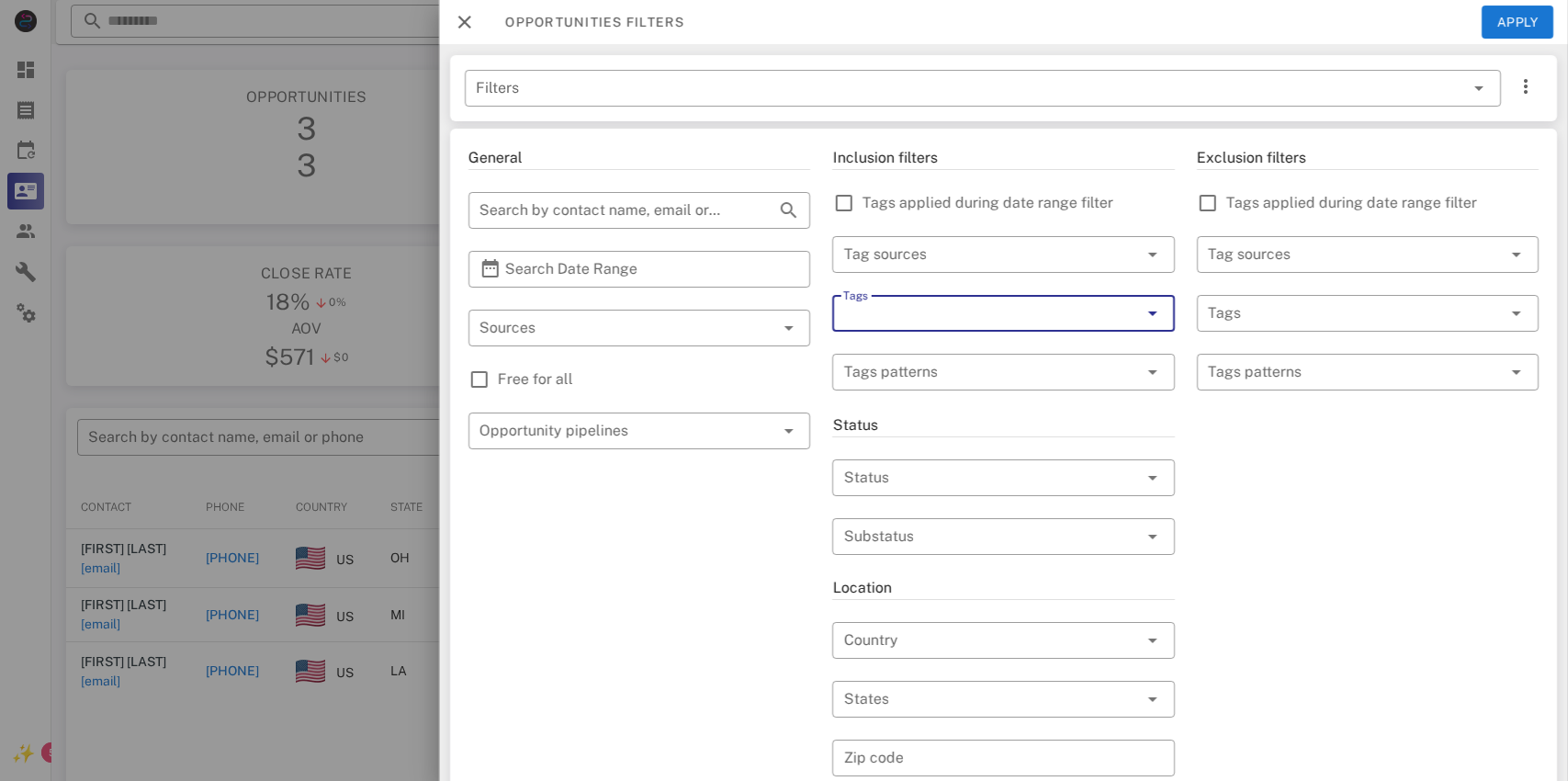 click at bounding box center [784, 390] 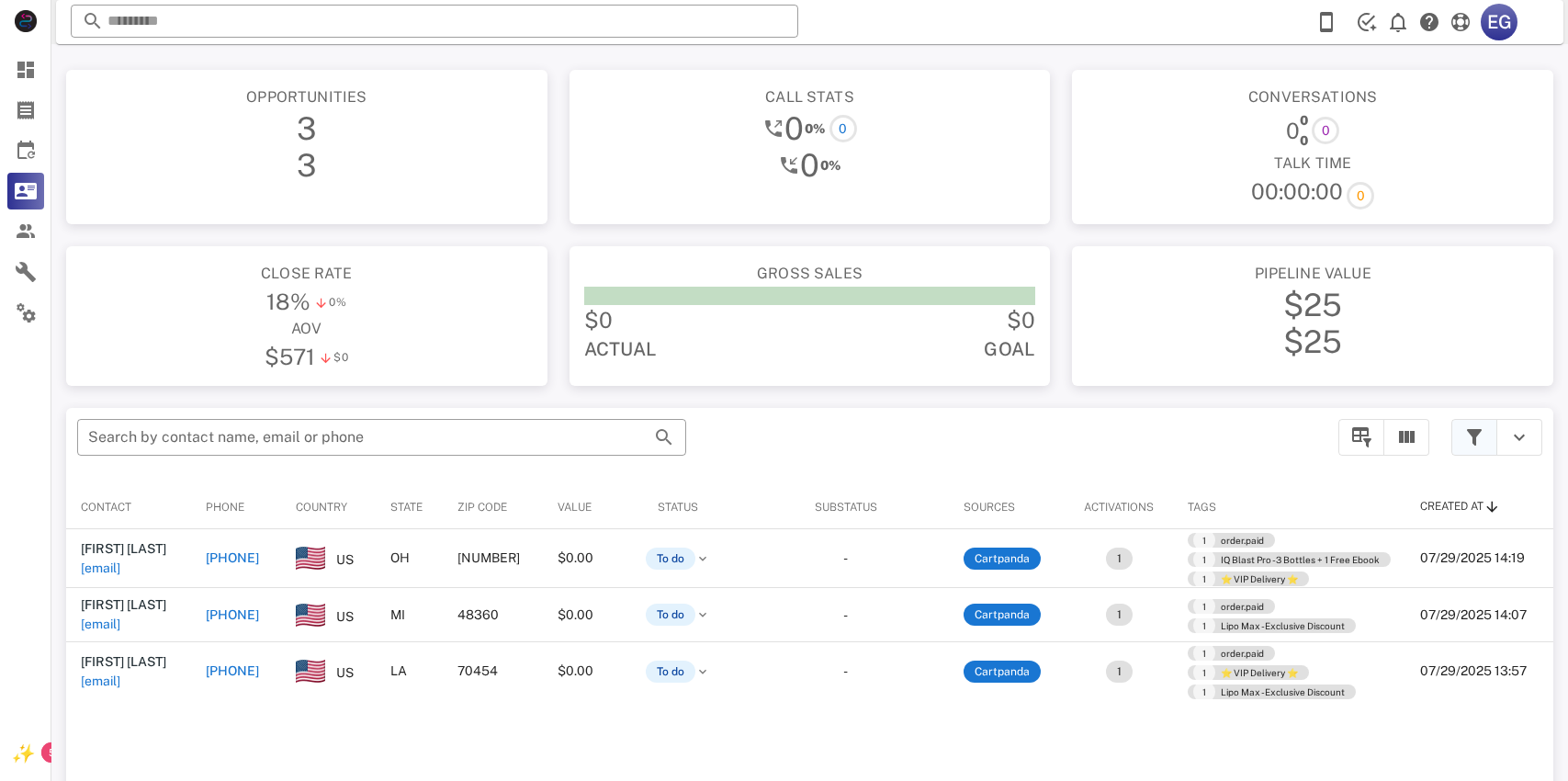 click at bounding box center (1474, 437) 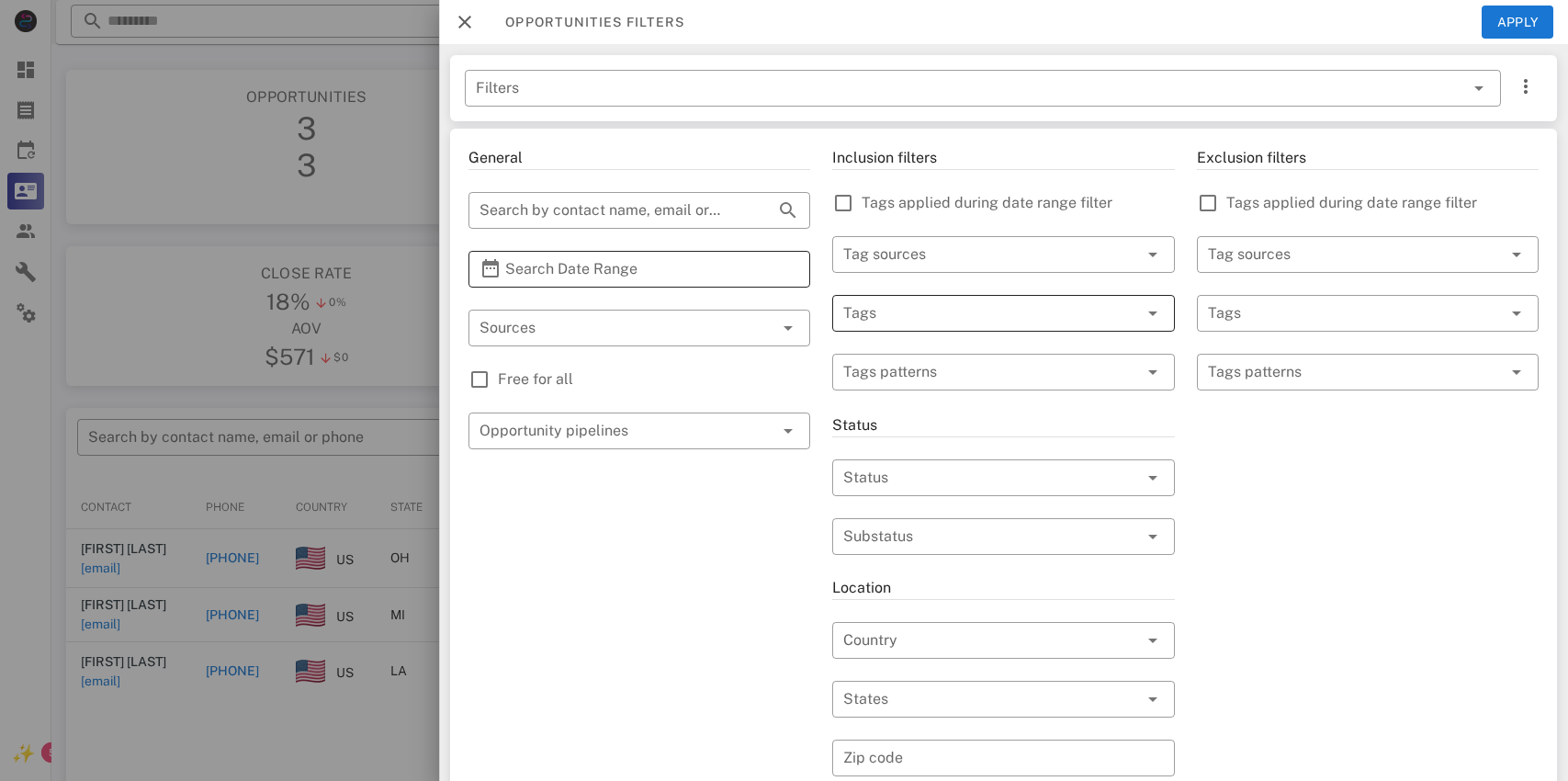 click on "Search Date Range" at bounding box center (639, 269) 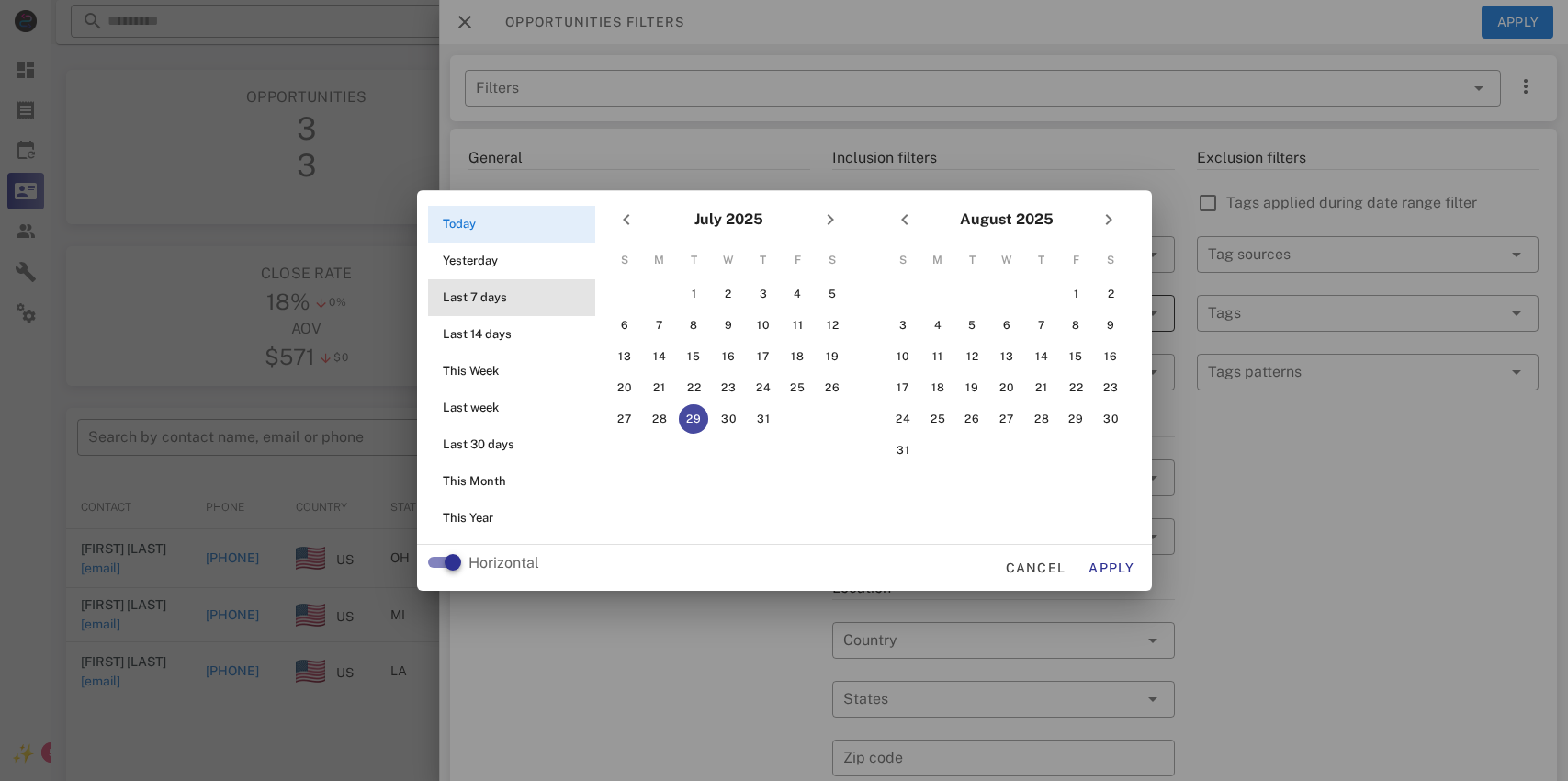 click on "Last 7 days" at bounding box center (517, 298) 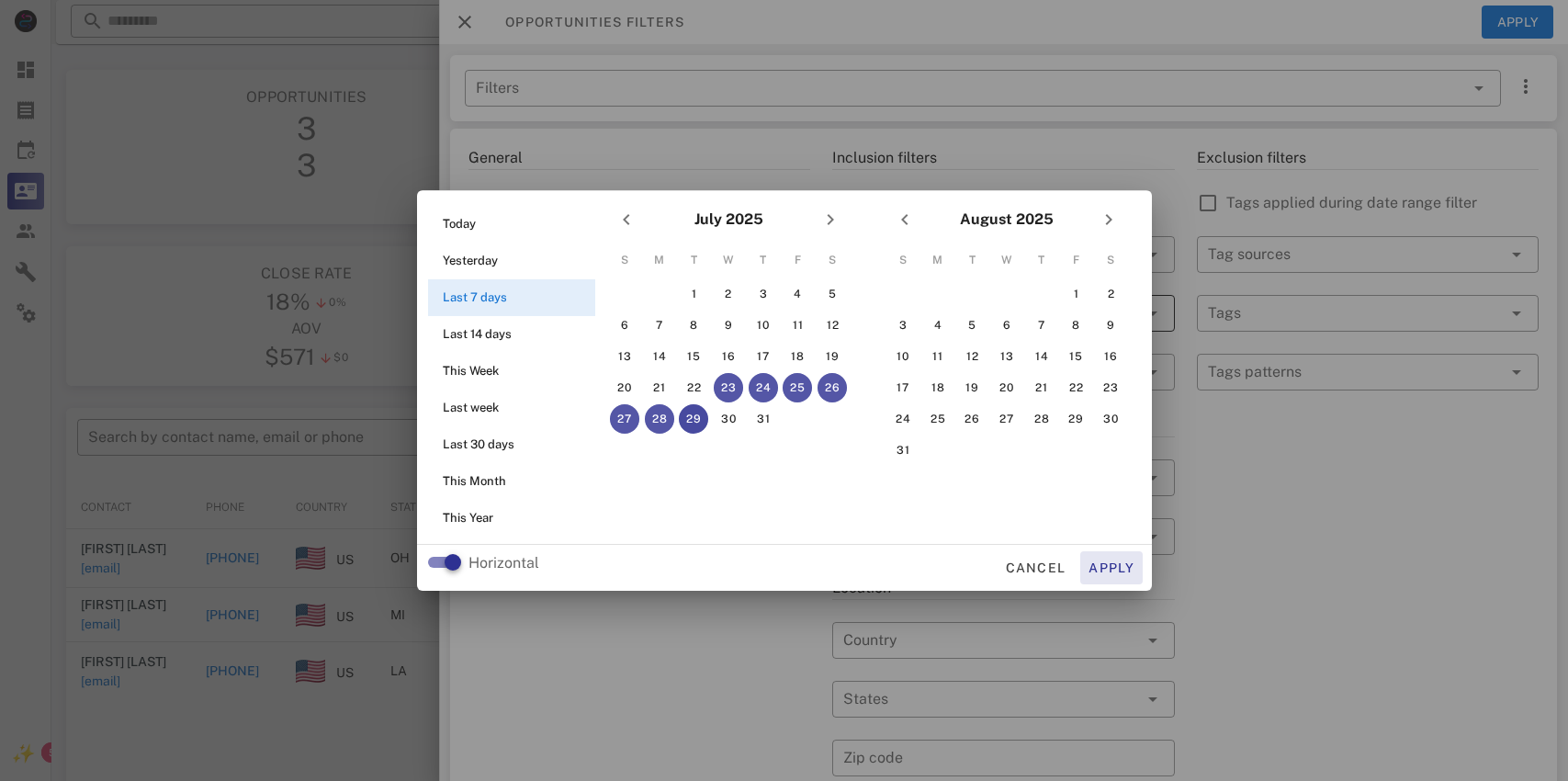 click on "Apply" at bounding box center (1111, 568) 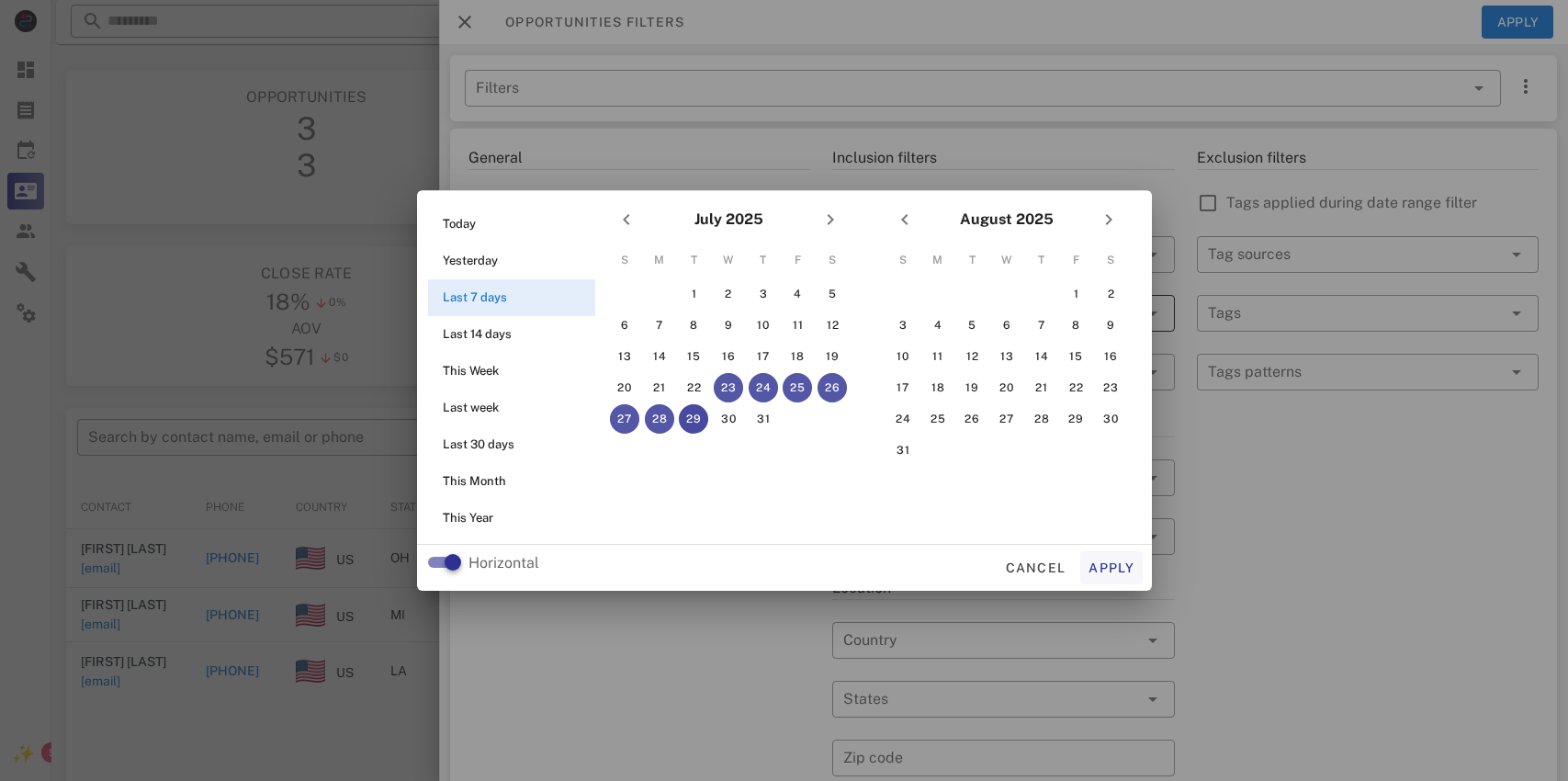 type on "**********" 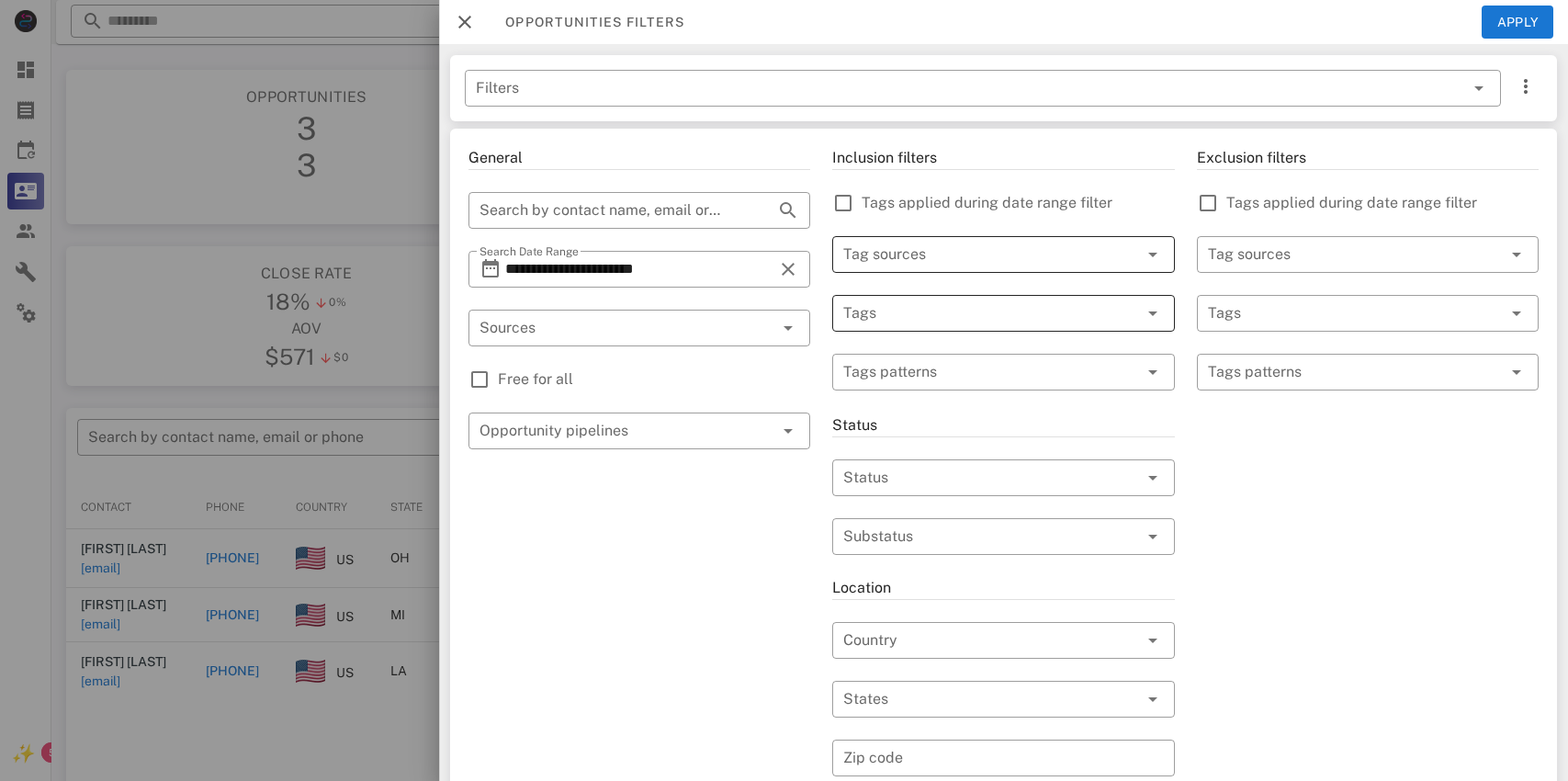 click at bounding box center [977, 255] 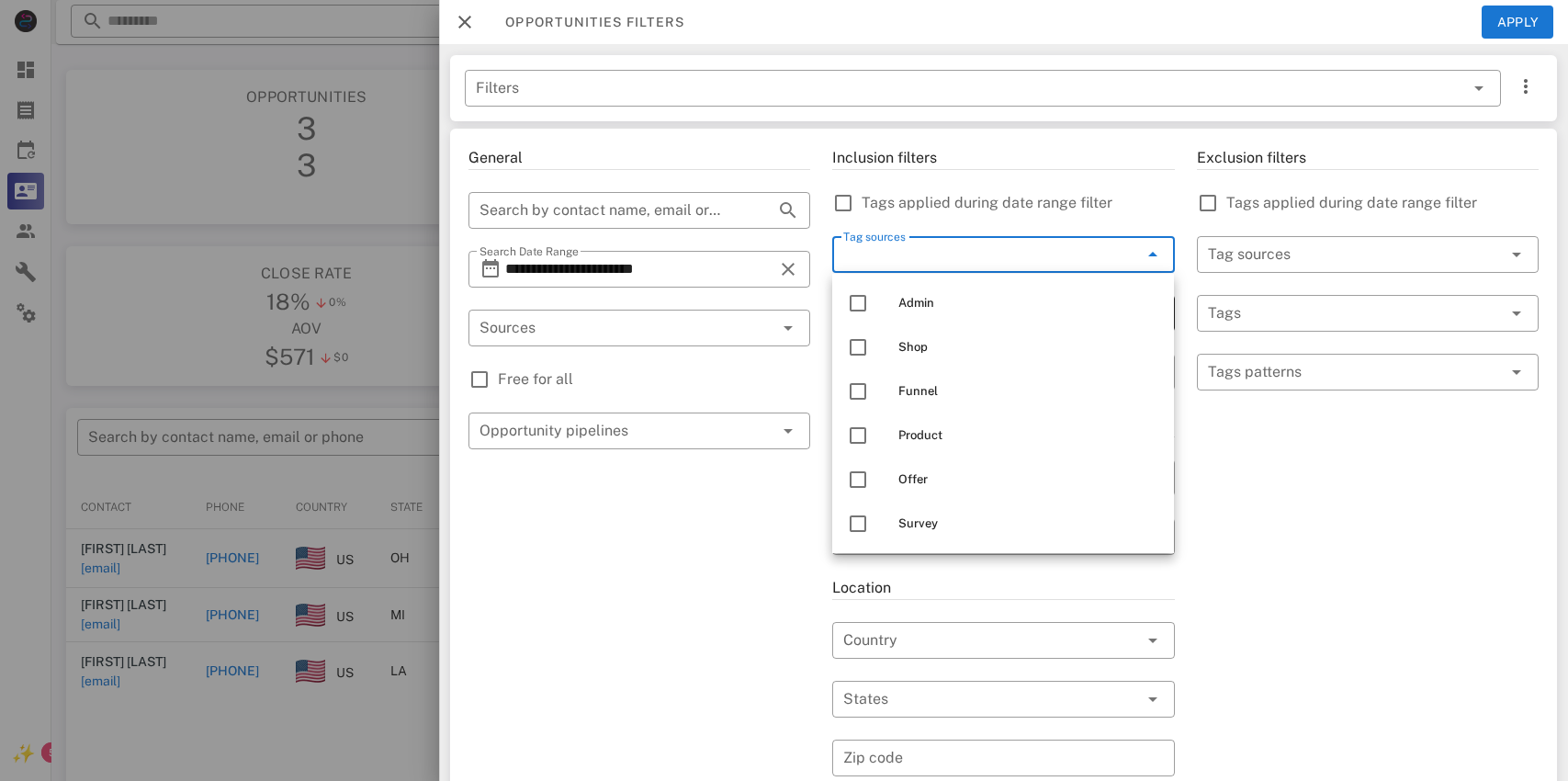 click on "Inclusion filters Tags applied during date range filter ​ Tag sources ​ Tags ​ Tags patterns Status ​ Status ​ Substatus Location ​ Country ​ States ​ Zip code Activation ​ Min Activations ​ Max Activations Order value ​ Min Value ​ Max Value Include leads Include customers Include cooldown" at bounding box center [1003, 651] 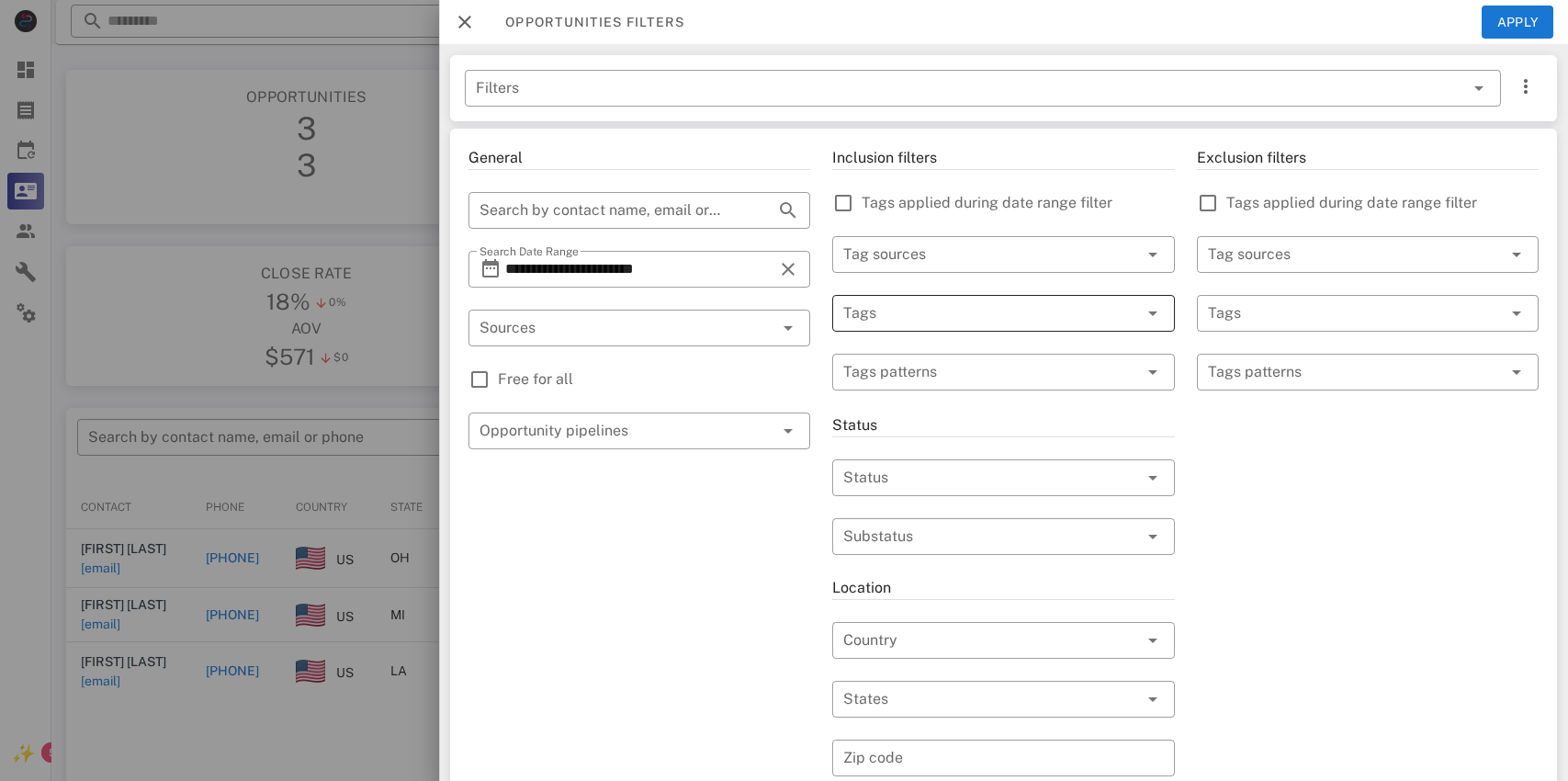 click at bounding box center [977, 313] 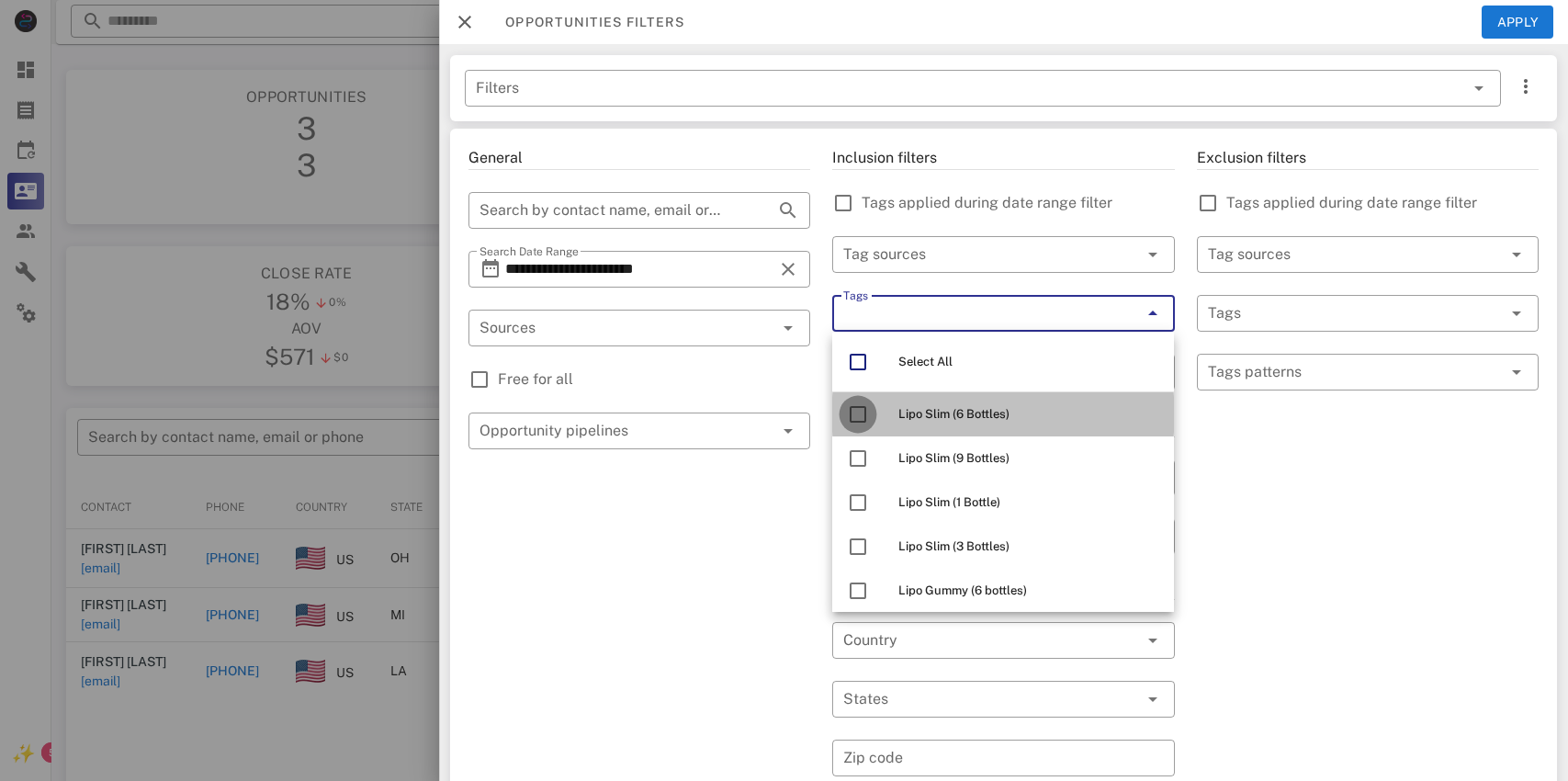 click at bounding box center (858, 414) 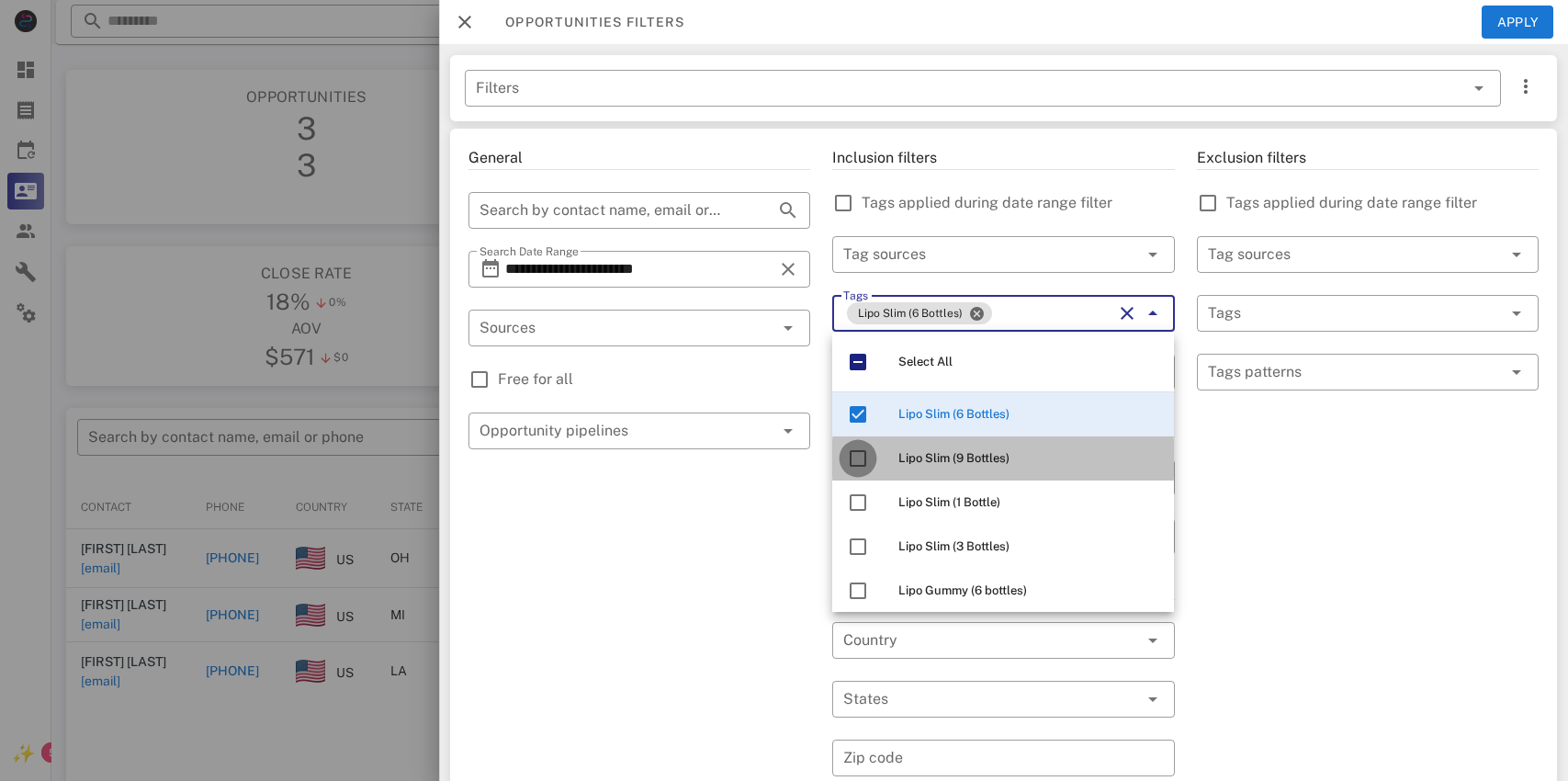 click at bounding box center [858, 458] 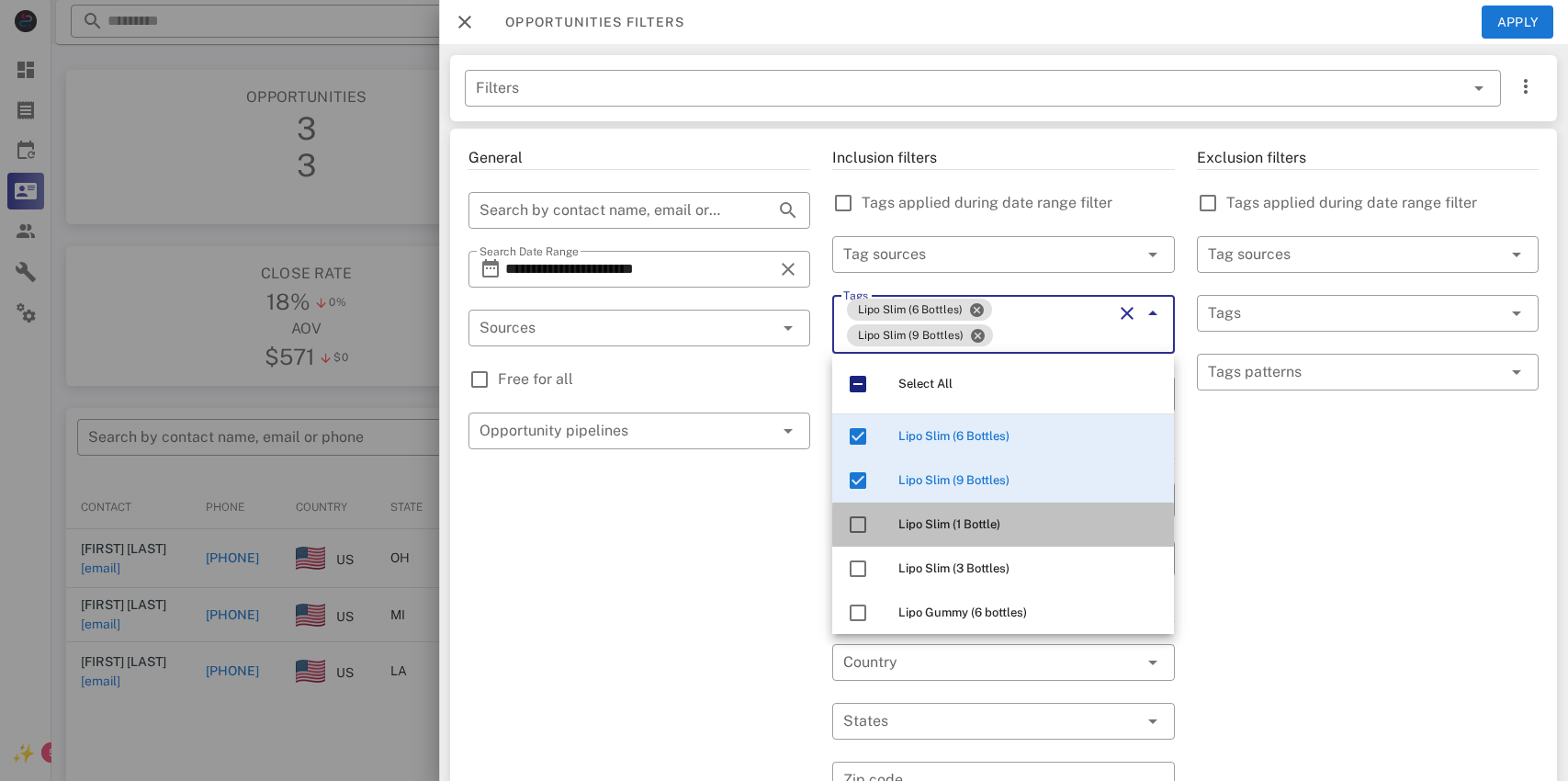 click on "Lipo Slim (1 Bottle)" at bounding box center [1003, 525] 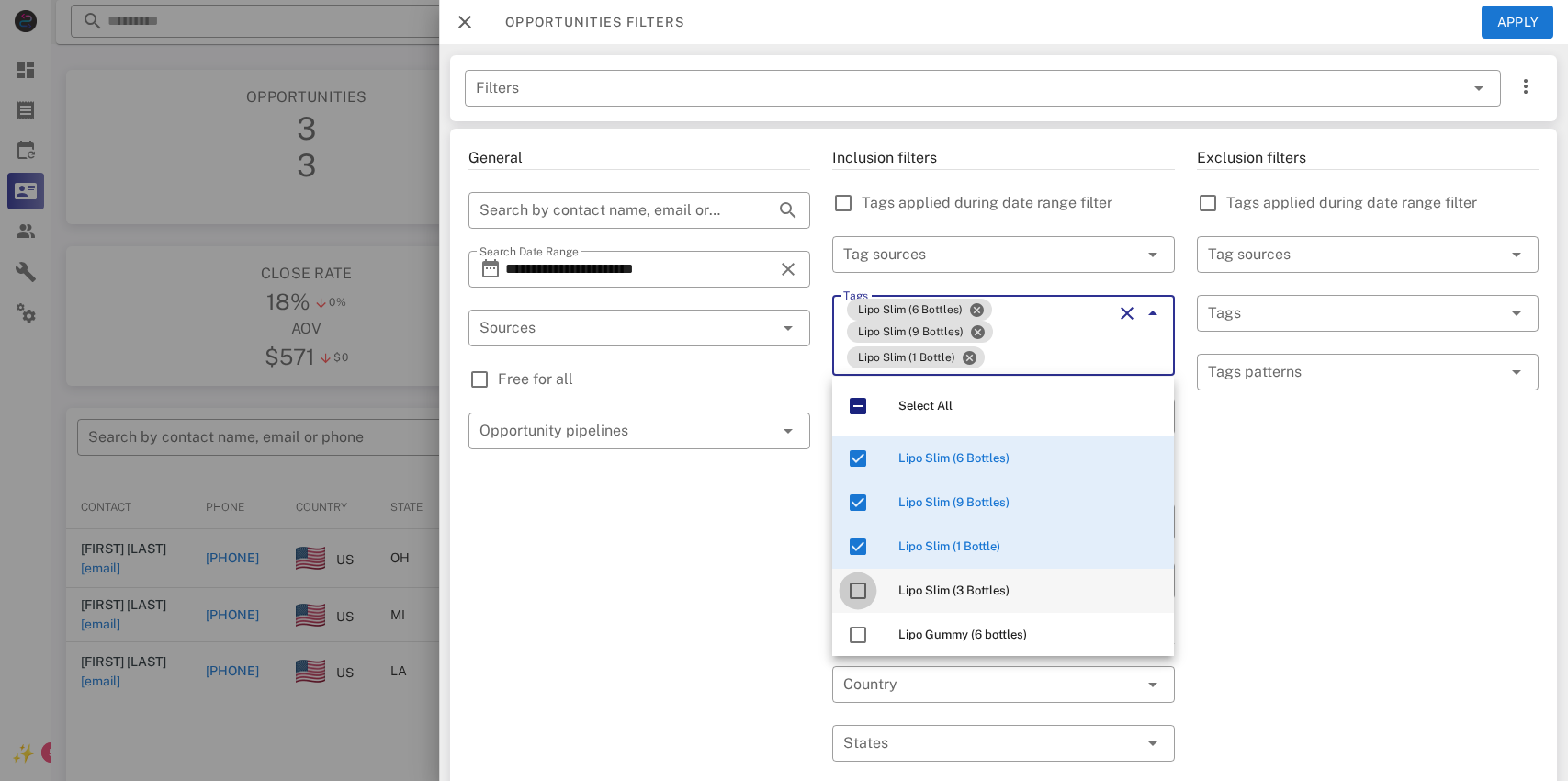 click at bounding box center [858, 591] 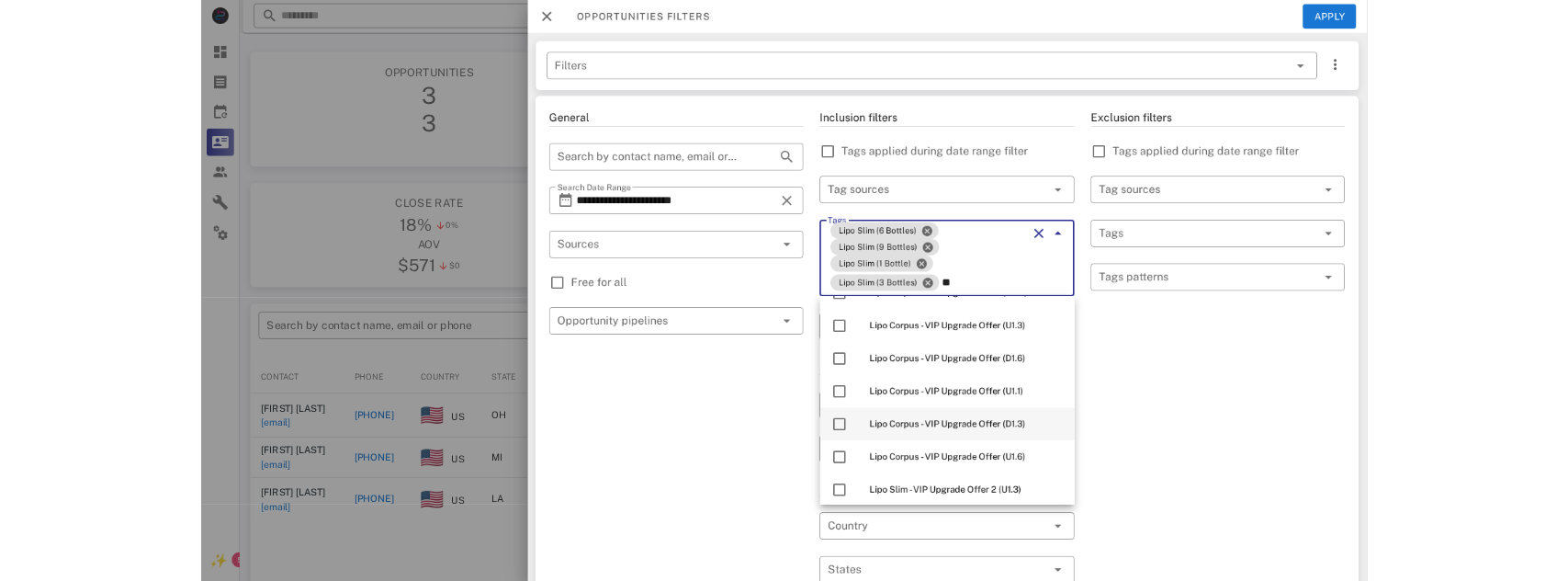 scroll, scrollTop: 0, scrollLeft: 0, axis: both 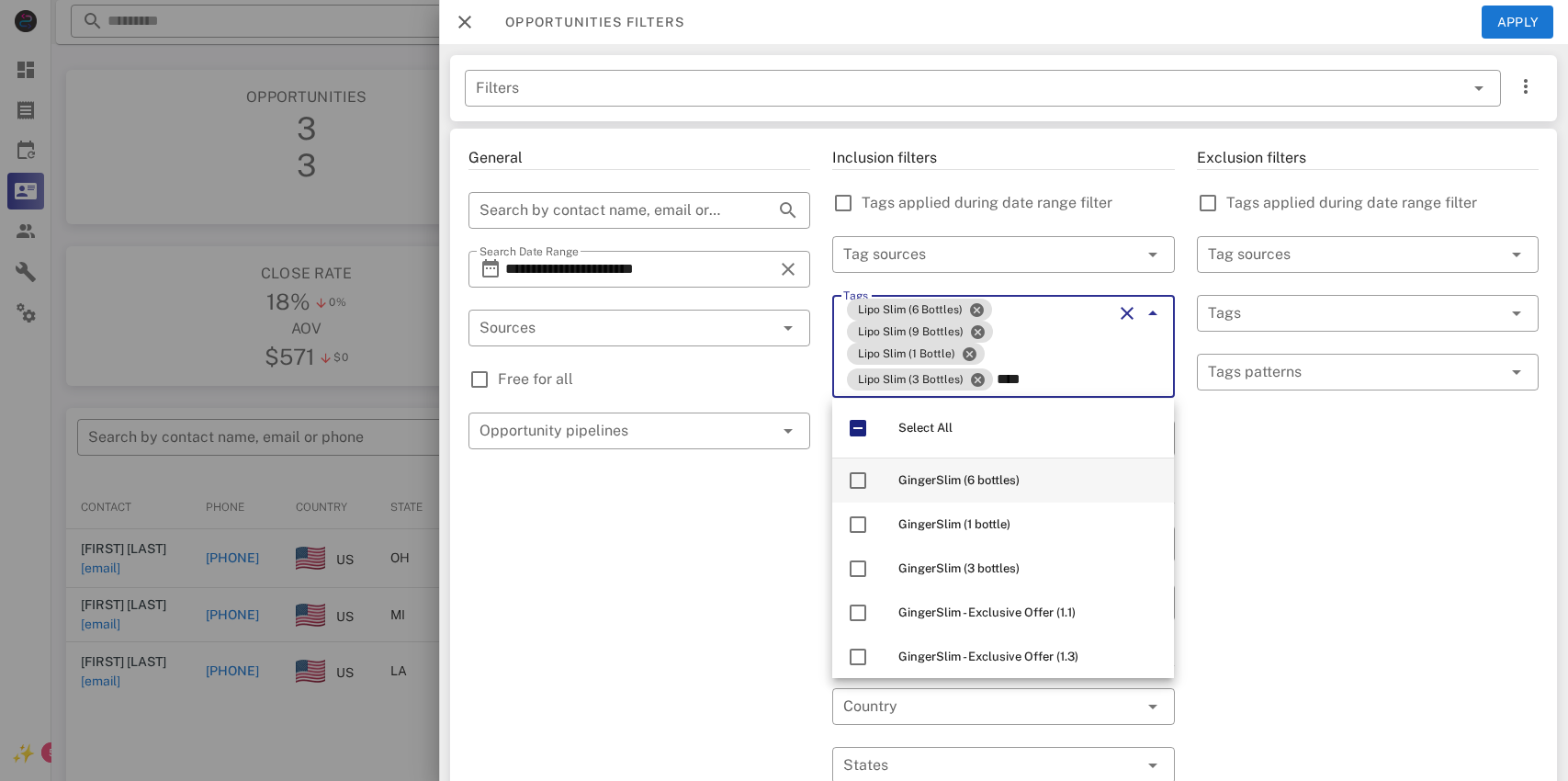 click on "GingerSlim (6 bottles)" at bounding box center [959, 480] 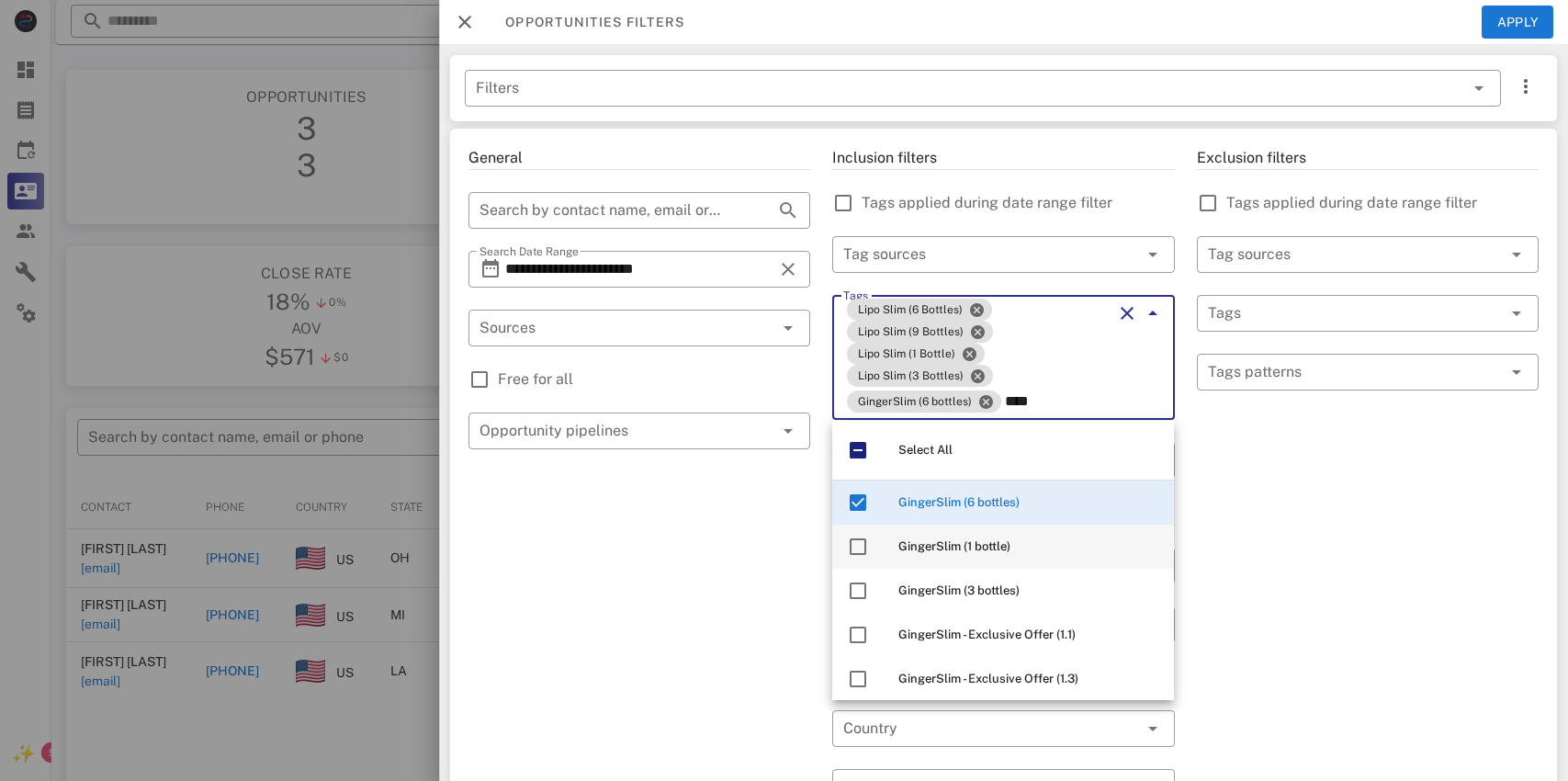 click on "GingerSlim (1 bottle)" at bounding box center (954, 546) 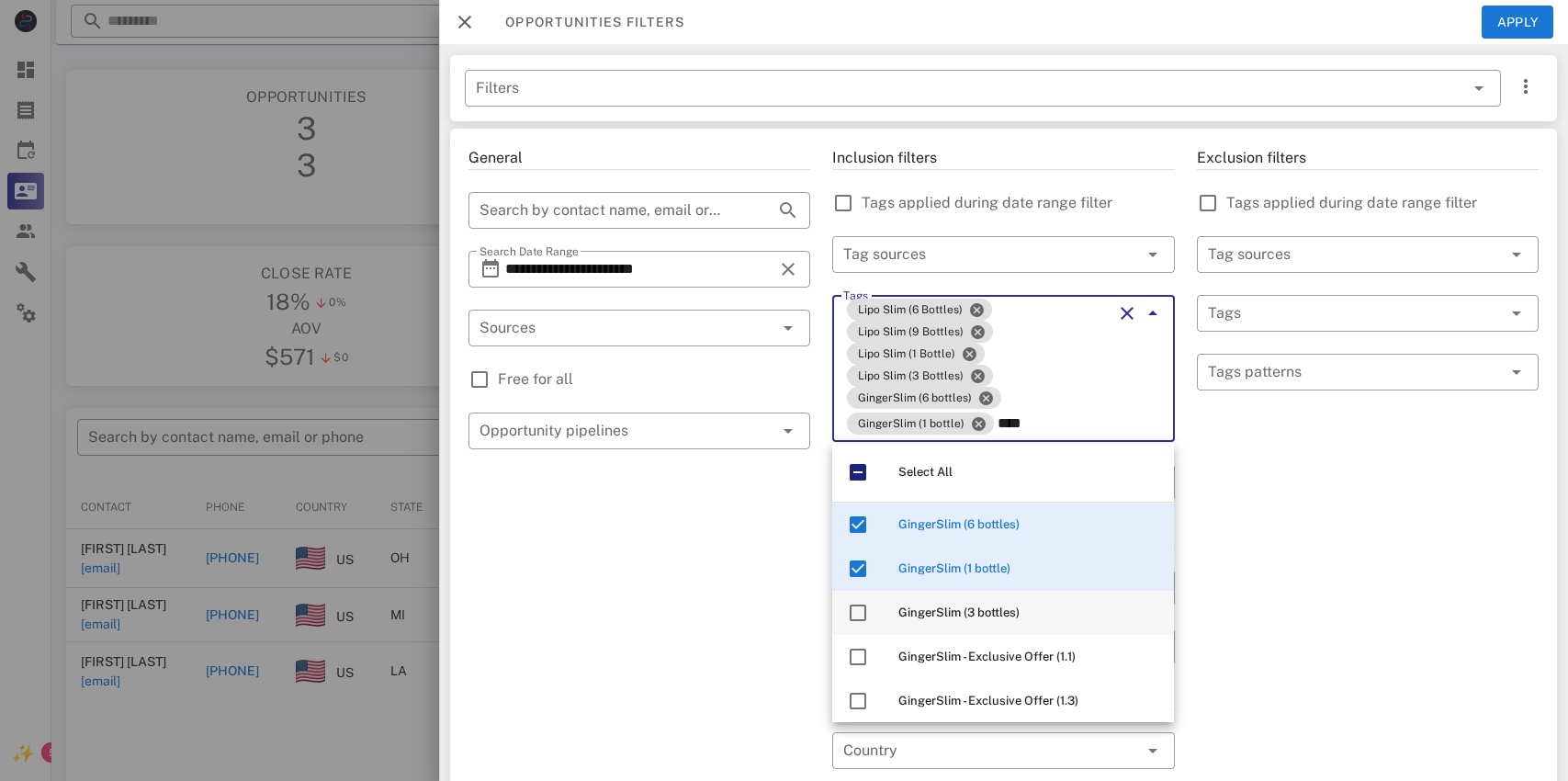 click on "GingerSlim (3 bottles)" at bounding box center (1029, 613) 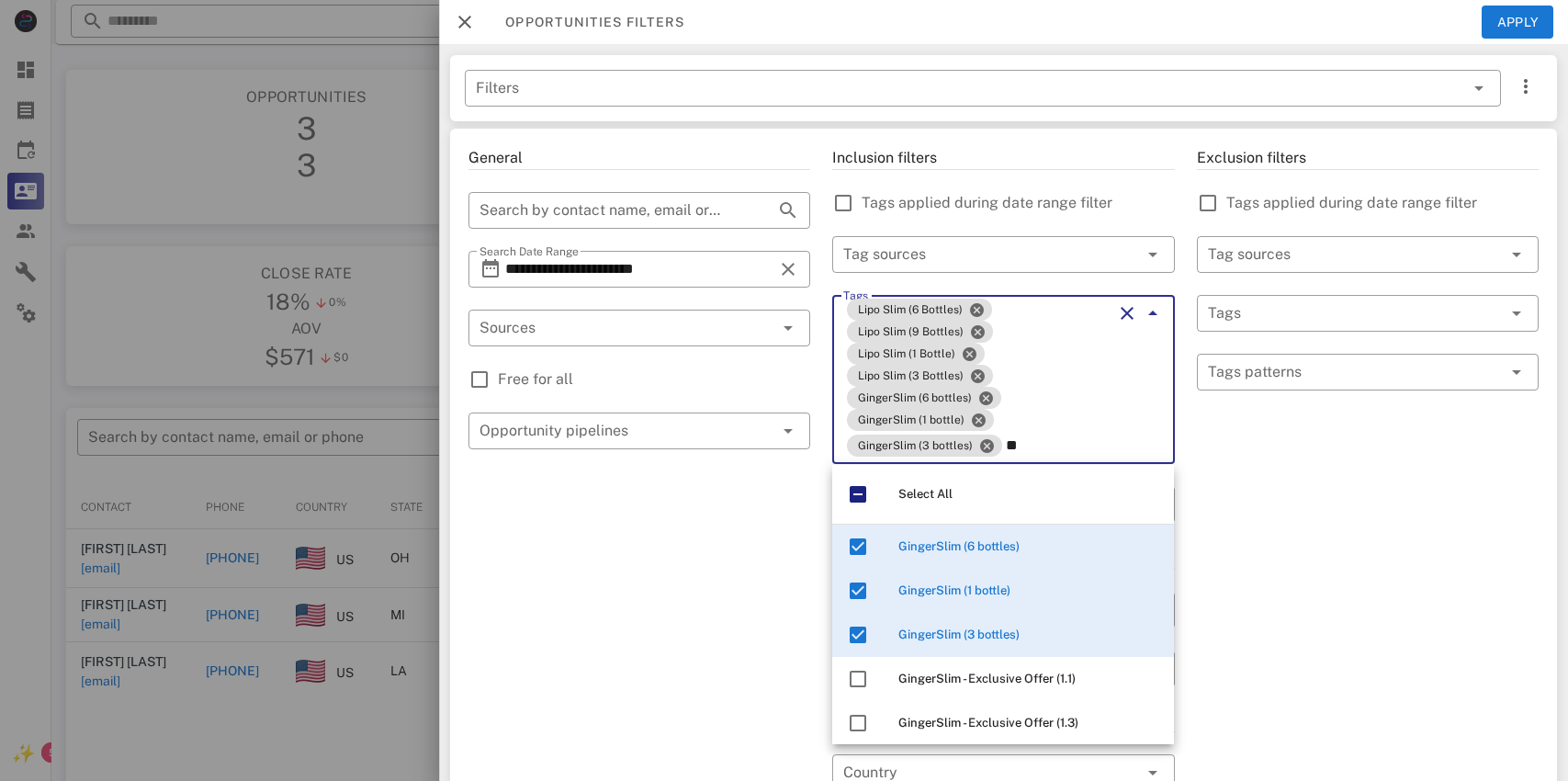 type on "*" 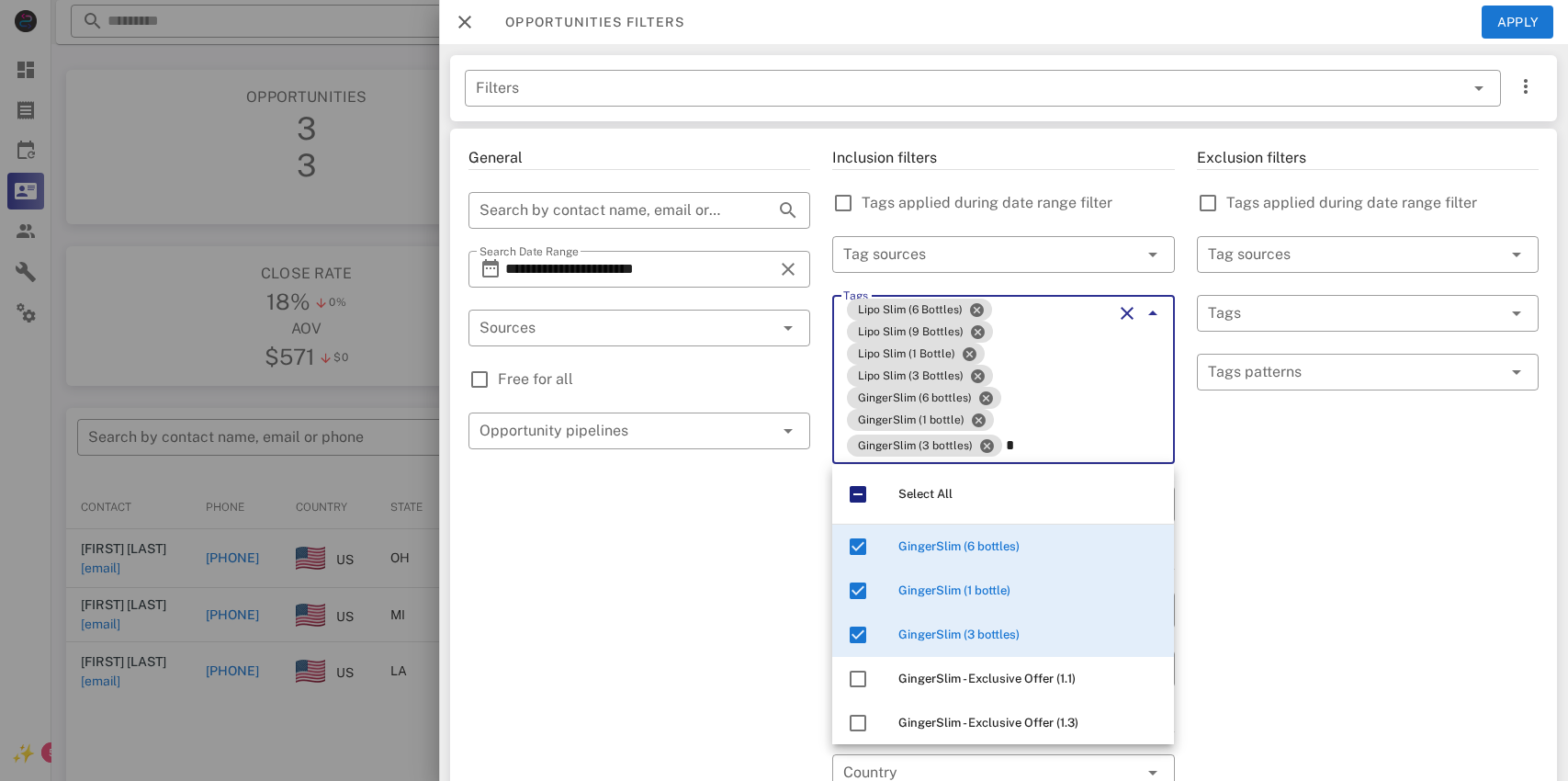 type 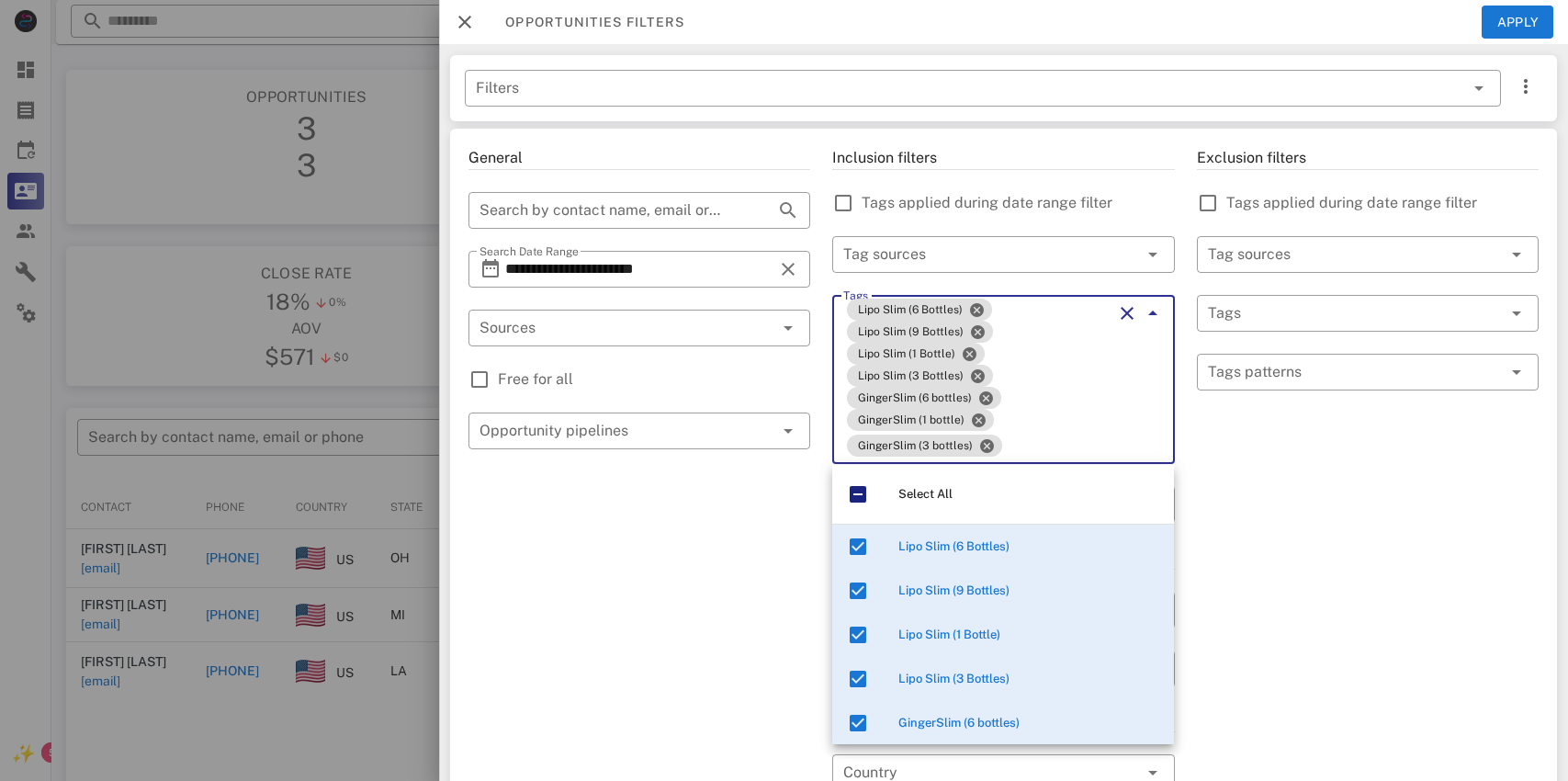 click on "Exclusion filters Tags applied during date range filter ​ Tag sources ​ Tags ​ Tags patterns" at bounding box center [1368, 718] 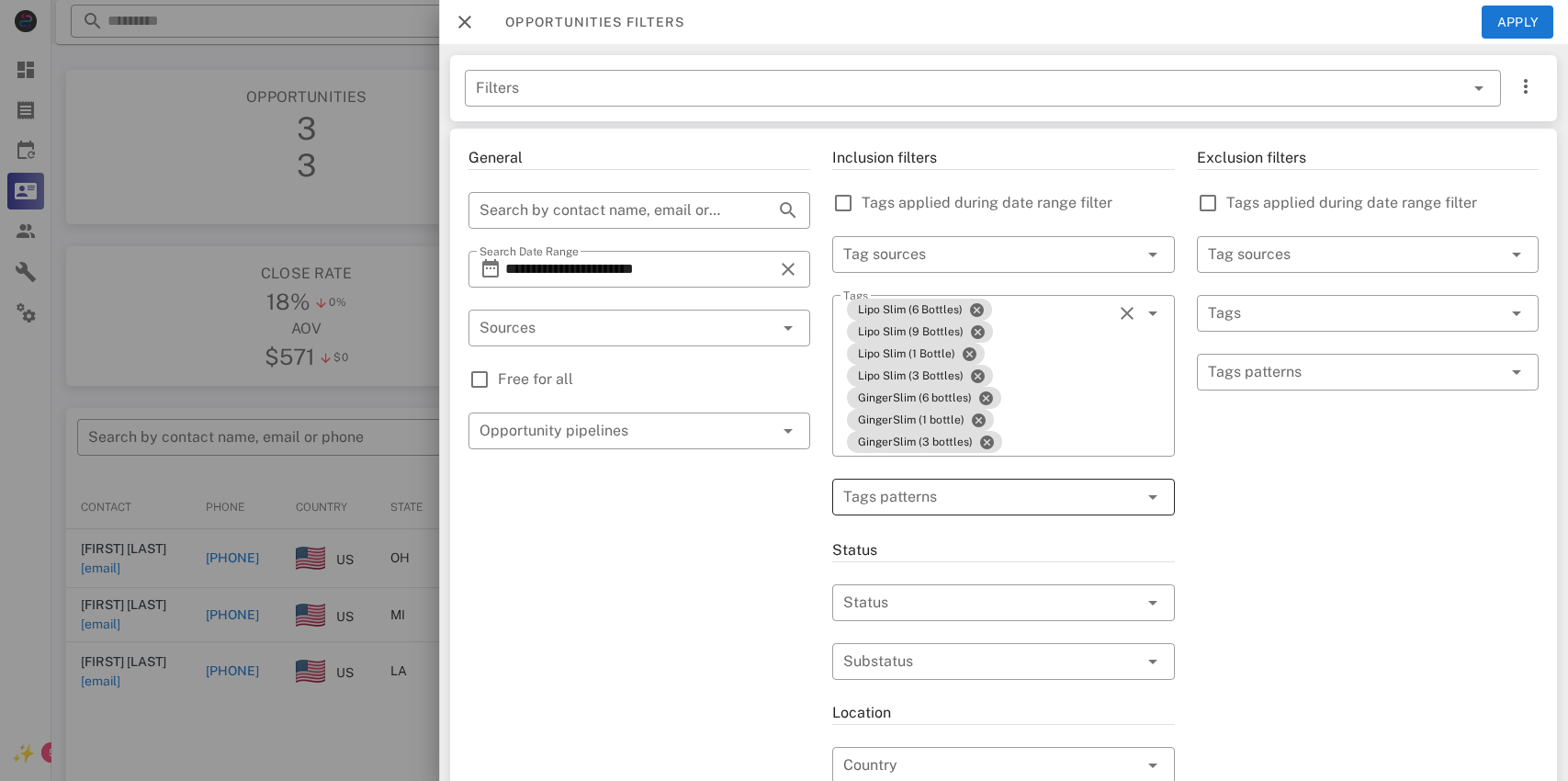 click at bounding box center (990, 497) 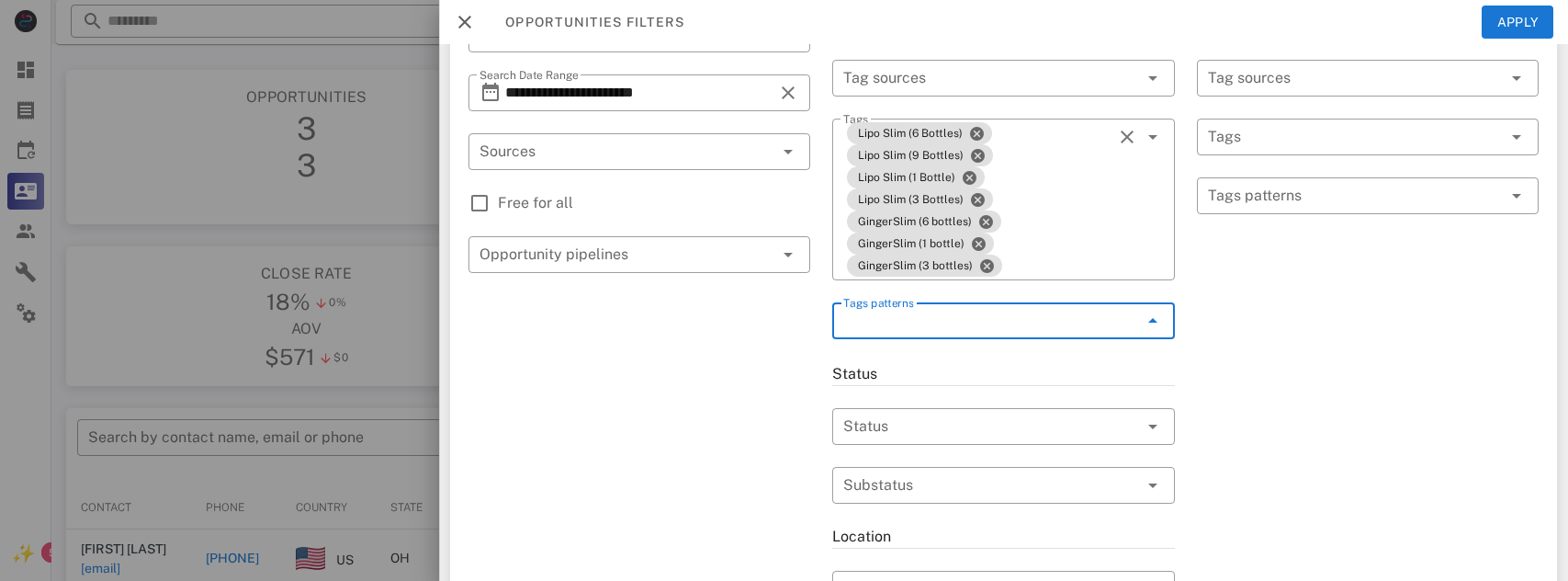 scroll, scrollTop: 179, scrollLeft: 0, axis: vertical 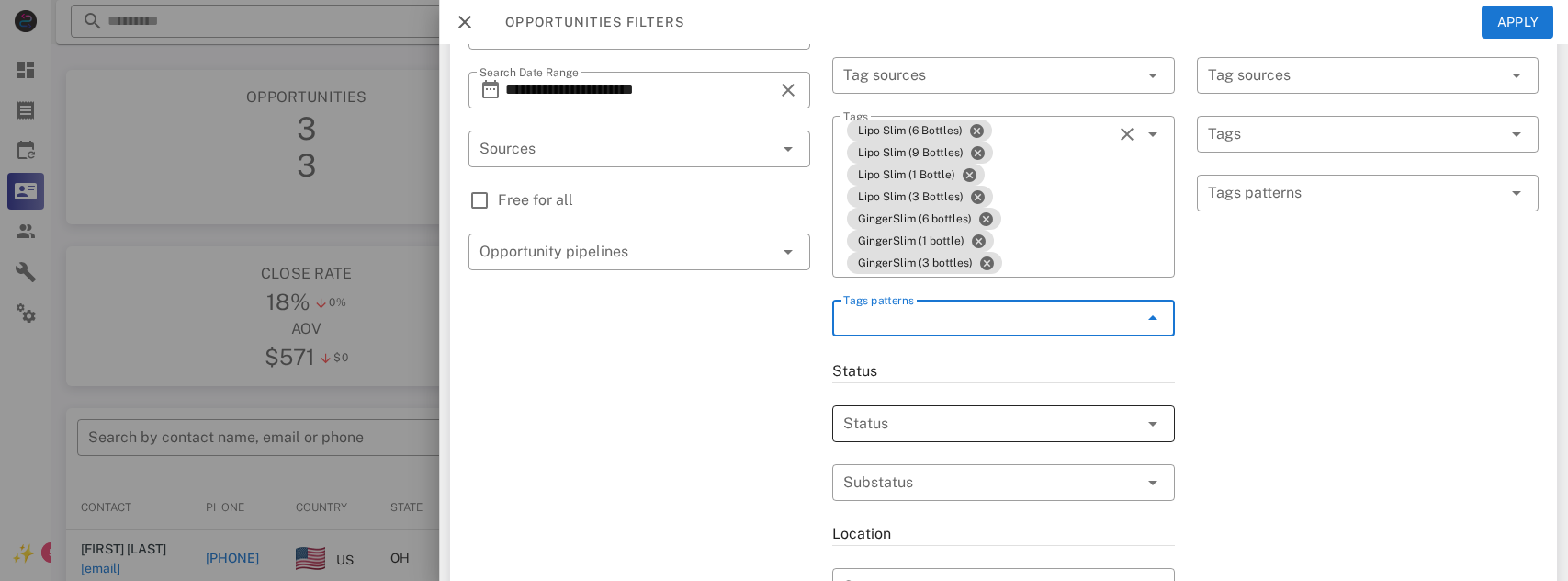 click at bounding box center (977, 424) 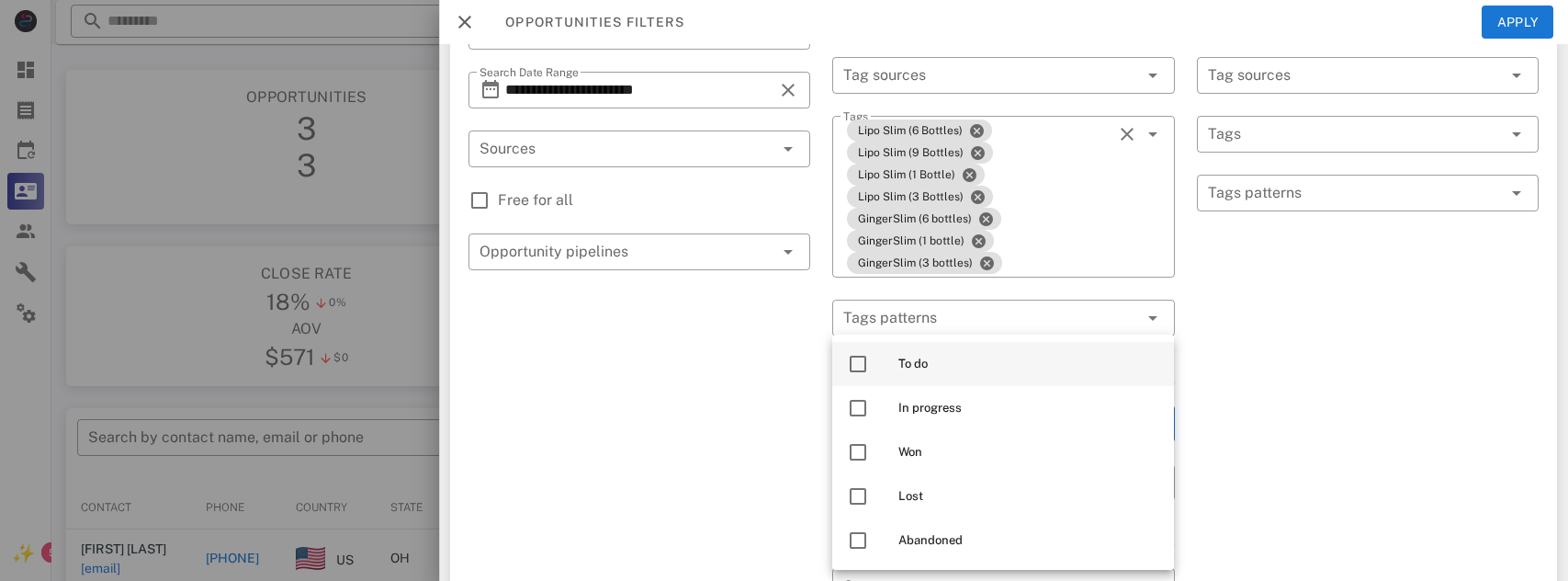 click at bounding box center (858, 364) 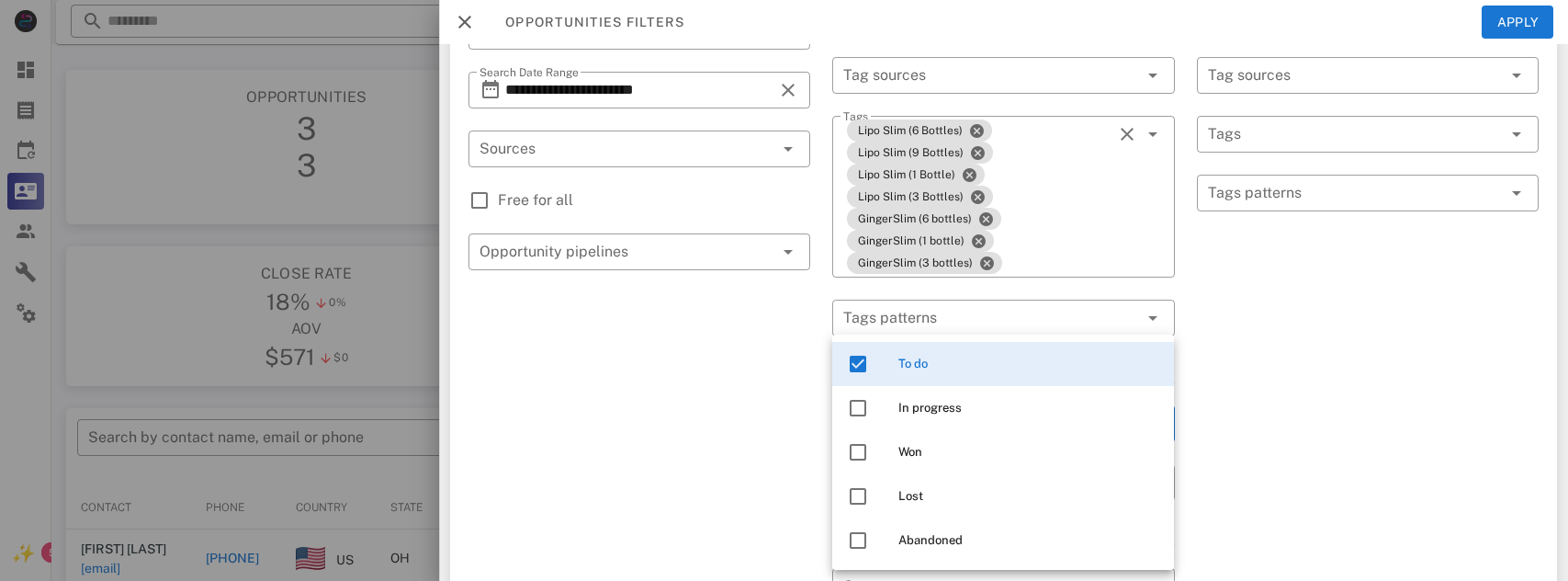 click on "Exclusion filters Tags applied during date range filter ​ Tag sources ​ Tags ​ Tags patterns" at bounding box center [1368, 535] 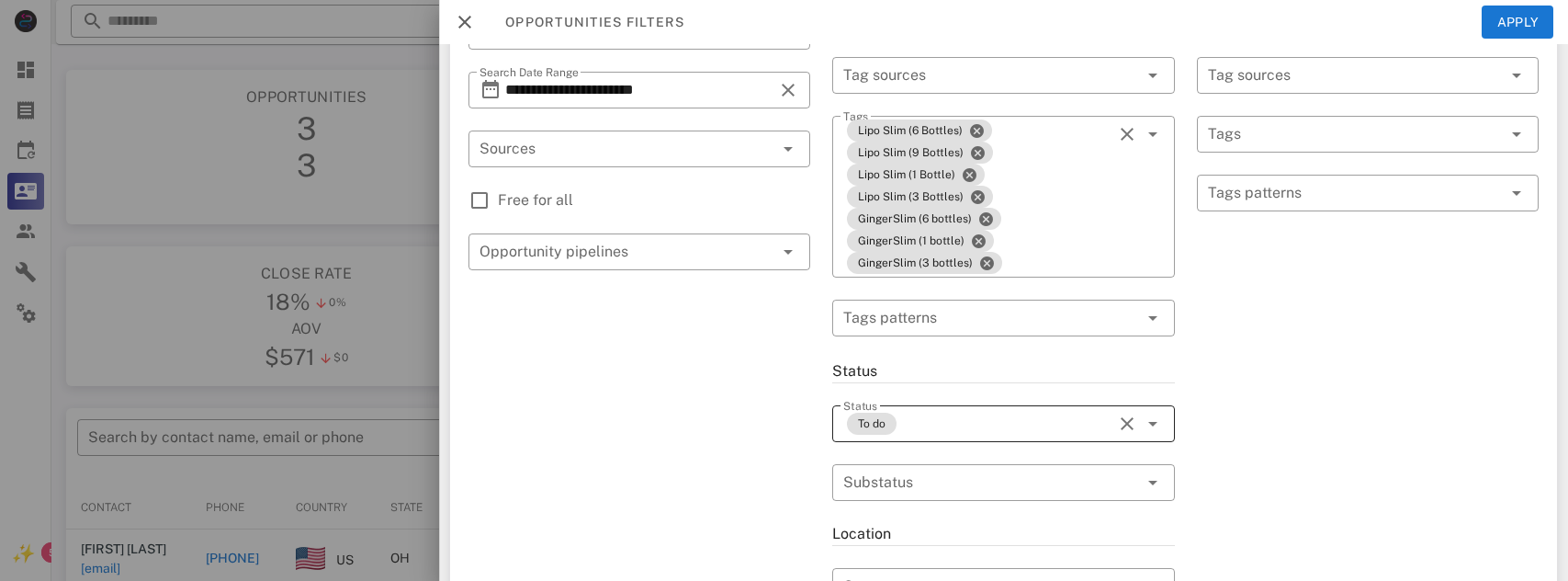 click on "To do" at bounding box center [977, 424] 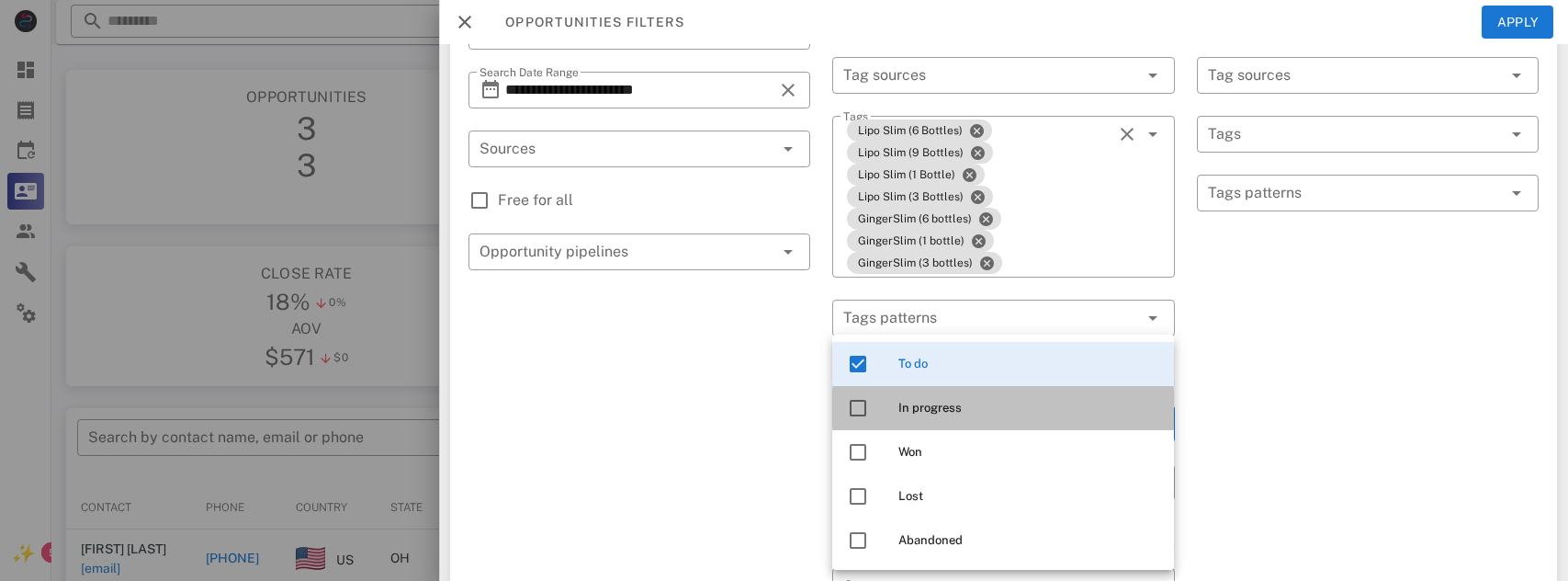 click at bounding box center [858, 408] 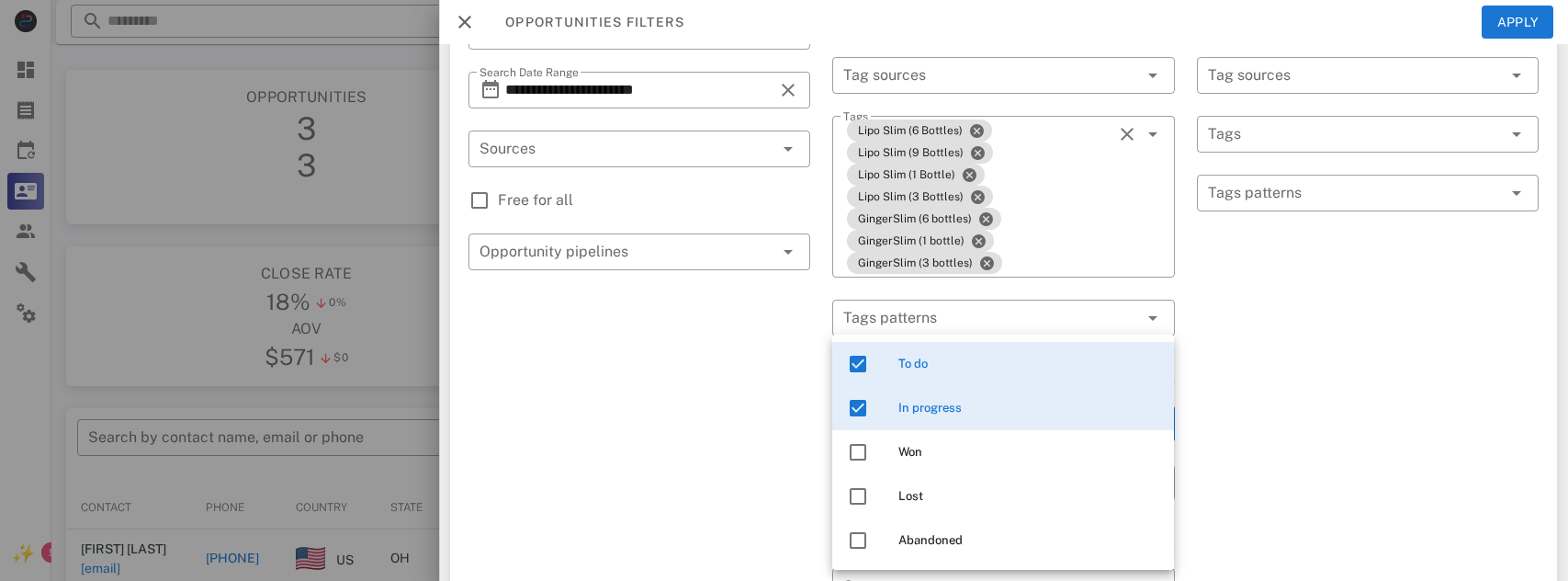 click on "Exclusion filters Tags applied during date range filter ​ Tag sources ​ Tags ​ Tags patterns" at bounding box center (1368, 535) 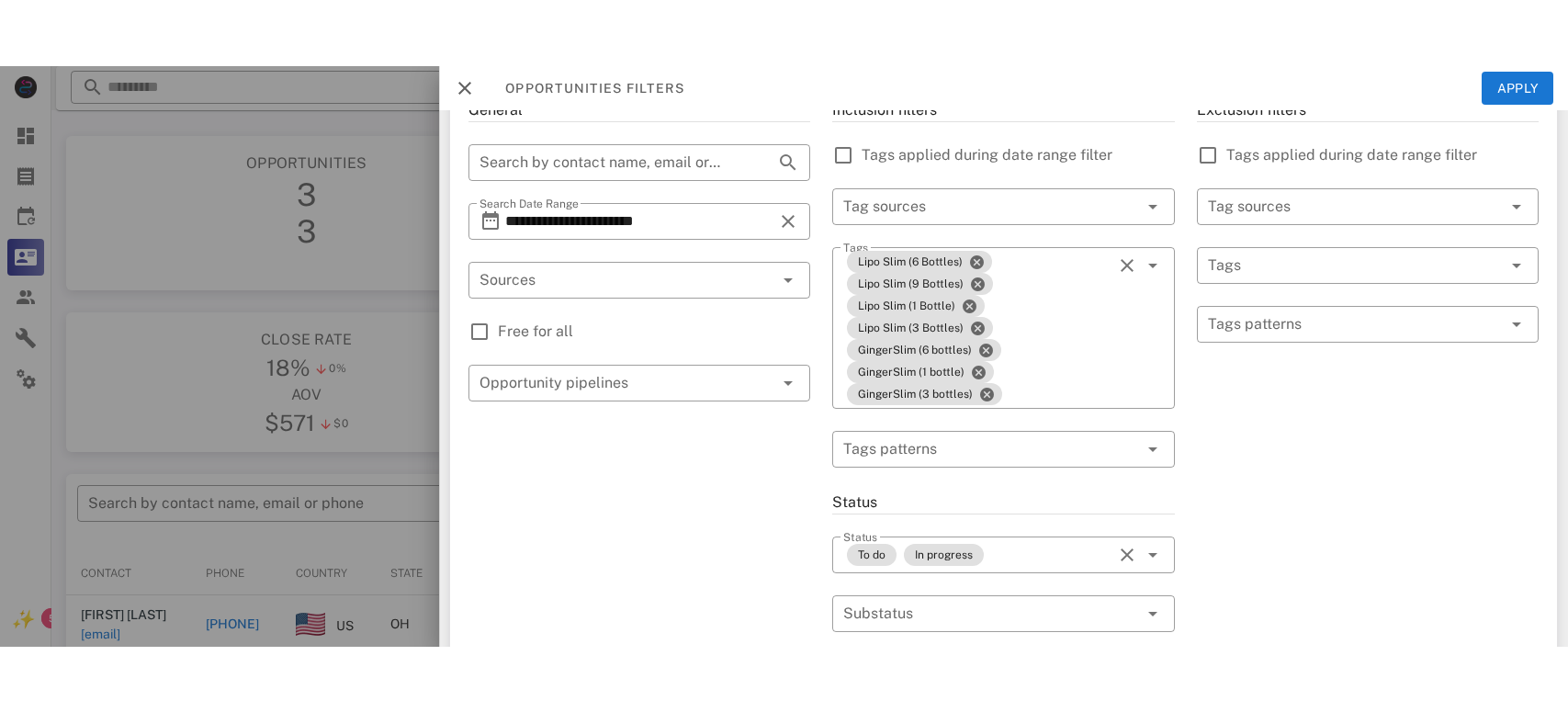 scroll, scrollTop: 115, scrollLeft: 0, axis: vertical 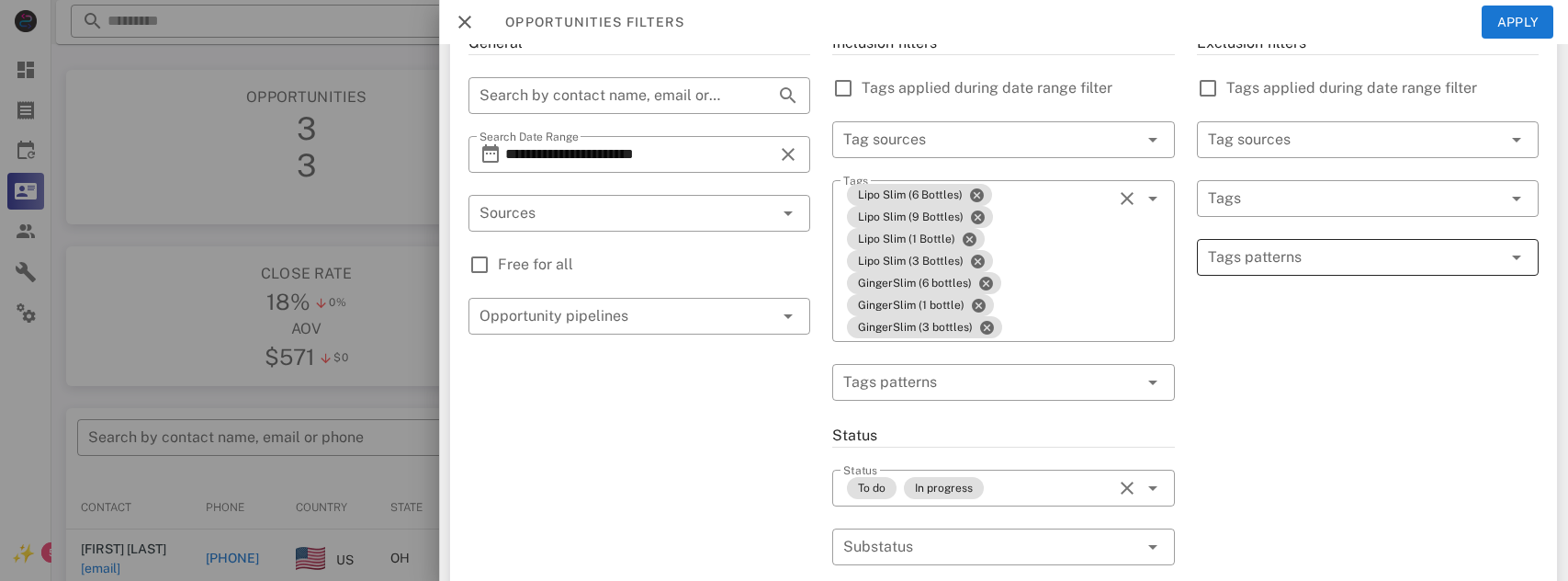 click at bounding box center [1355, 257] 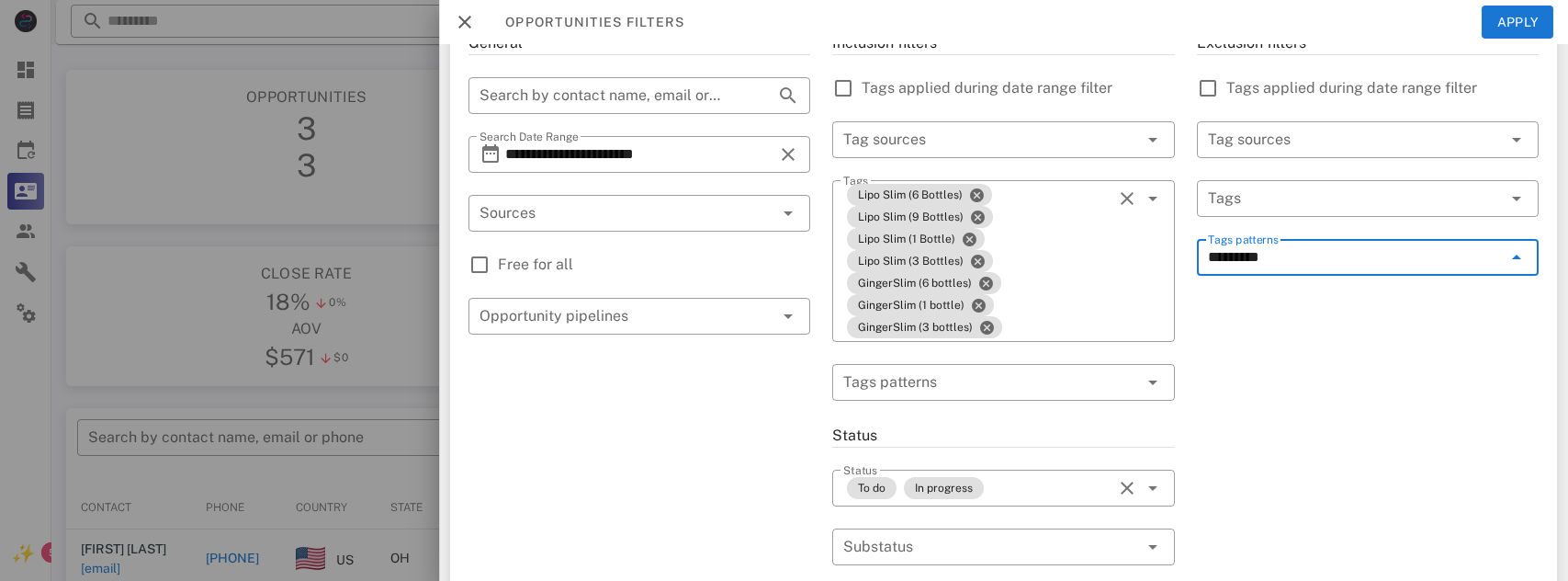 type on "********" 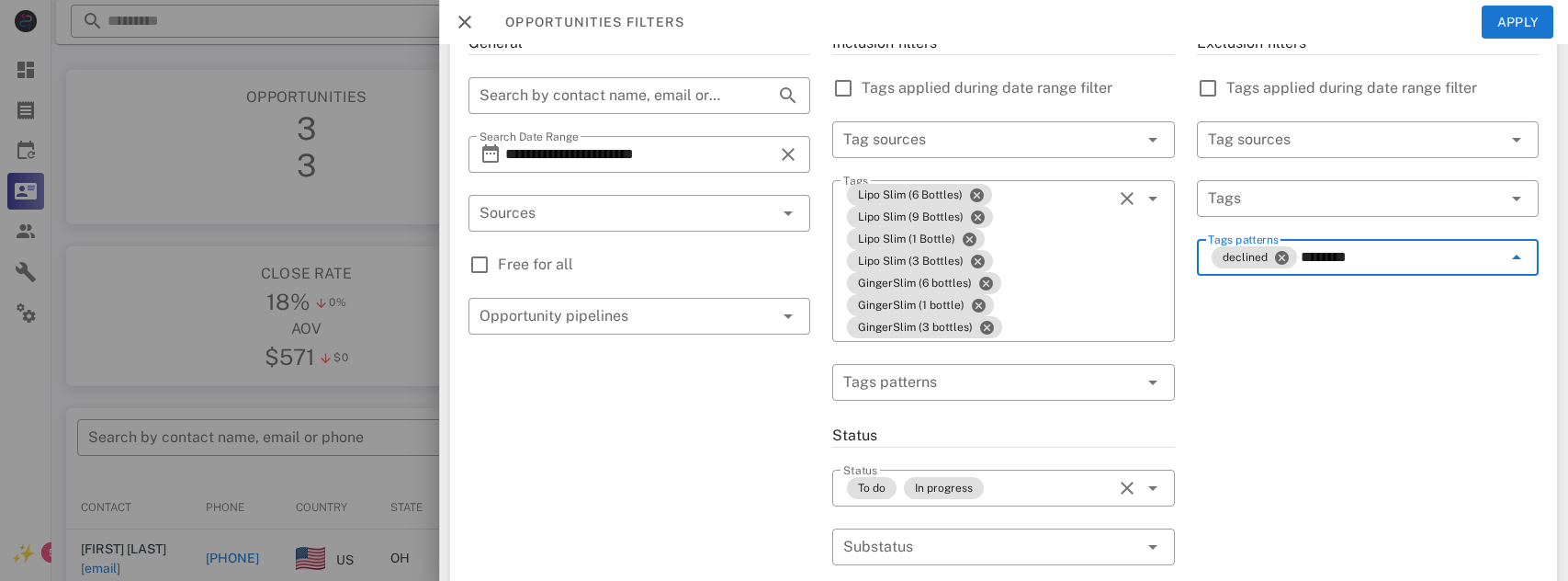 type on "*********" 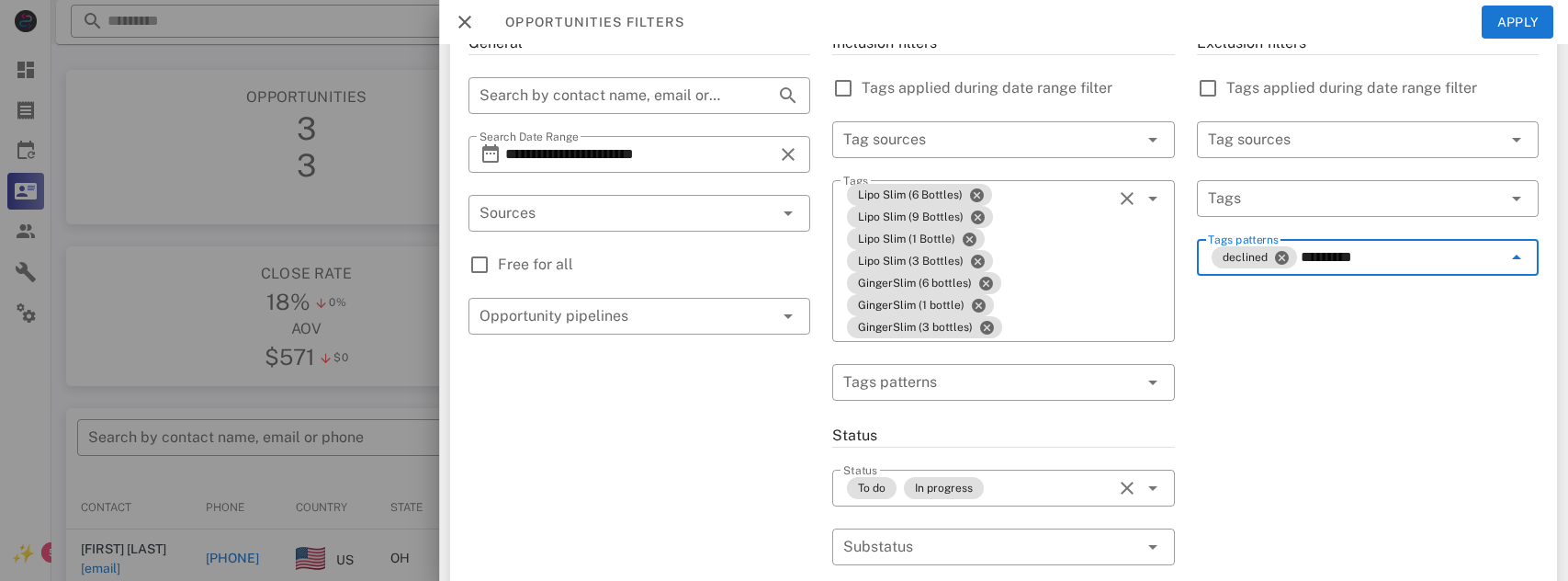 type 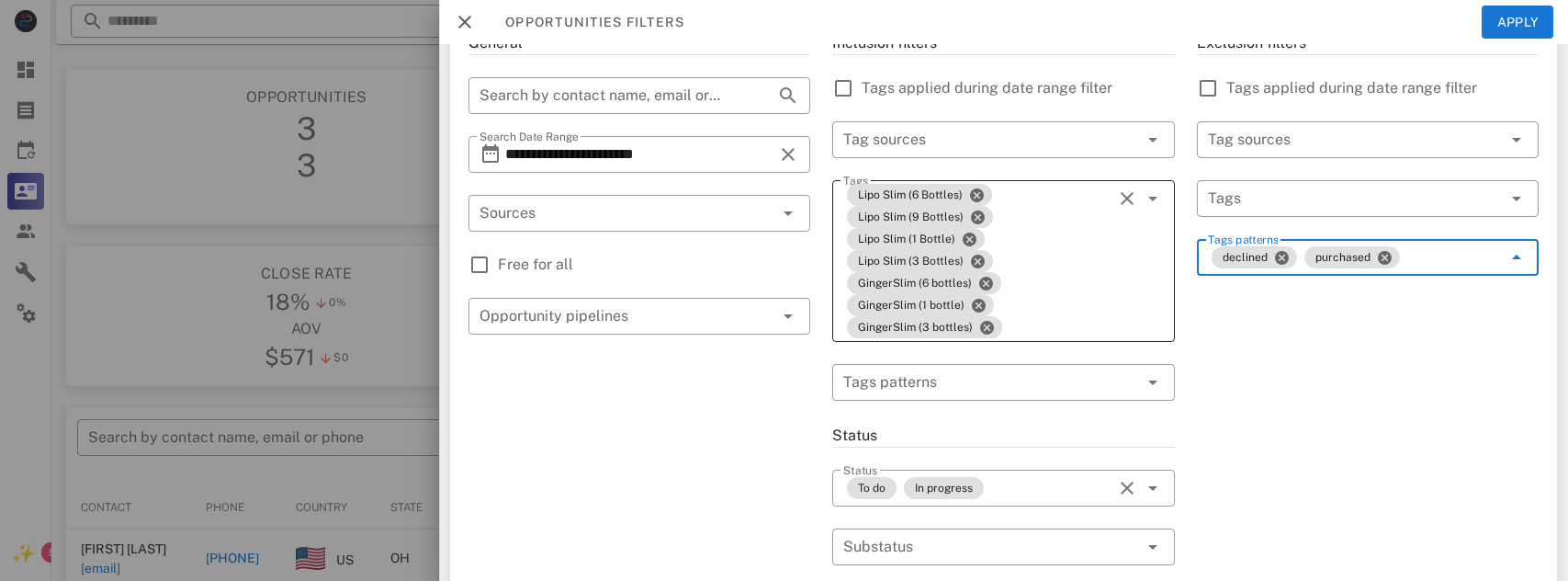 click on "Lipo Slim (6 Bottles) Lipo Slim (9 Bottles) Lipo Slim (1 Bottle) Lipo Slim (3 Bottles) GingerSlim (6 bottles) GingerSlim (1 bottle) GingerSlim (3 bottles)" at bounding box center [977, 261] 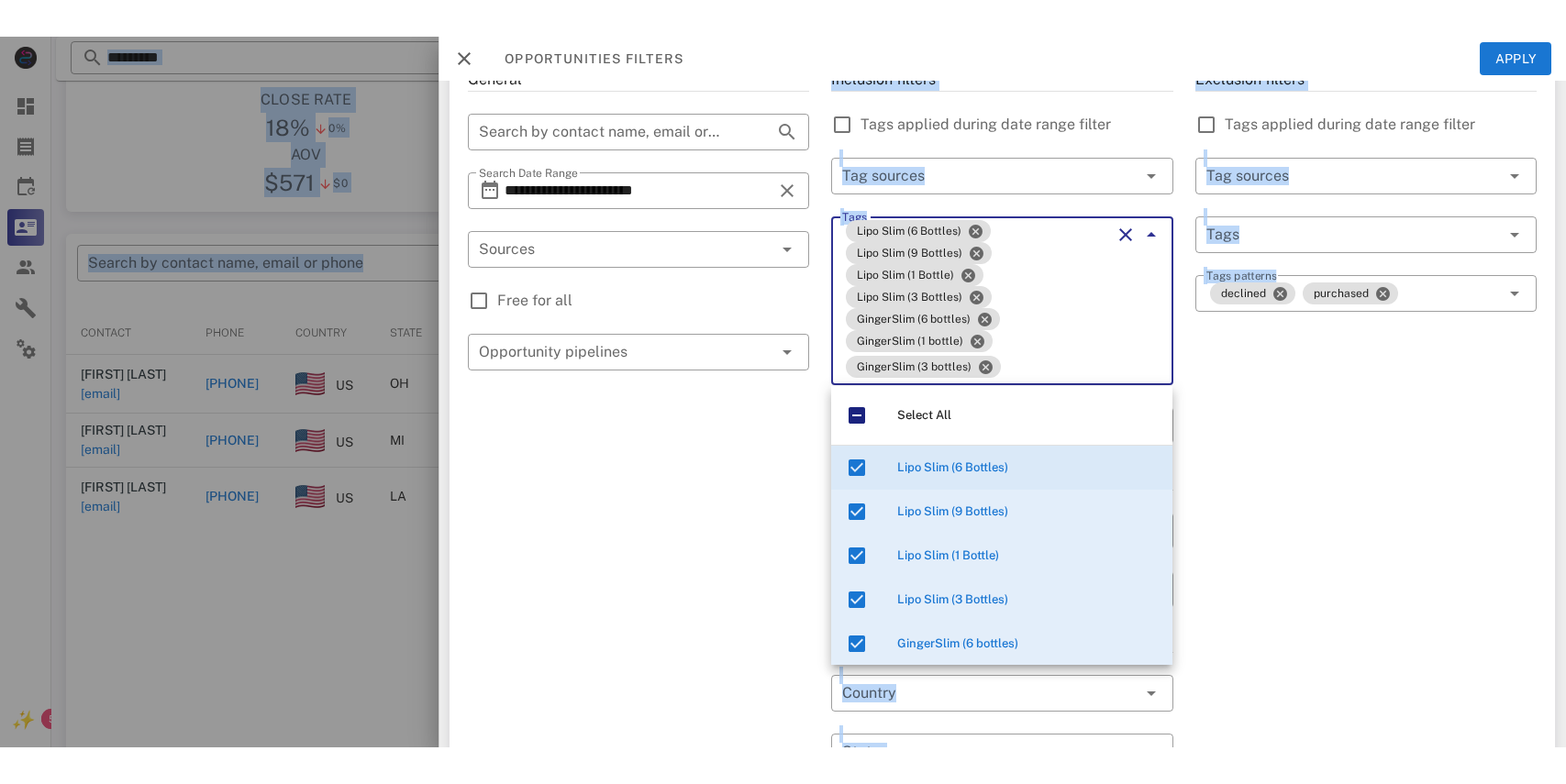 scroll, scrollTop: 348, scrollLeft: 0, axis: vertical 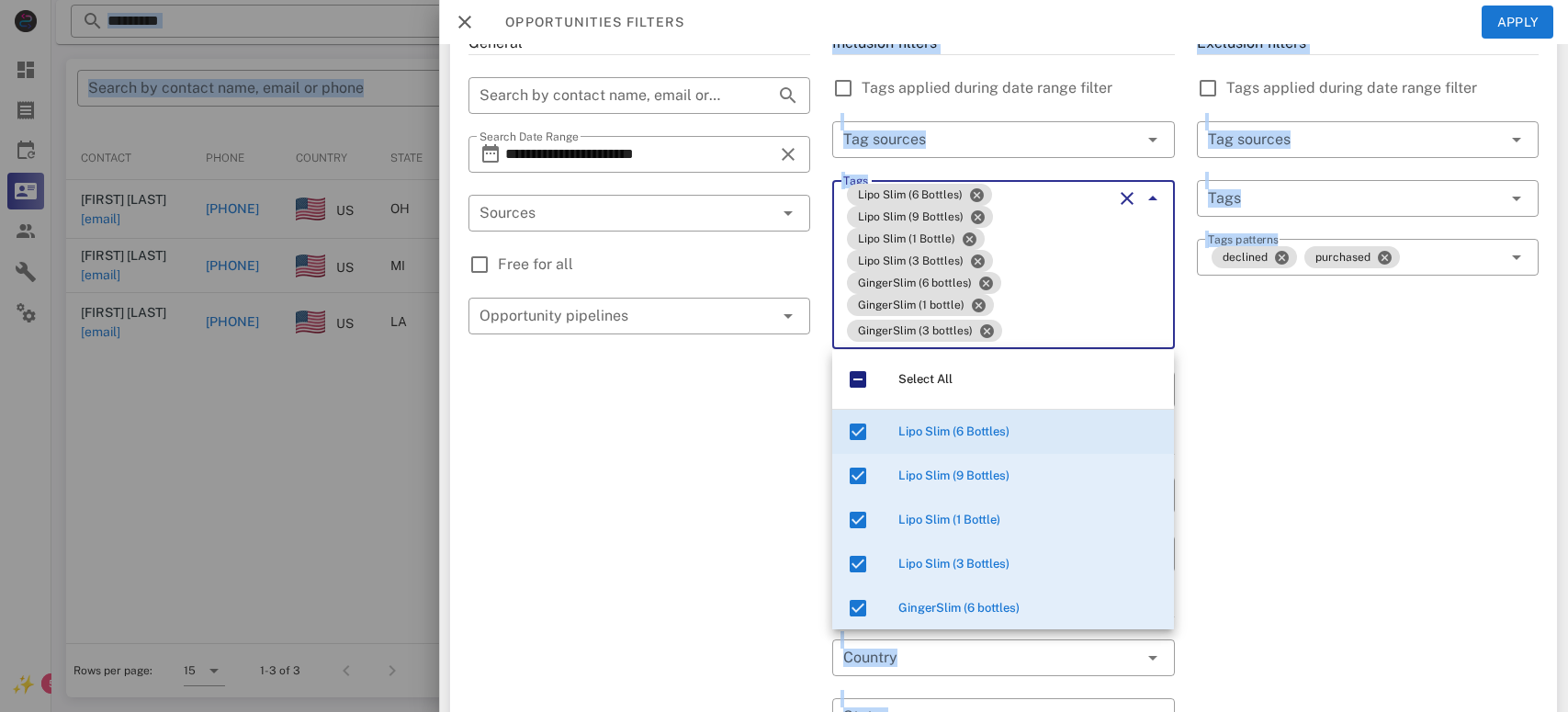 drag, startPoint x: 763, startPoint y: 708, endPoint x: 769, endPoint y: 748, distance: 40.447497 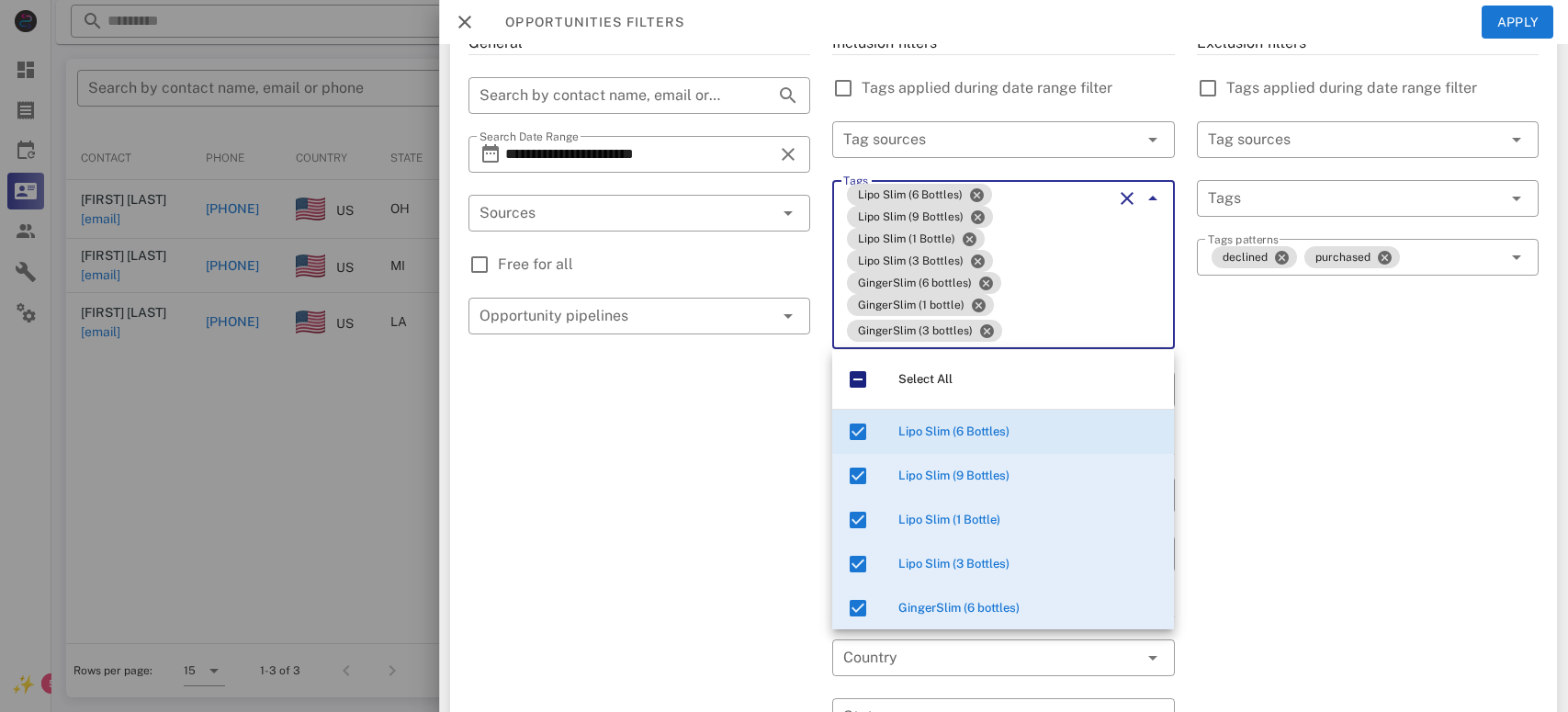 click on "**********" at bounding box center [639, 603] 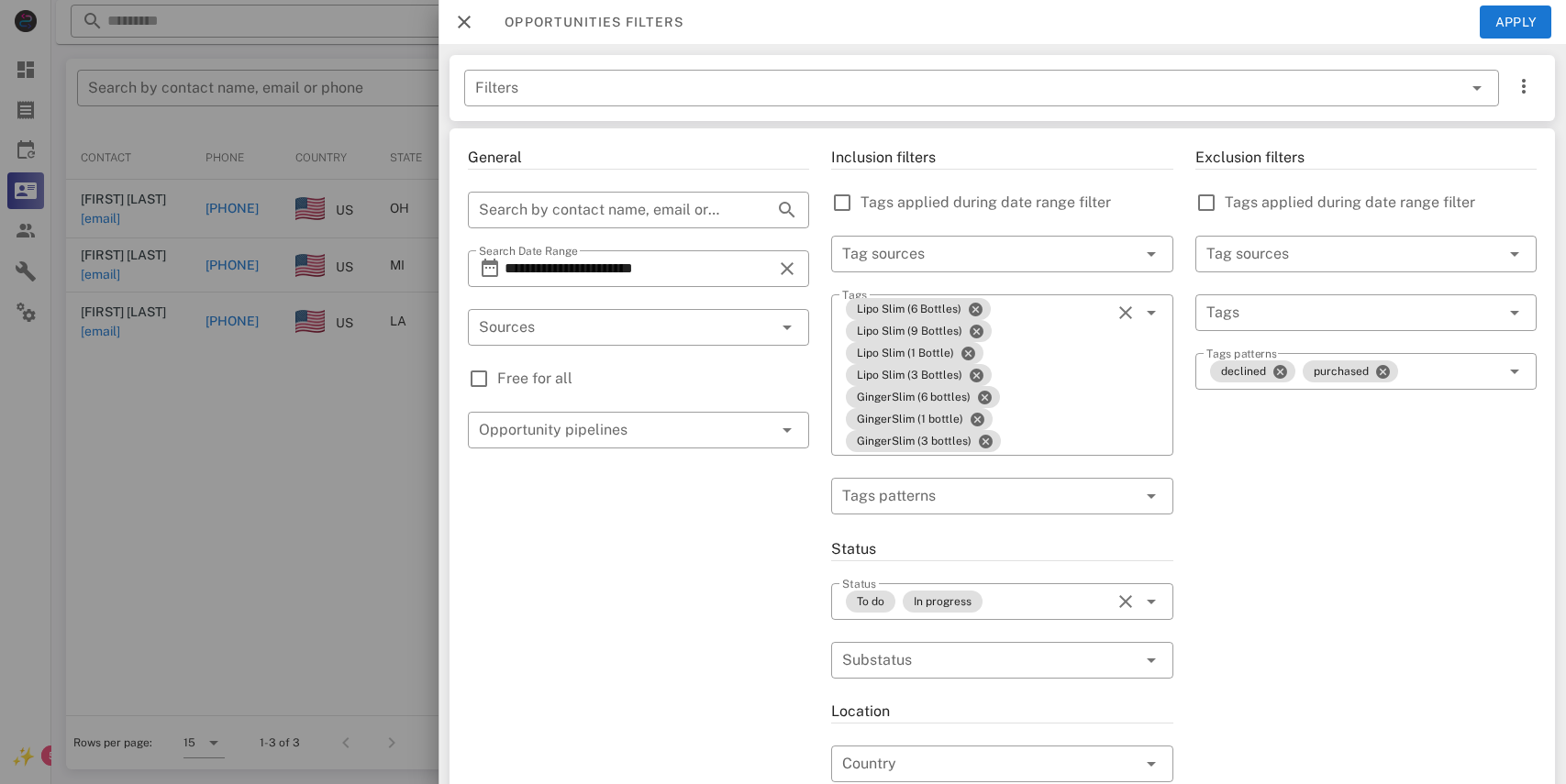scroll, scrollTop: 11, scrollLeft: 0, axis: vertical 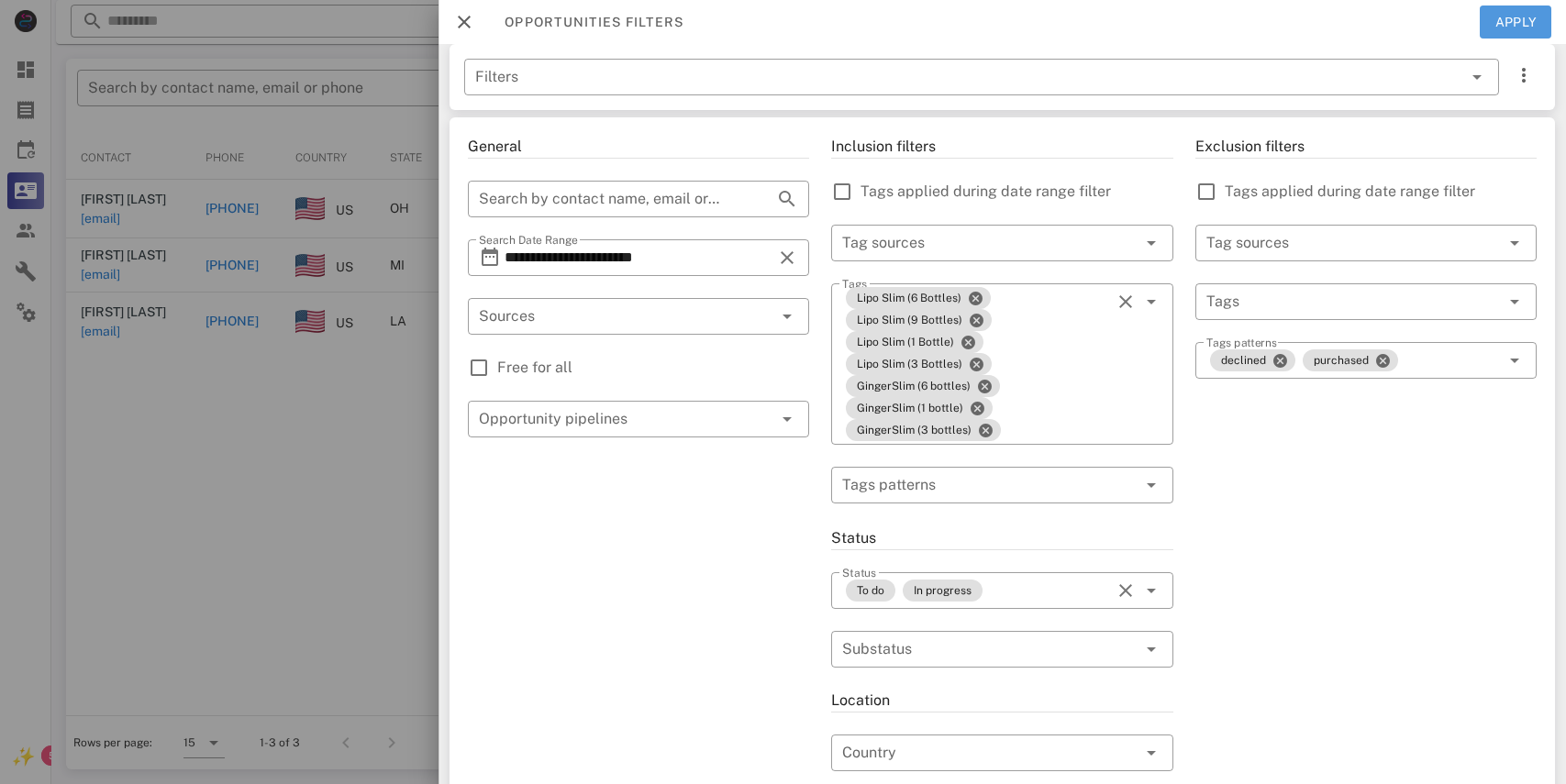 click on "Apply" at bounding box center (1516, 22) 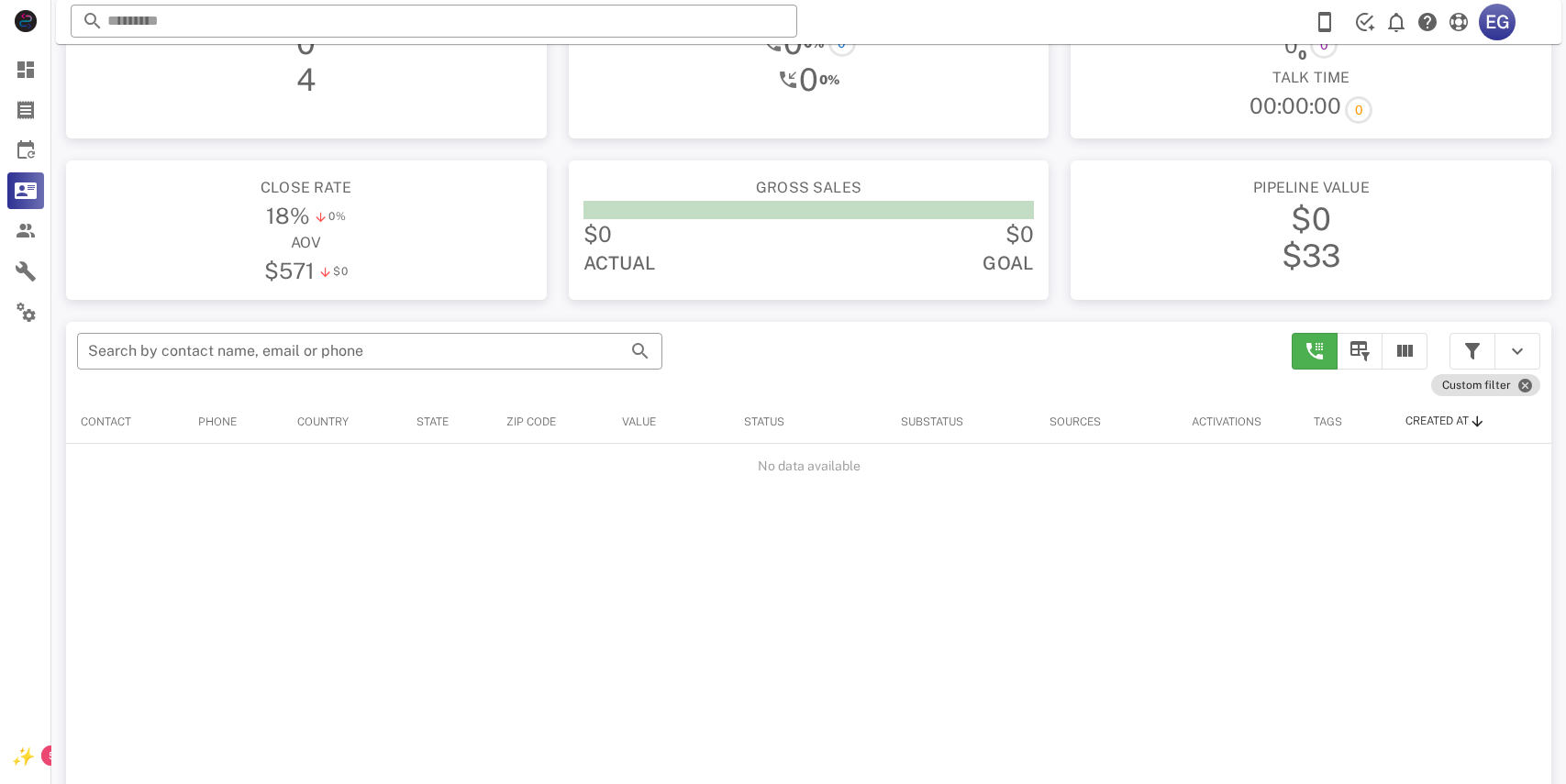 scroll, scrollTop: 0, scrollLeft: 0, axis: both 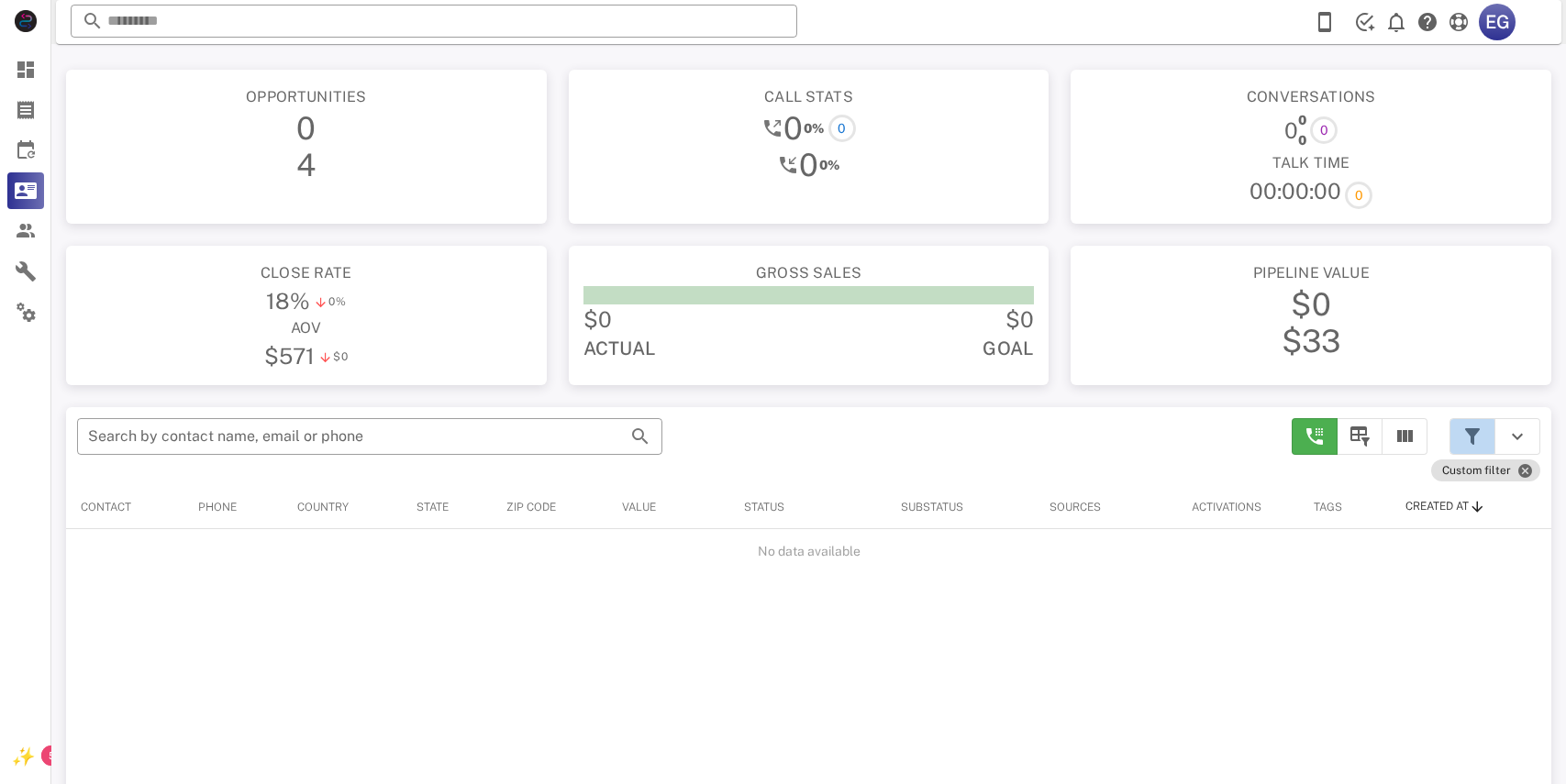 click at bounding box center (1472, 436) 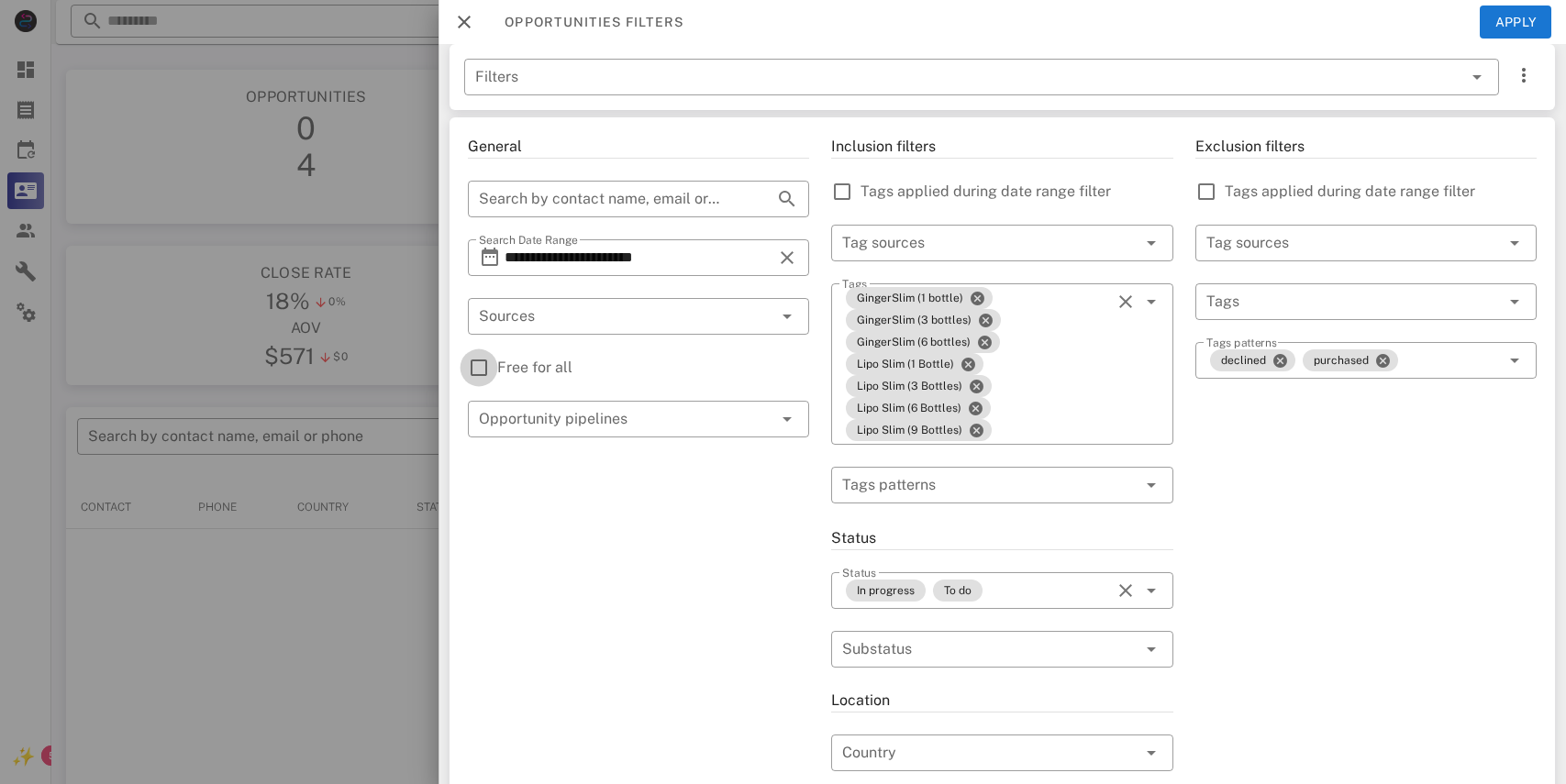 click at bounding box center [479, 368] 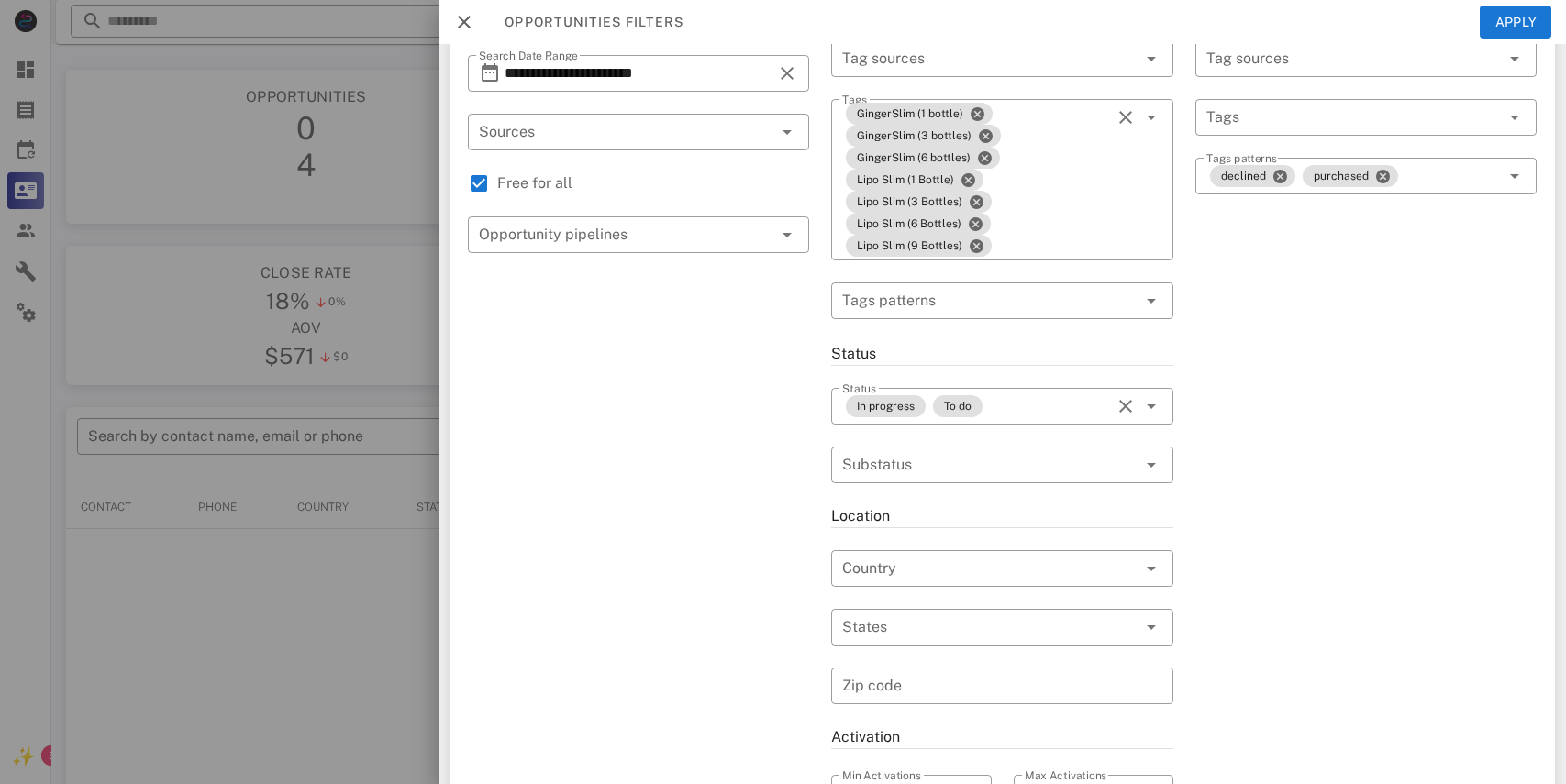 scroll, scrollTop: 517, scrollLeft: 0, axis: vertical 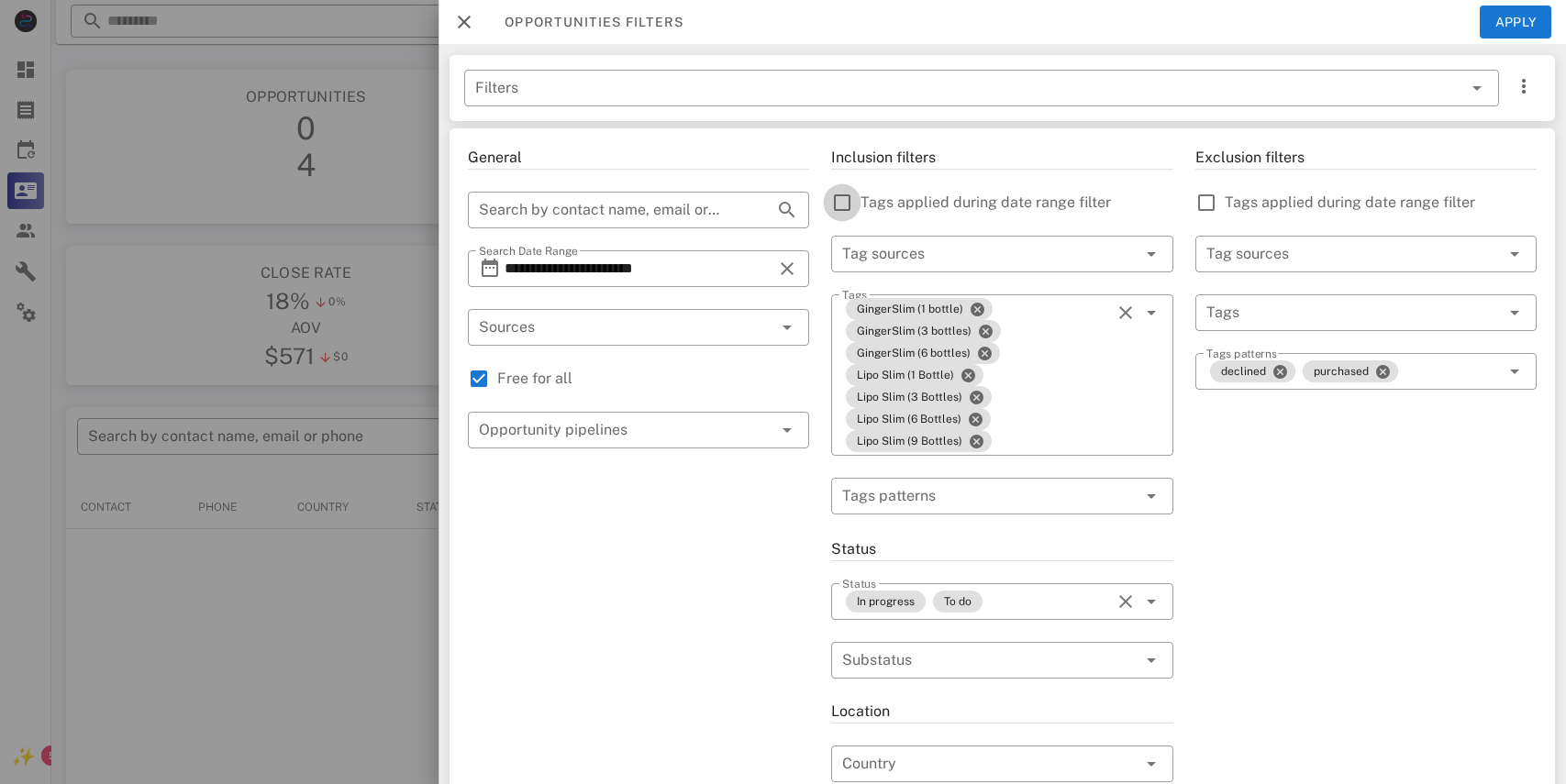 click at bounding box center (842, 203) 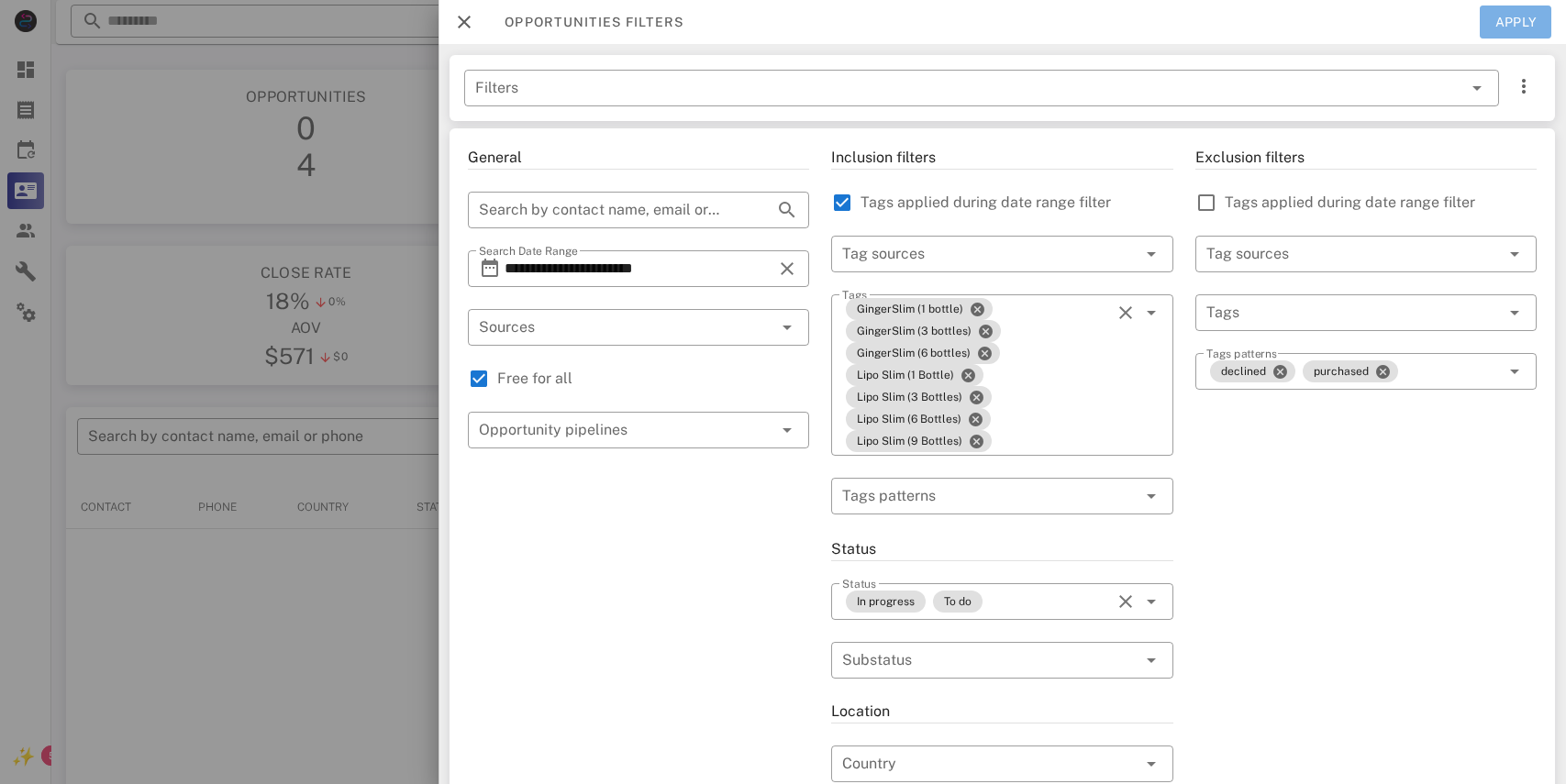 click on "Apply" at bounding box center [1516, 22] 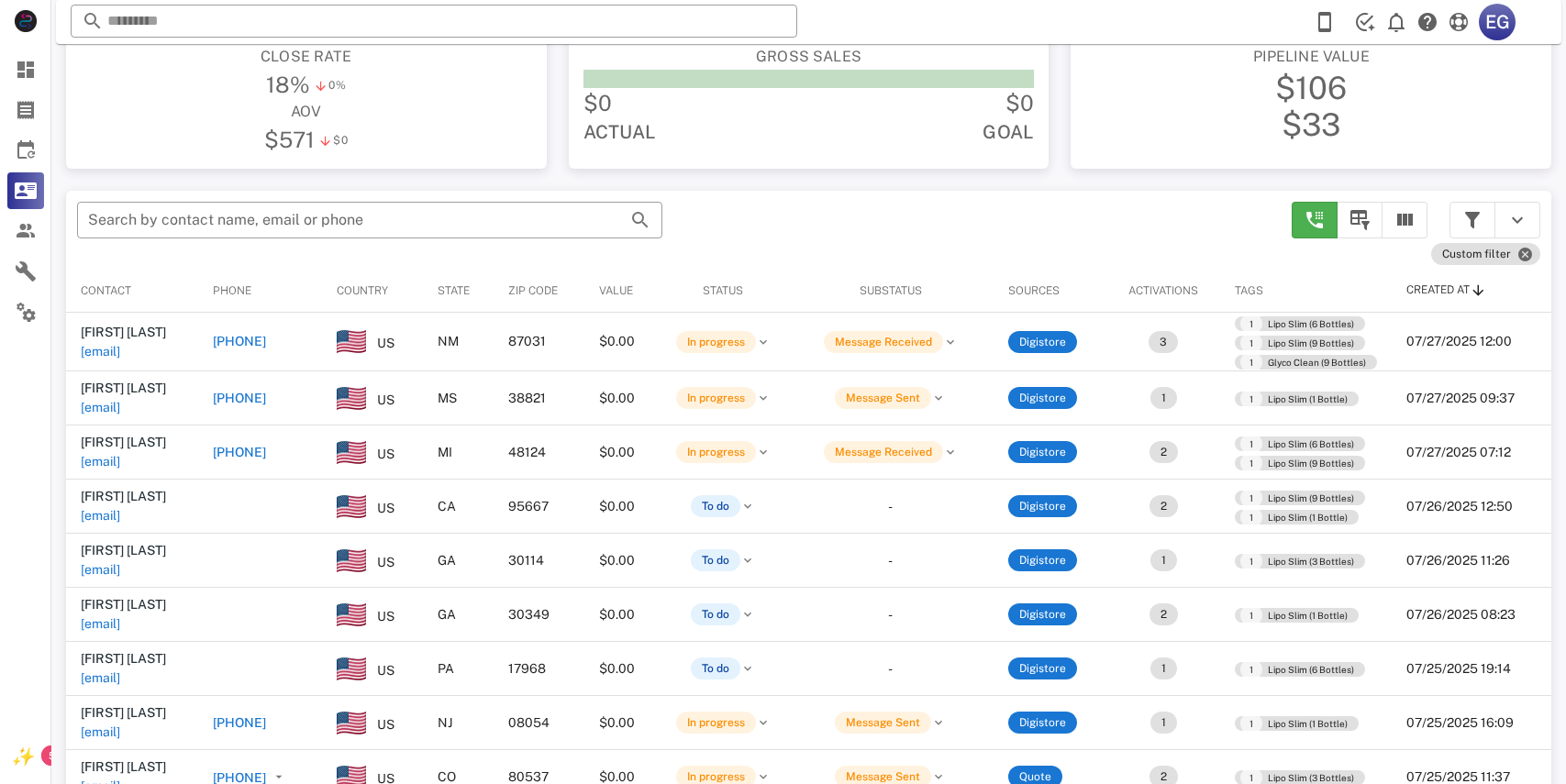 scroll, scrollTop: 220, scrollLeft: 0, axis: vertical 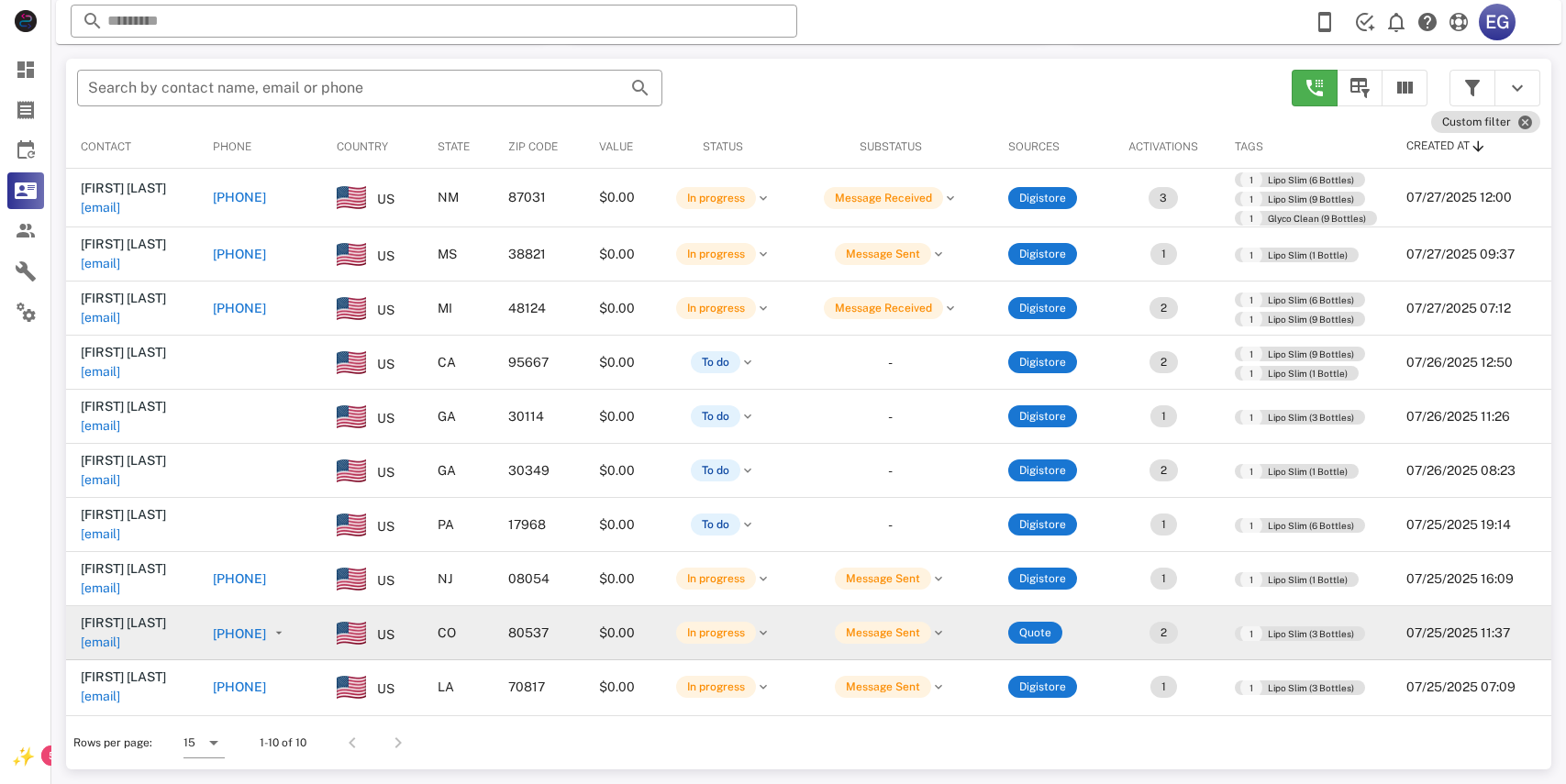 click on "Diane Beach" at bounding box center (123, 623) 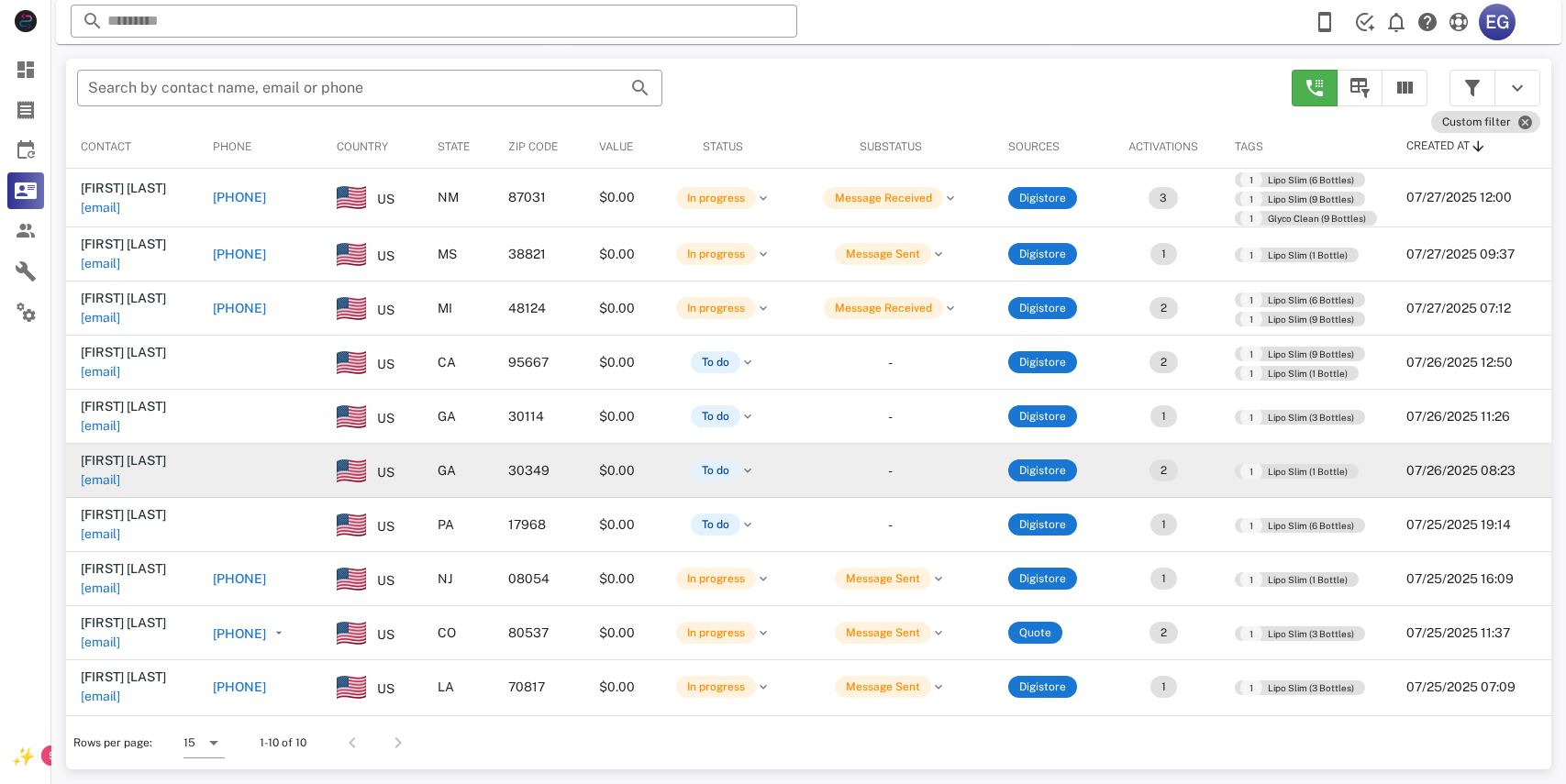 scroll, scrollTop: 0, scrollLeft: 0, axis: both 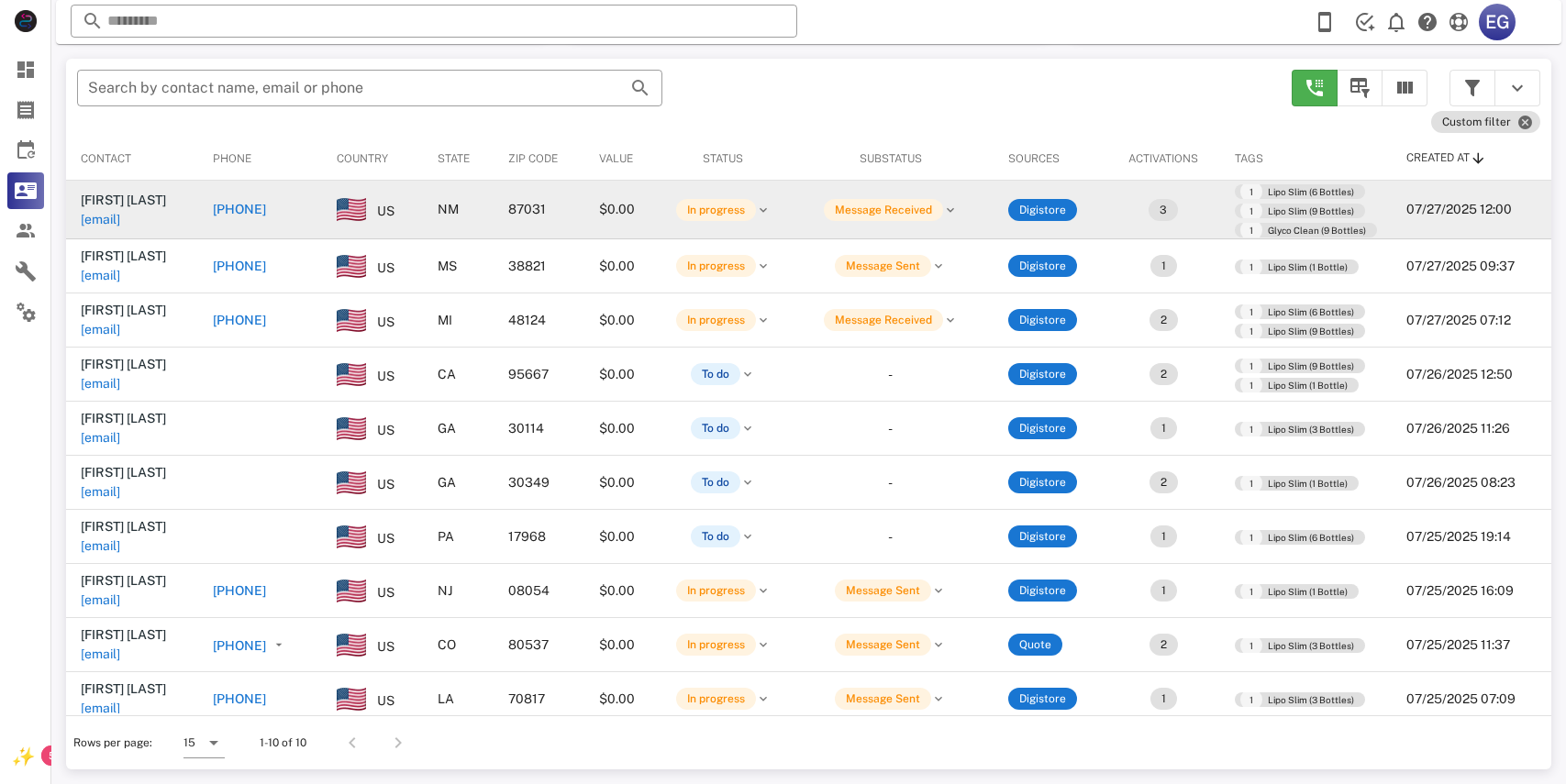 click on "[FIRST] [LAST]" at bounding box center (123, 200) 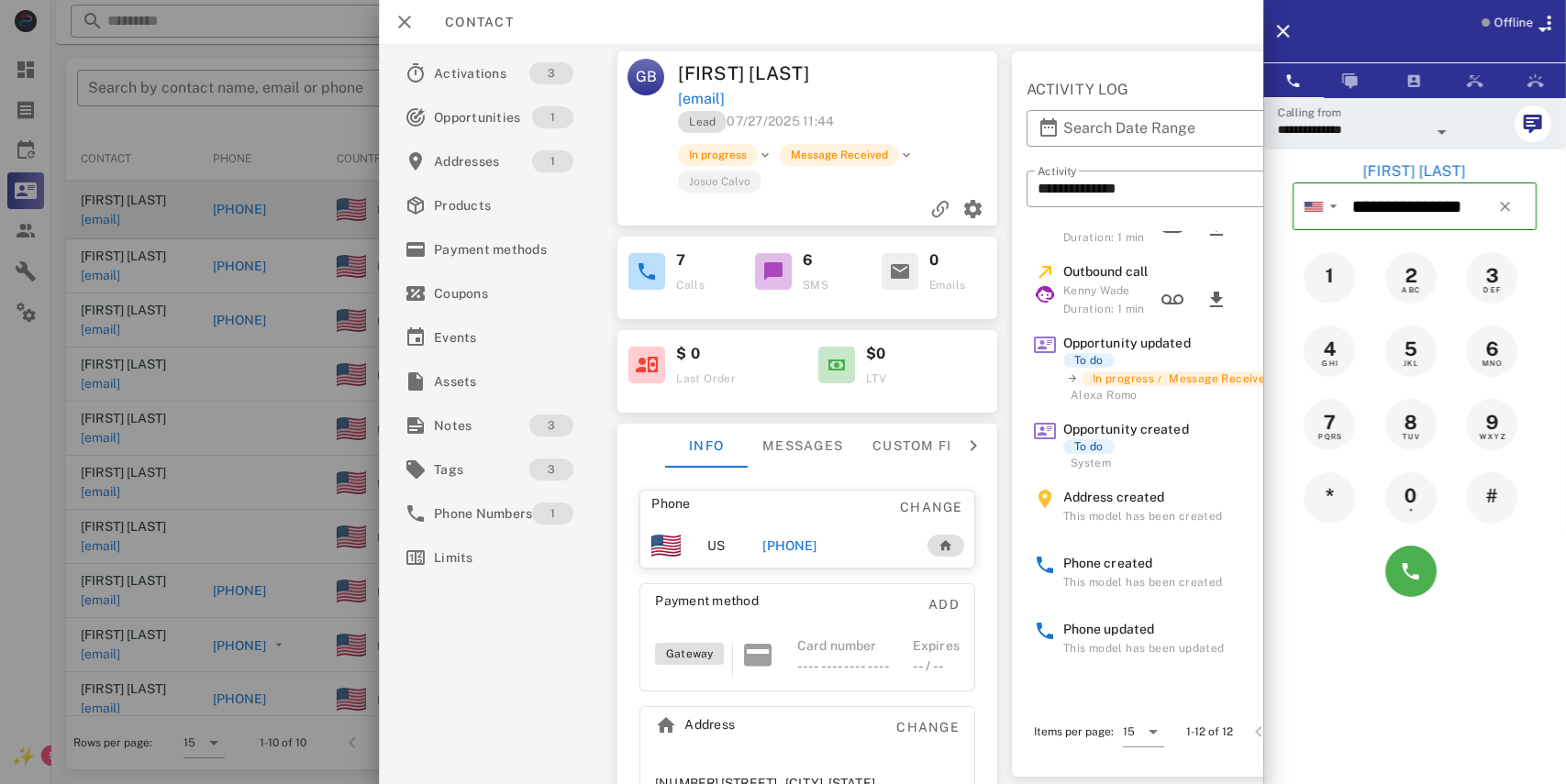 scroll, scrollTop: 408, scrollLeft: 0, axis: vertical 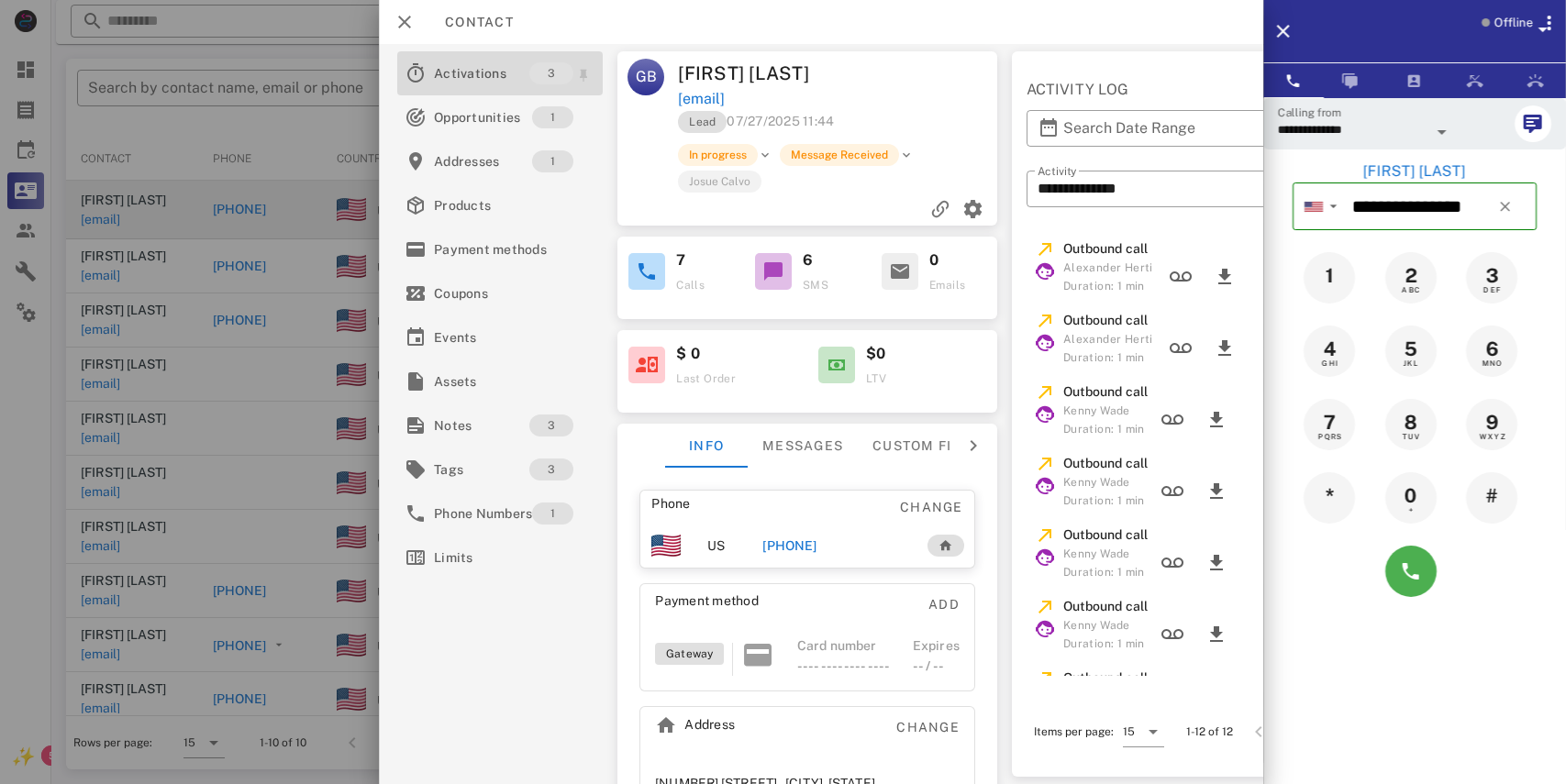 click on "Activations" at bounding box center (482, 73) 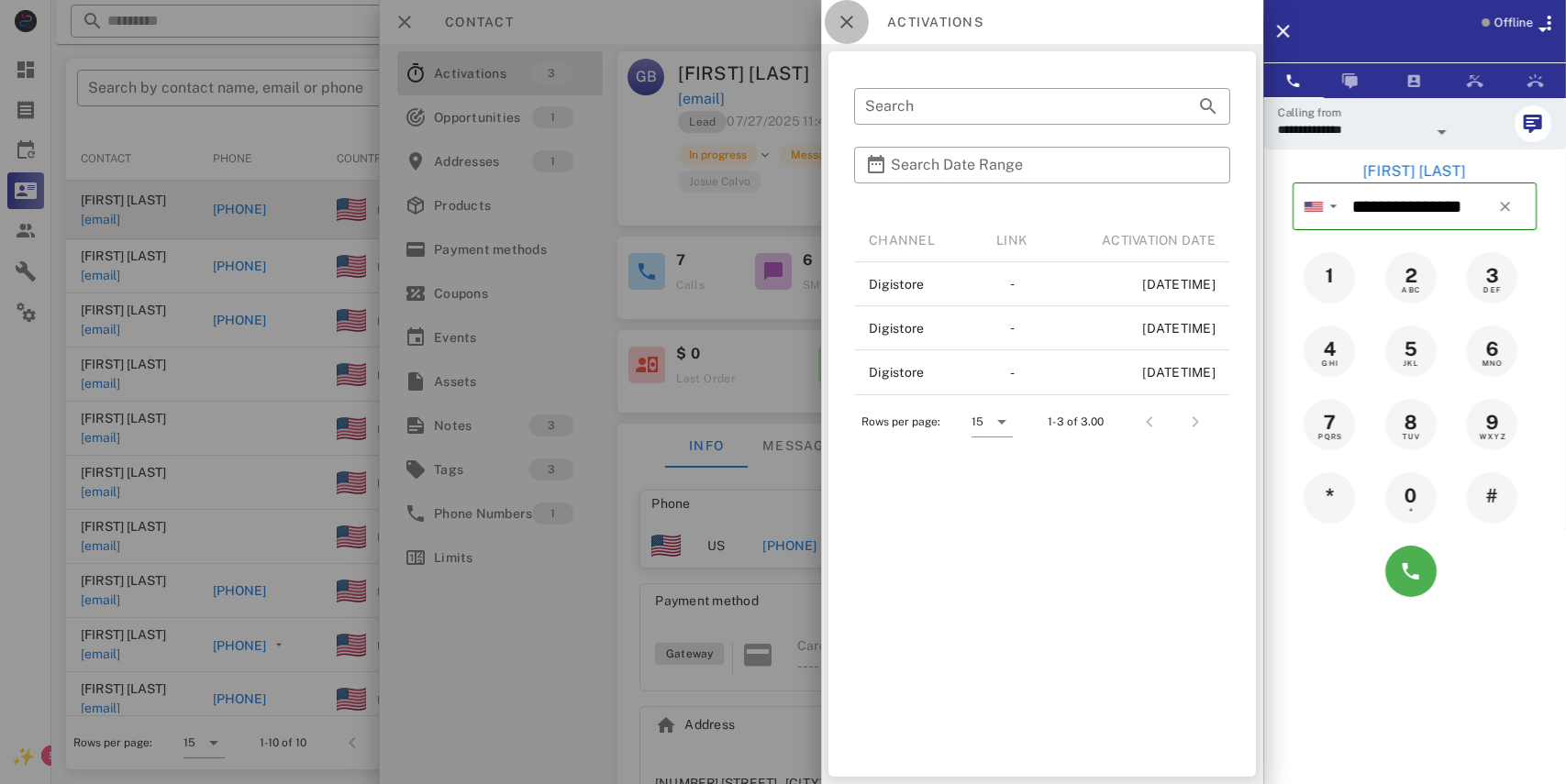 click at bounding box center (847, 22) 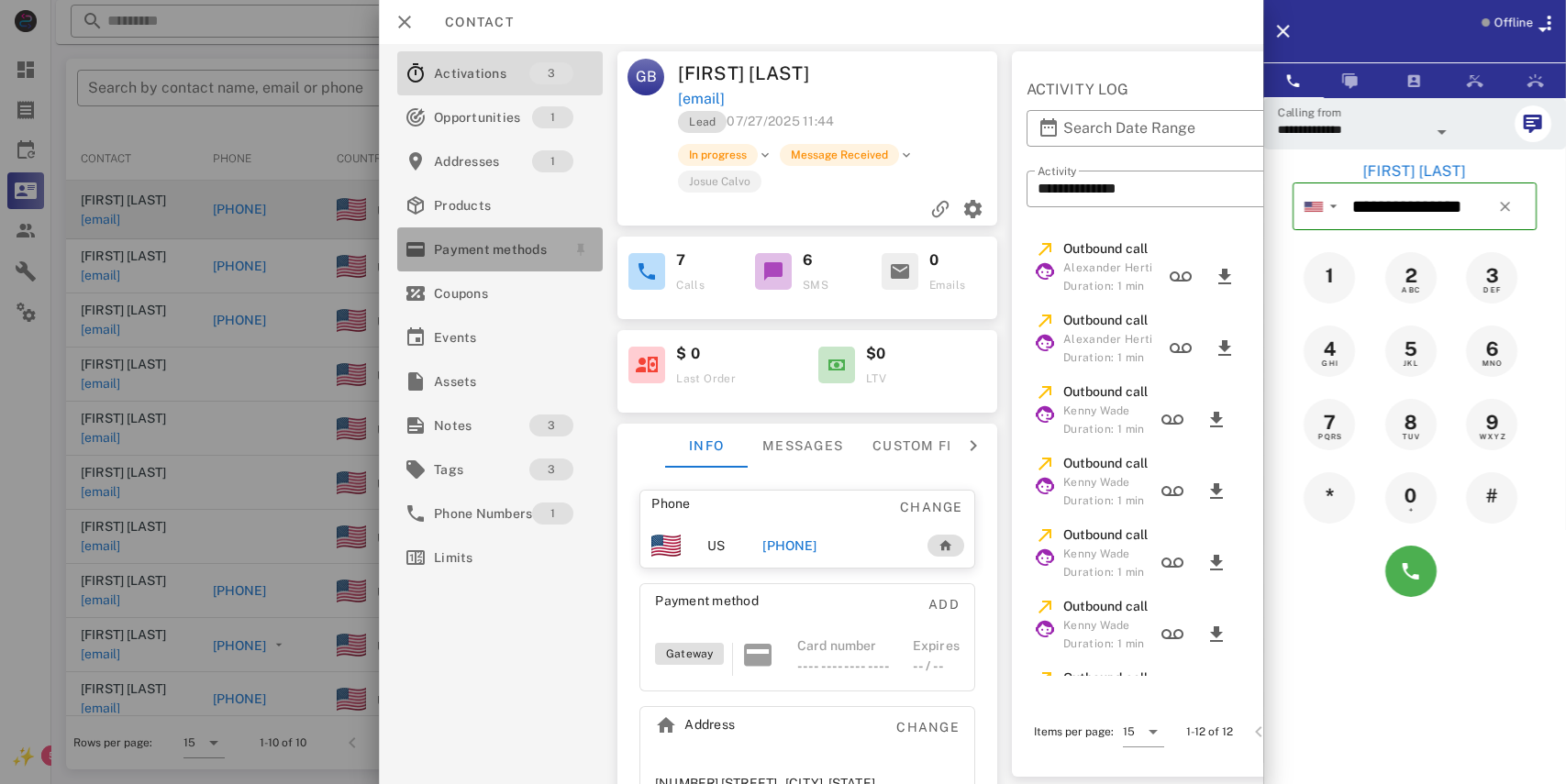click on "Payment methods" at bounding box center (496, 249) 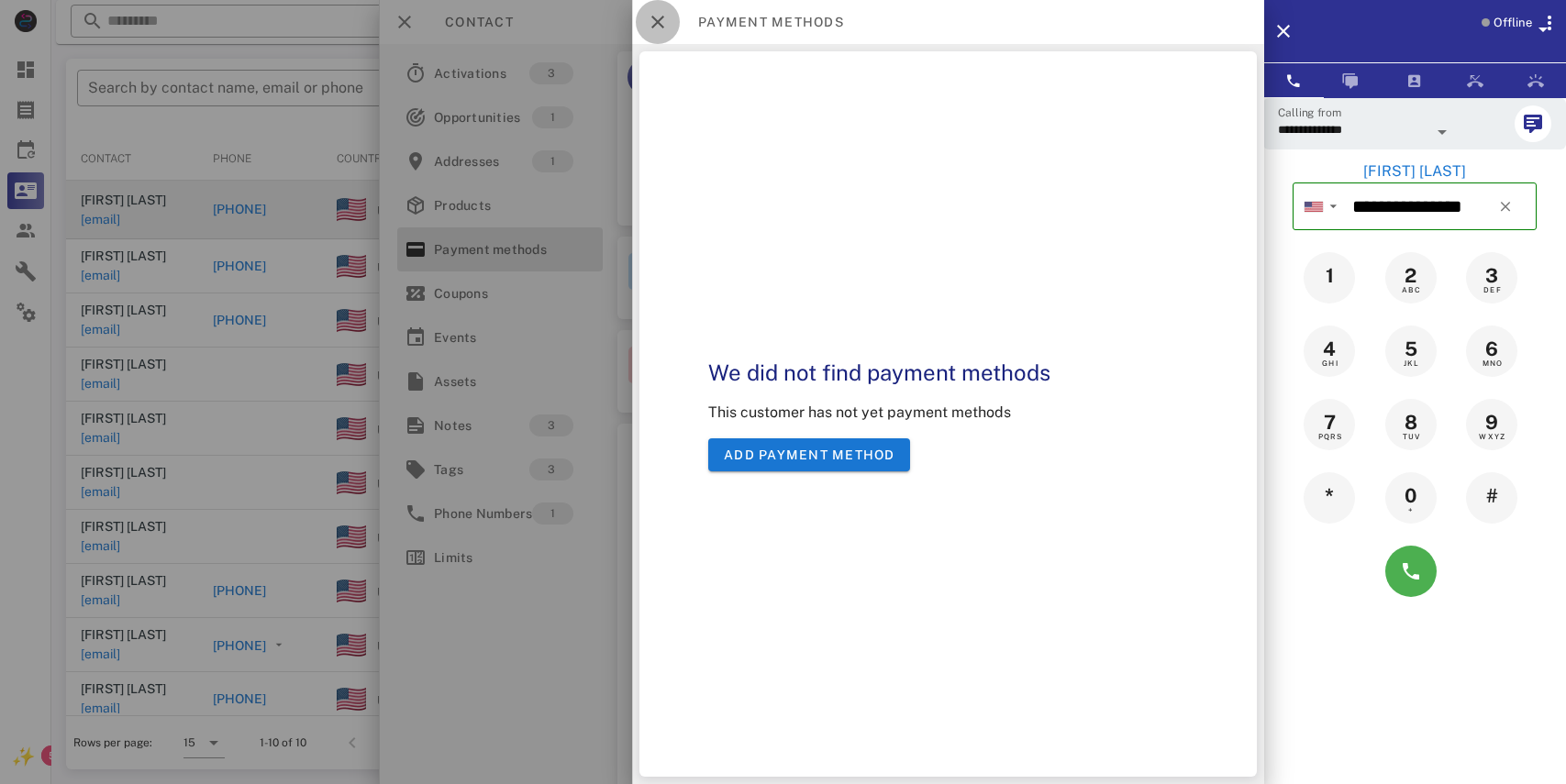 click at bounding box center (658, 22) 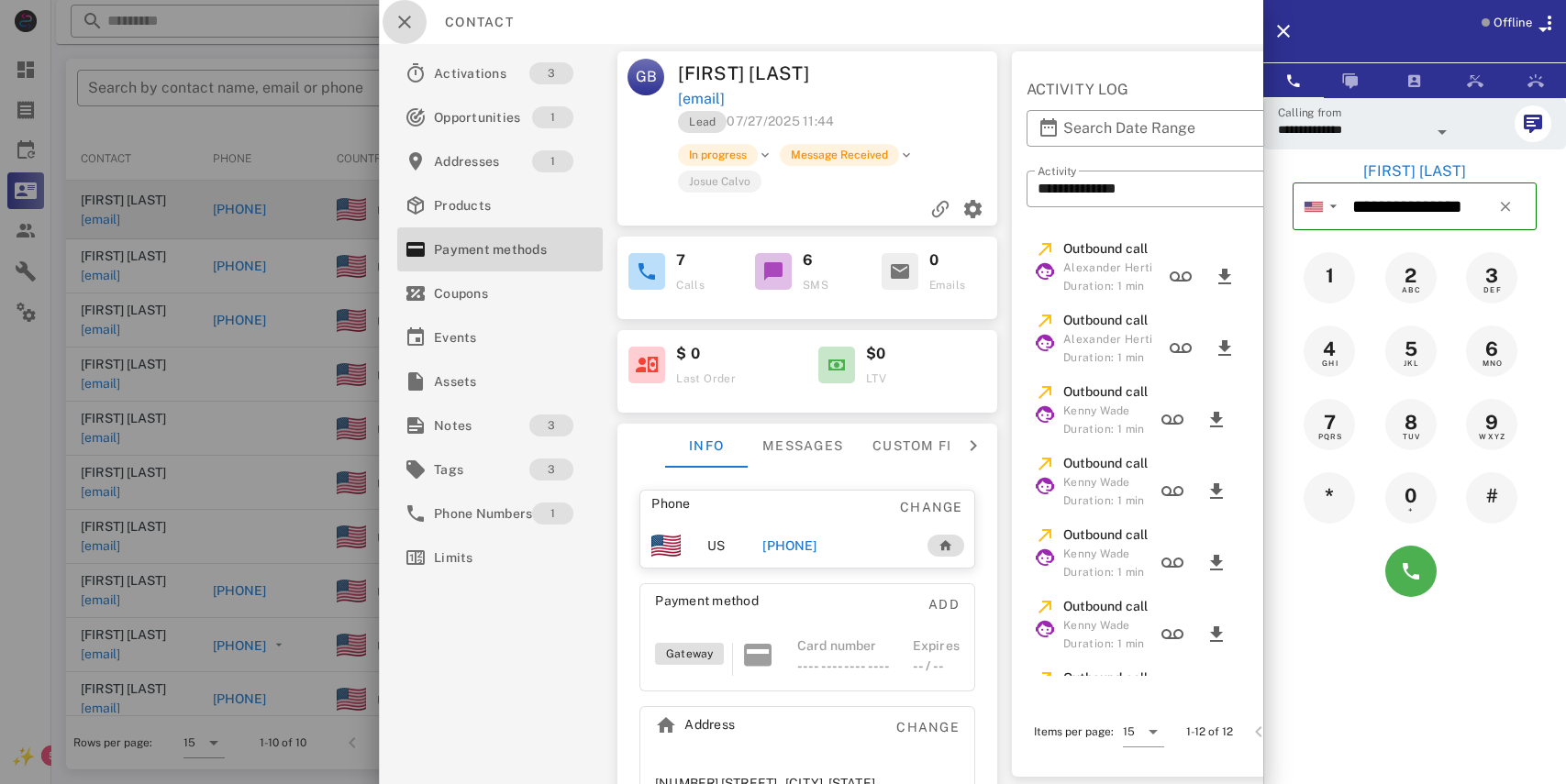 click at bounding box center [405, 22] 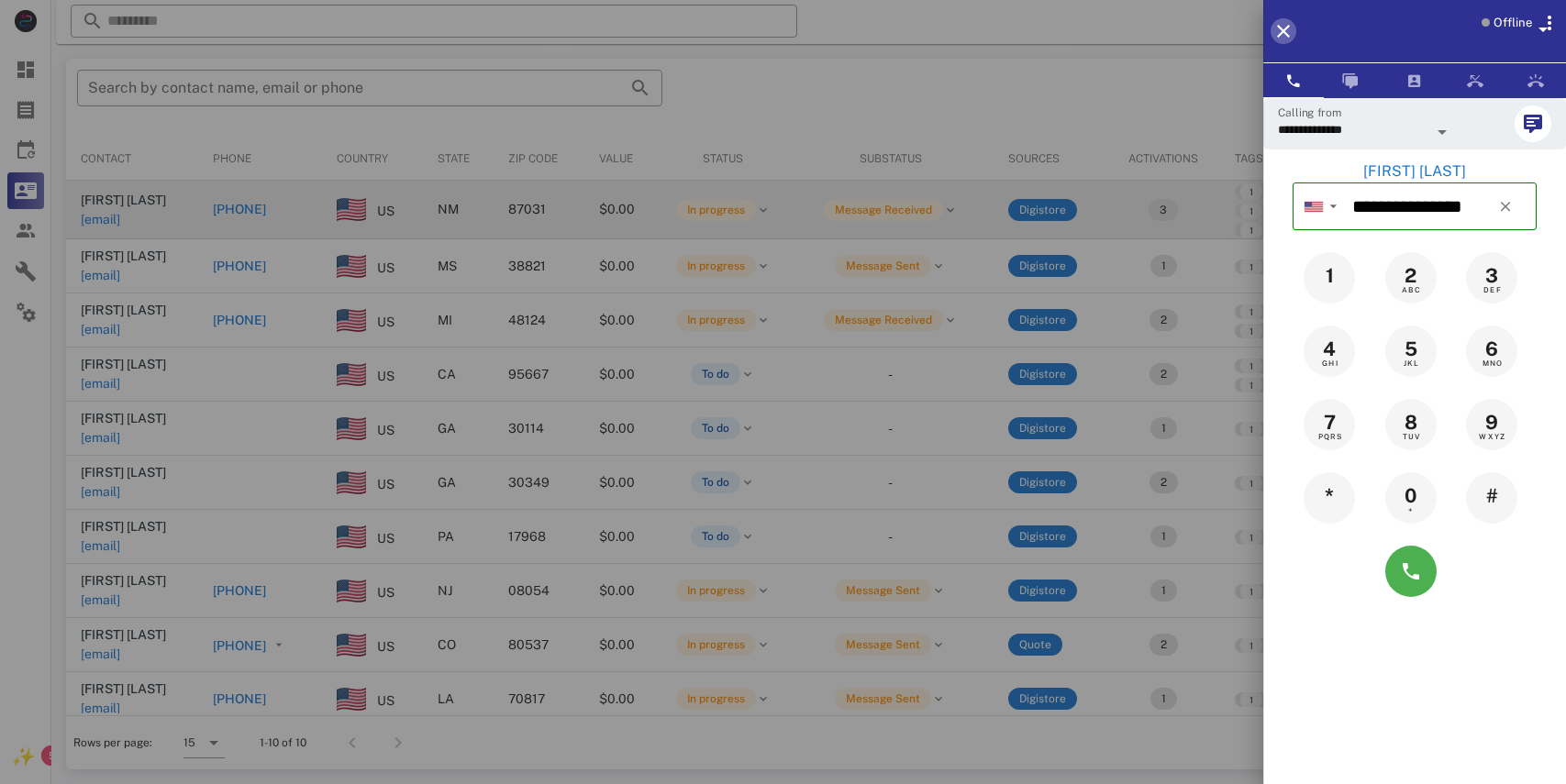 click at bounding box center (1283, 31) 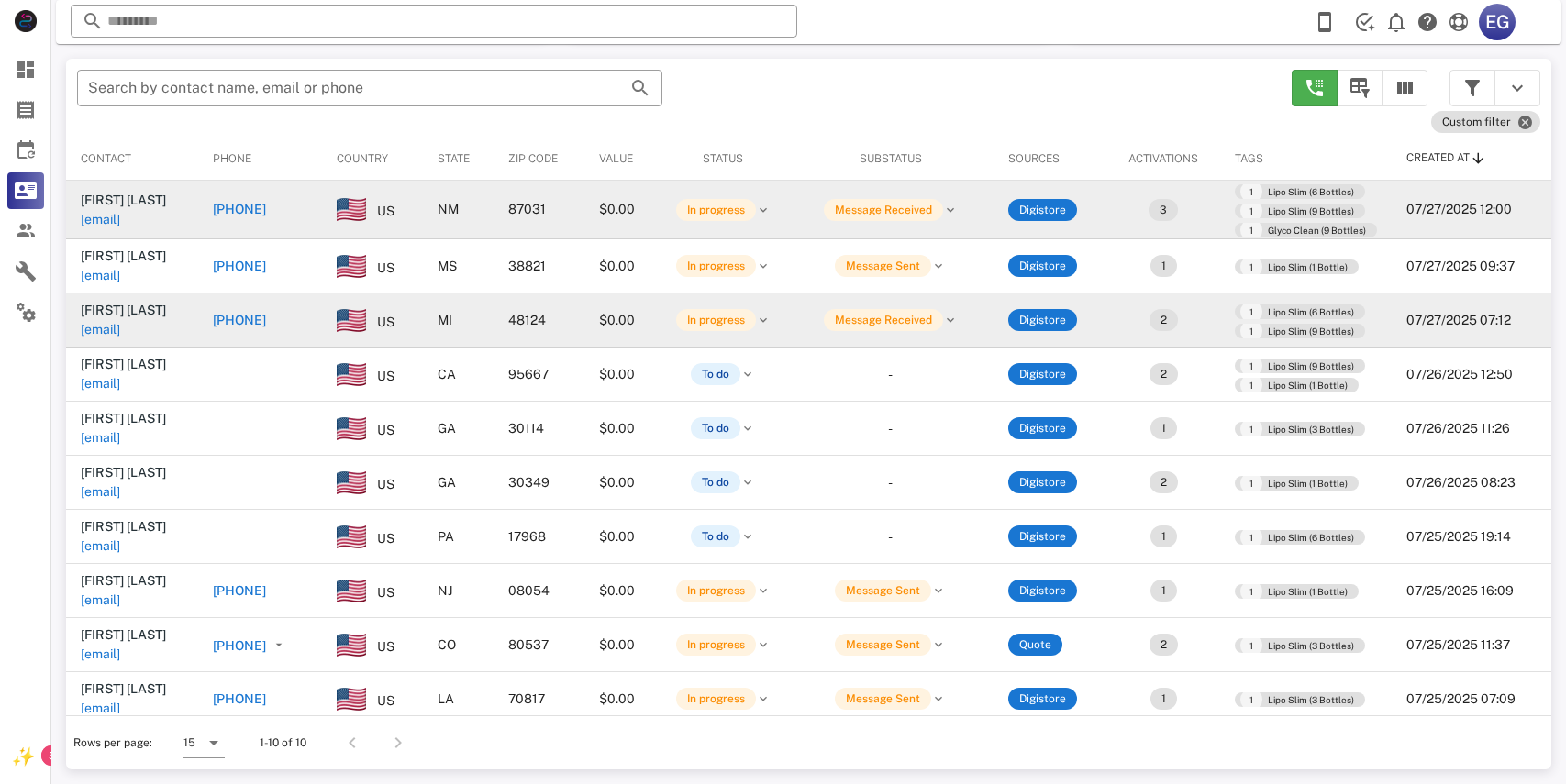 click on "+13139192109" at bounding box center [239, 320] 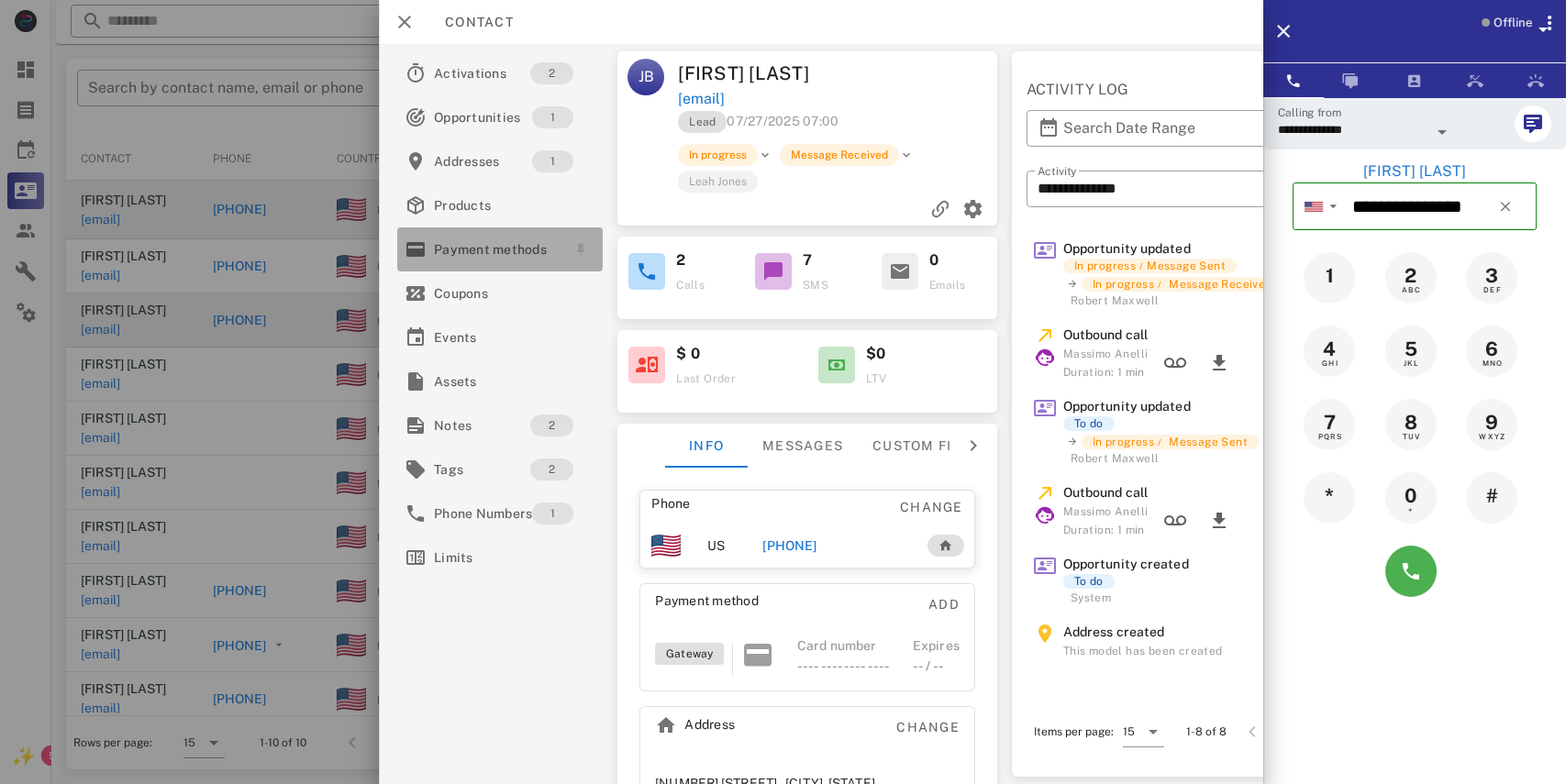 click on "Payment methods" at bounding box center [496, 249] 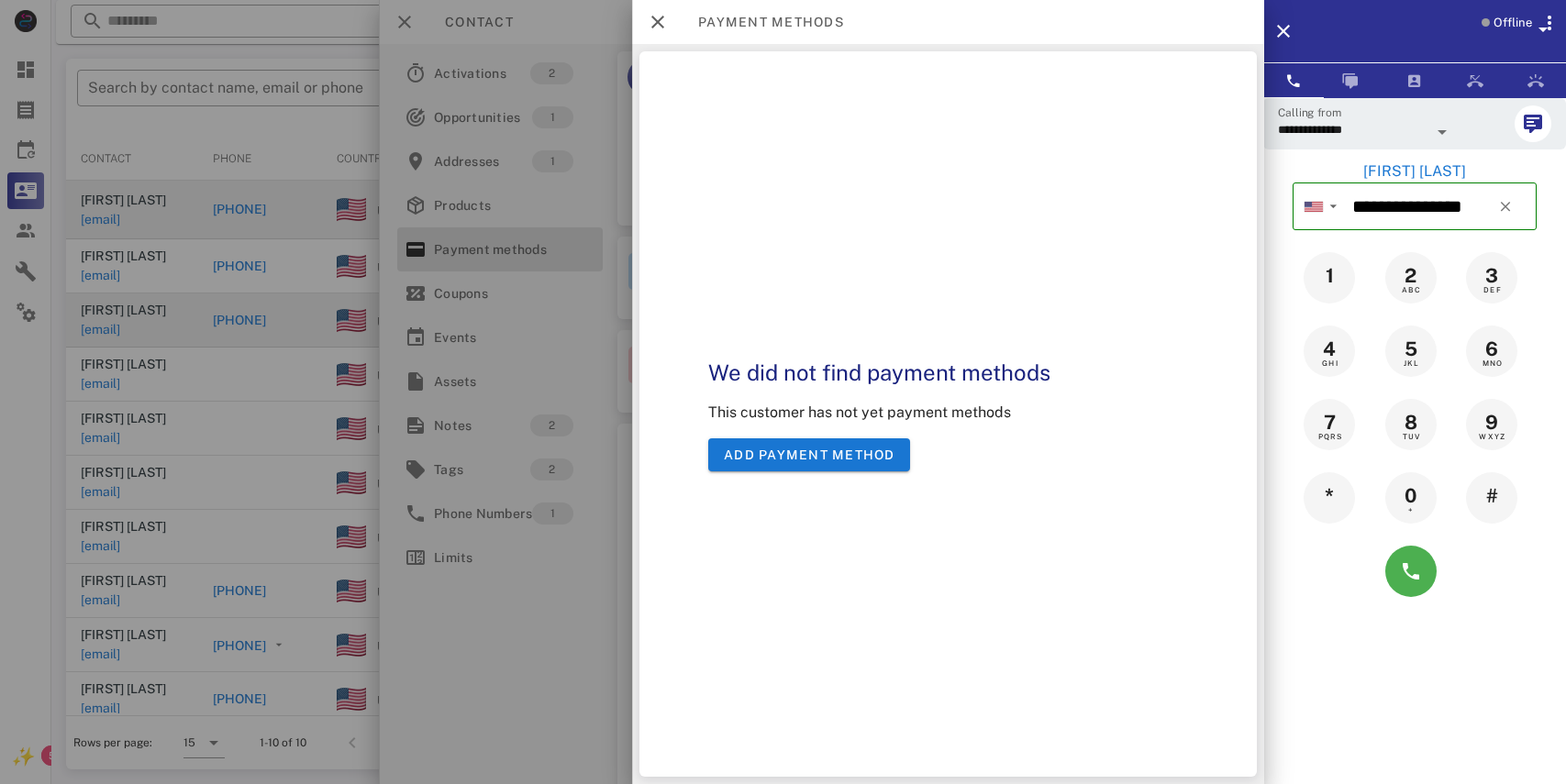 click at bounding box center (783, 392) 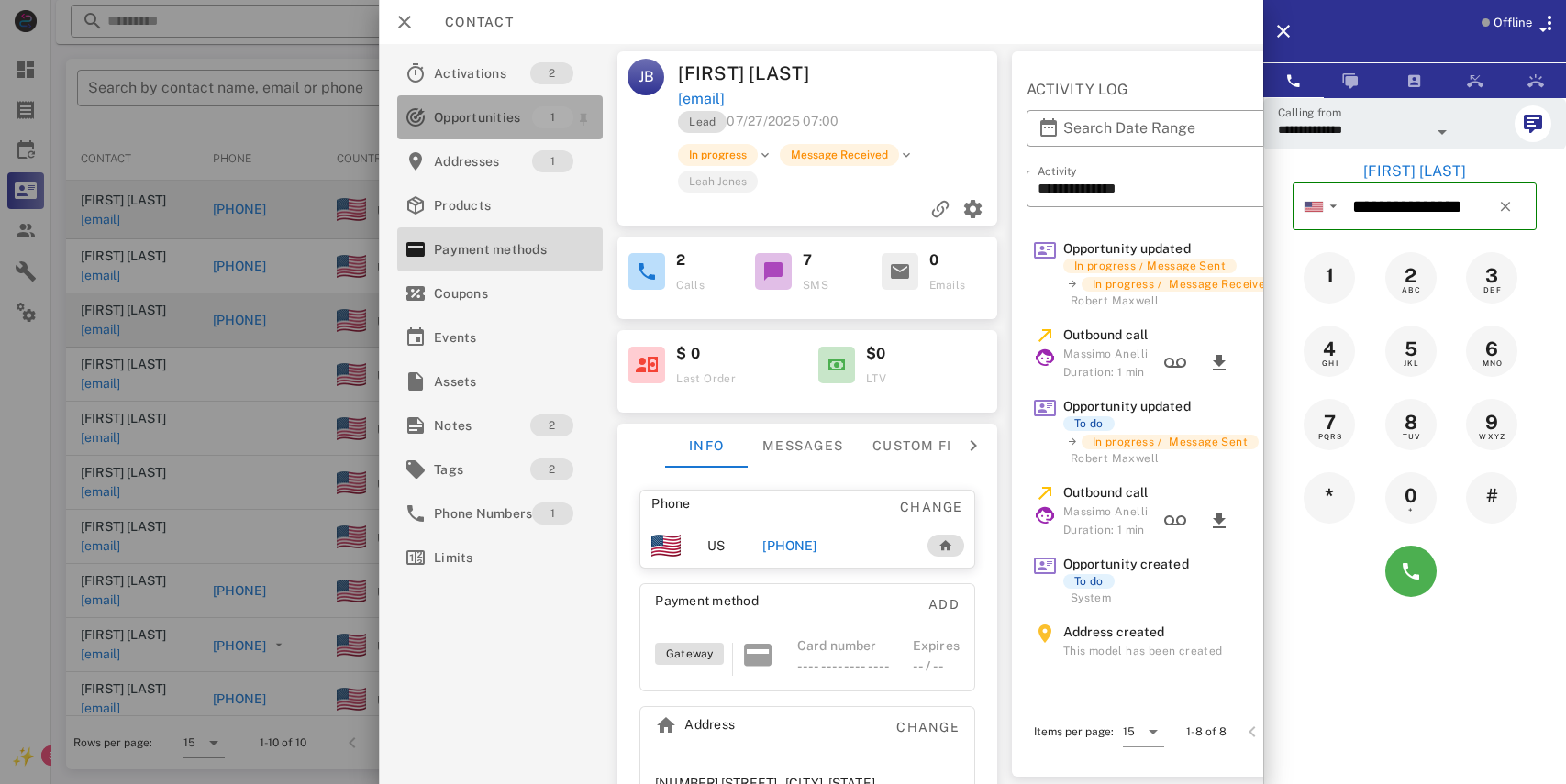 click on "Opportunities" at bounding box center [483, 117] 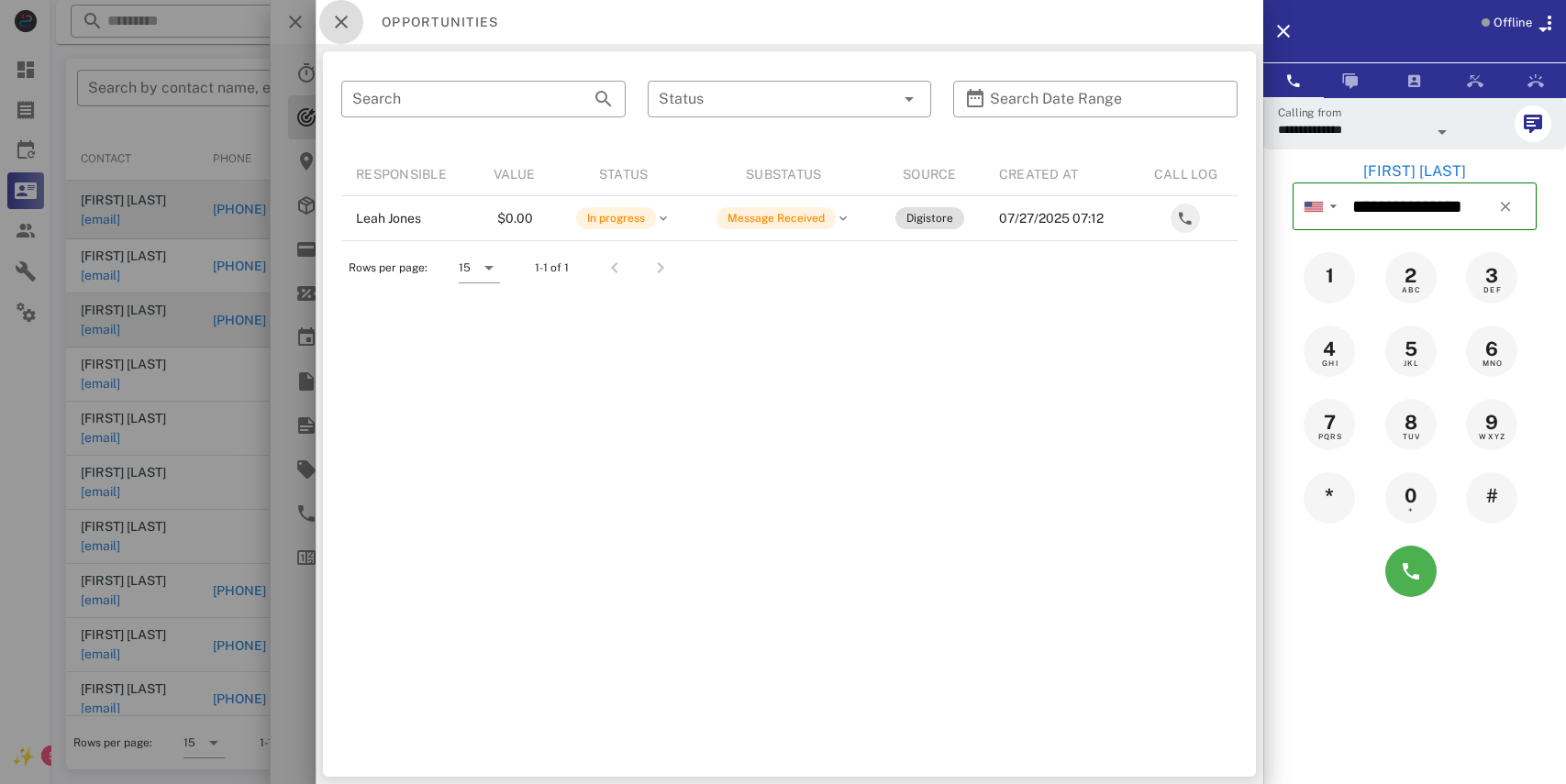 click at bounding box center (341, 22) 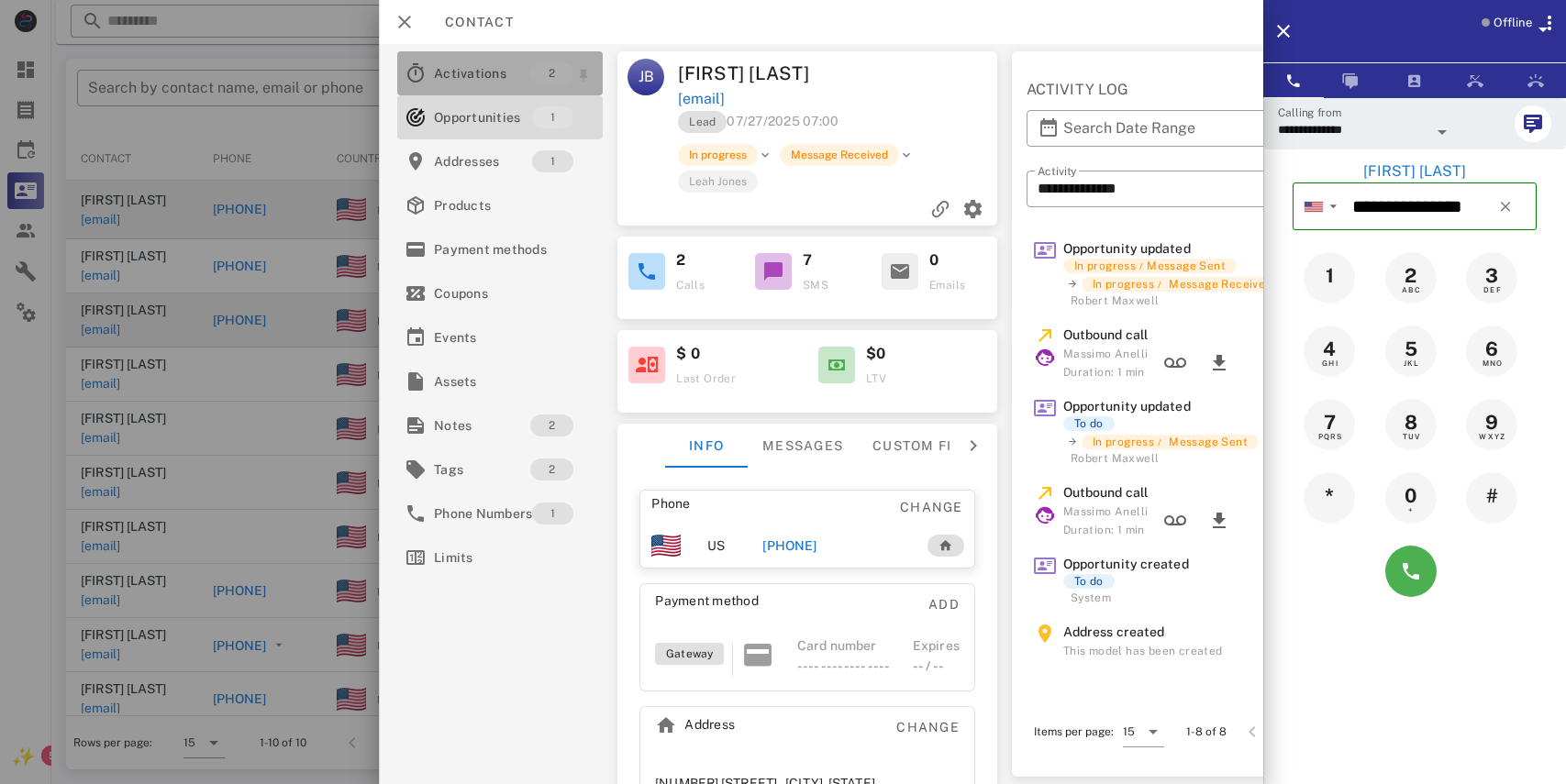 click on "Activations" at bounding box center [482, 73] 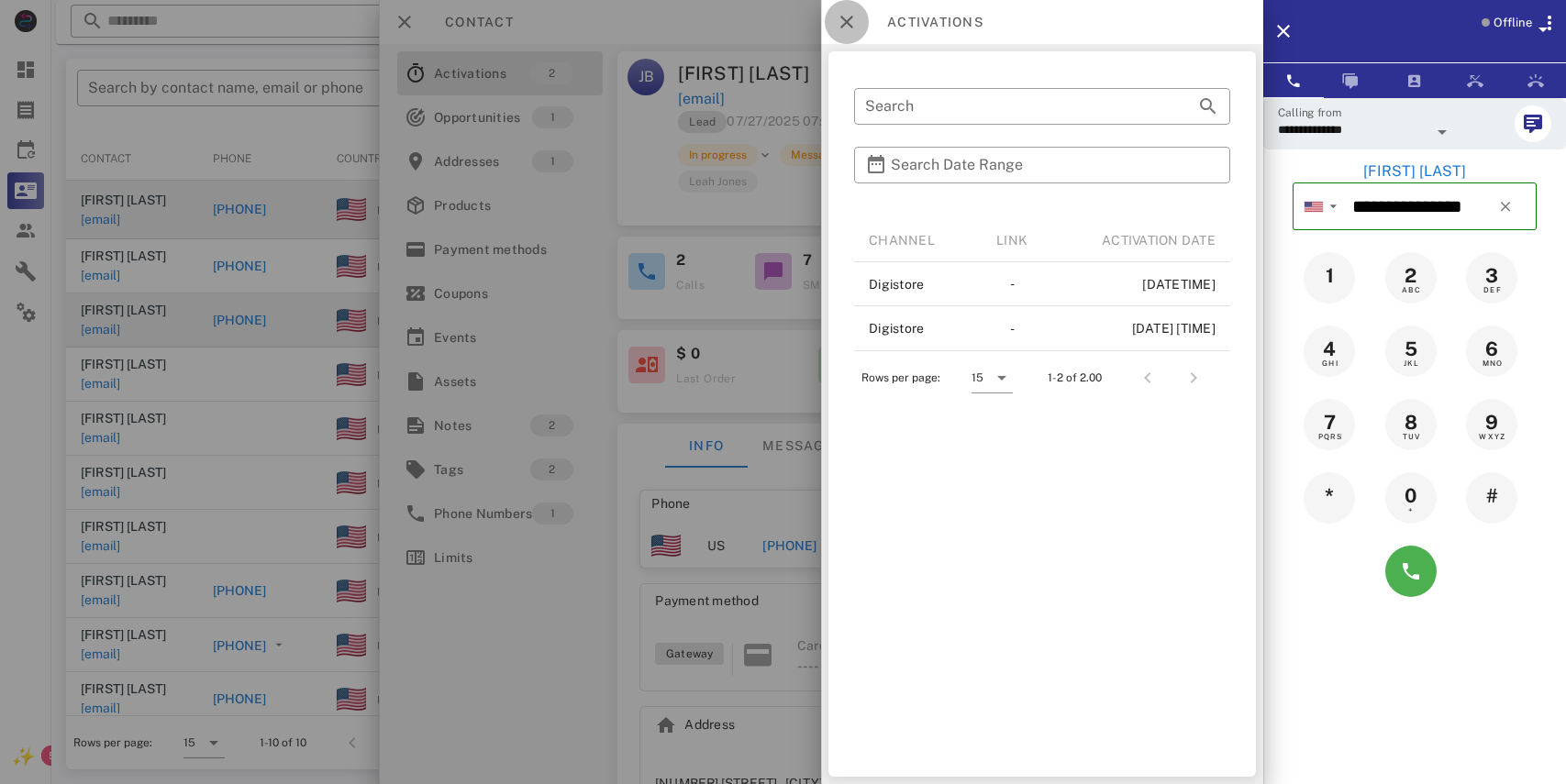 click at bounding box center (847, 22) 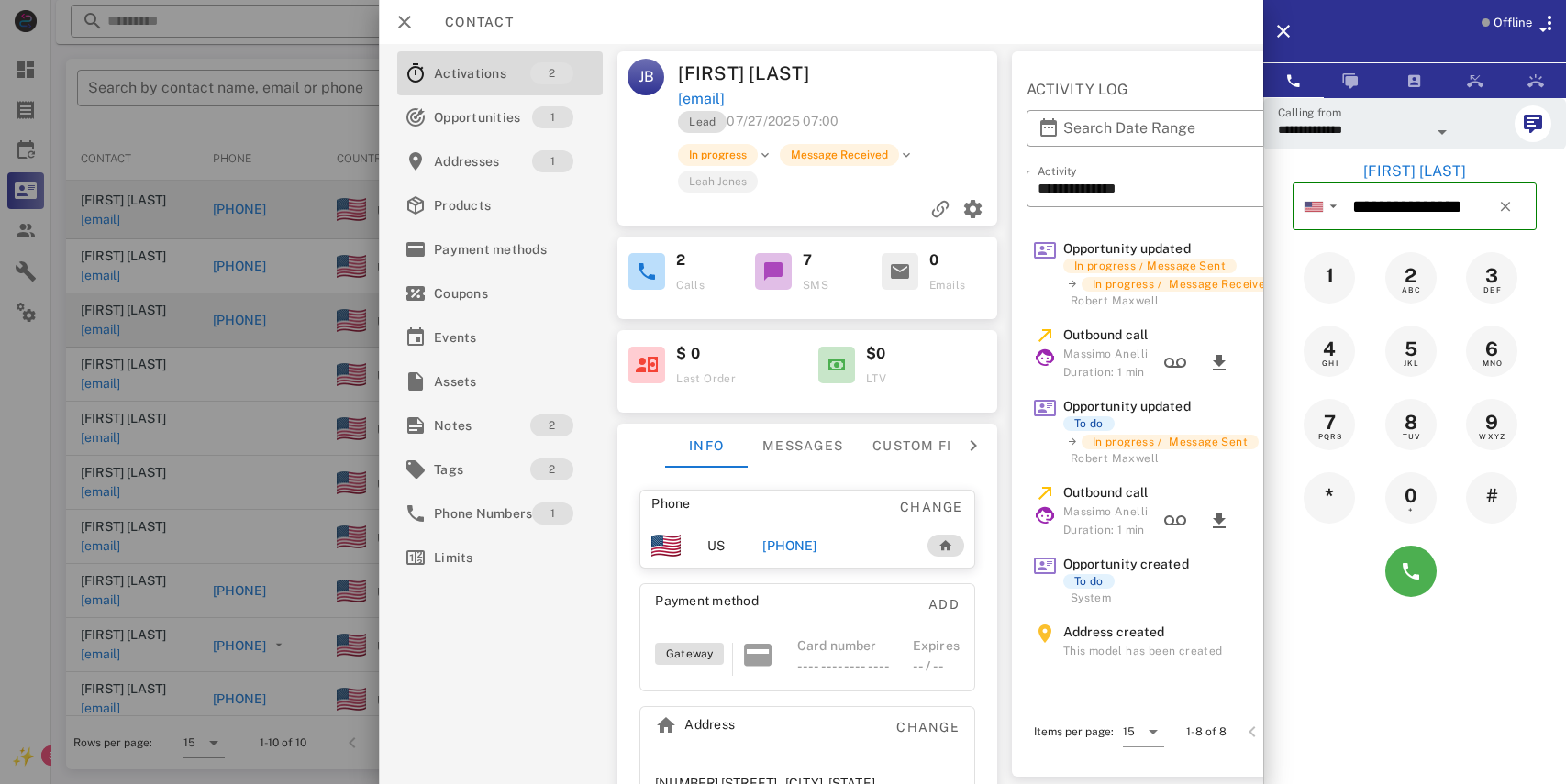 click at bounding box center (773, 271) 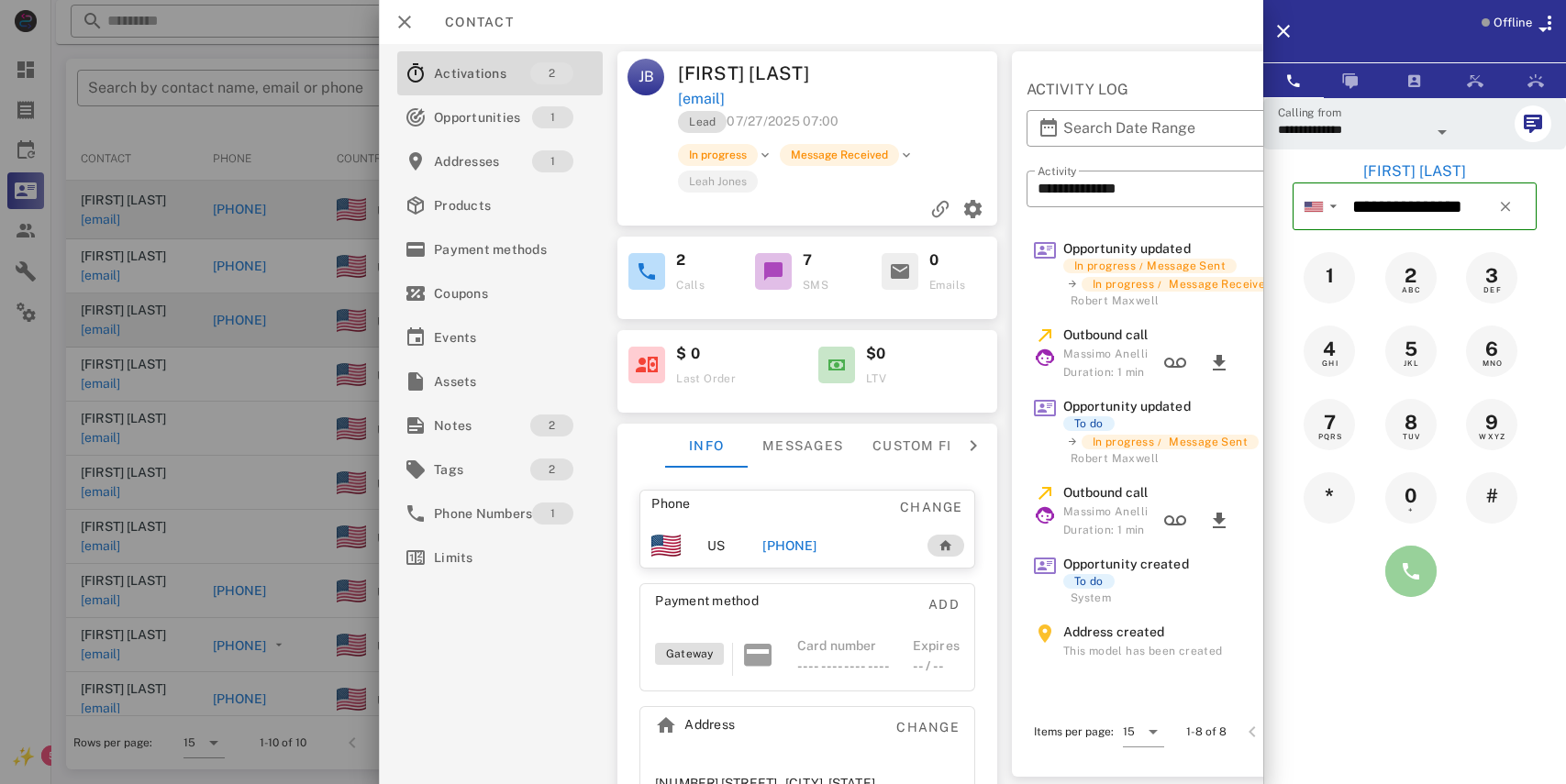 click at bounding box center [1411, 571] 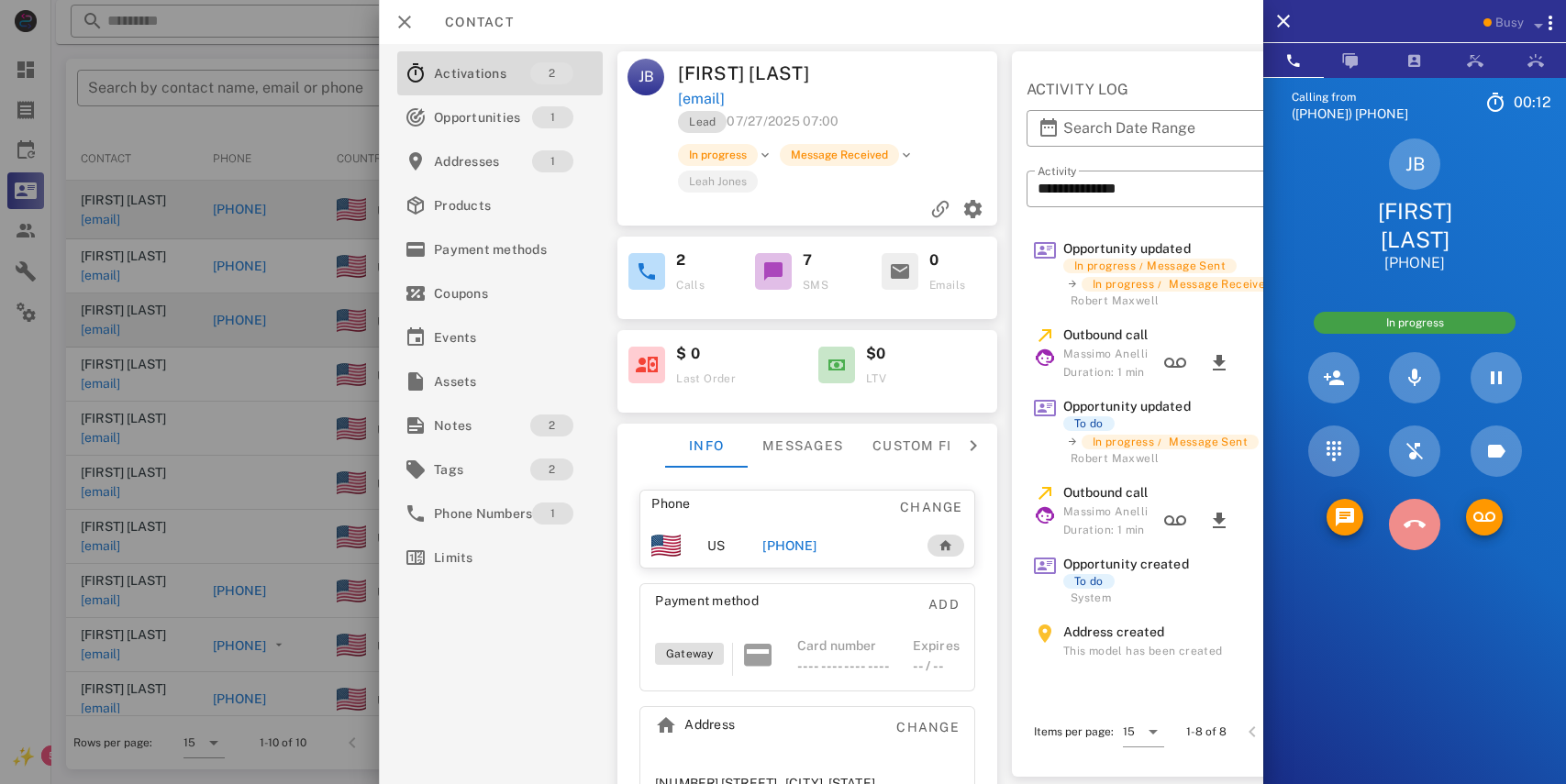 click at bounding box center [1415, 525] 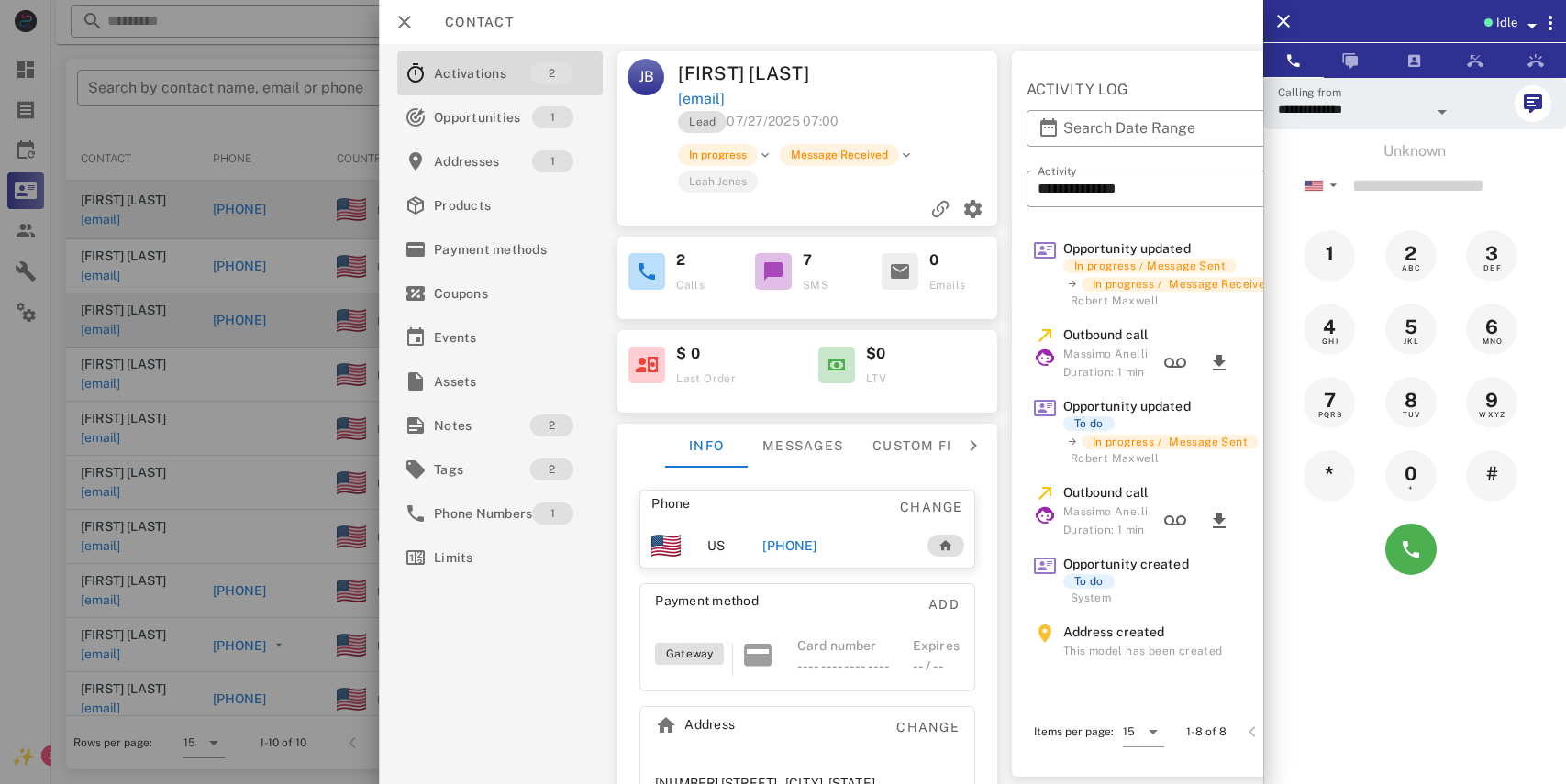 click at bounding box center (647, 271) 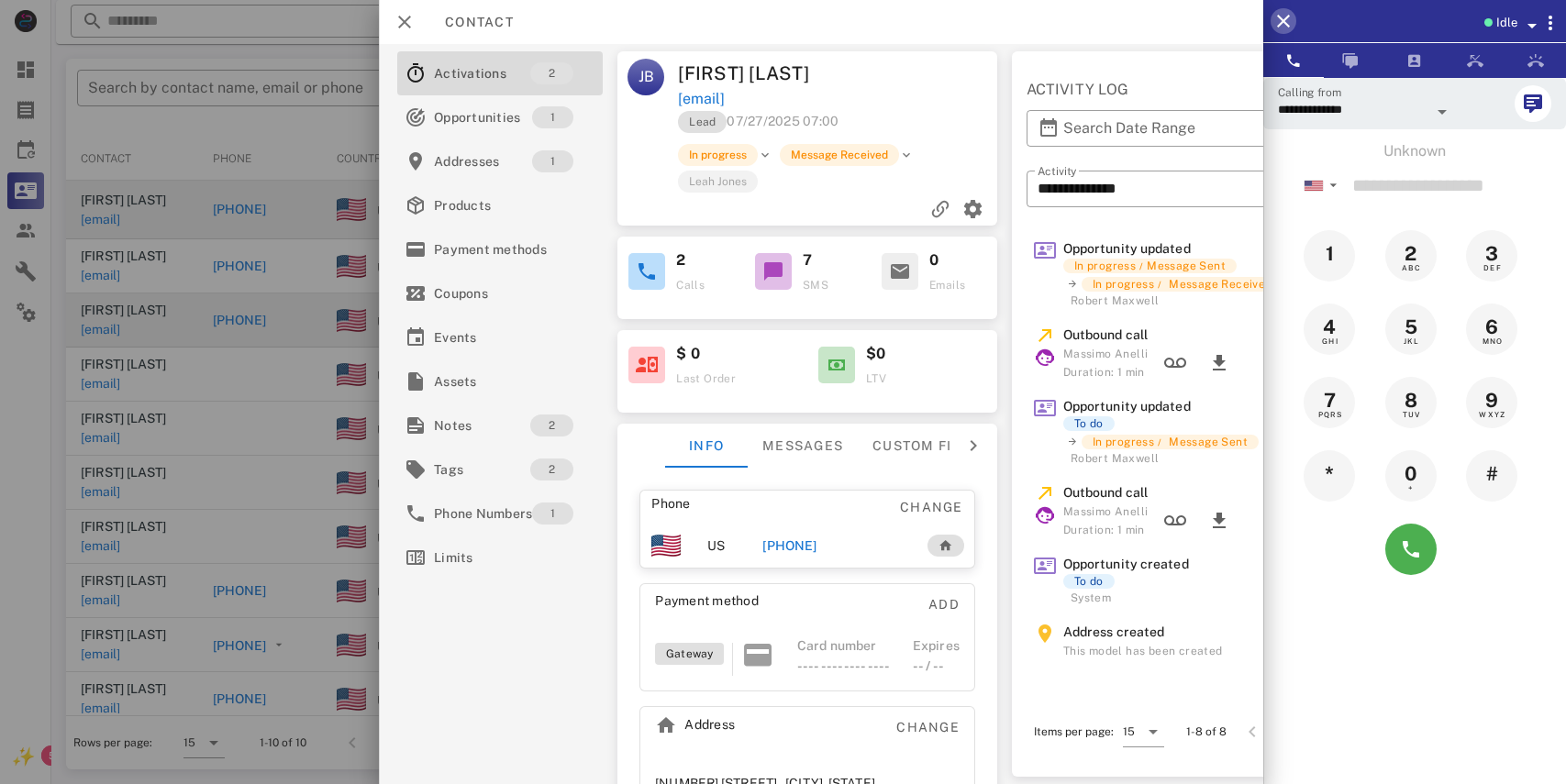 click at bounding box center [1283, 21] 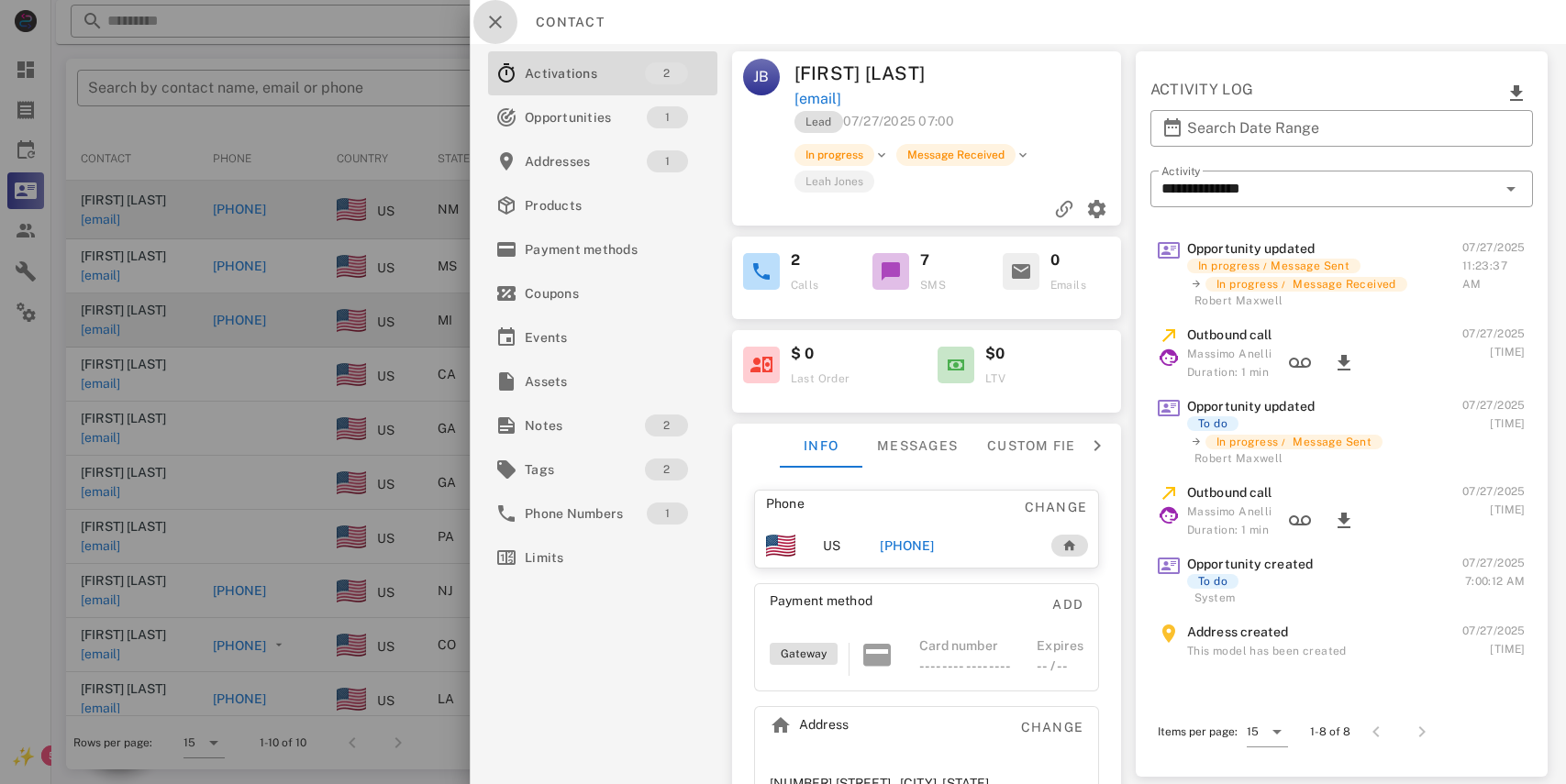 click at bounding box center [495, 22] 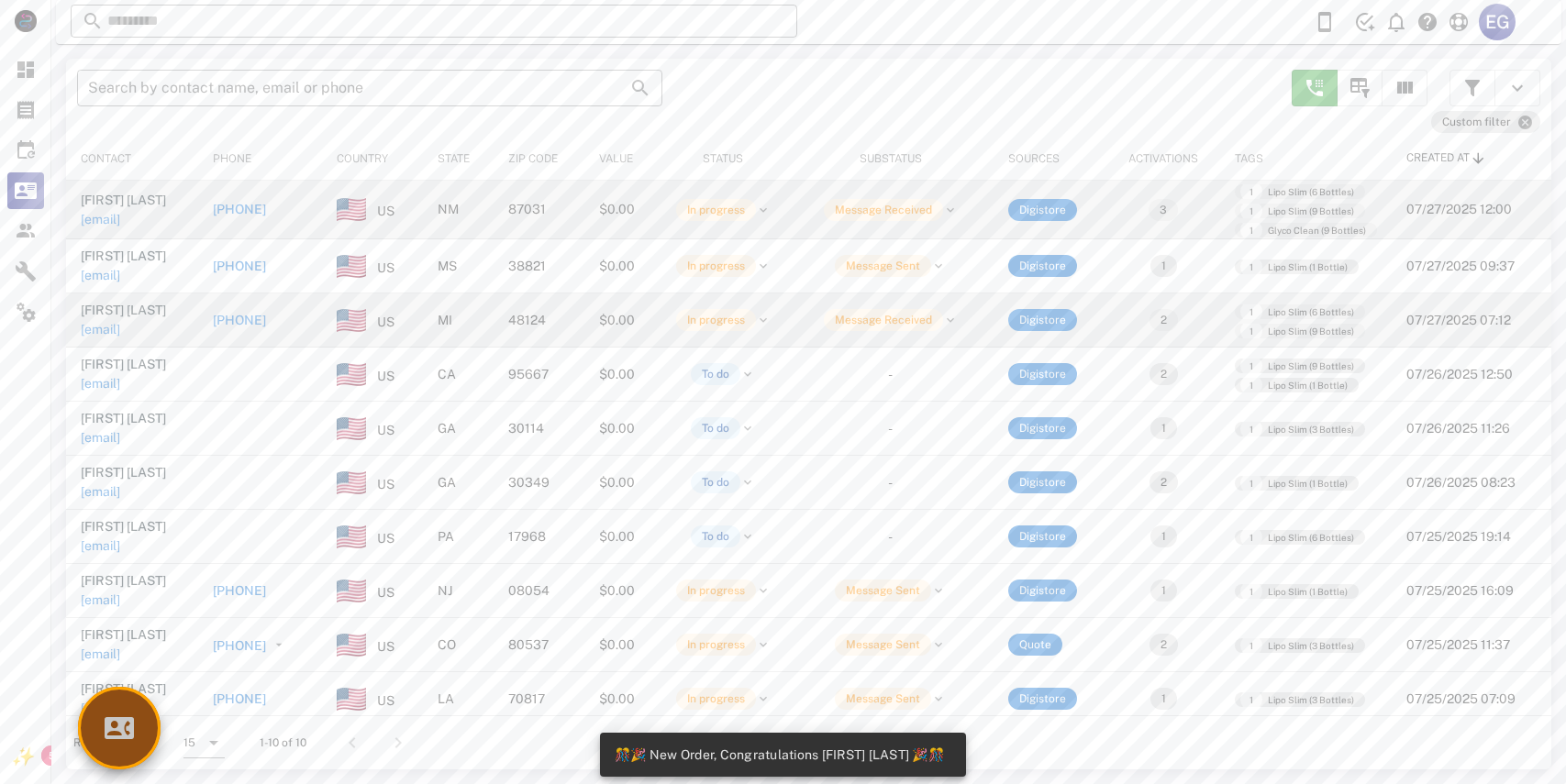 click at bounding box center (119, 728) 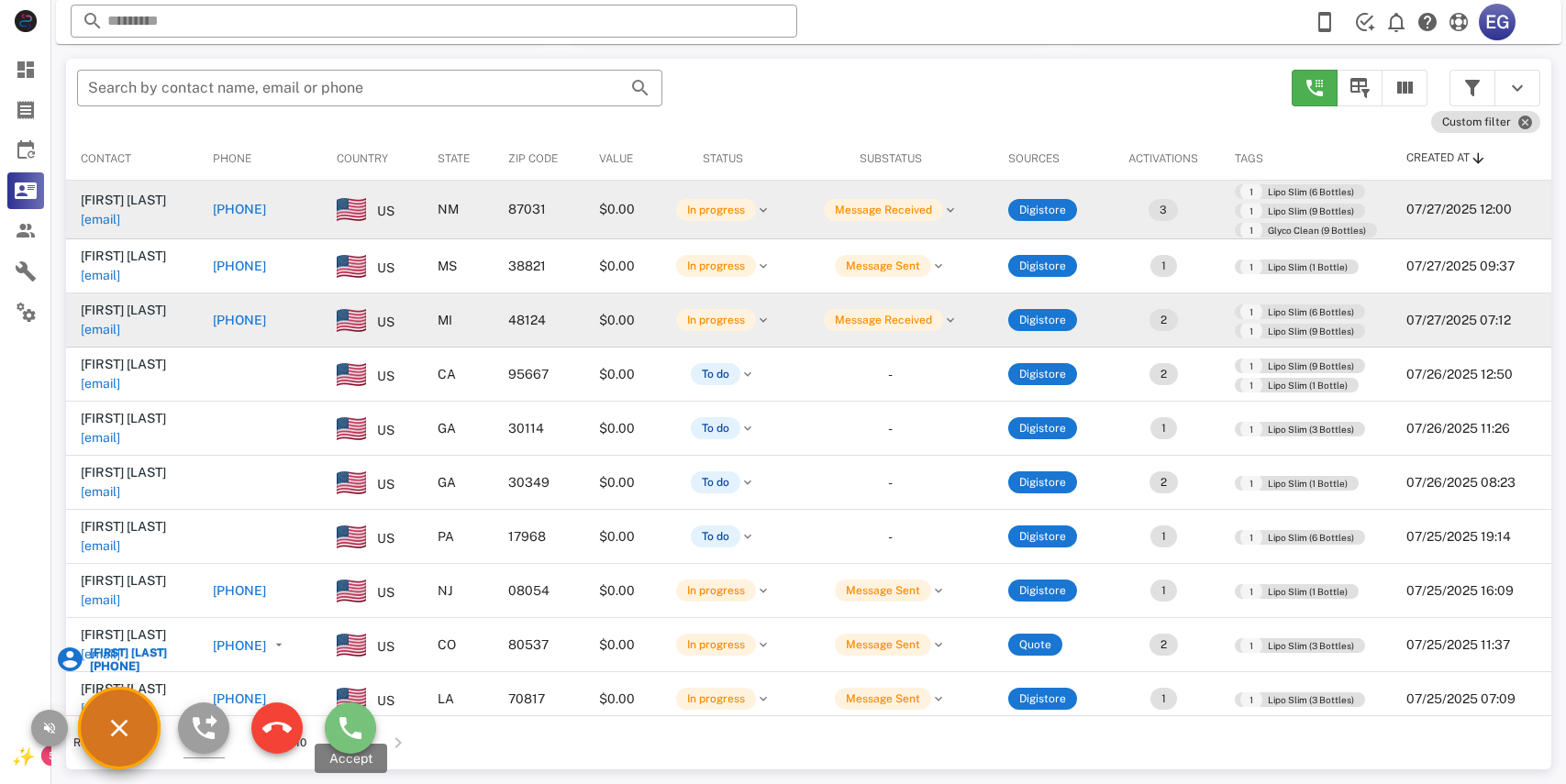 click at bounding box center (350, 728) 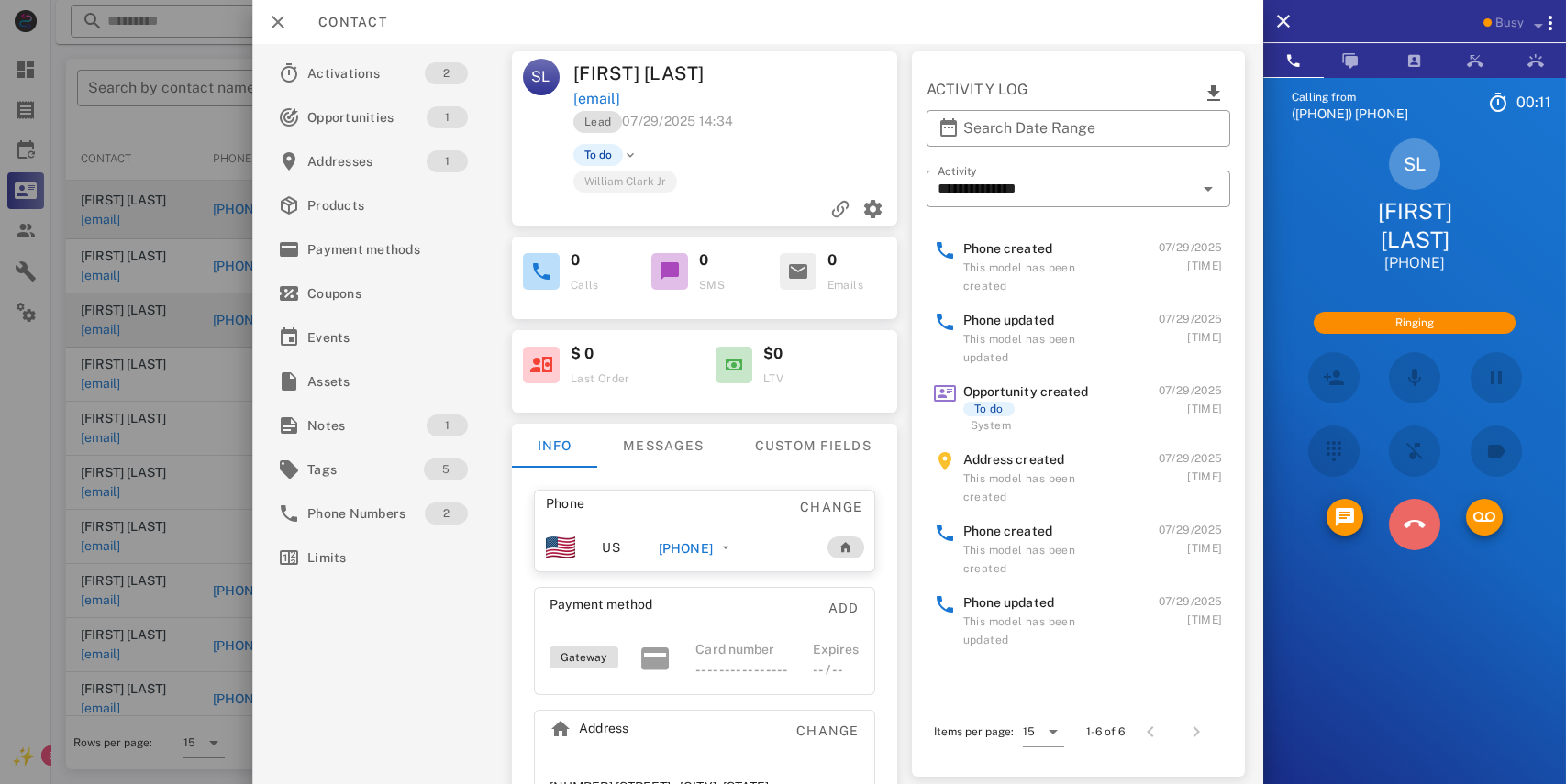 click at bounding box center [1415, 525] 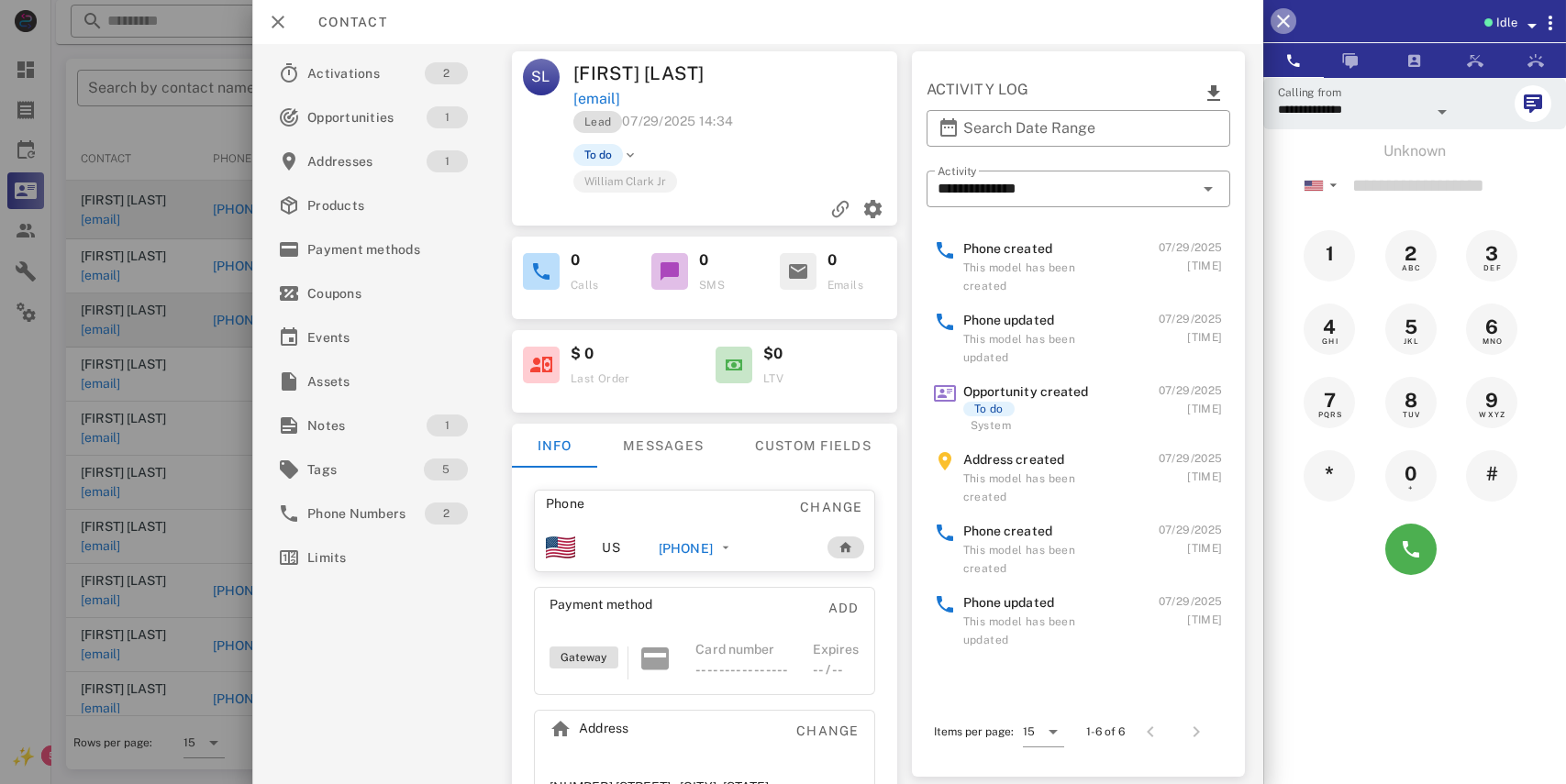 click at bounding box center (1283, 21) 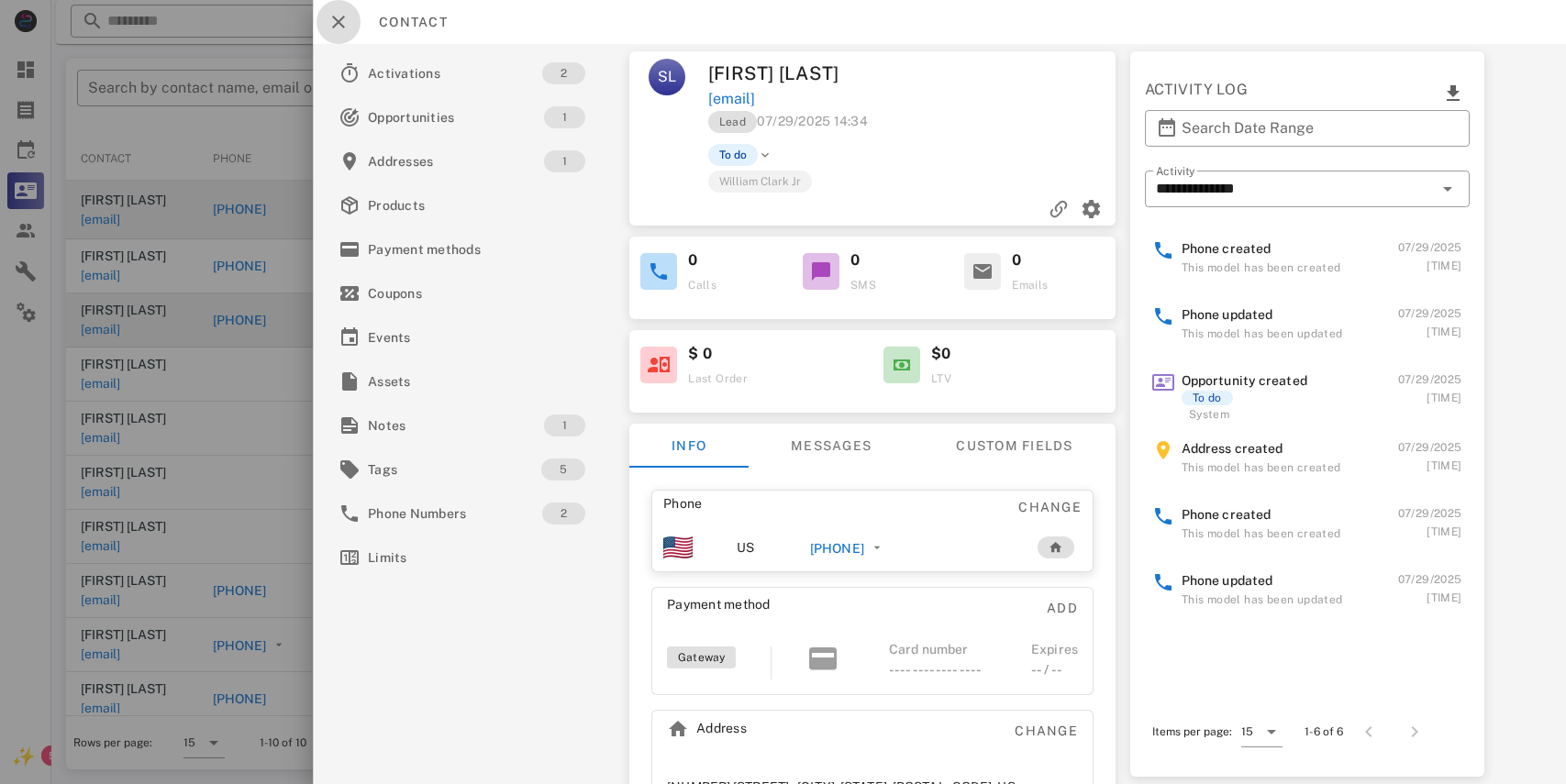click at bounding box center [339, 22] 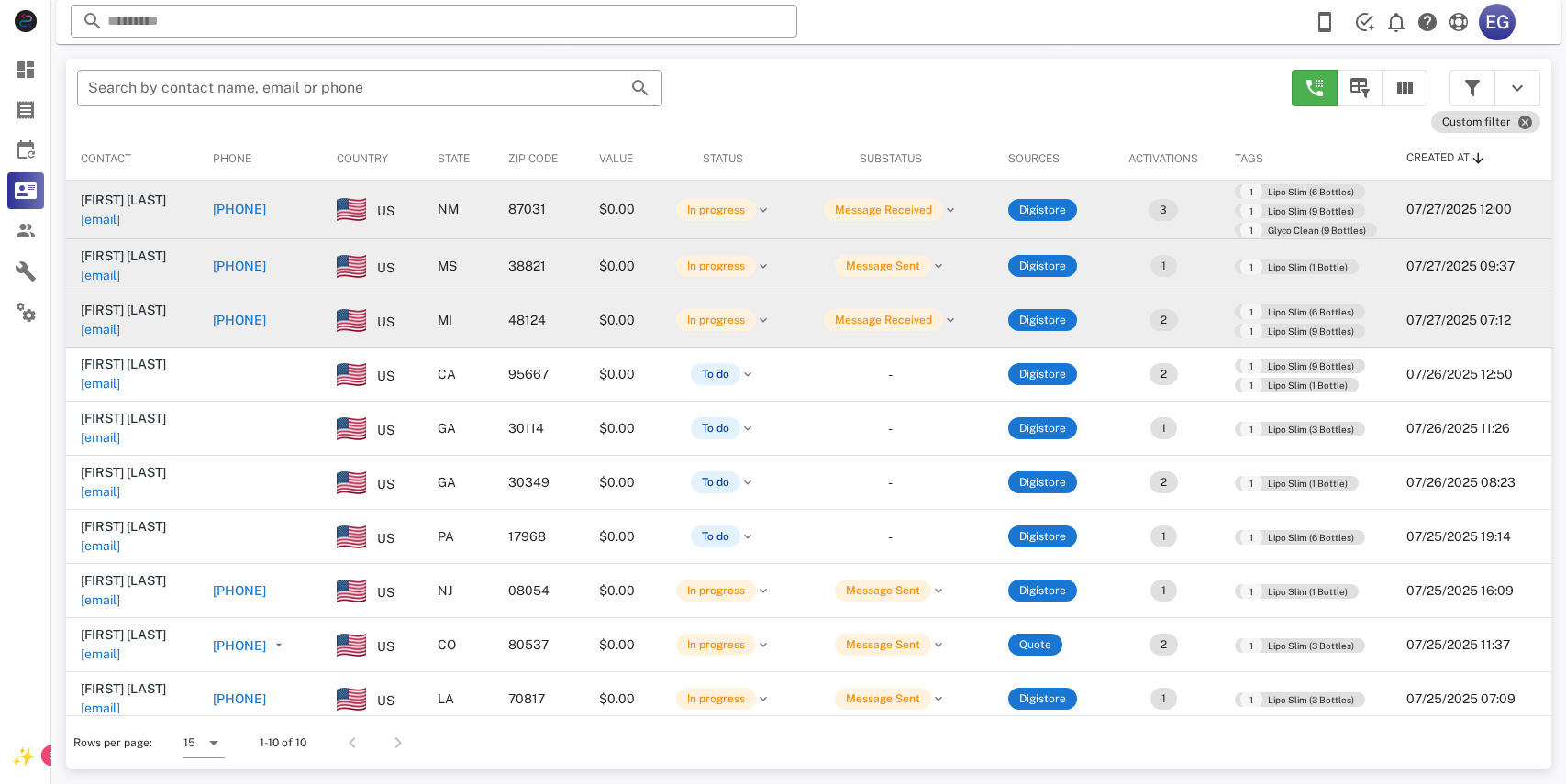 click on "+16622311502" at bounding box center [239, 266] 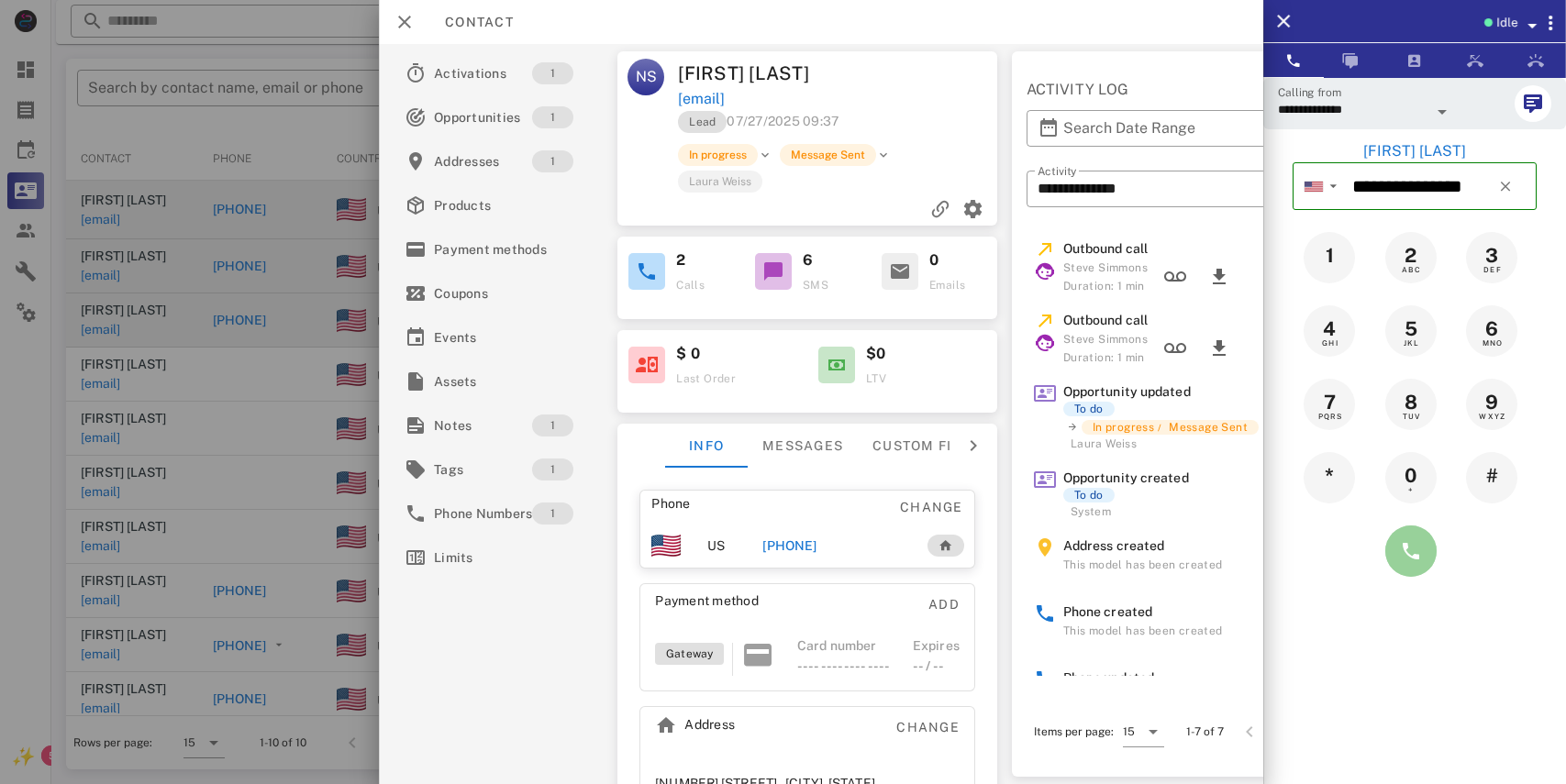 click at bounding box center [1411, 551] 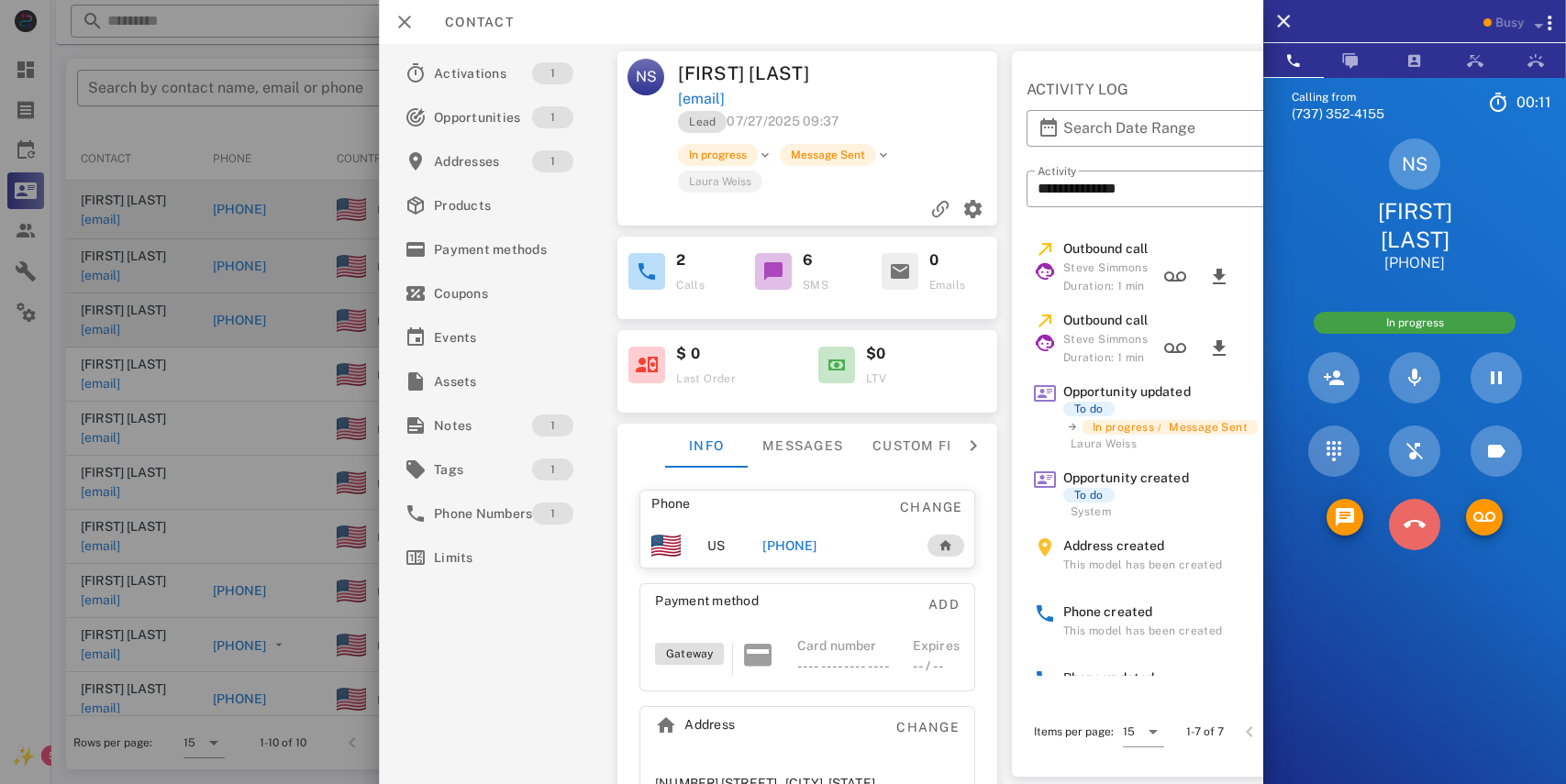click at bounding box center [1415, 525] 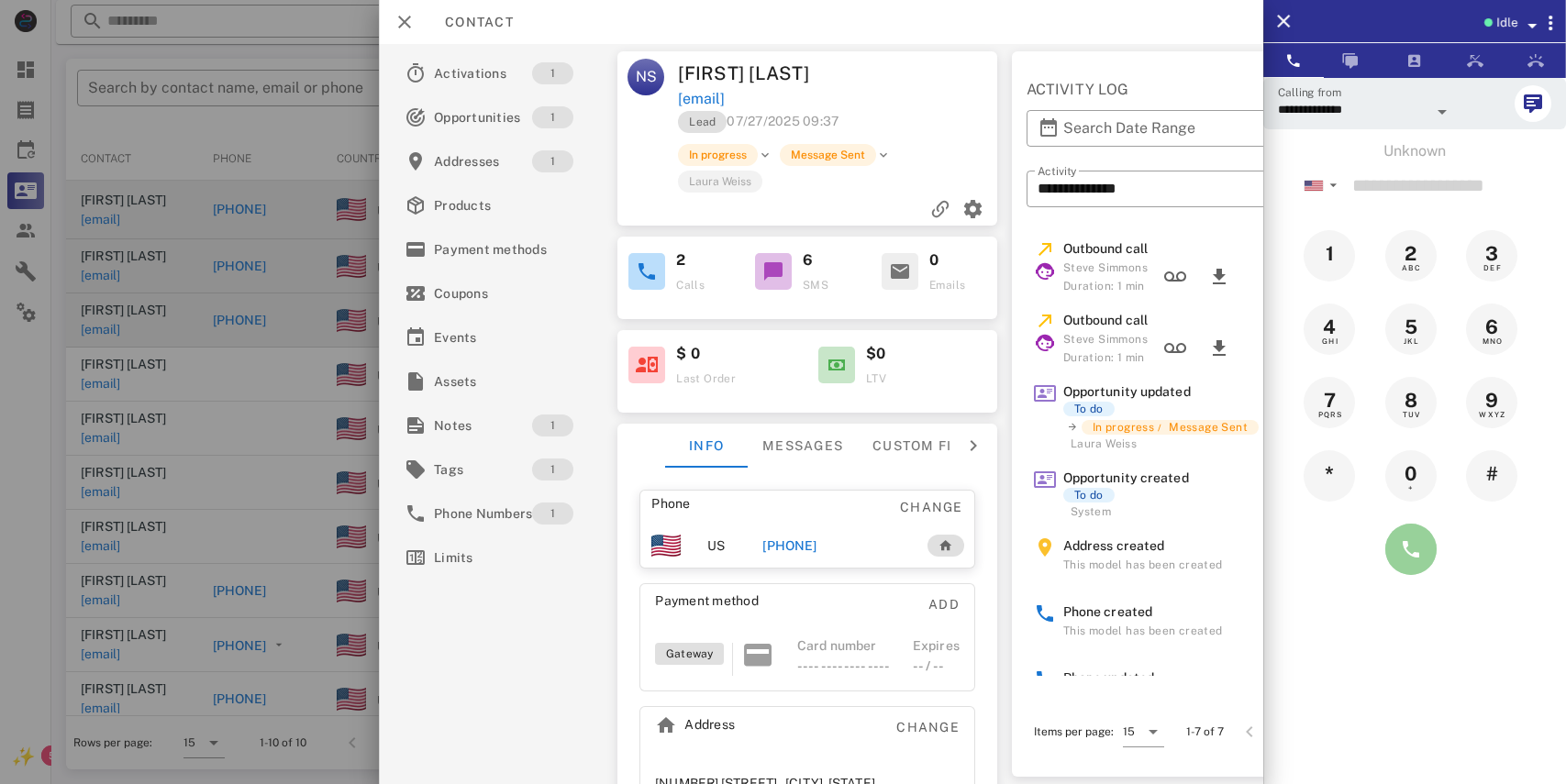 click at bounding box center [1411, 549] 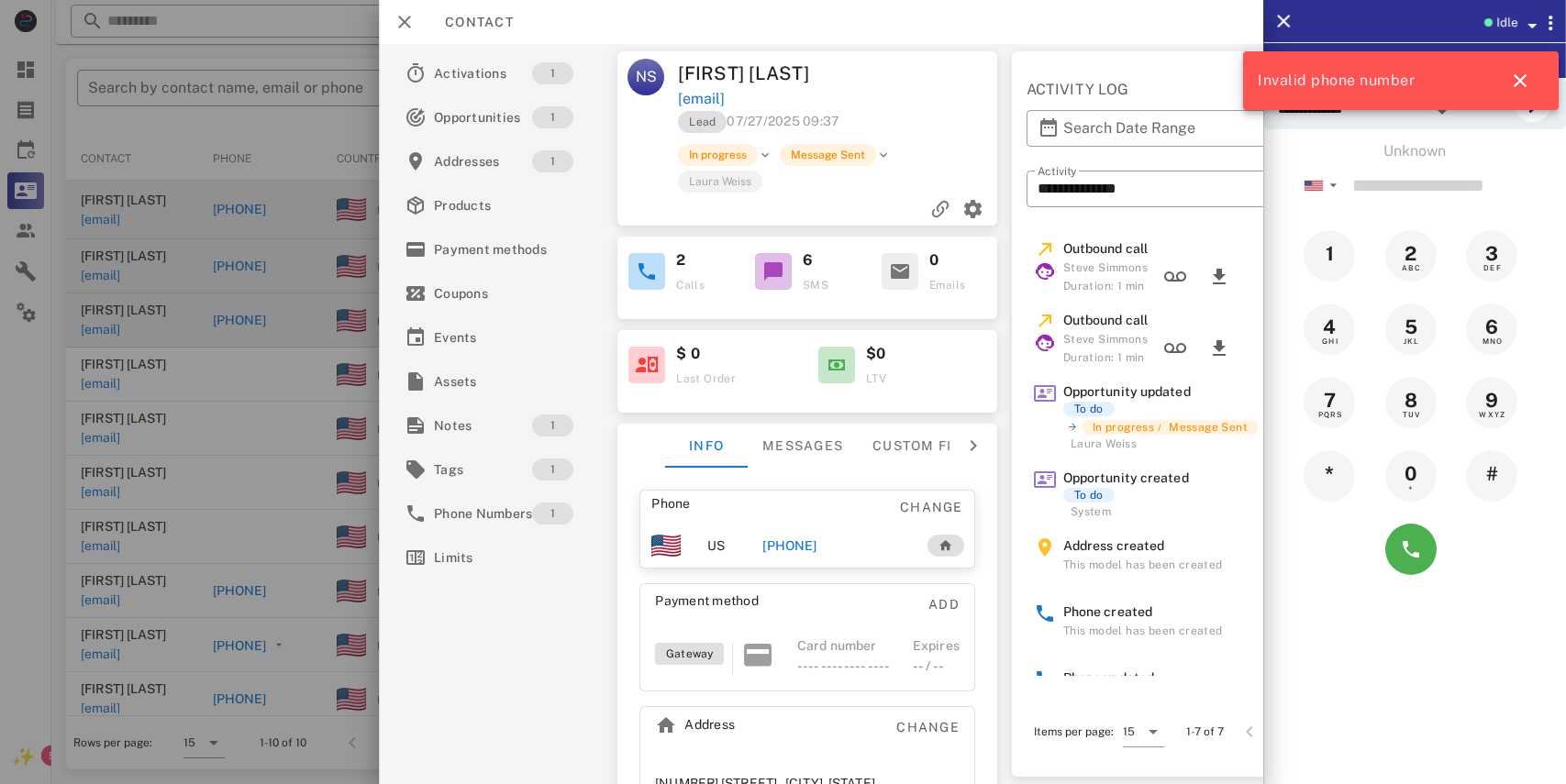 click on "+16622311502" at bounding box center [790, 546] 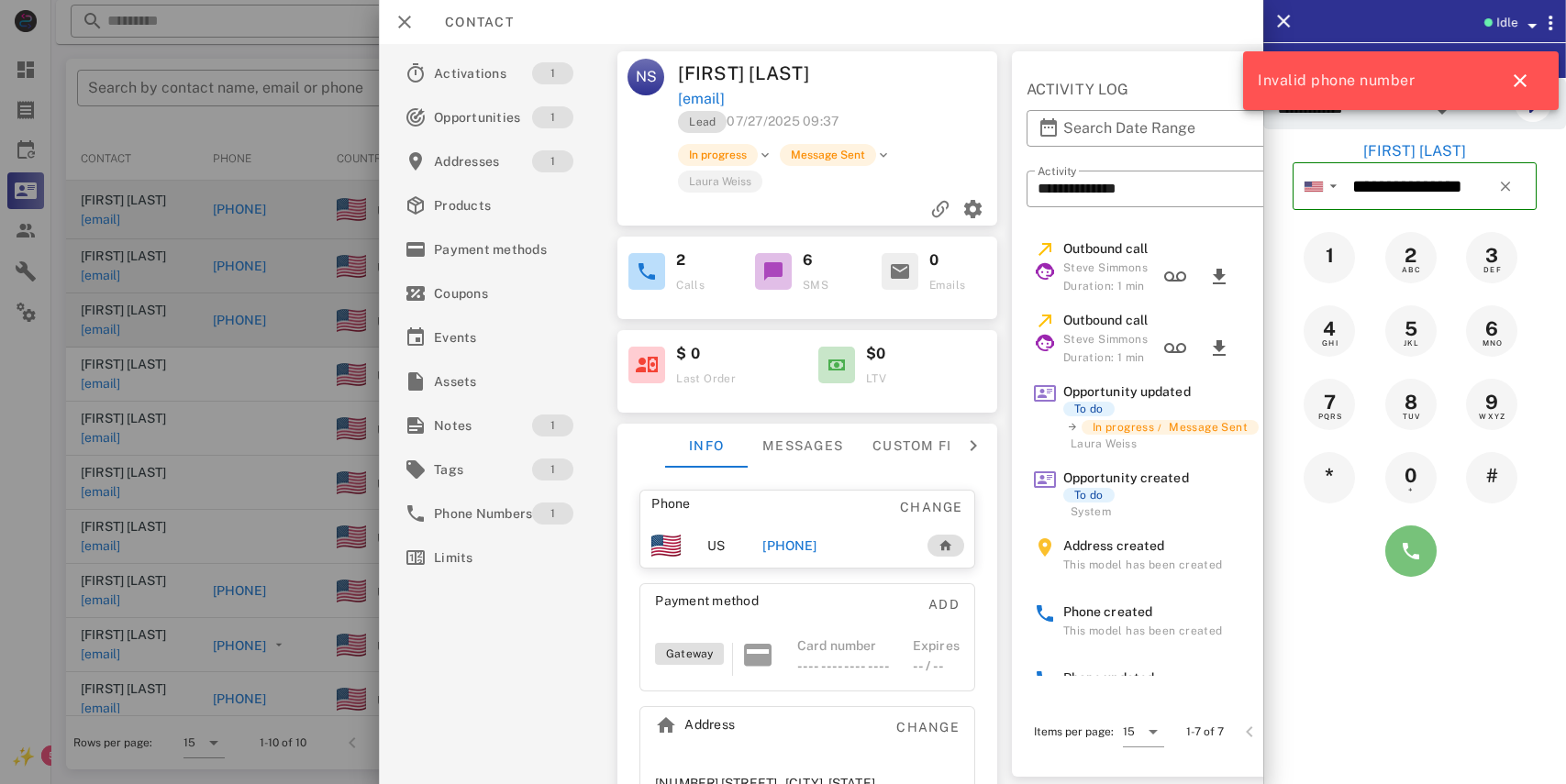 click at bounding box center (1411, 551) 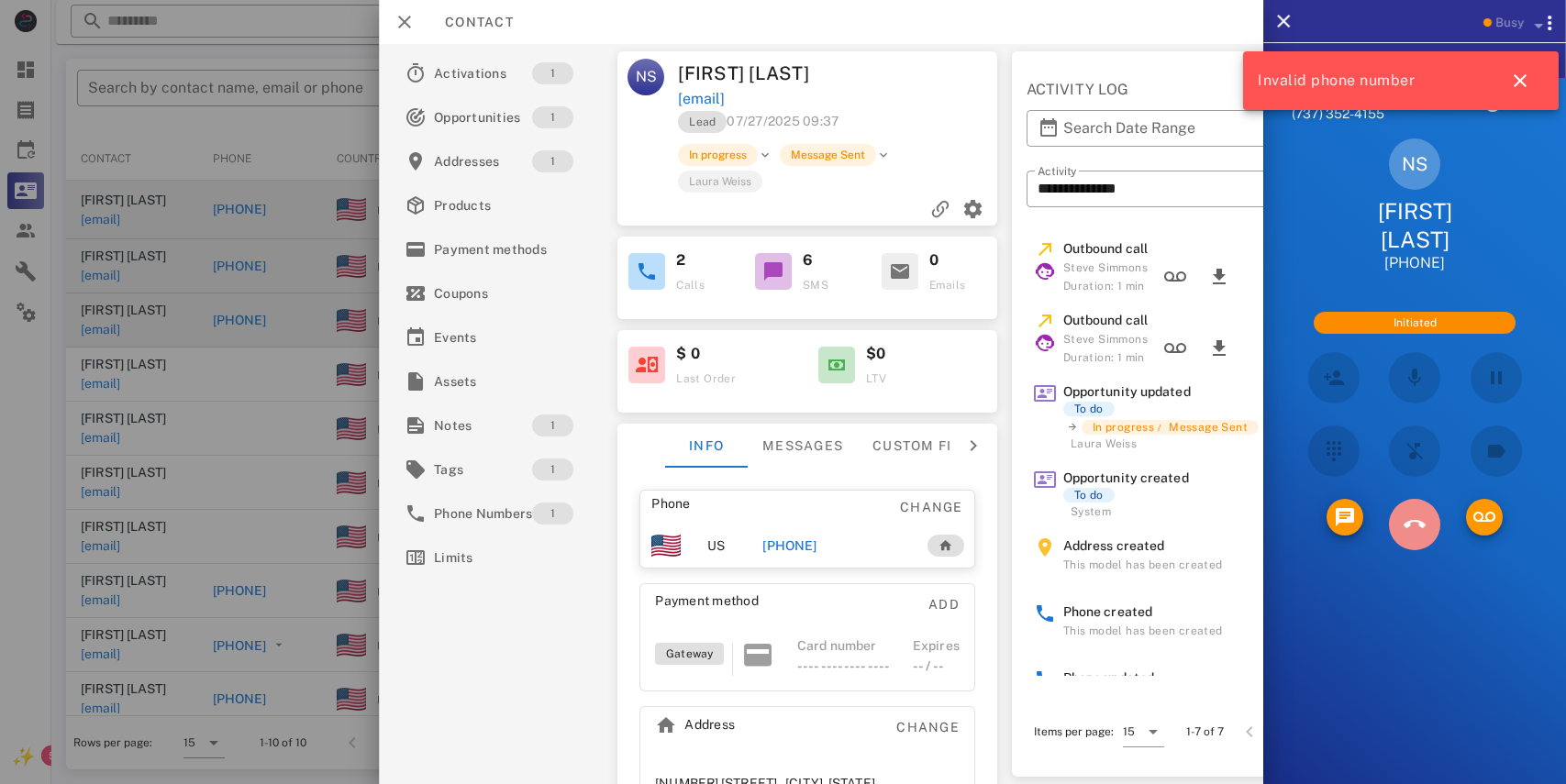 click at bounding box center [1415, 525] 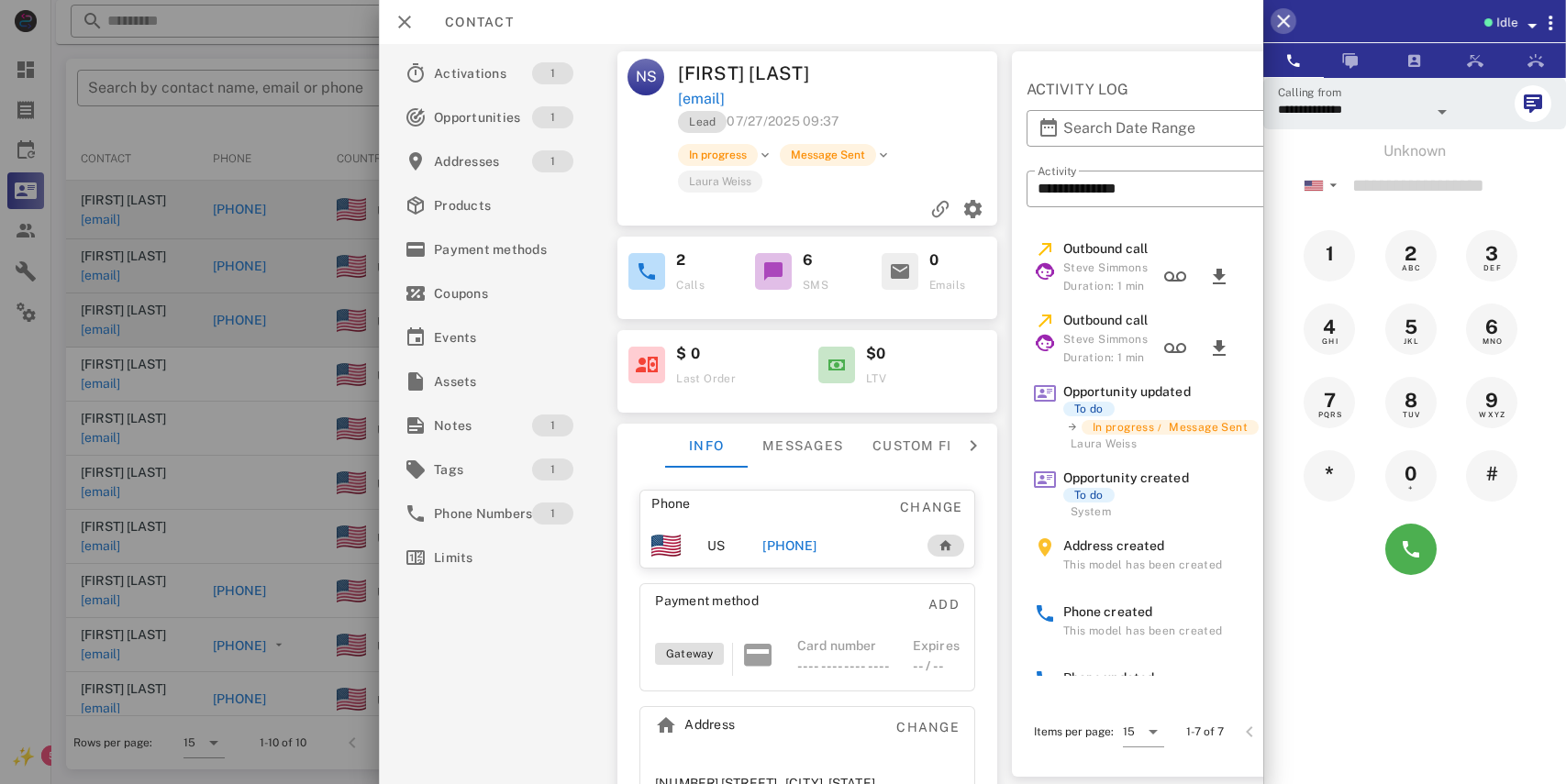 click at bounding box center (1283, 21) 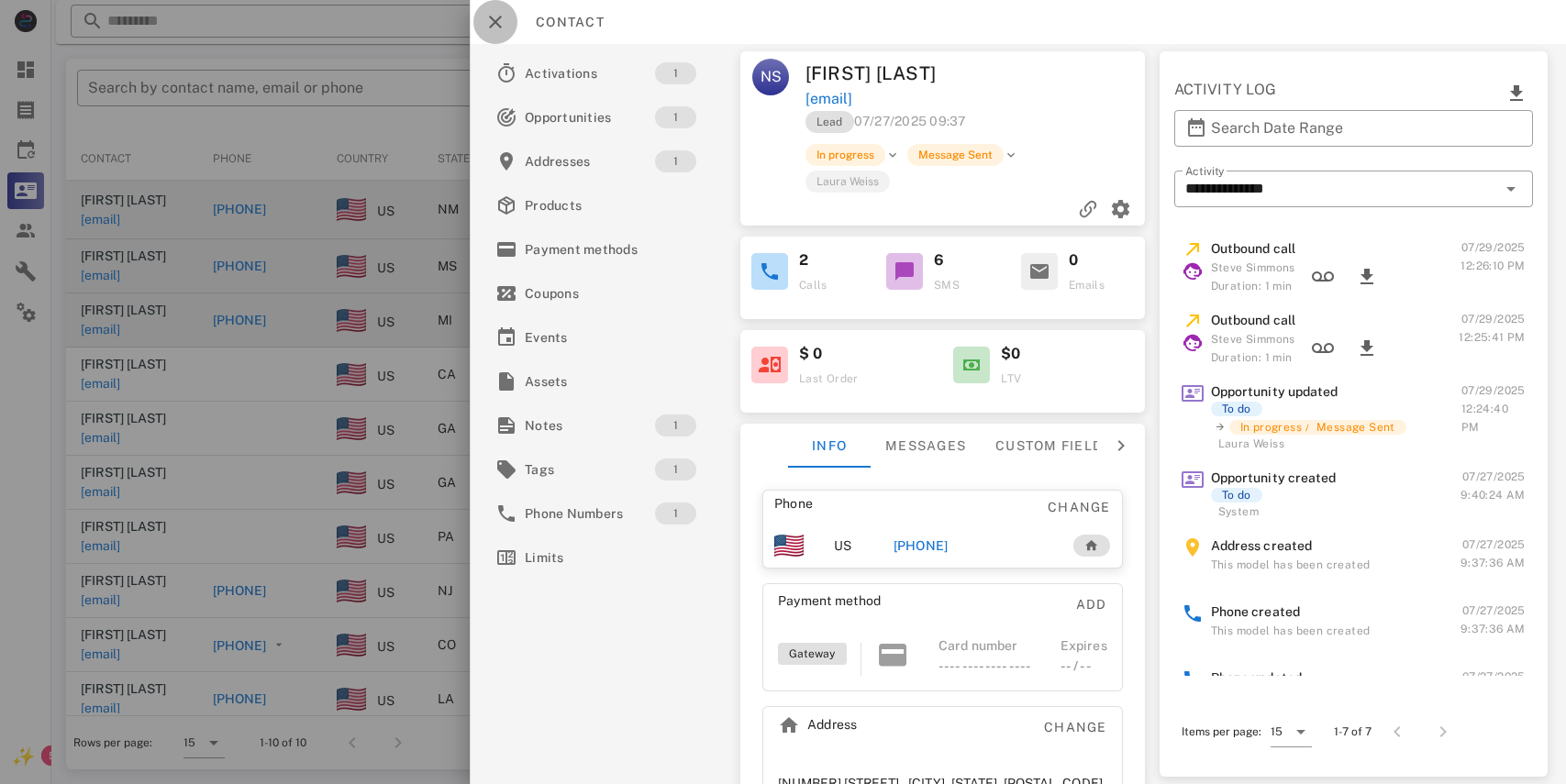 click at bounding box center [495, 22] 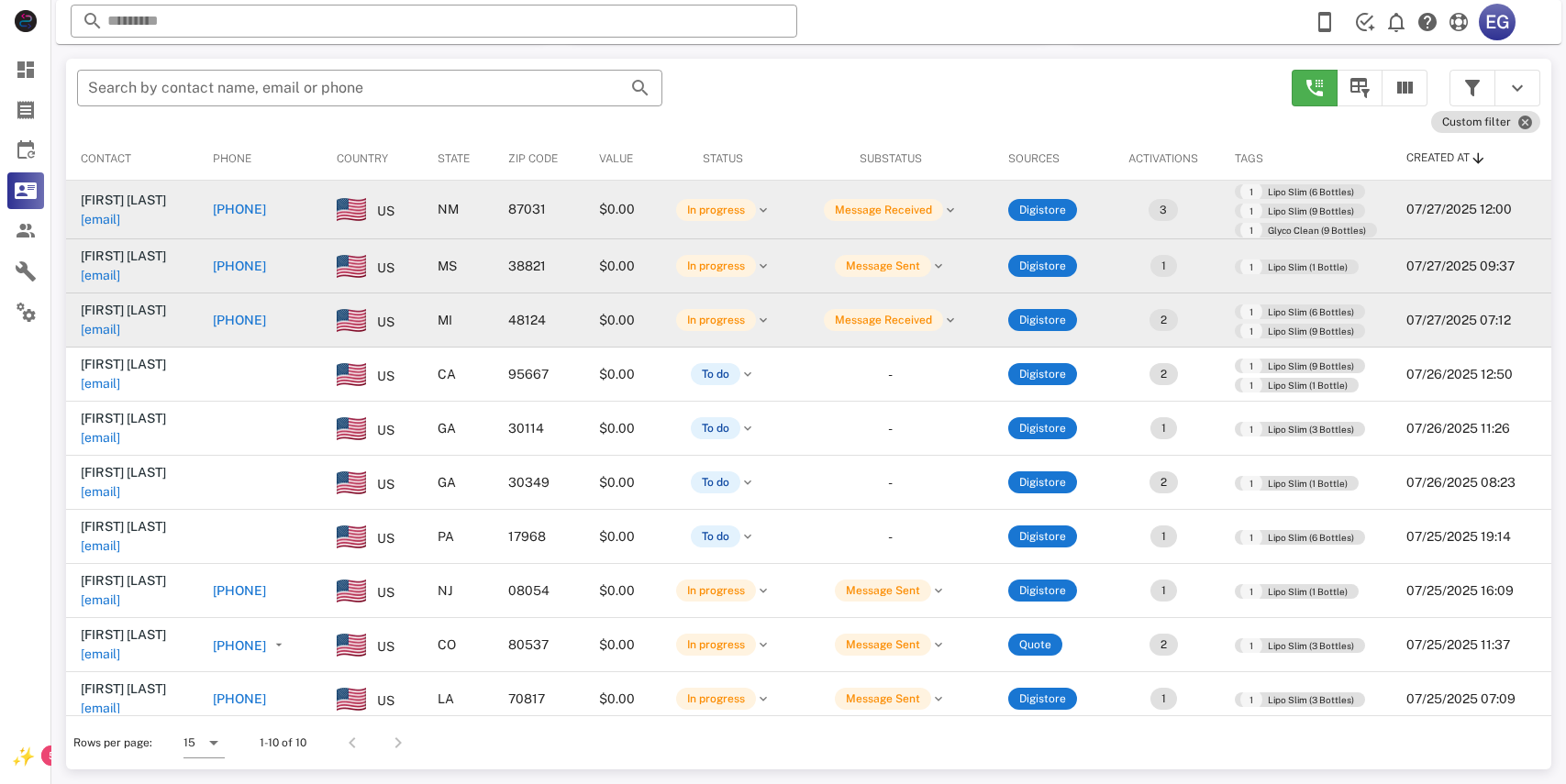 click on "+13139192109" at bounding box center [239, 320] 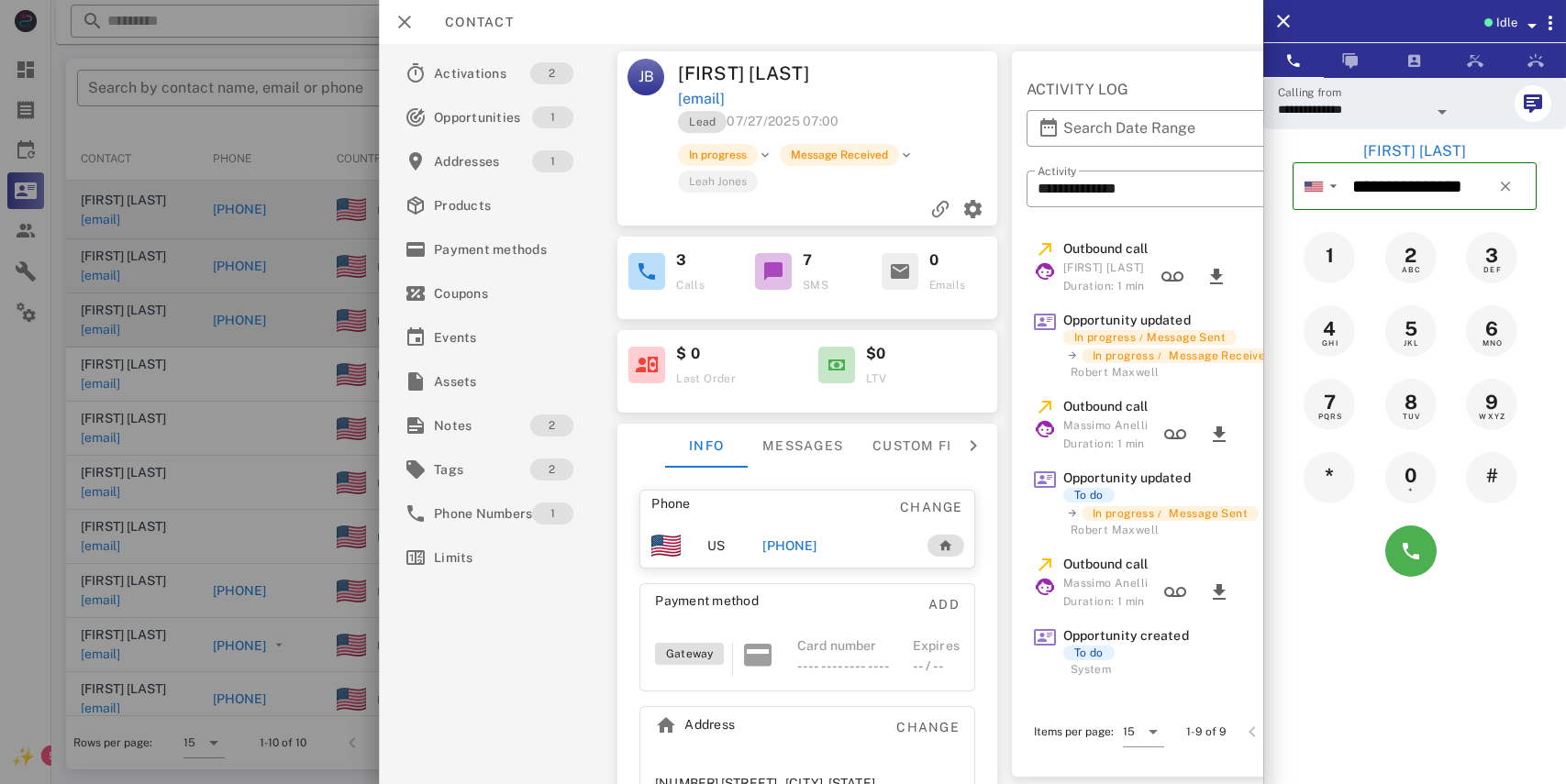 scroll, scrollTop: 62, scrollLeft: 0, axis: vertical 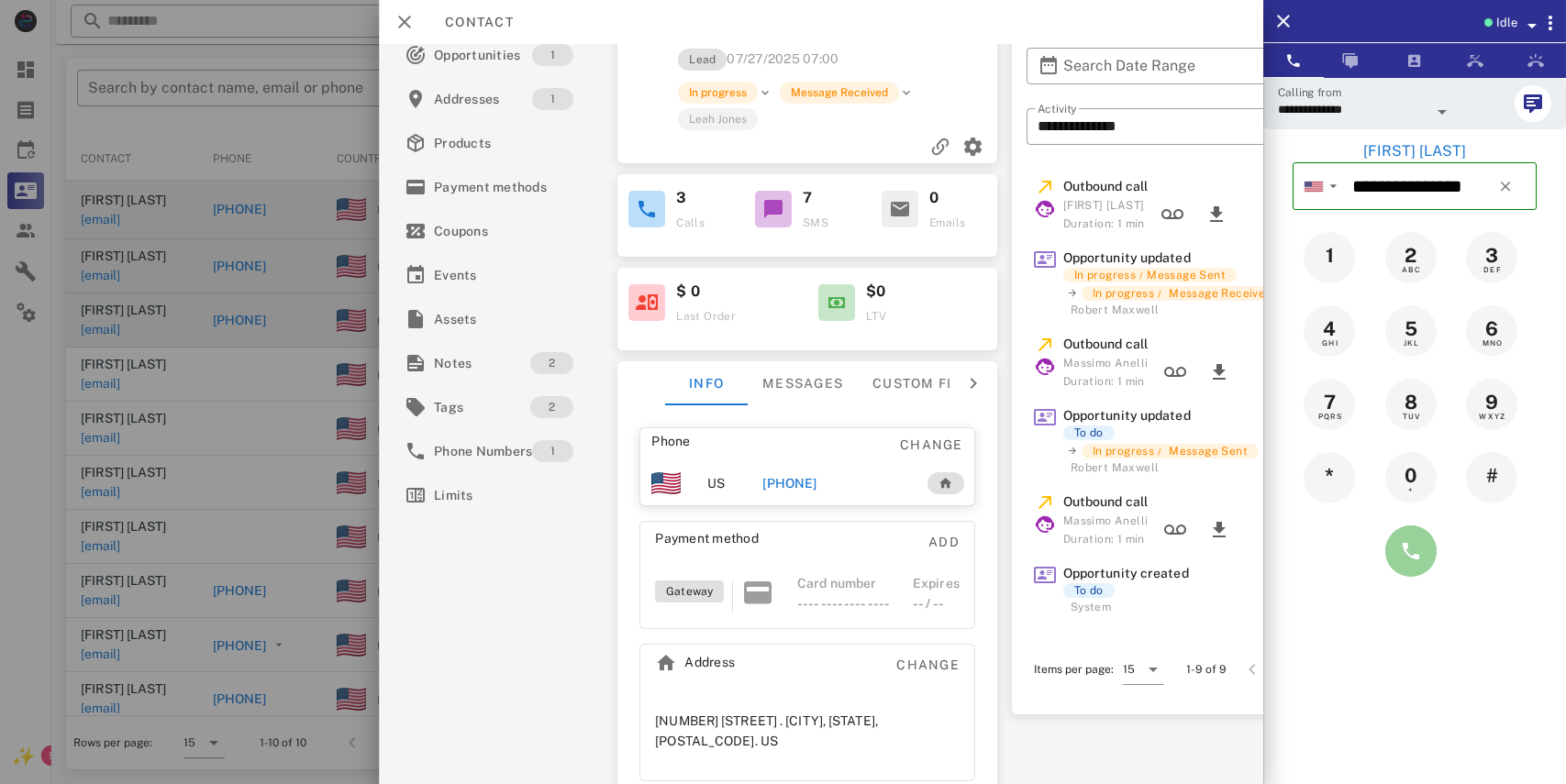 click at bounding box center [1411, 551] 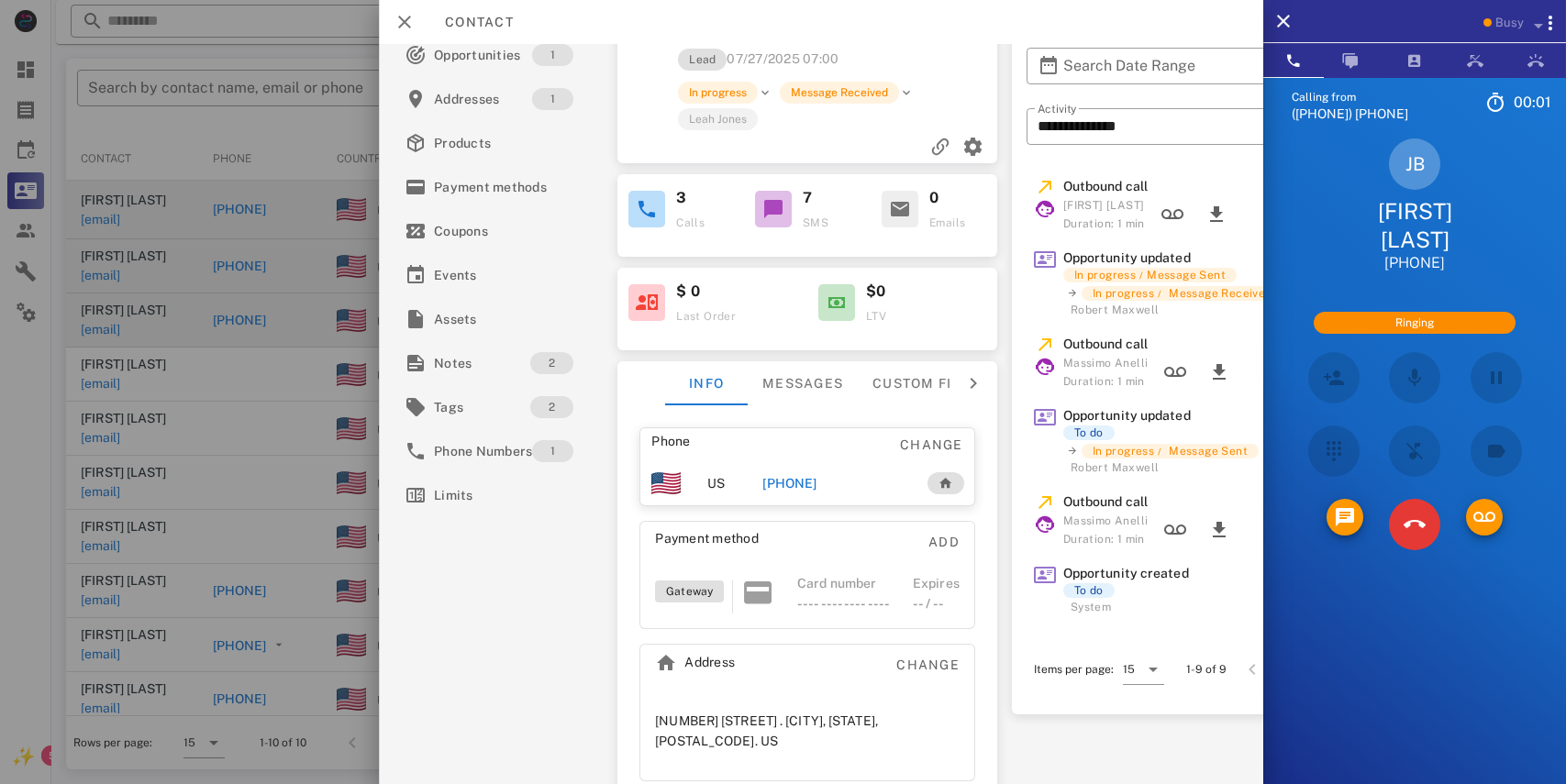 scroll, scrollTop: 0, scrollLeft: 0, axis: both 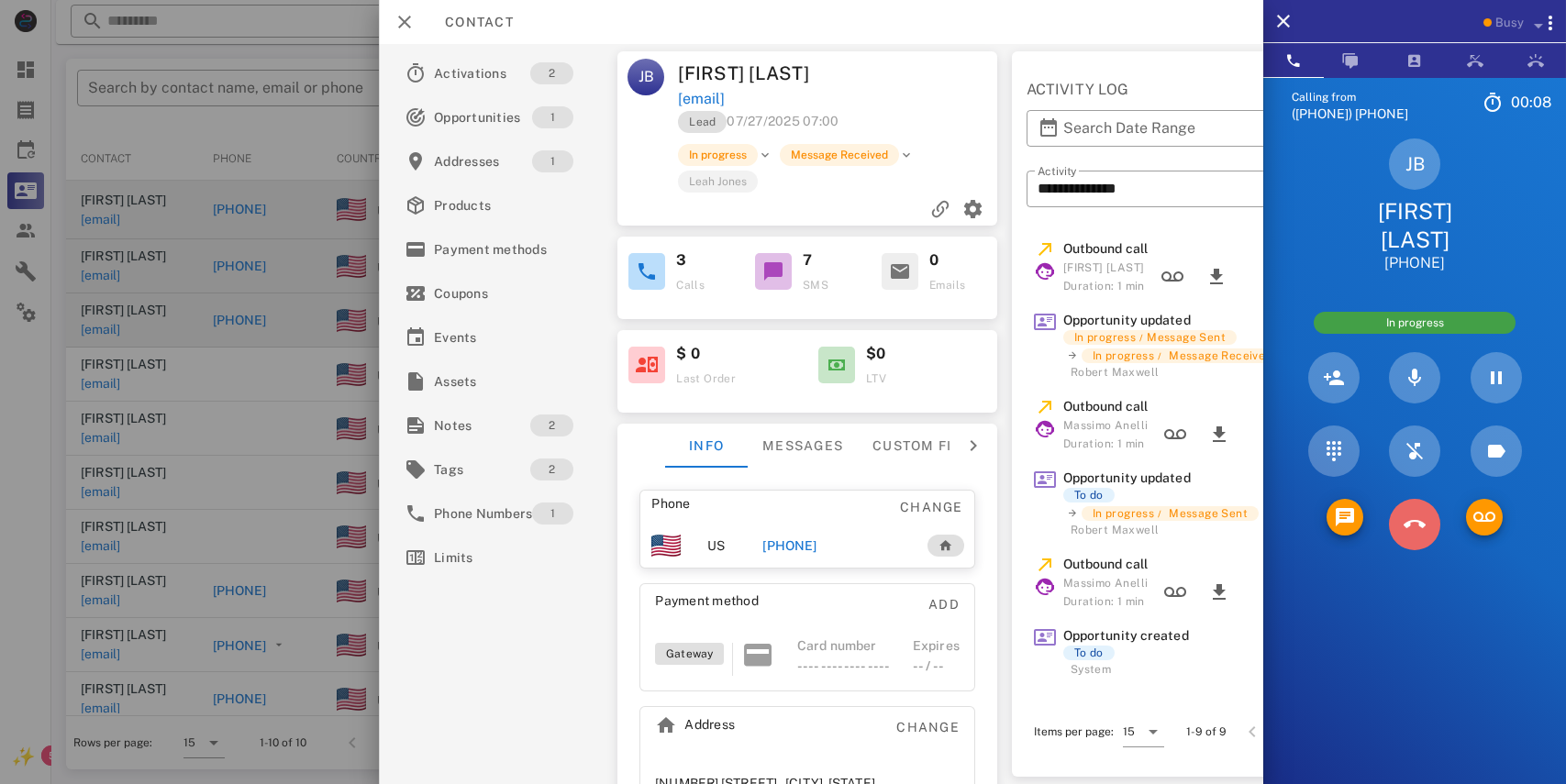 click at bounding box center [1415, 525] 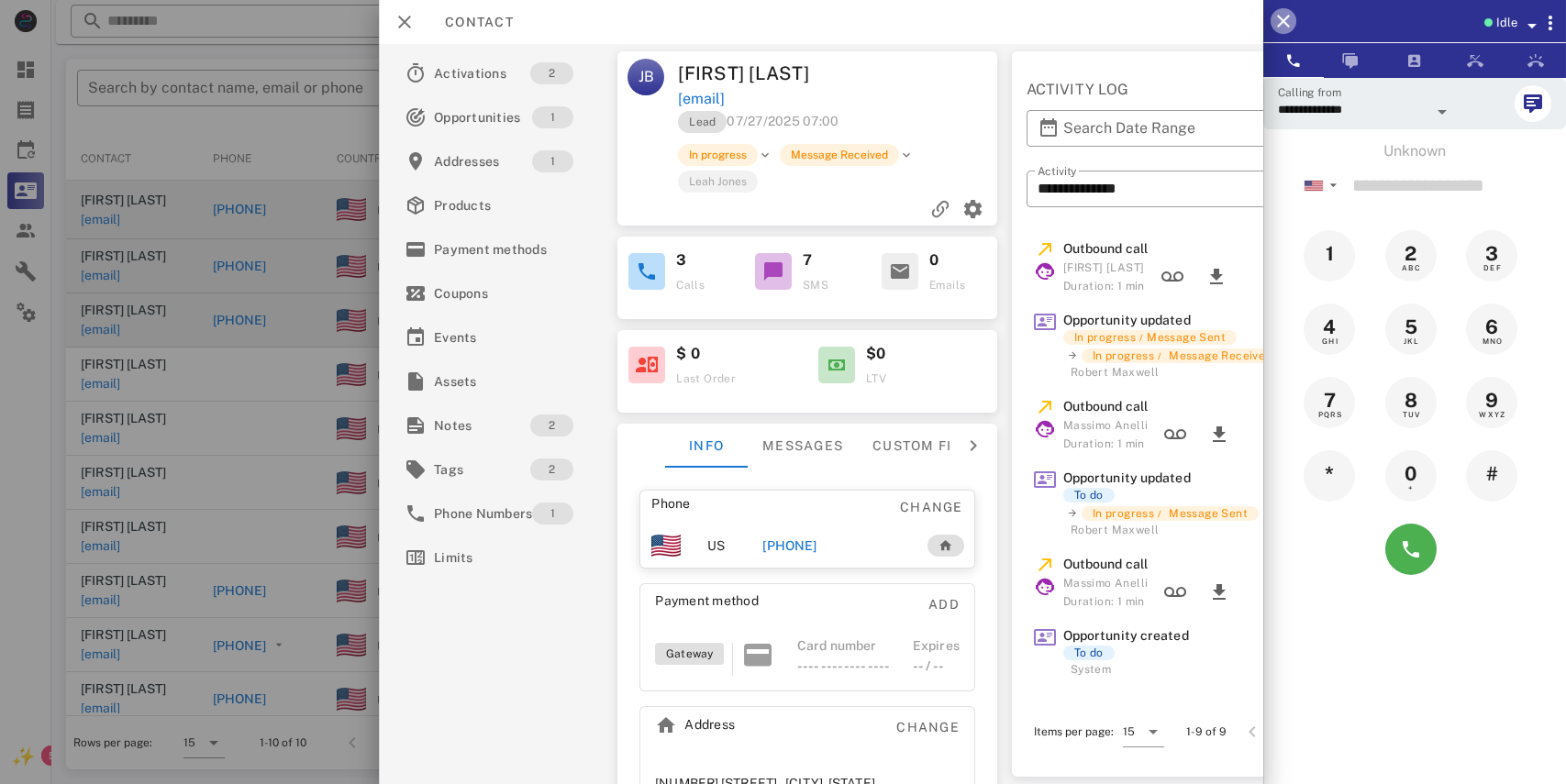 click at bounding box center (1283, 21) 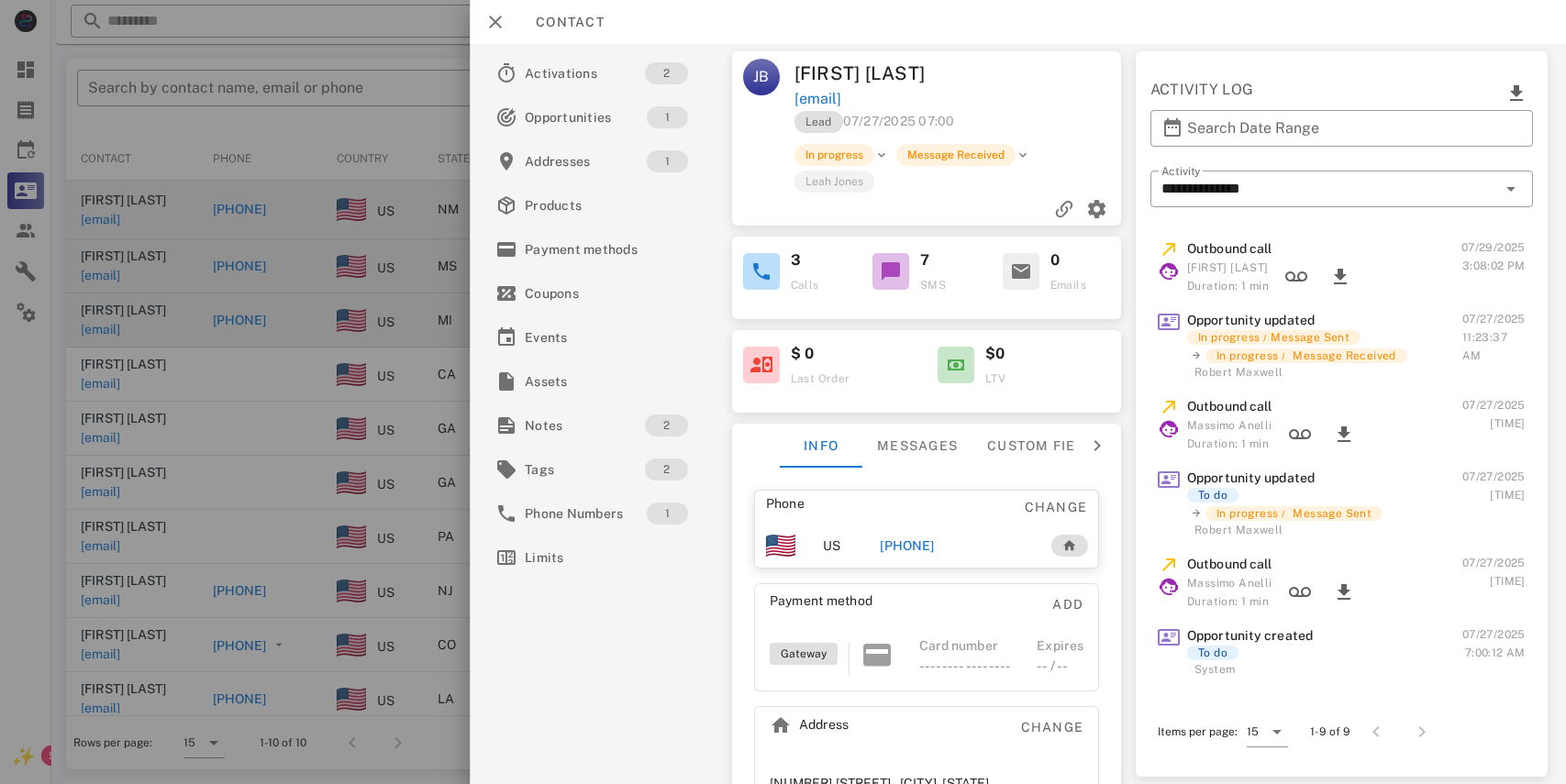click on "+13139192109" at bounding box center [907, 546] 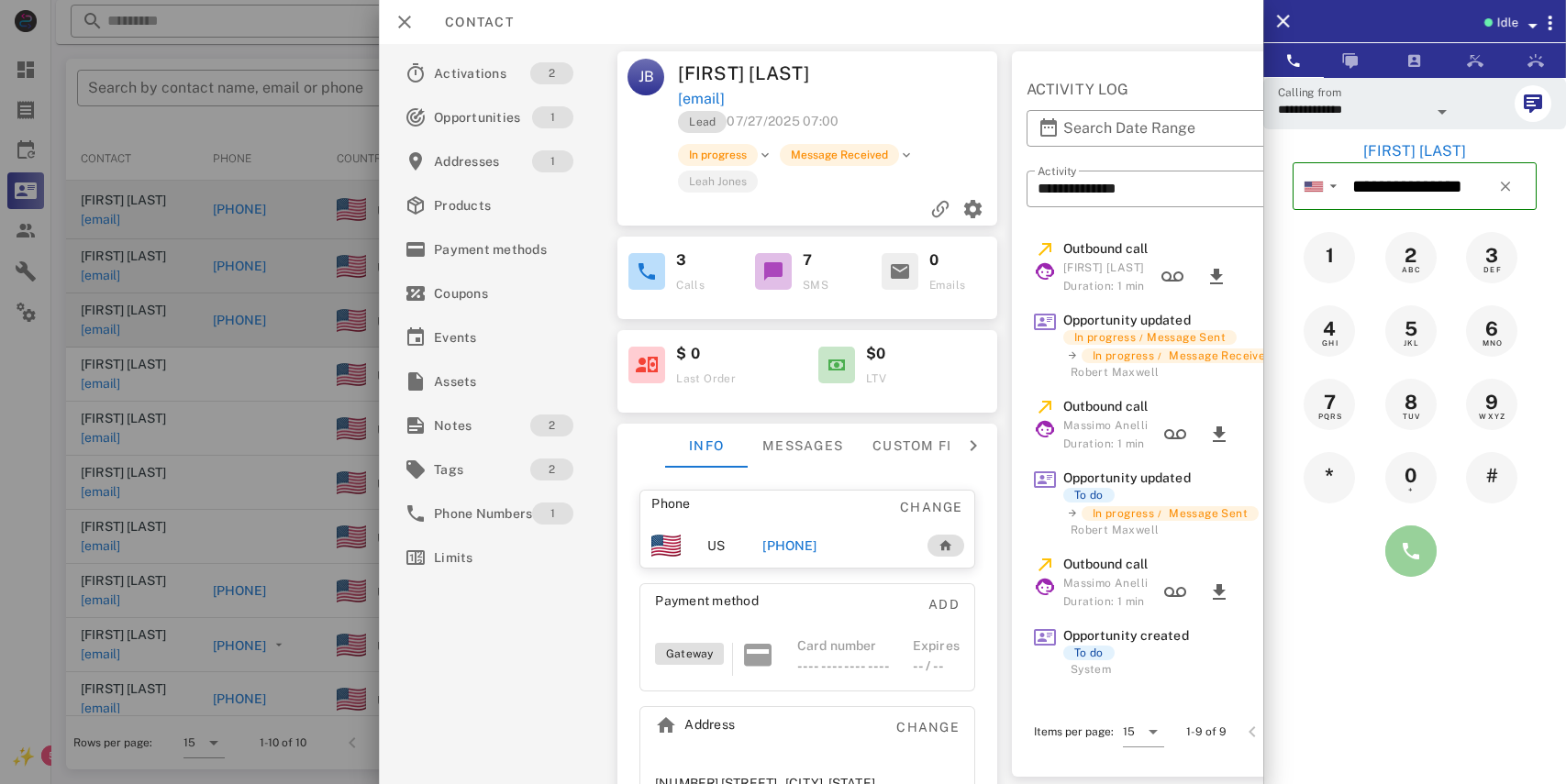 click at bounding box center [1411, 551] 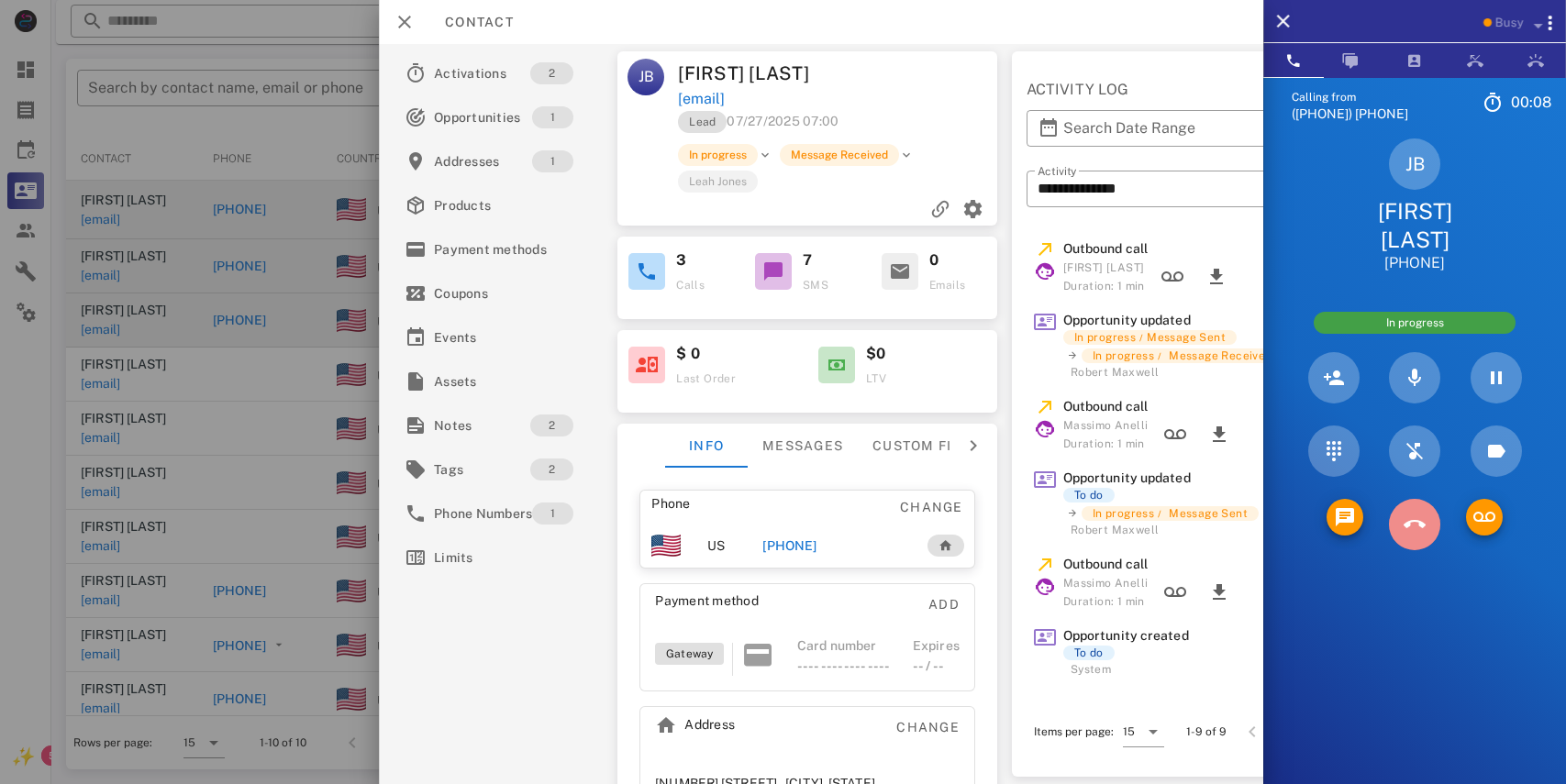 click at bounding box center (1415, 525) 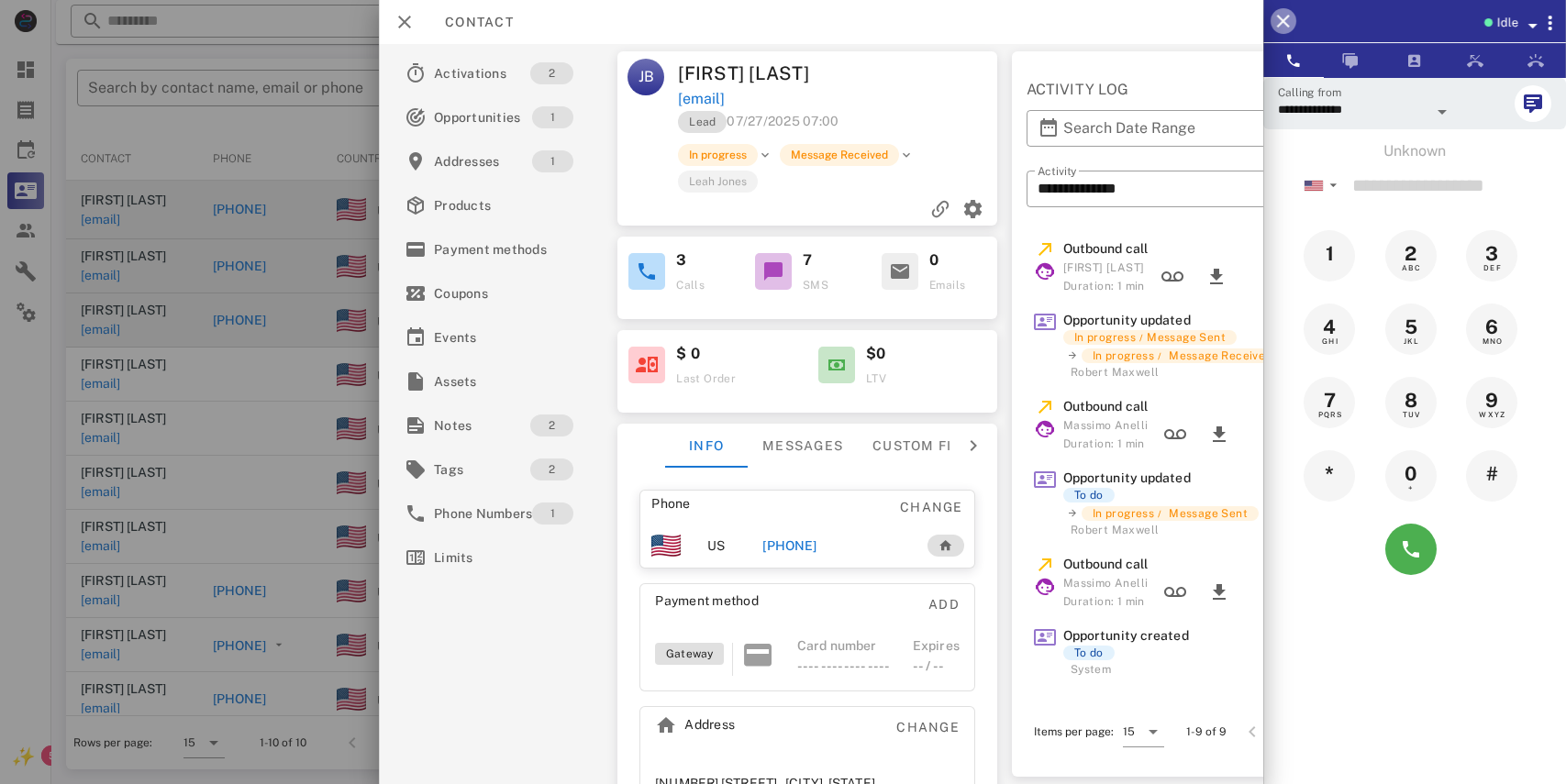 click at bounding box center (1283, 21) 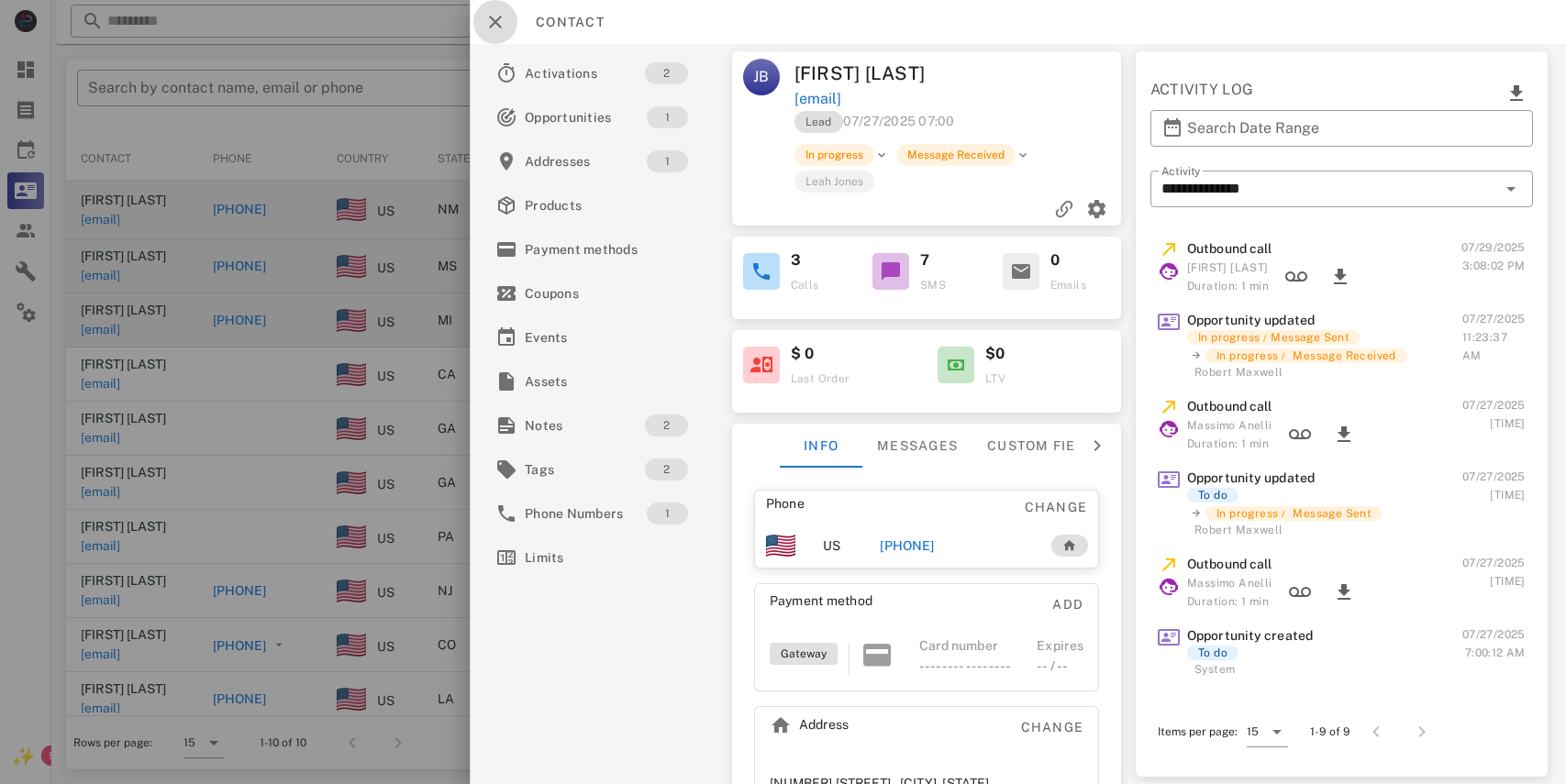 click at bounding box center [495, 22] 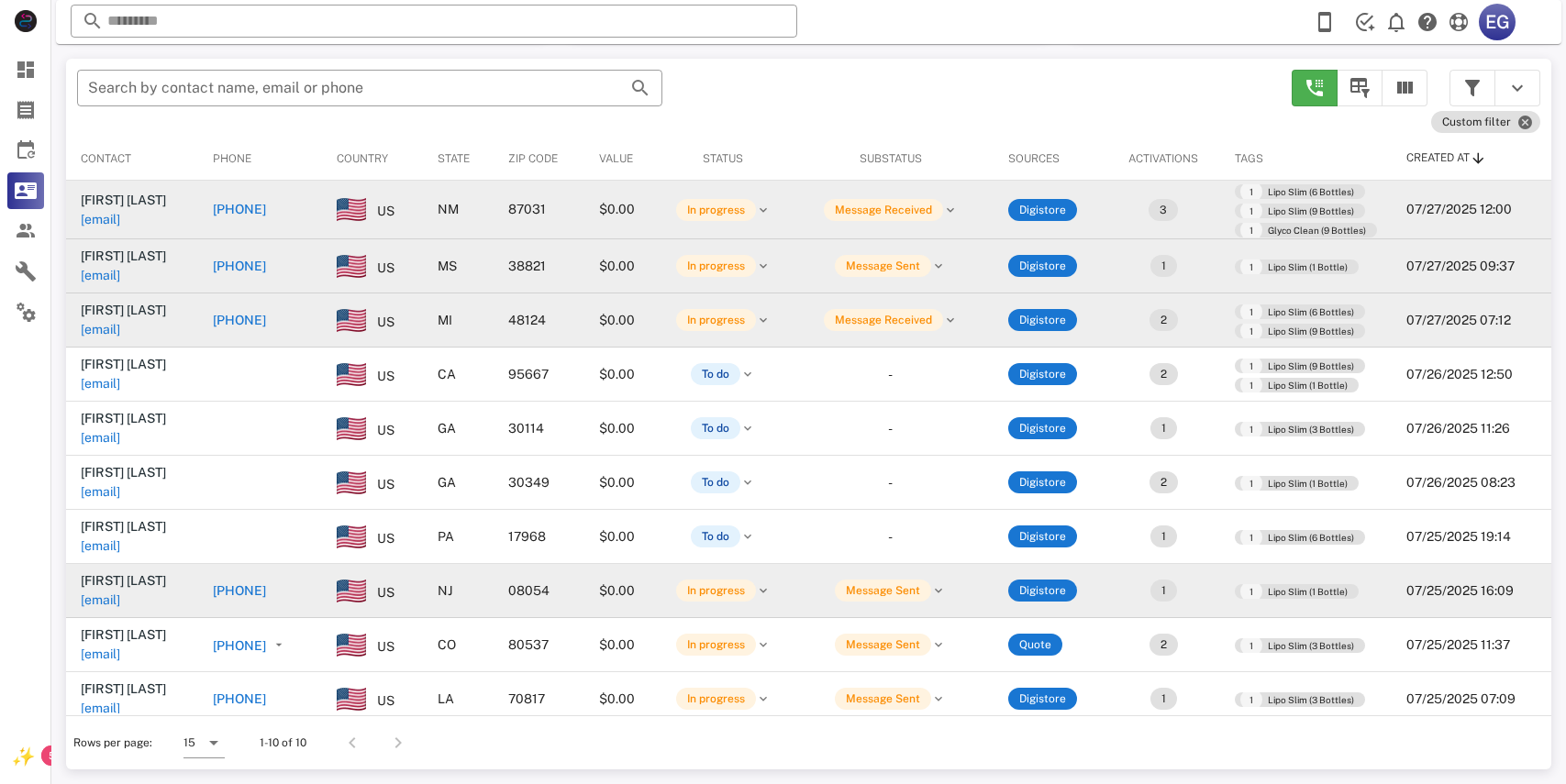 scroll, scrollTop: 12, scrollLeft: 0, axis: vertical 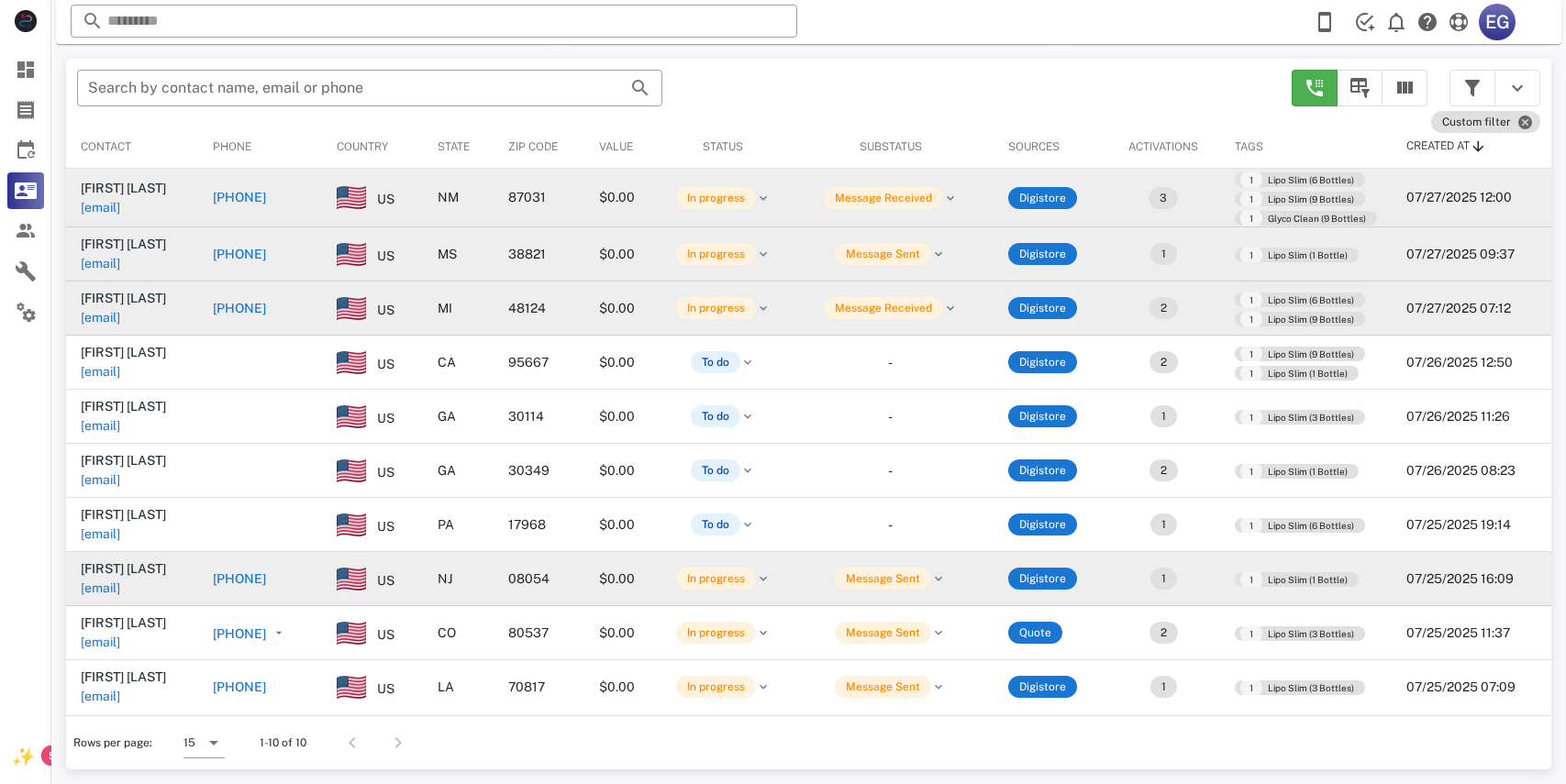 click on "+18562207242" at bounding box center (239, 579) 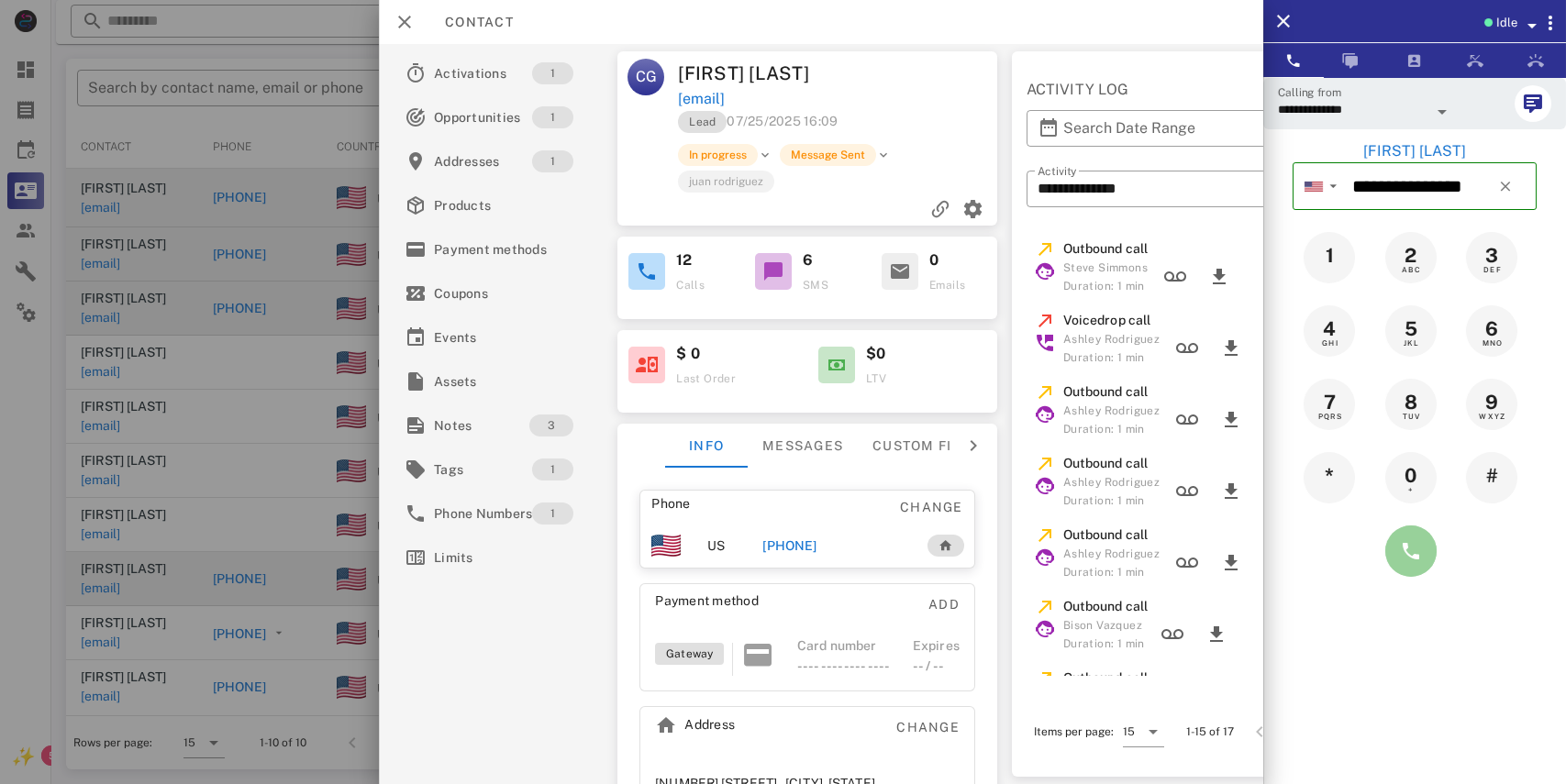 click at bounding box center [1411, 551] 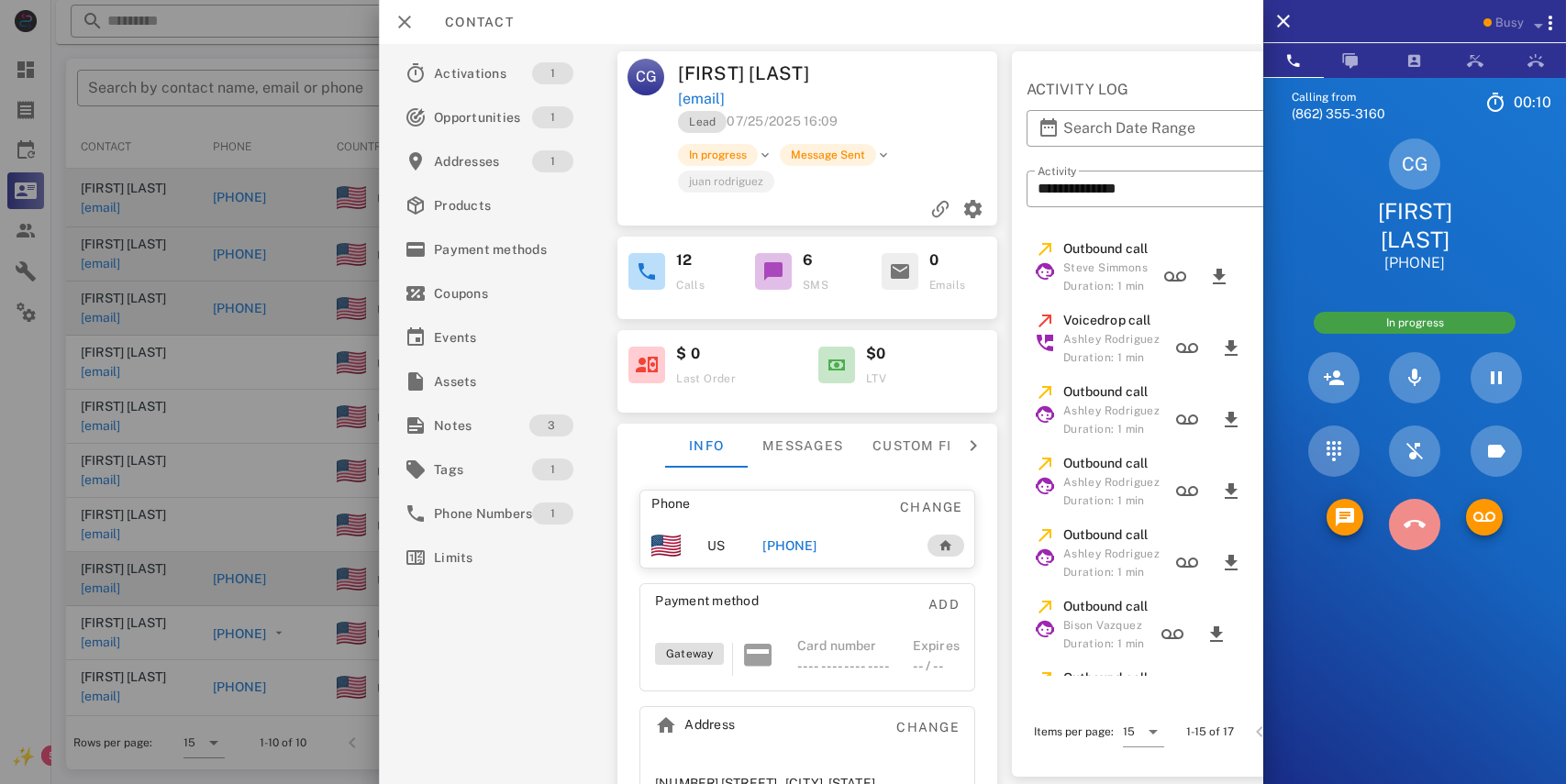 click at bounding box center [1415, 525] 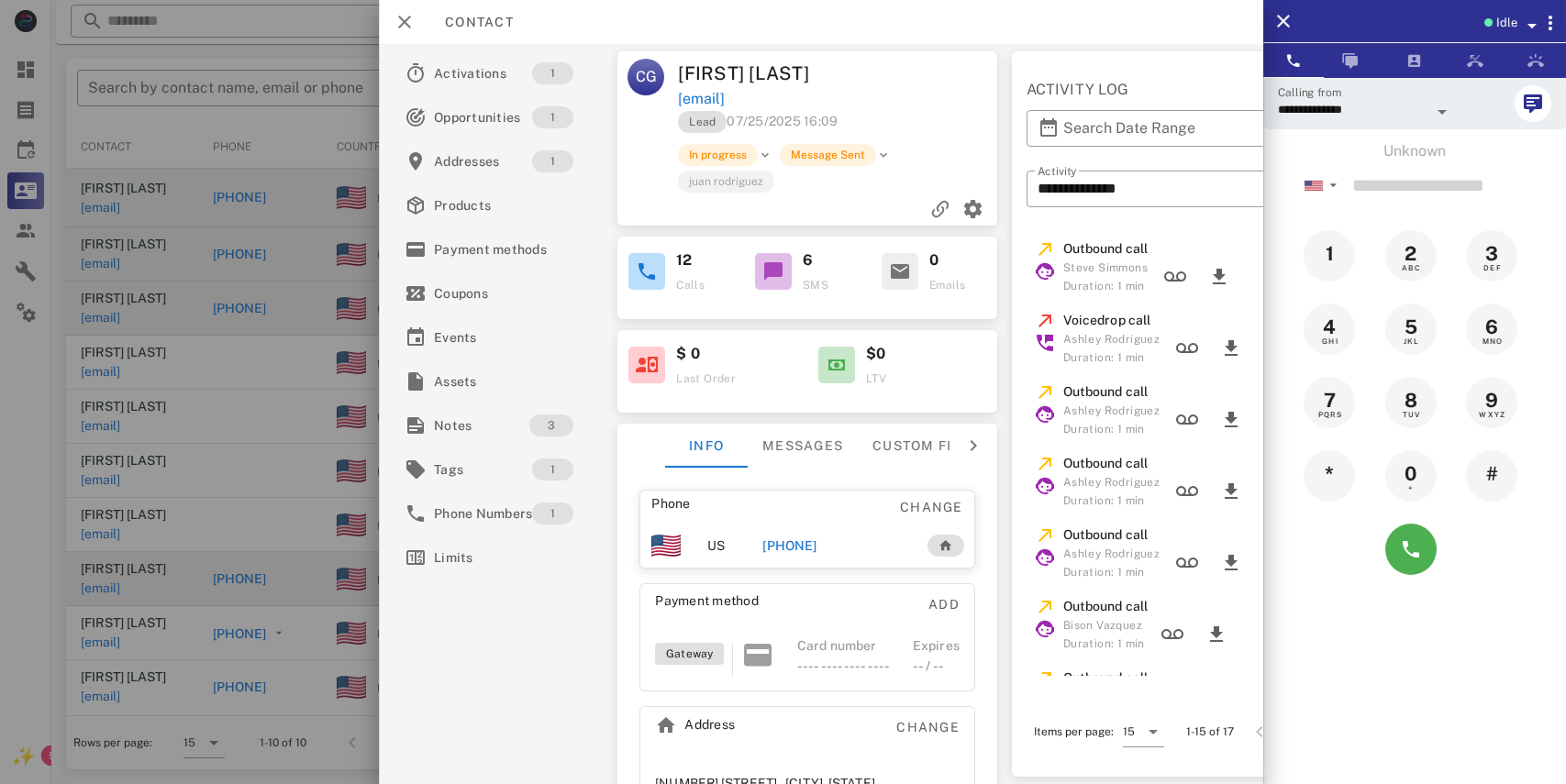 click on "+18562207242" at bounding box center [790, 546] 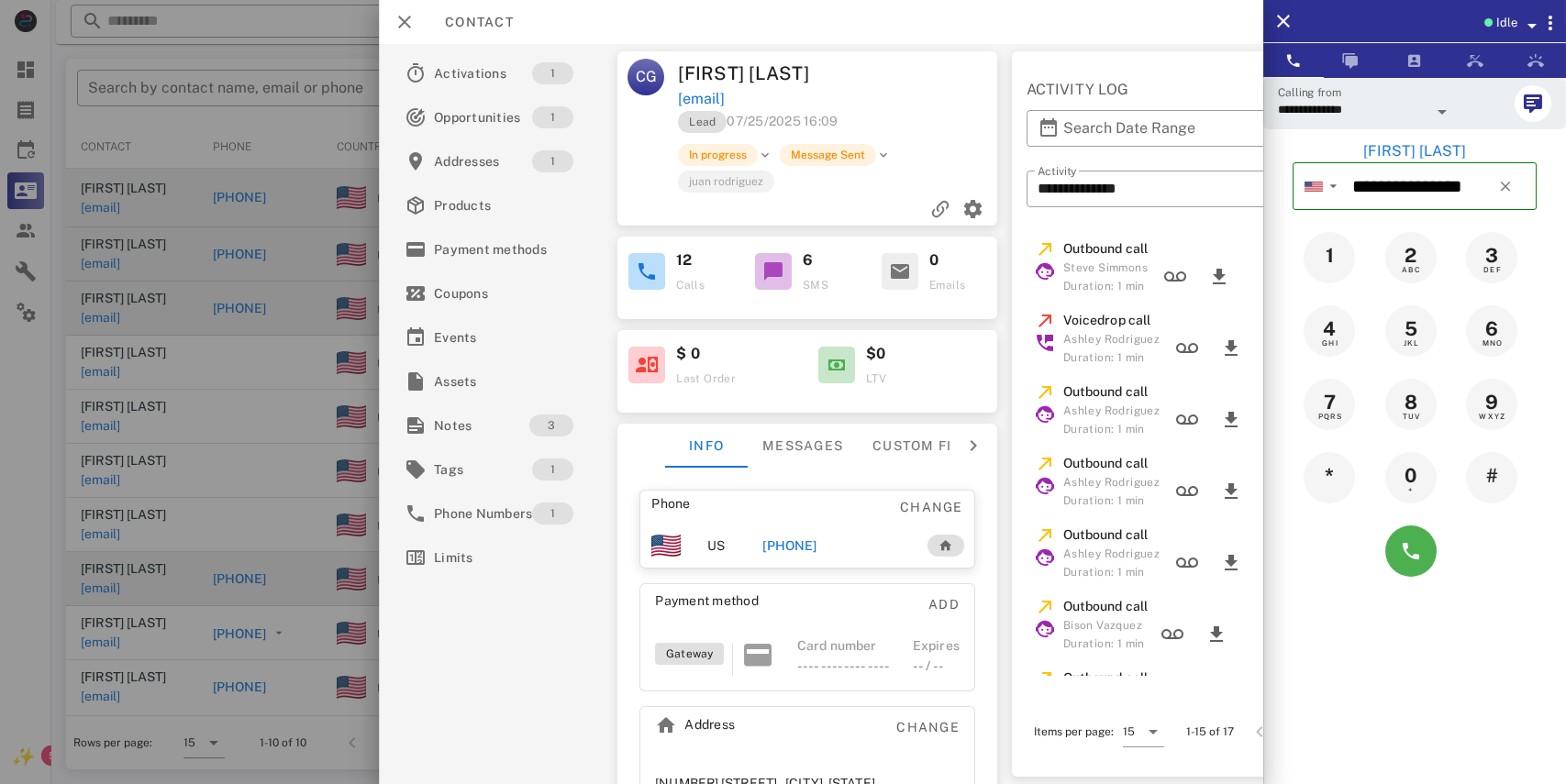 click on "+18562207242" at bounding box center (790, 546) 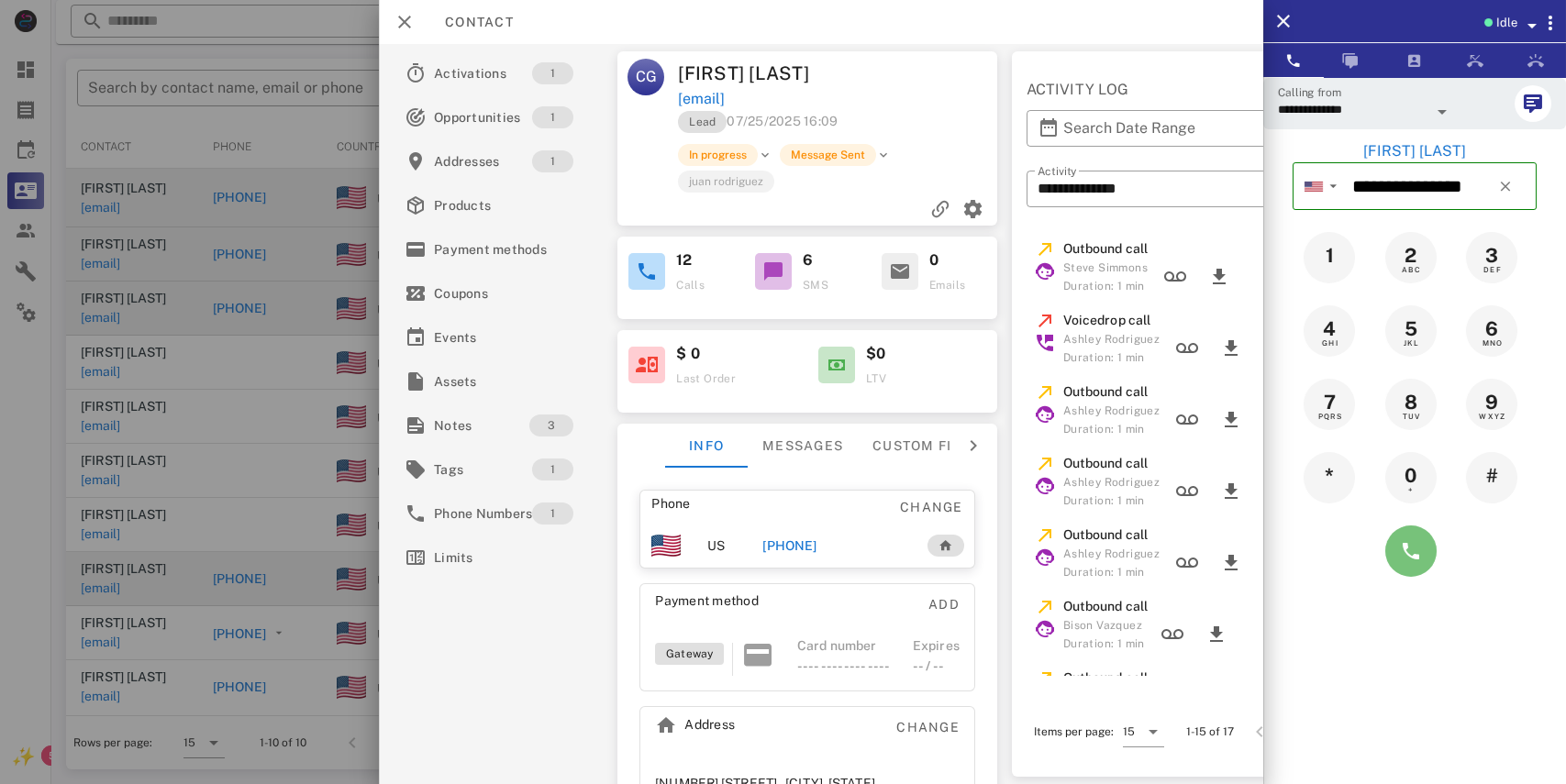 click at bounding box center [1411, 551] 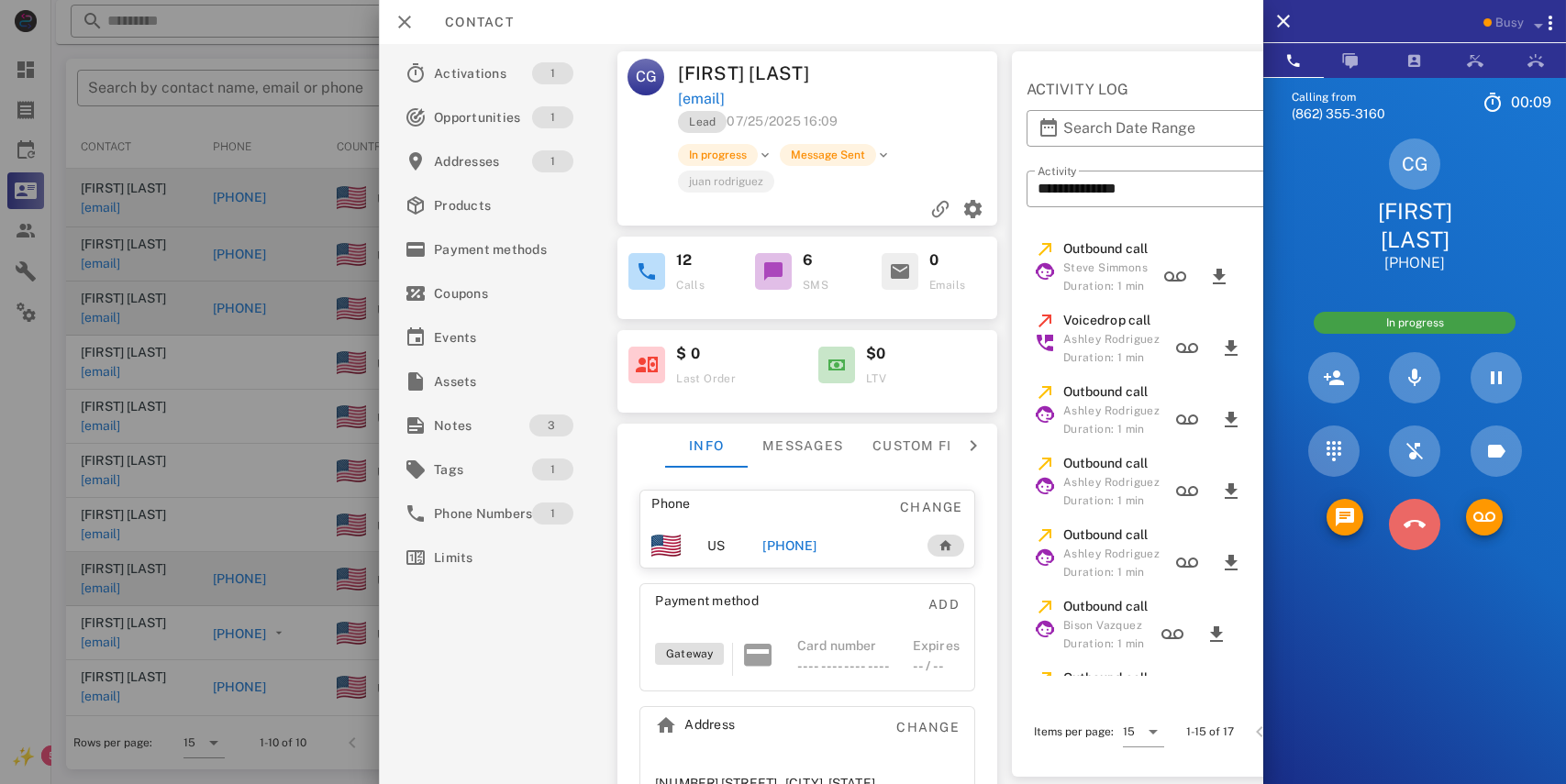 click at bounding box center (1415, 525) 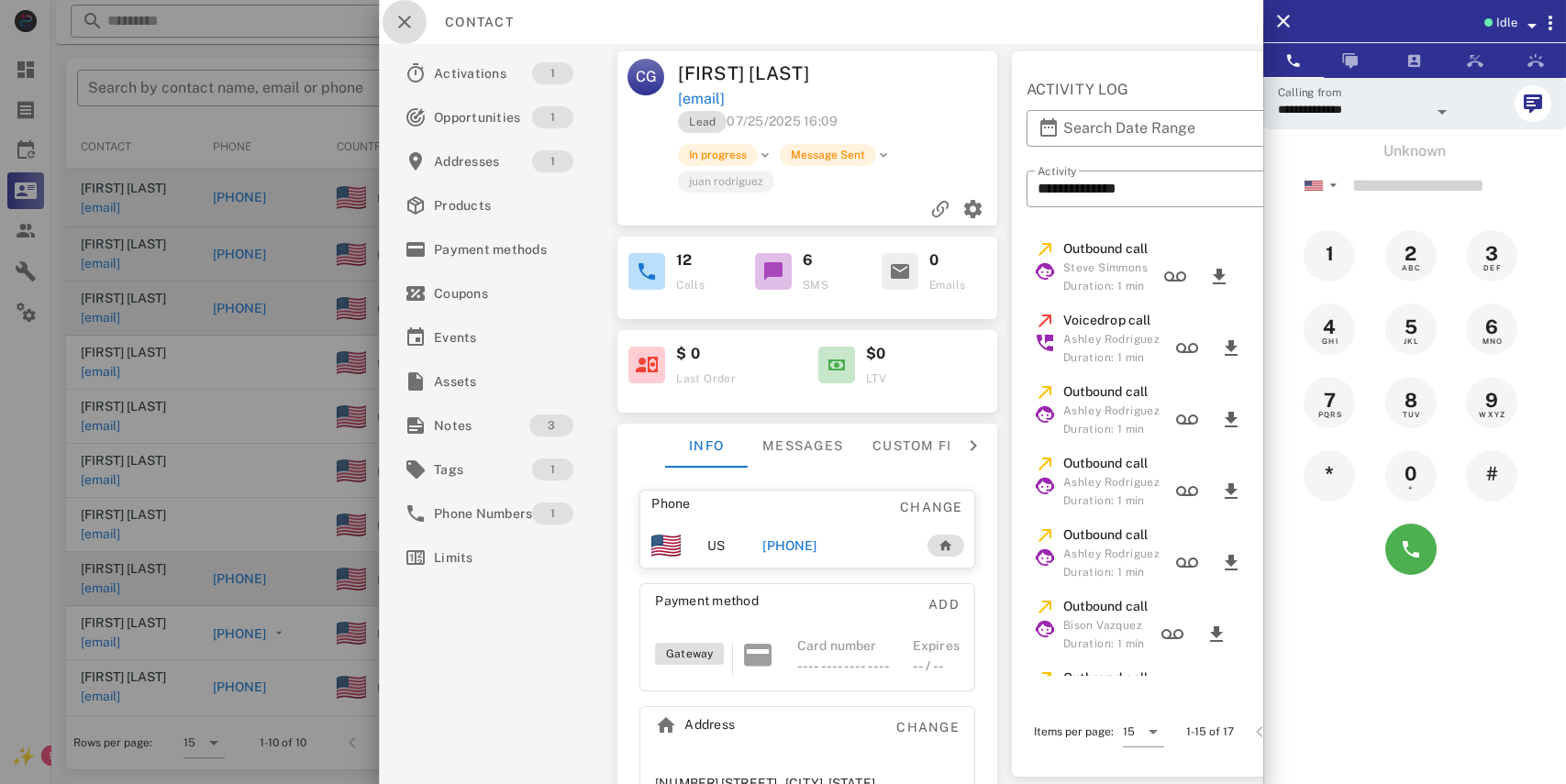 click at bounding box center (405, 22) 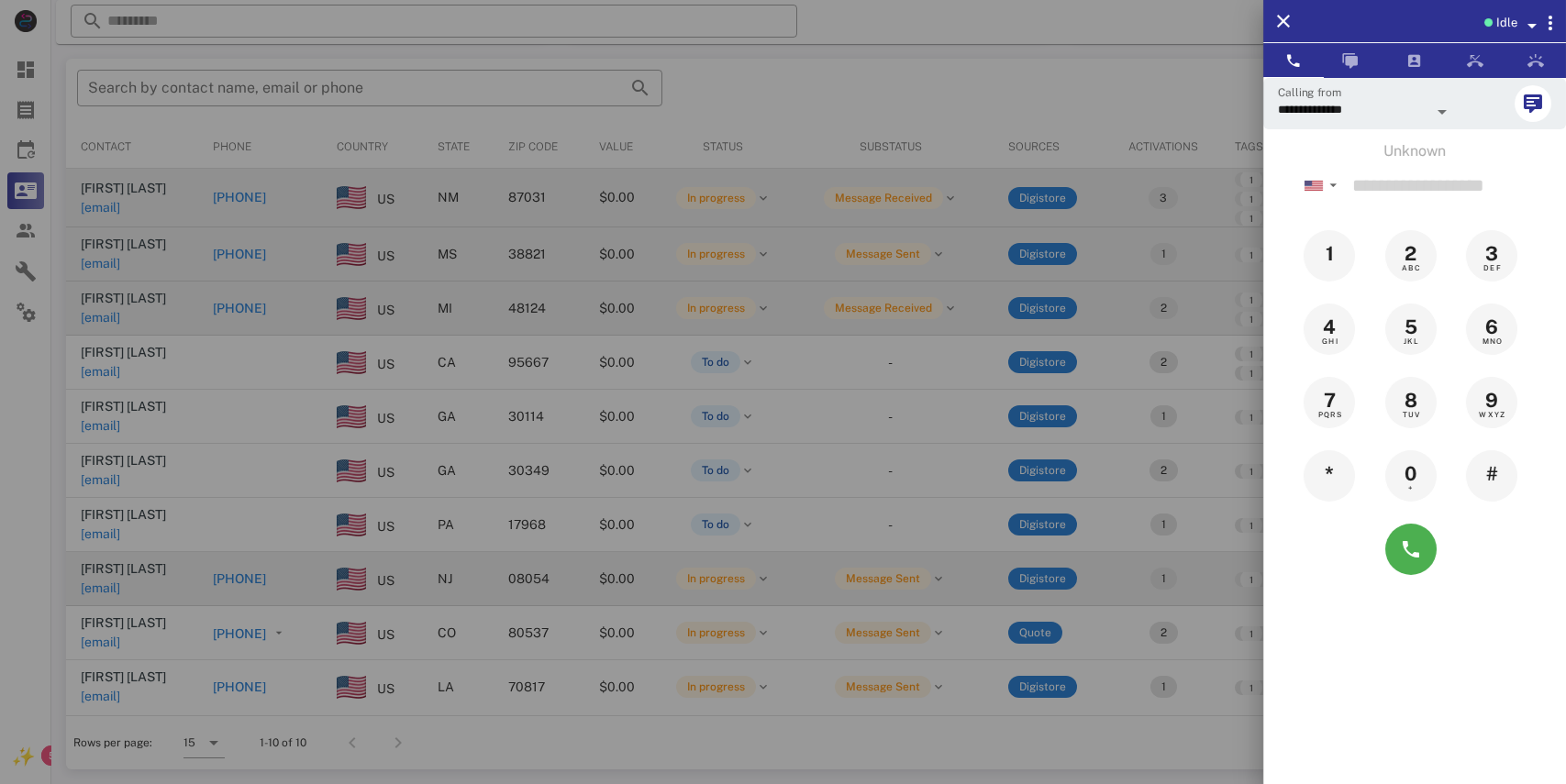 click at bounding box center (783, 392) 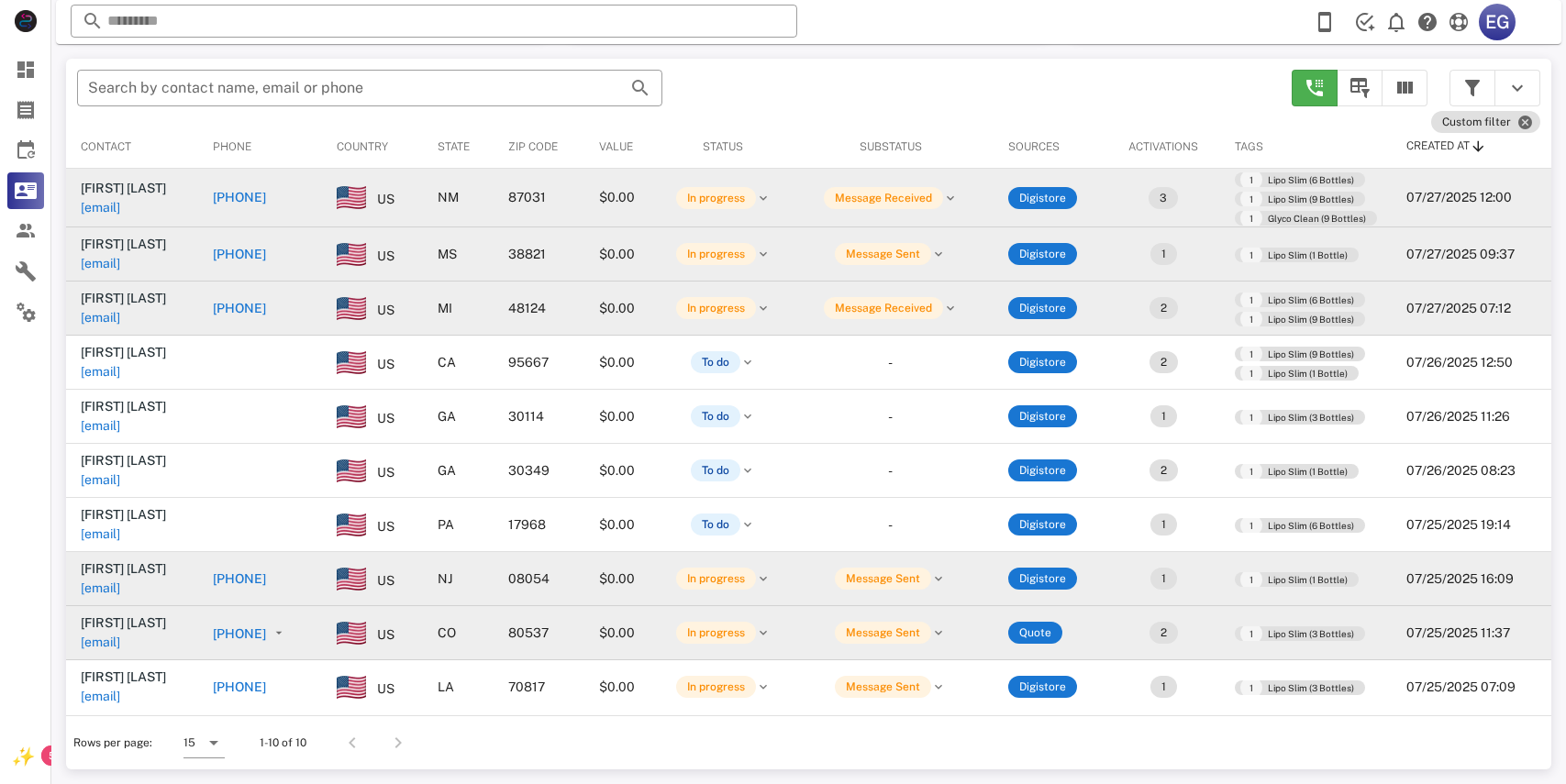 click on "+19492447511" at bounding box center [239, 634] 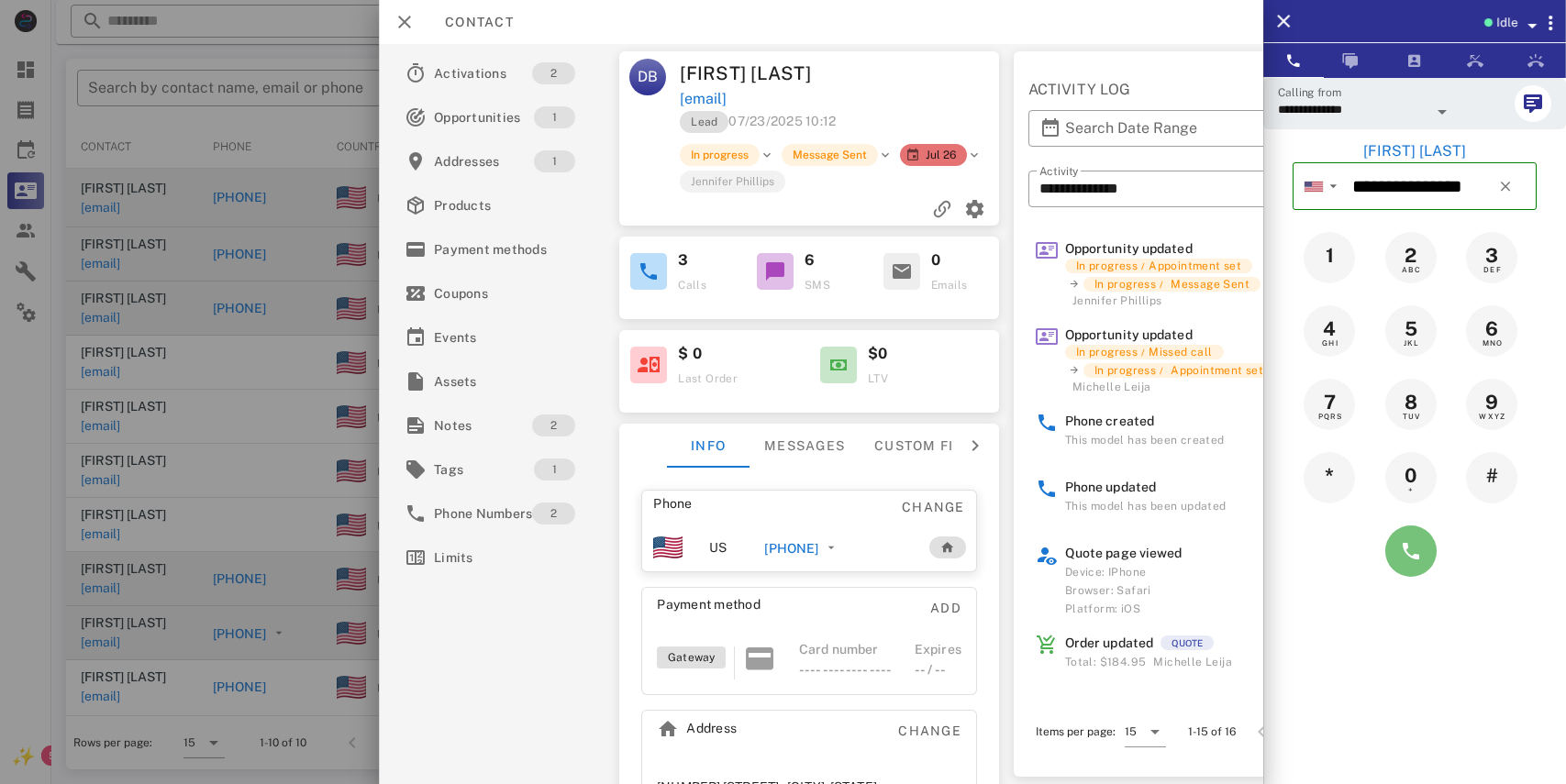 click at bounding box center [1411, 551] 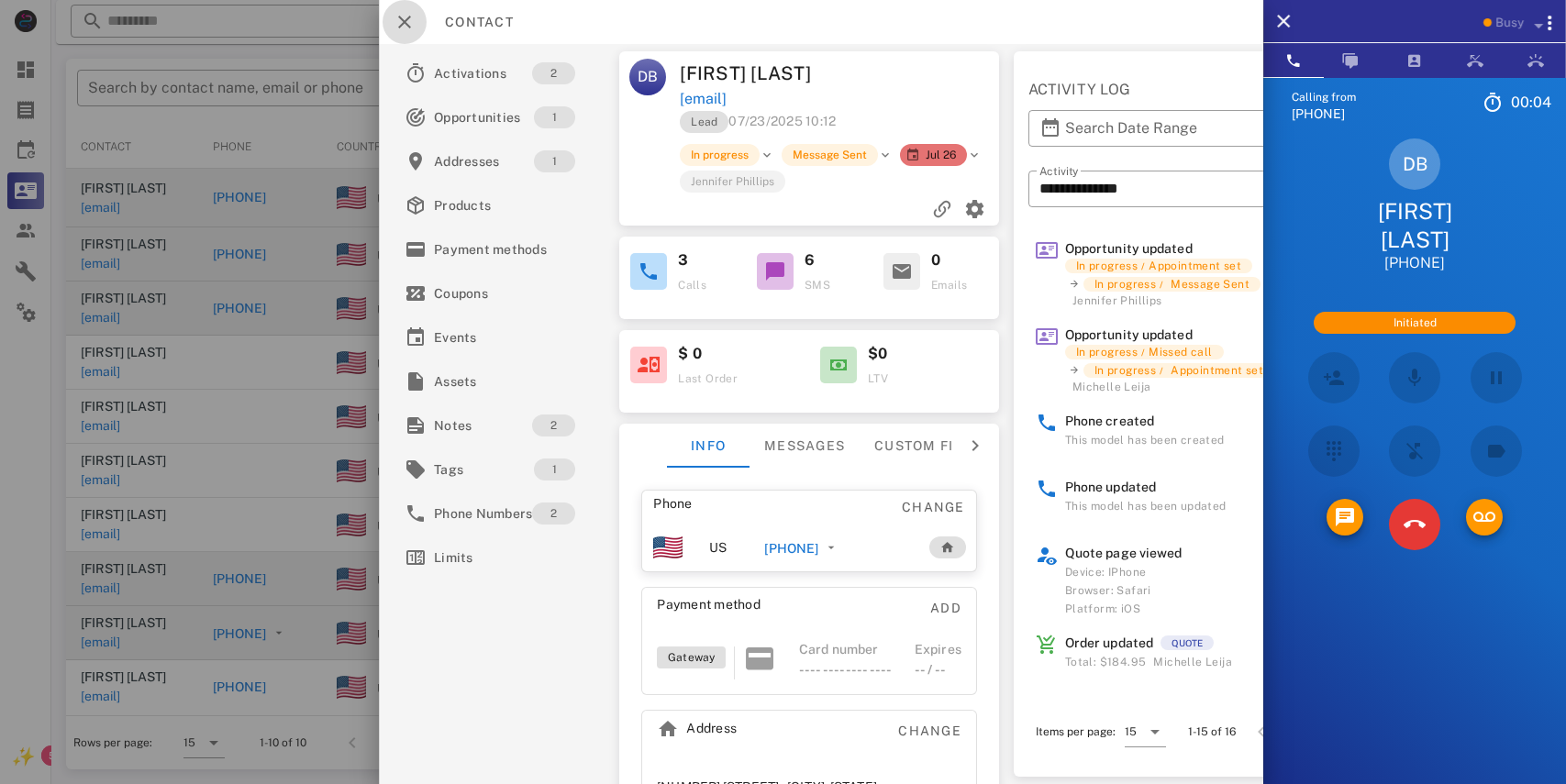 click at bounding box center [405, 22] 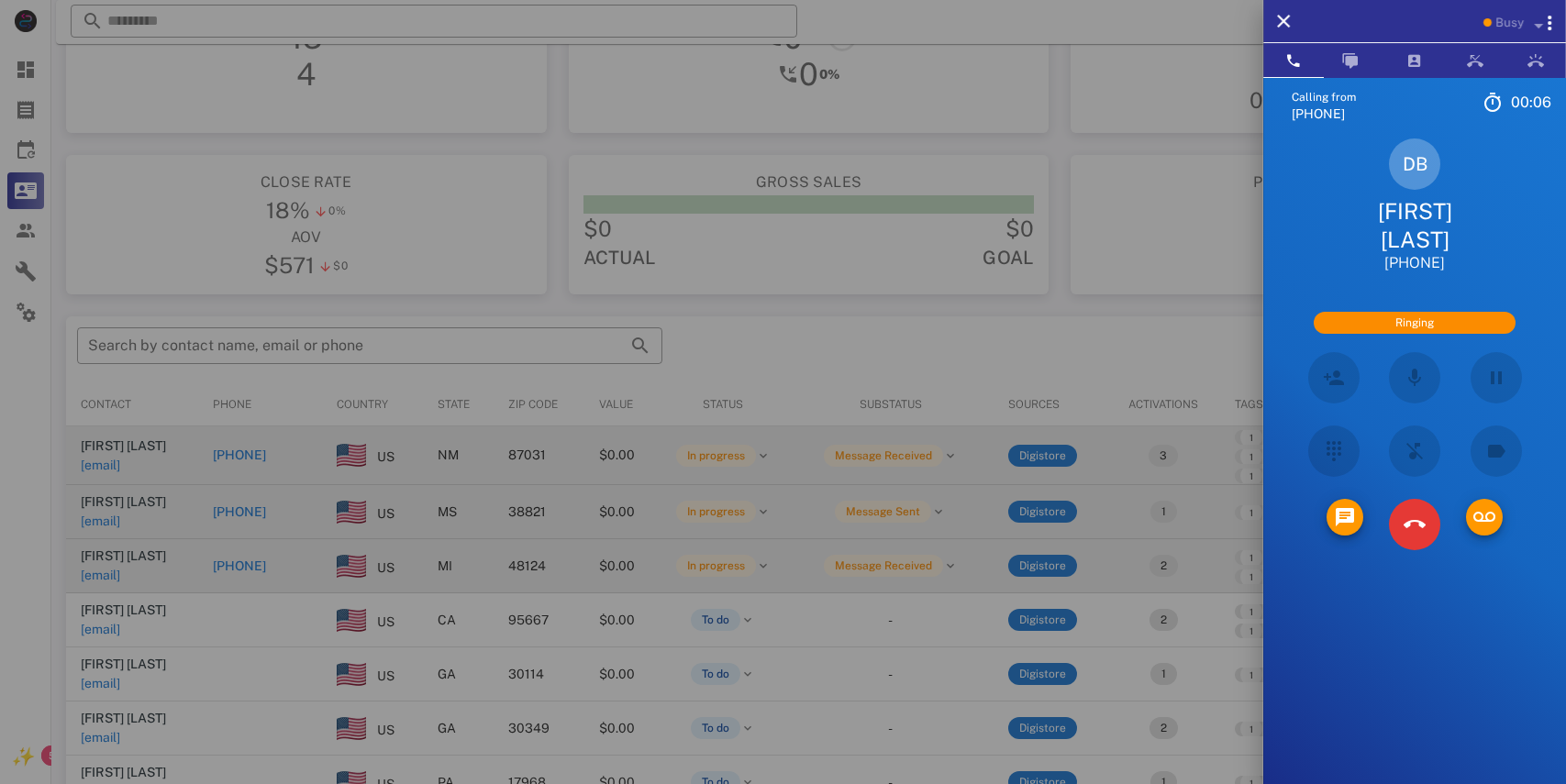 scroll, scrollTop: 131, scrollLeft: 0, axis: vertical 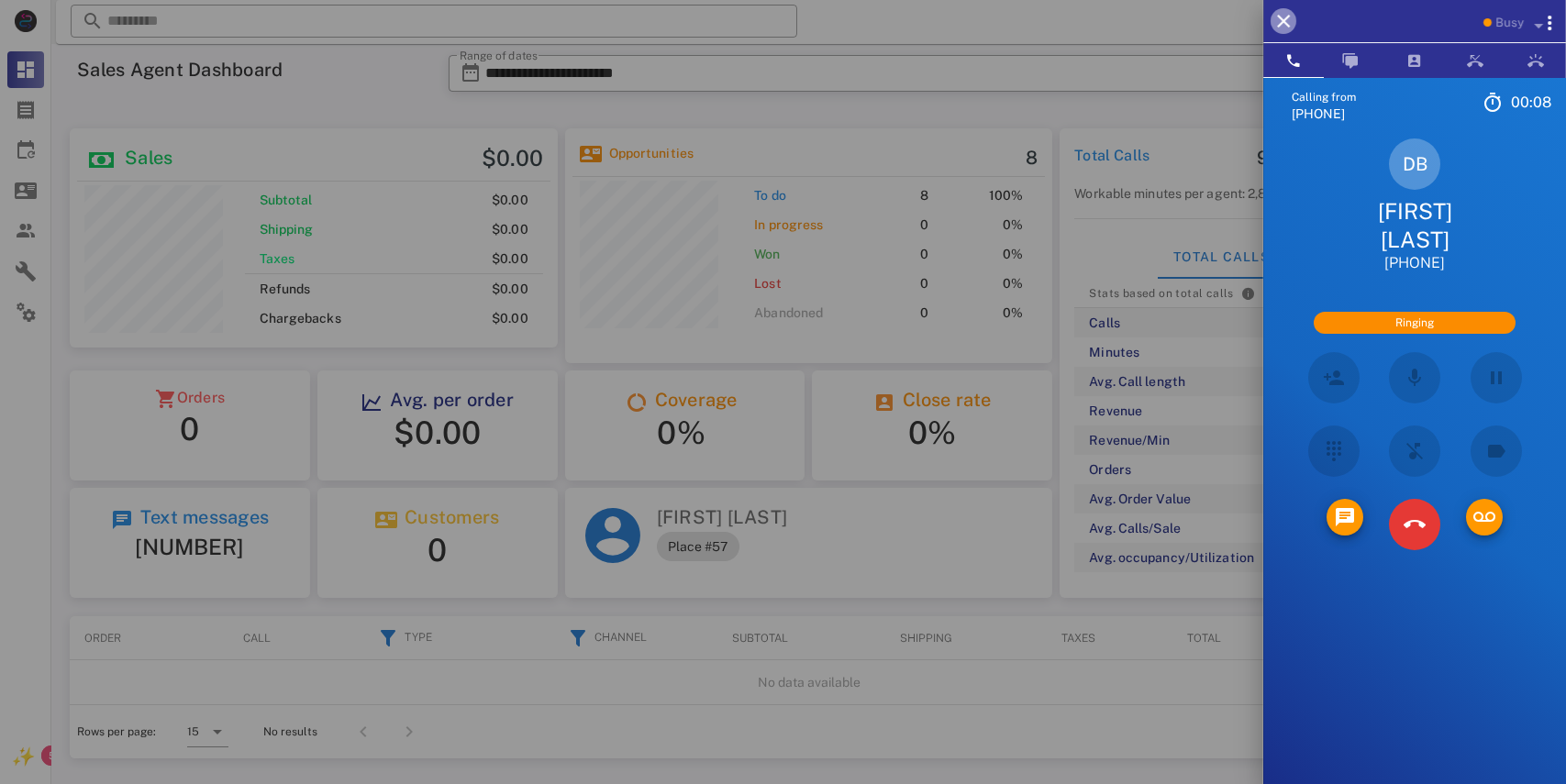 click at bounding box center (1283, 21) 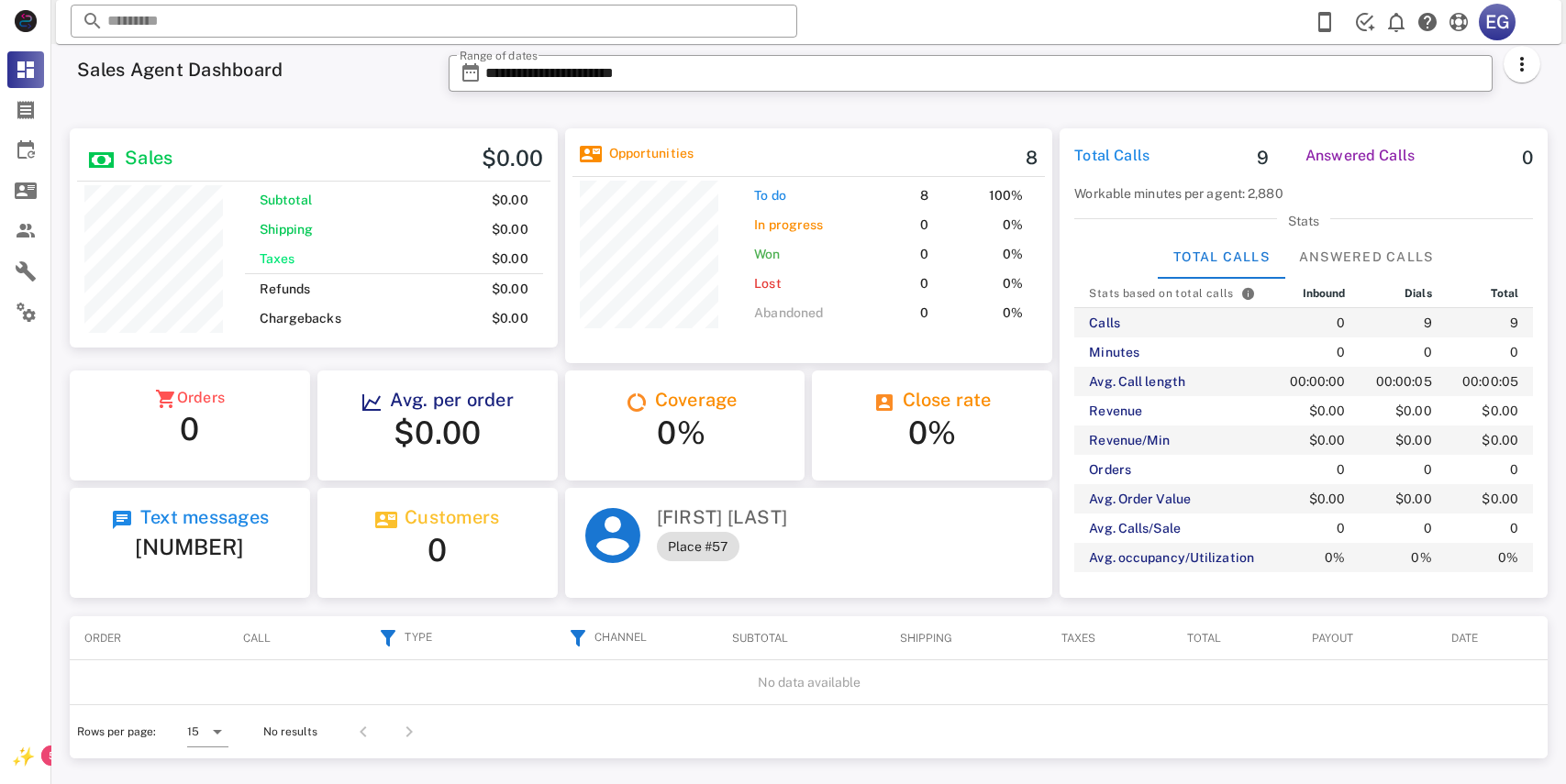 scroll, scrollTop: 219, scrollLeft: 435, axis: both 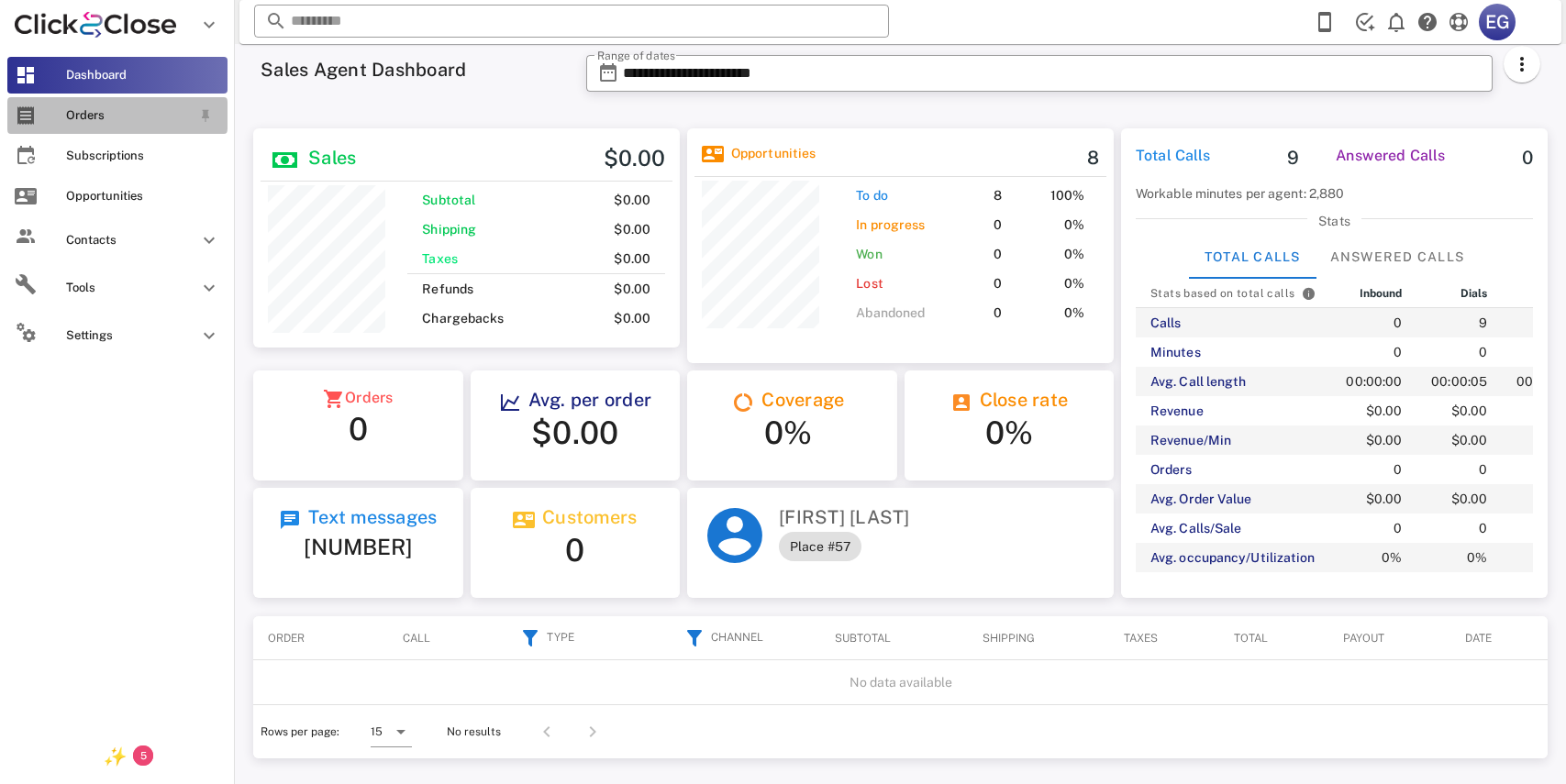 click on "Orders" at bounding box center [128, 116] 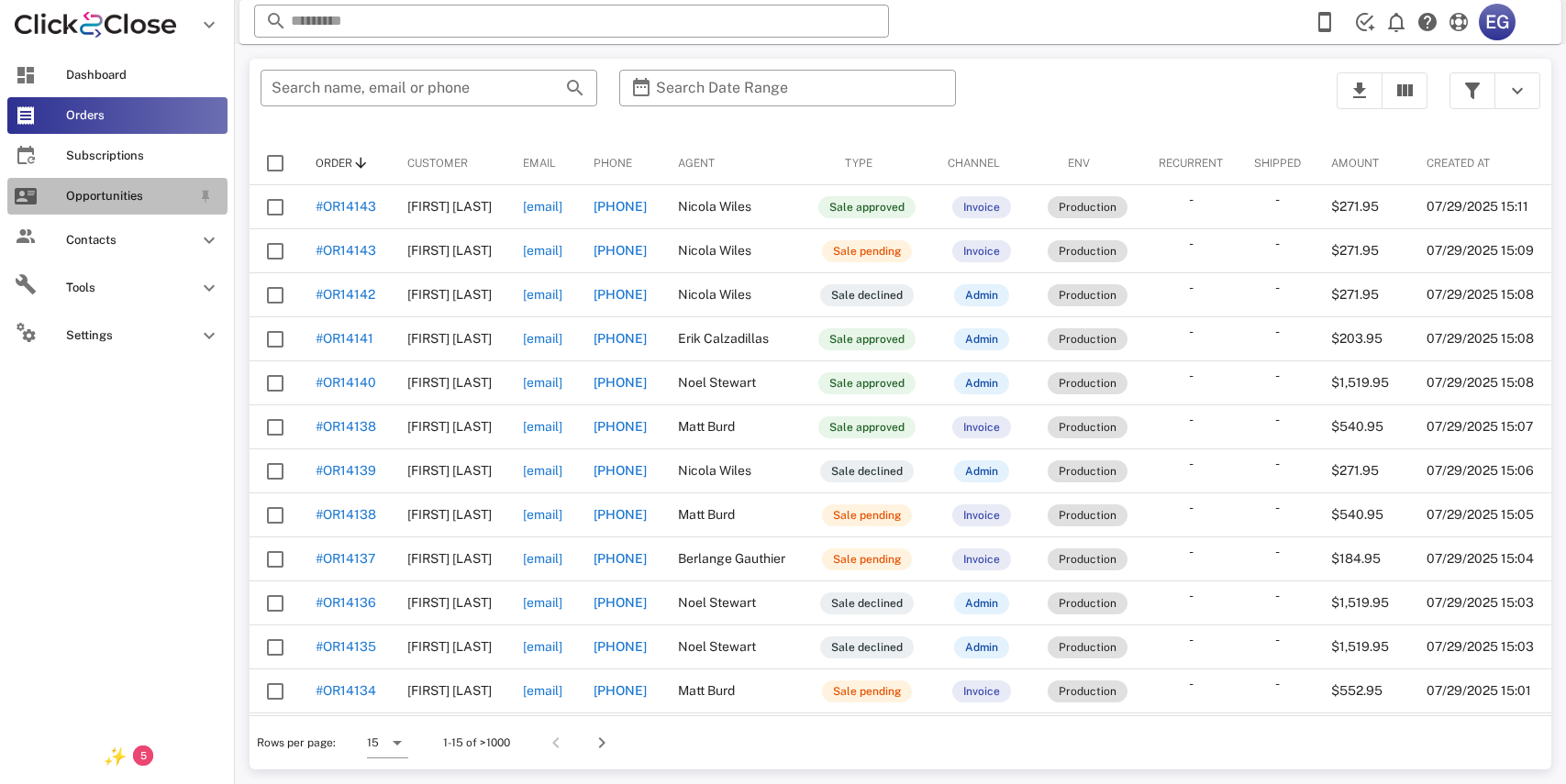 click on "Opportunities" at bounding box center (128, 196) 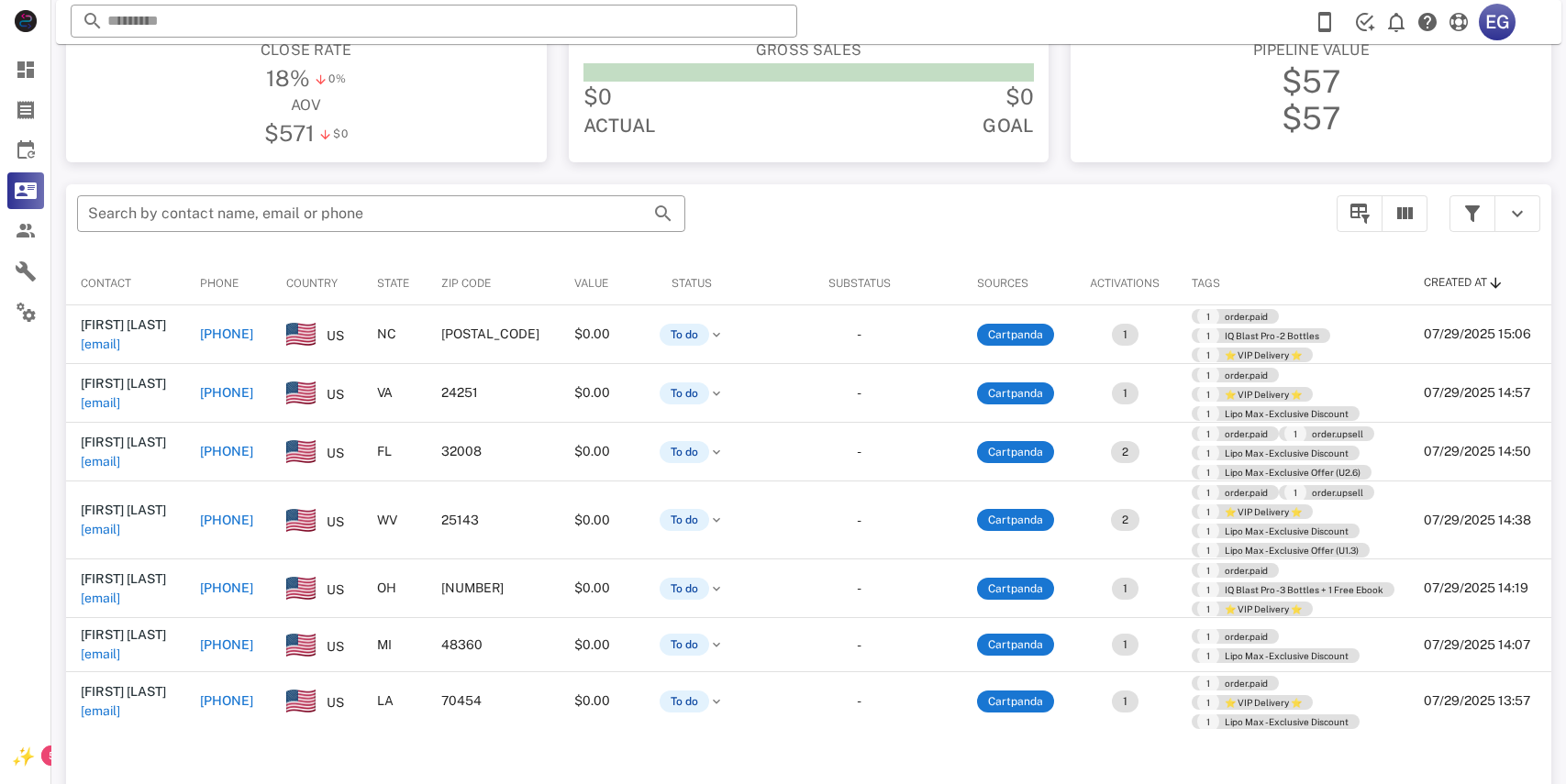 scroll, scrollTop: 0, scrollLeft: 0, axis: both 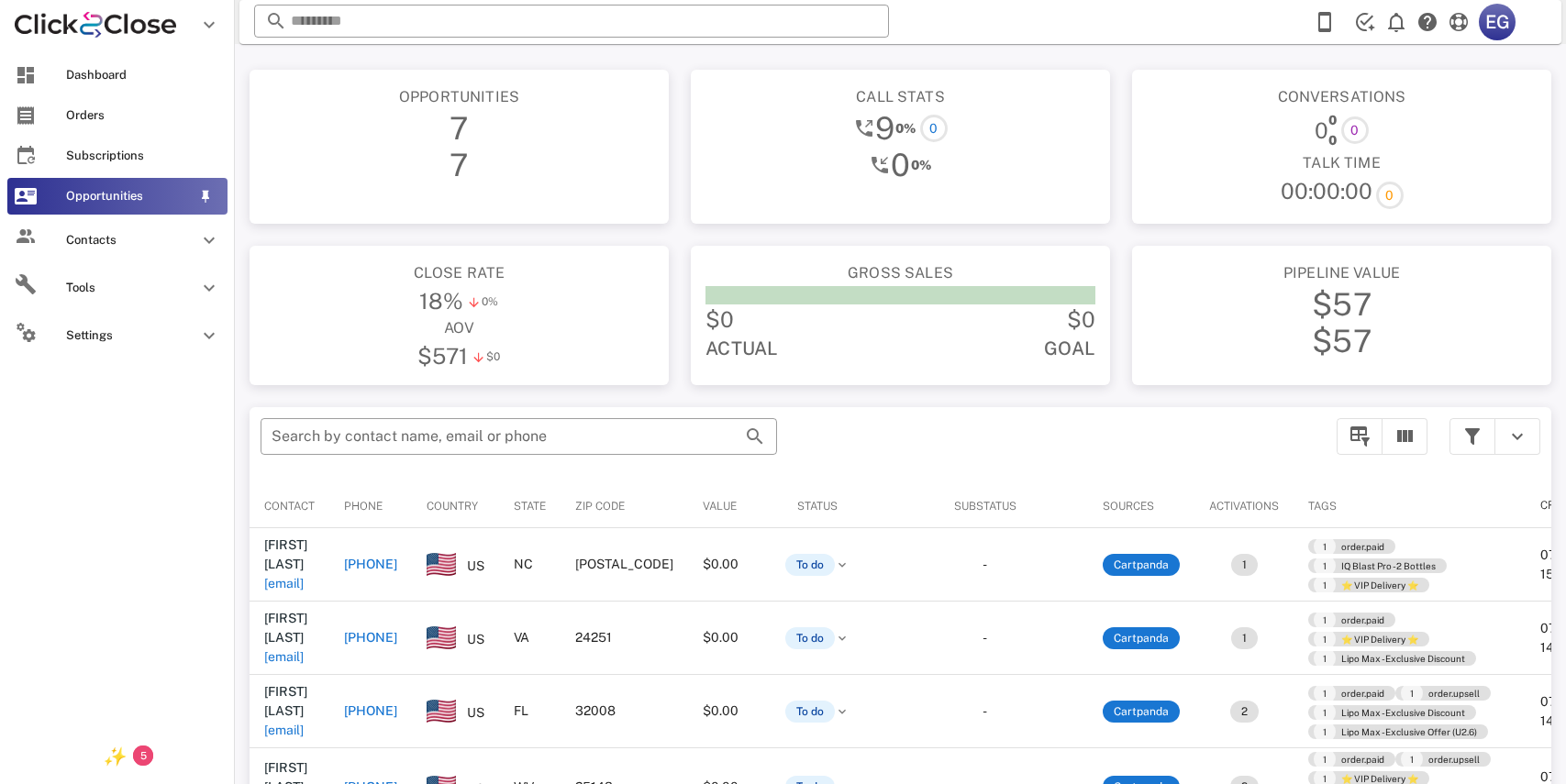 click at bounding box center [26, 196] 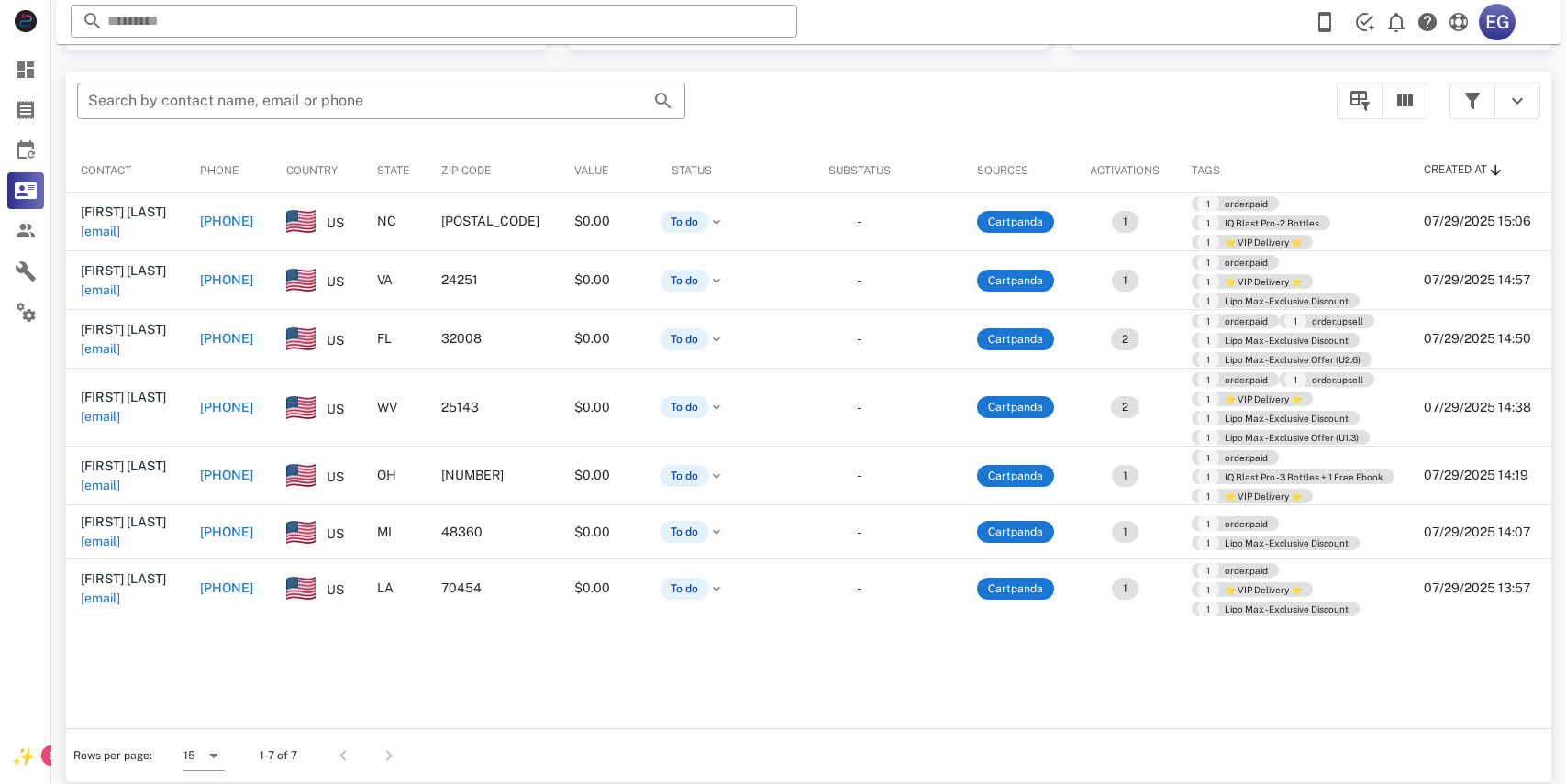 scroll, scrollTop: 337, scrollLeft: 0, axis: vertical 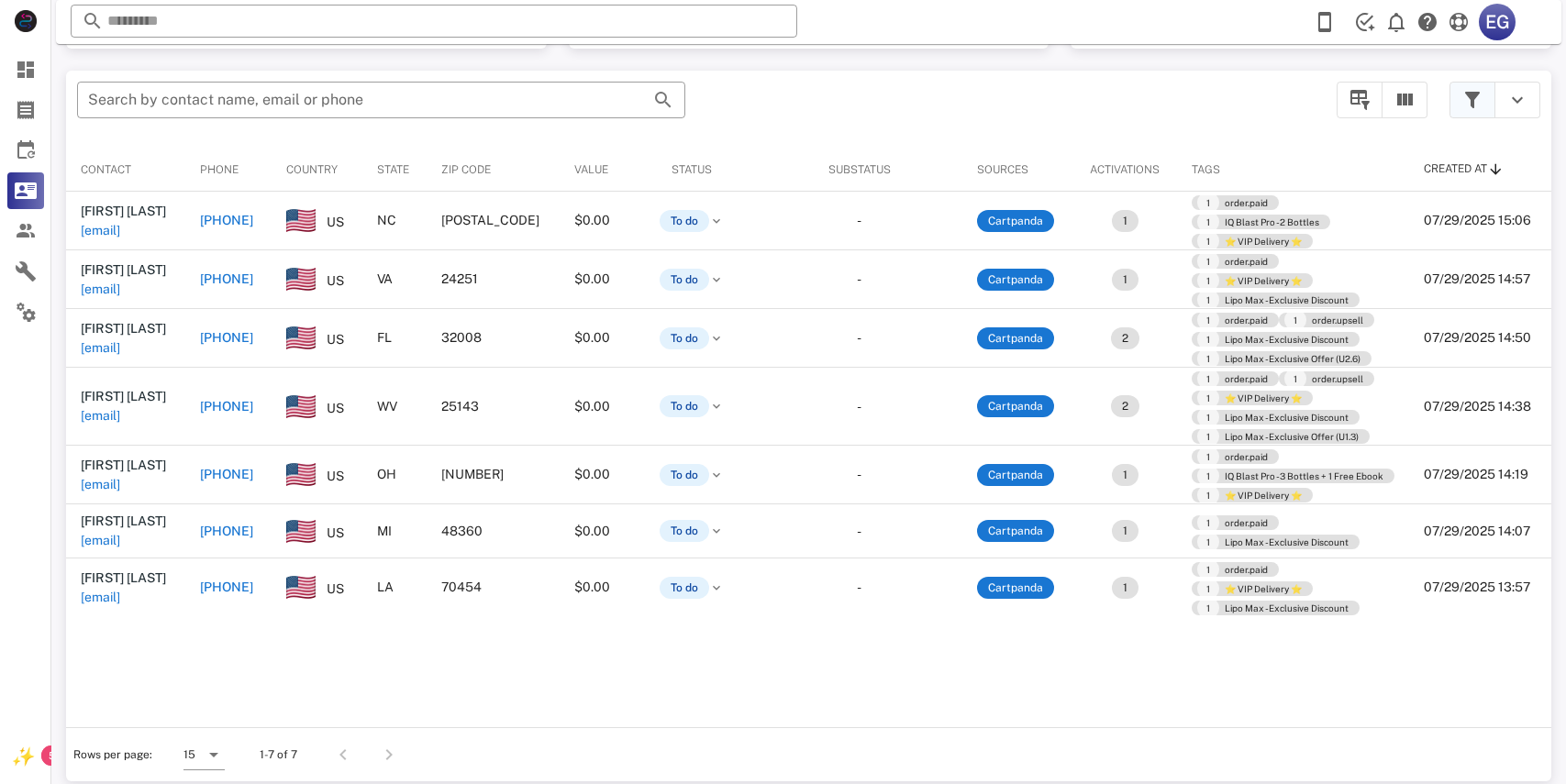 click at bounding box center (1472, 100) 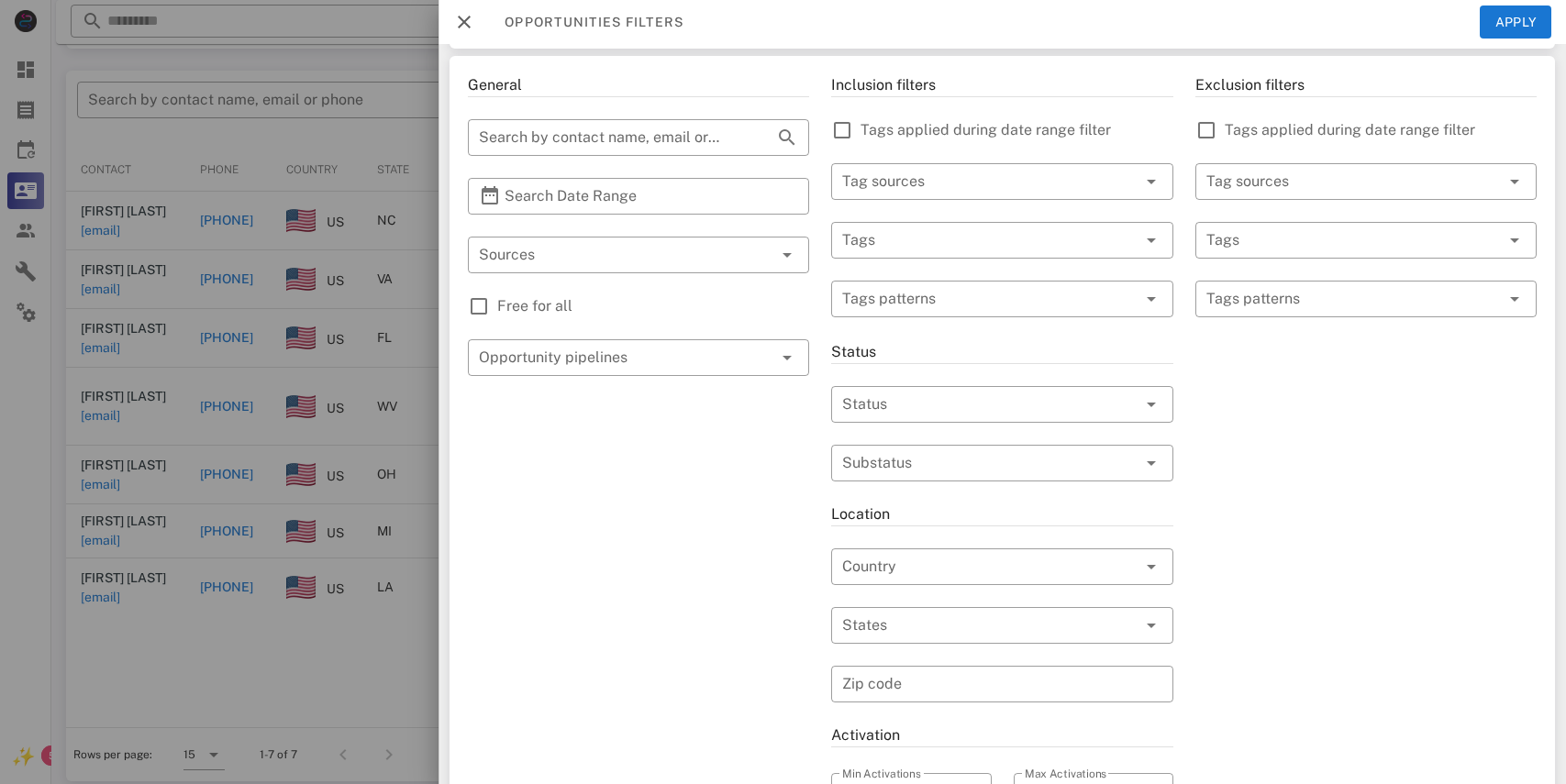 scroll, scrollTop: 98, scrollLeft: 0, axis: vertical 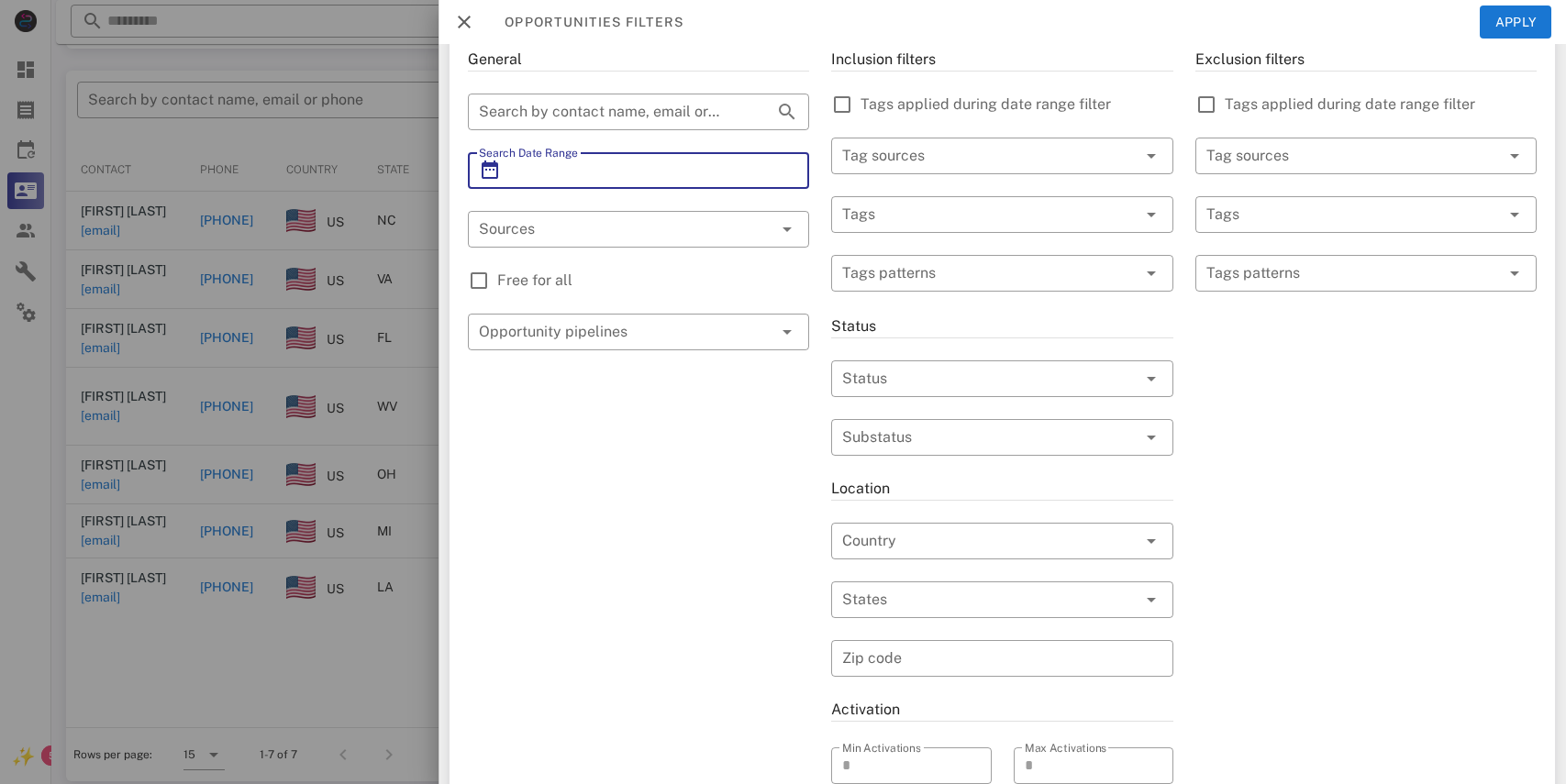 click on "Search Date Range" at bounding box center [639, 171] 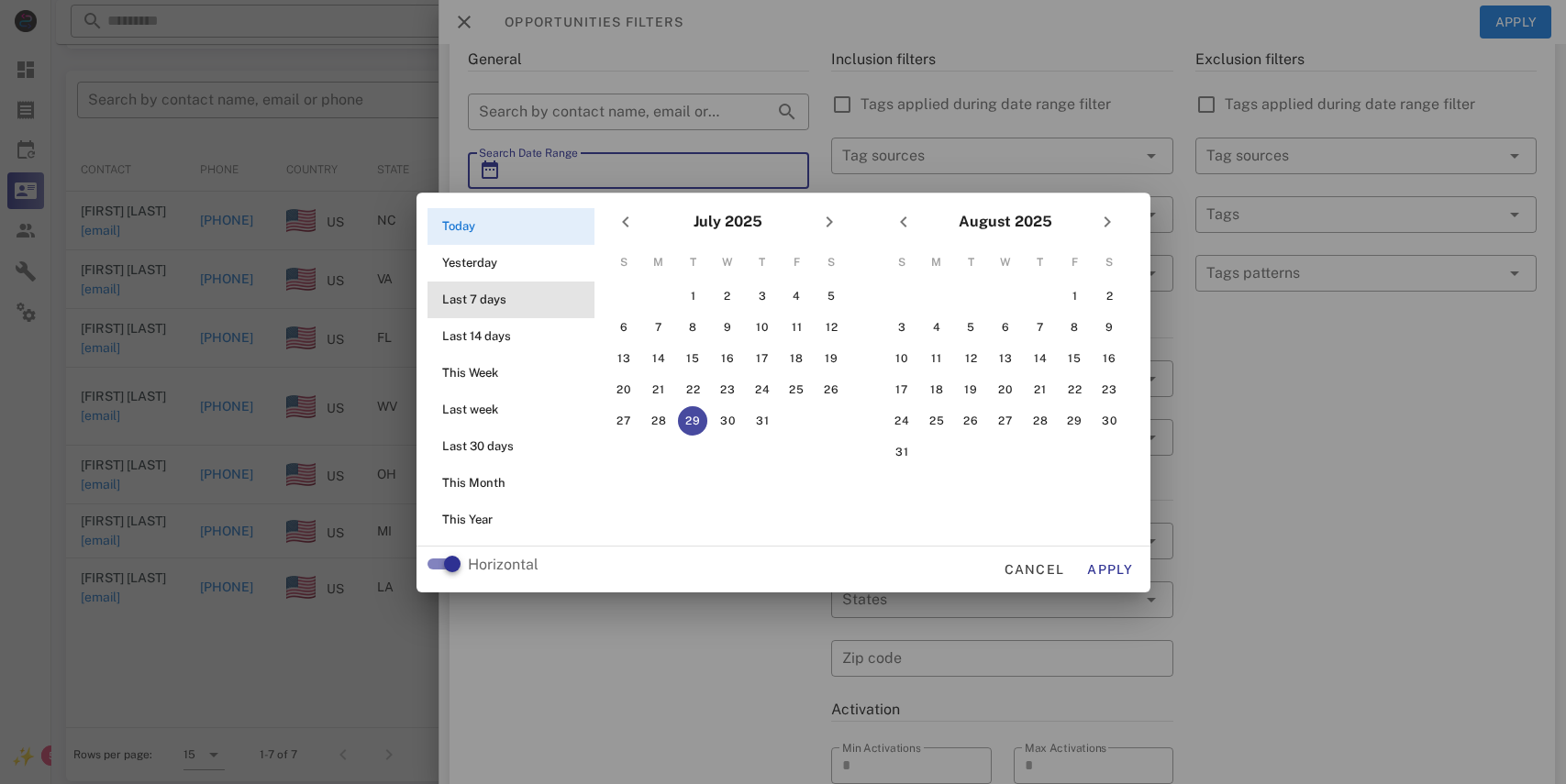 click on "Last 7 days" at bounding box center (516, 300) 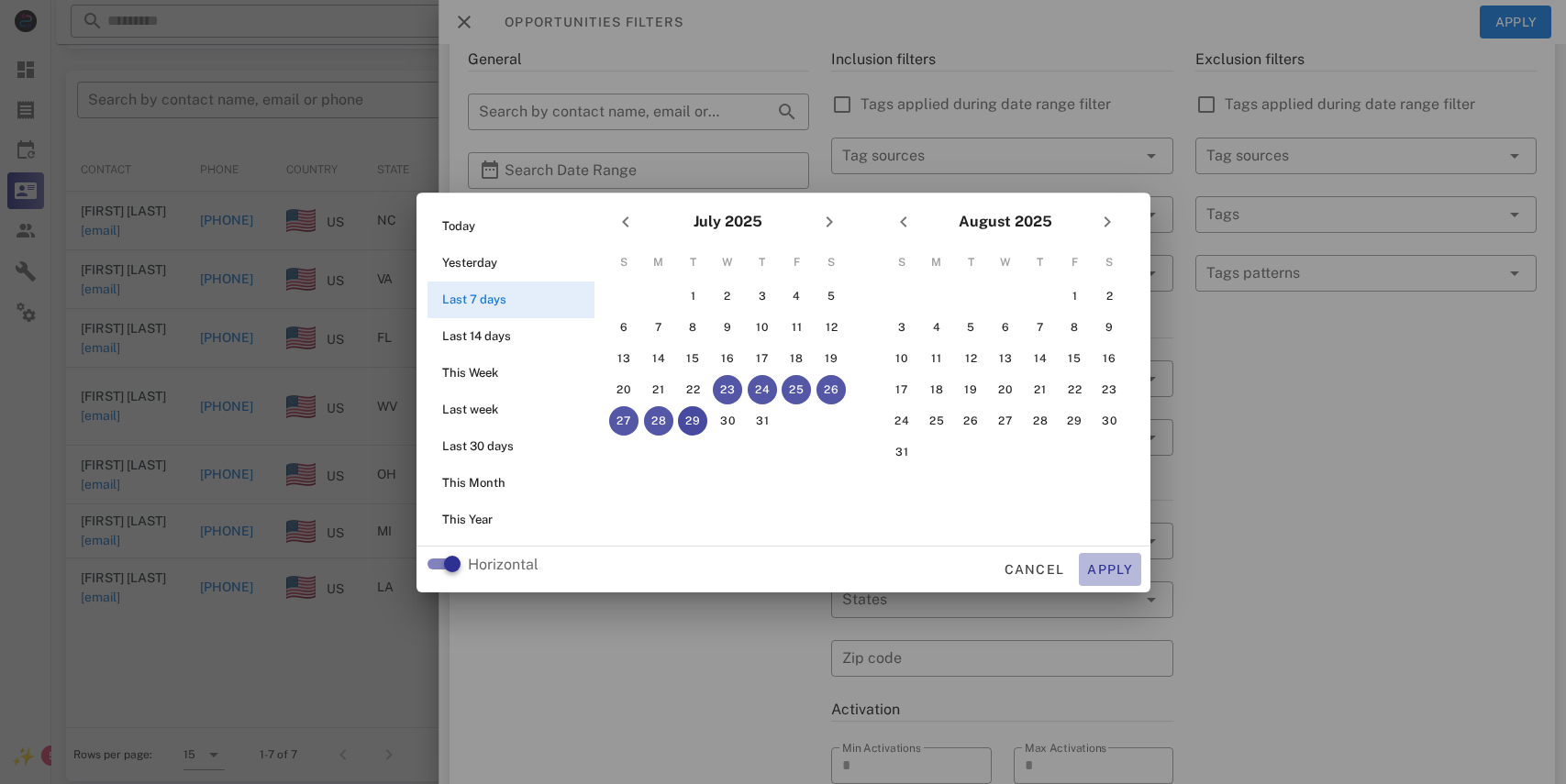 click on "Apply" at bounding box center (1110, 569) 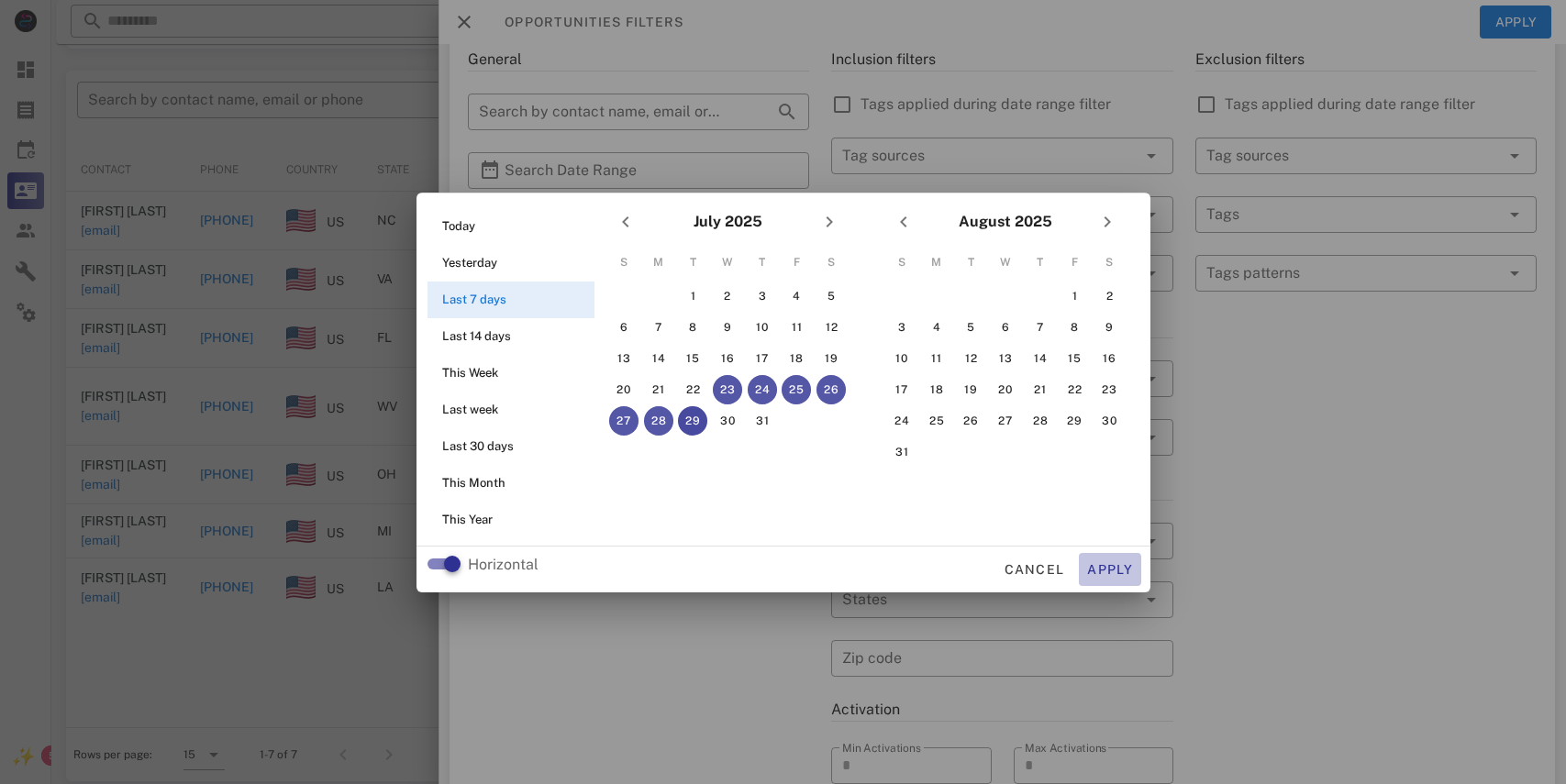 type on "**********" 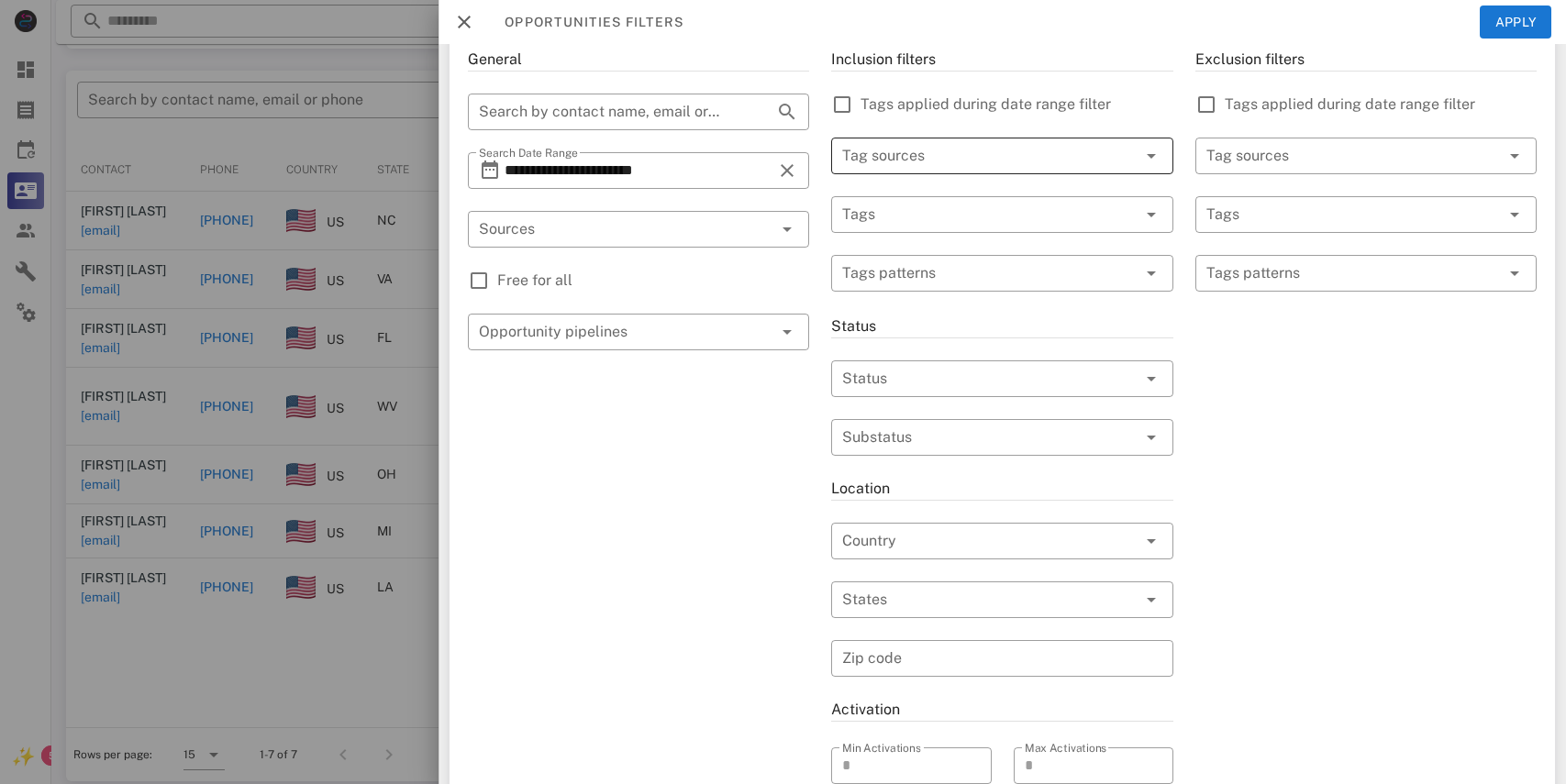 click at bounding box center (976, 156) 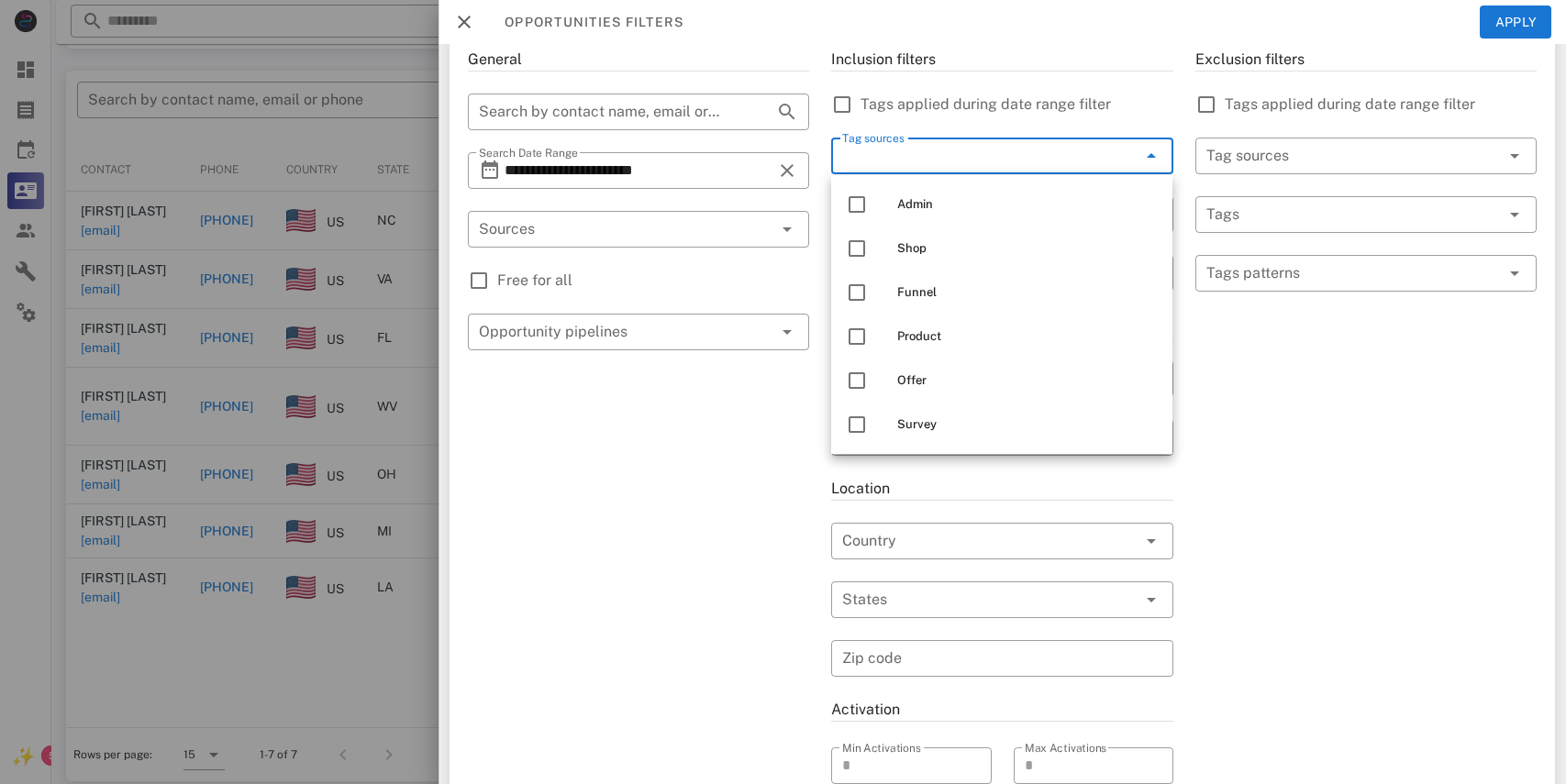 click on "**********" at bounding box center (639, 552) 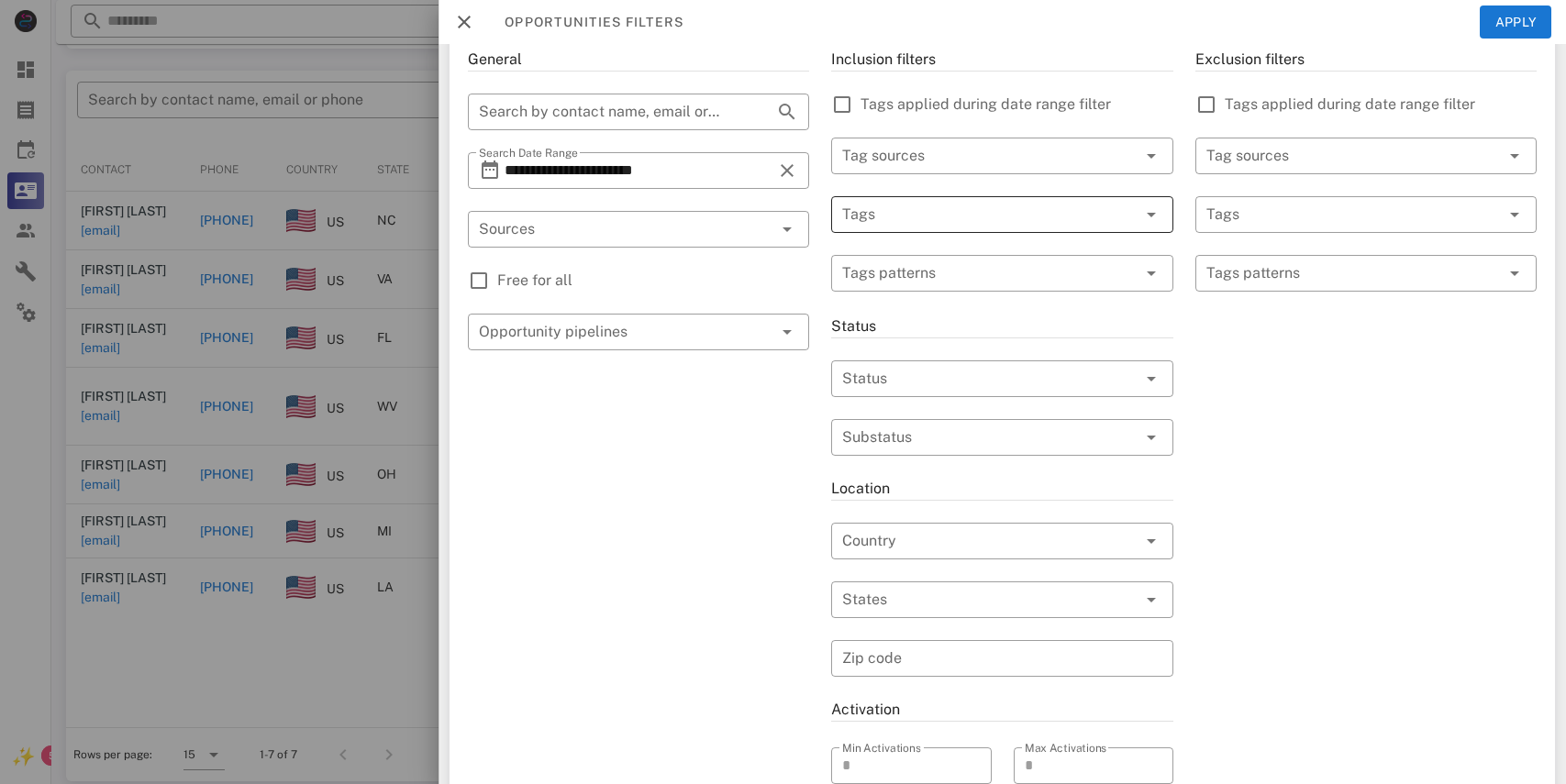 click at bounding box center (976, 215) 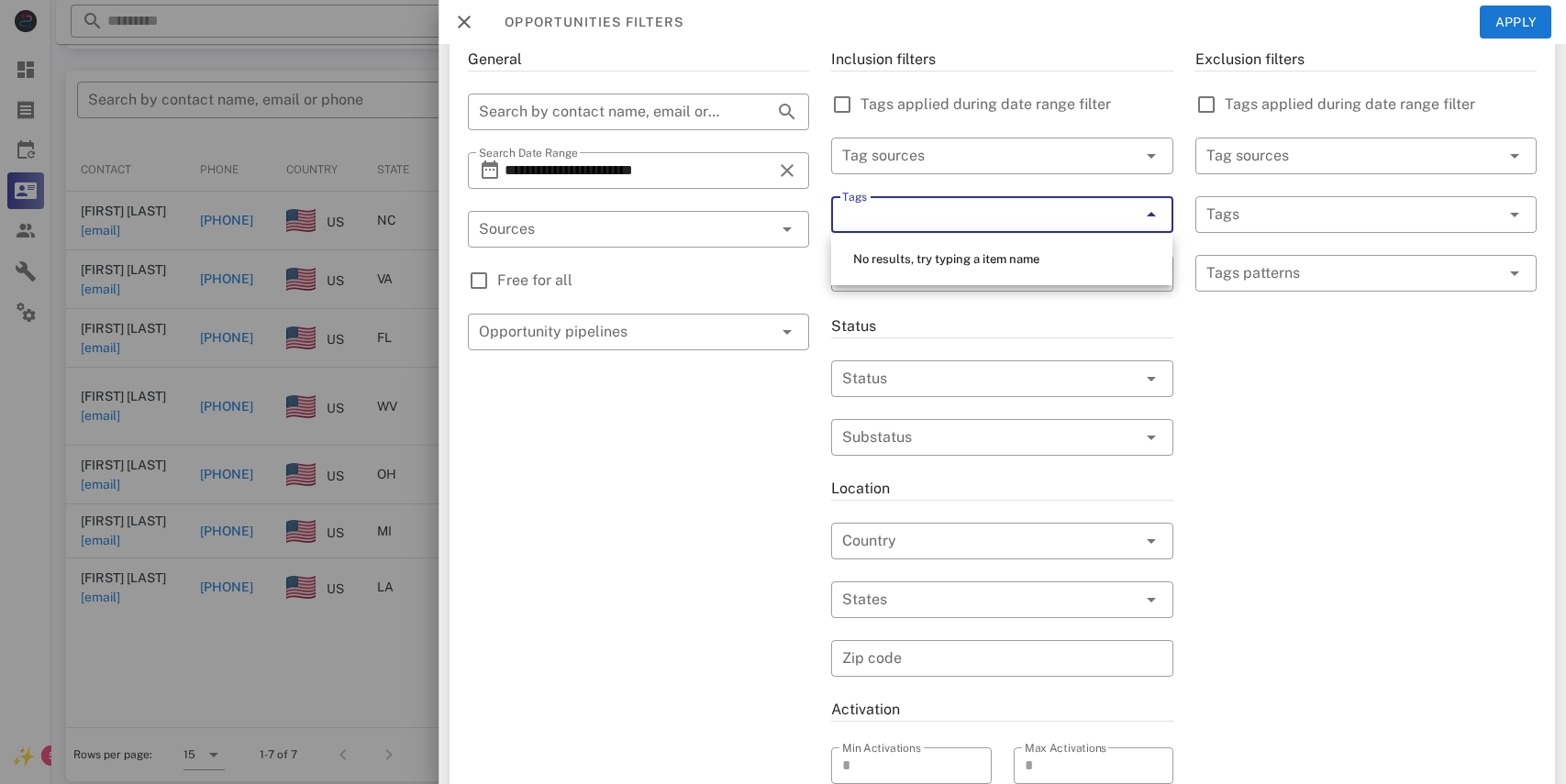 type on "*" 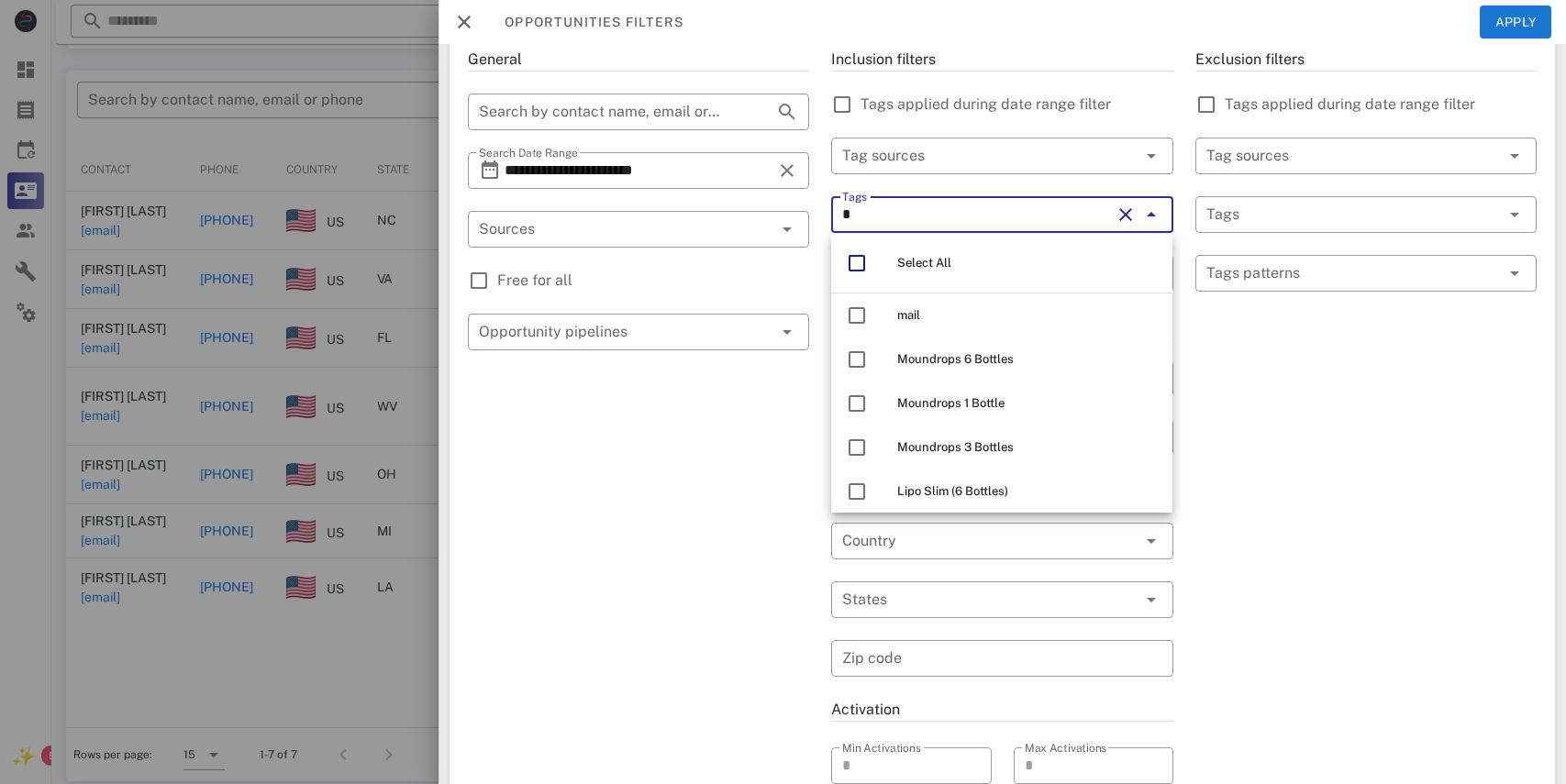 click at bounding box center [1126, 215] 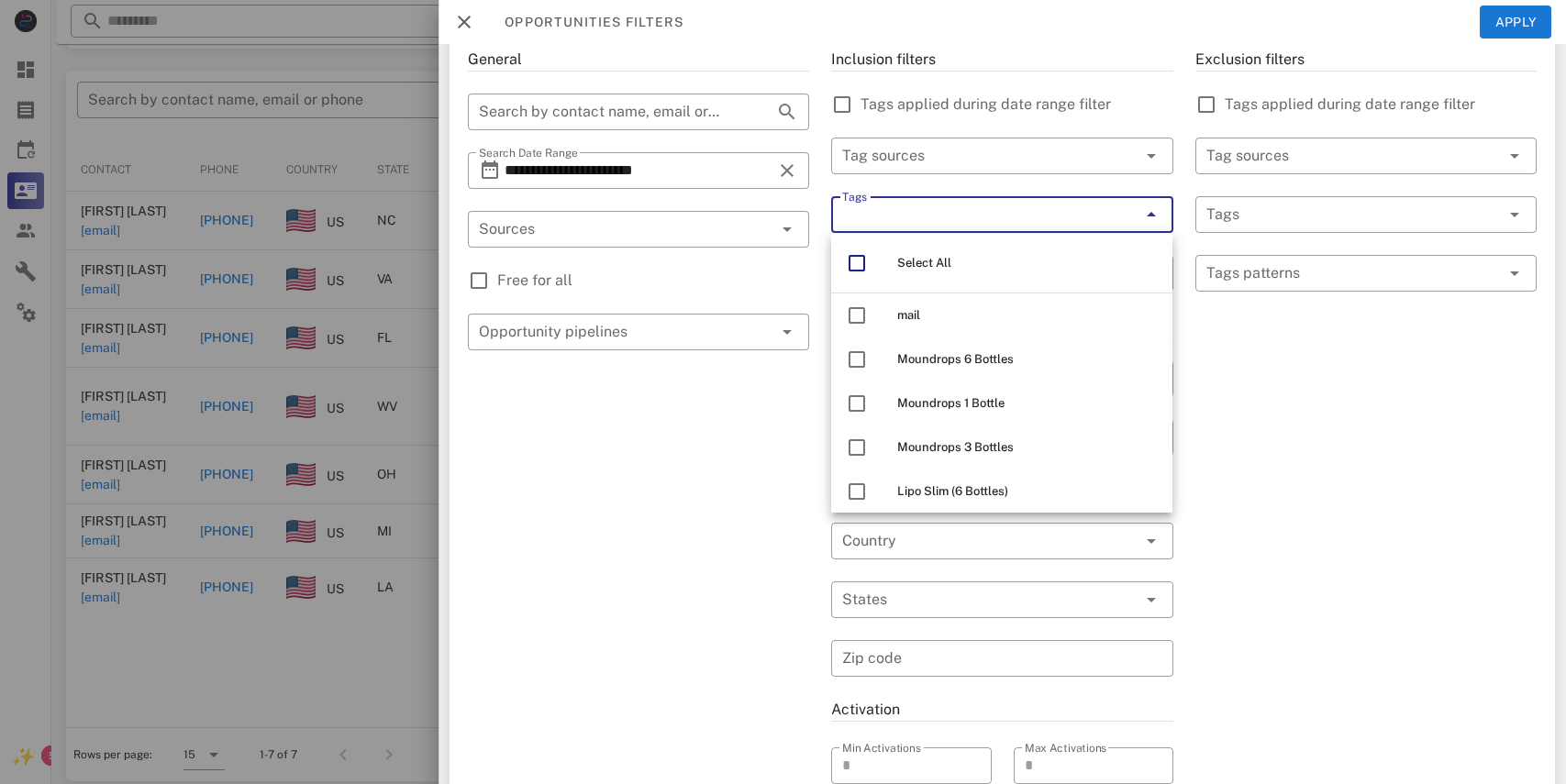 click on "Exclusion filters Tags applied during date range filter ​ Tag sources ​ Tags ​ Tags patterns" at bounding box center [1366, 552] 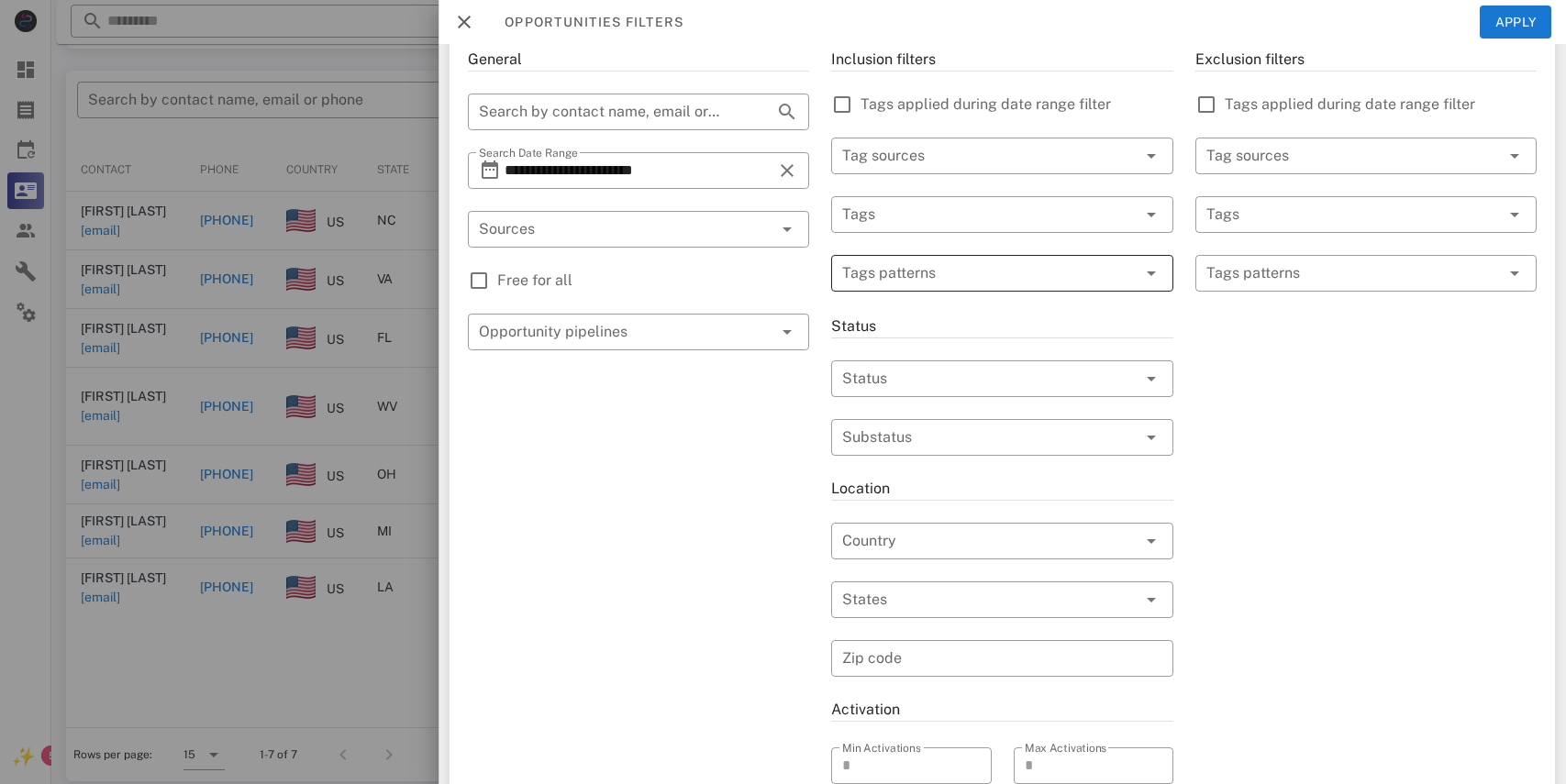 click at bounding box center (989, 273) 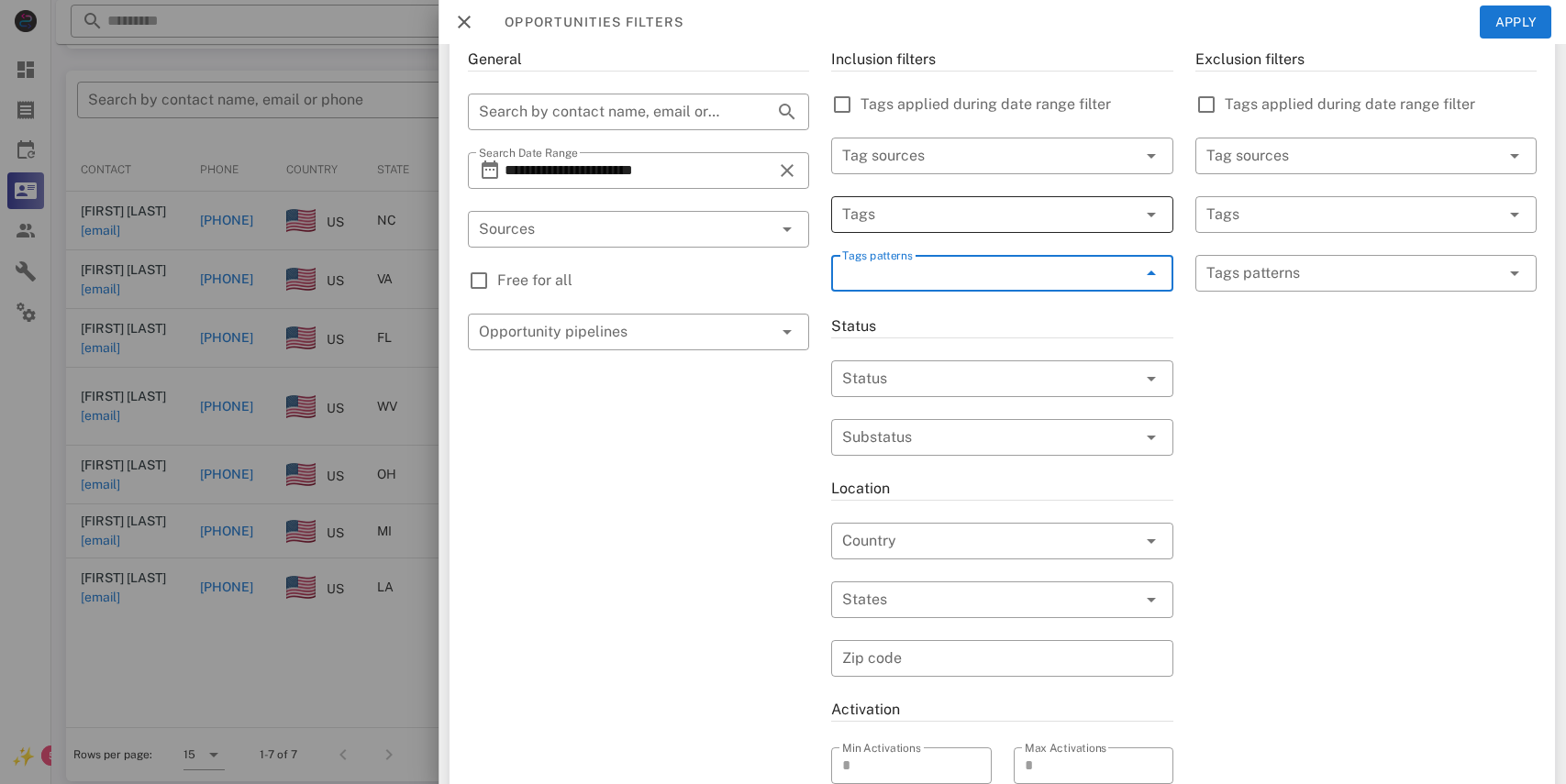 click at bounding box center (976, 215) 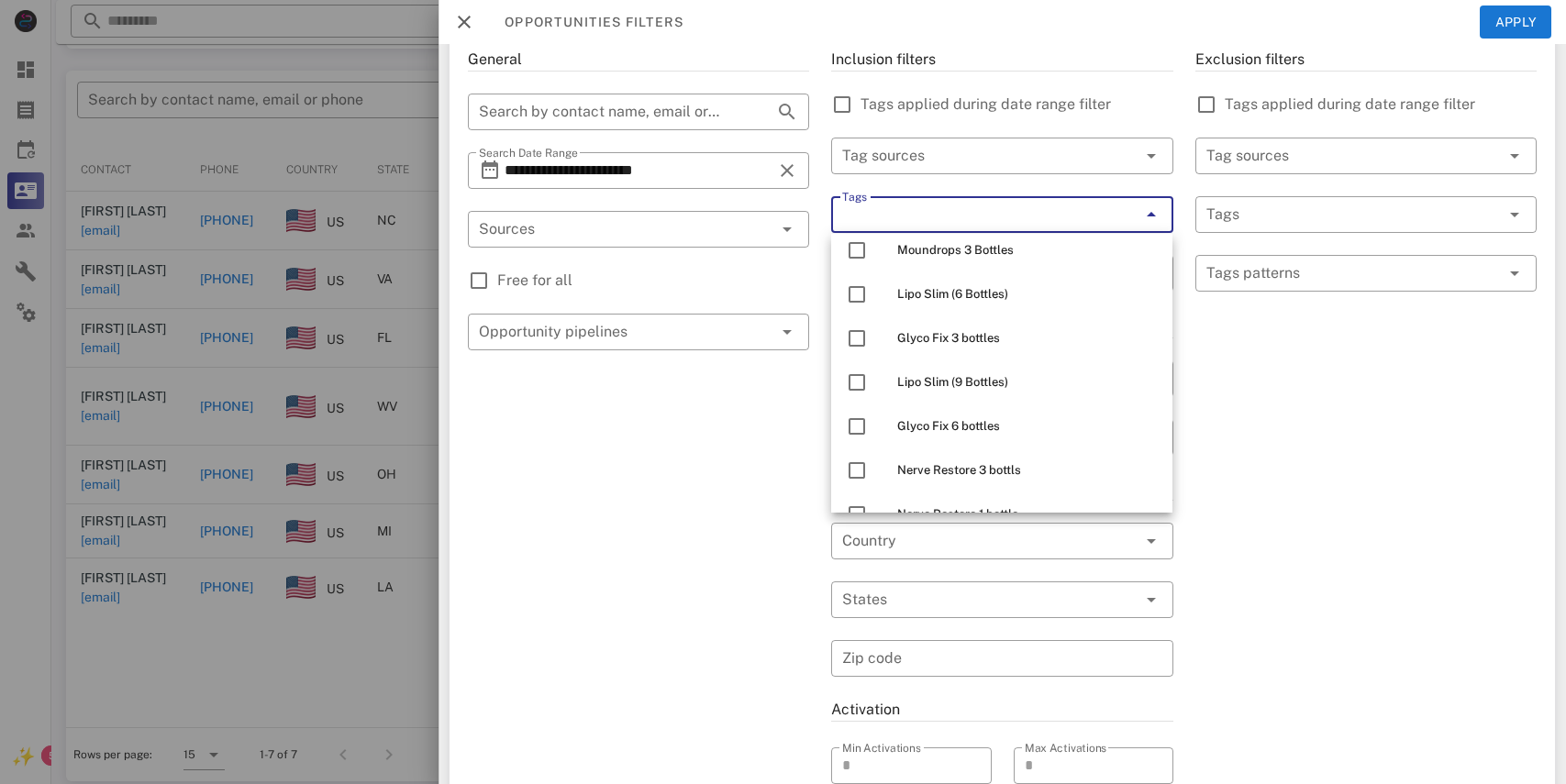 scroll, scrollTop: 195, scrollLeft: 0, axis: vertical 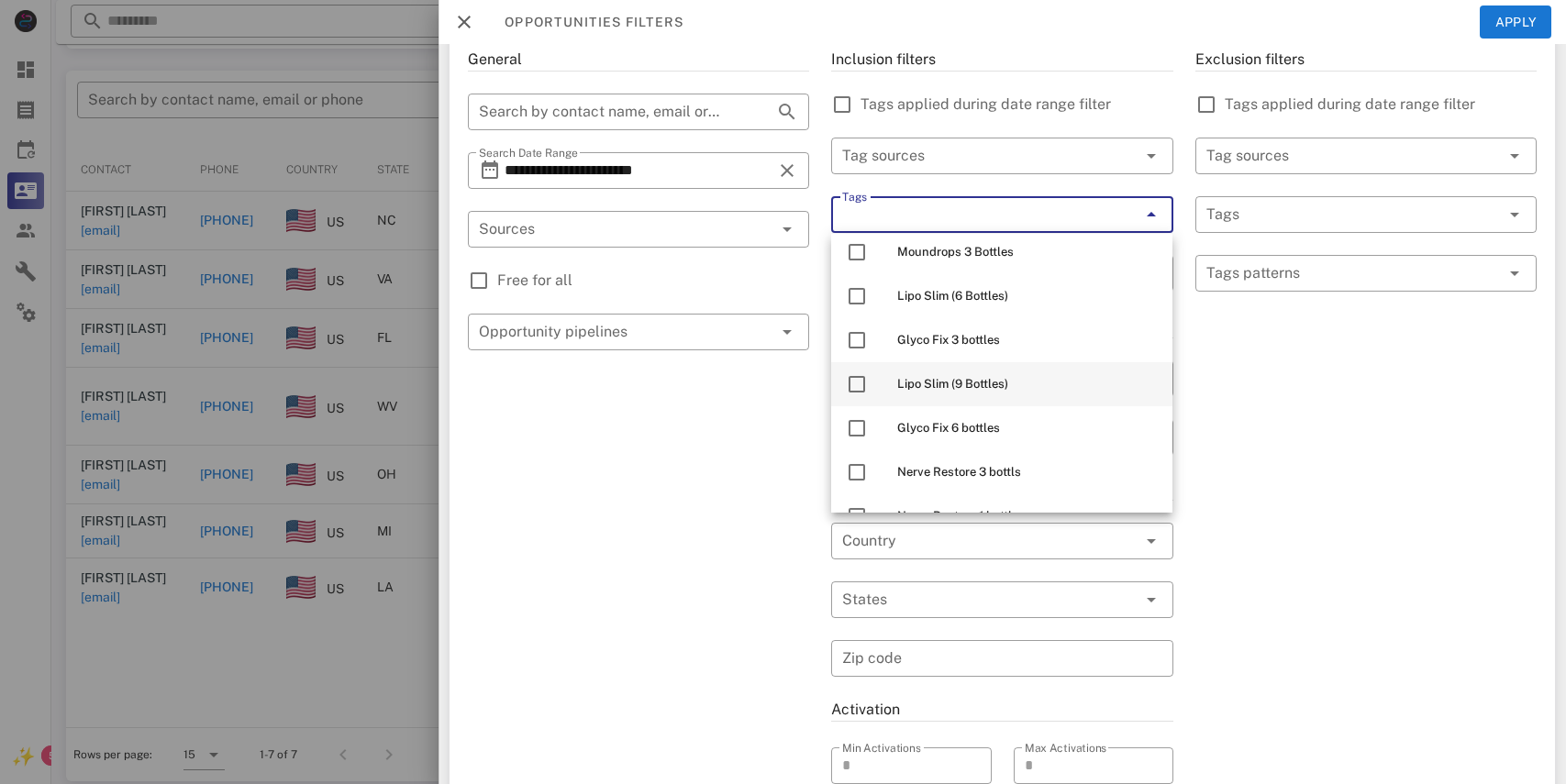 click on "Lipo Slim (9 Bottles)" at bounding box center [952, 383] 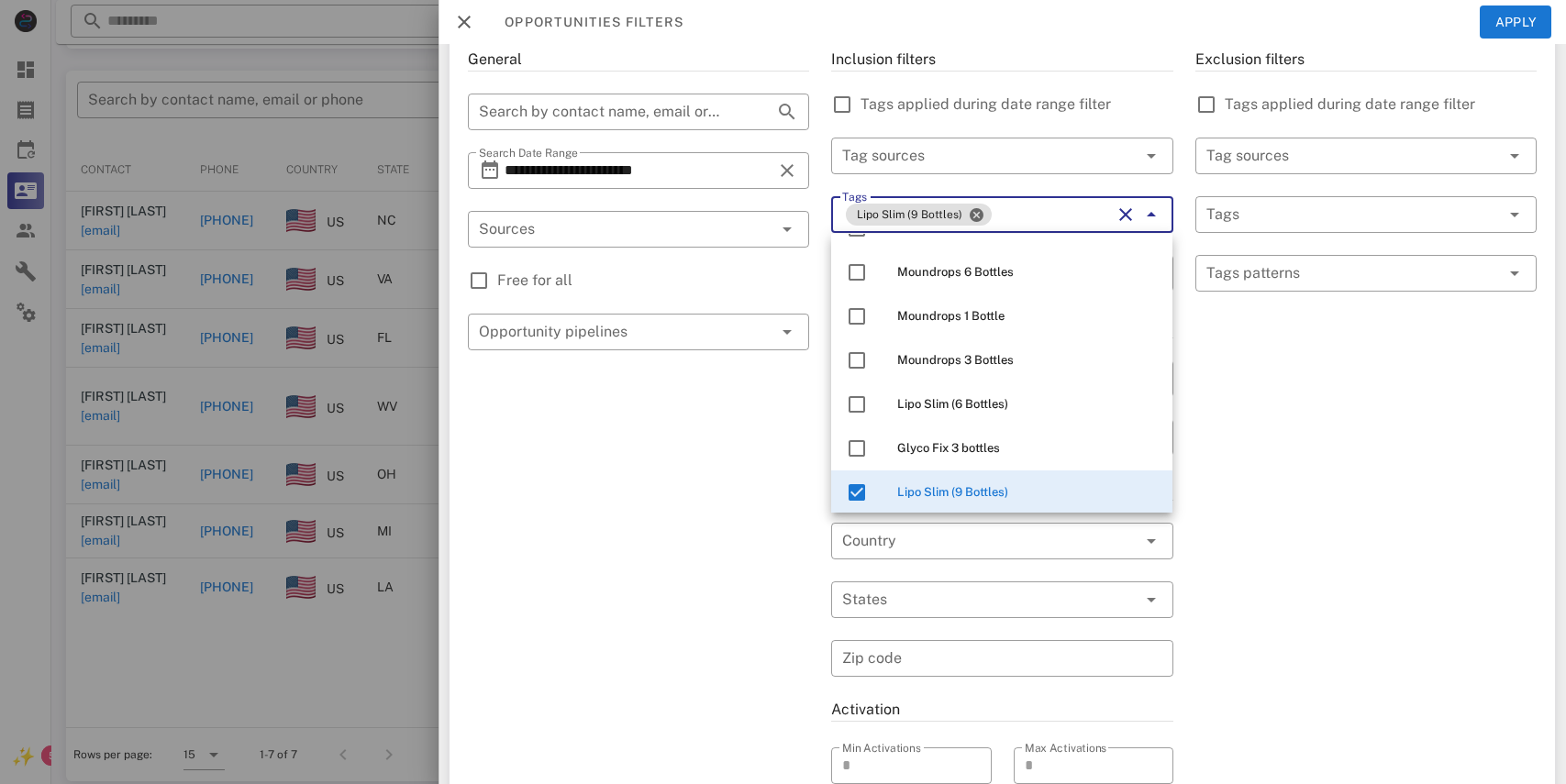 scroll, scrollTop: 89, scrollLeft: 0, axis: vertical 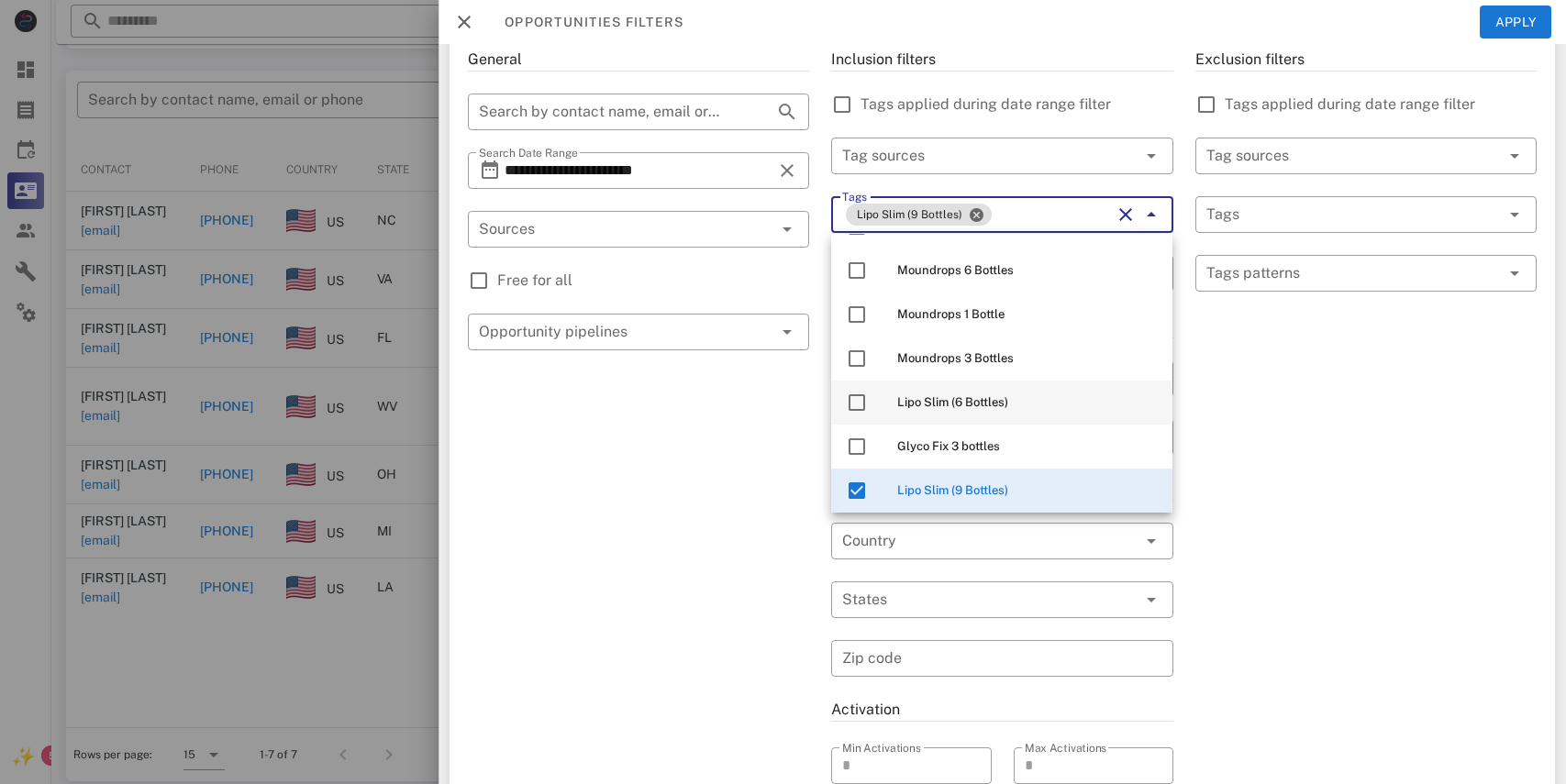 click on "Lipo Slim (6 Bottles)" at bounding box center (952, 402) 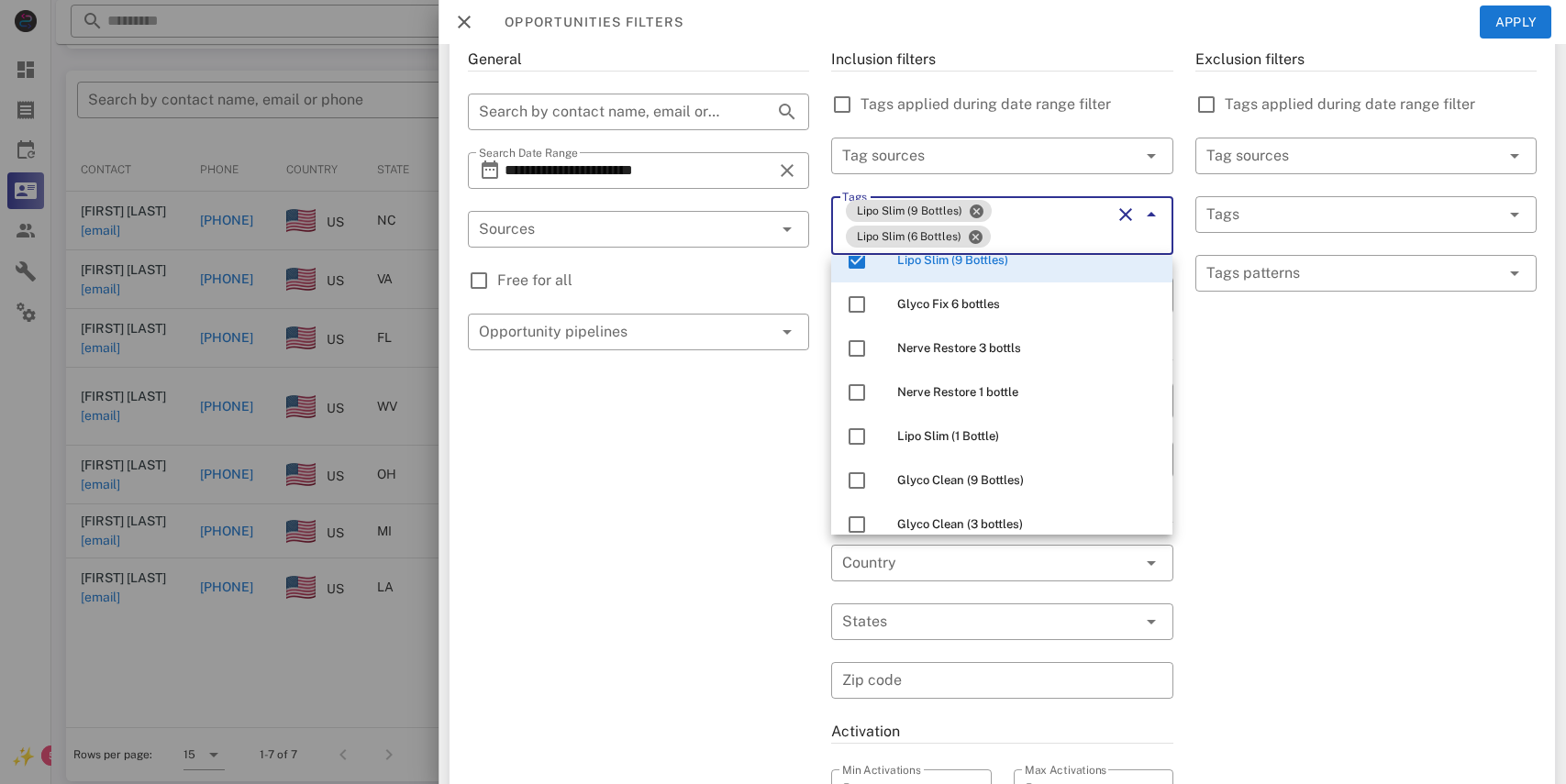 scroll, scrollTop: 368, scrollLeft: 0, axis: vertical 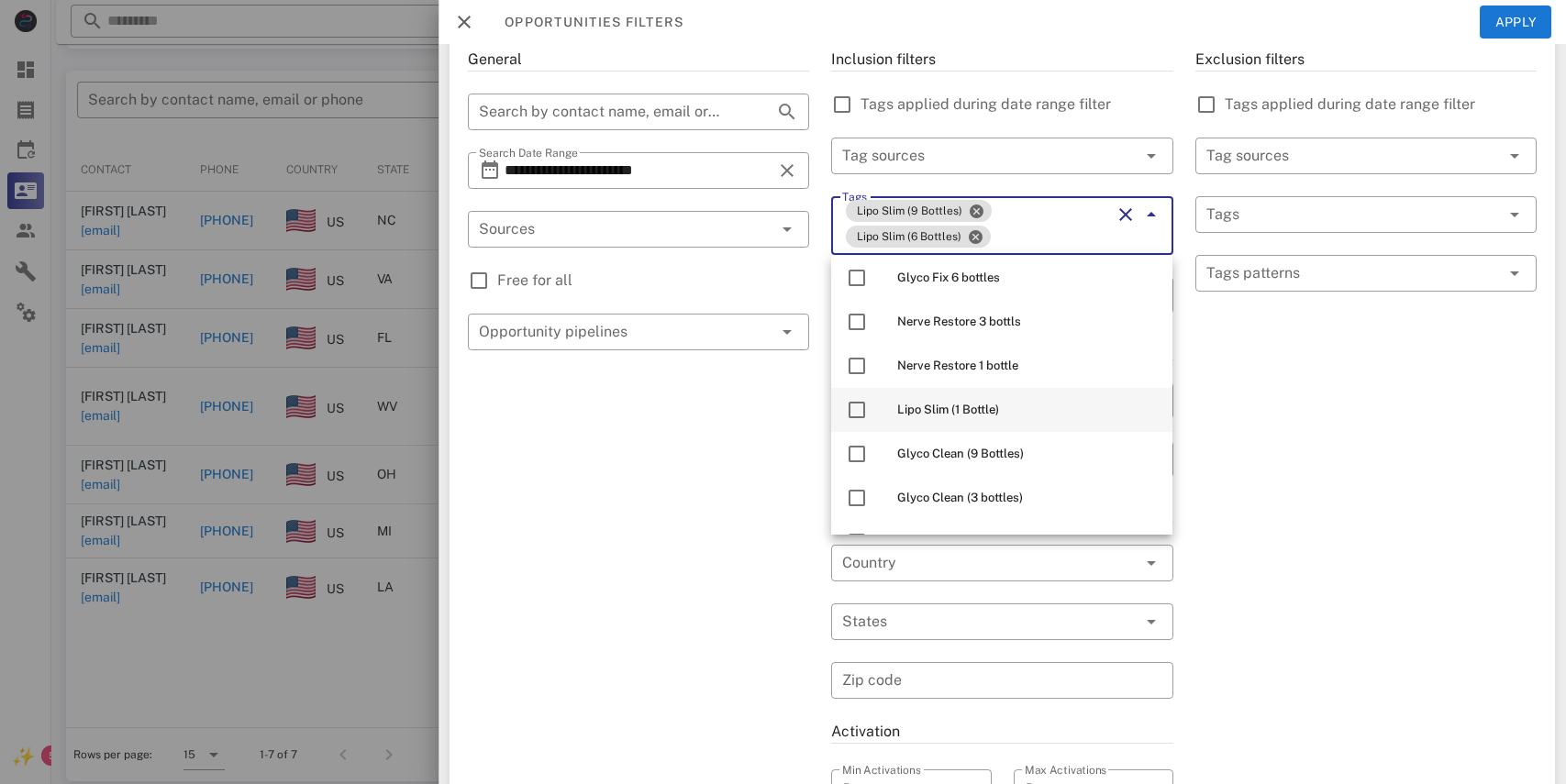 click on "Lipo Slim (1 Bottle)" at bounding box center (948, 409) 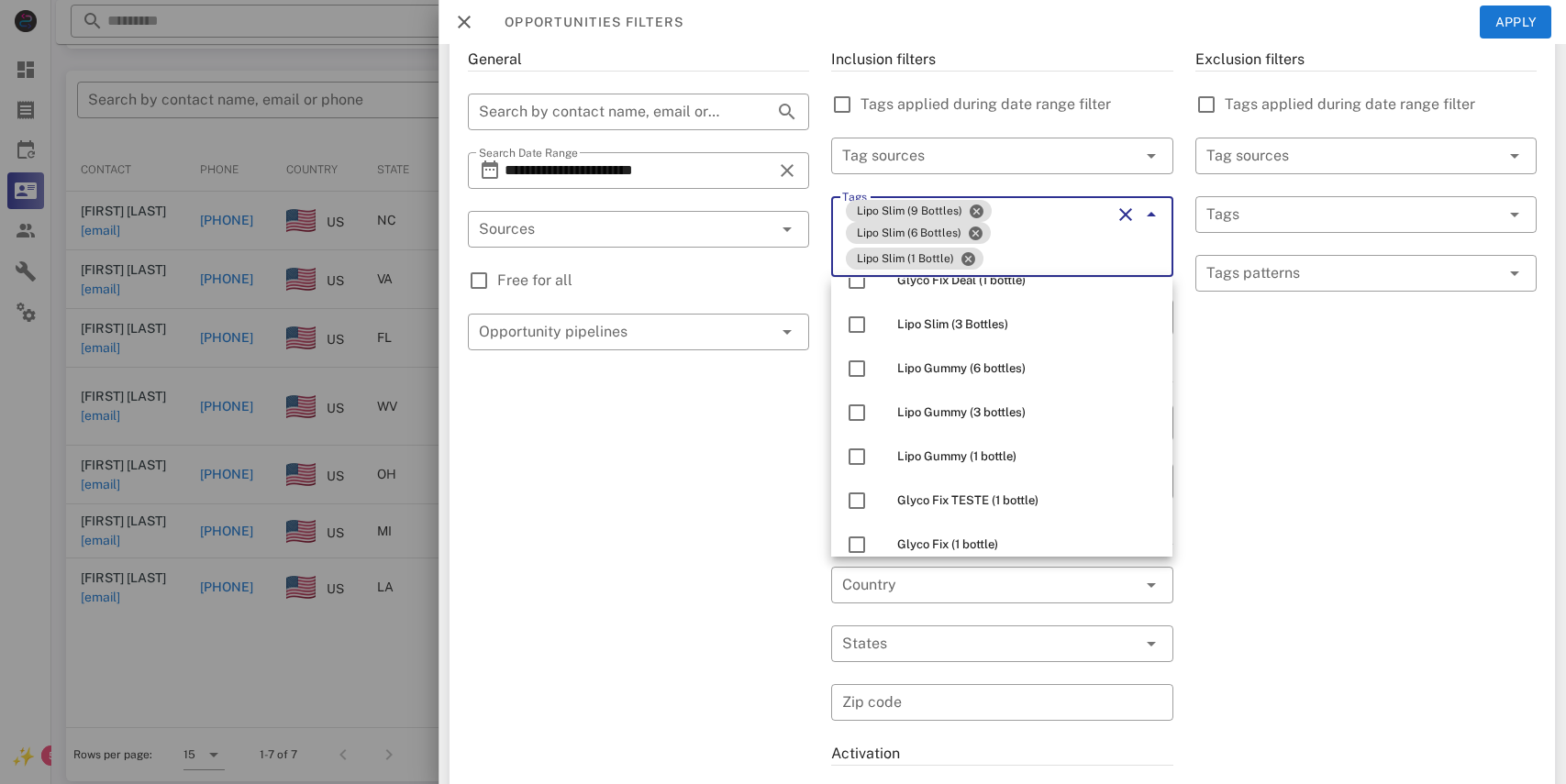 scroll, scrollTop: 662, scrollLeft: 0, axis: vertical 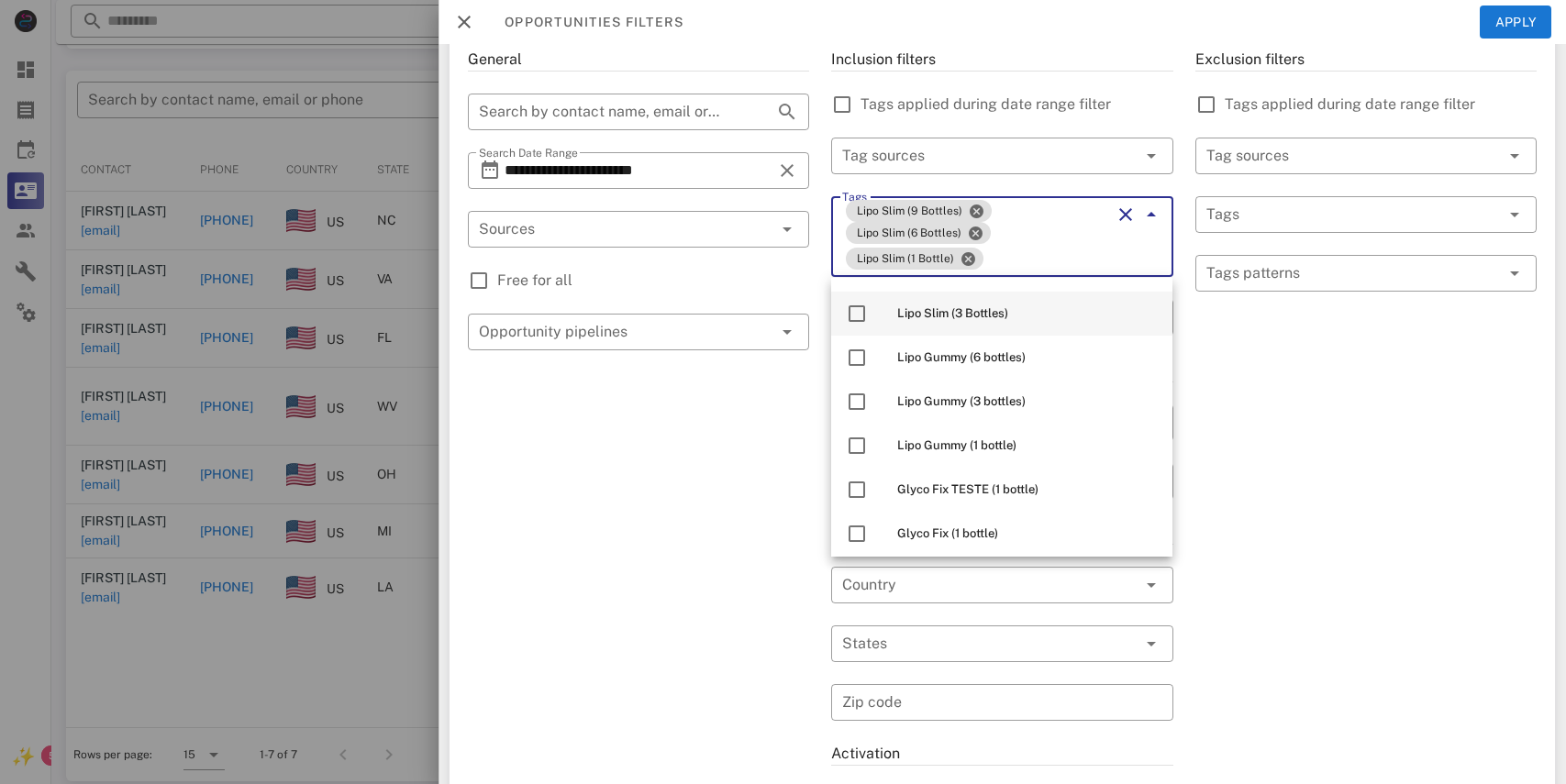 click on "Lipo Slim (3 Bottles)" at bounding box center [1027, 314] 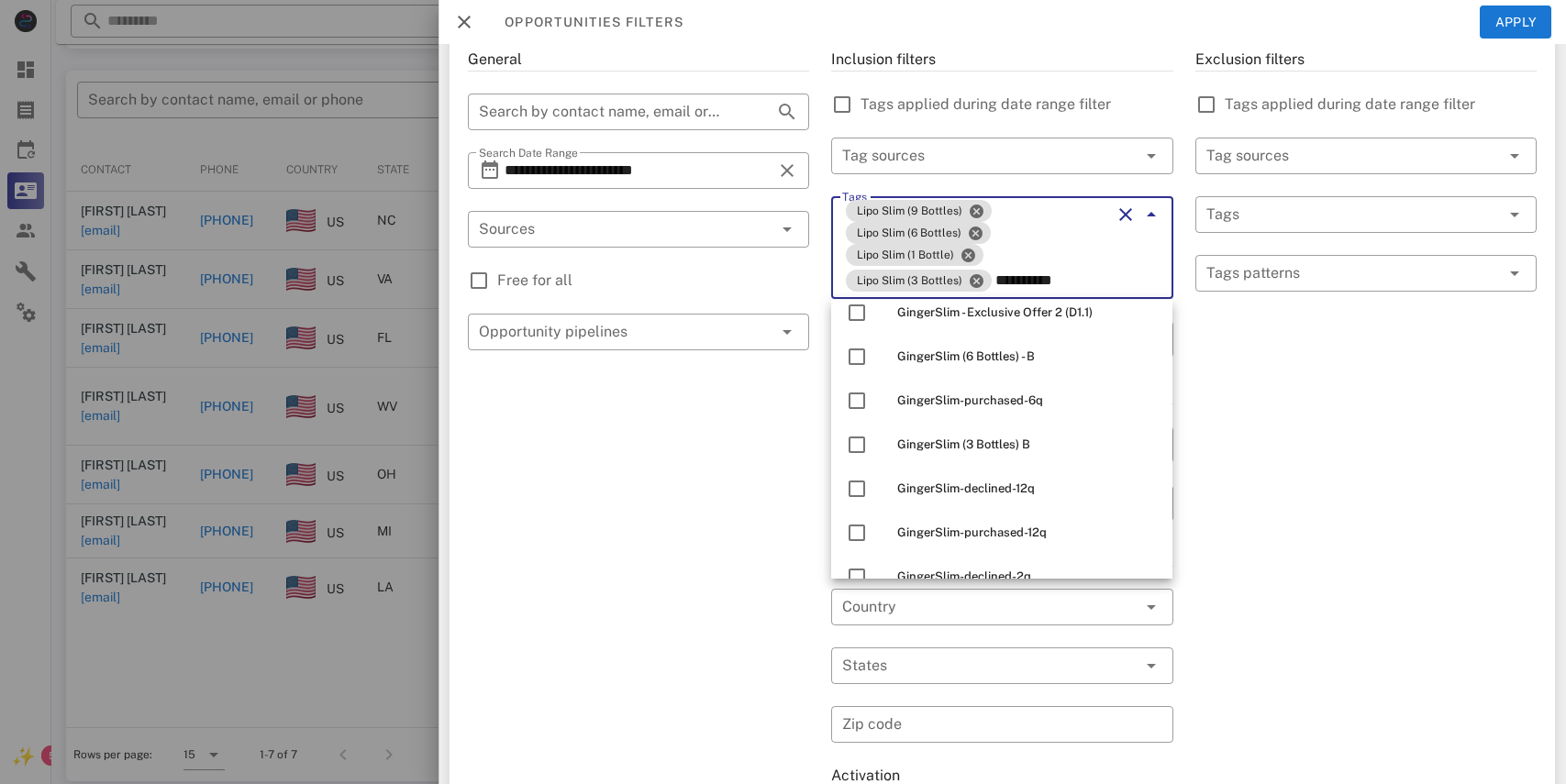 scroll, scrollTop: 1387, scrollLeft: 0, axis: vertical 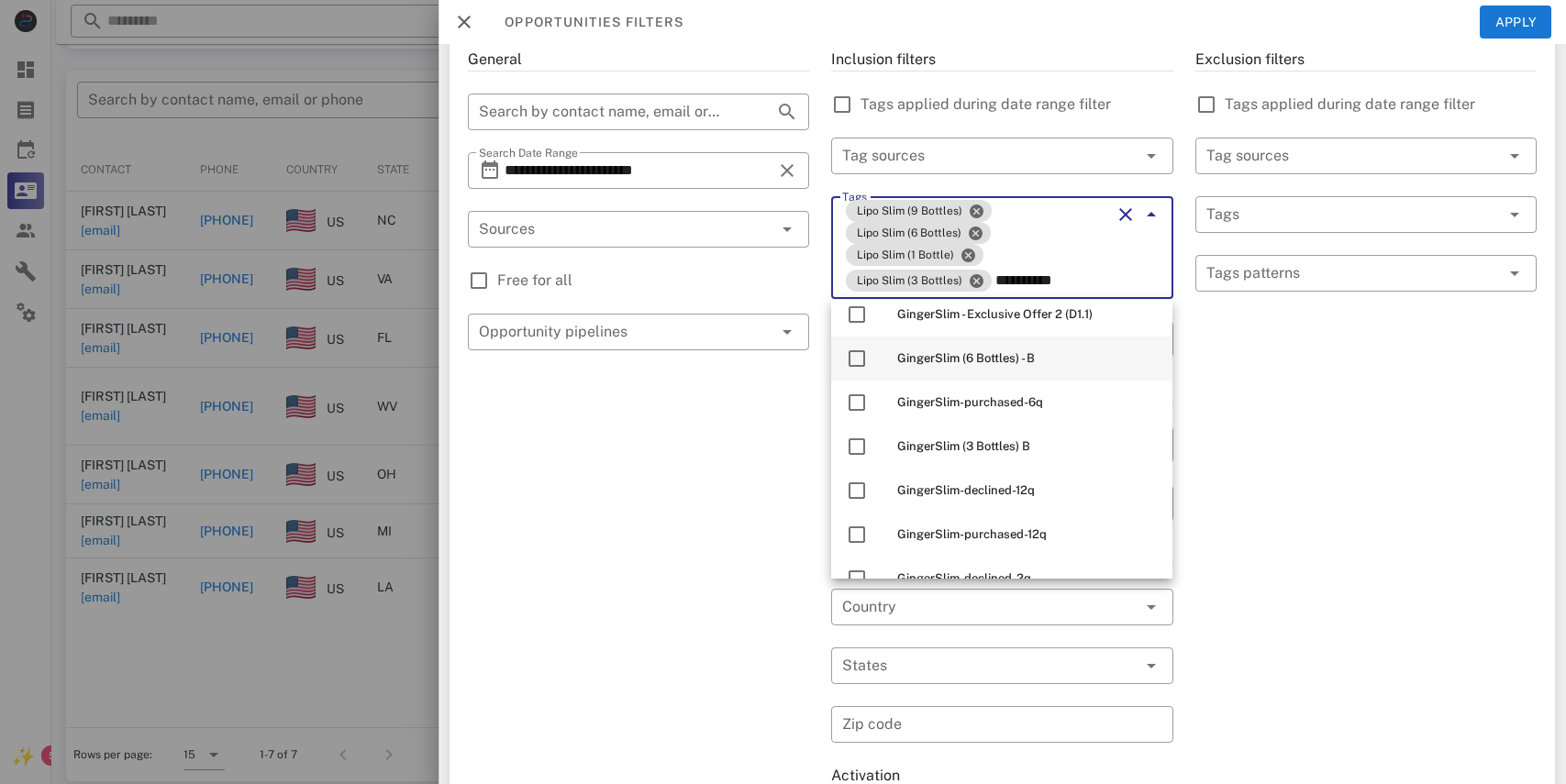 click on "GingerSlim (6 Bottles) - B" at bounding box center (966, 358) 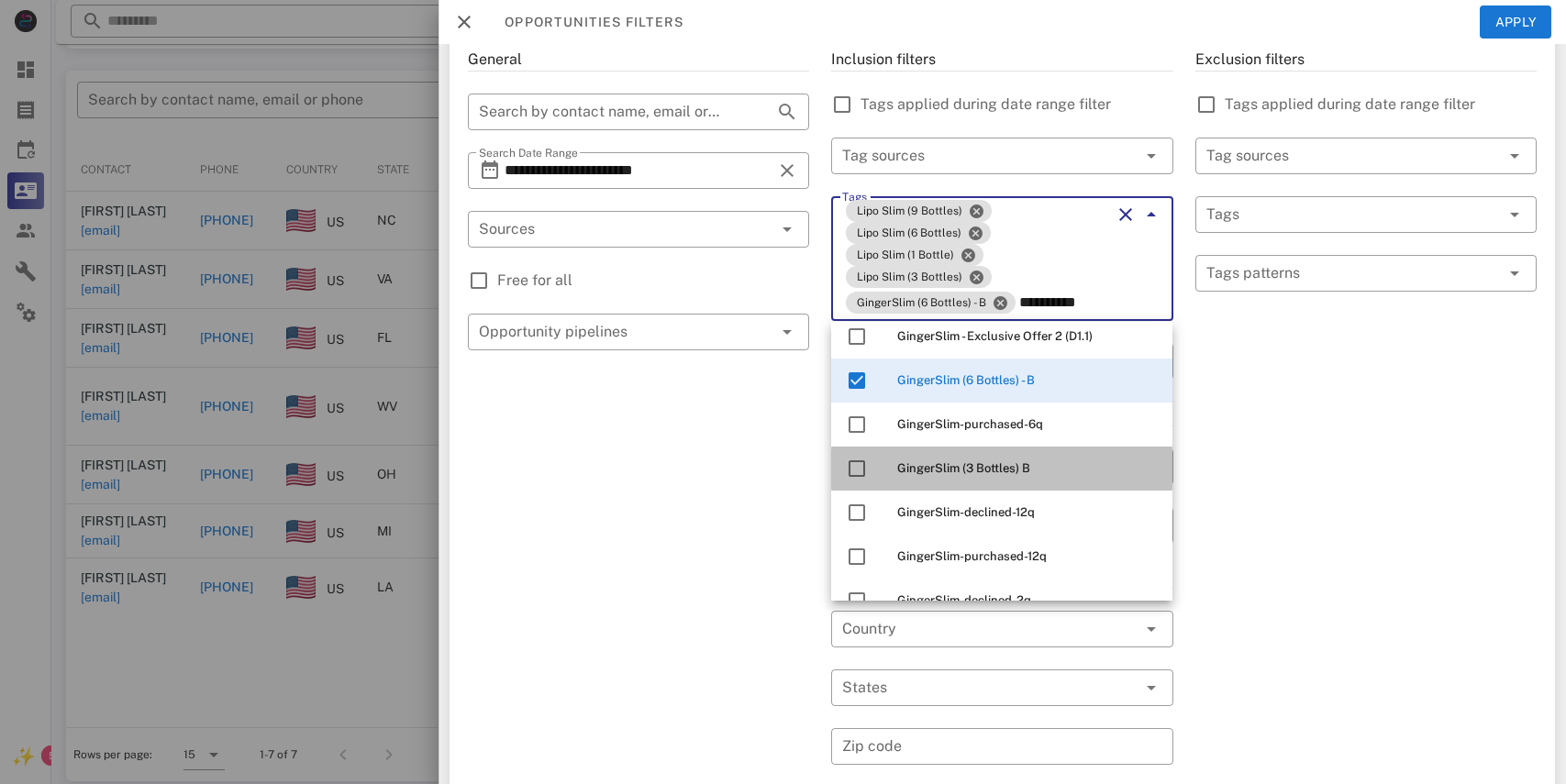click on "GingerSlim (3 Bottles) B" at bounding box center (1027, 469) 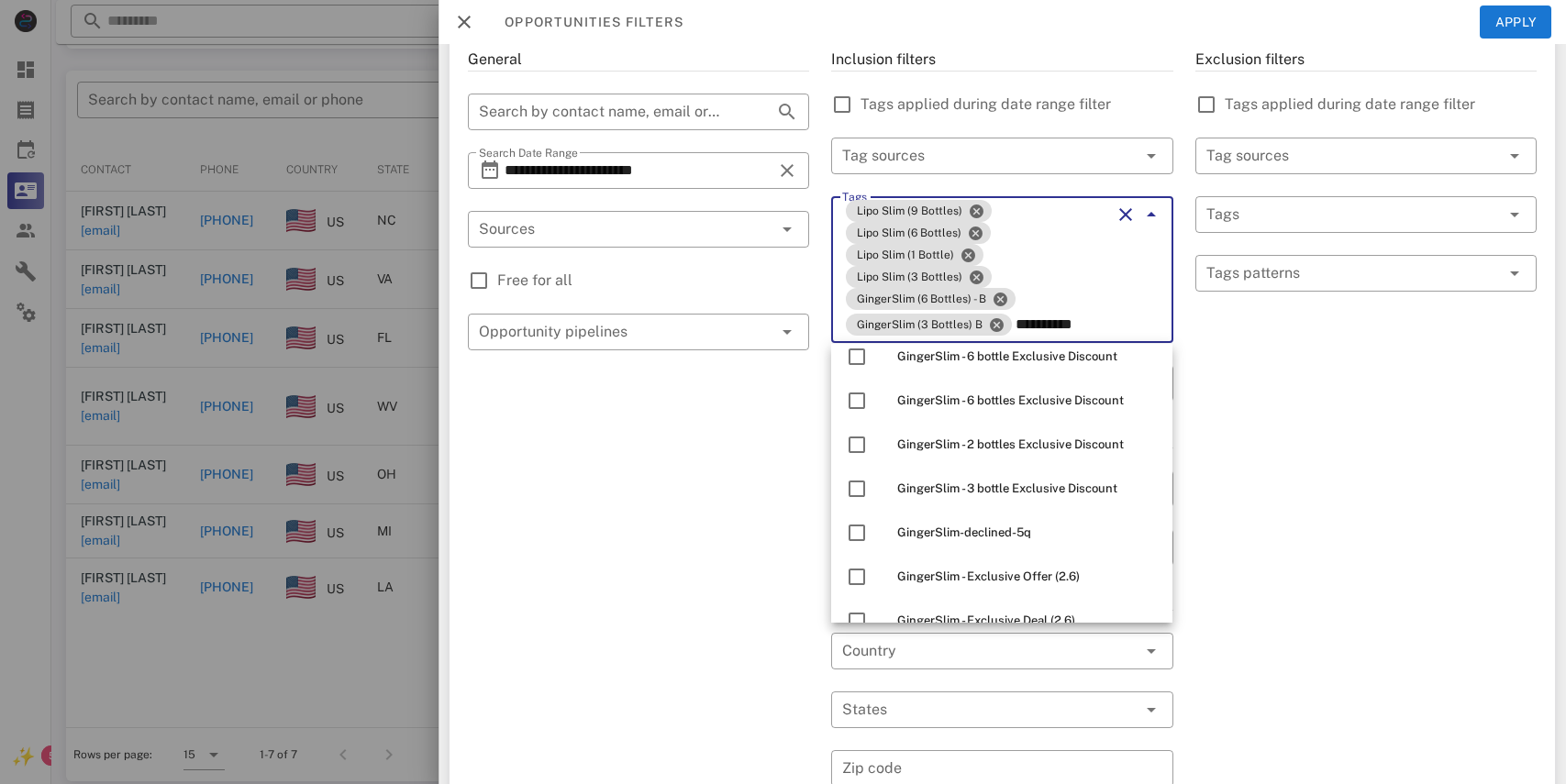 scroll, scrollTop: 1945, scrollLeft: 0, axis: vertical 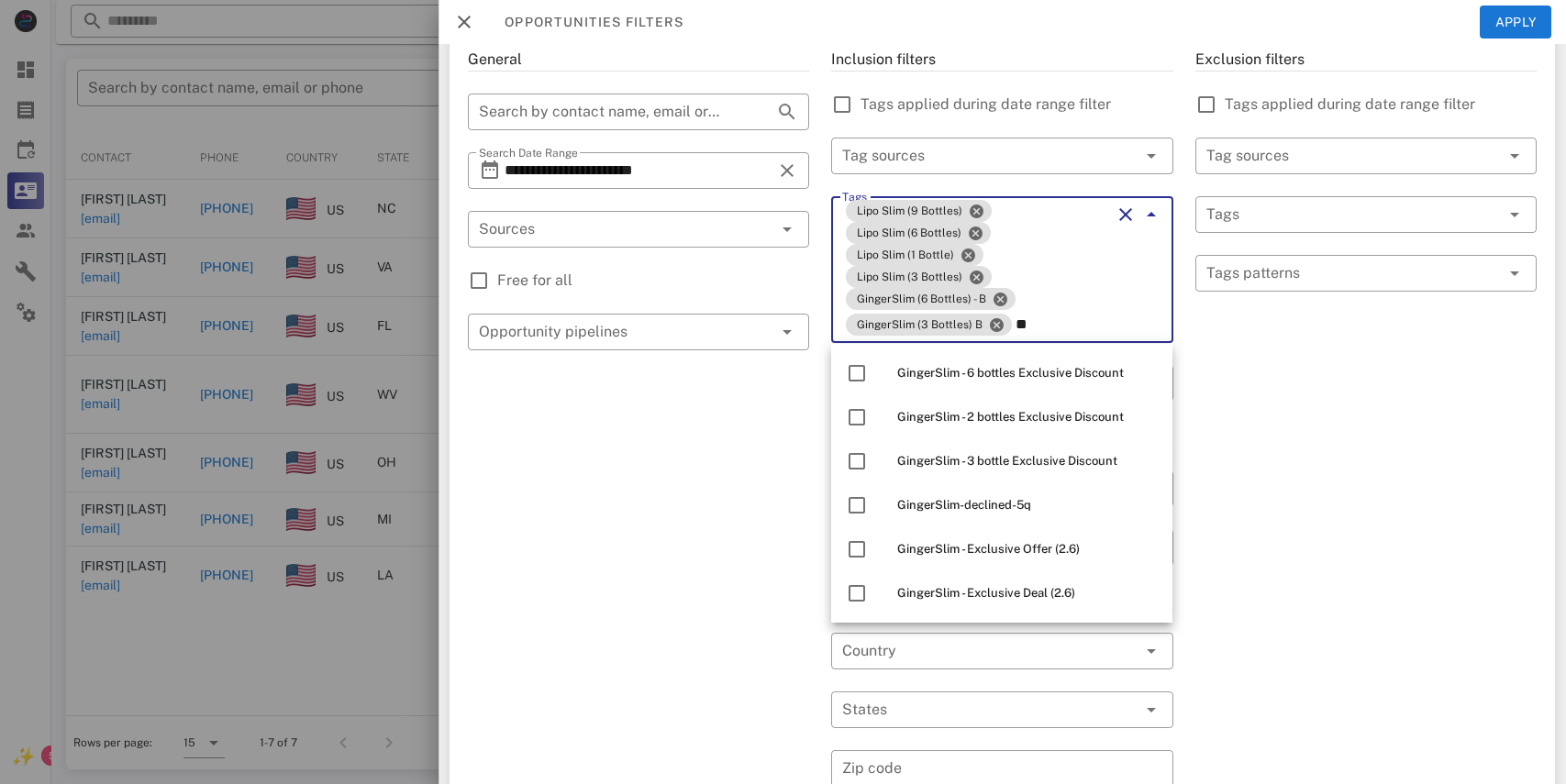 type on "*" 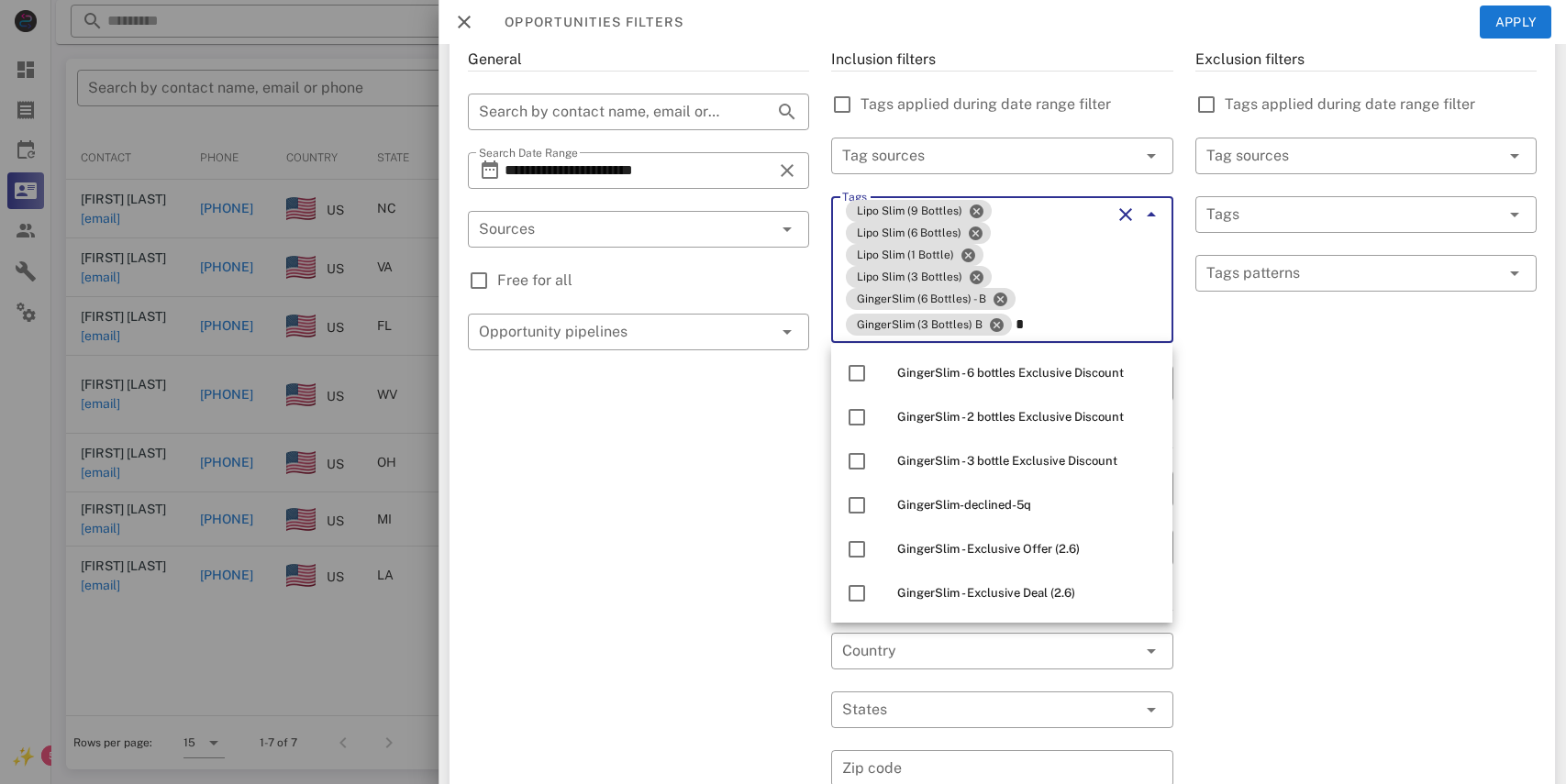 type 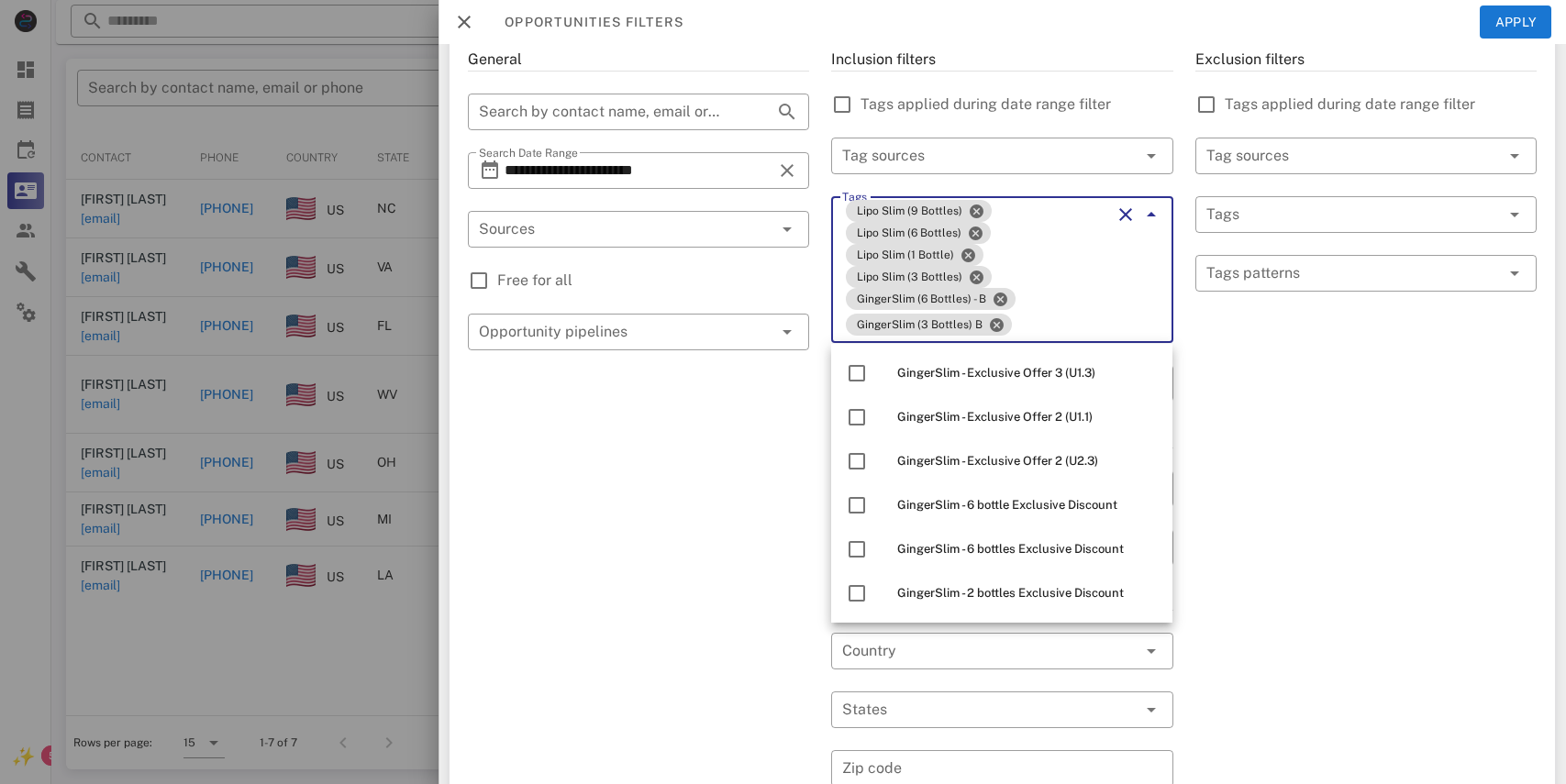 click on "Exclusion filters Tags applied during date range filter ​ Tag sources ​ Tags ​ Tags patterns" at bounding box center (1366, 607) 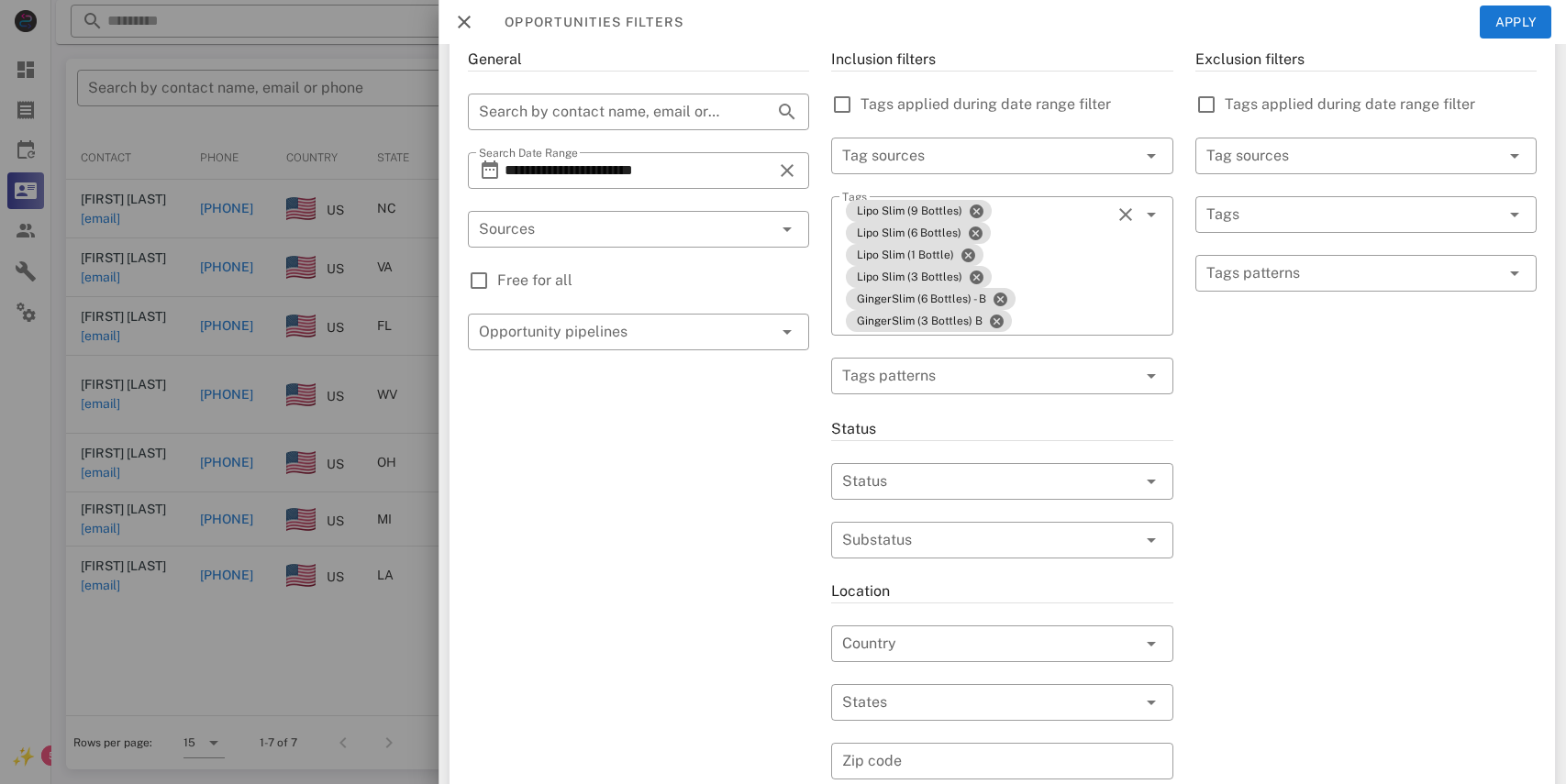 click at bounding box center [783, 392] 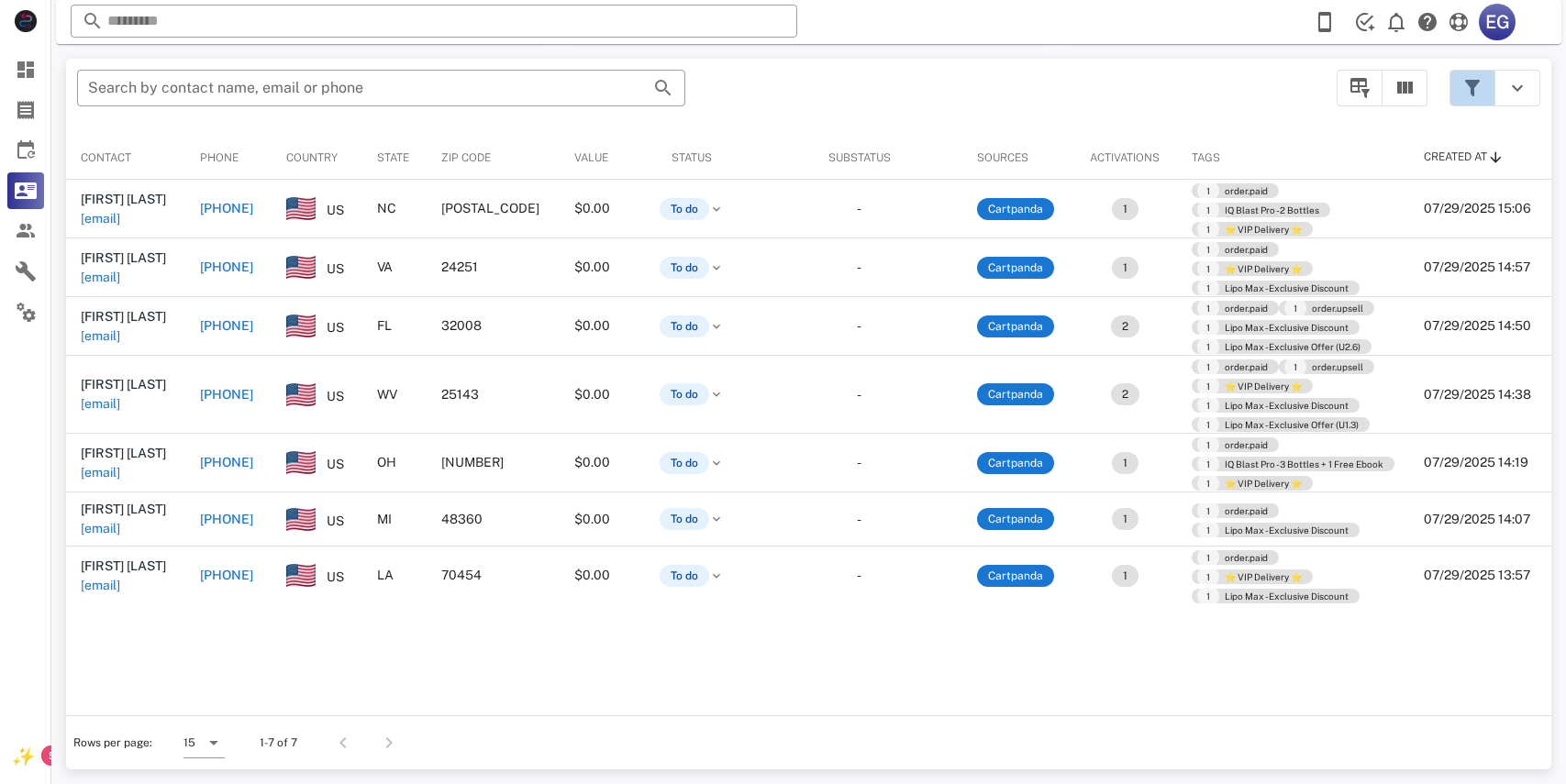 click at bounding box center (1472, 88) 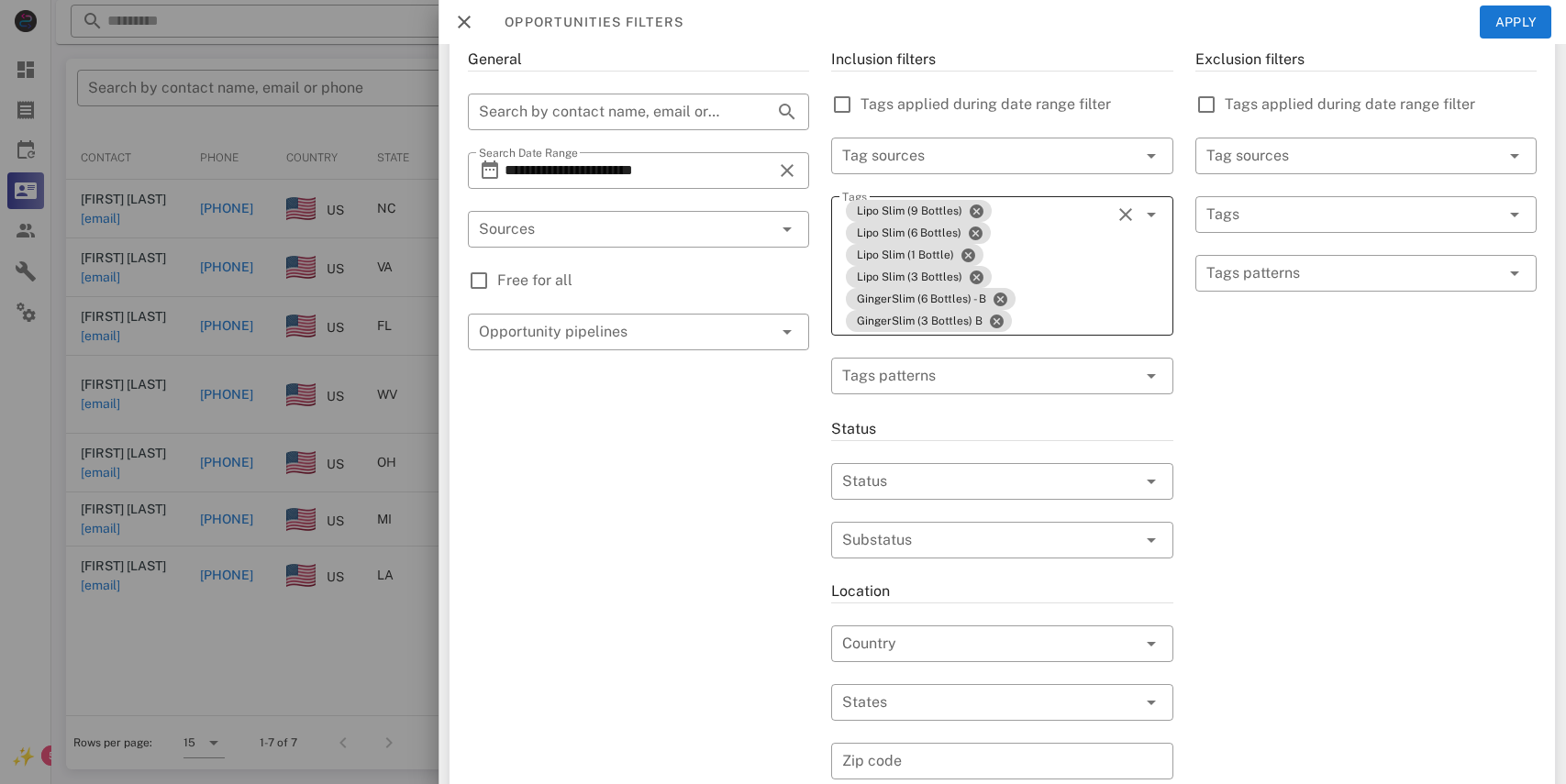 click on "Lipo Slim (9 Bottles) Lipo Slim (6 Bottles) Lipo Slim (1 Bottle) Lipo Slim (3 Bottles) GingerSlim (6 Bottles) - B GingerSlim (3 Bottles) B" at bounding box center [976, 266] 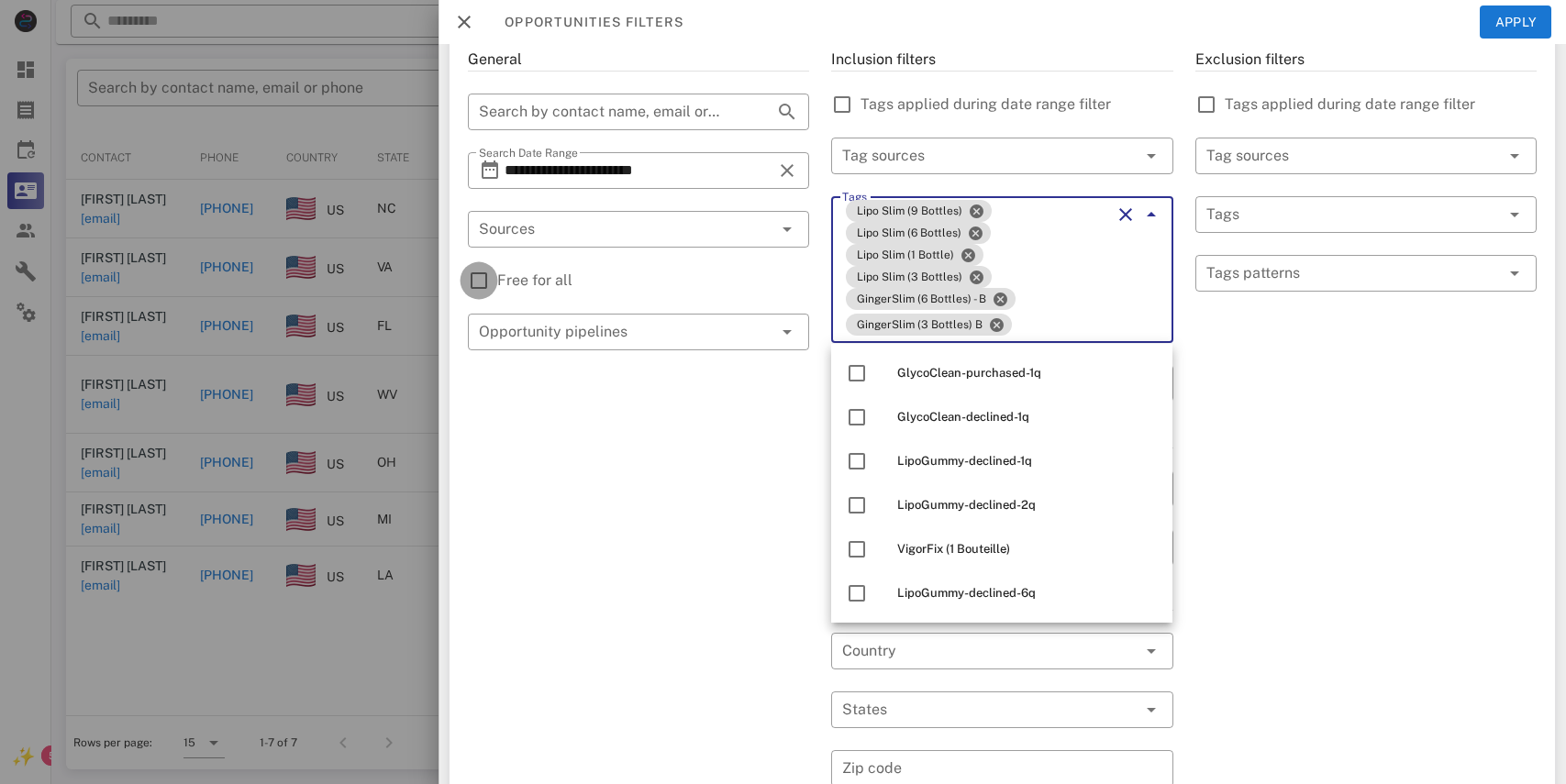 click at bounding box center [479, 281] 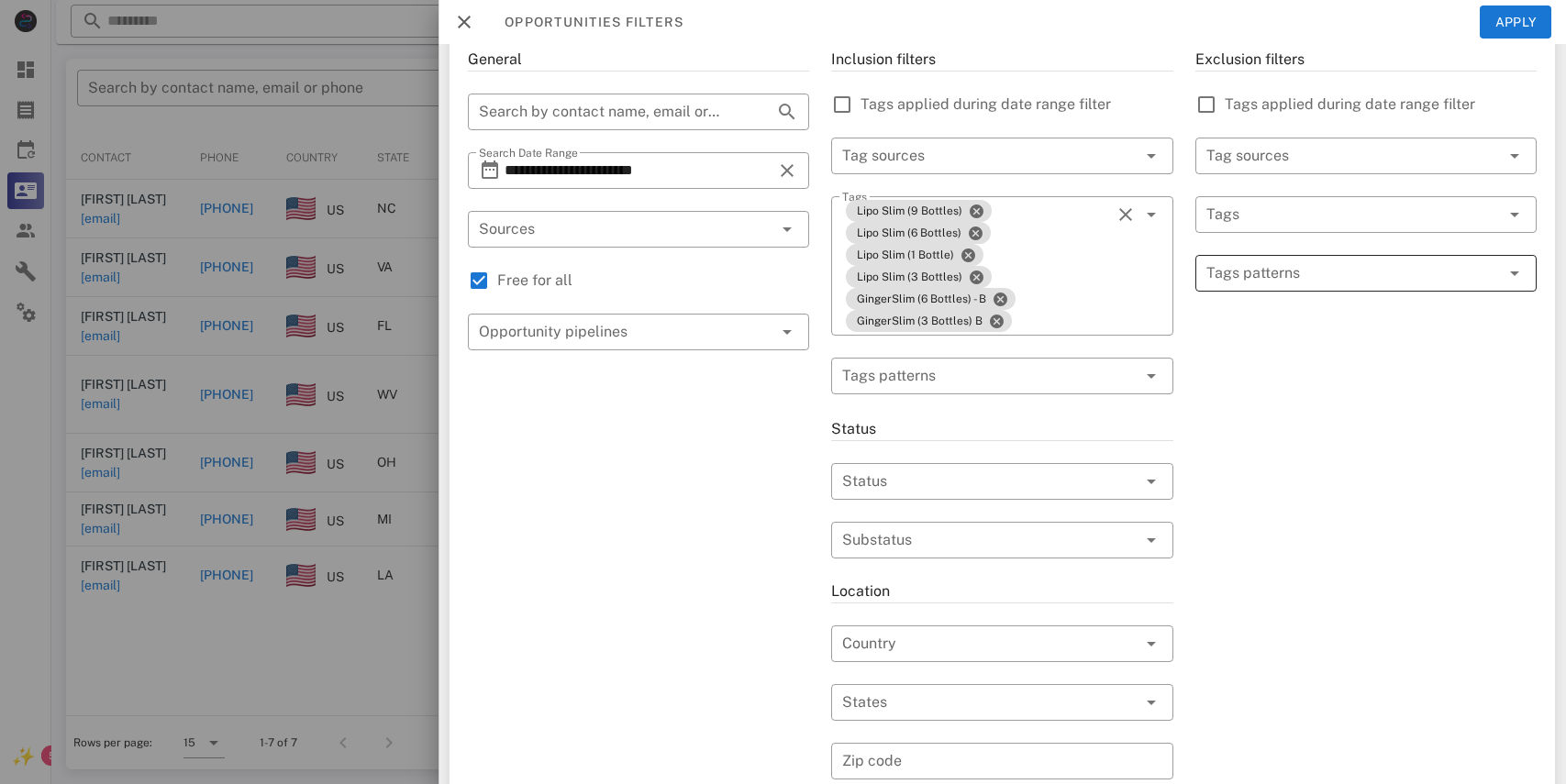 click at bounding box center [1353, 273] 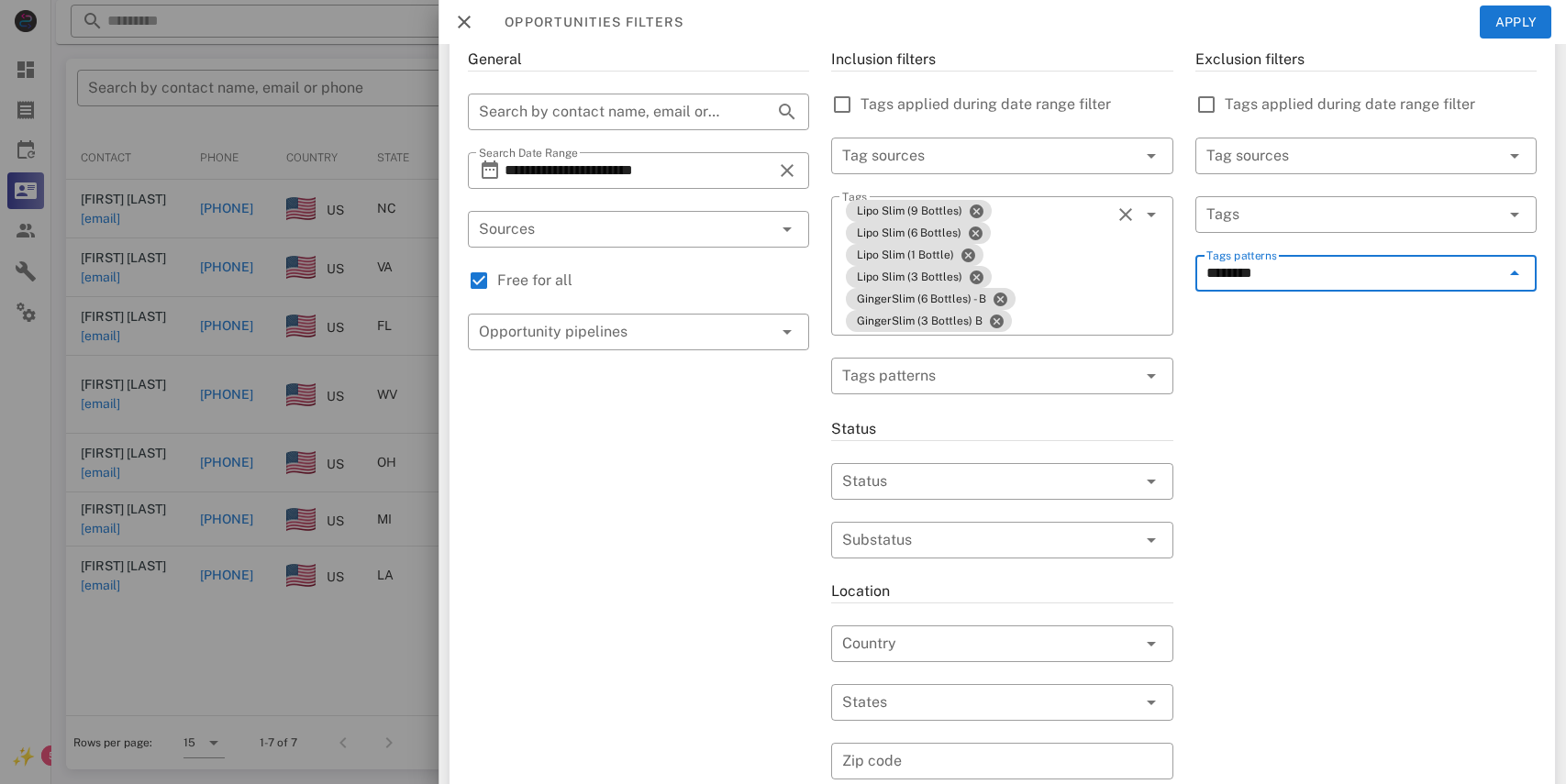 type on "********" 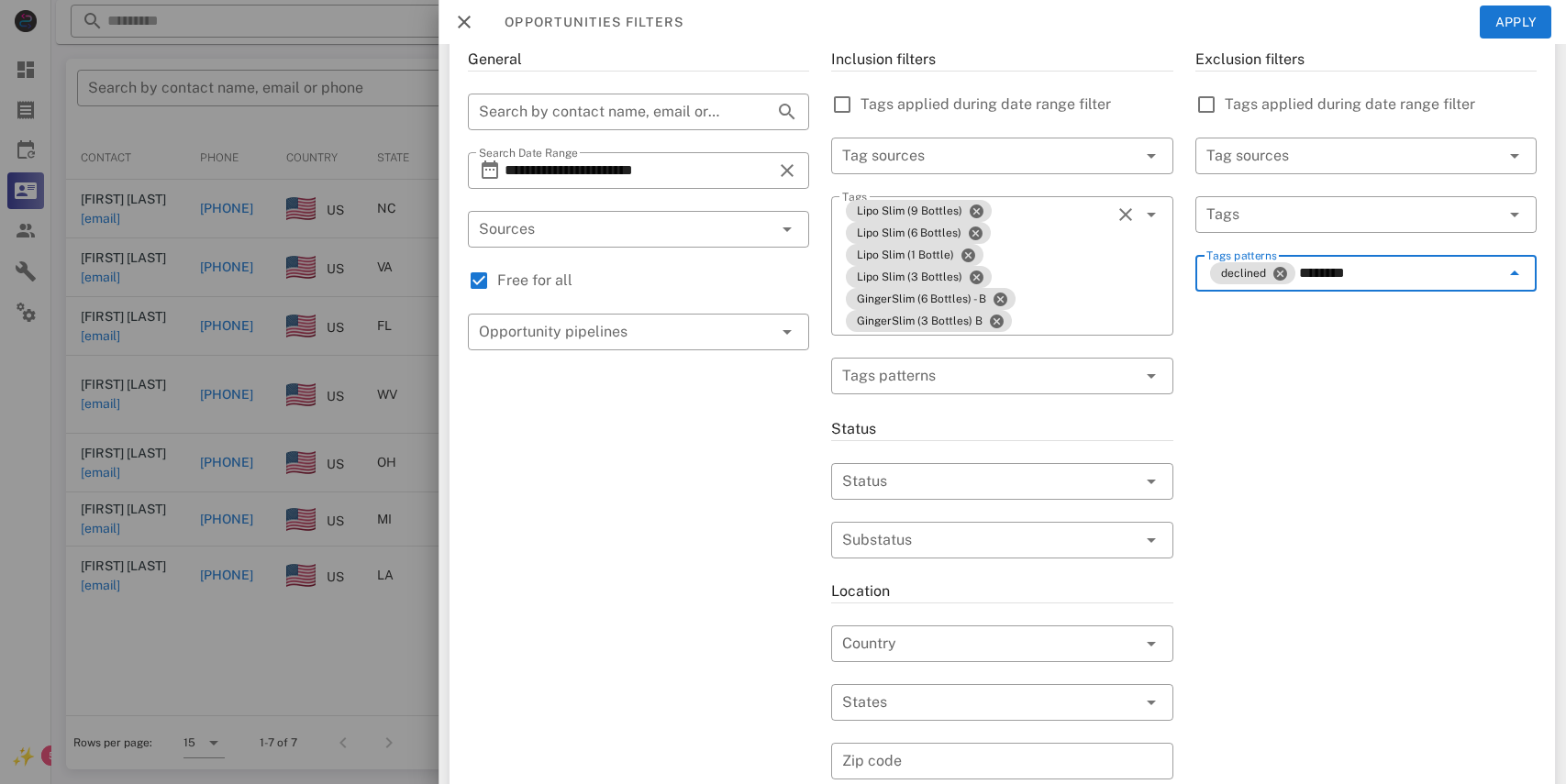 type on "*********" 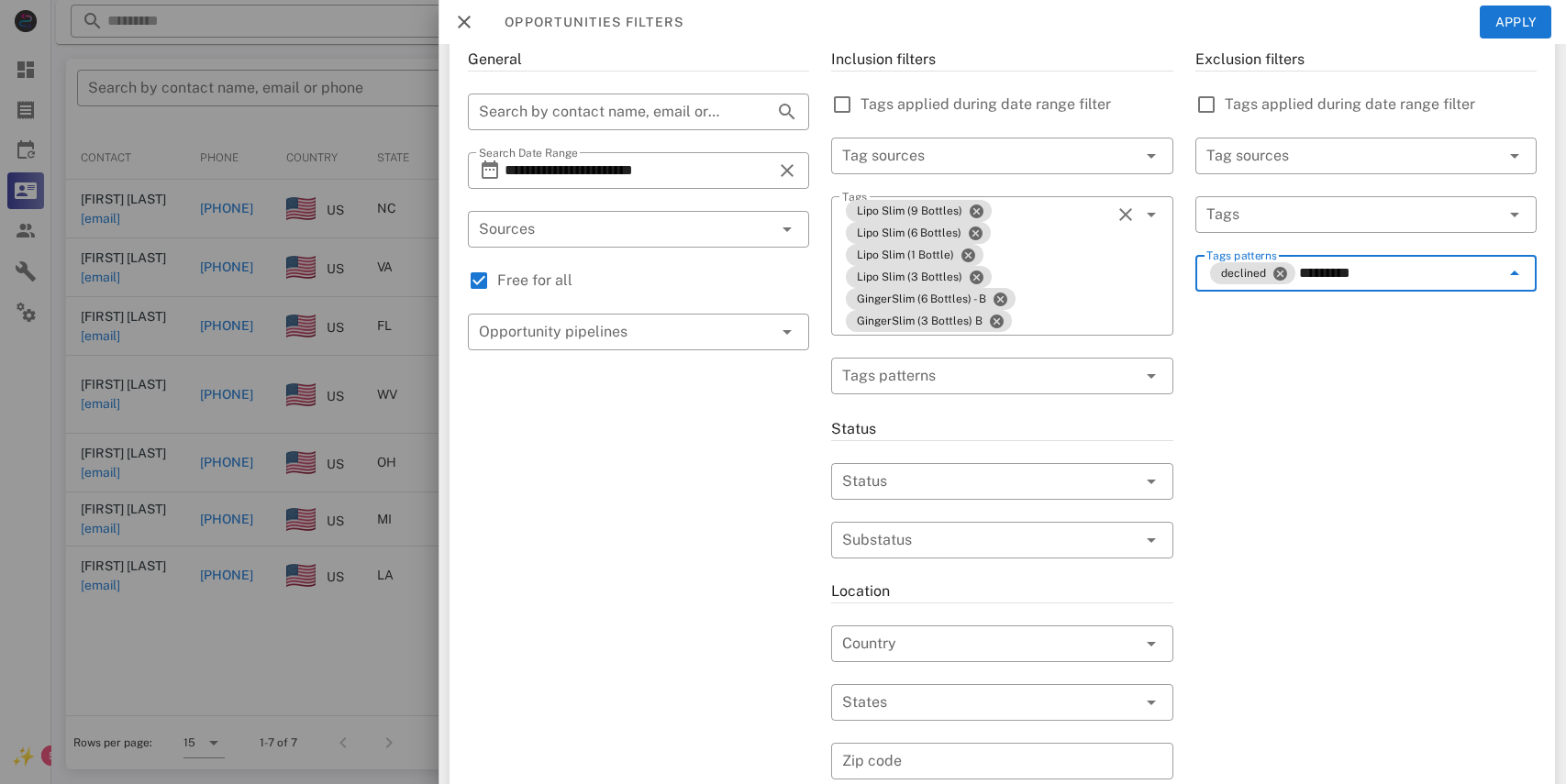 type 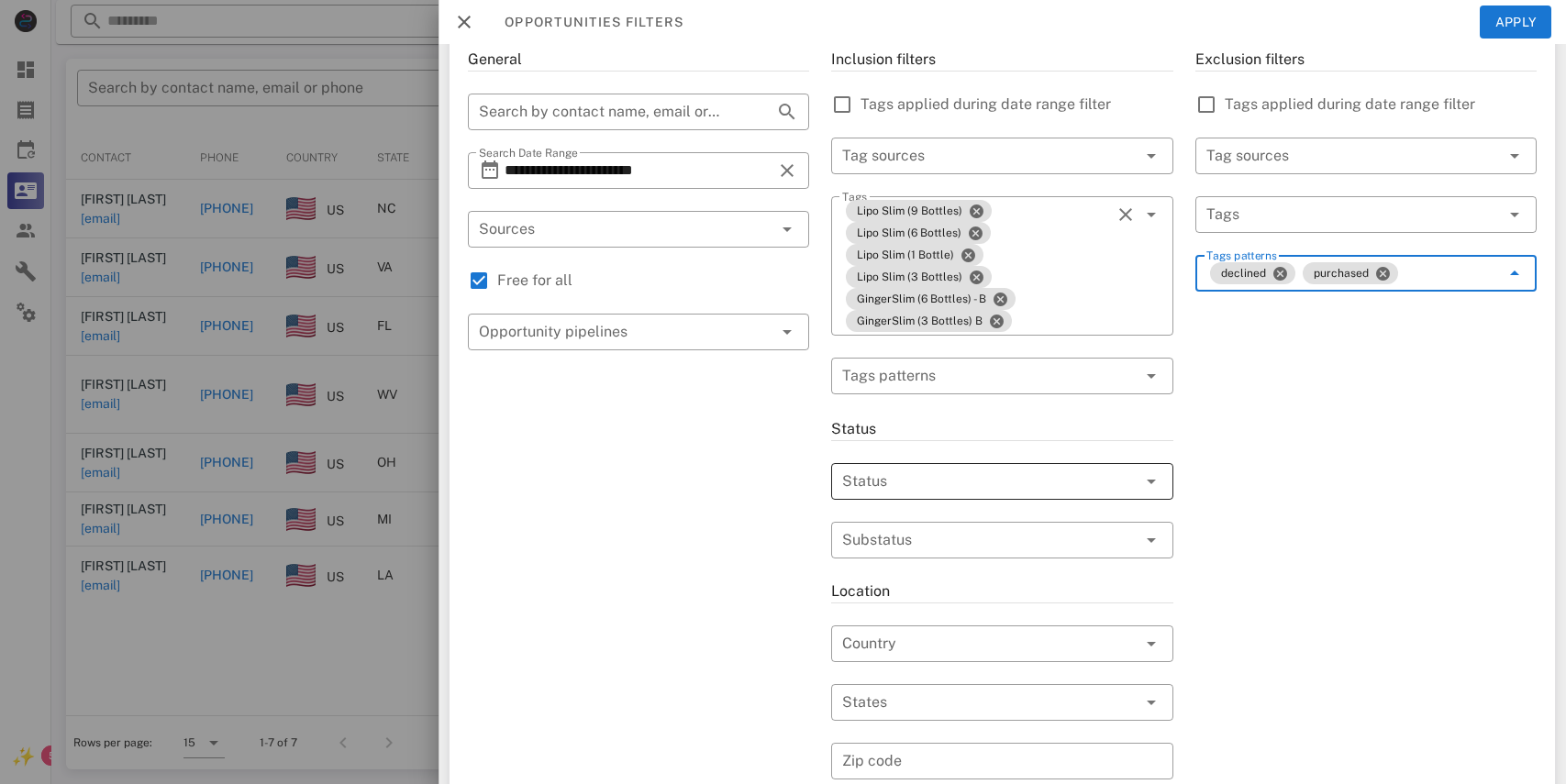 click at bounding box center [976, 481] 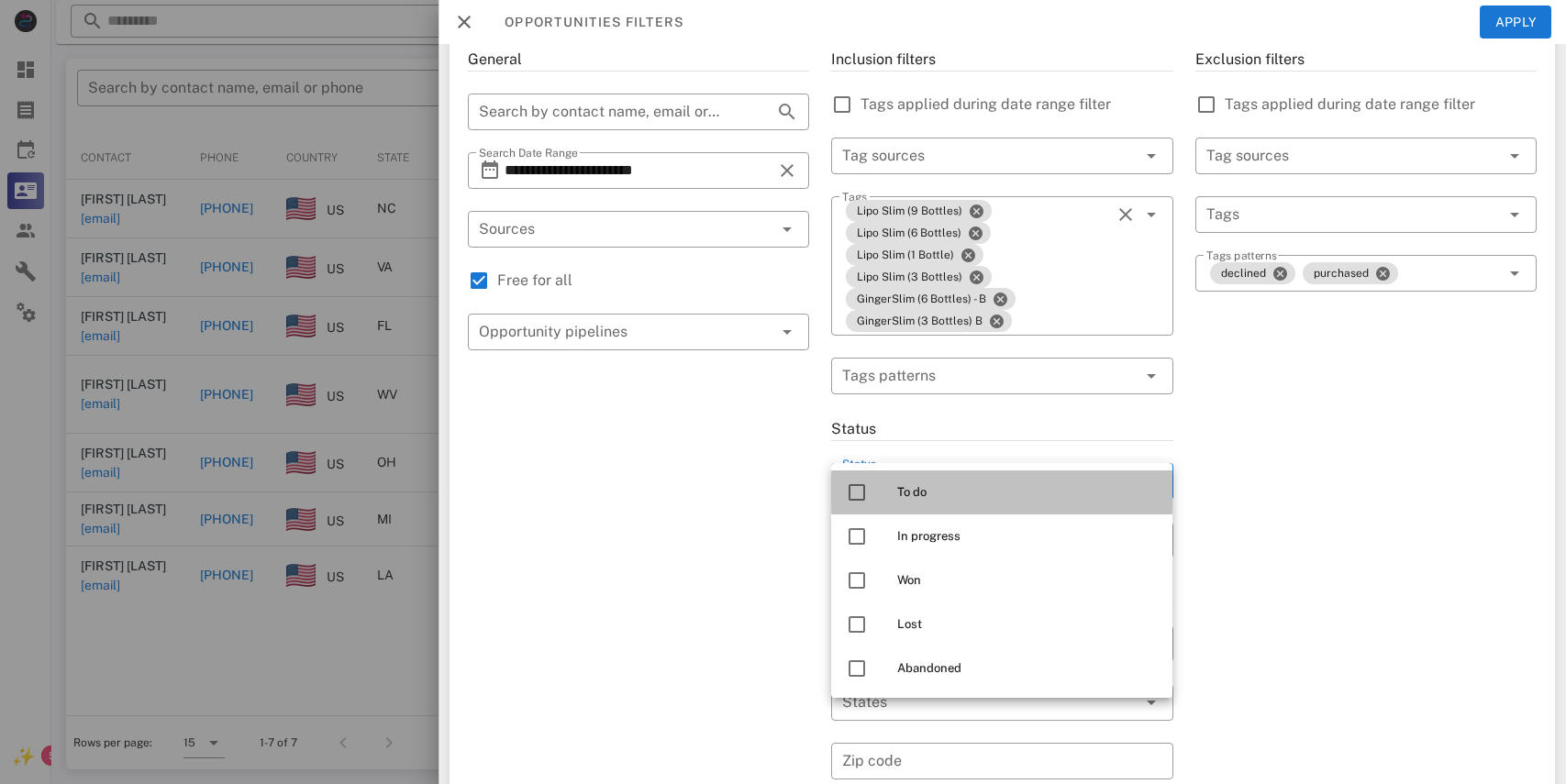 click at bounding box center [857, 492] 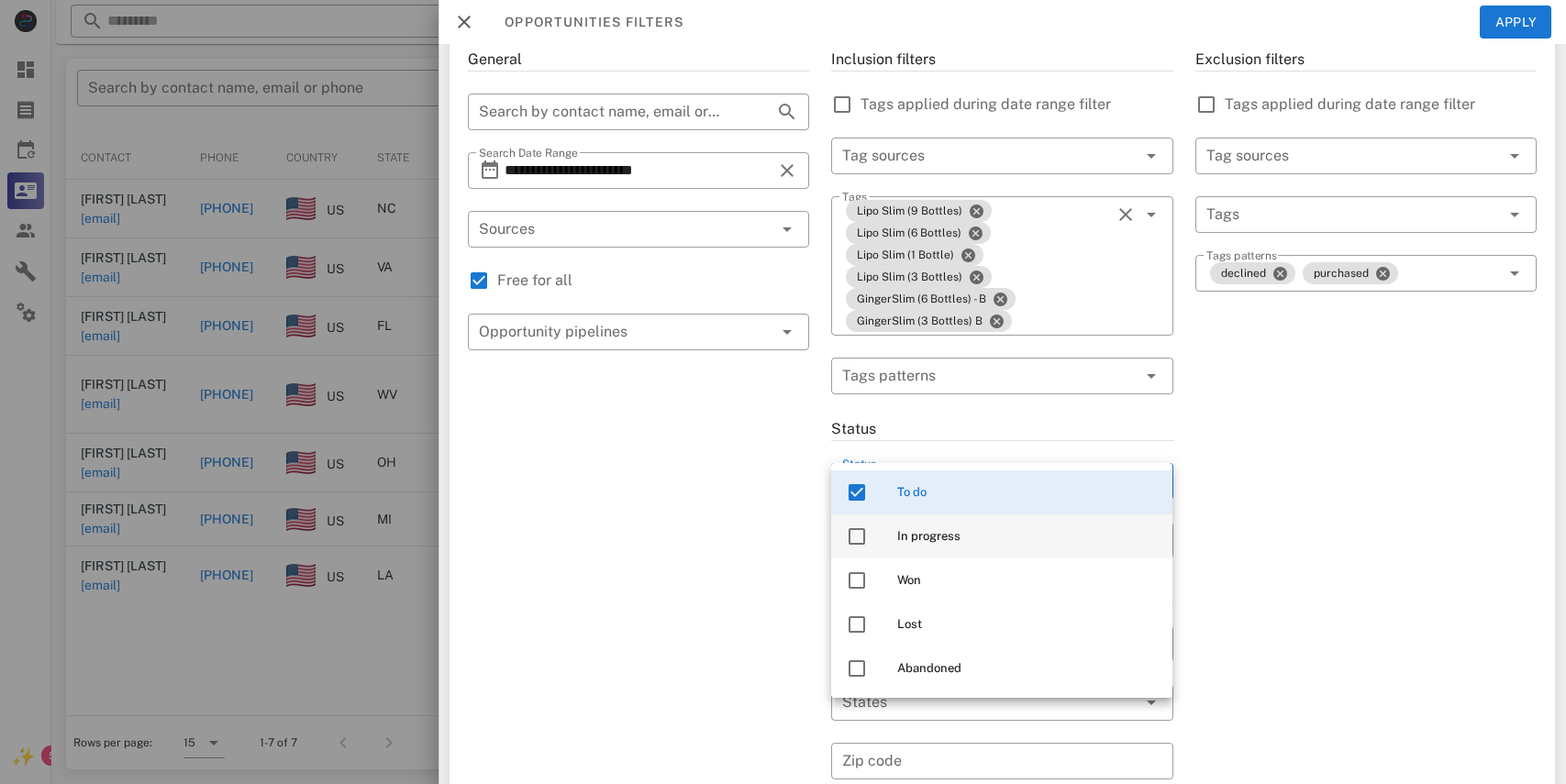 click at bounding box center (857, 536) 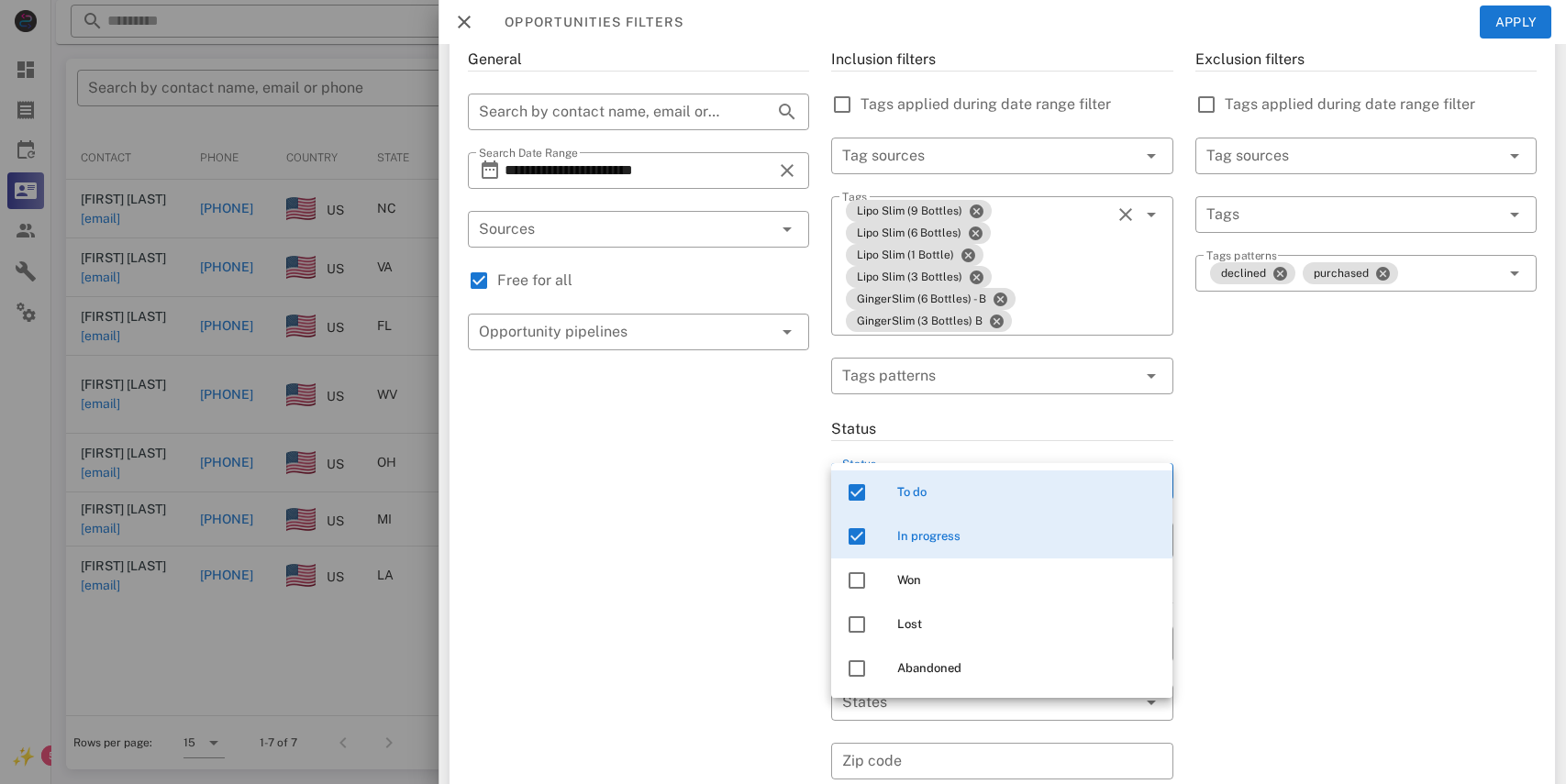click on "Exclusion filters Tags applied during date range filter ​ Tag sources ​ Tags ​ Tags patterns declined  purchased" at bounding box center (1366, 603) 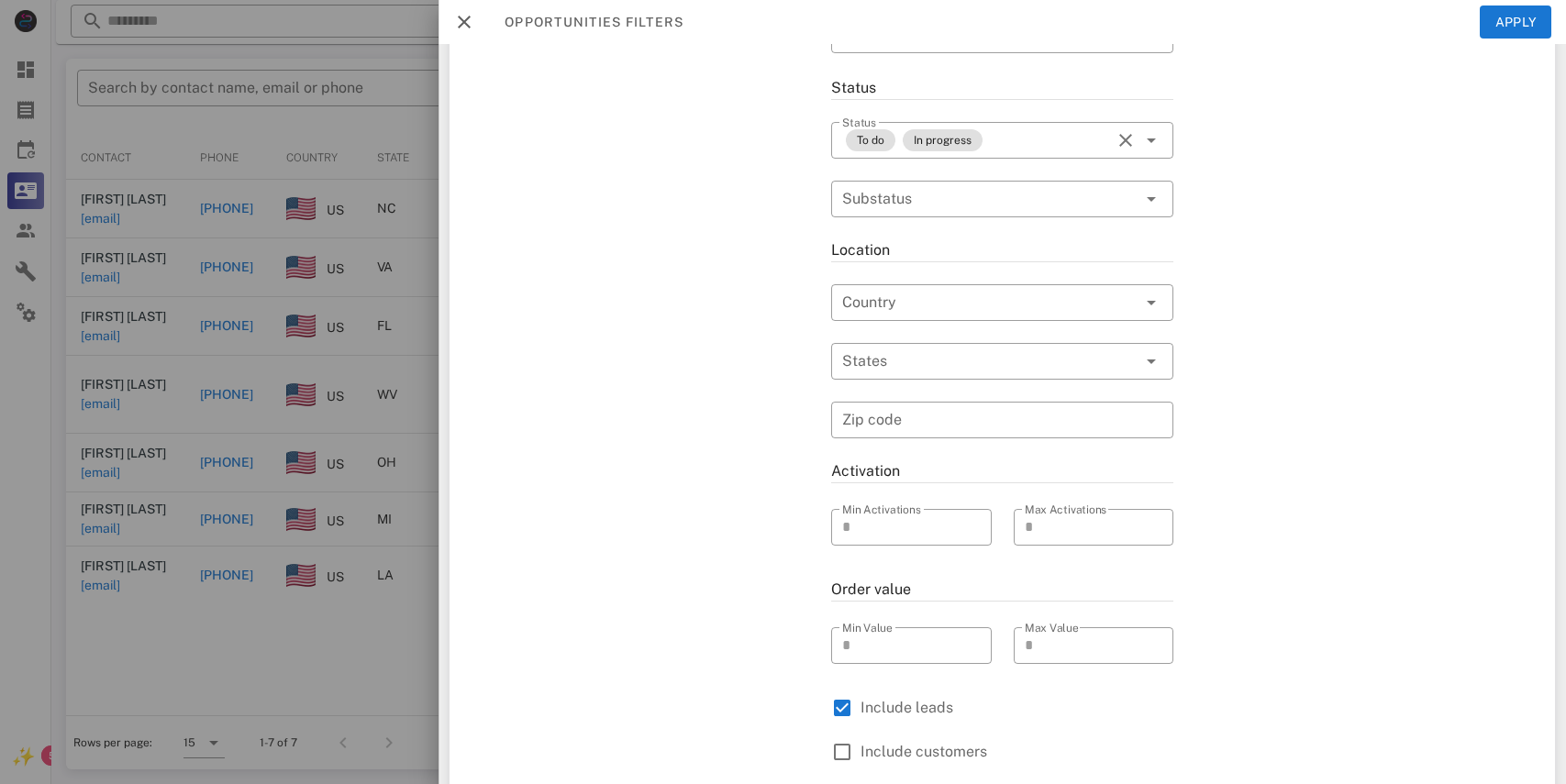 scroll, scrollTop: 495, scrollLeft: 0, axis: vertical 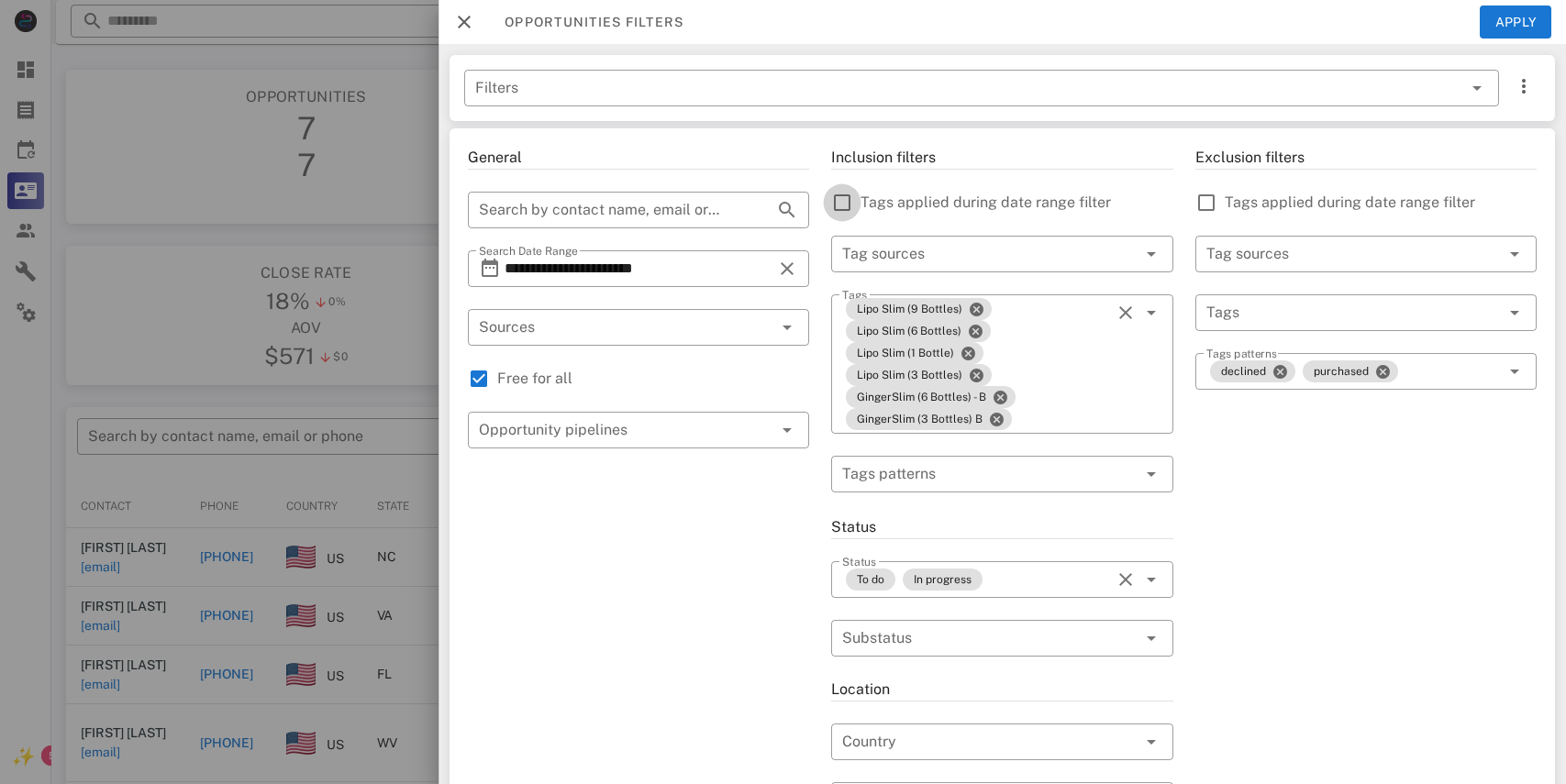 click at bounding box center (842, 203) 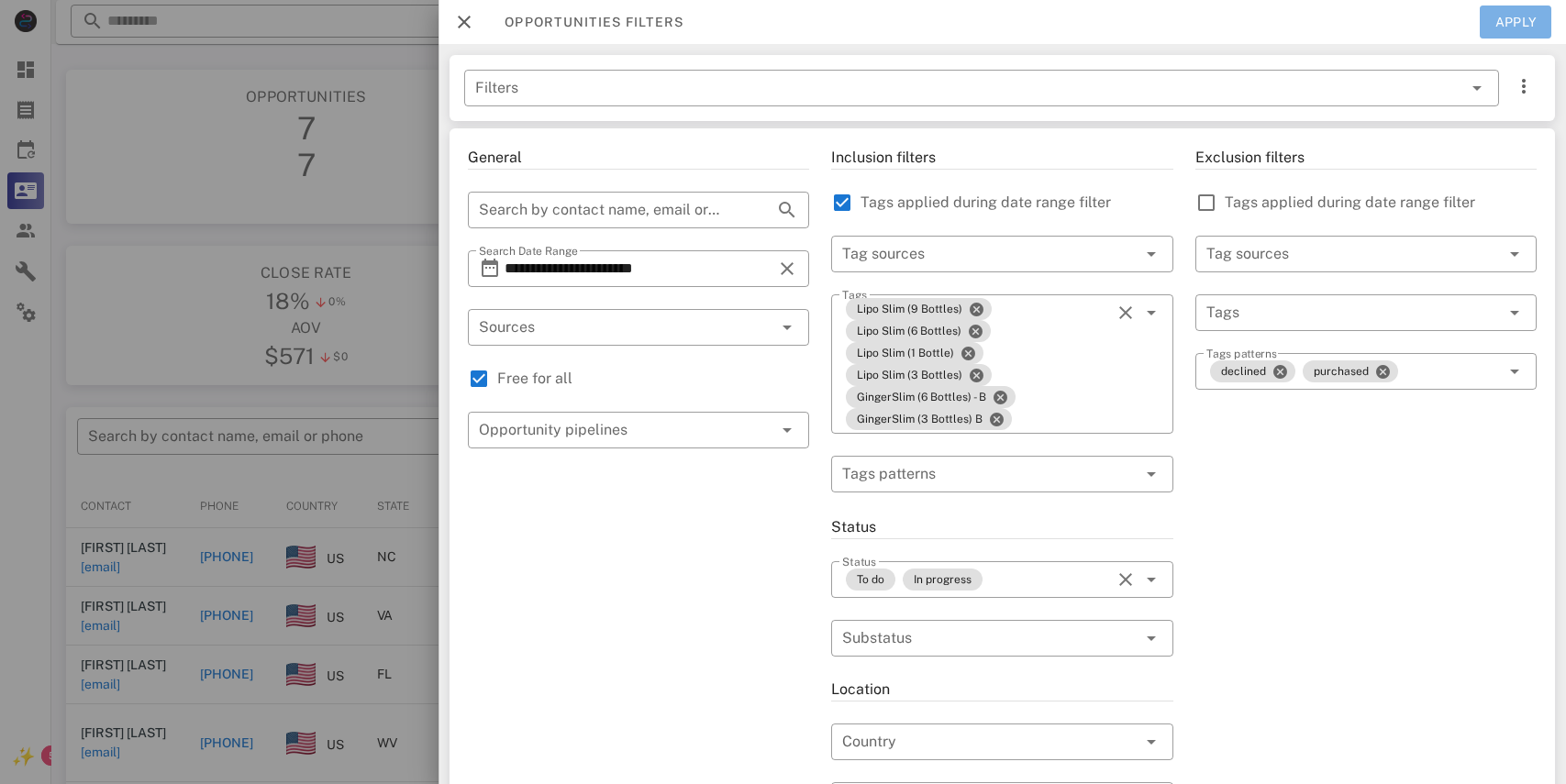 click on "Apply" at bounding box center [1516, 22] 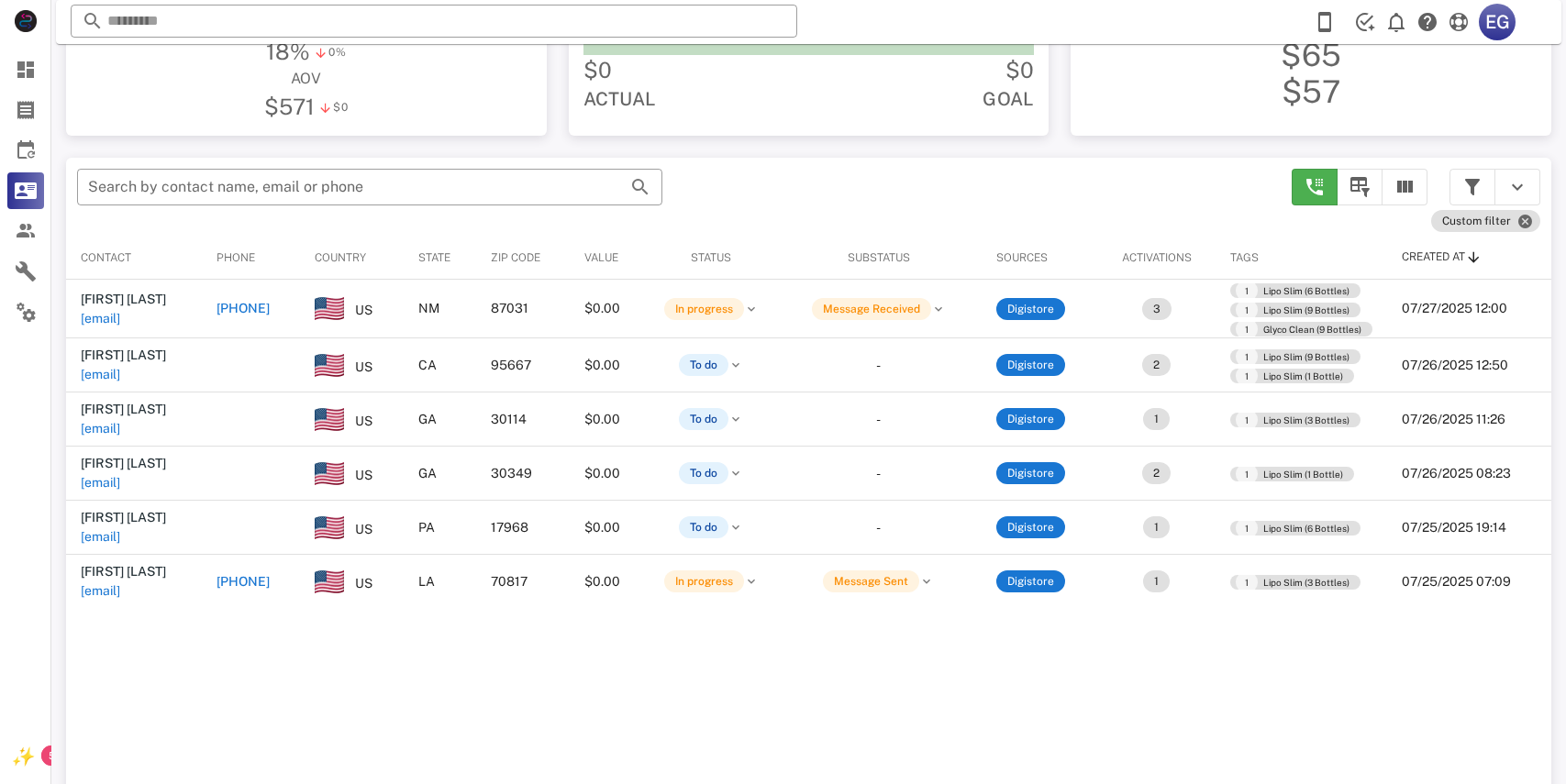 scroll, scrollTop: 266, scrollLeft: 0, axis: vertical 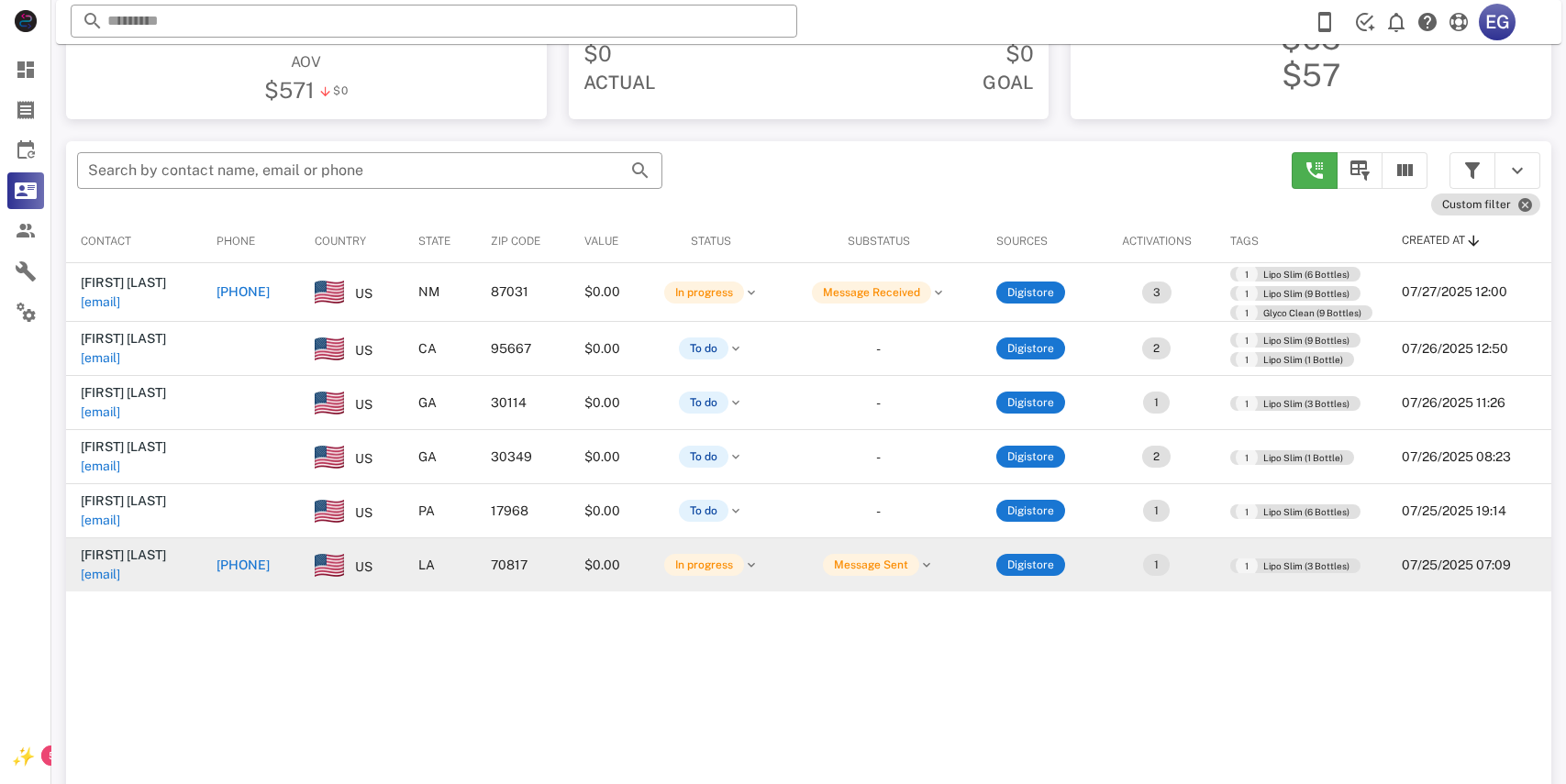 click on "[PHONE]" at bounding box center [243, 565] 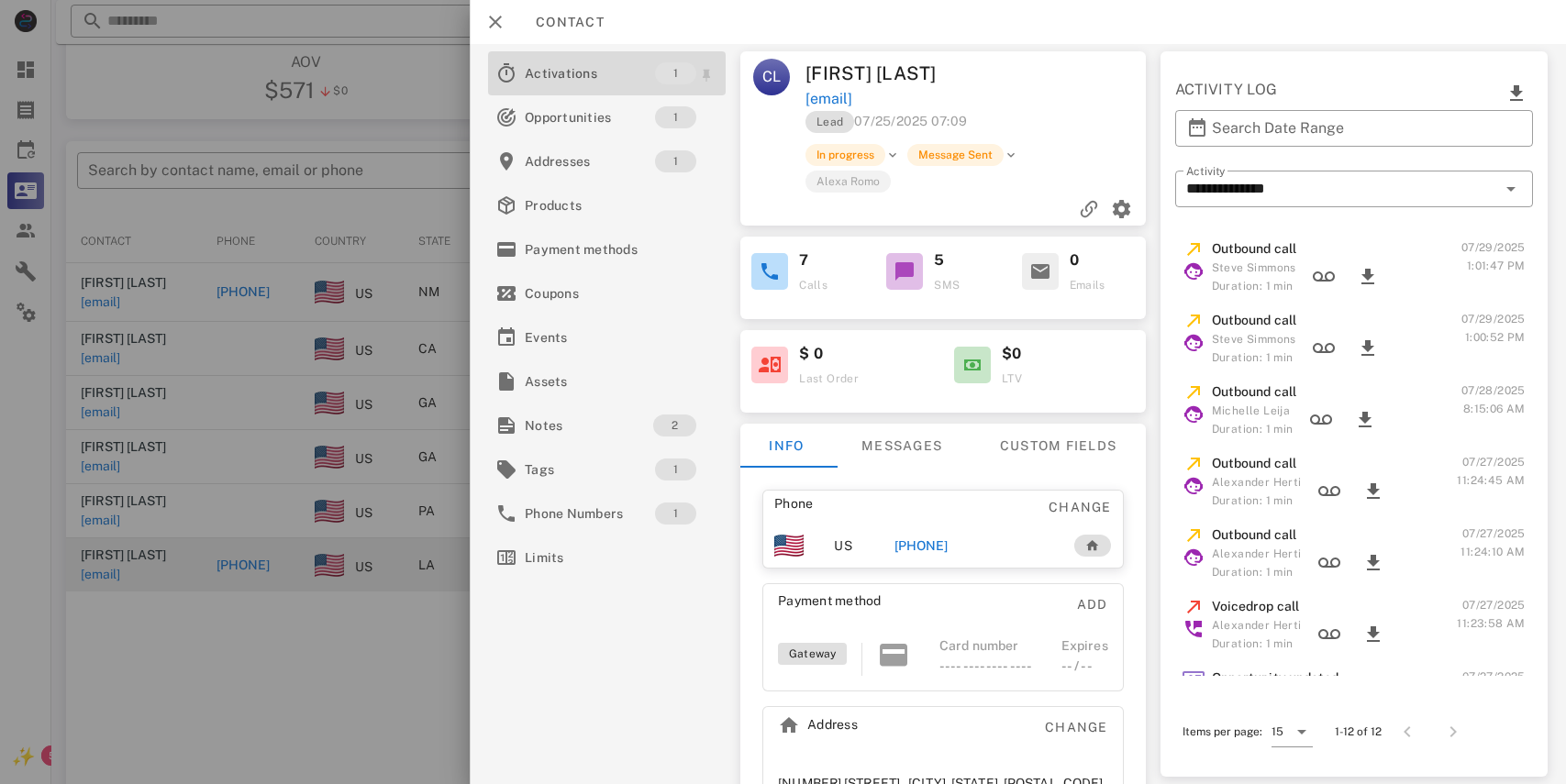 click on "Activations" at bounding box center [590, 73] 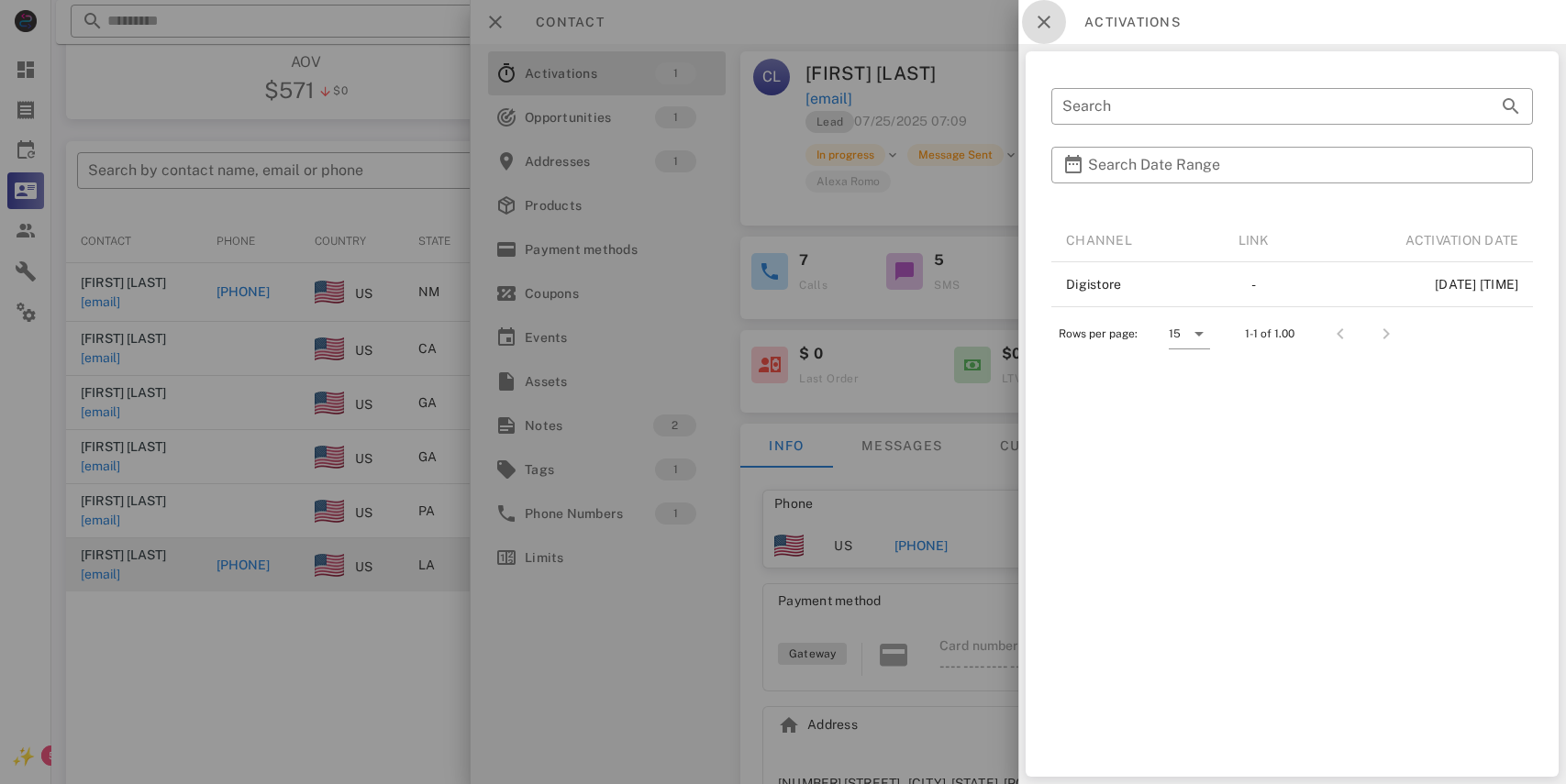 click at bounding box center (1044, 22) 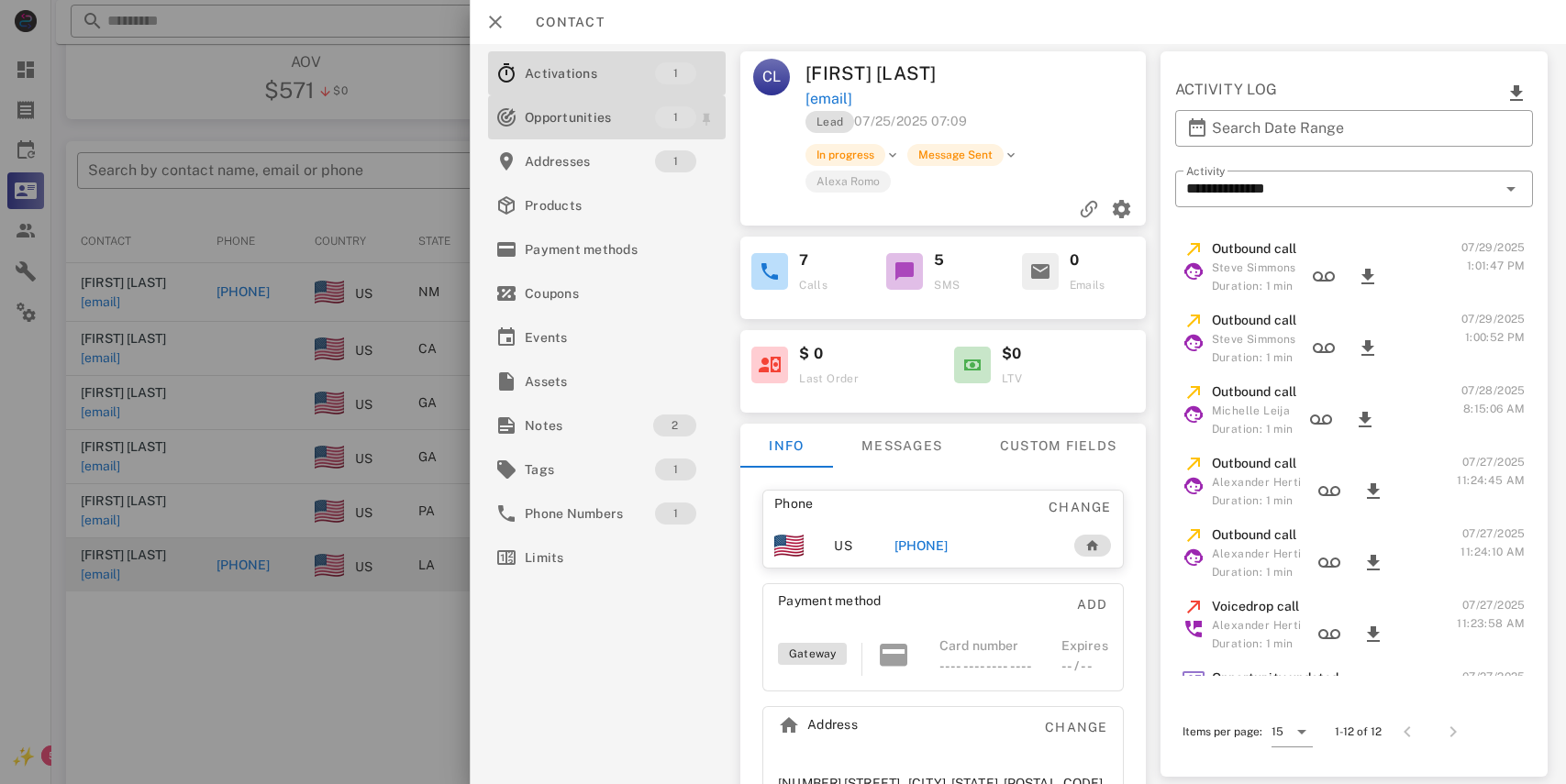 click on "Opportunities" at bounding box center (590, 117) 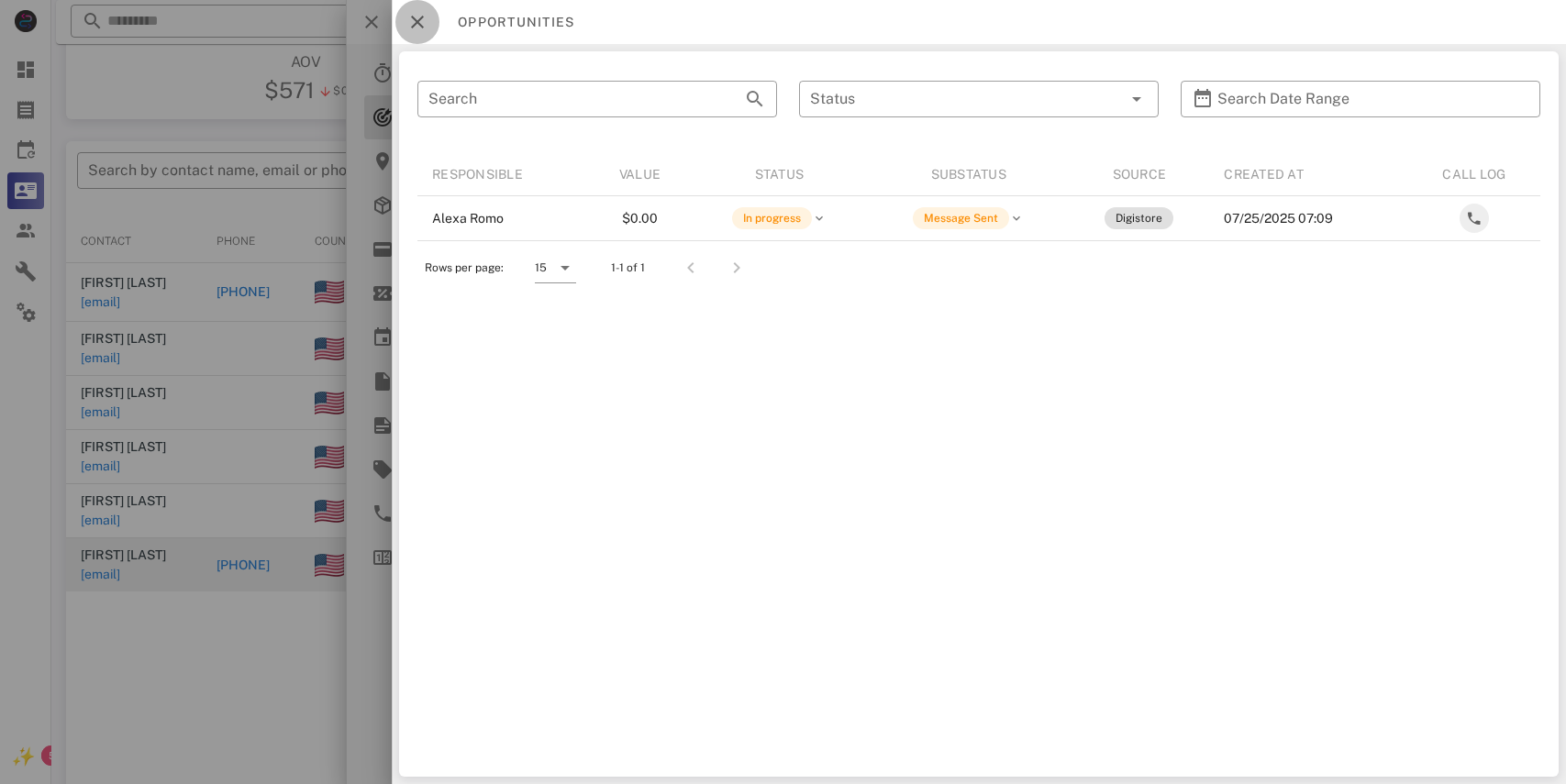click at bounding box center (417, 22) 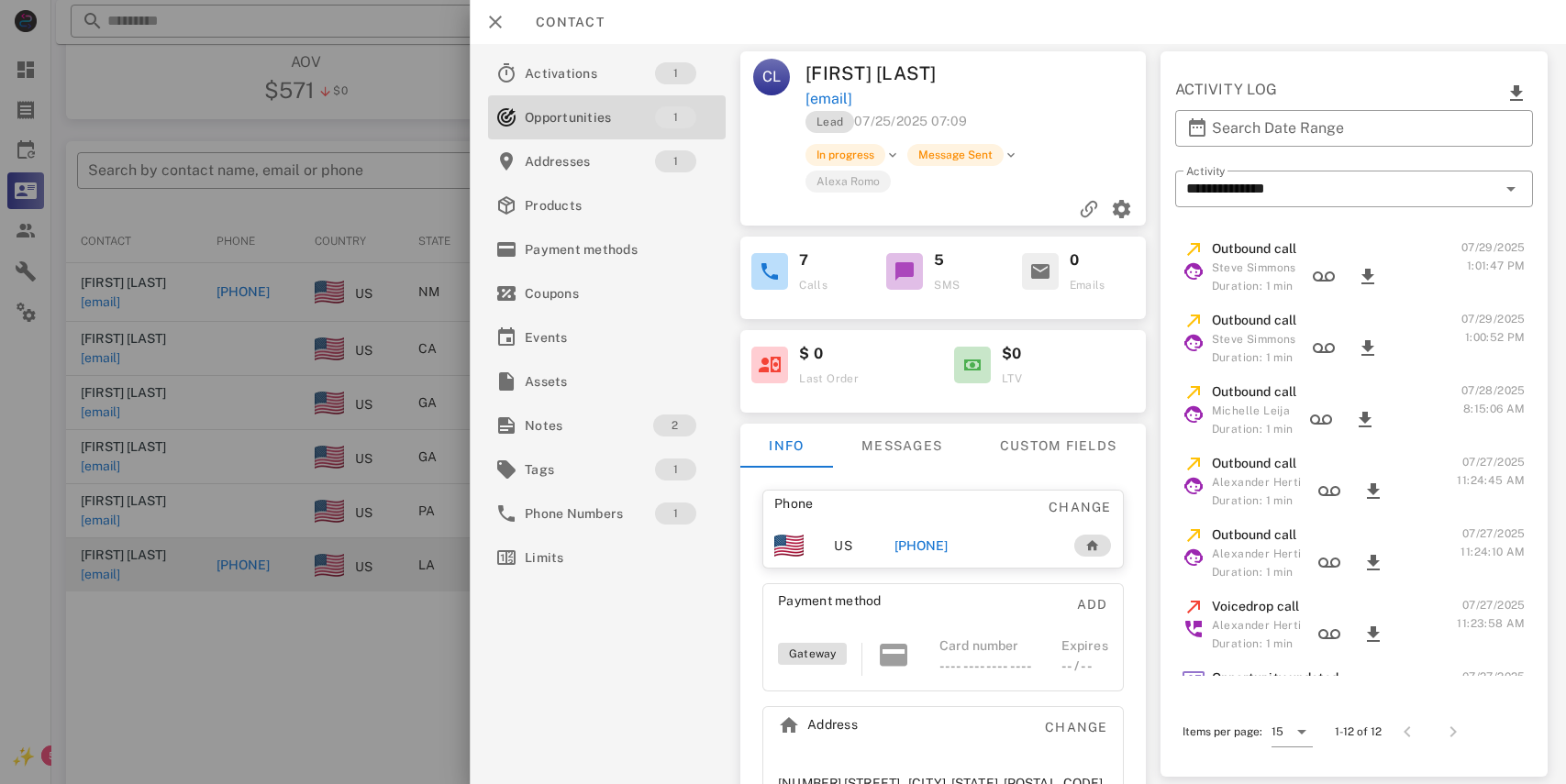click on "[PHONE]" at bounding box center [921, 546] 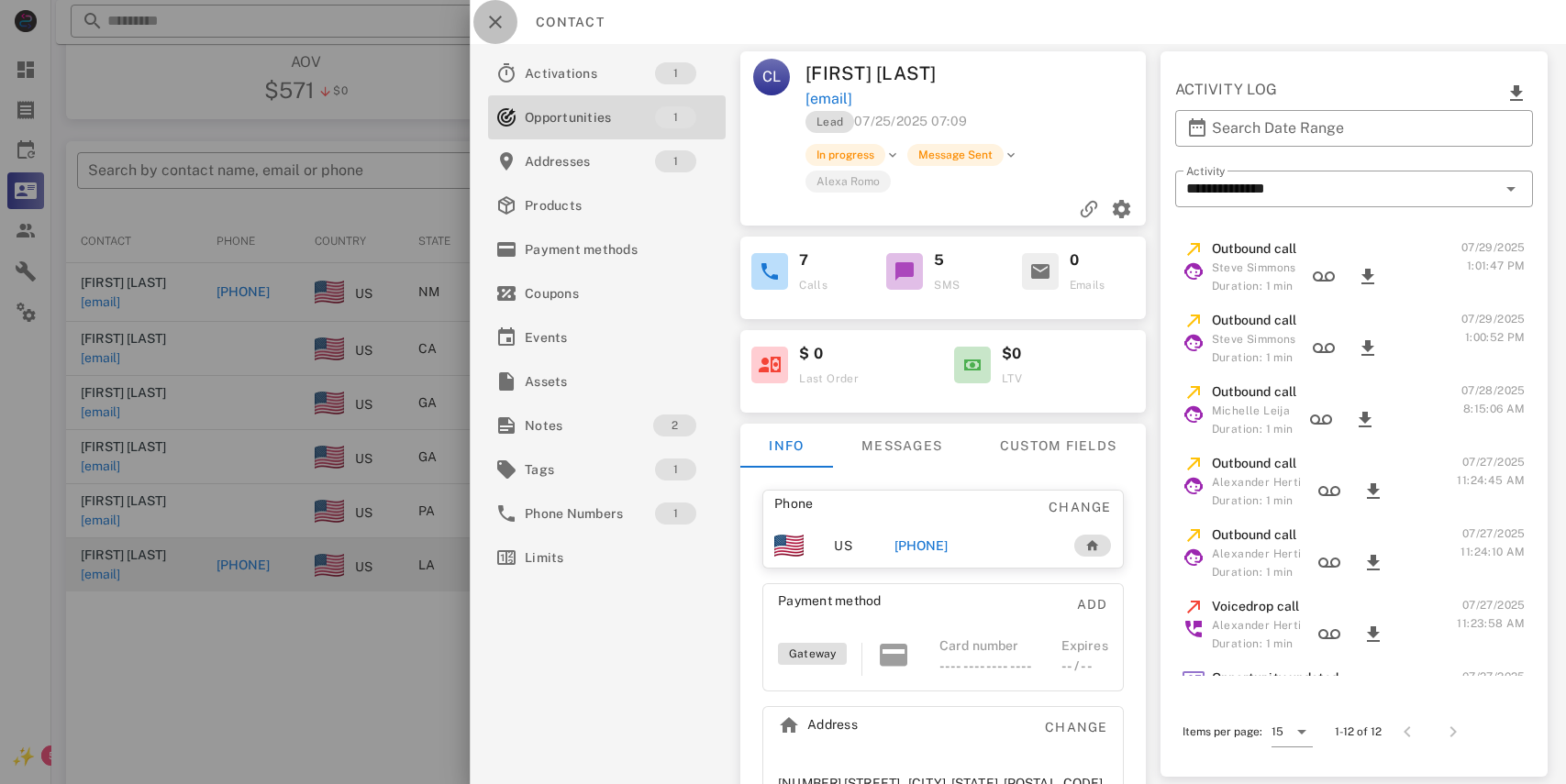 click at bounding box center (495, 22) 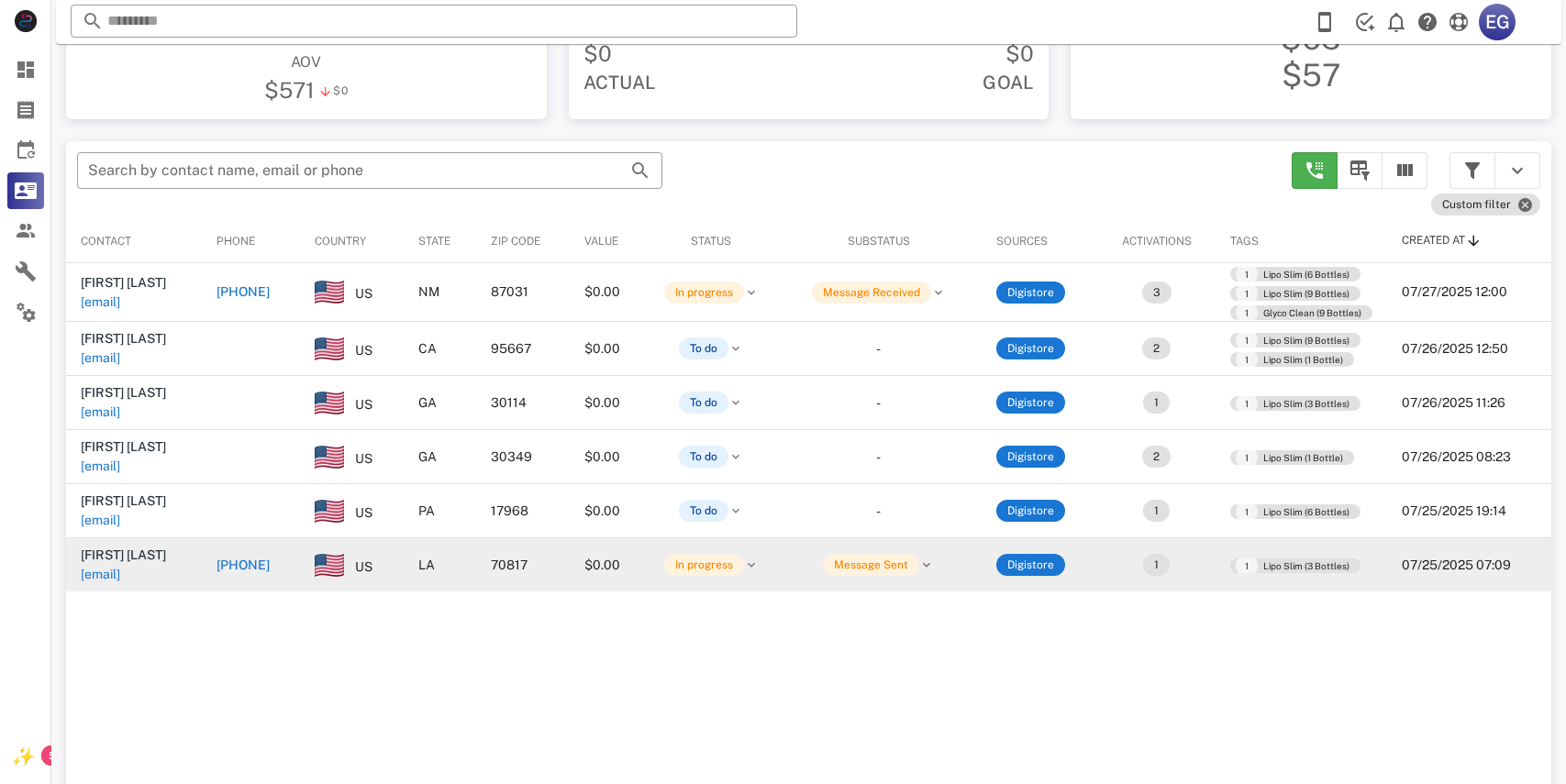 click on "[PHONE]" at bounding box center [243, 565] 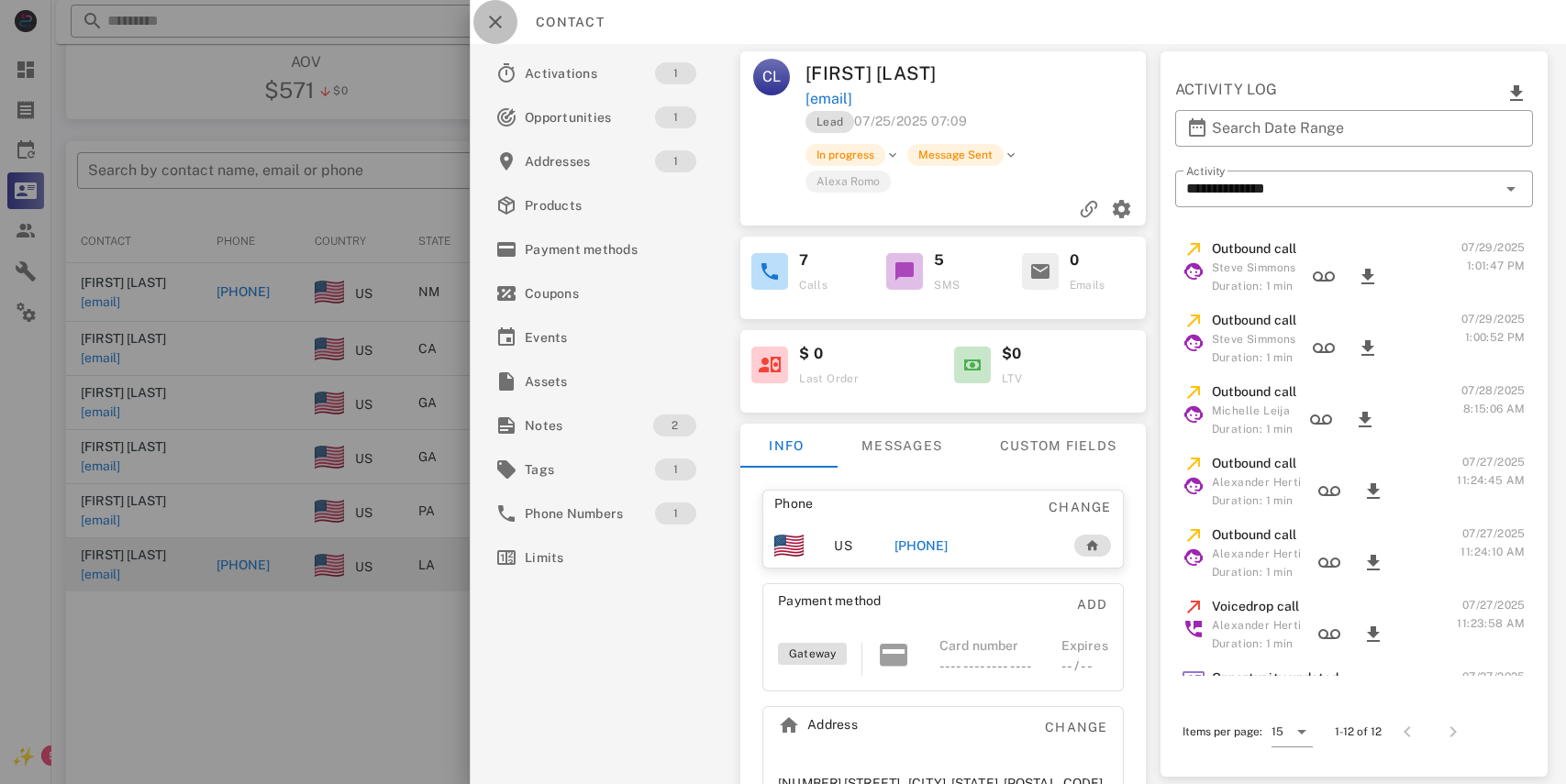 click at bounding box center (495, 22) 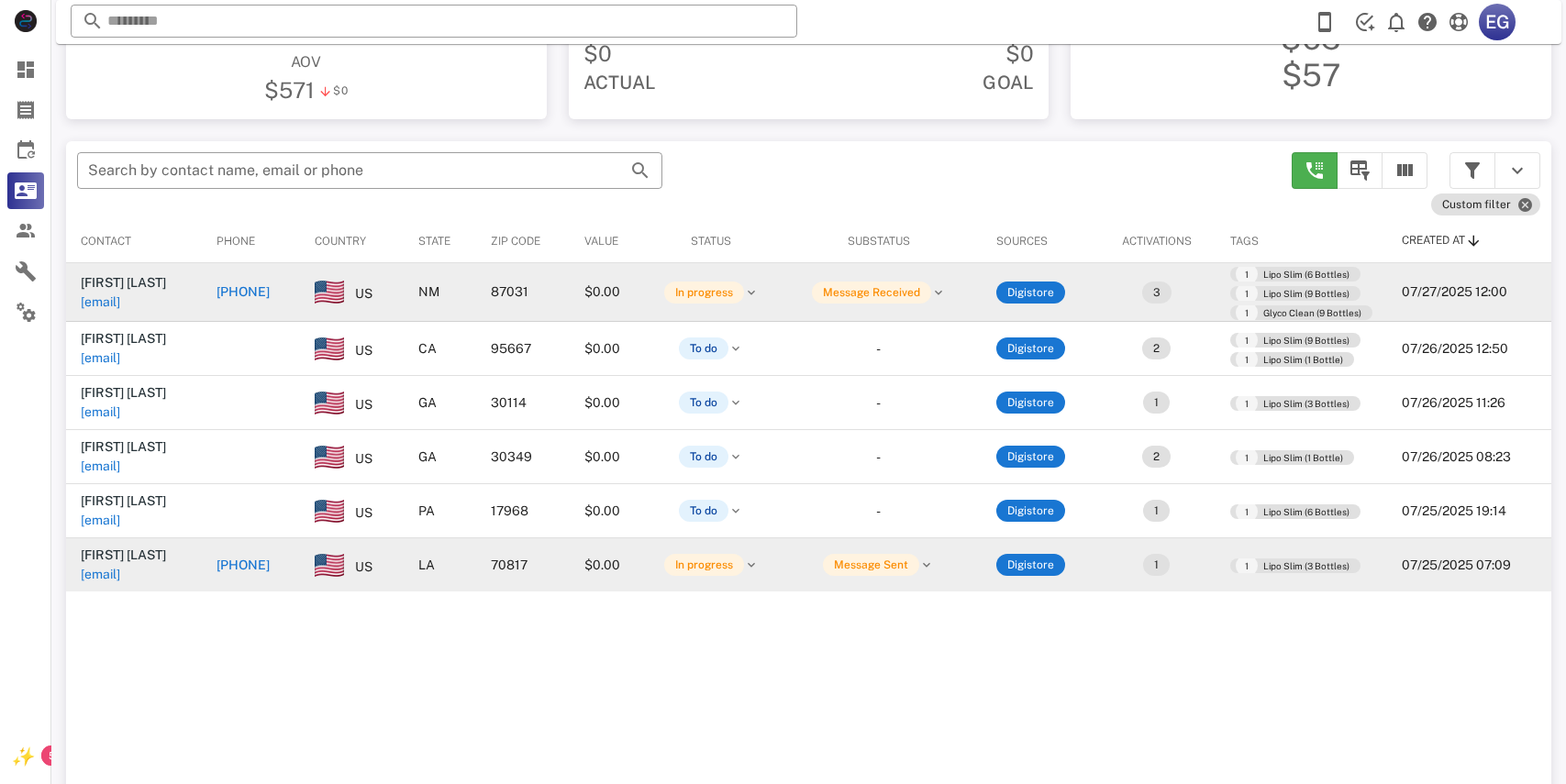 click on "[PHONE]" at bounding box center [243, 292] 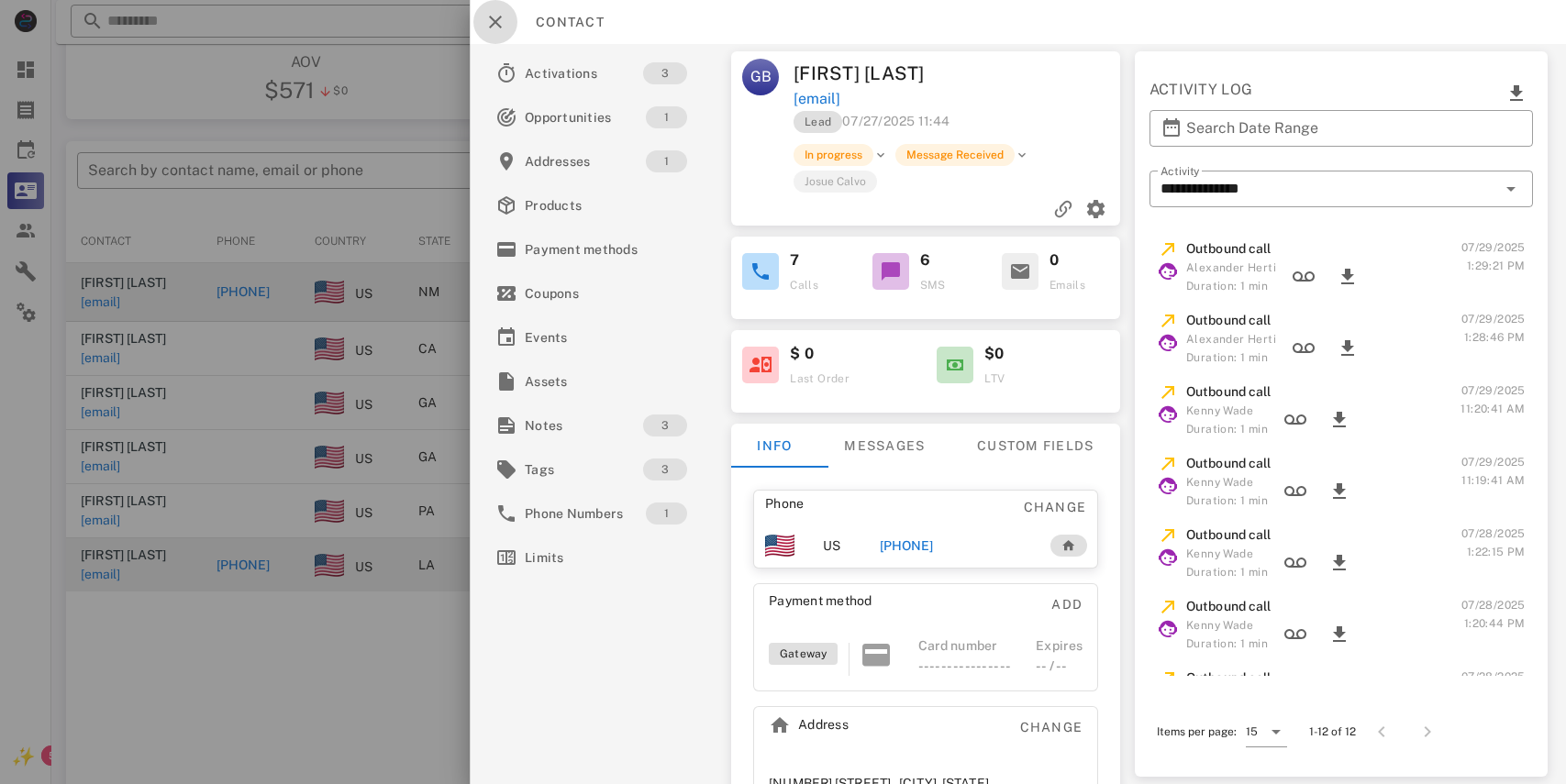 click at bounding box center [495, 22] 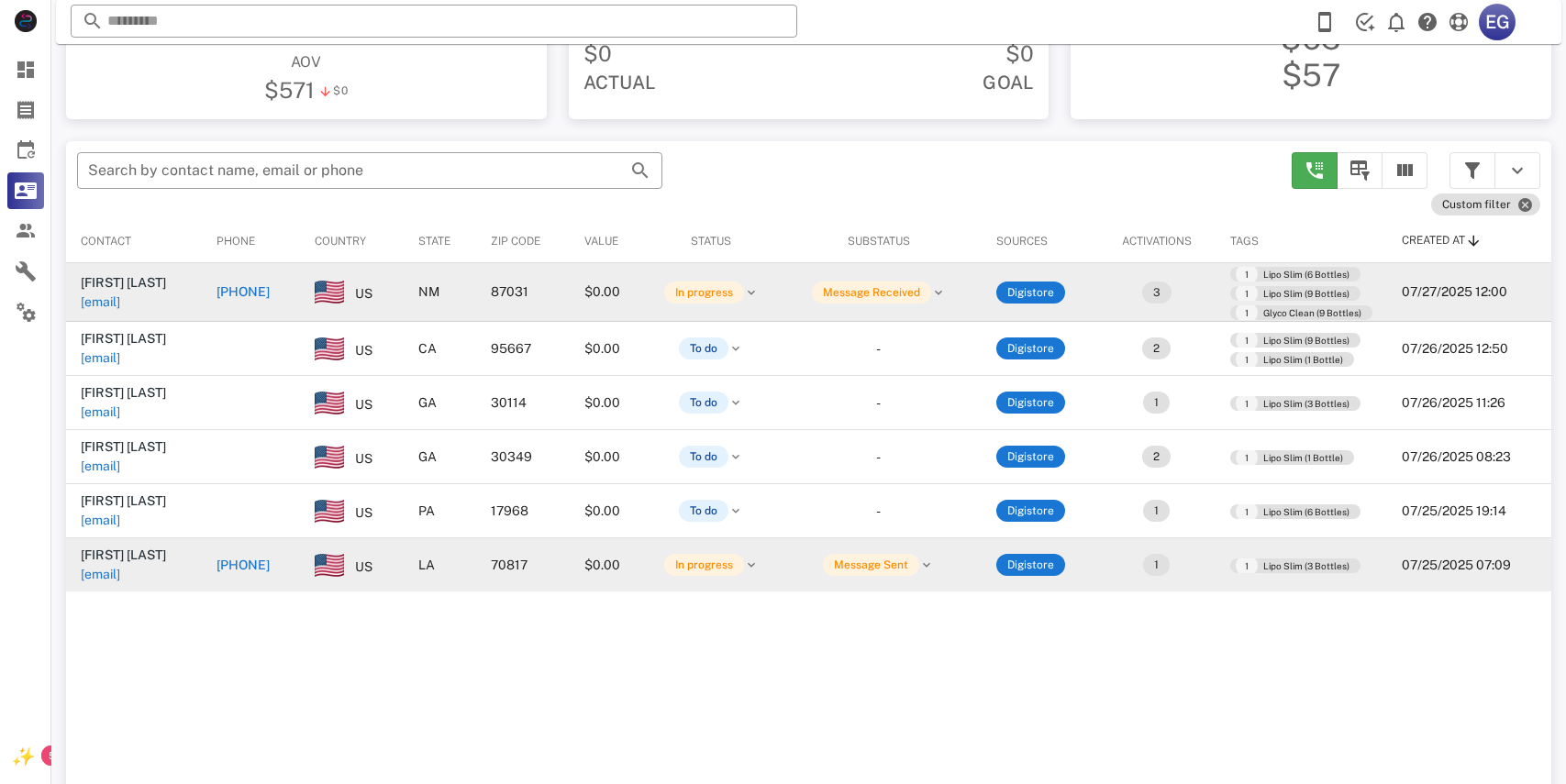 click at bounding box center (1315, 171) 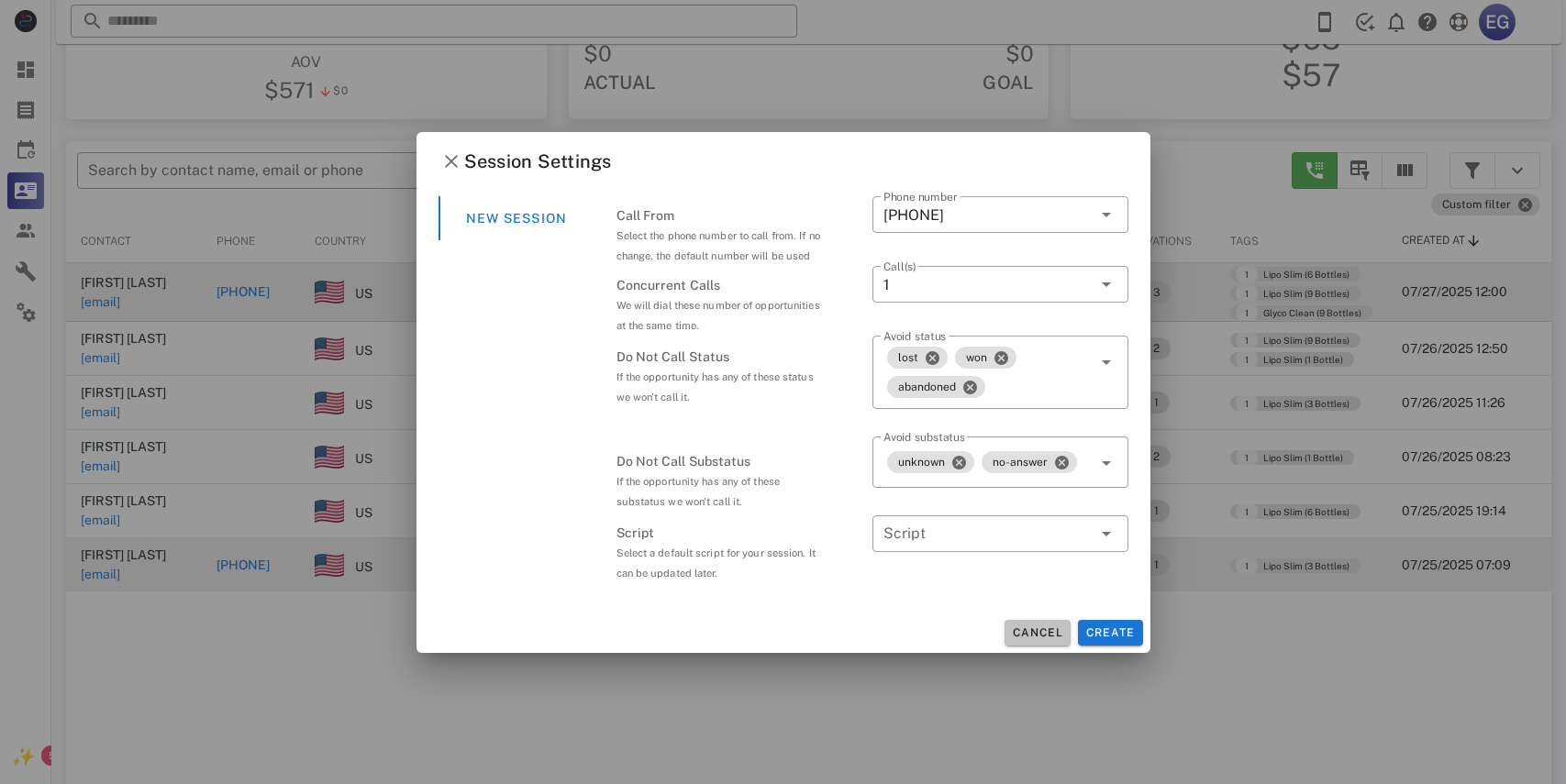 click on "Cancel" at bounding box center [1038, 633] 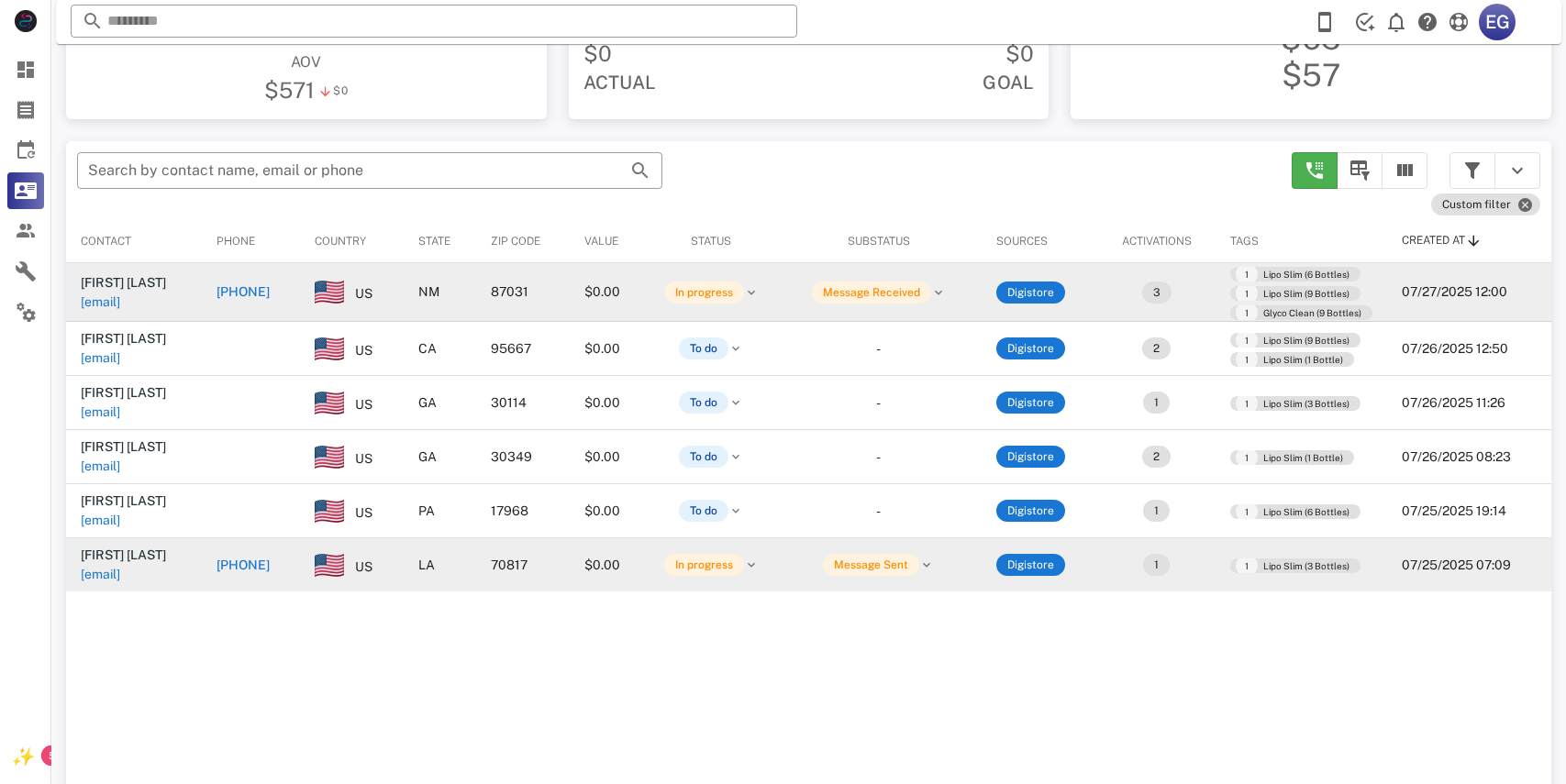 click on "[PHONE]" at bounding box center (243, 292) 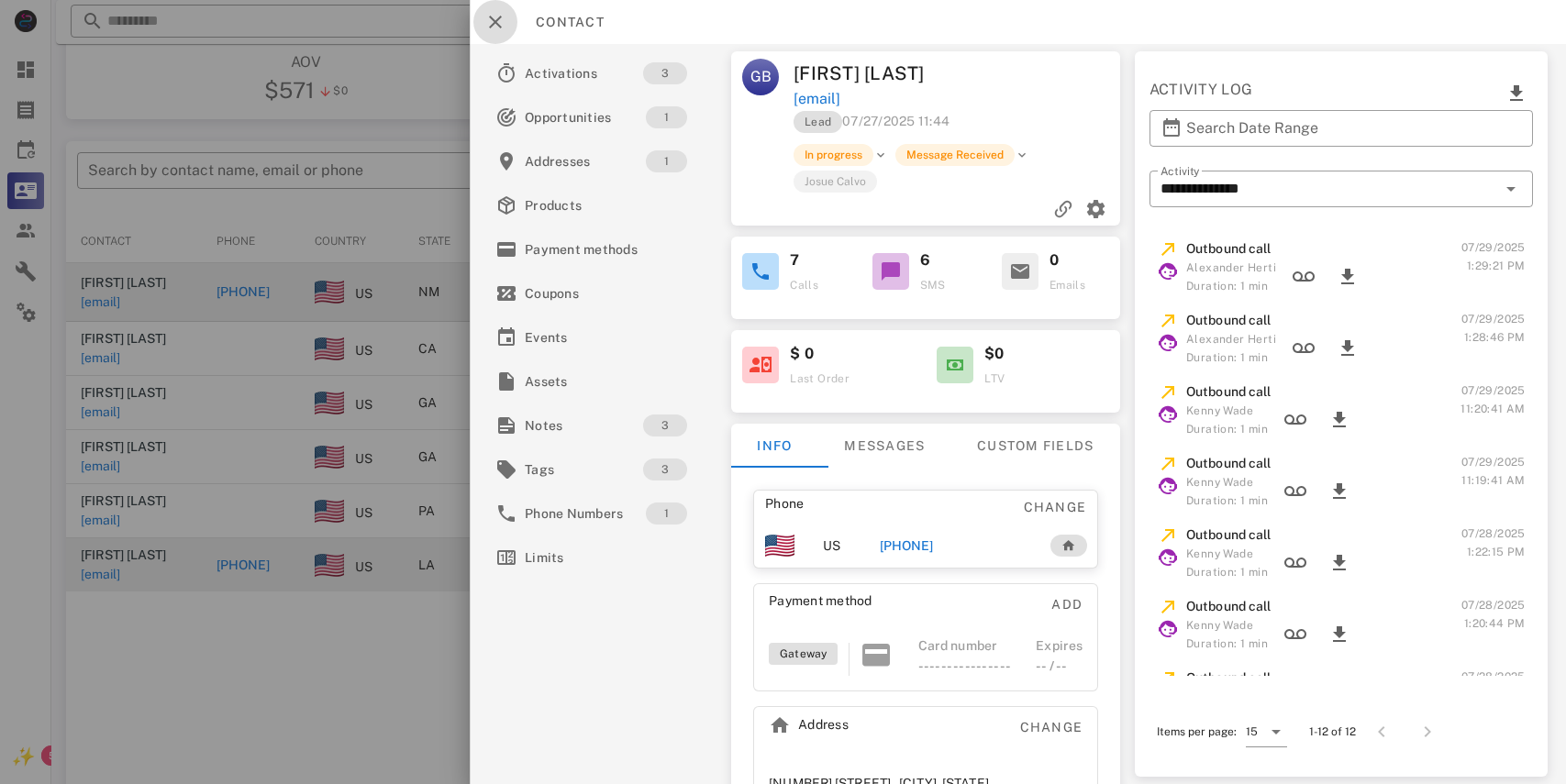 click at bounding box center (495, 22) 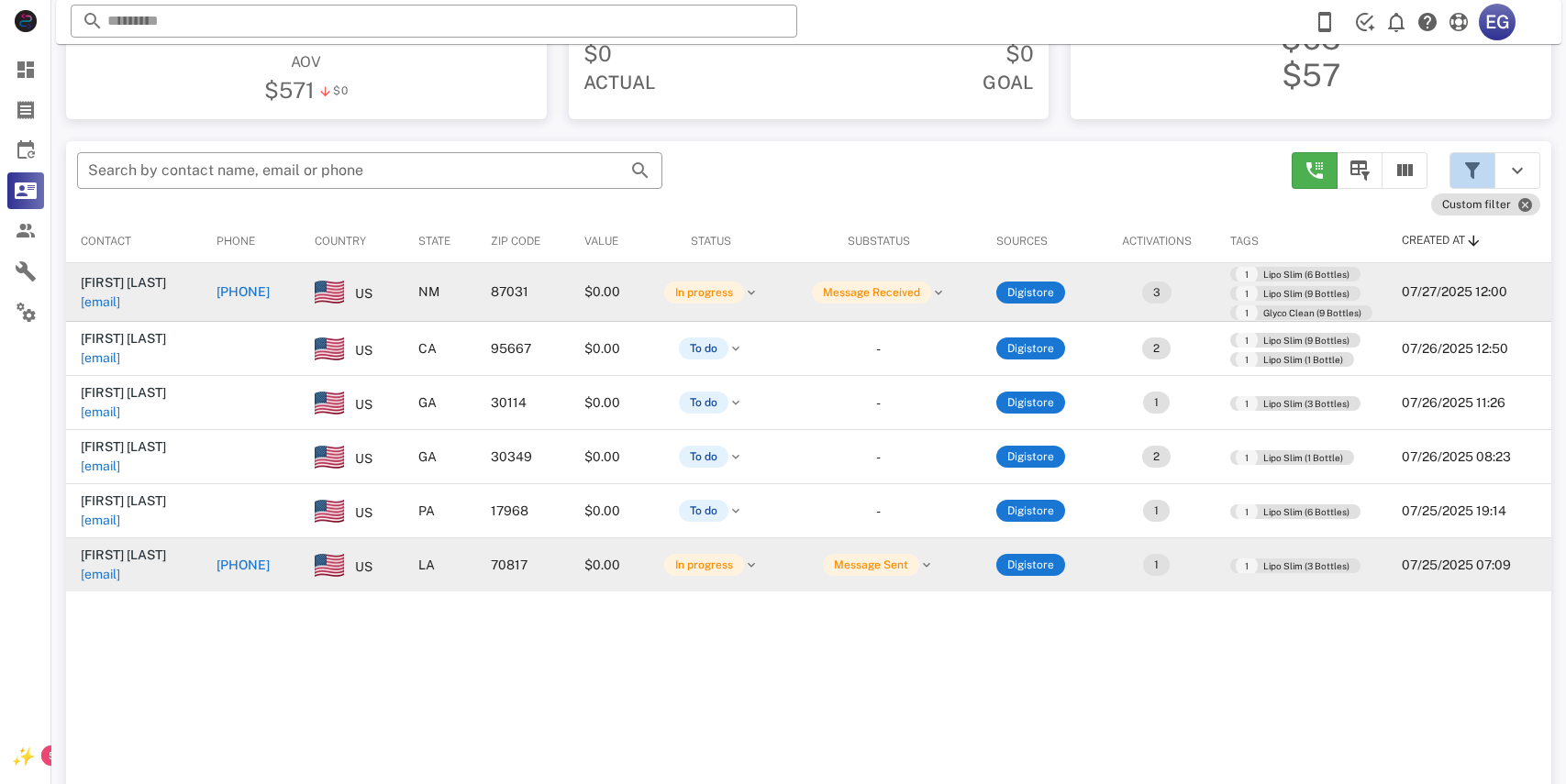 click at bounding box center [1472, 171] 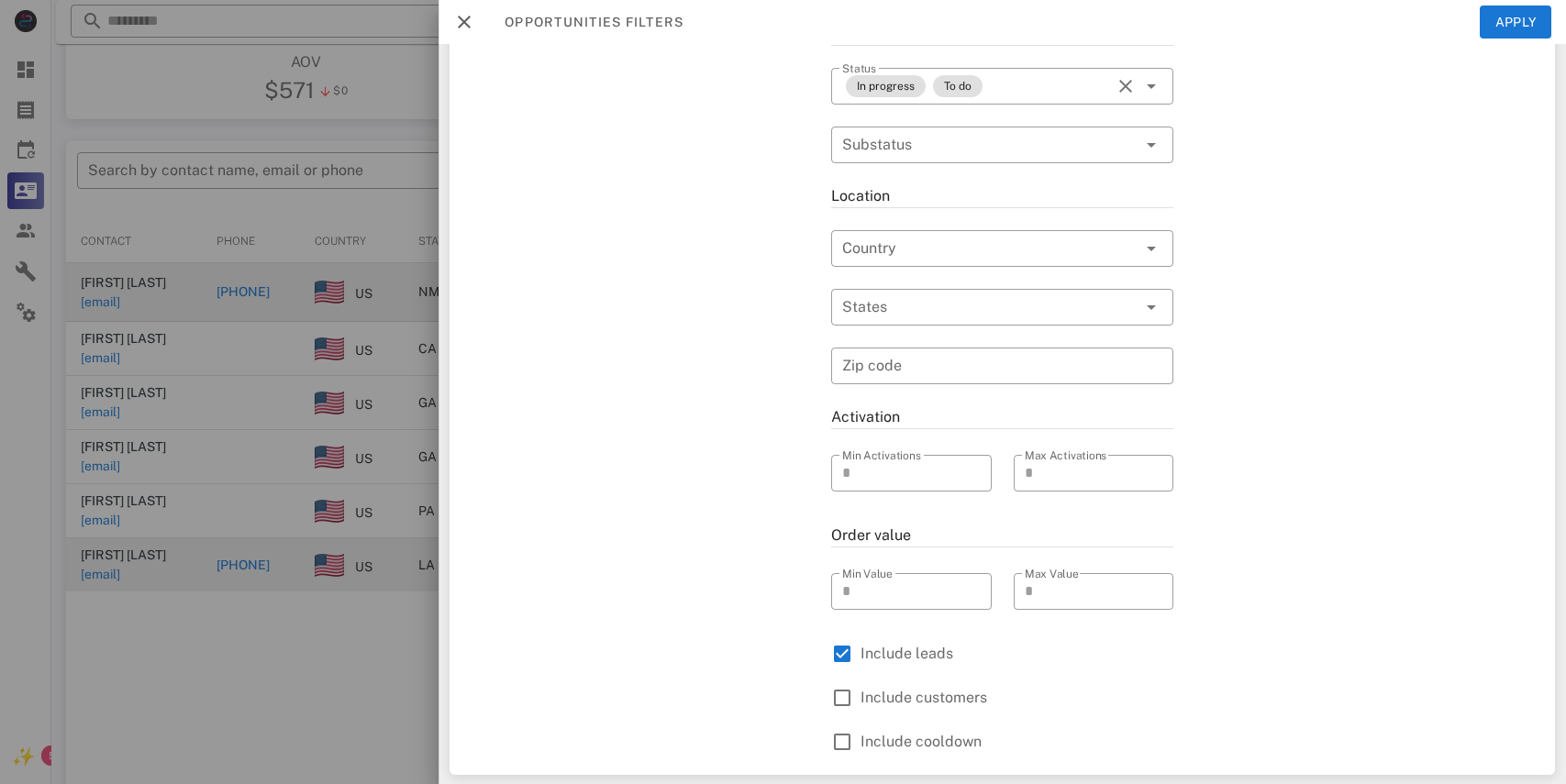 scroll, scrollTop: 495, scrollLeft: 0, axis: vertical 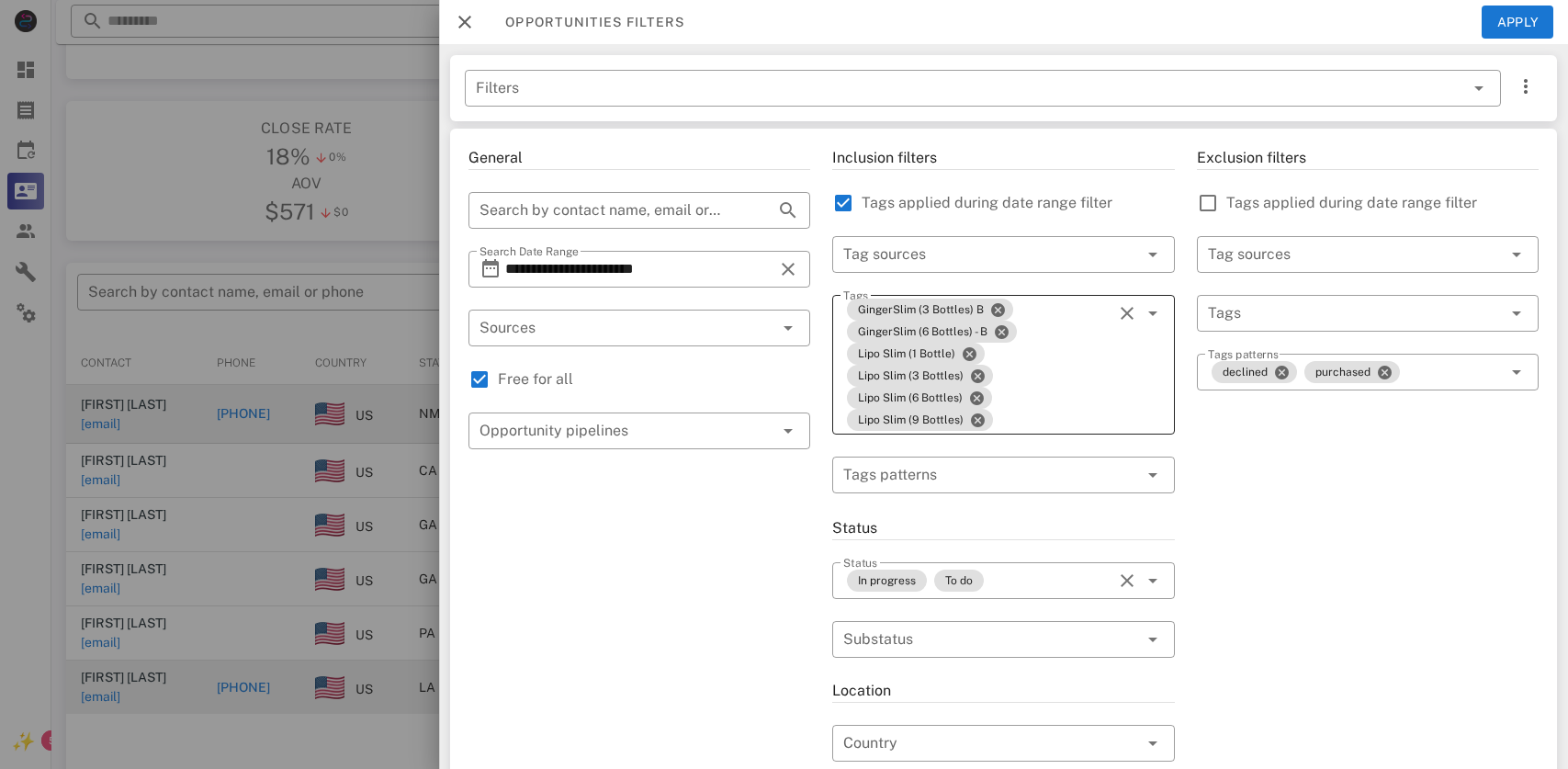 click on "GingerSlim (3 Bottles) B GingerSlim (6 Bottles) - B Lipo Slim (1 Bottle) Lipo Slim (3 Bottles) Lipo Slim (6 Bottles) Lipo Slim (9 Bottles)" at bounding box center (977, 365) 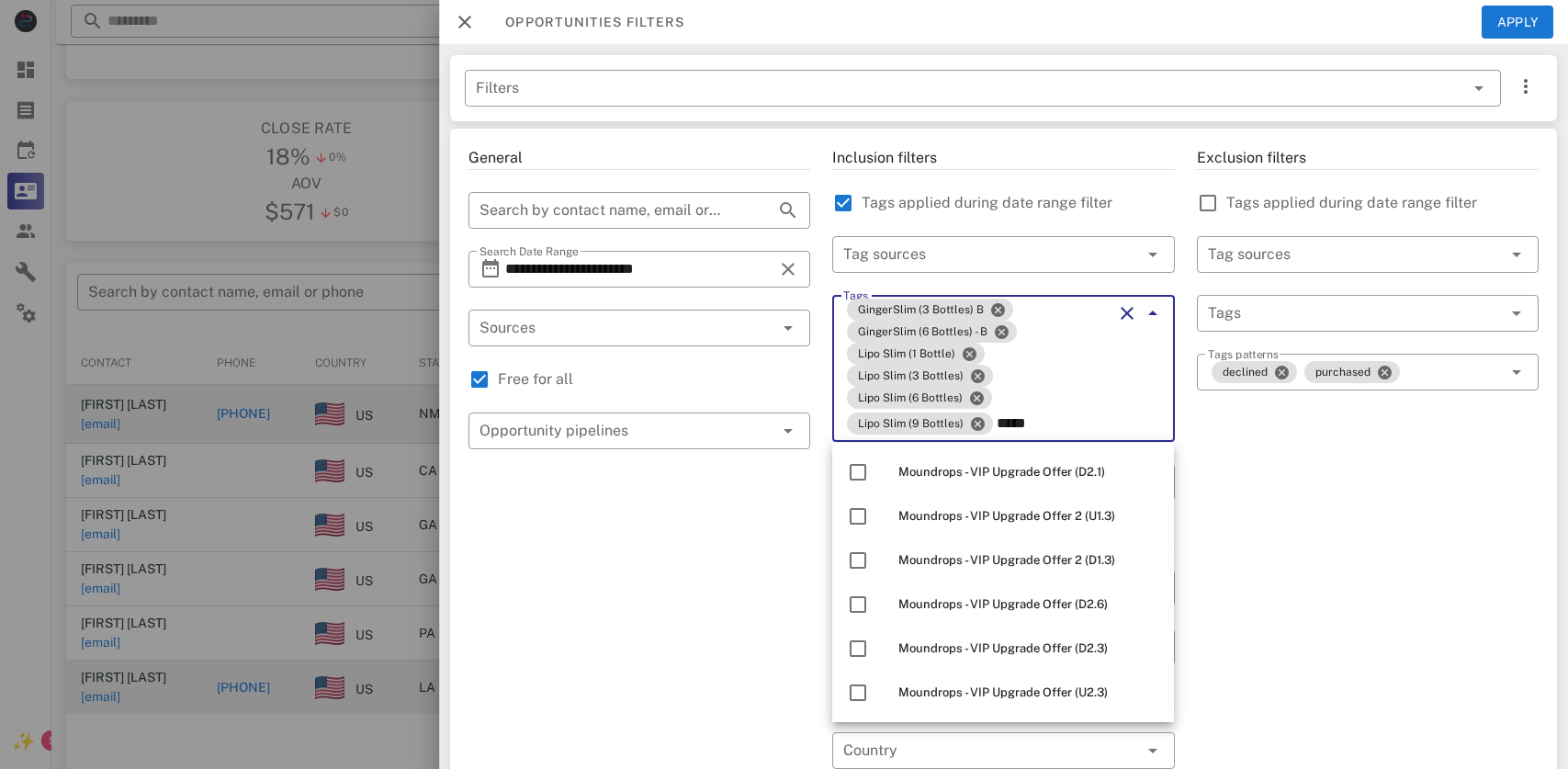 scroll, scrollTop: 0, scrollLeft: 0, axis: both 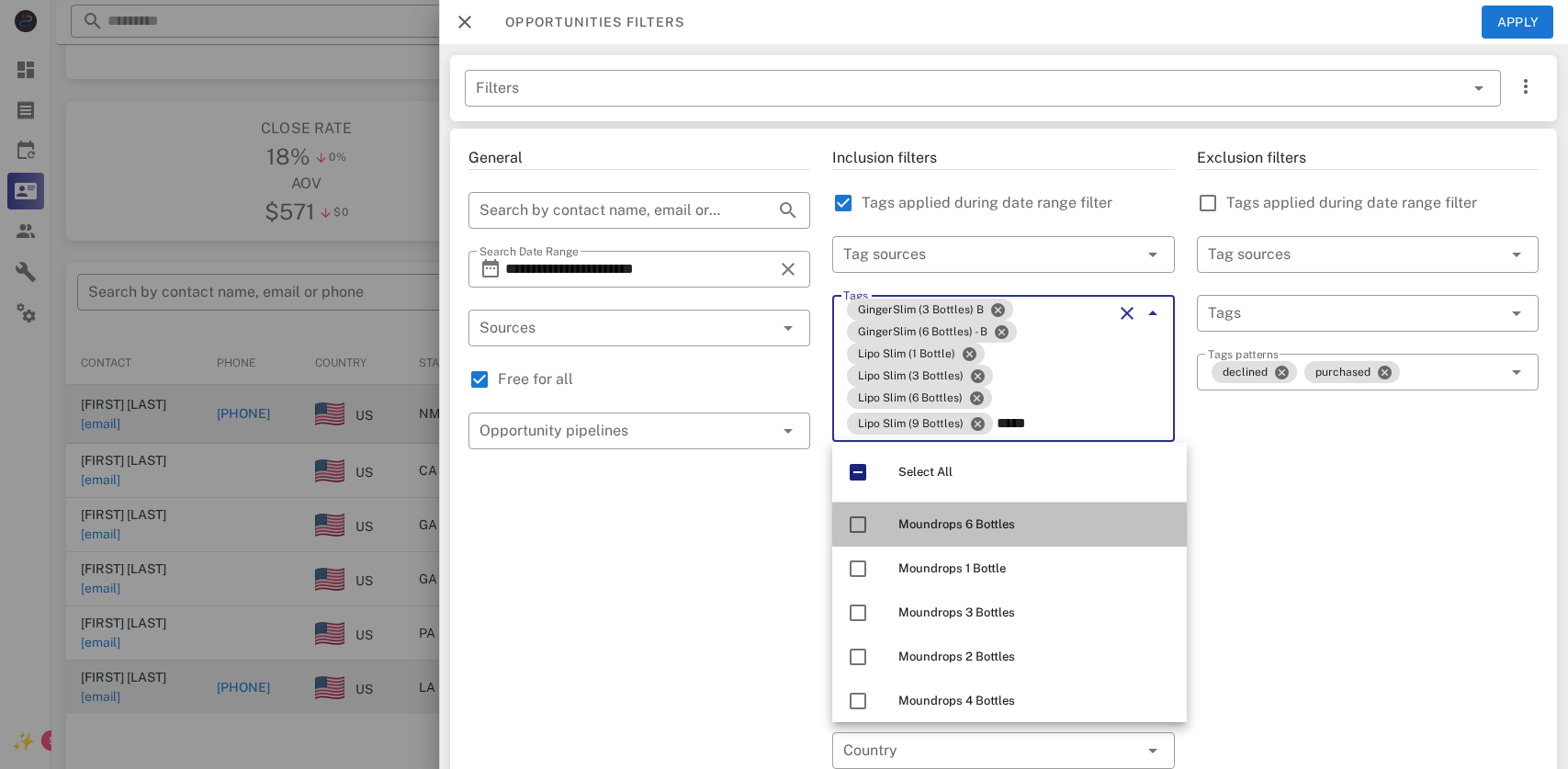 click on "Moundrops 6 Bottles" at bounding box center [1035, 525] 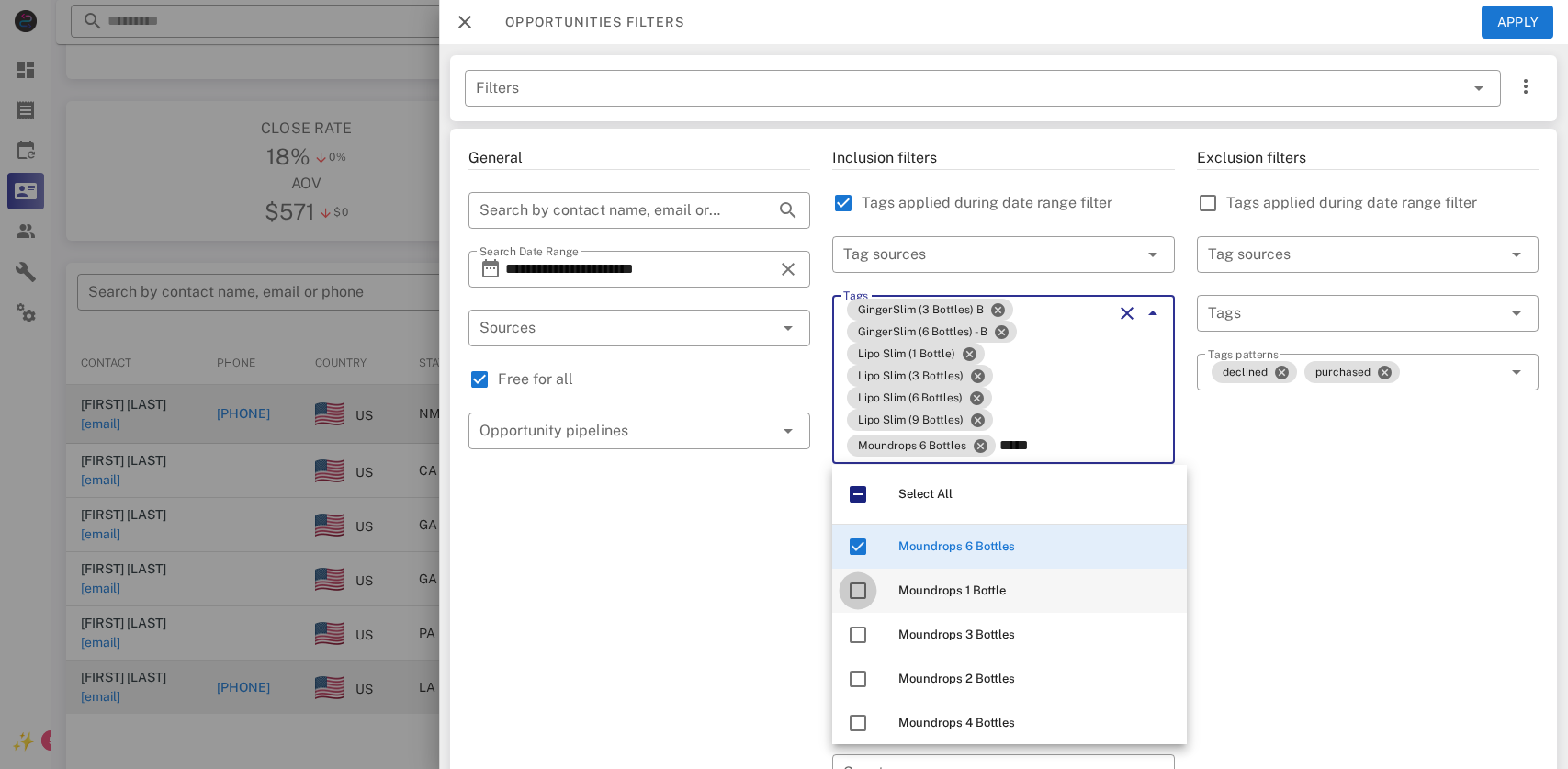 click at bounding box center [858, 591] 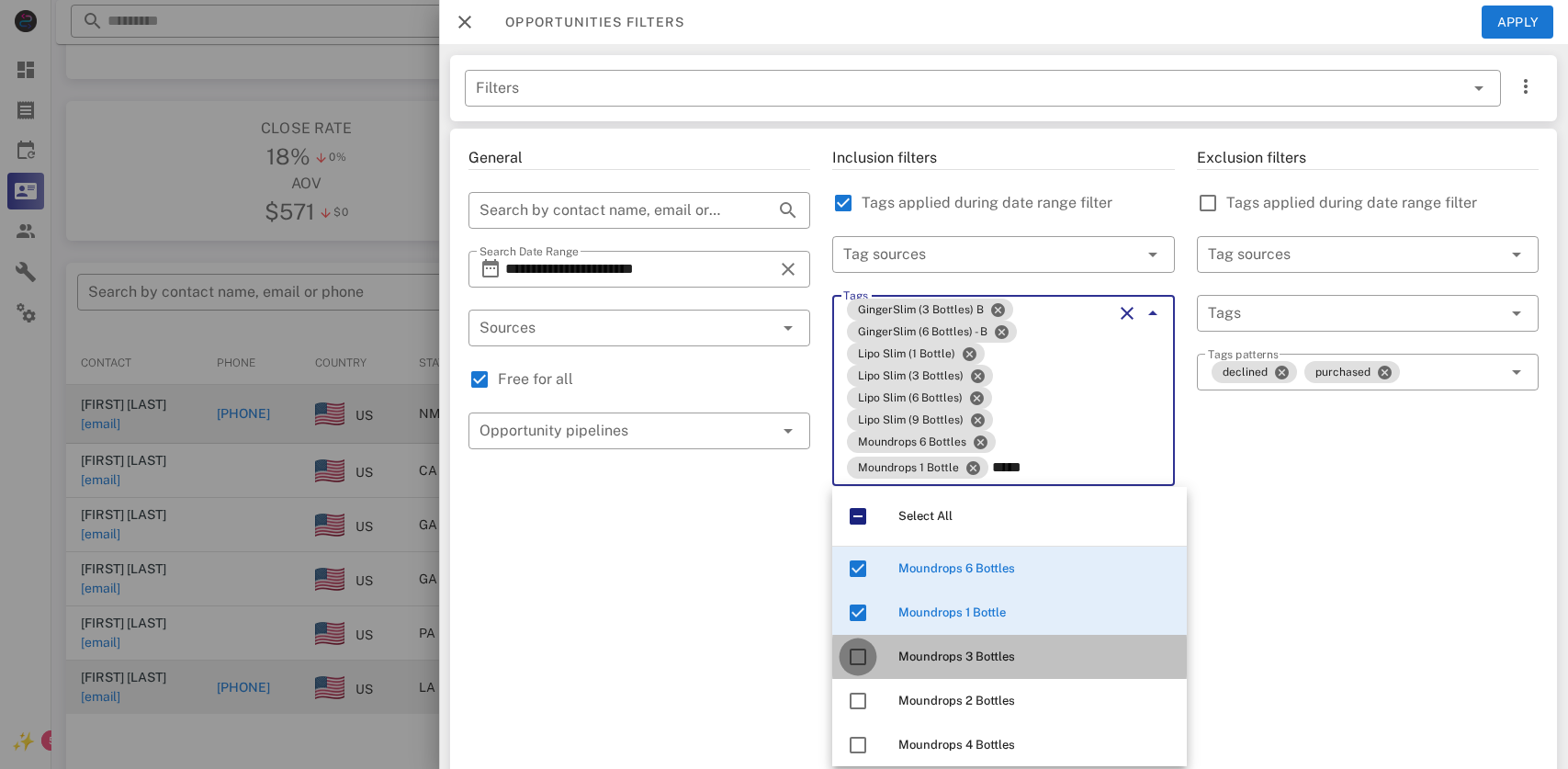 click at bounding box center [858, 657] 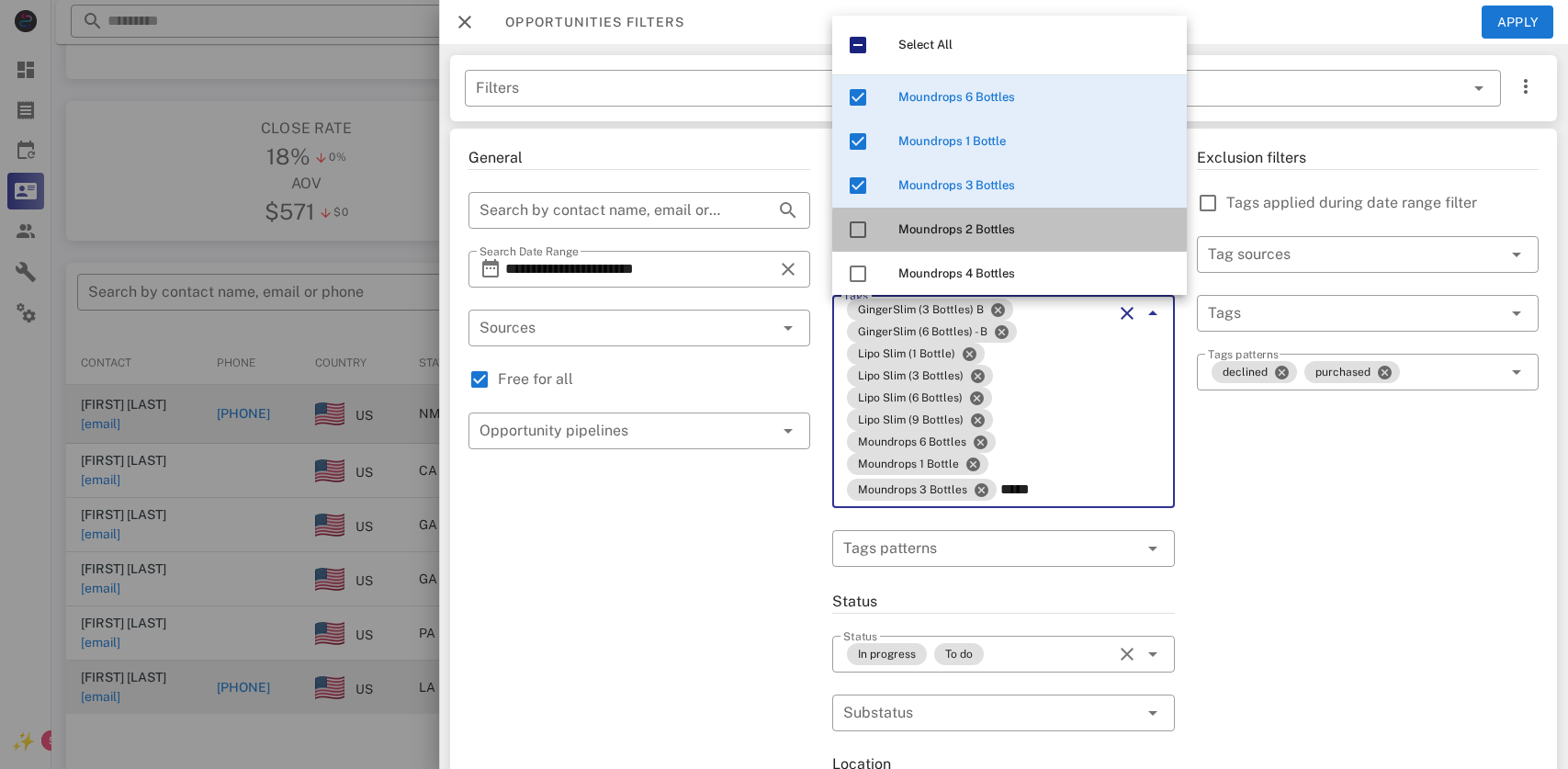 click on "Moundrops 2 Bottles" at bounding box center [956, 229] 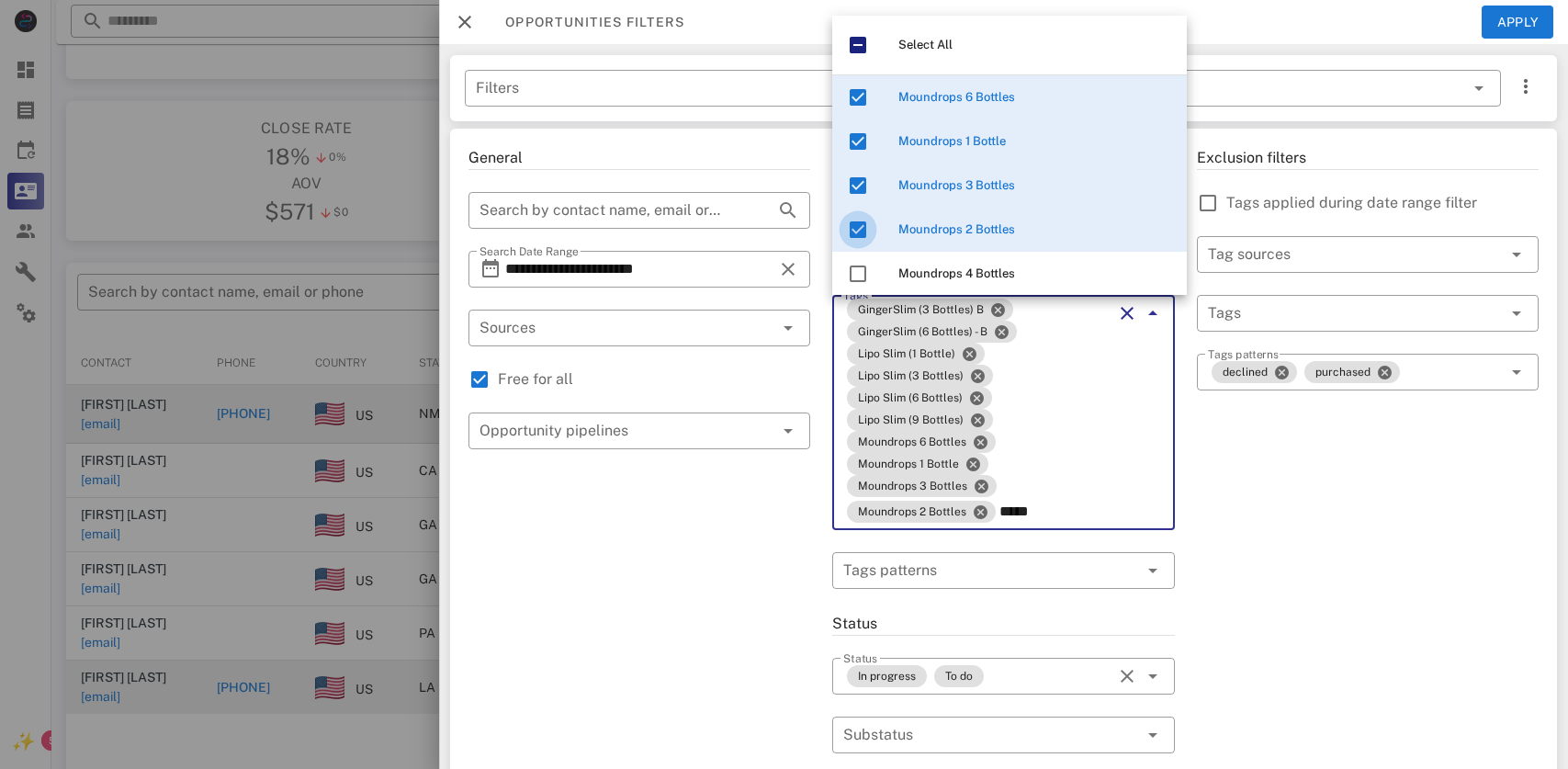 click at bounding box center (858, 230) 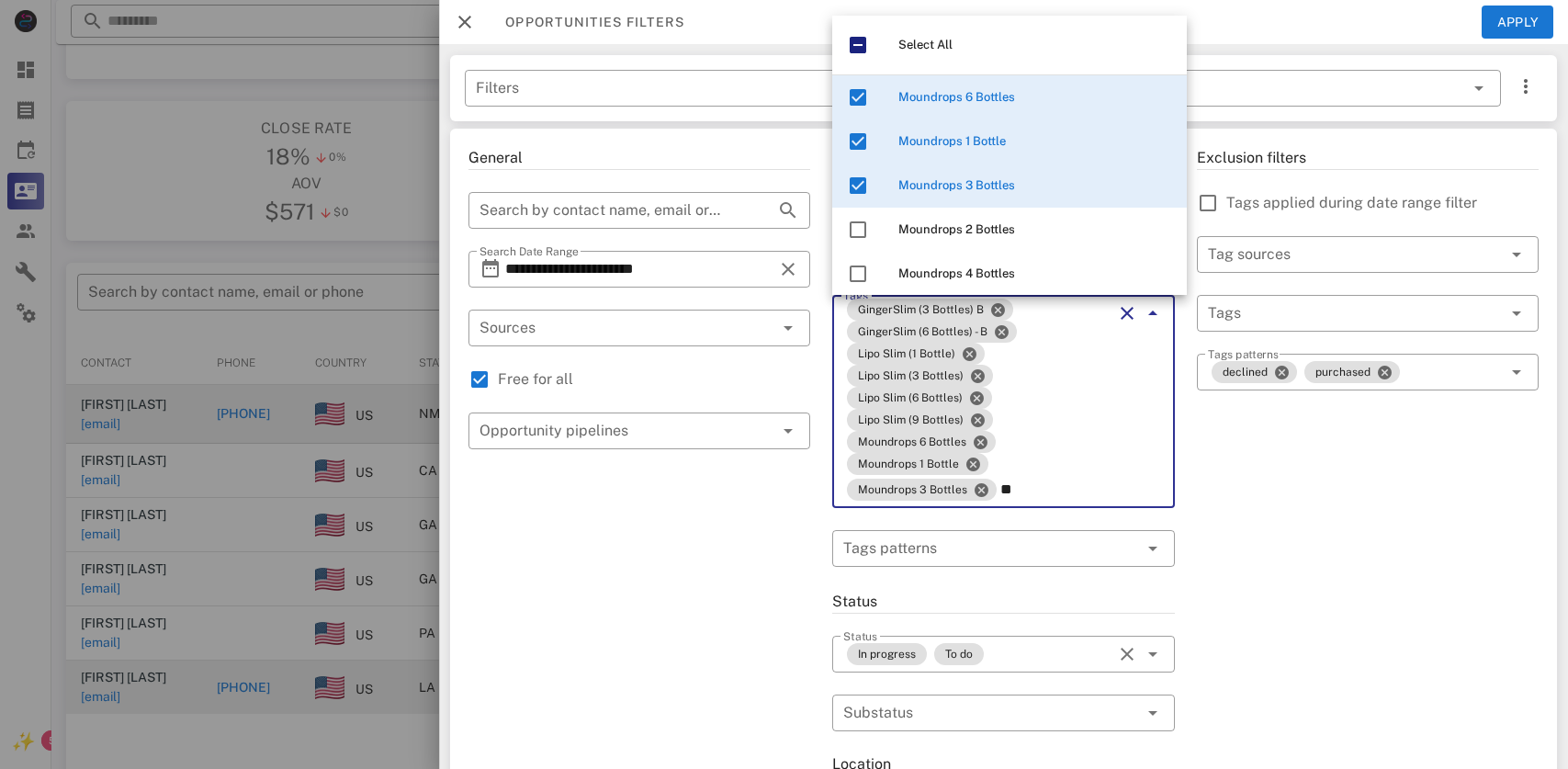 type on "*" 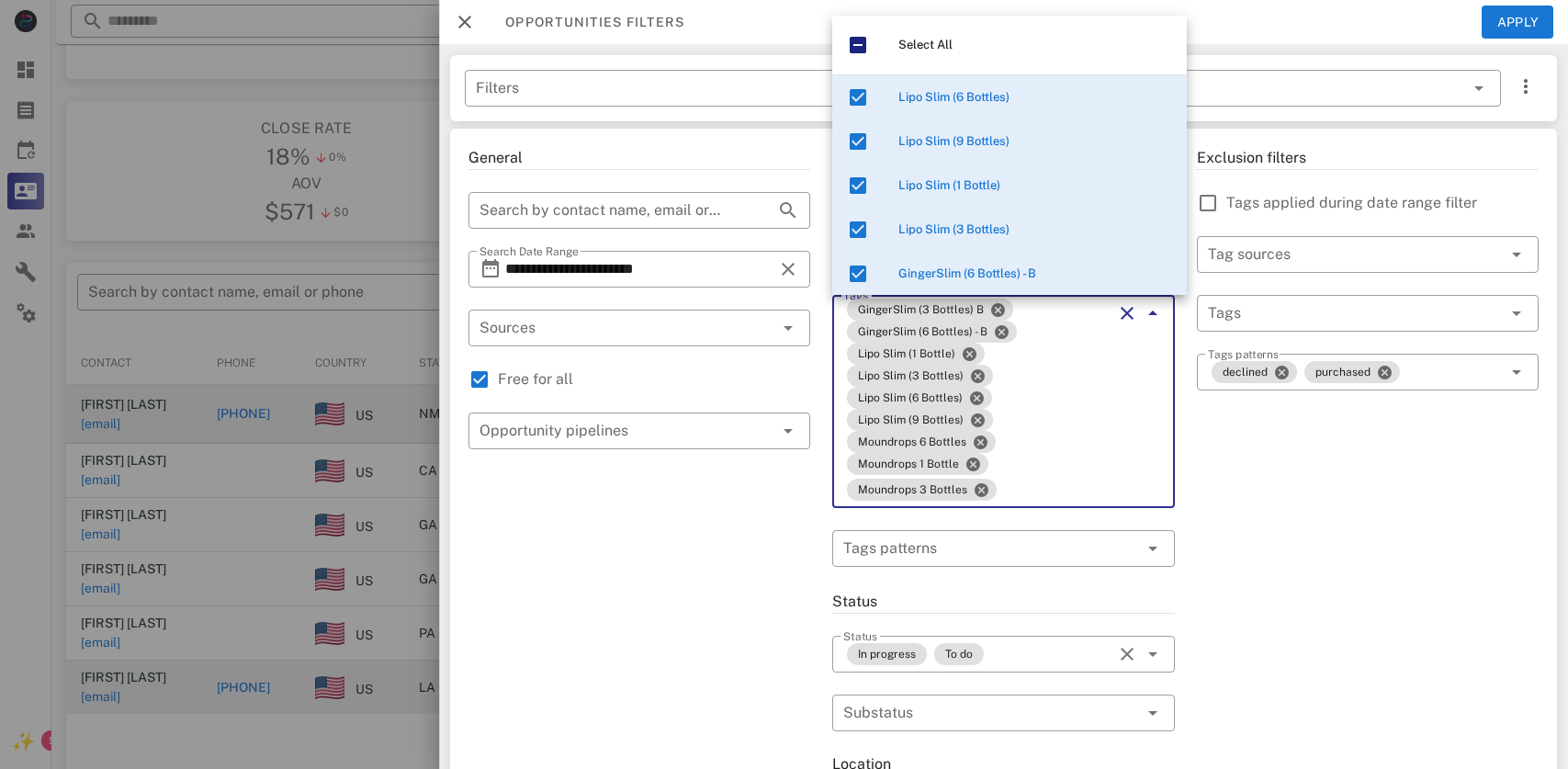 click on "Exclusion filters Tags applied during date range filter ​ Tag sources ​ Tags ​ Tags patterns declined  purchased" at bounding box center (1368, 740) 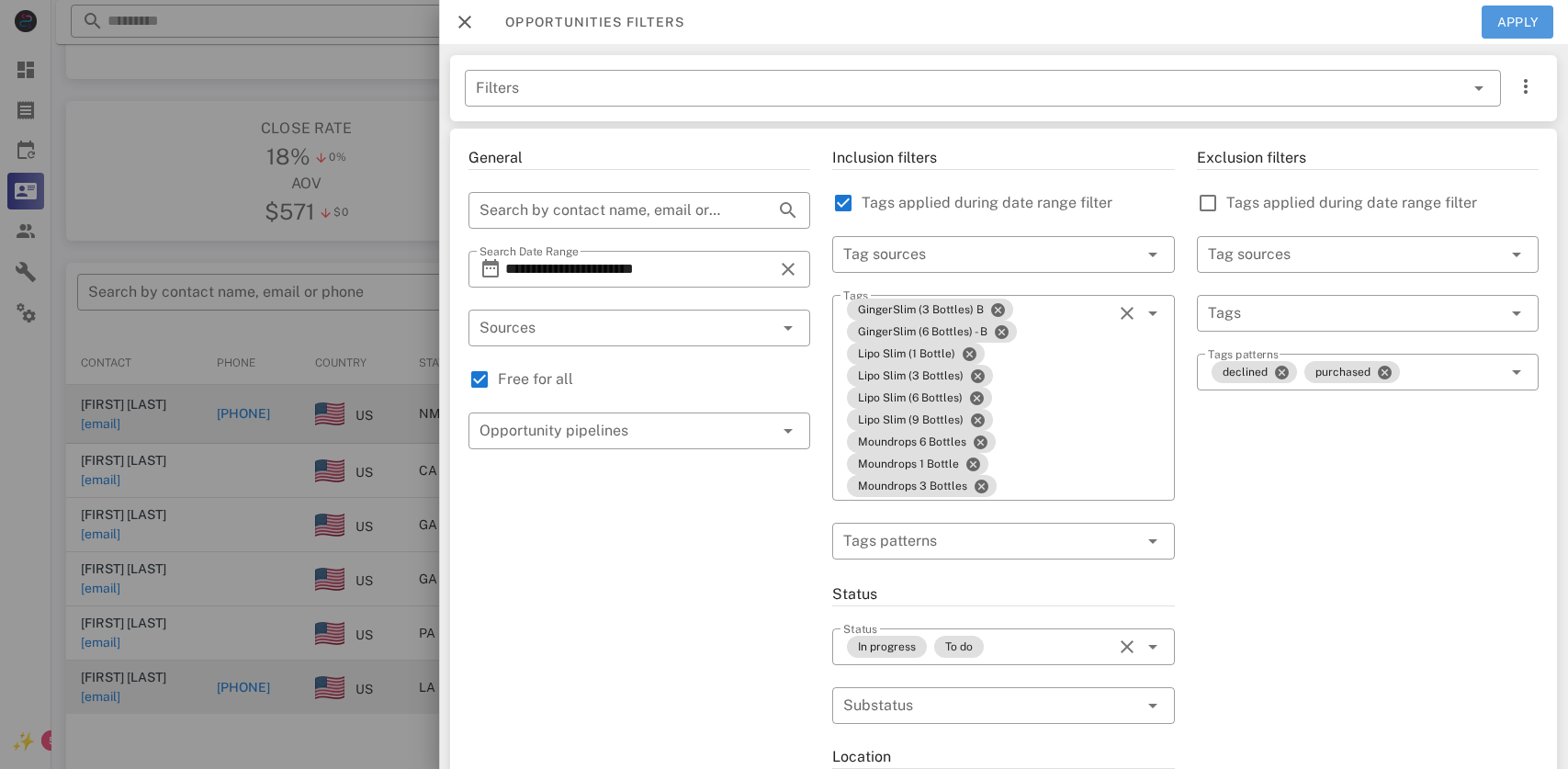 click on "Apply" at bounding box center [1517, 22] 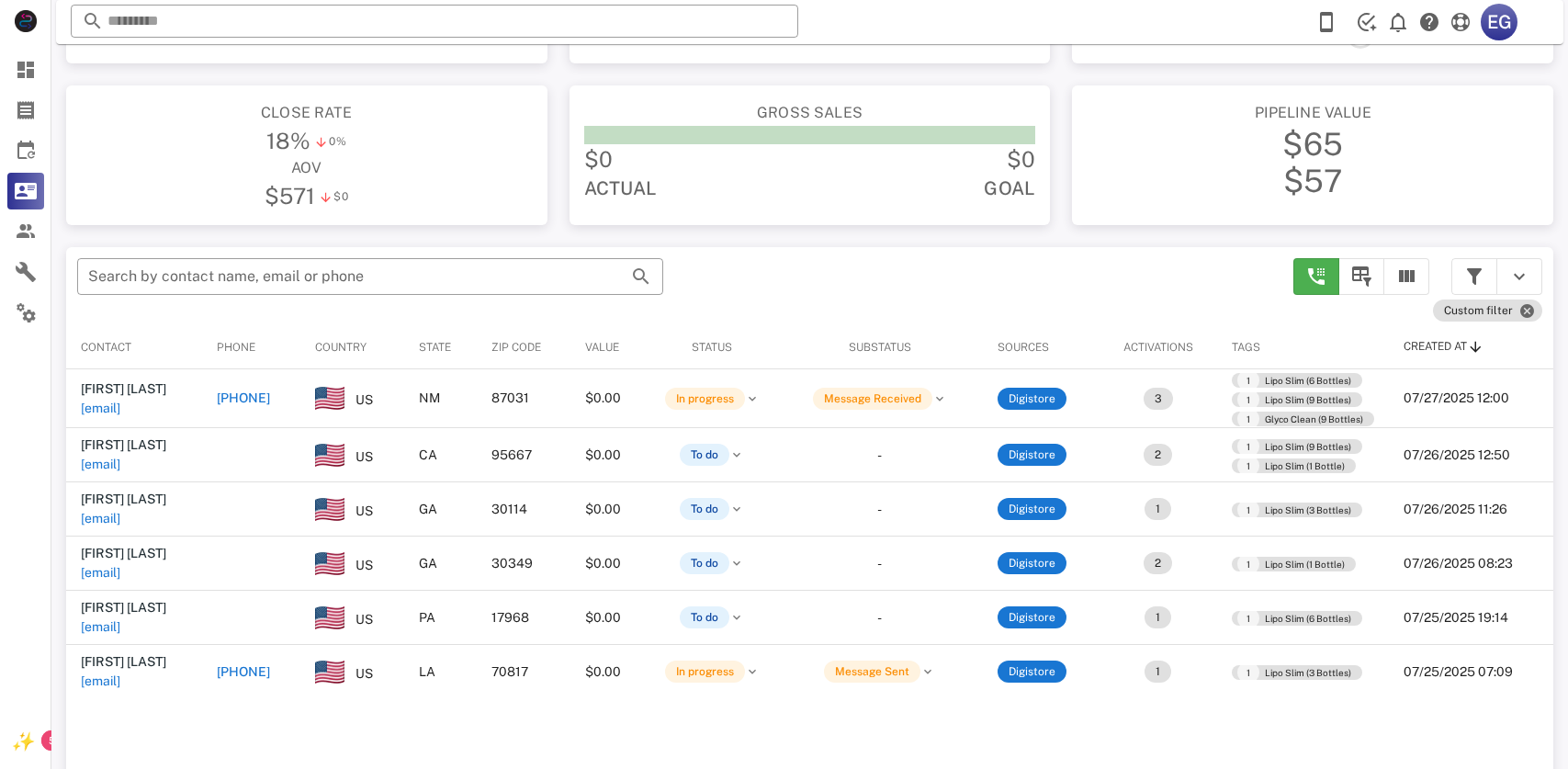 scroll, scrollTop: 151, scrollLeft: 0, axis: vertical 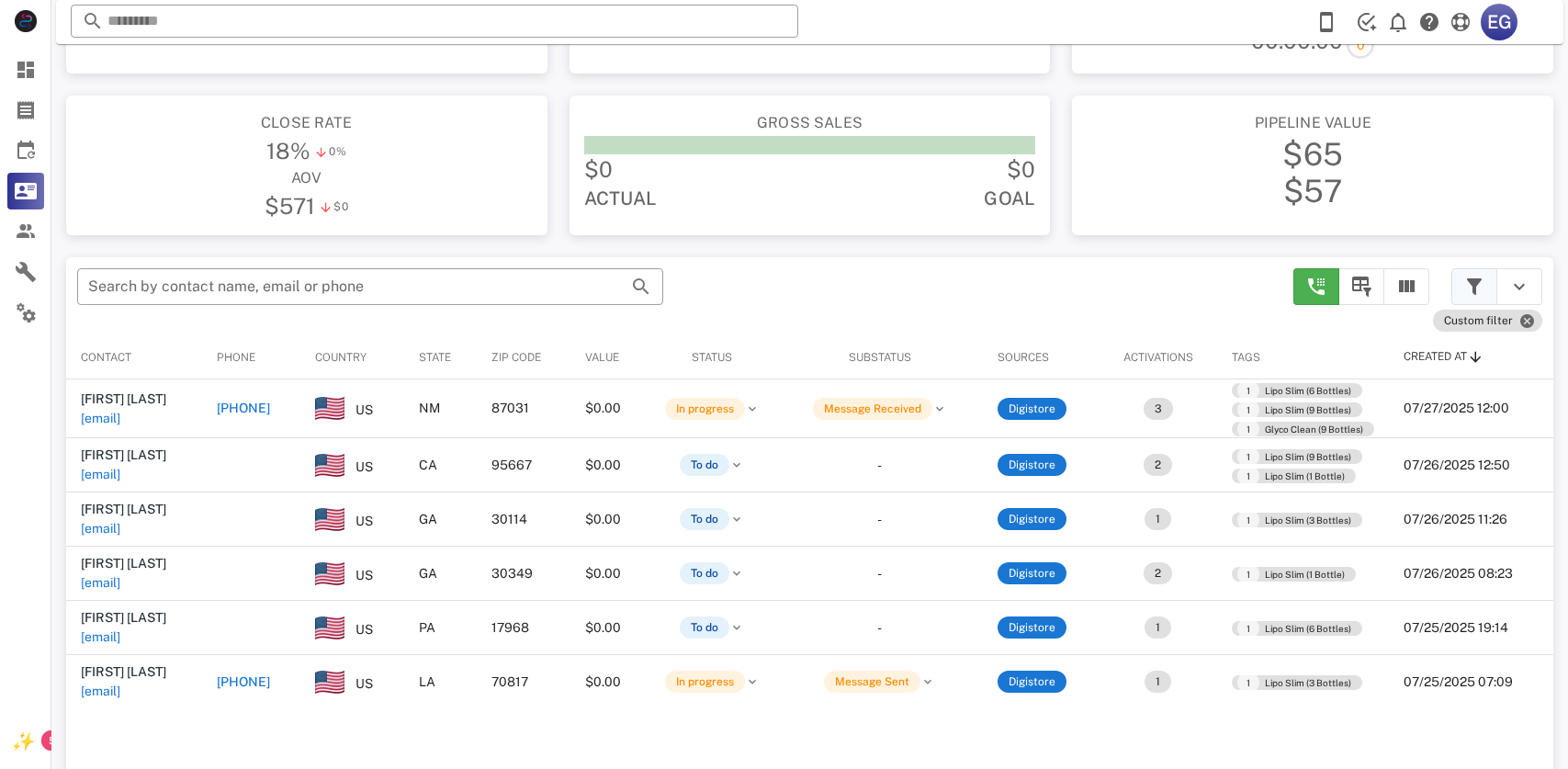 click at bounding box center [1474, 287] 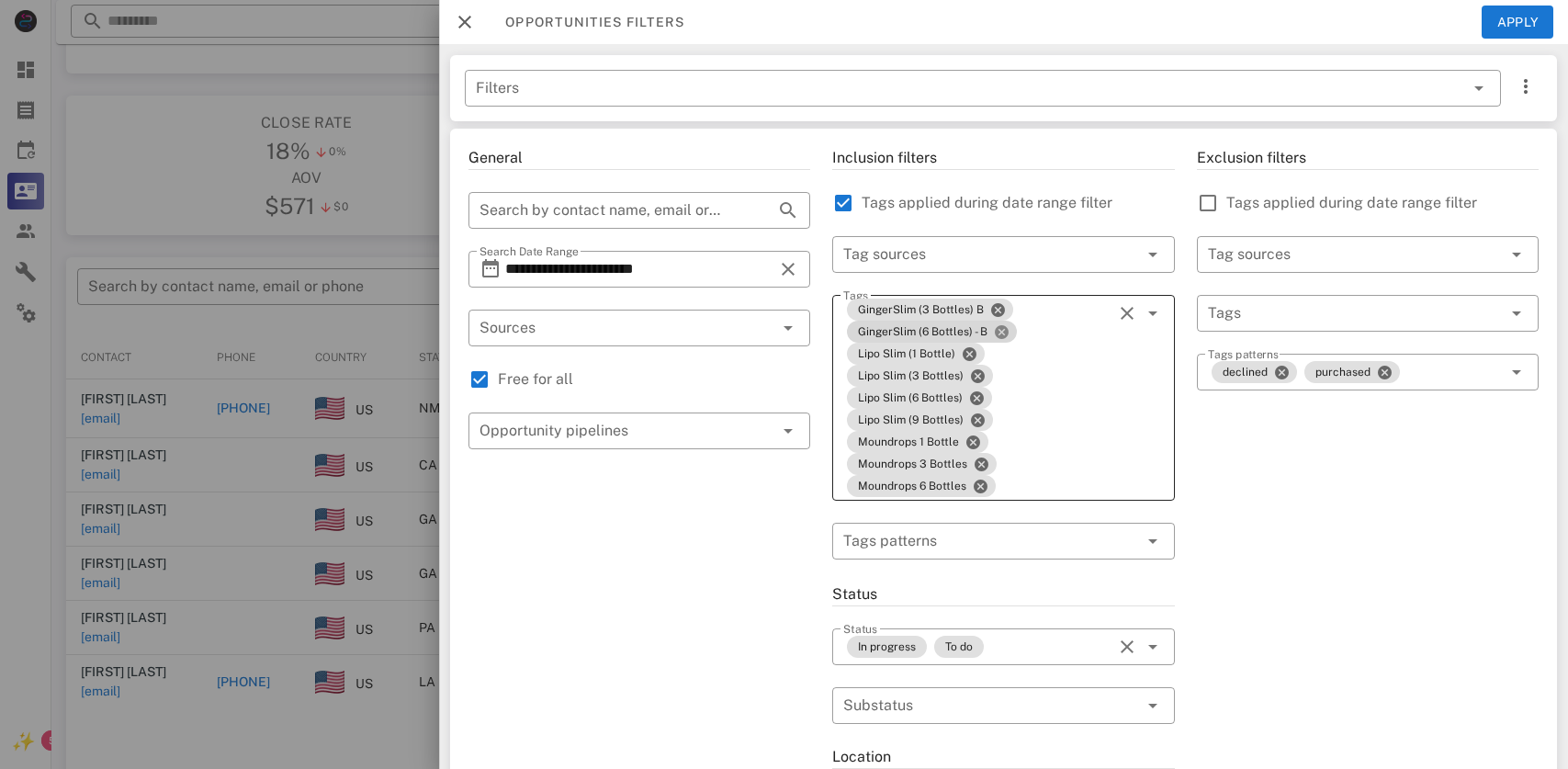 click at bounding box center (1001, 332) 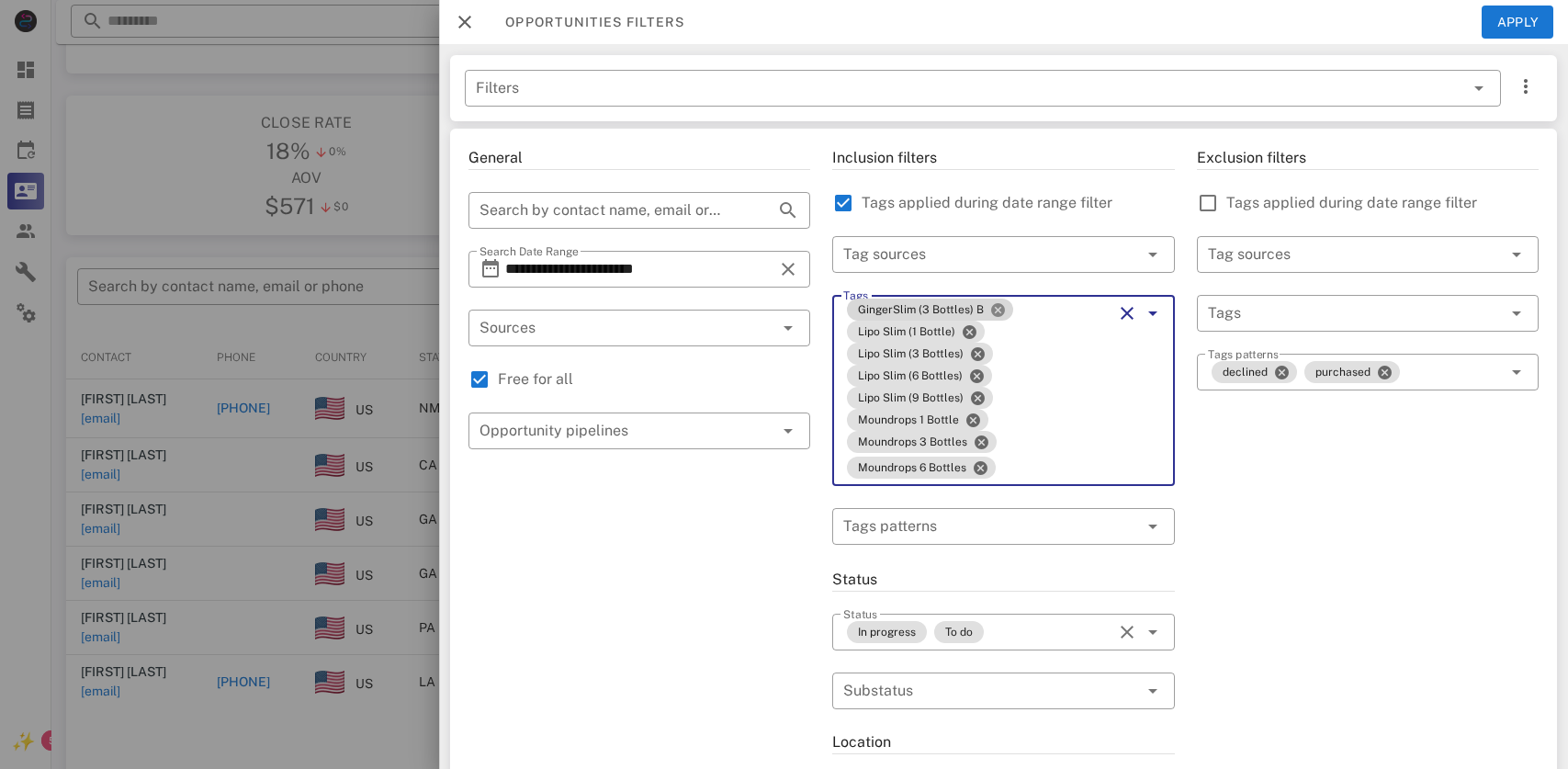 click at bounding box center [998, 310] 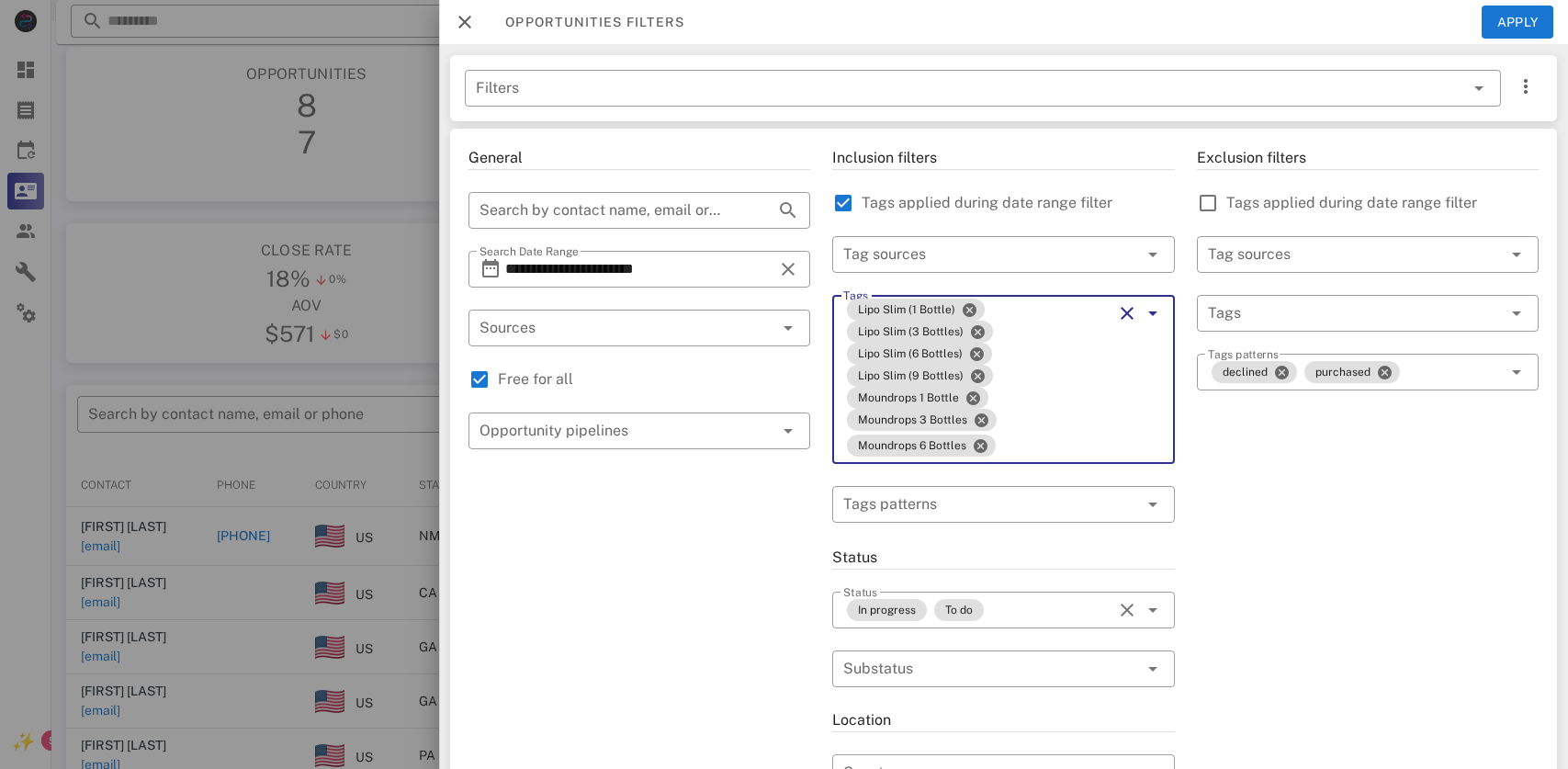 scroll, scrollTop: 0, scrollLeft: 0, axis: both 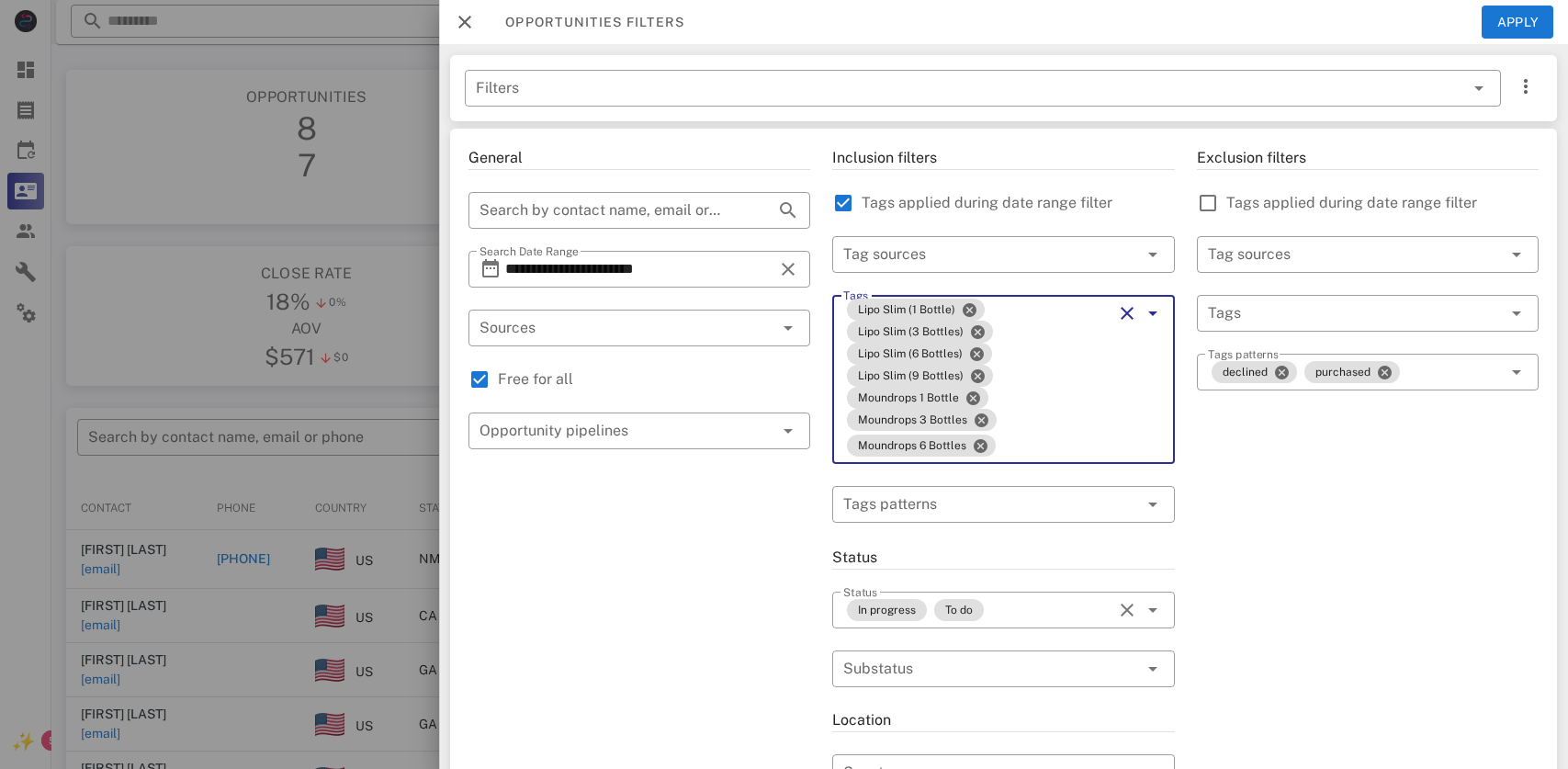 click on "Exclusion filters Tags applied during date range filter ​ Tag sources ​ Tags ​ Tags patterns declined  purchased" at bounding box center [1368, 718] 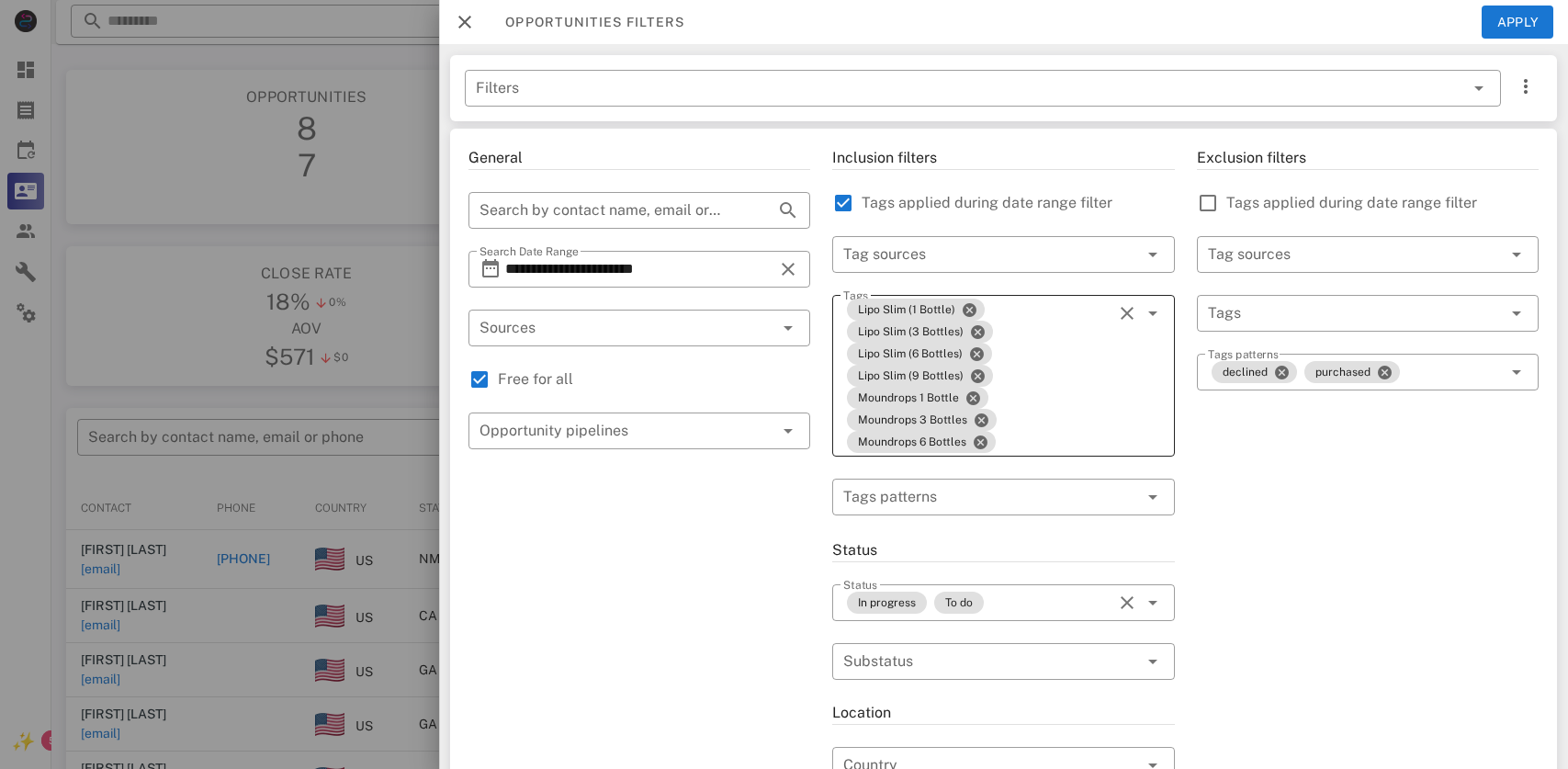 click on "Lipo Slim (1 Bottle) Lipo Slim (3 Bottles) Lipo Slim (6 Bottles) Lipo Slim (9 Bottles) Moundrops 1 Bottle Moundrops 3 Bottles Moundrops 6 Bottles" at bounding box center (977, 376) 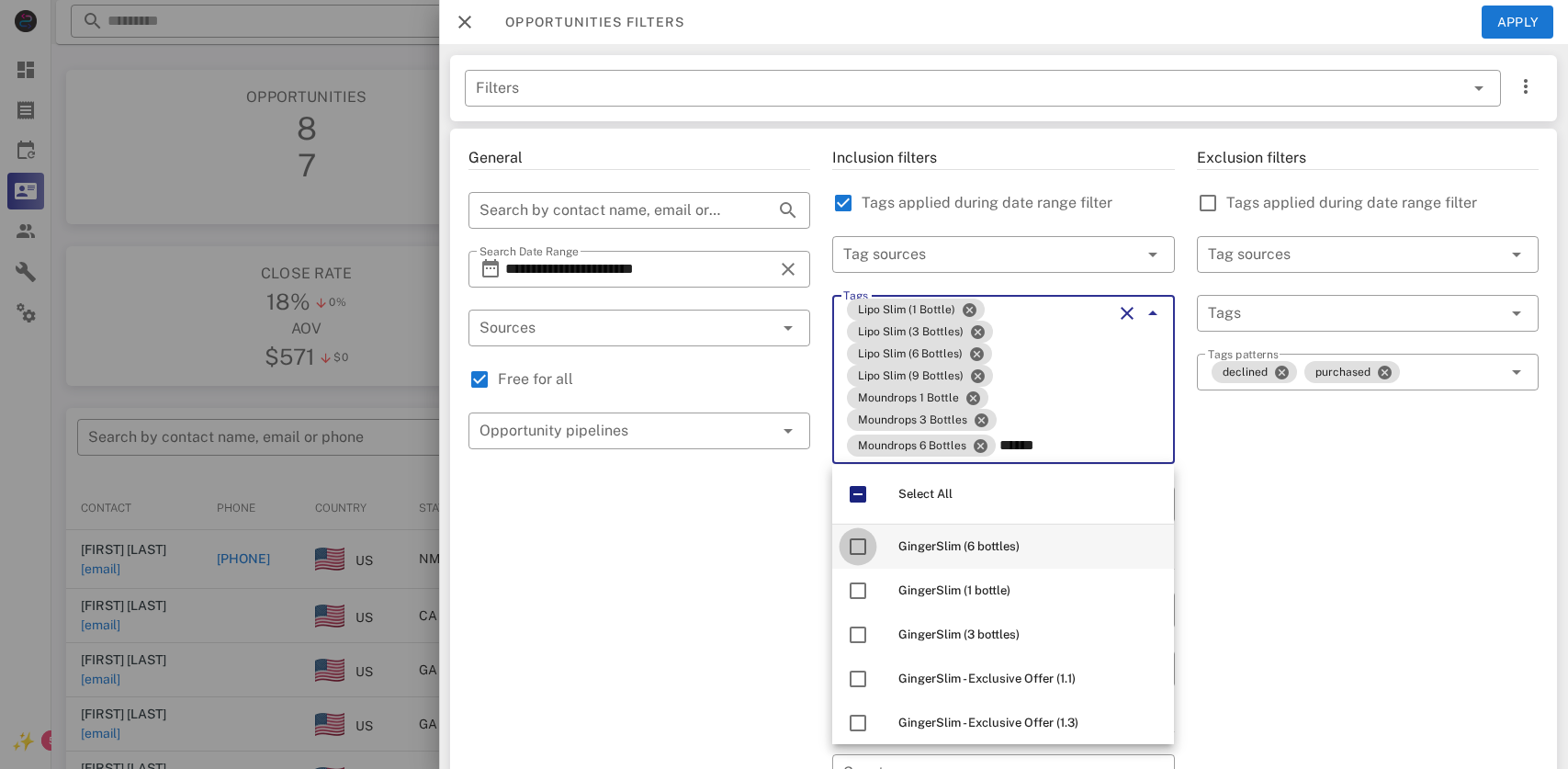 click at bounding box center (858, 547) 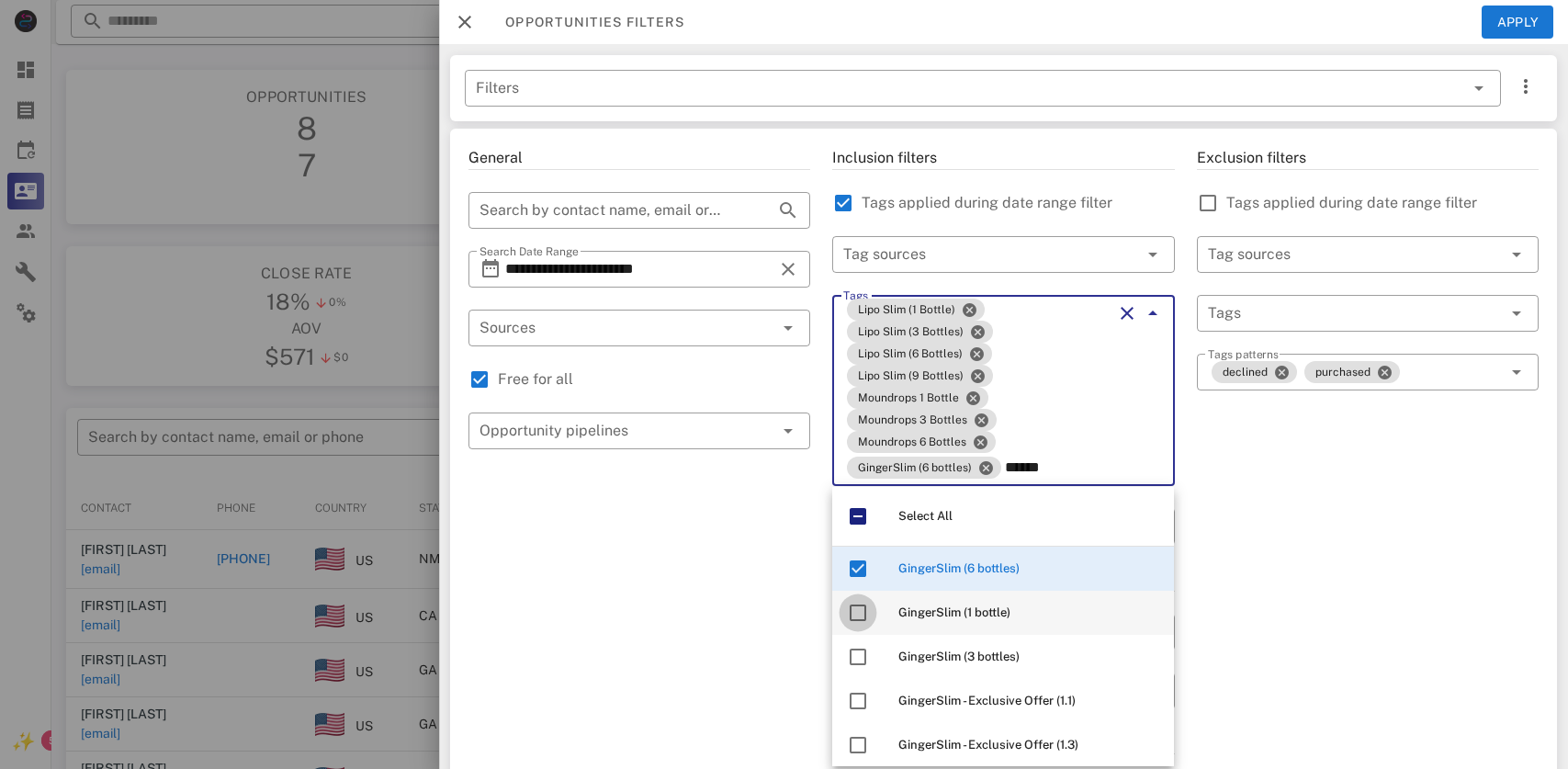 click at bounding box center [858, 613] 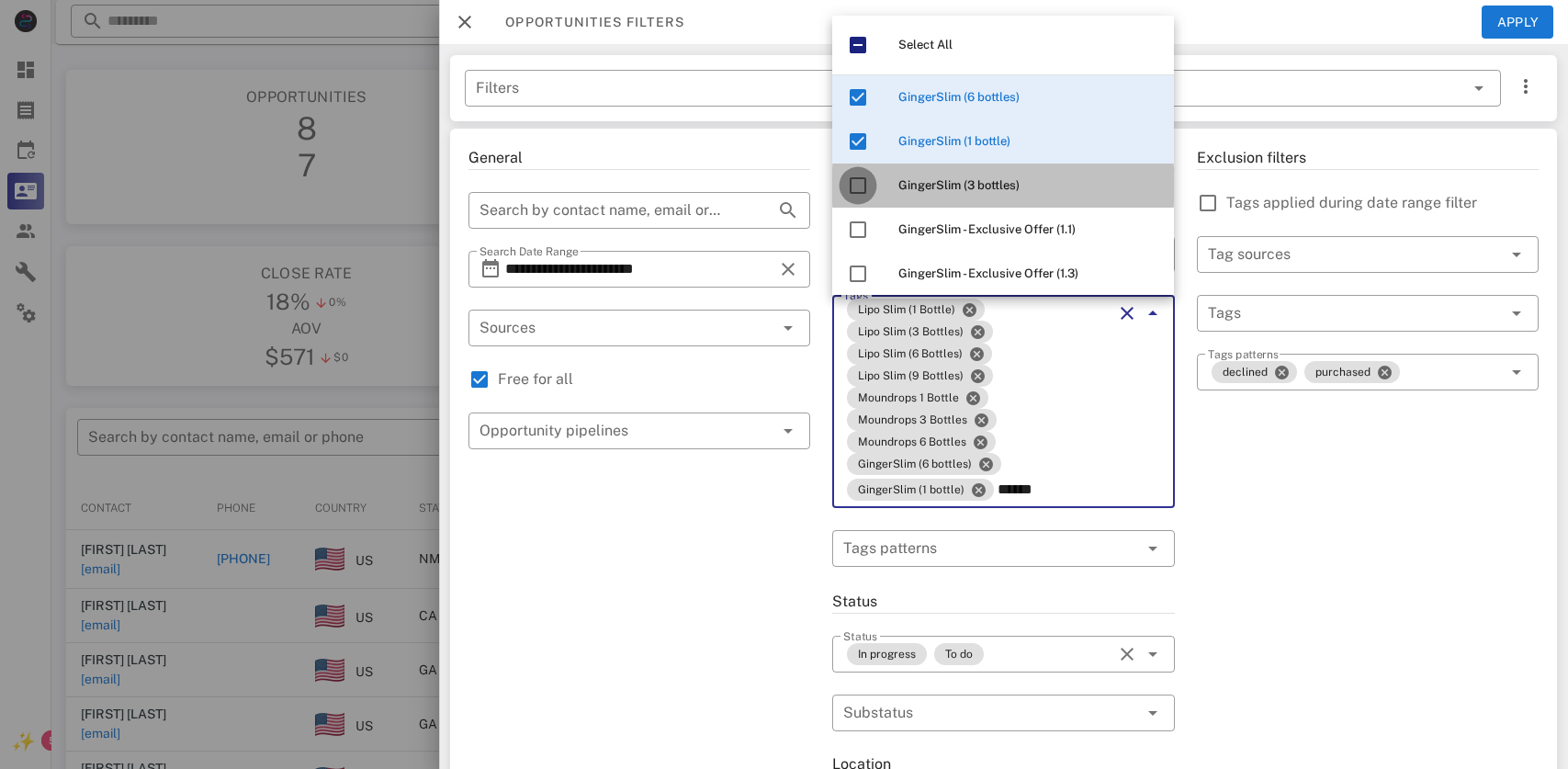 click at bounding box center [858, 186] 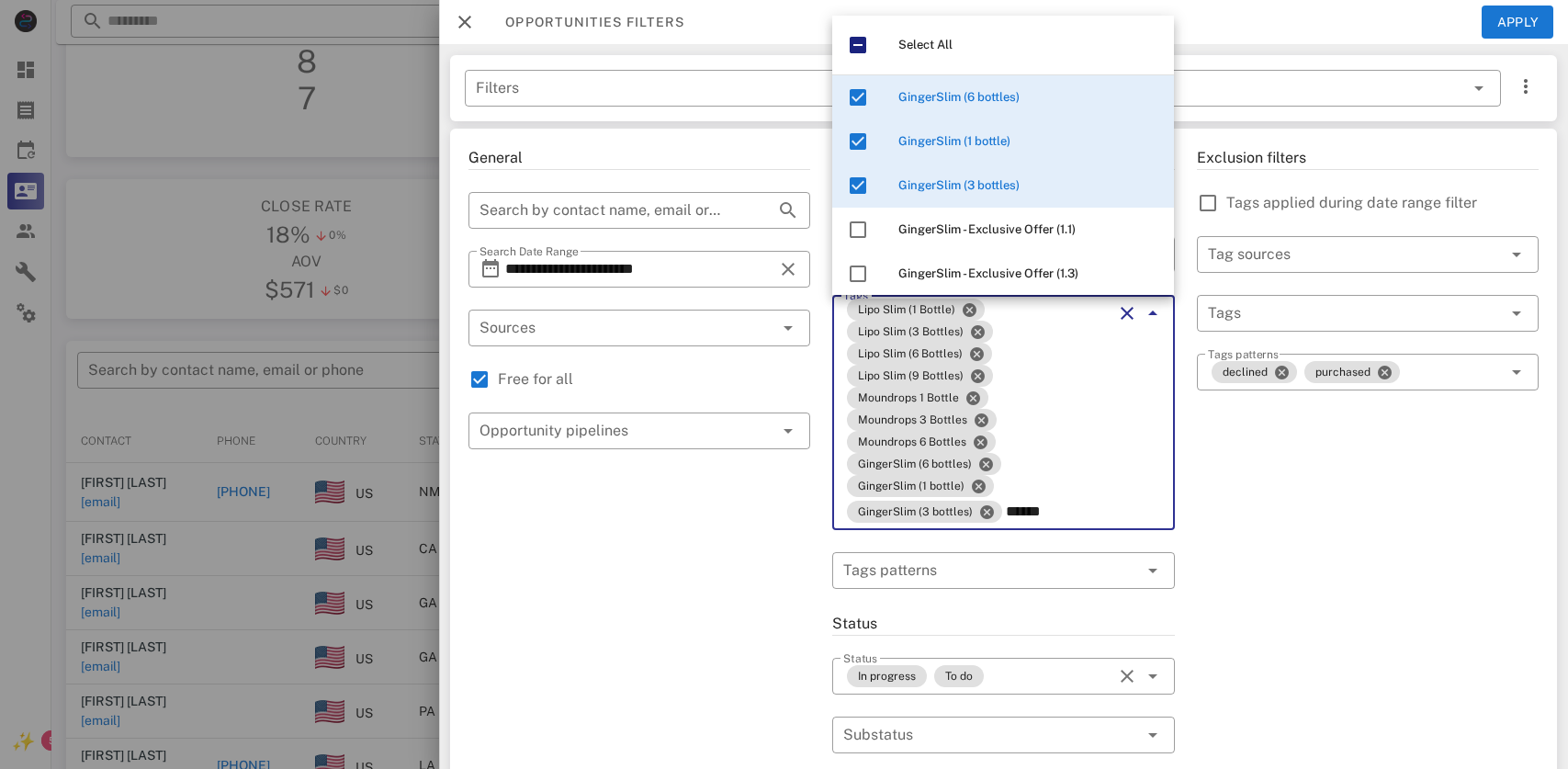 scroll, scrollTop: 84, scrollLeft: 0, axis: vertical 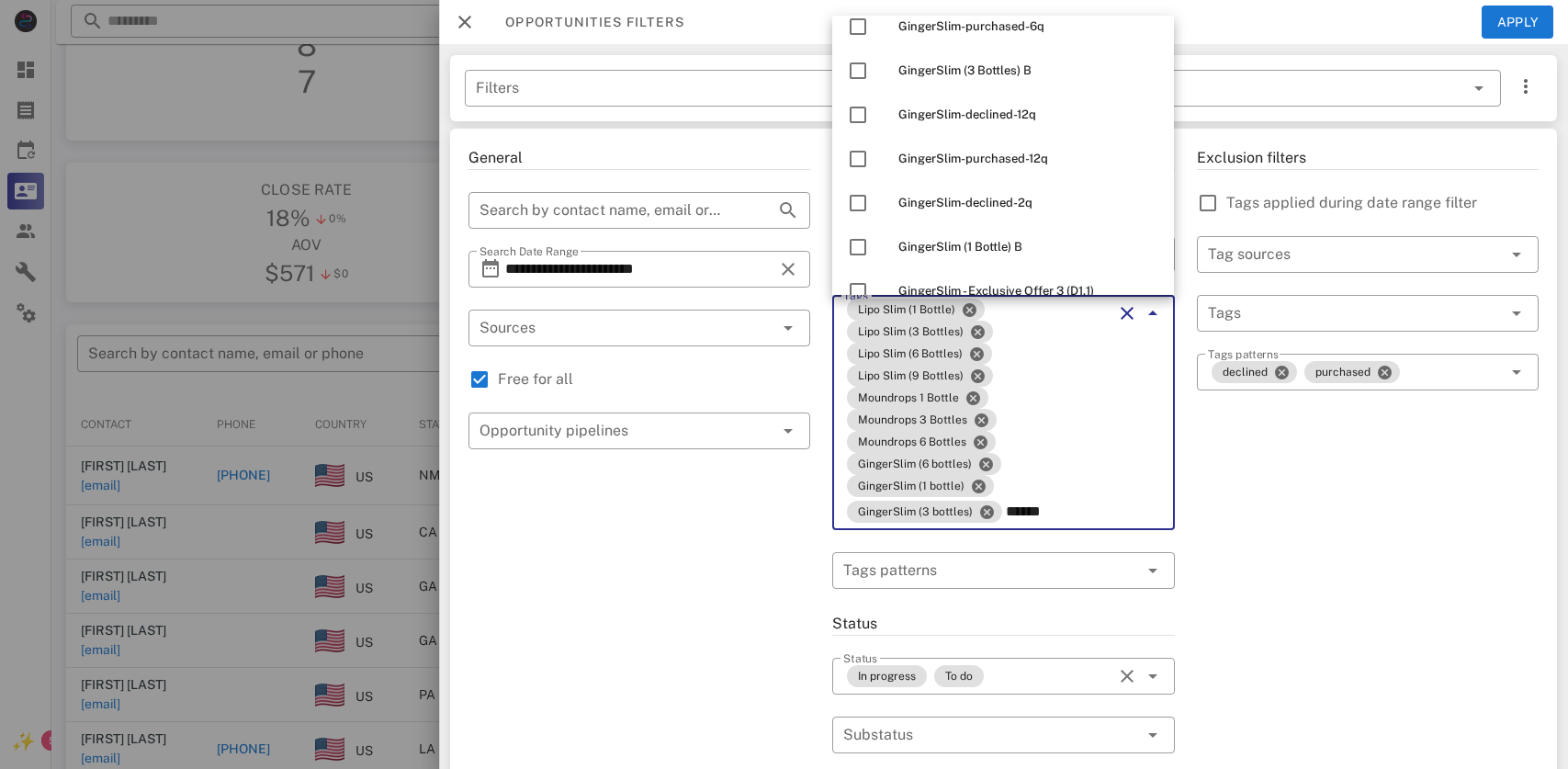 type on "******" 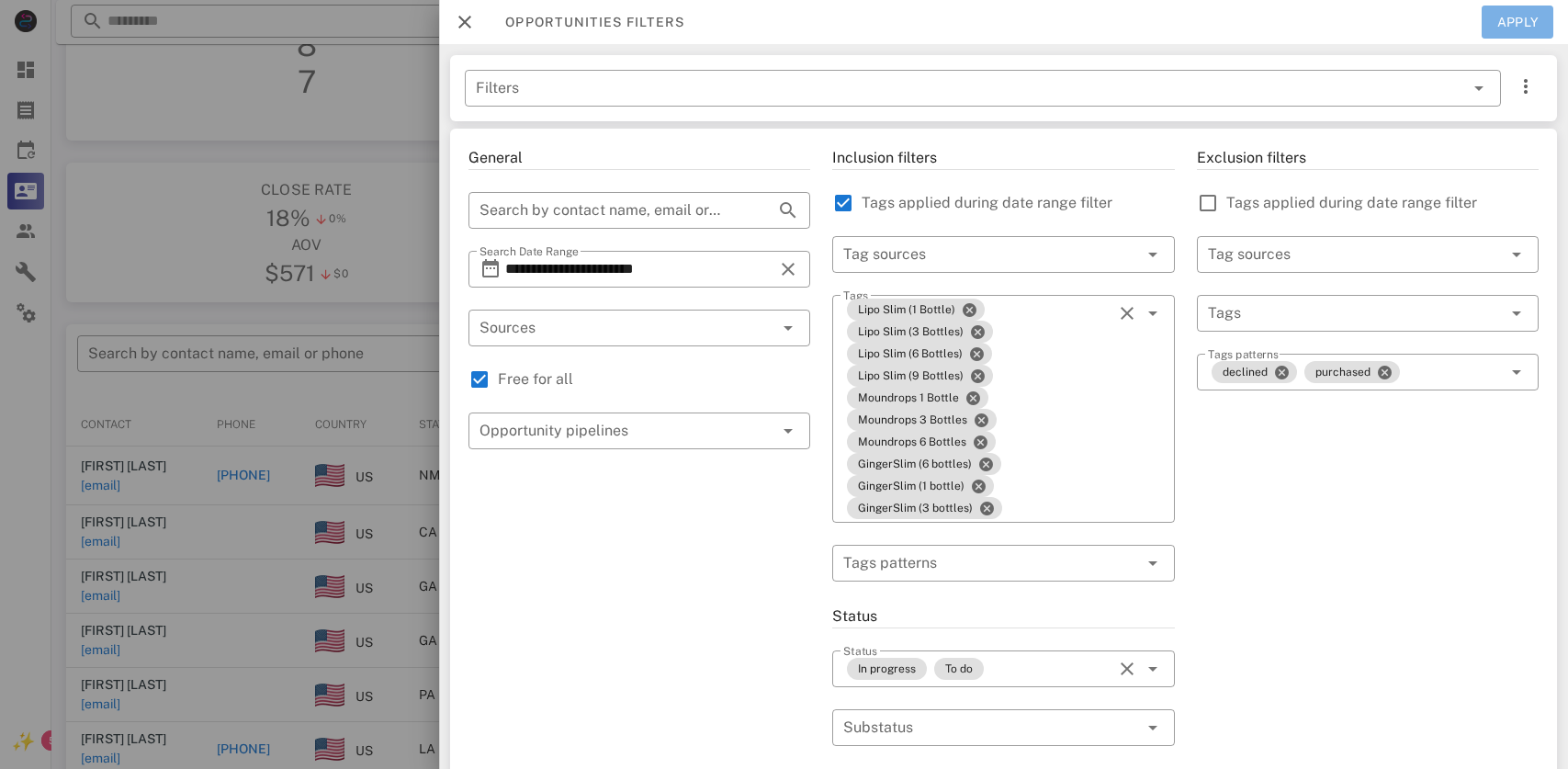 click on "Apply" at bounding box center (1517, 22) 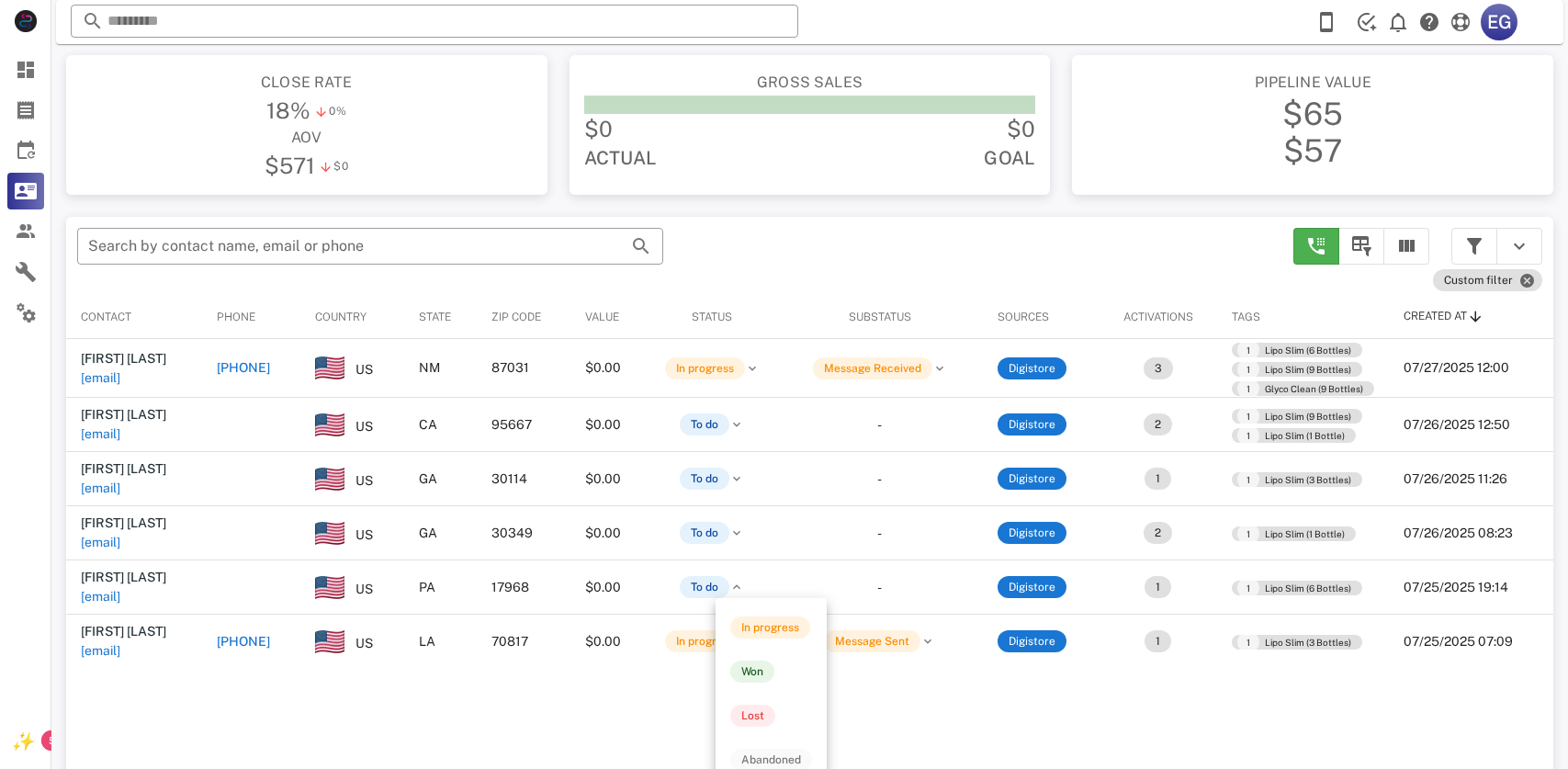 scroll, scrollTop: 169, scrollLeft: 0, axis: vertical 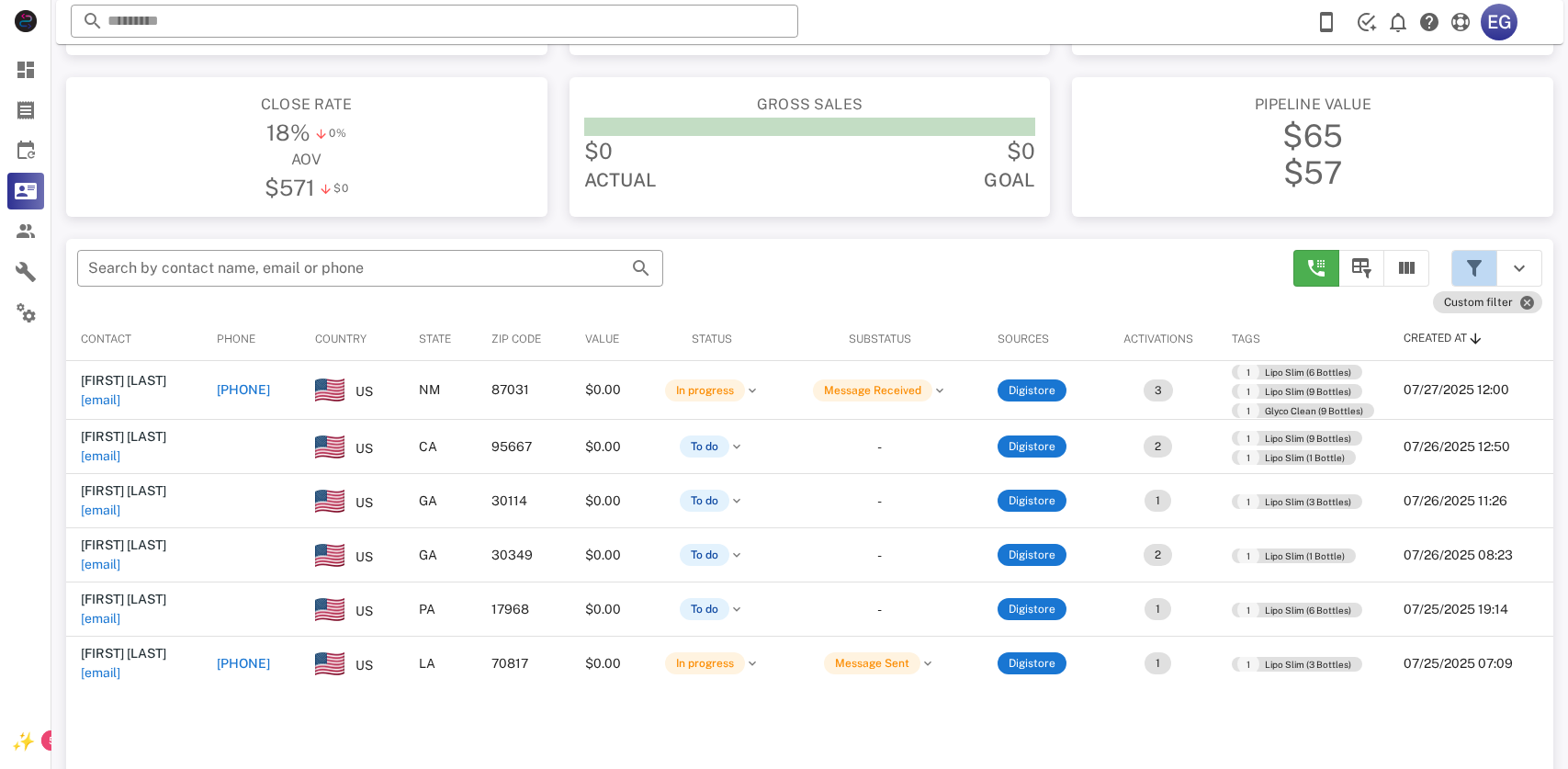 click at bounding box center (1474, 268) 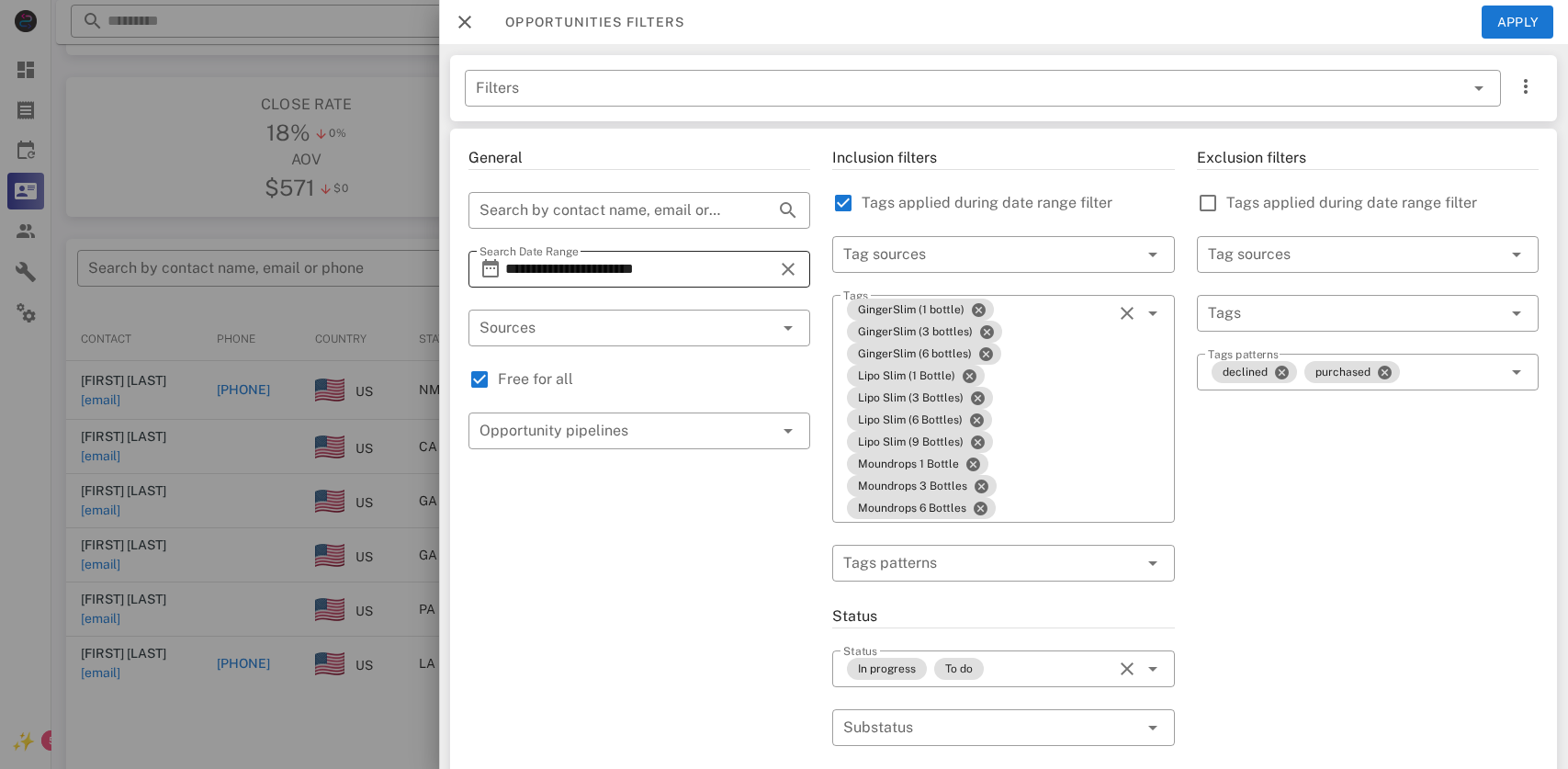 click on "**********" at bounding box center (639, 269) 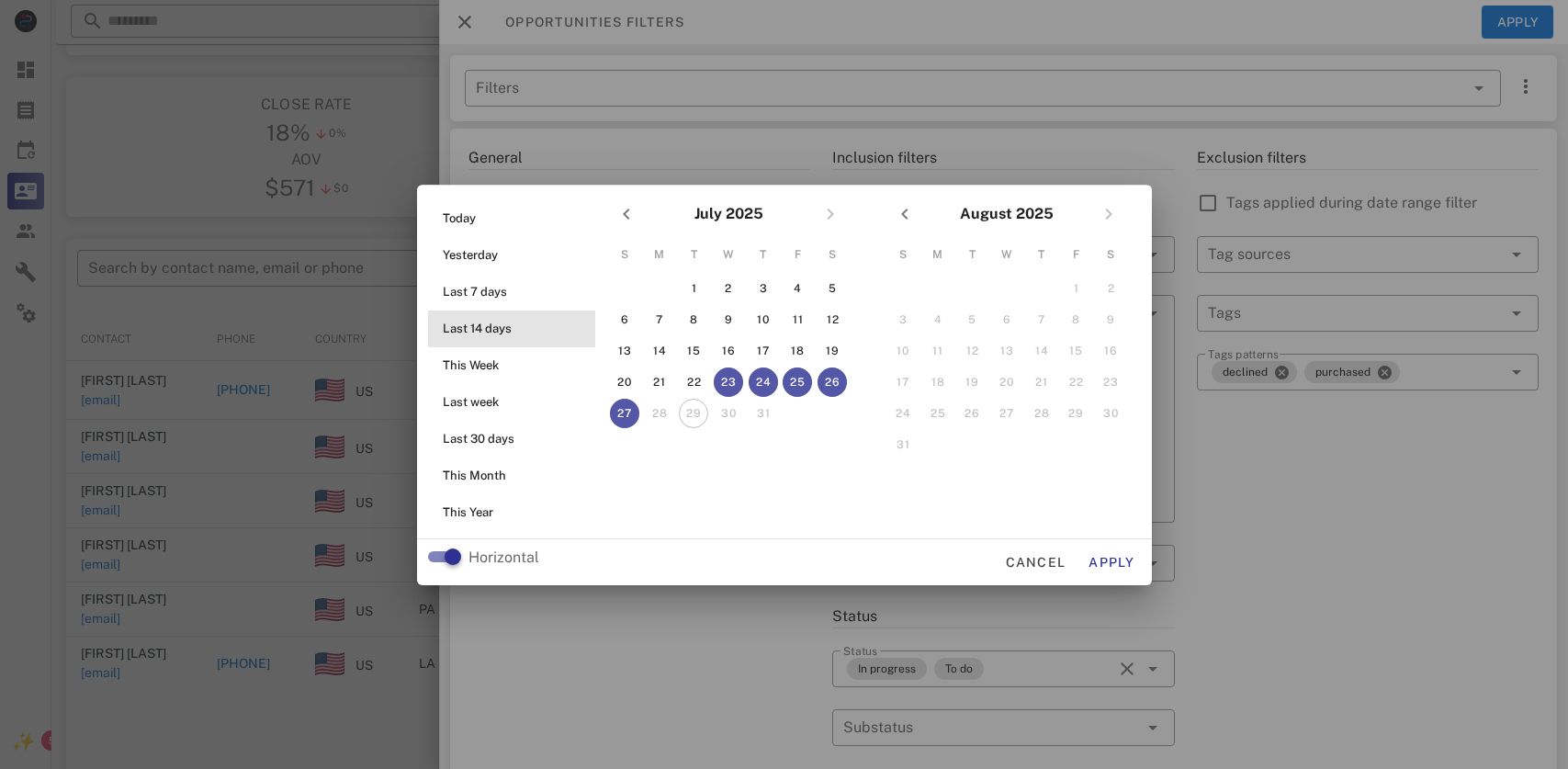 click on "Last 14 days" at bounding box center [517, 329] 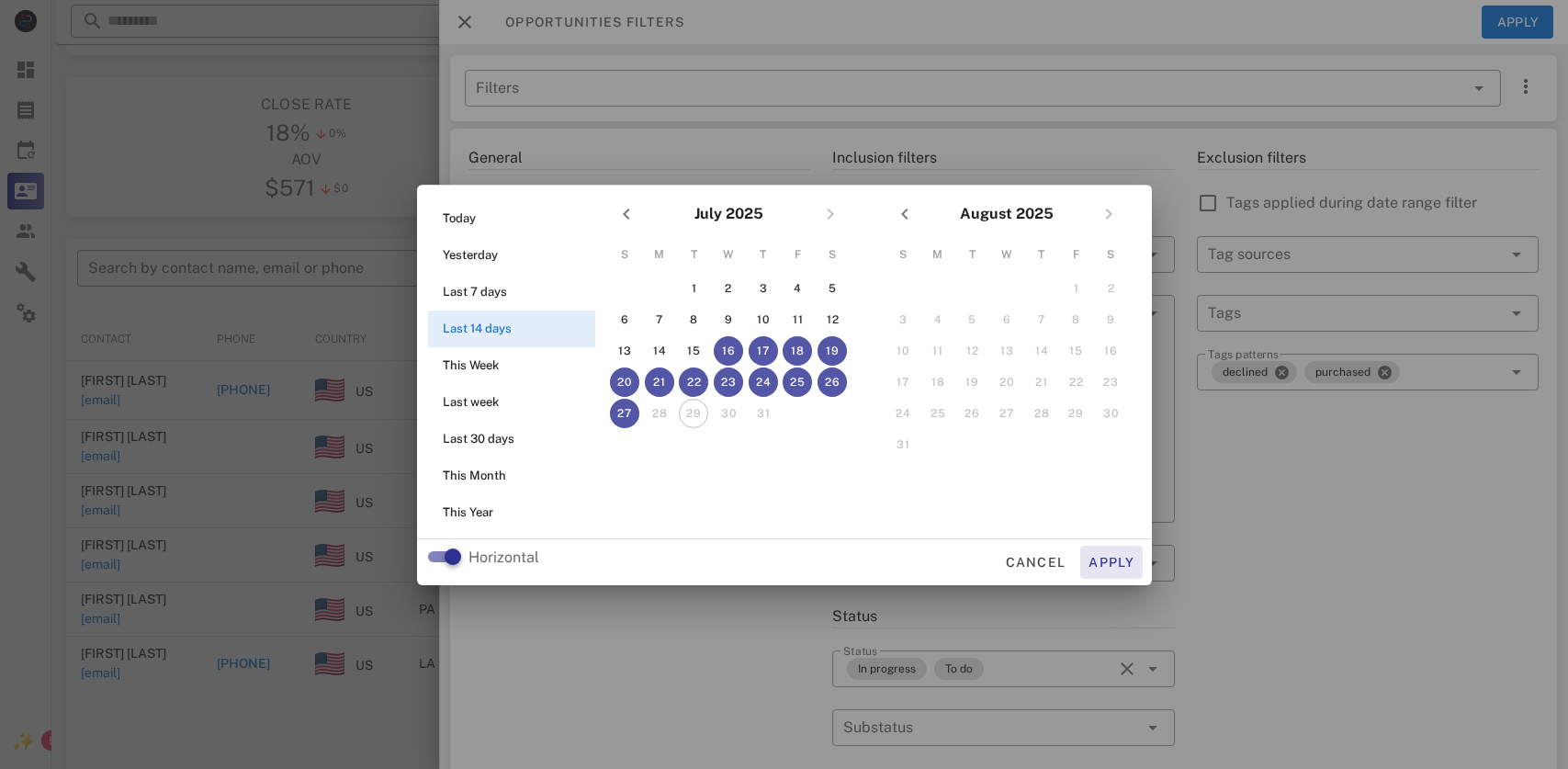click on "Apply" at bounding box center (1111, 562) 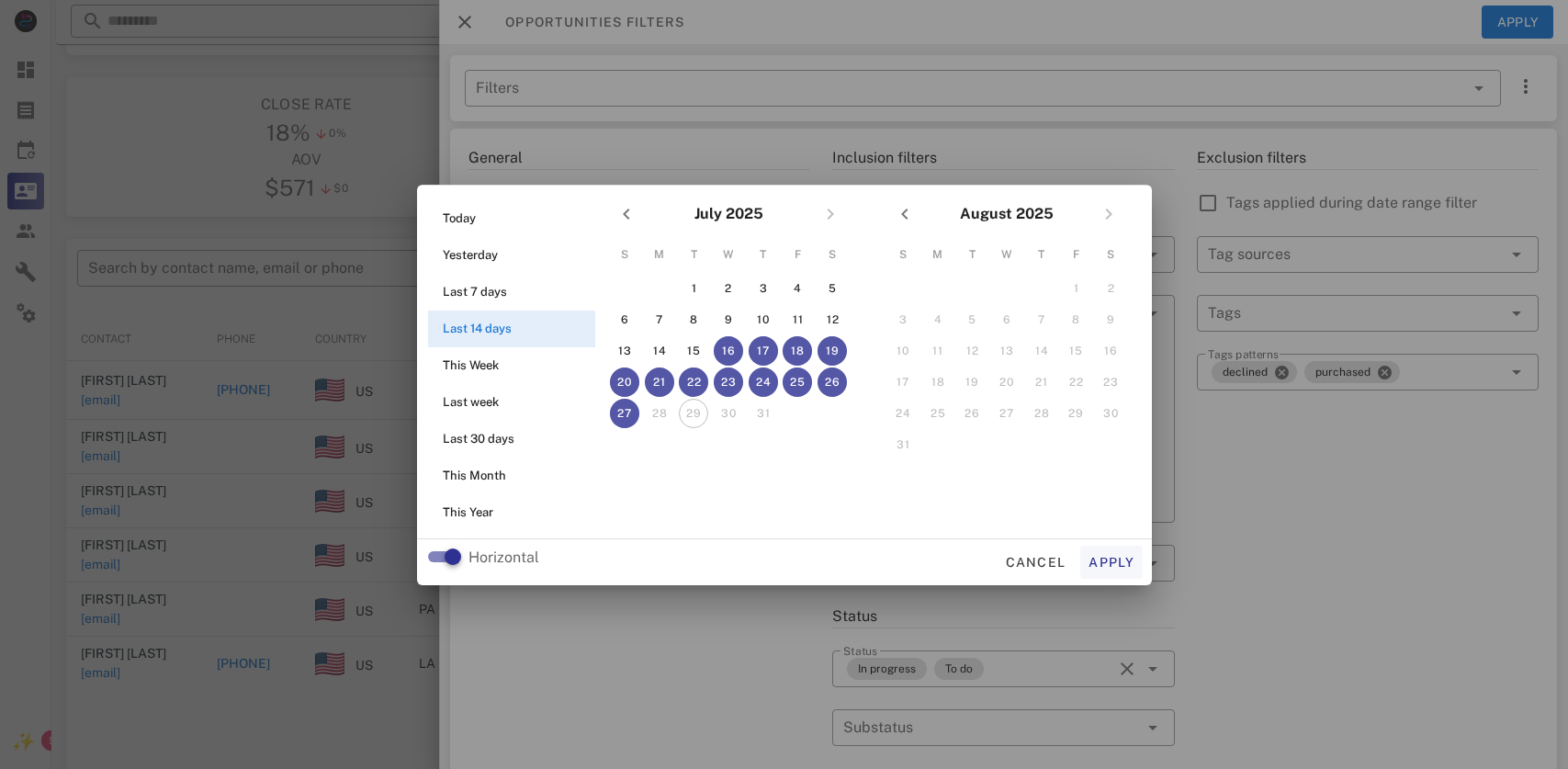 type on "**********" 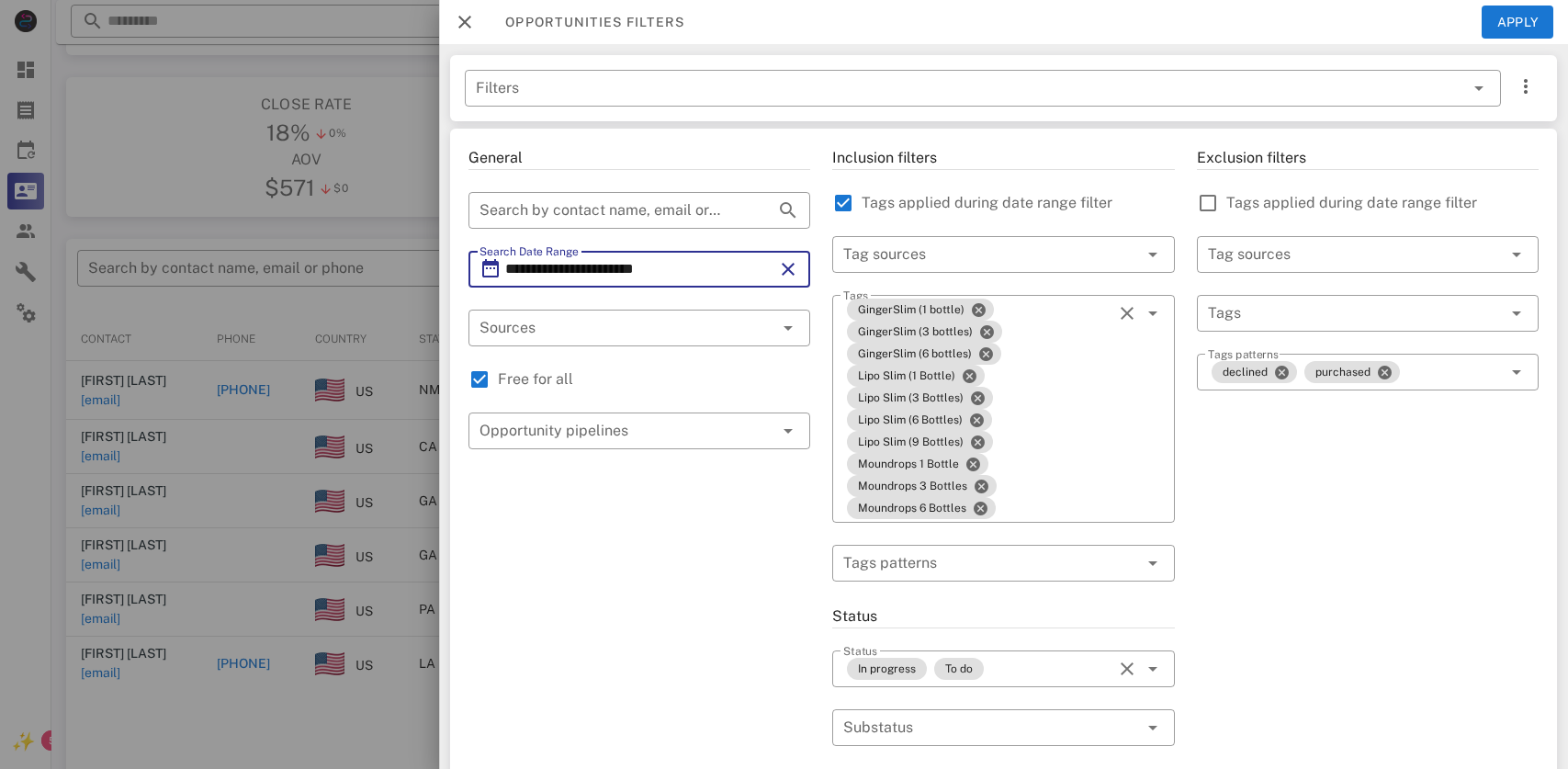 click on "**********" at bounding box center [639, 269] 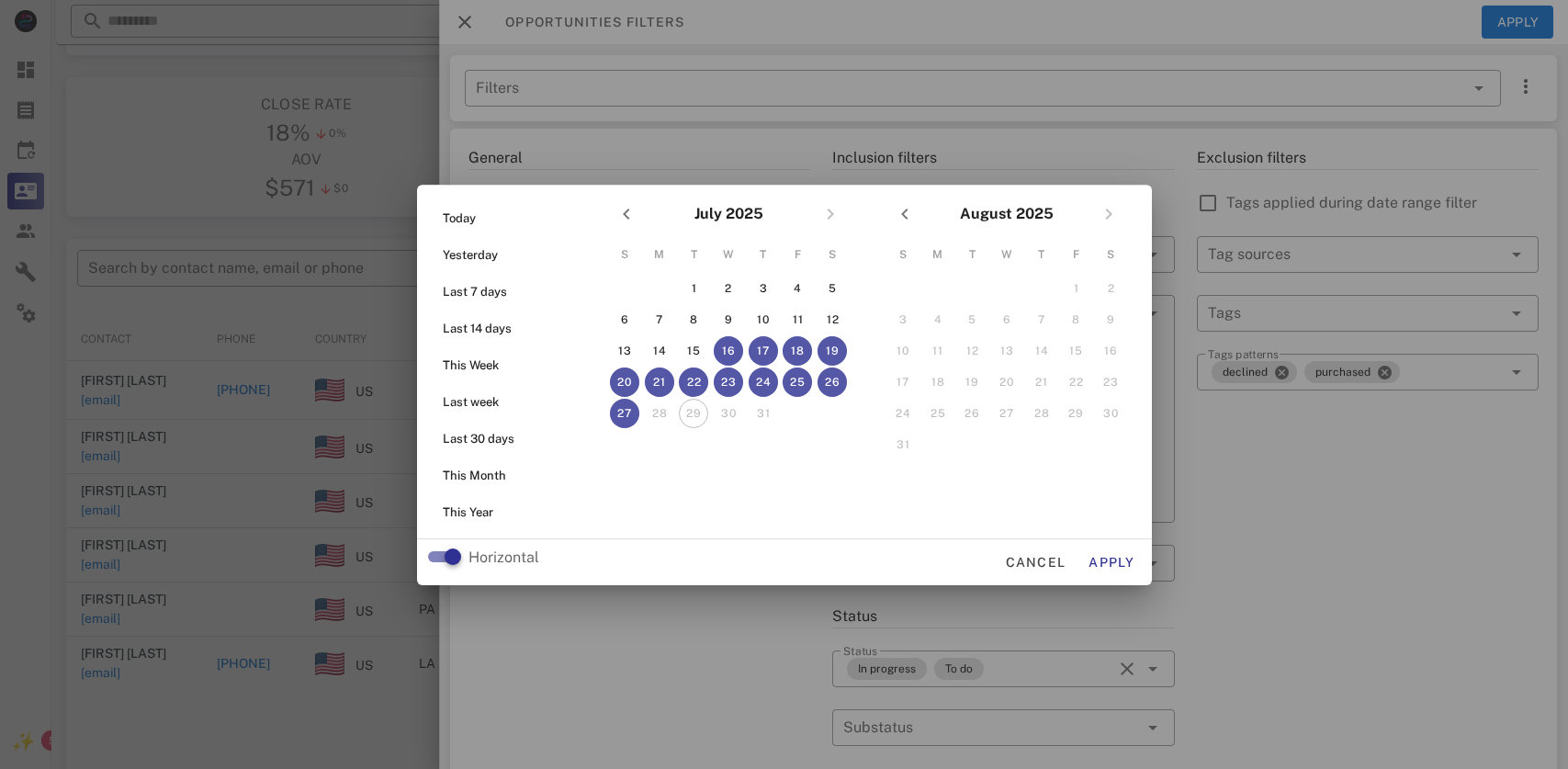 click on "28" at bounding box center (659, 413) 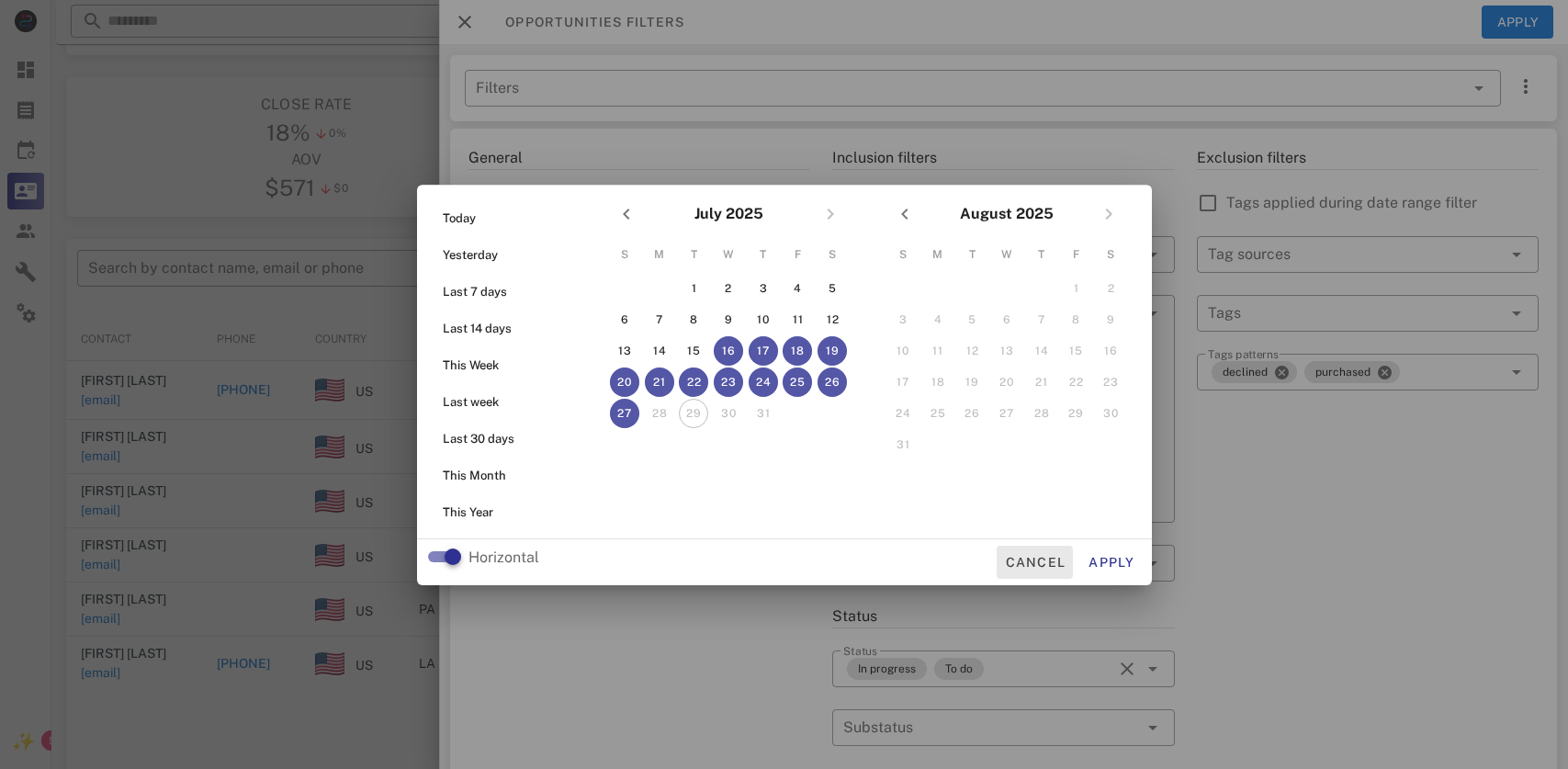 click on "Cancel" at bounding box center (1034, 562) 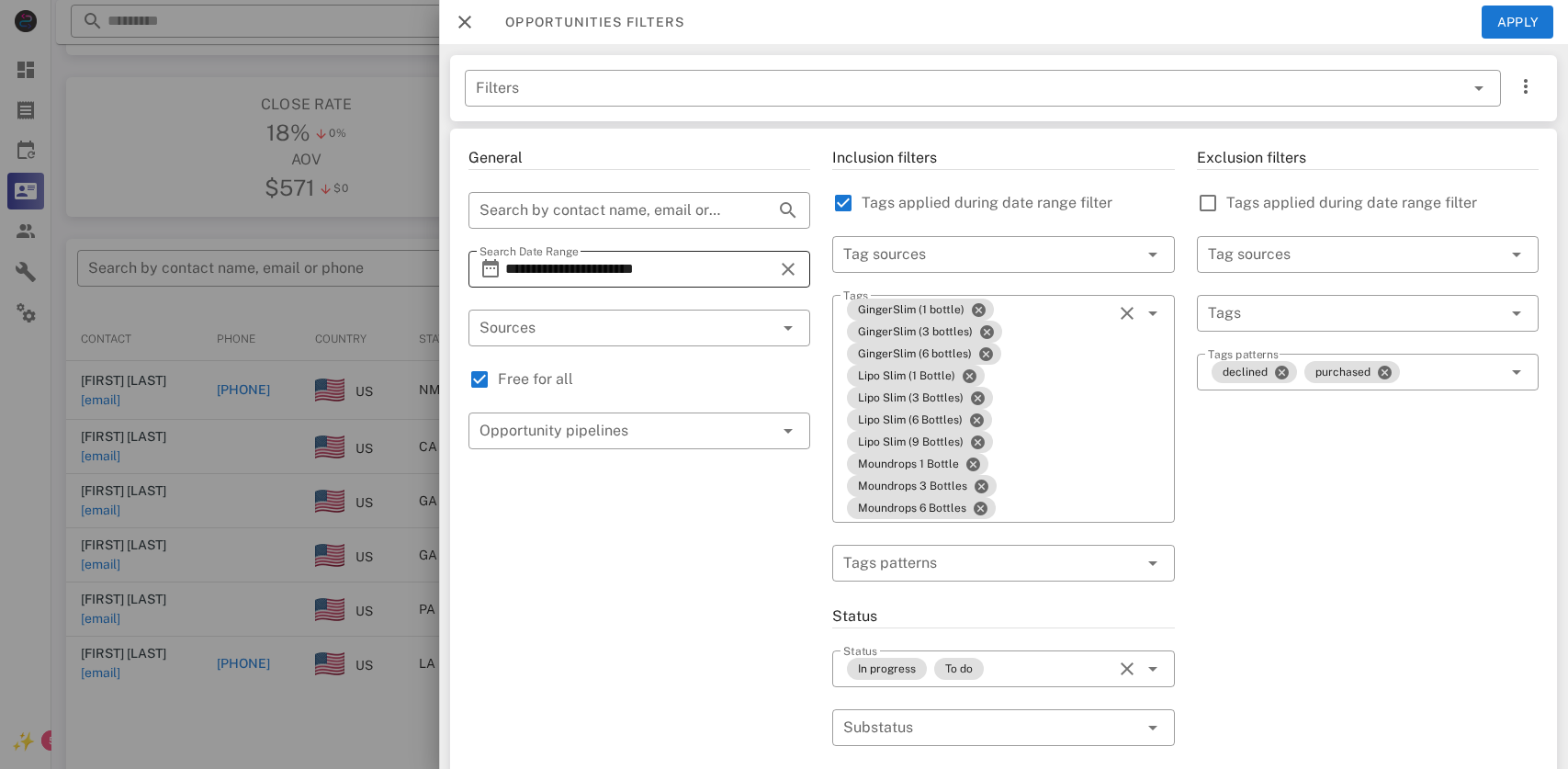 click on "**********" at bounding box center [639, 269] 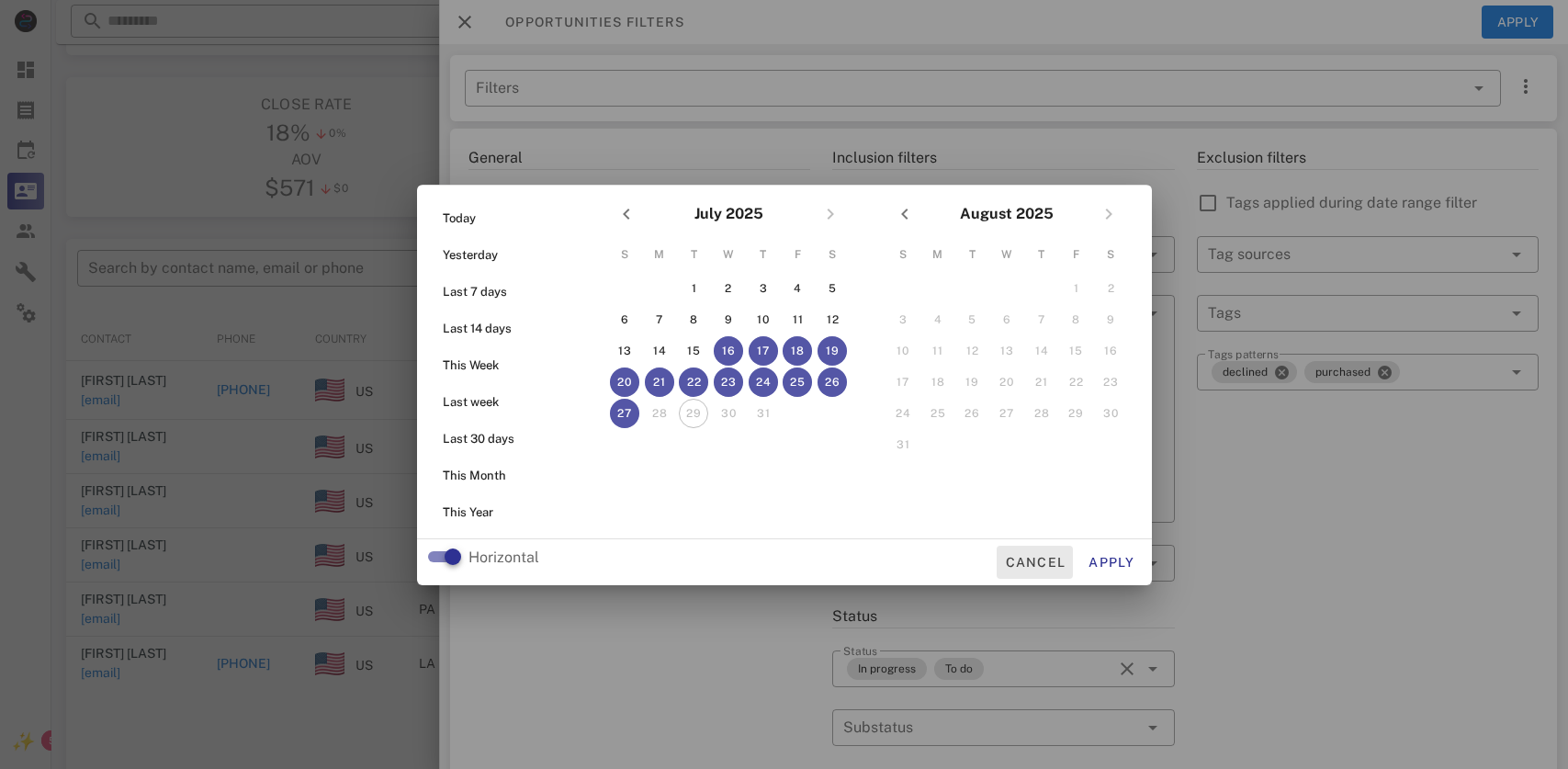 click on "Cancel" at bounding box center (1034, 562) 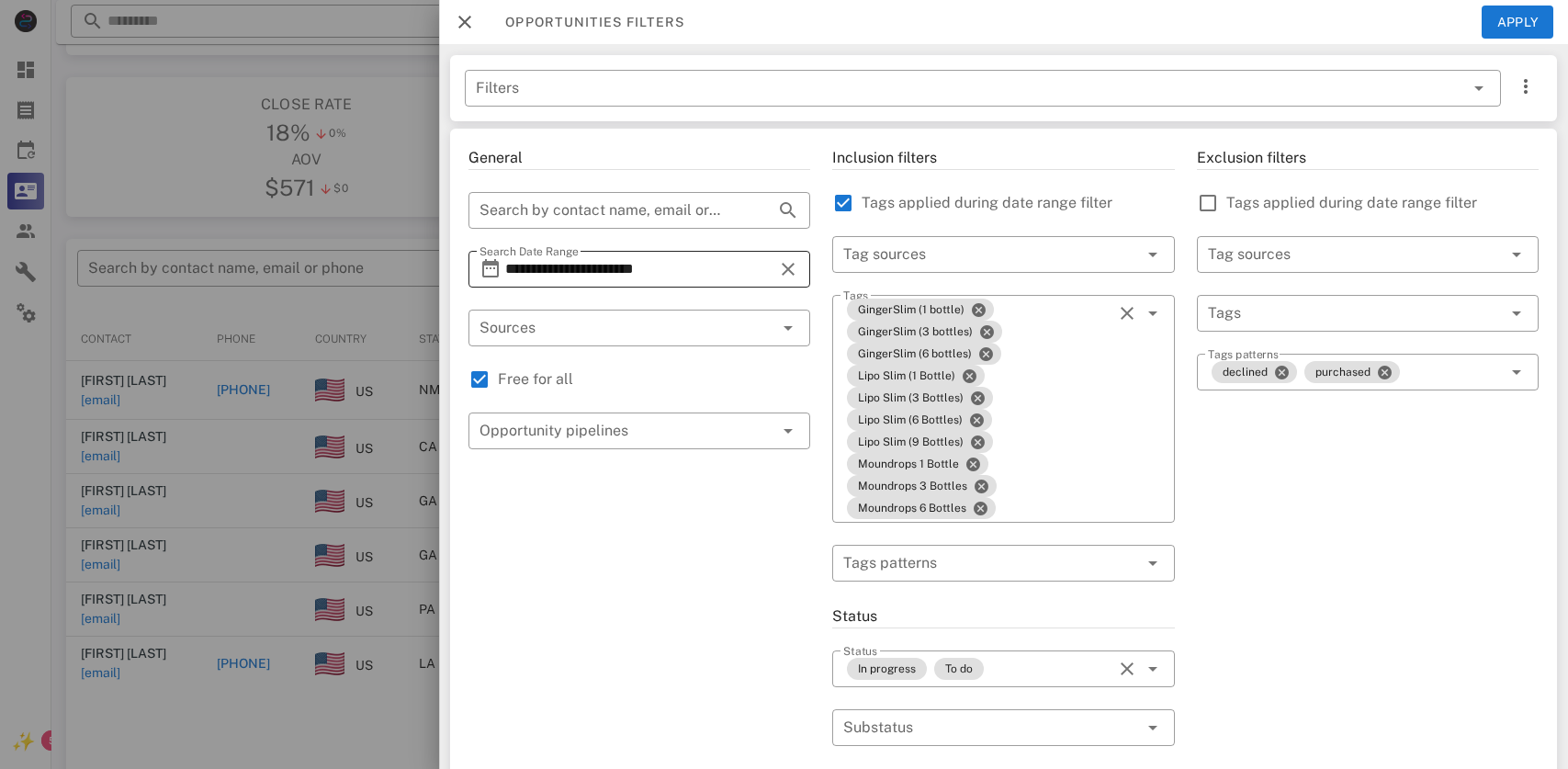 click at bounding box center (788, 269) 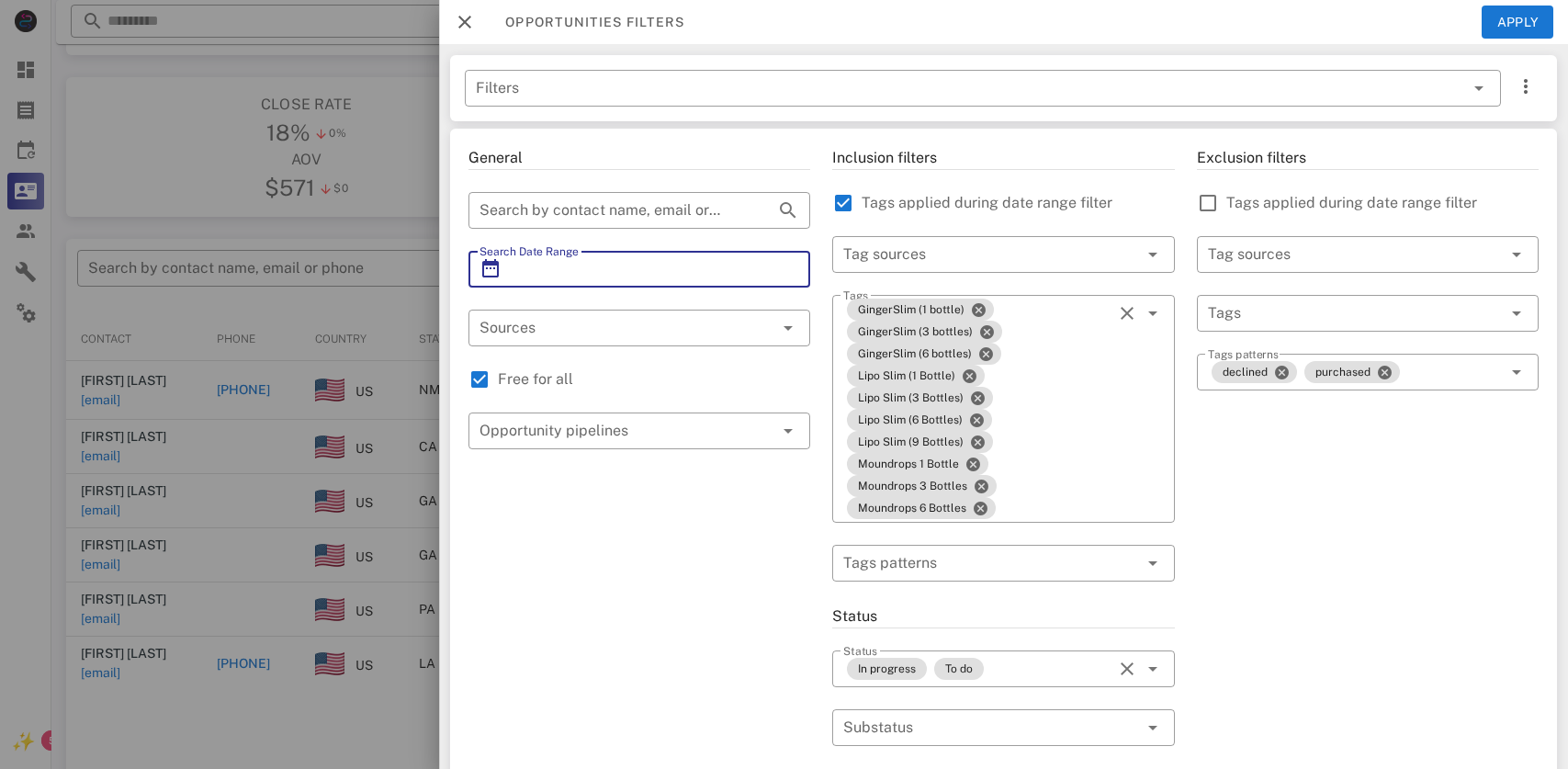 click on "Search Date Range" at bounding box center (639, 269) 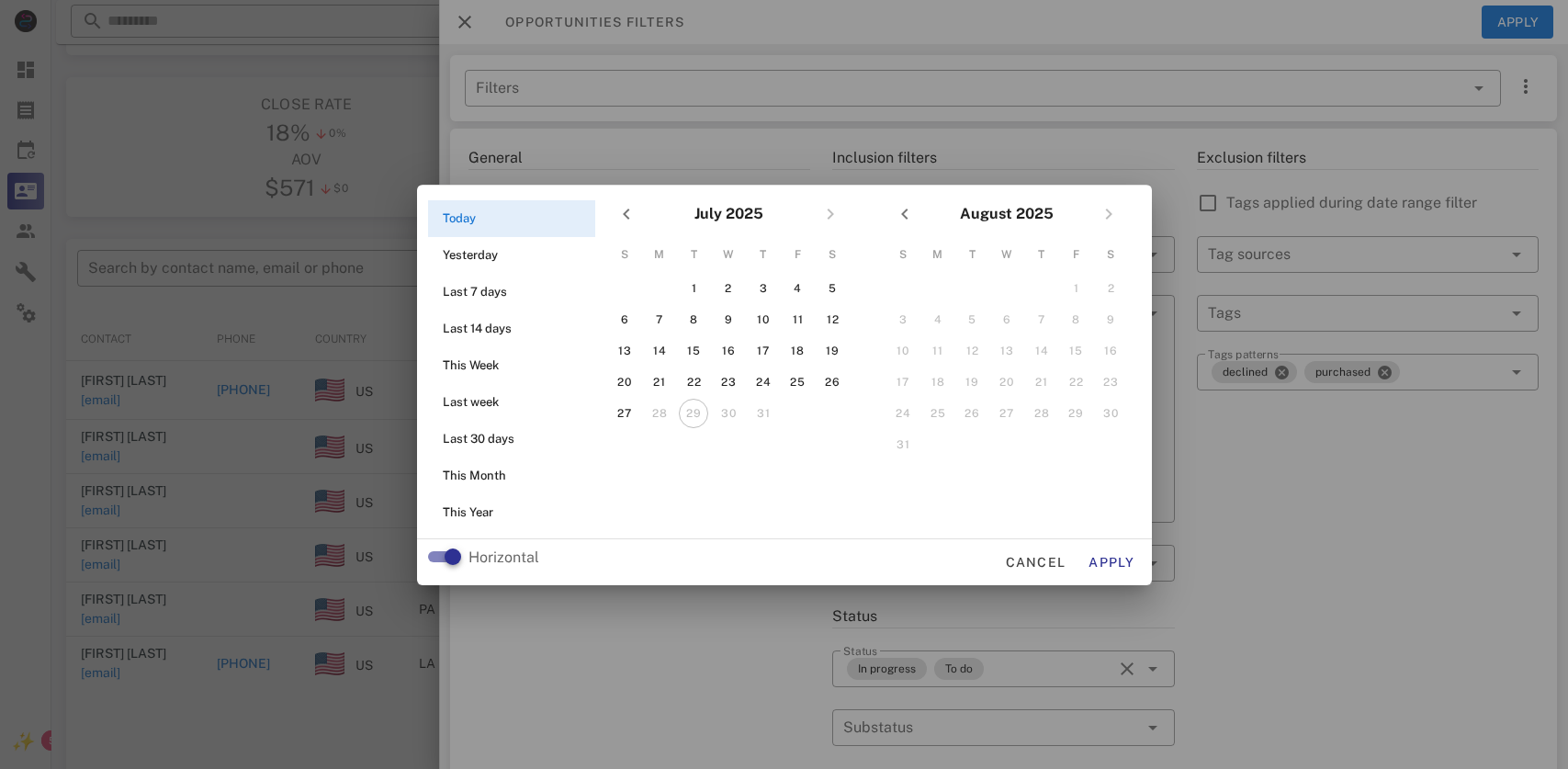 click on "29" at bounding box center [694, 413] 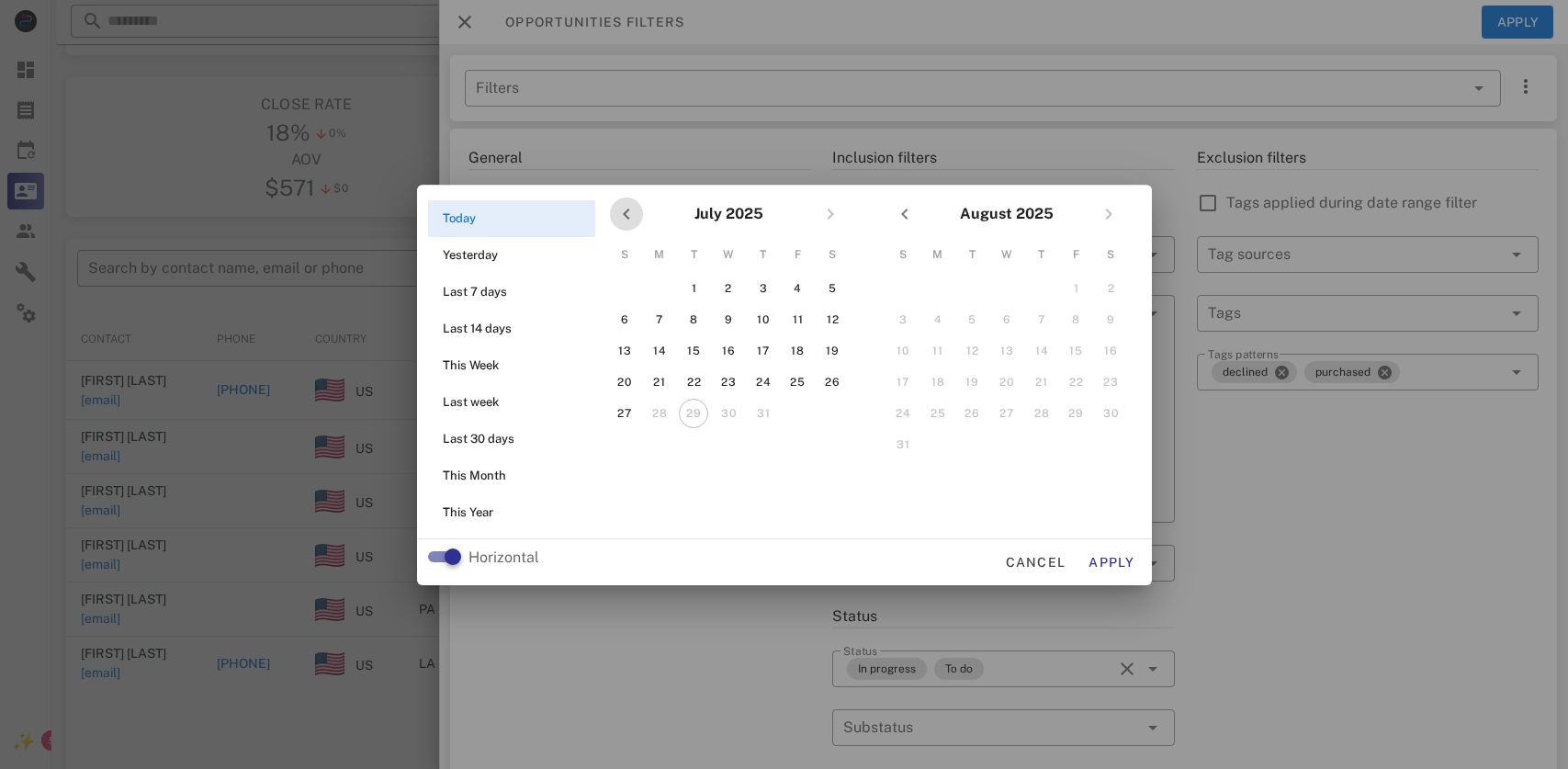 click at bounding box center (626, 214) 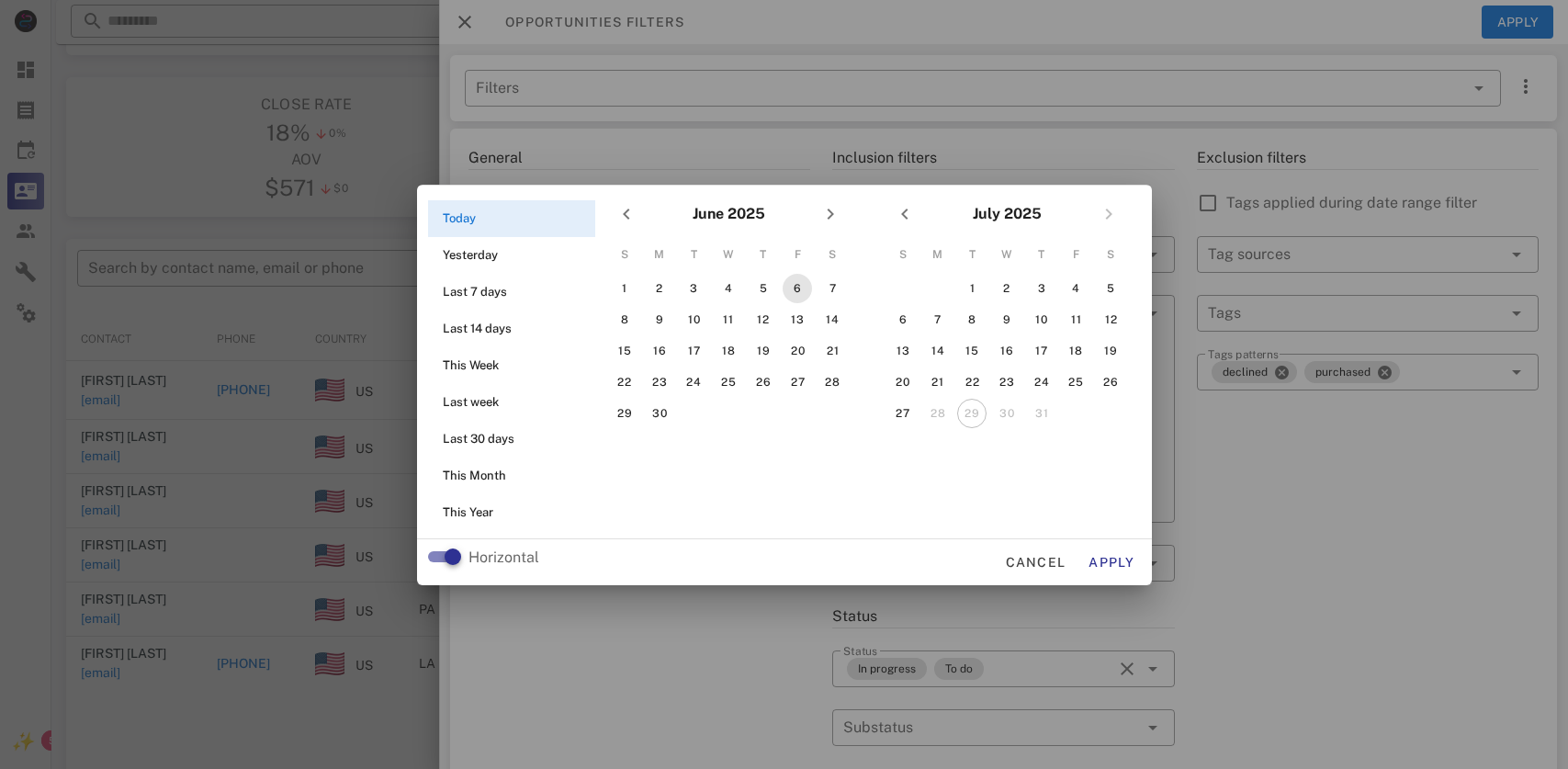 click on "6" at bounding box center (797, 288) 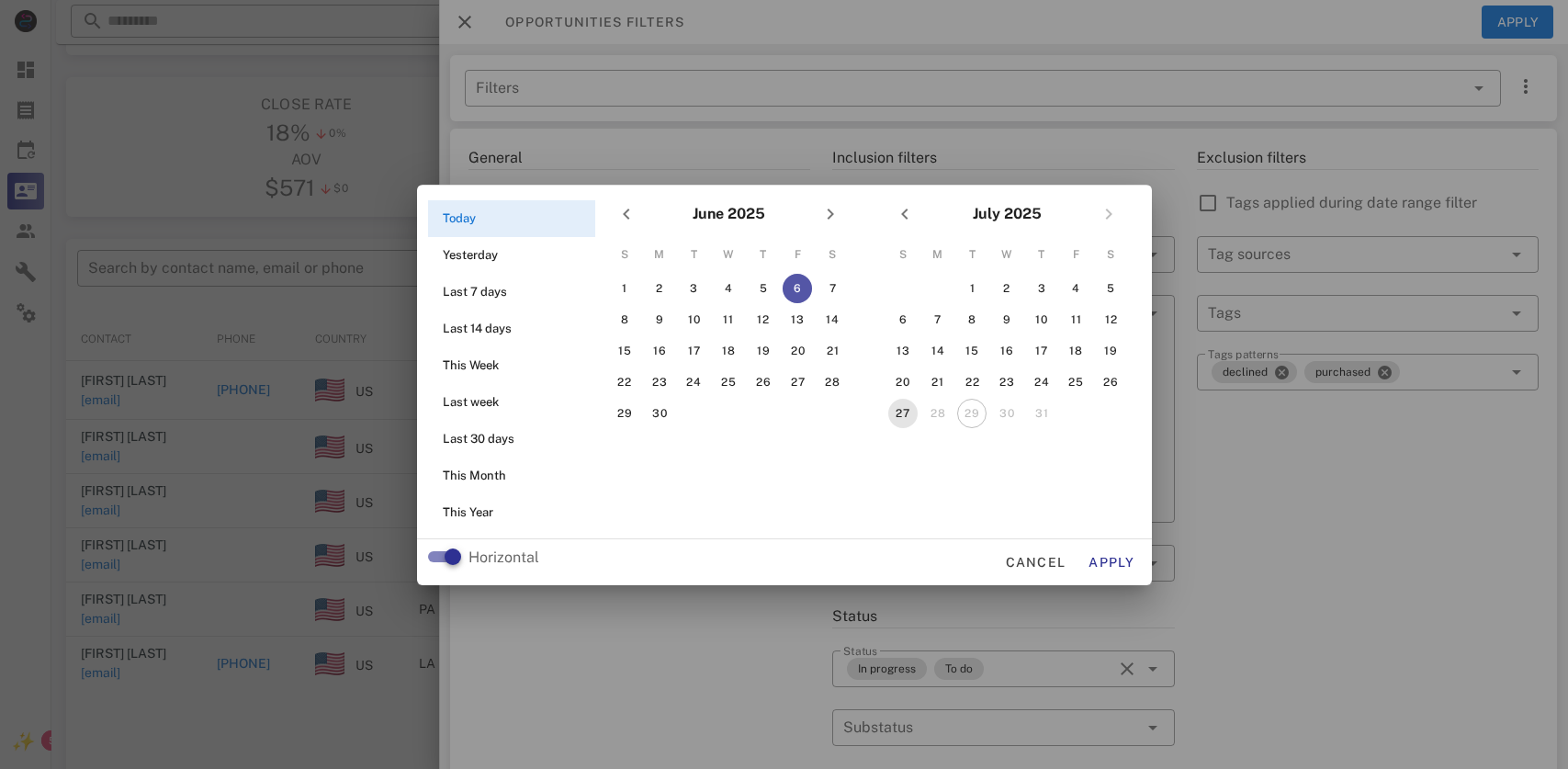 click on "27" at bounding box center (902, 413) 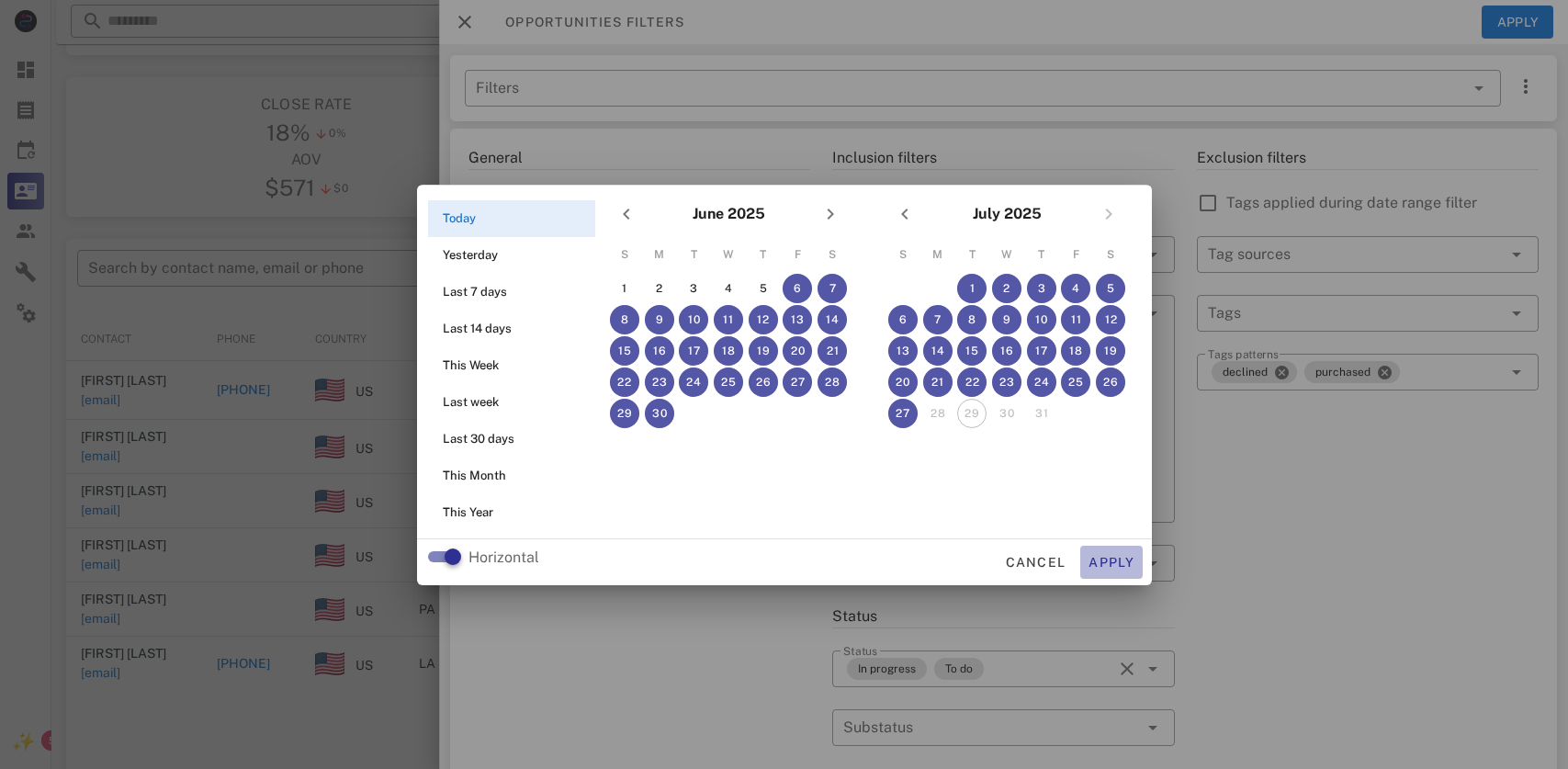 click on "Apply" at bounding box center (1111, 562) 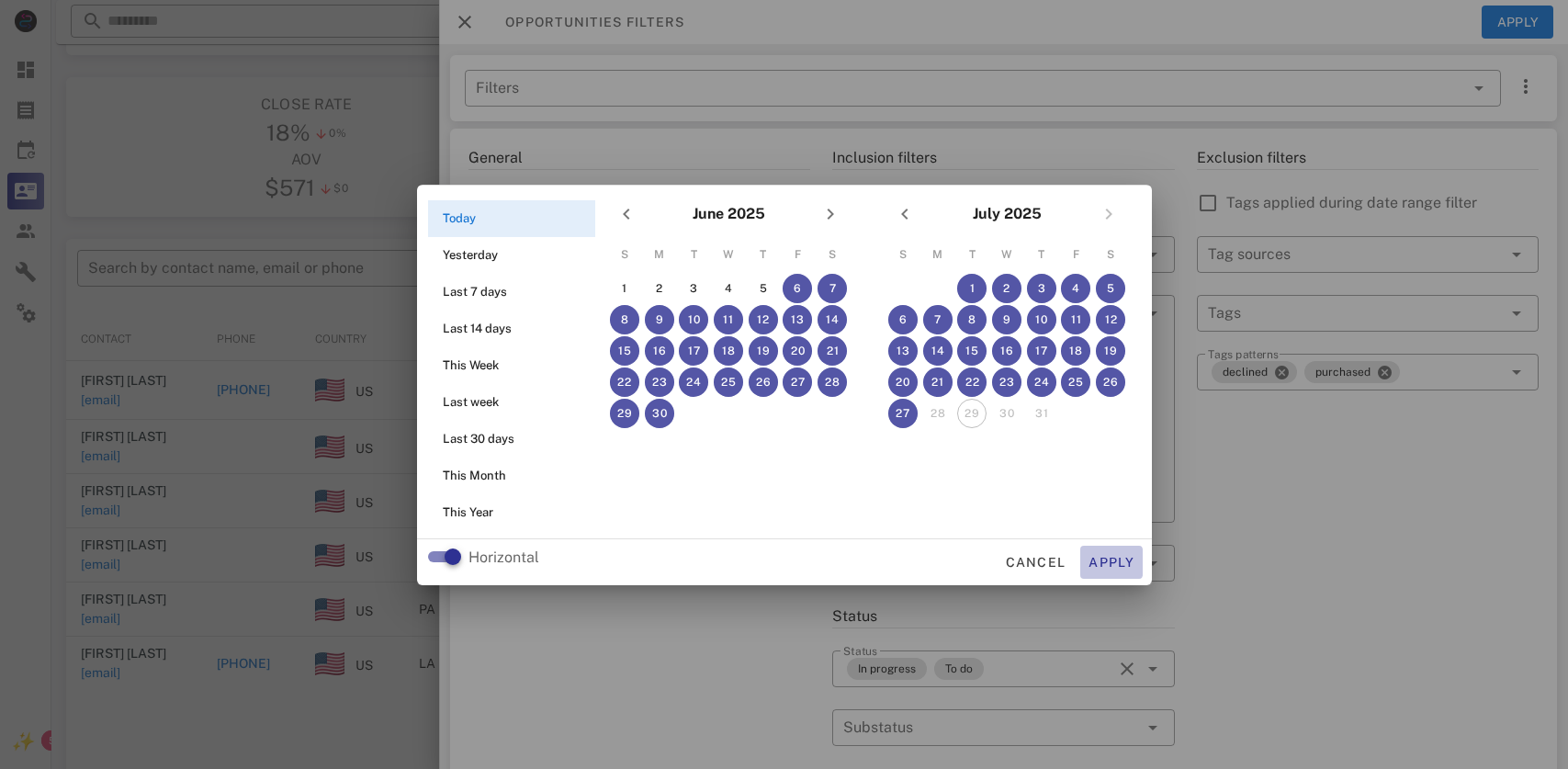 type on "**********" 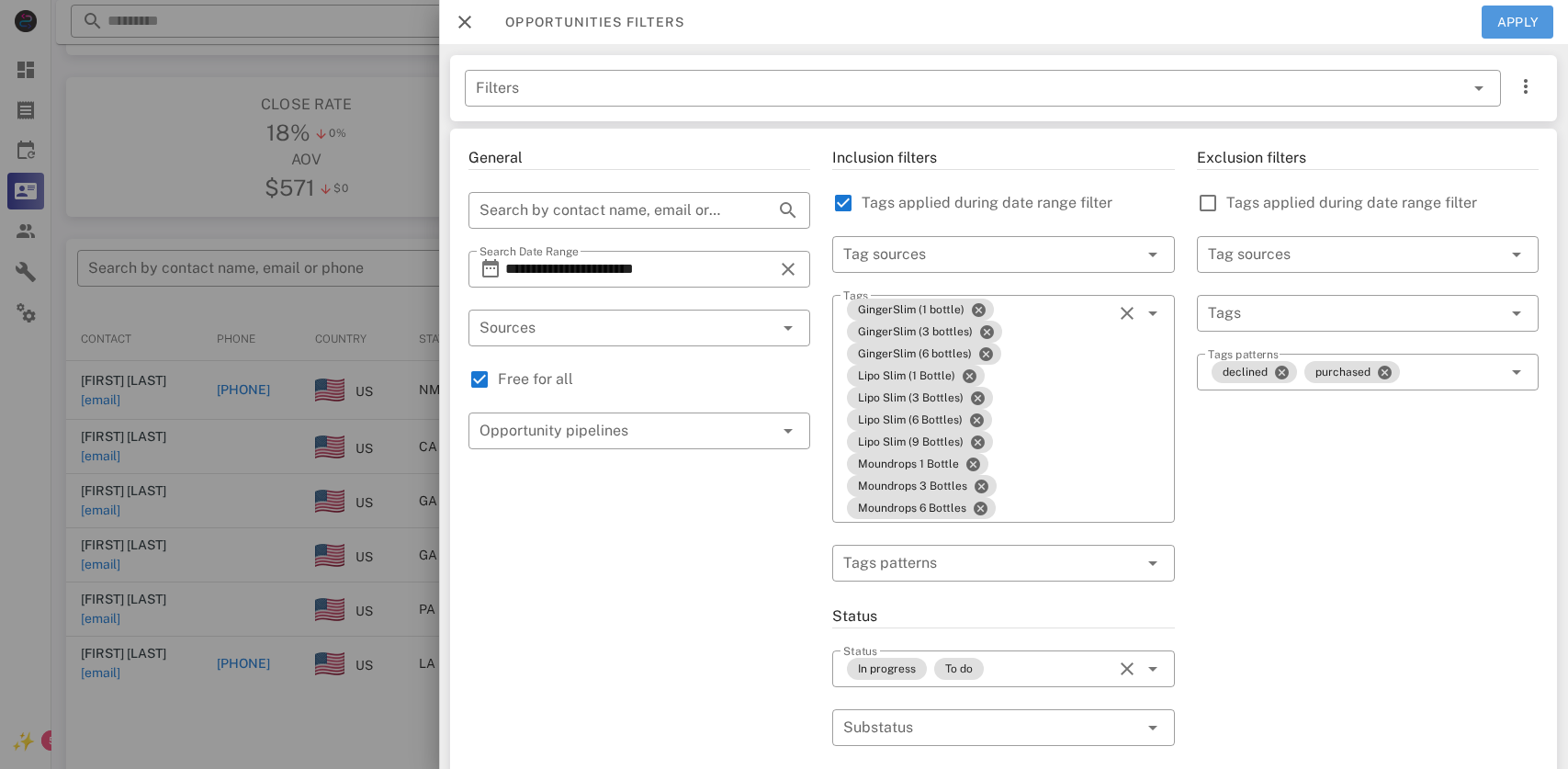 click on "Apply" at bounding box center (1517, 22) 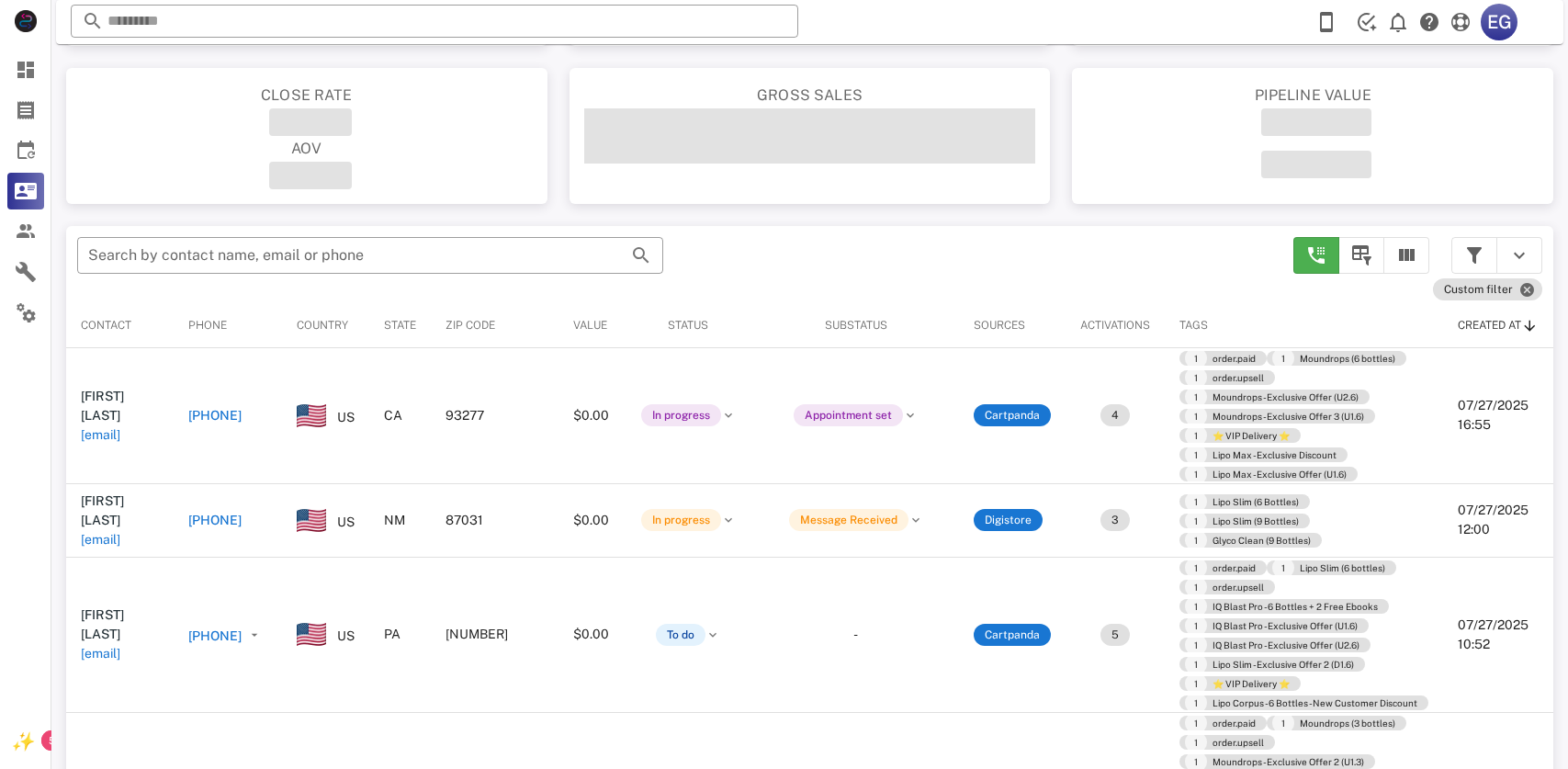 scroll, scrollTop: 169, scrollLeft: 0, axis: vertical 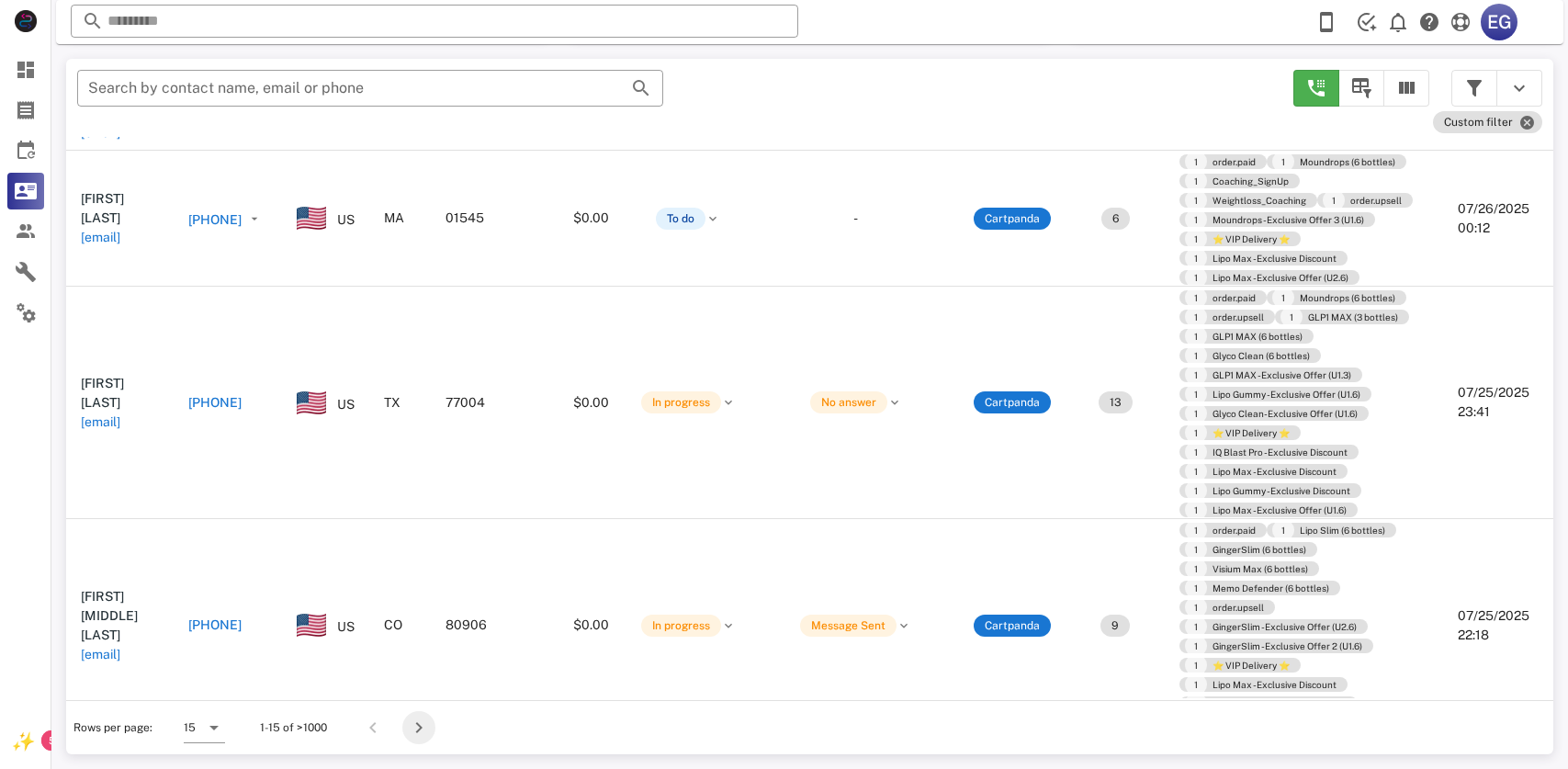 click at bounding box center (419, 728) 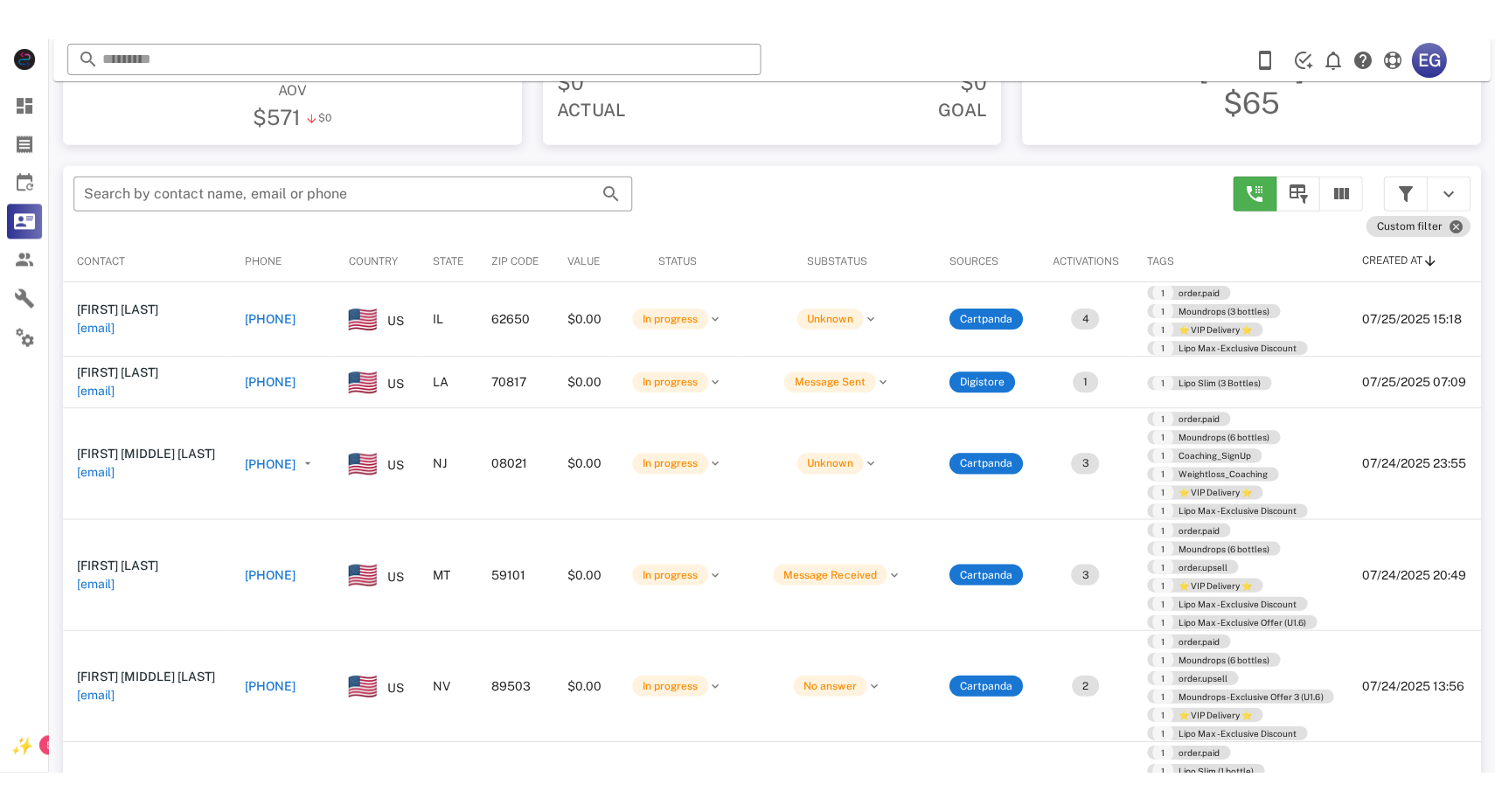 scroll, scrollTop: 271, scrollLeft: 0, axis: vertical 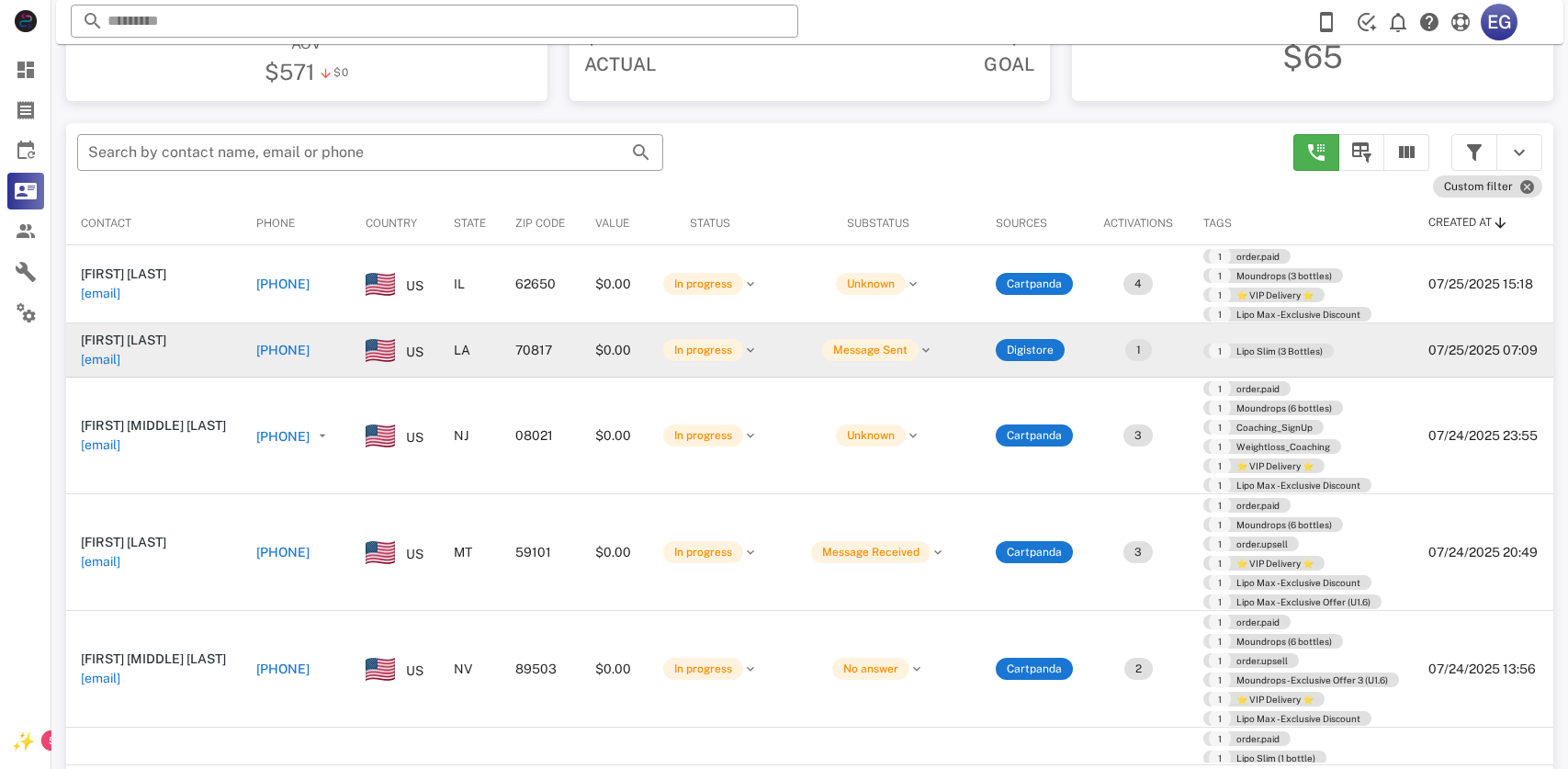 click on "[PHONE]" at bounding box center [283, 350] 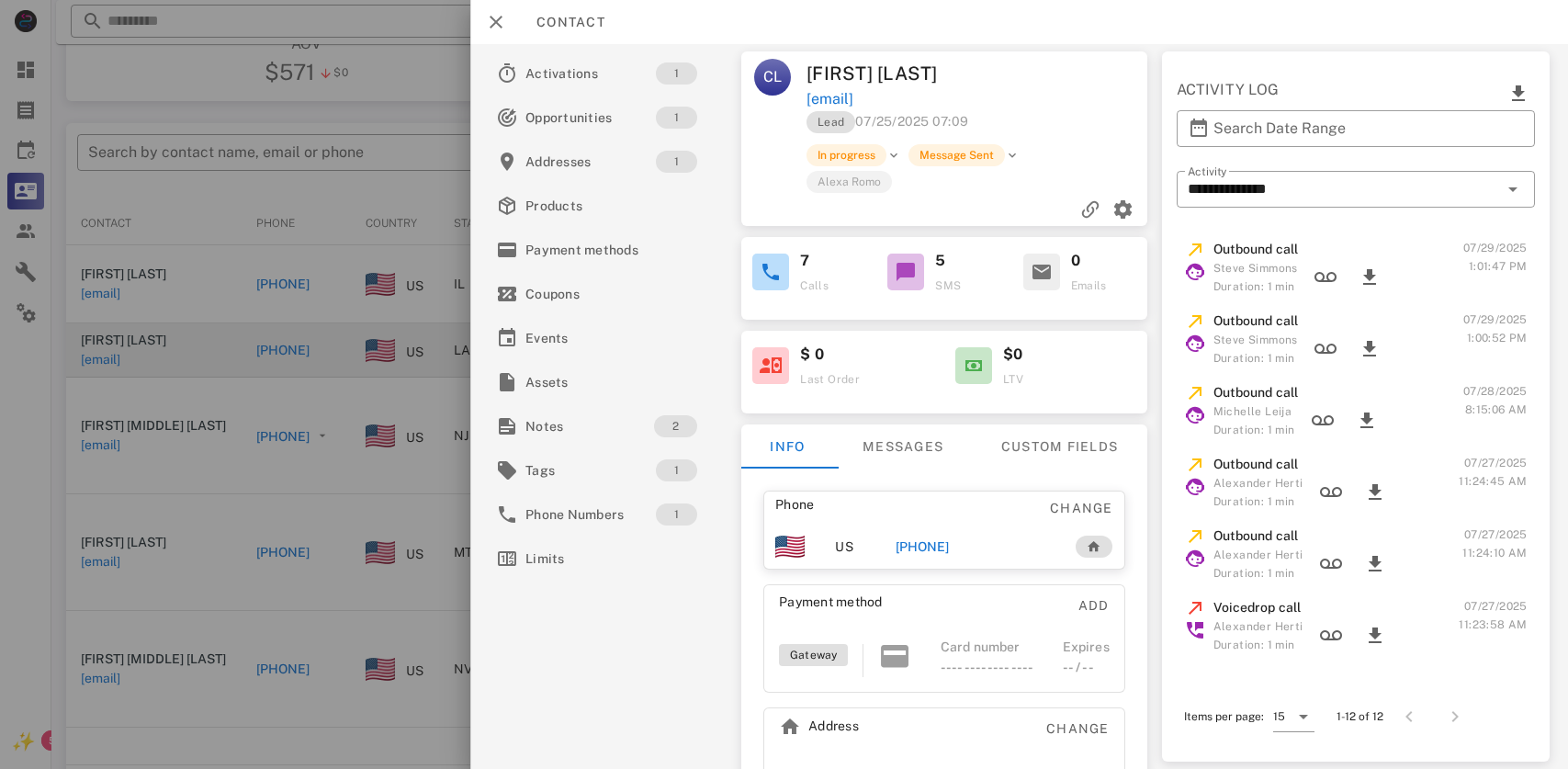 click on "[PHONE]" at bounding box center [922, 547] 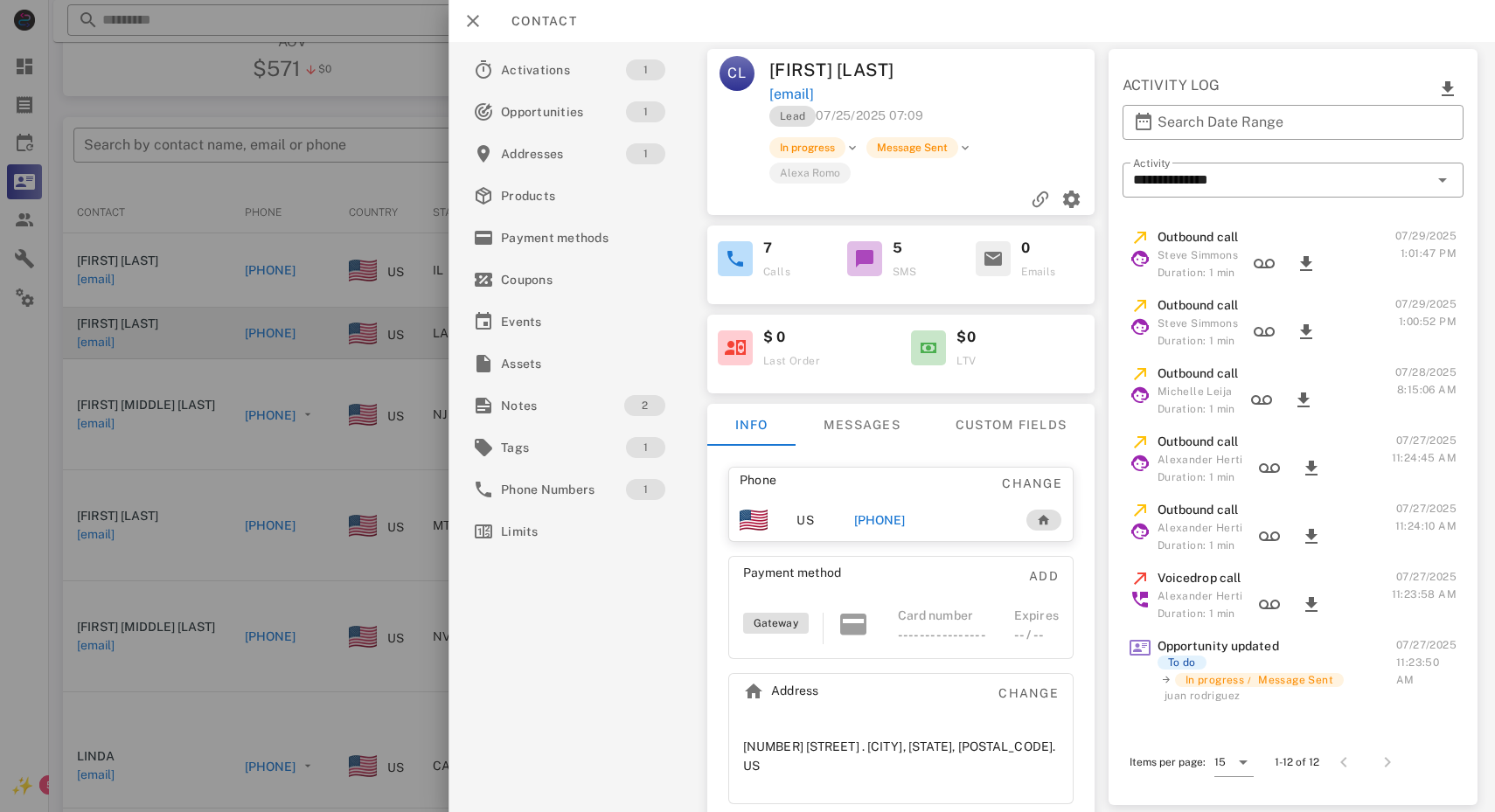 click on "[PHONE]" at bounding box center [880, 520] 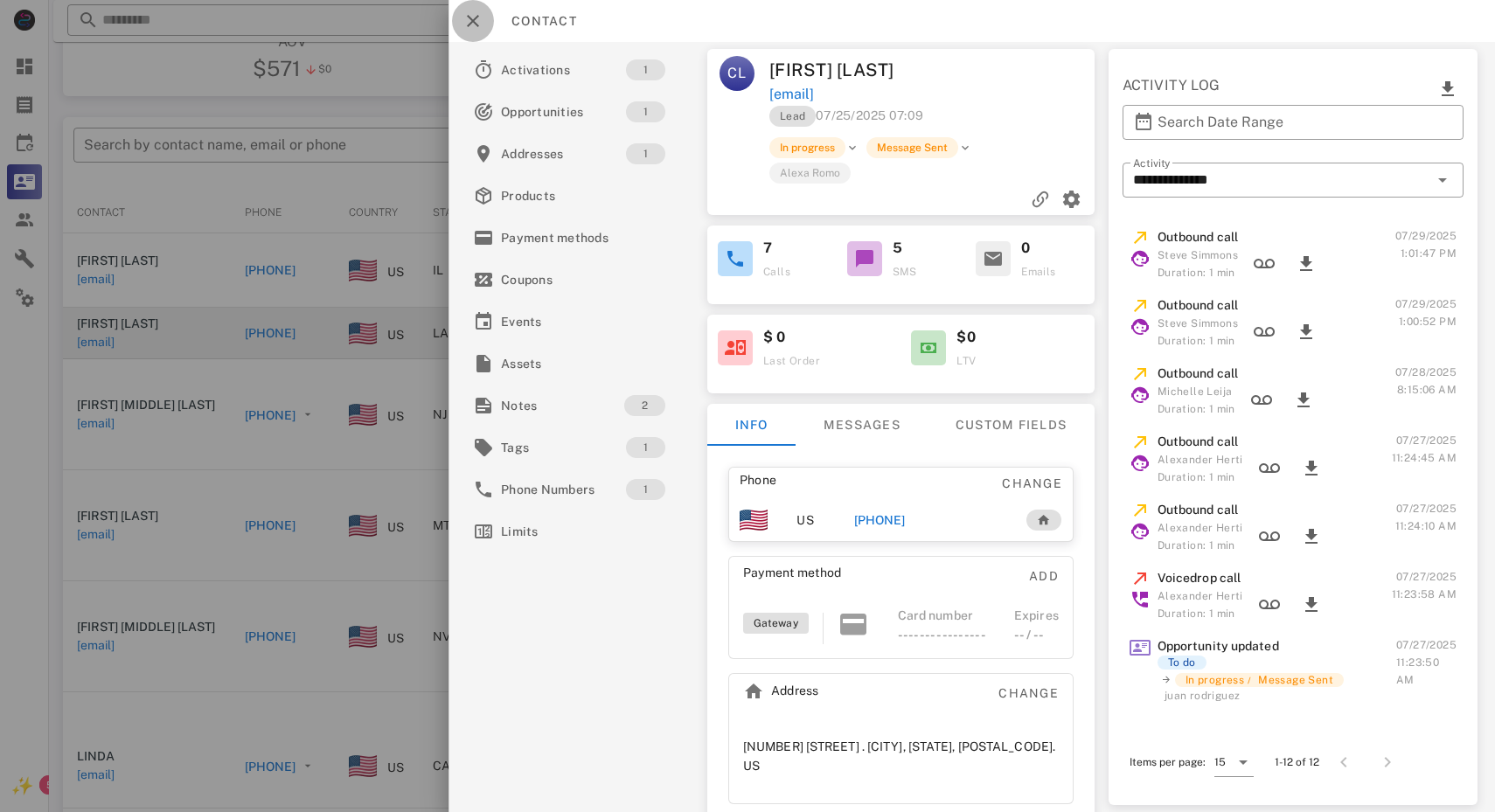 click at bounding box center [473, 21] 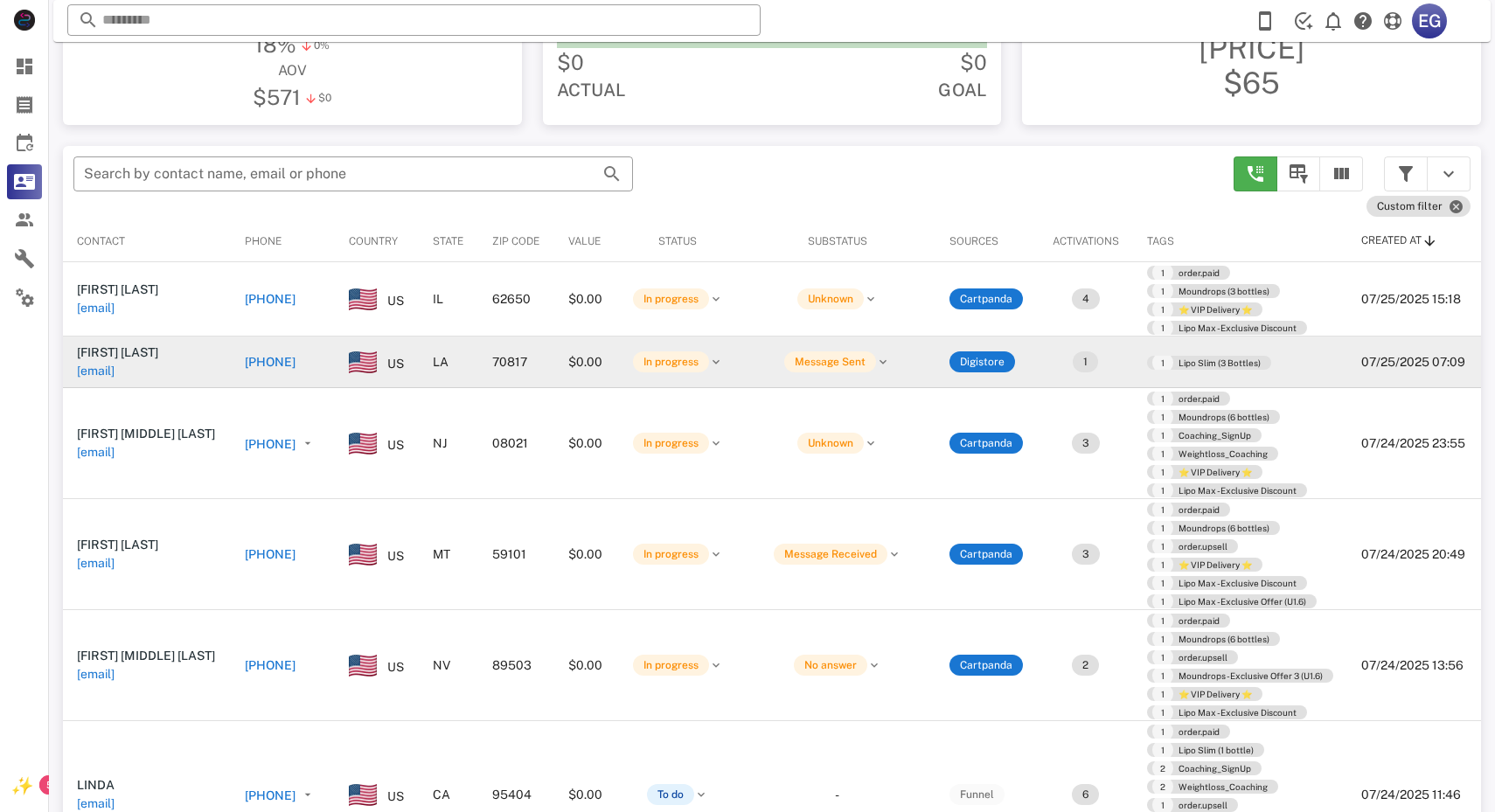 scroll, scrollTop: 270, scrollLeft: 0, axis: vertical 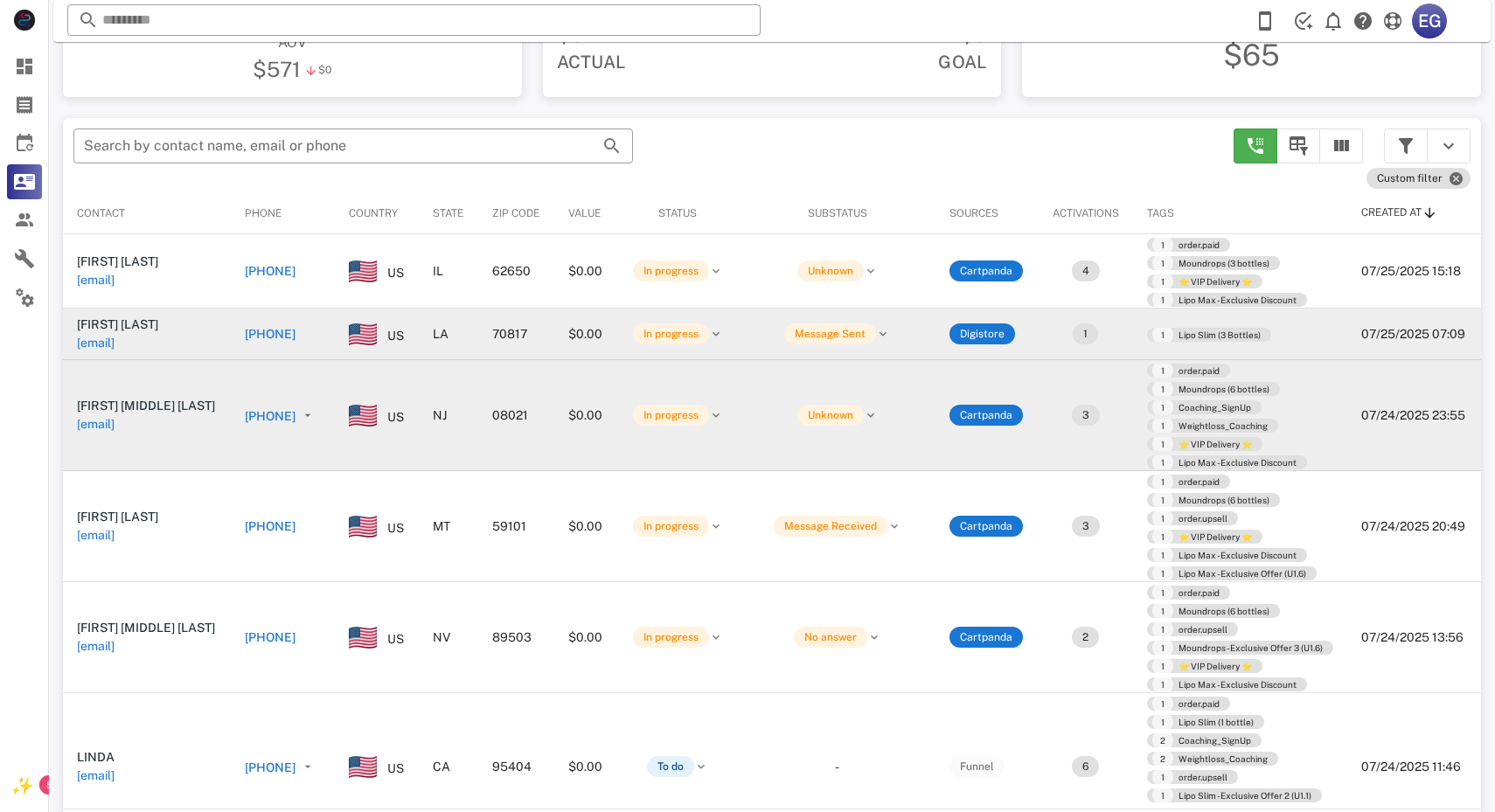 click on "+18568839841" at bounding box center (270, 416) 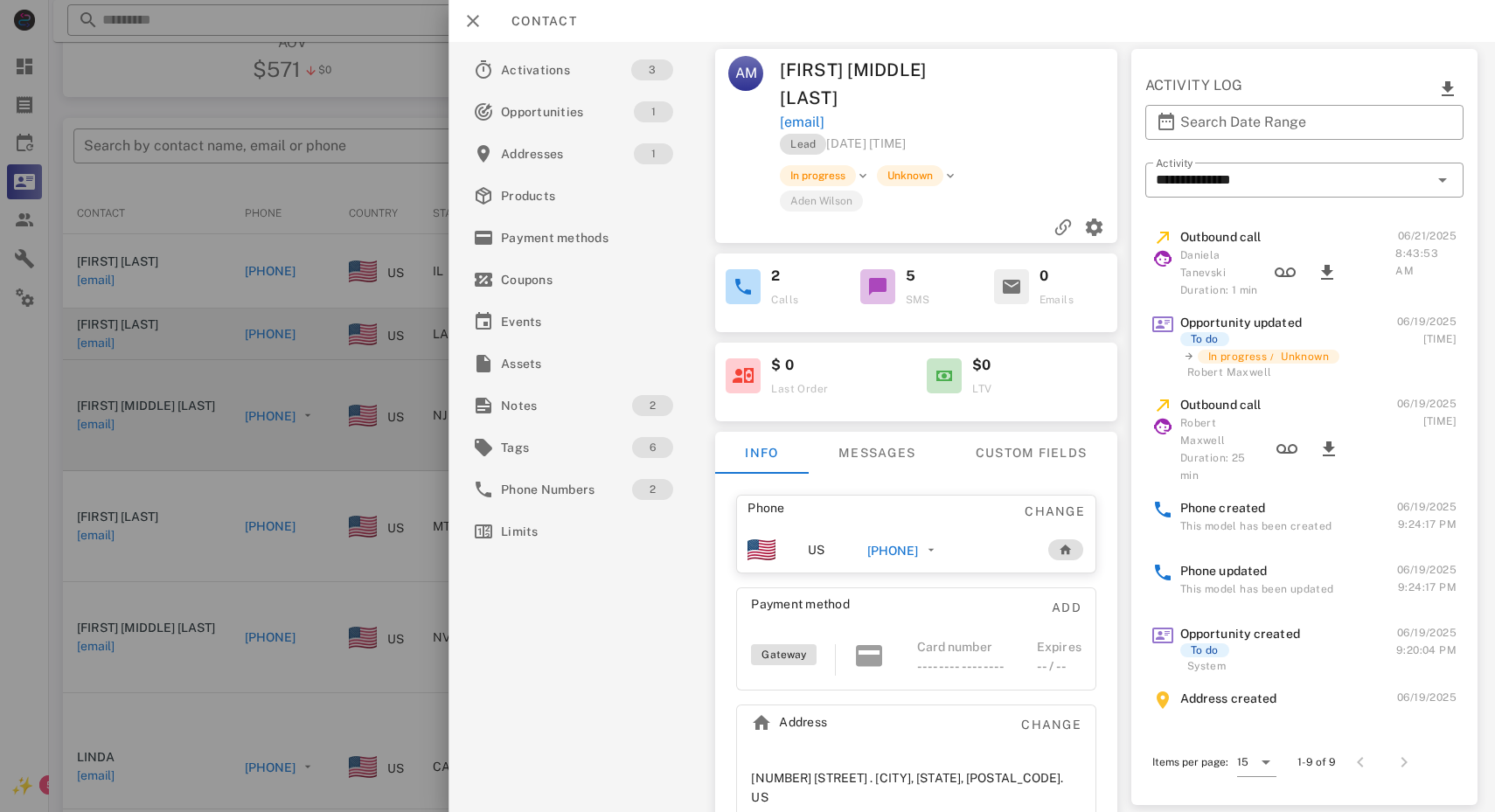 click on "Outbound call" at bounding box center [1220, 237] 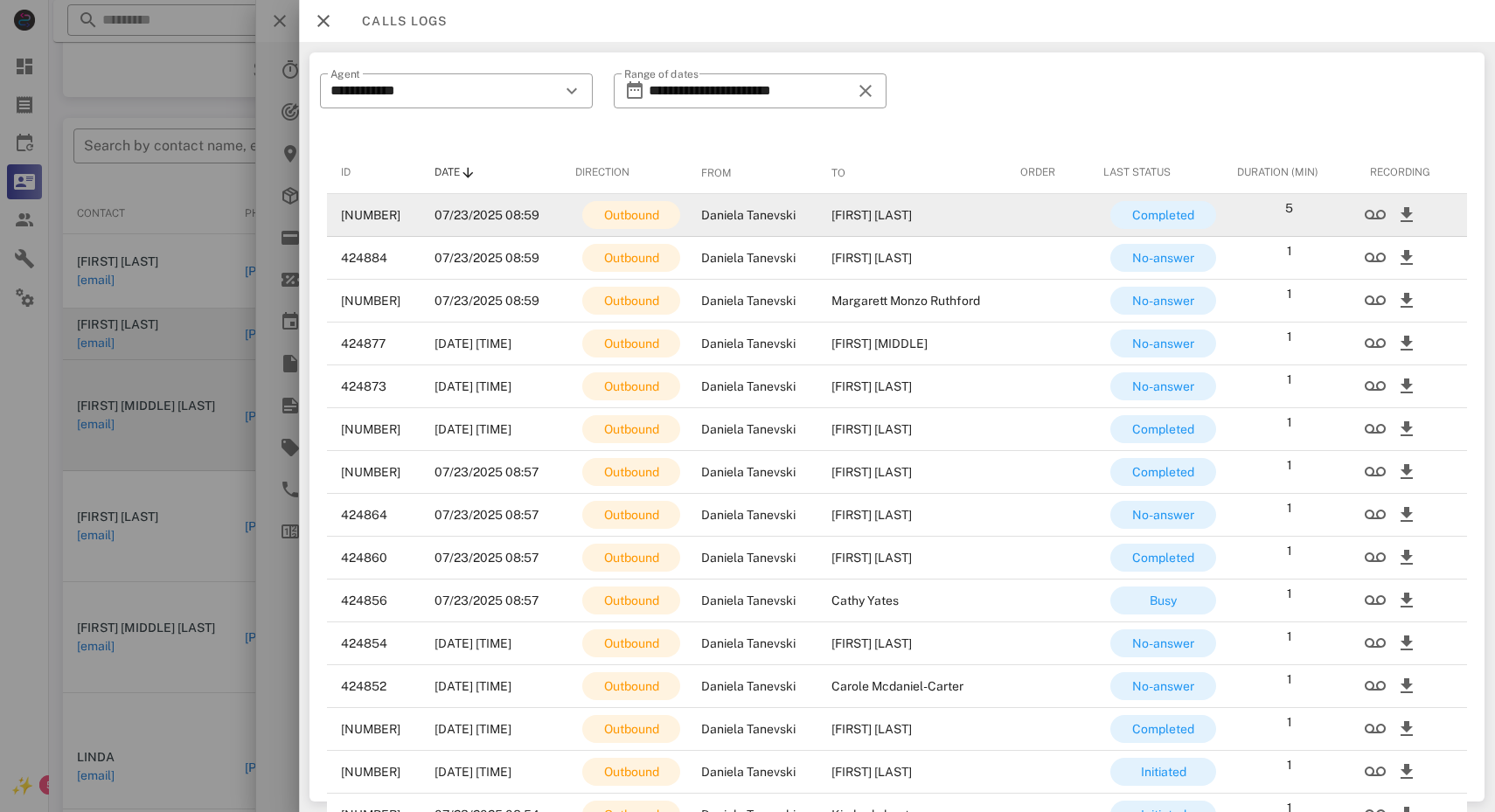 click on "07/23/2025 08:59" at bounding box center (491, 215) 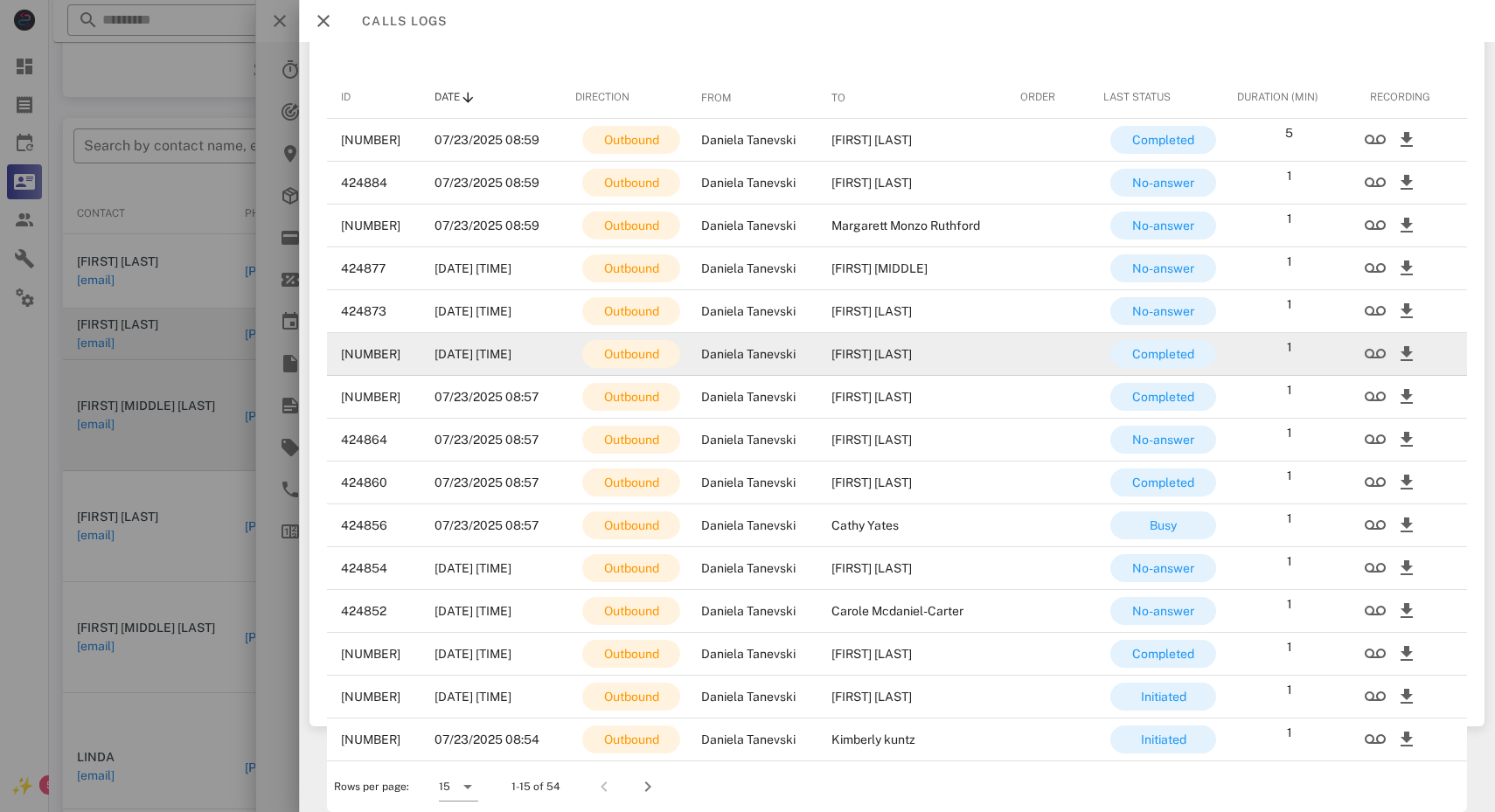scroll, scrollTop: 0, scrollLeft: 0, axis: both 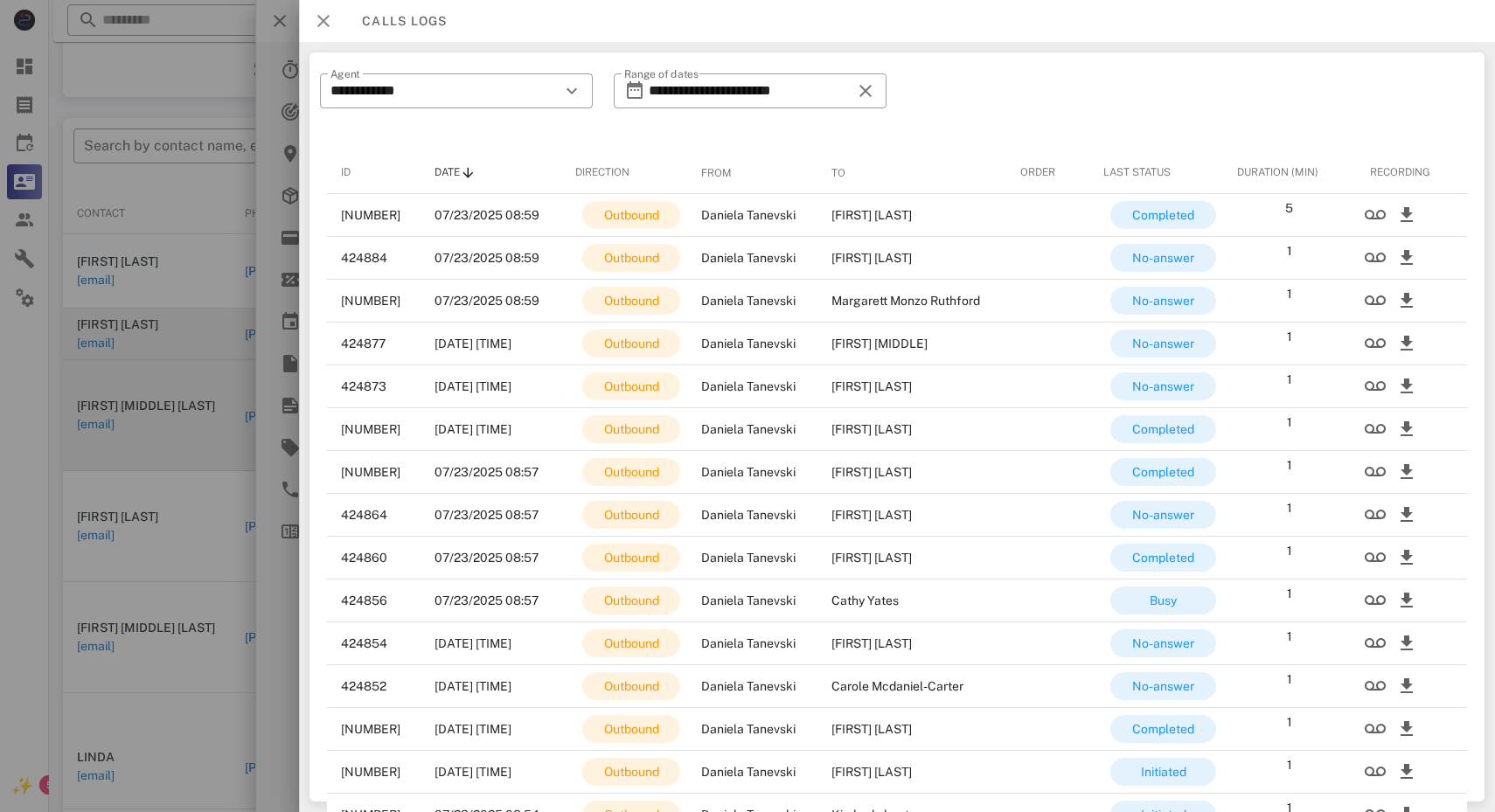 click at bounding box center [323, 21] 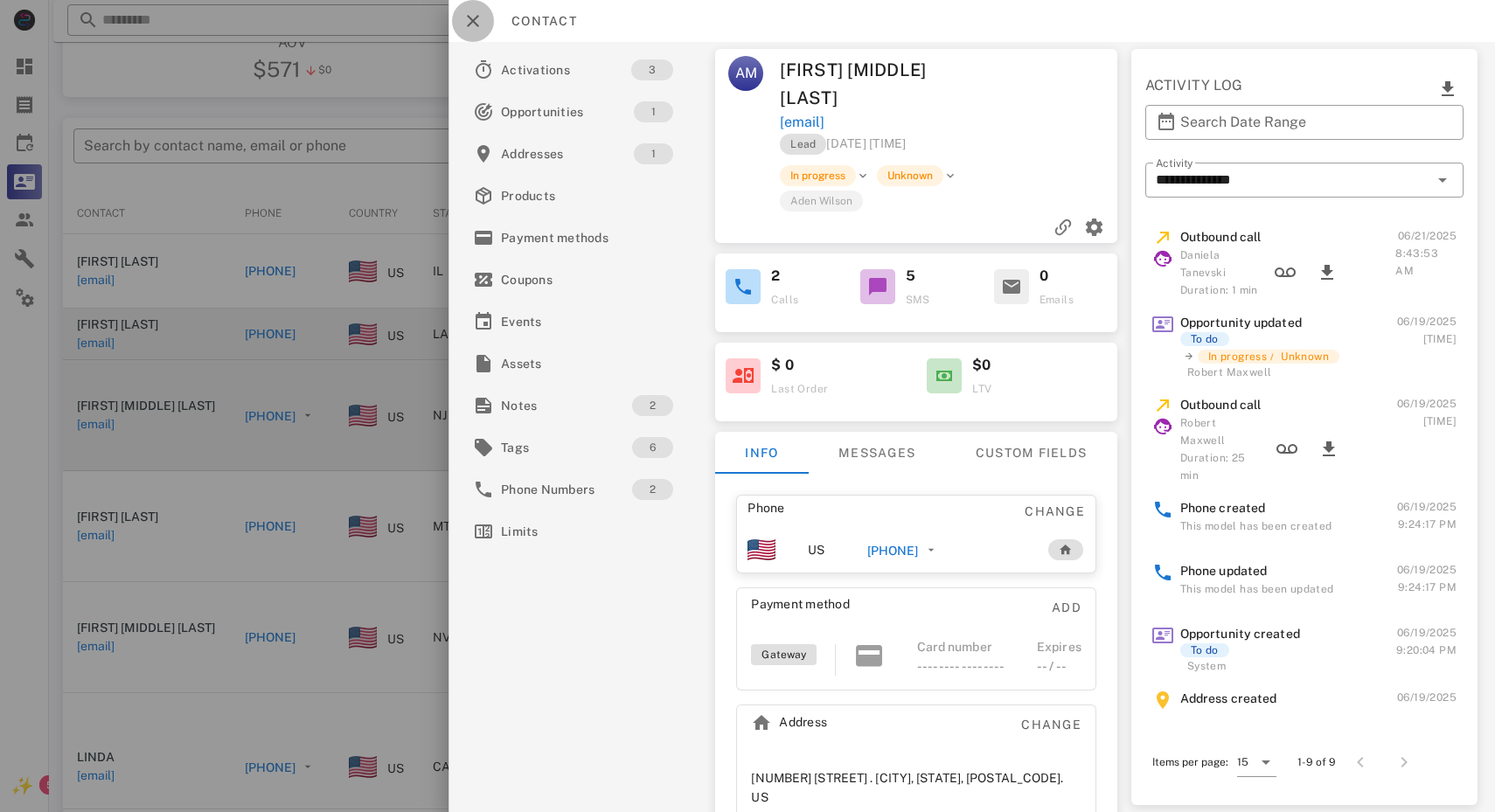 click at bounding box center [473, 21] 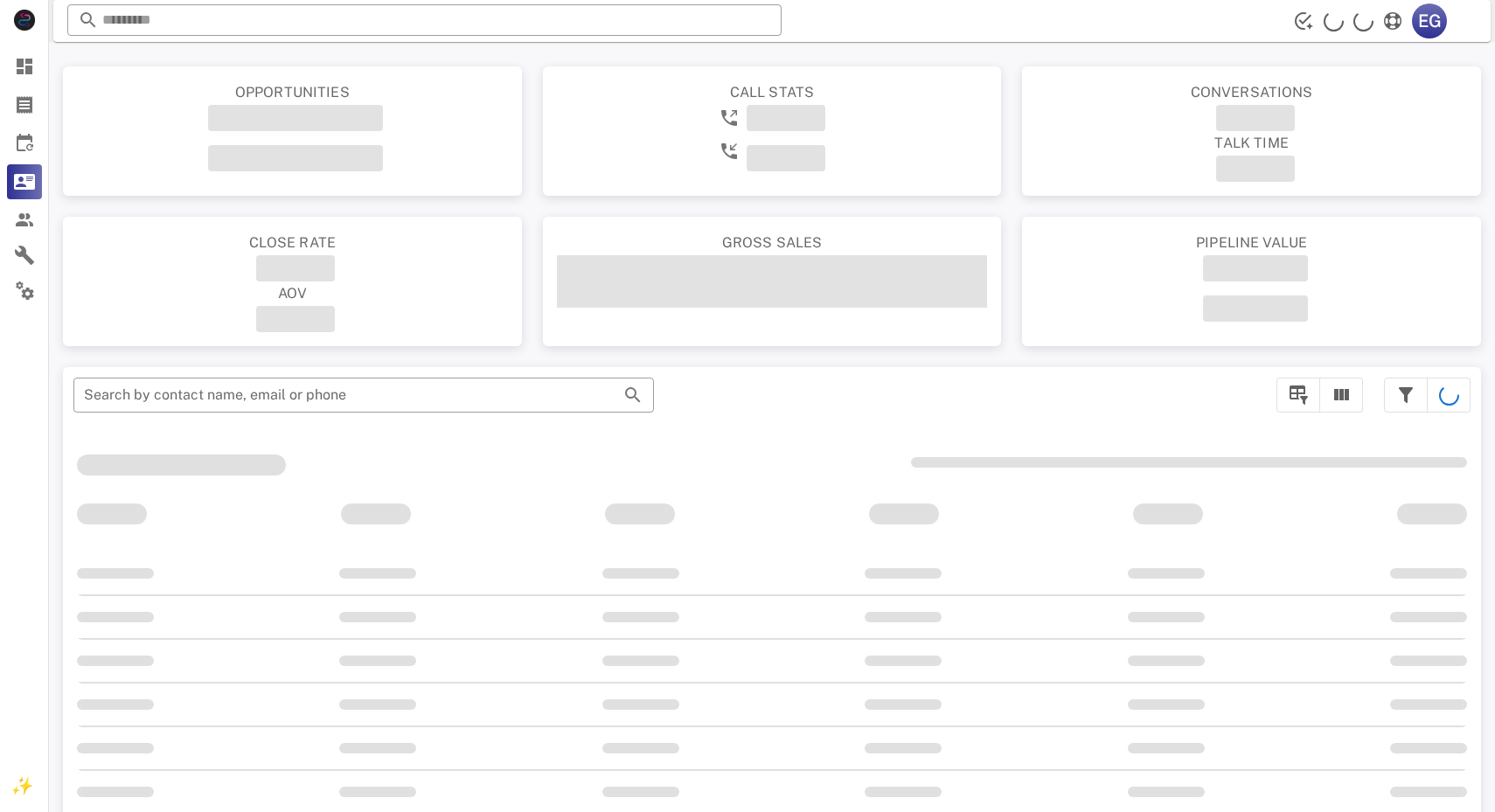 scroll, scrollTop: 253, scrollLeft: 0, axis: vertical 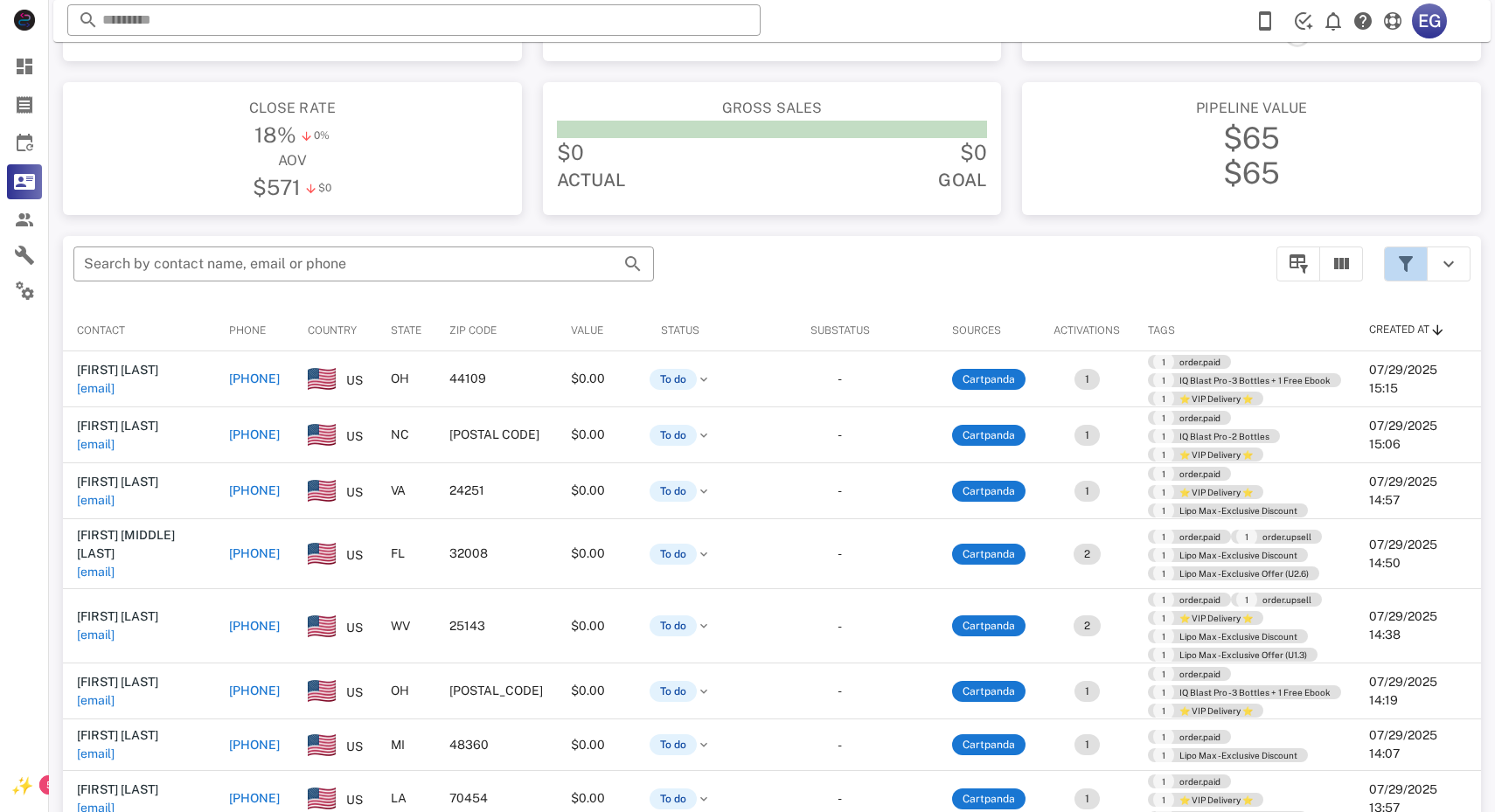 click at bounding box center [1406, 264] 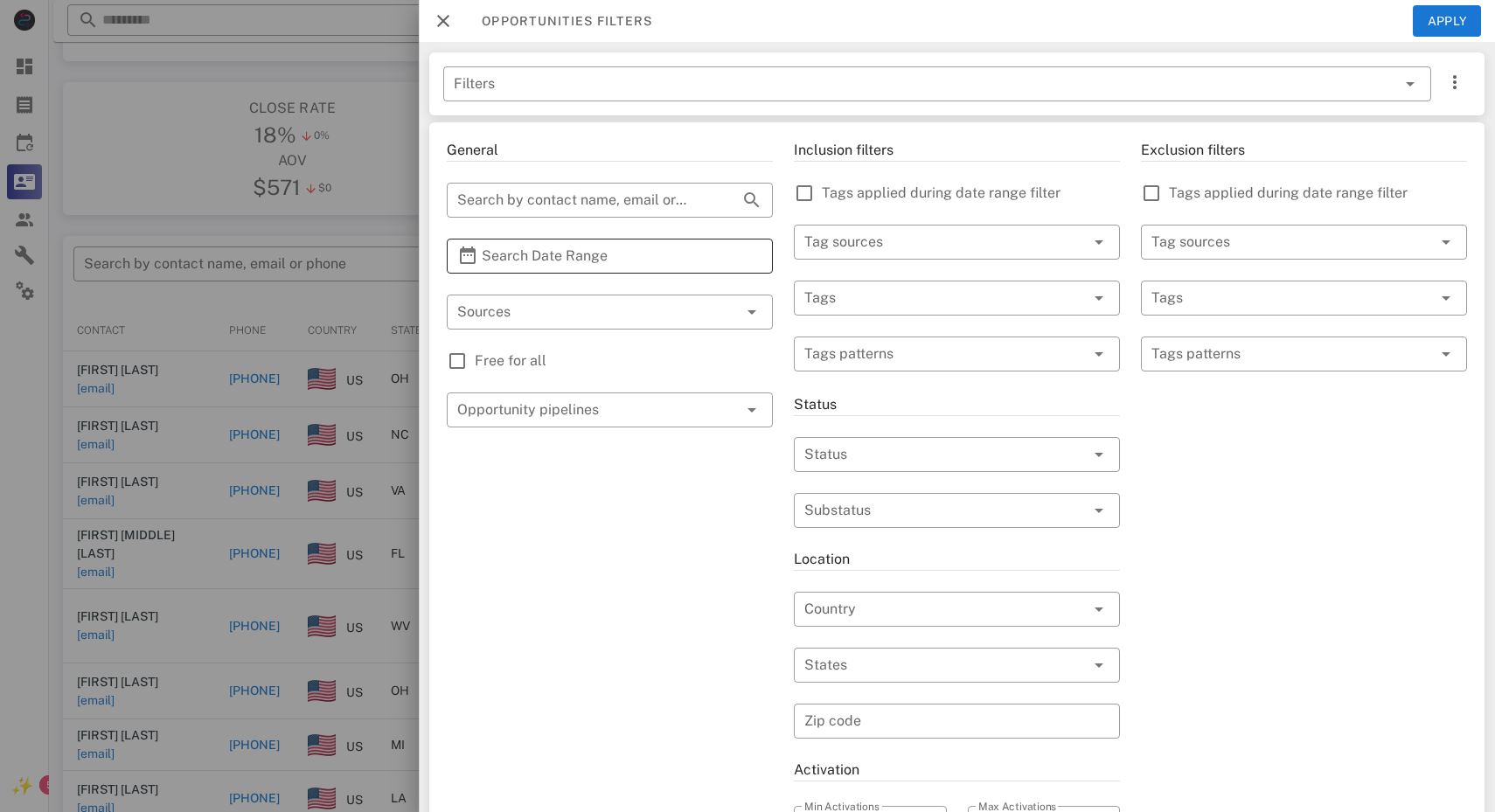 click on "Search Date Range" at bounding box center [609, 256] 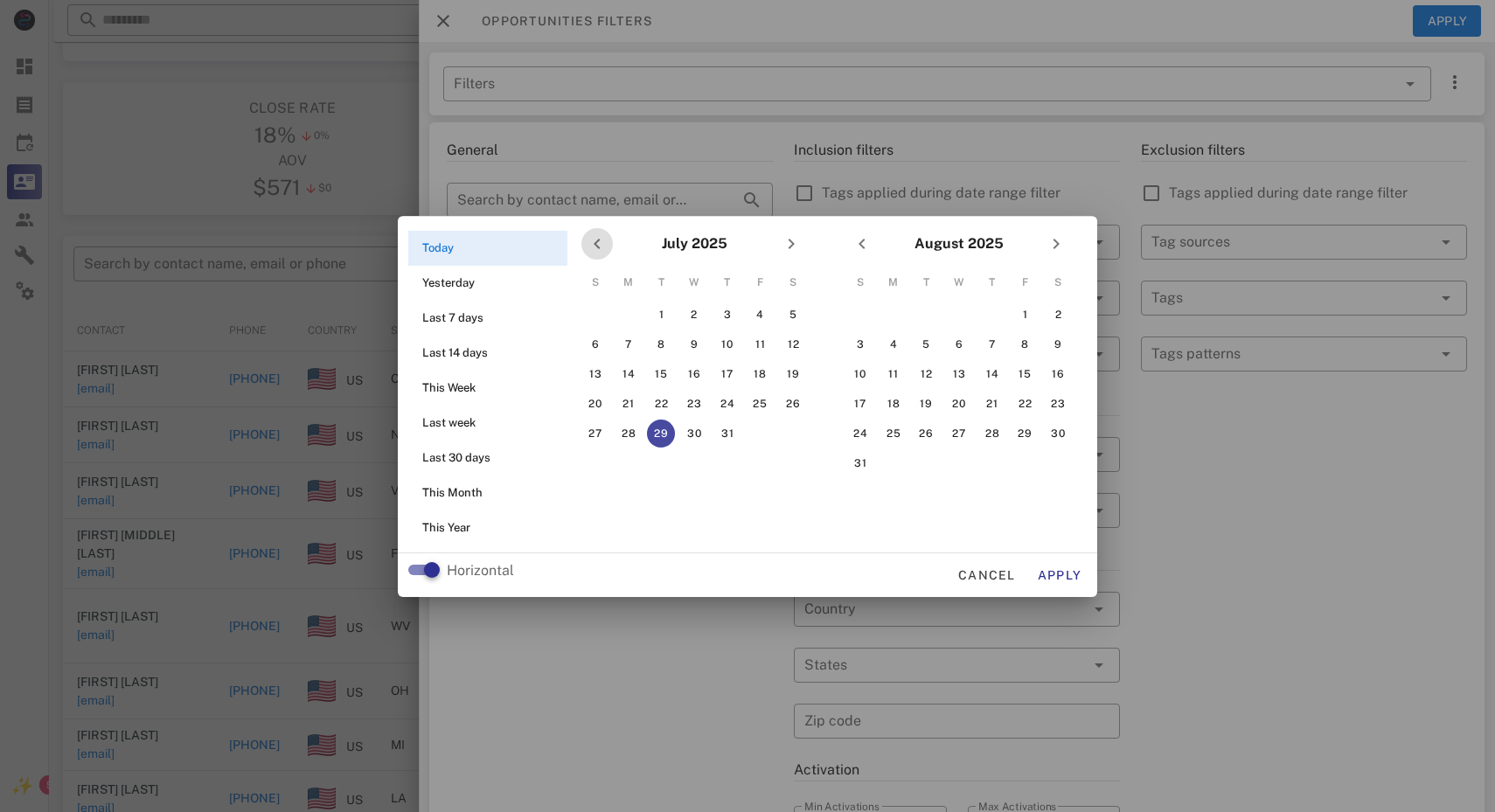click at bounding box center [597, 244] 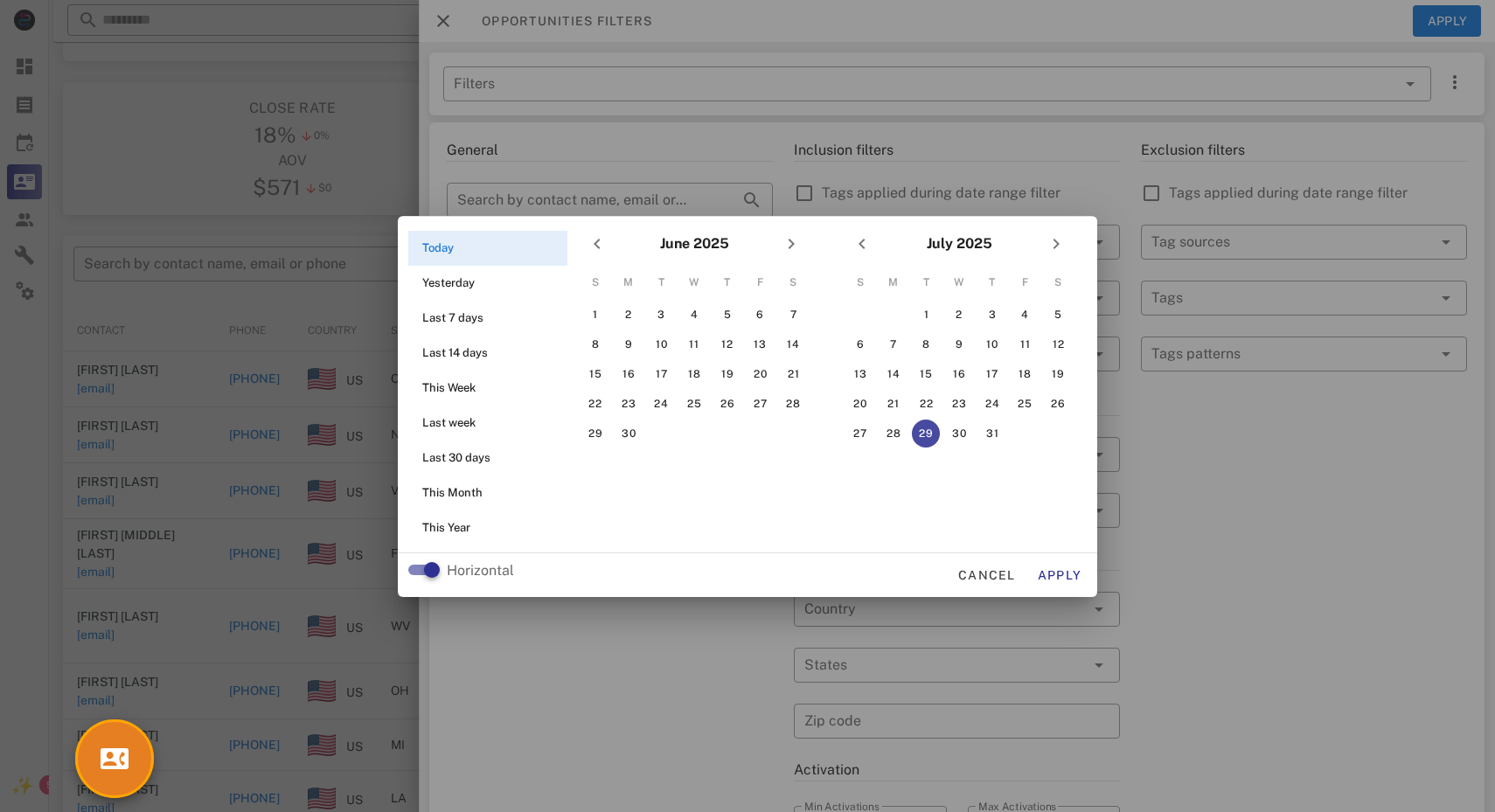 click at bounding box center (748, 406) 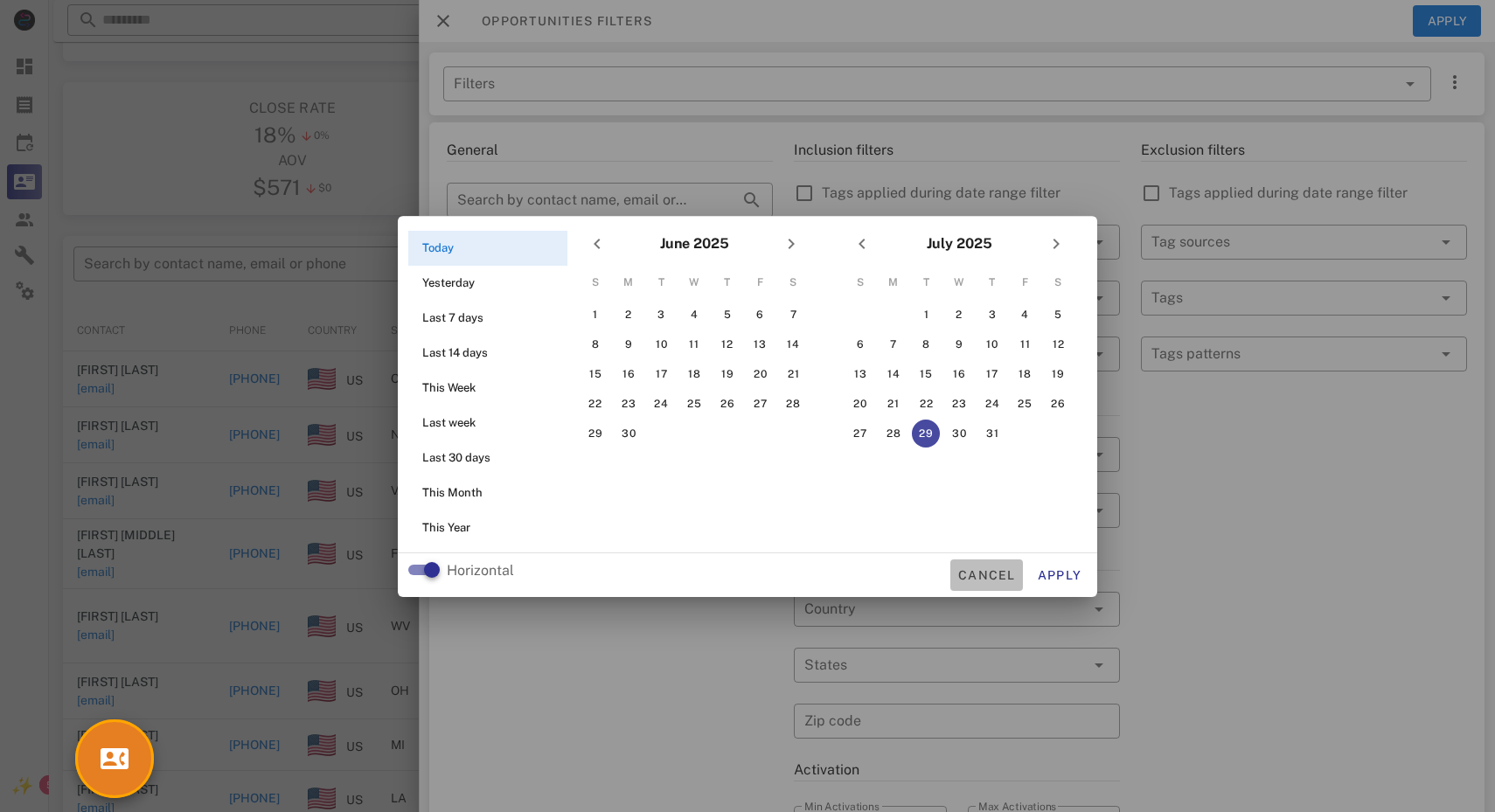 click on "Cancel" at bounding box center (986, 575) 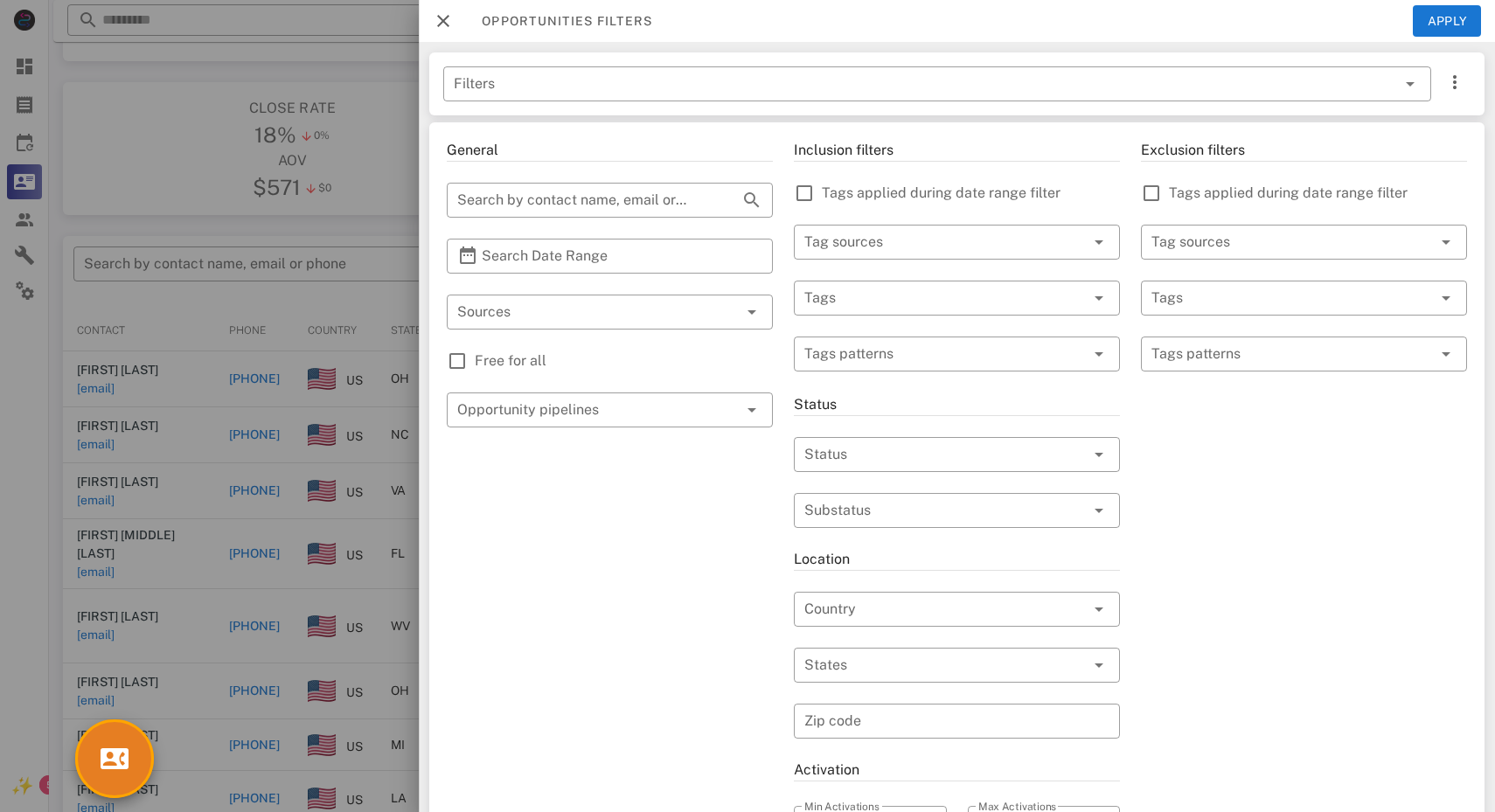 click at bounding box center (443, 21) 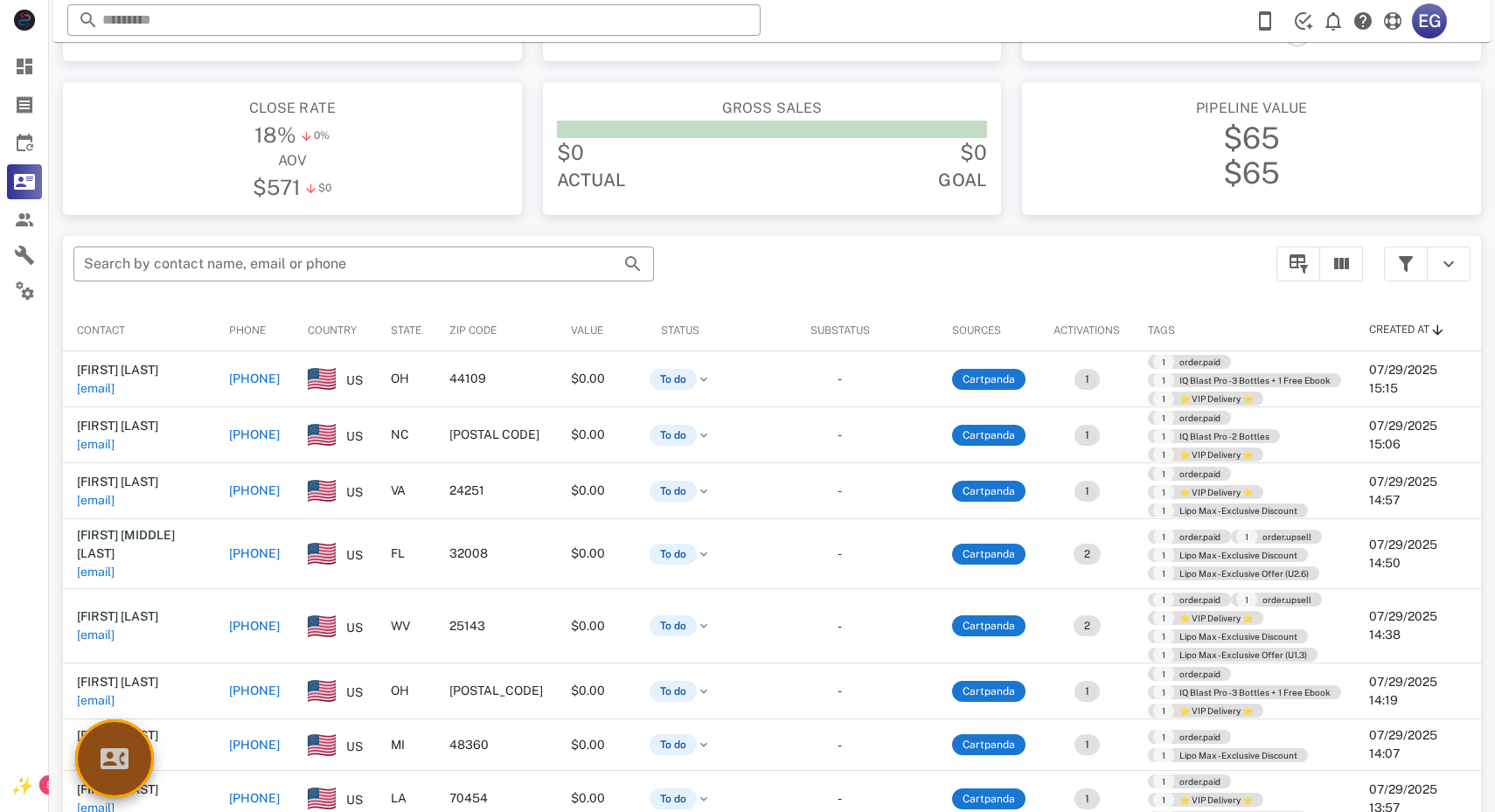 click at bounding box center [115, 759] 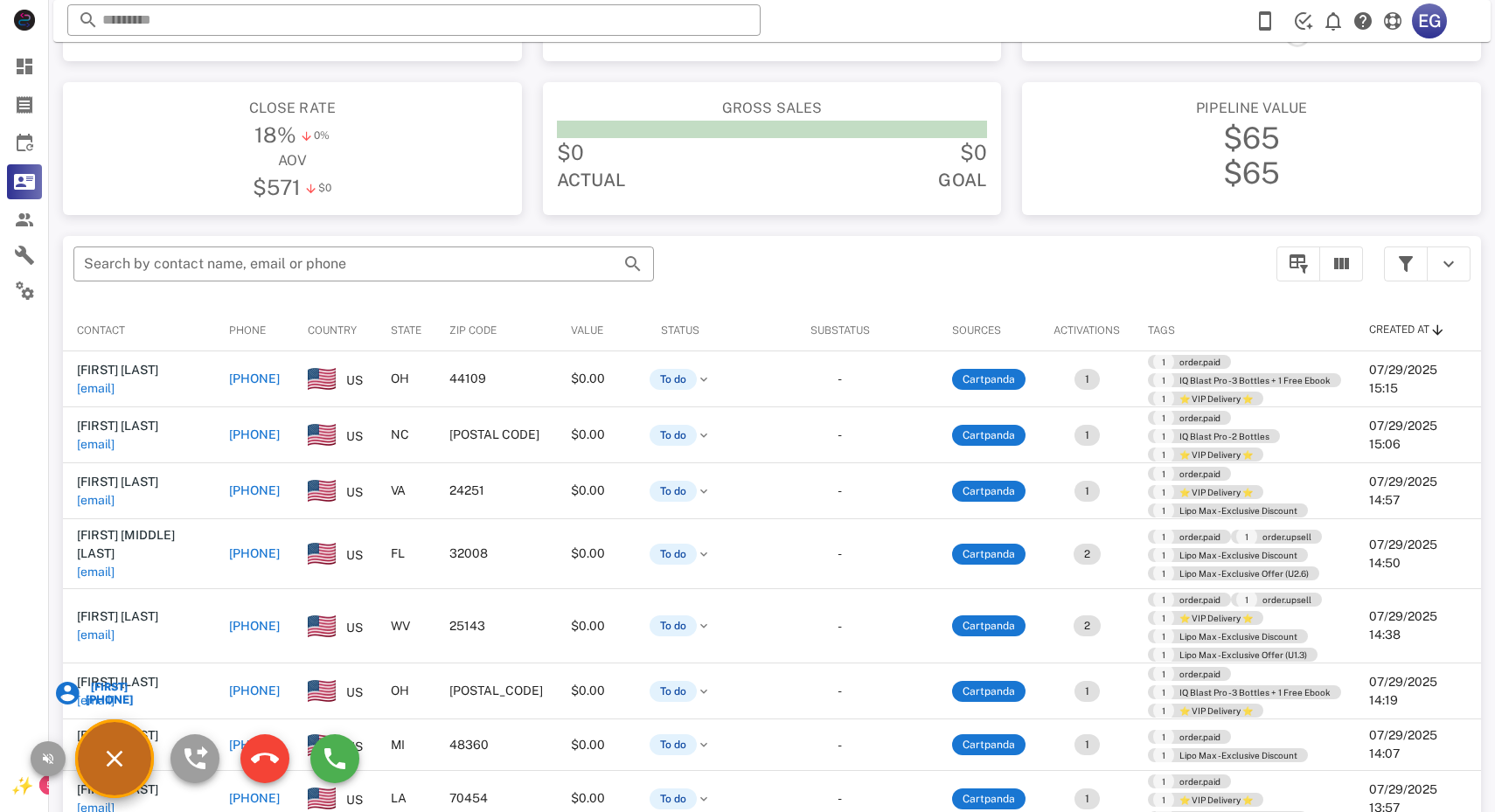 click on "​ Search by contact name, email or phone" at bounding box center [664, 273] 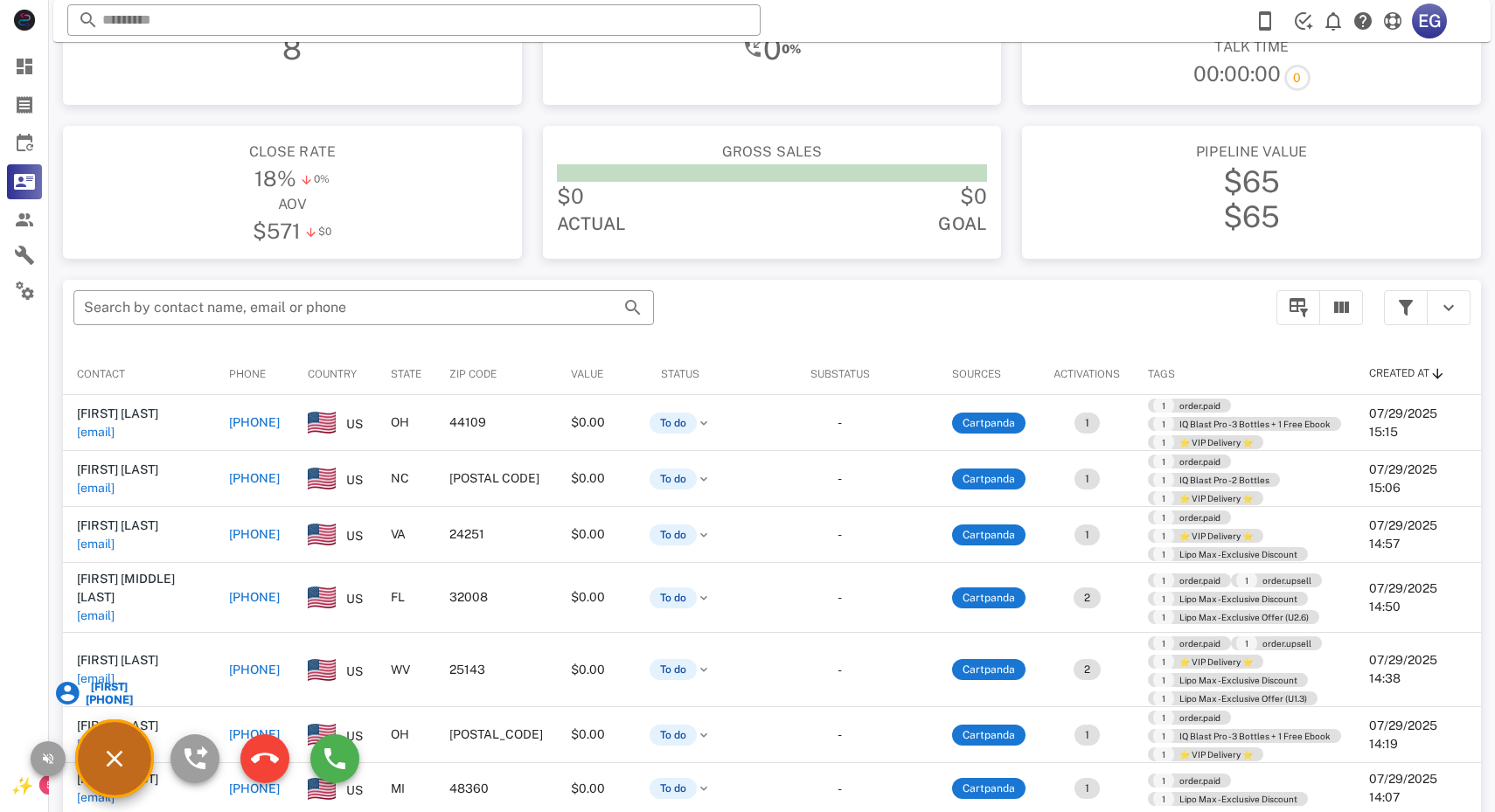 scroll, scrollTop: 0, scrollLeft: 0, axis: both 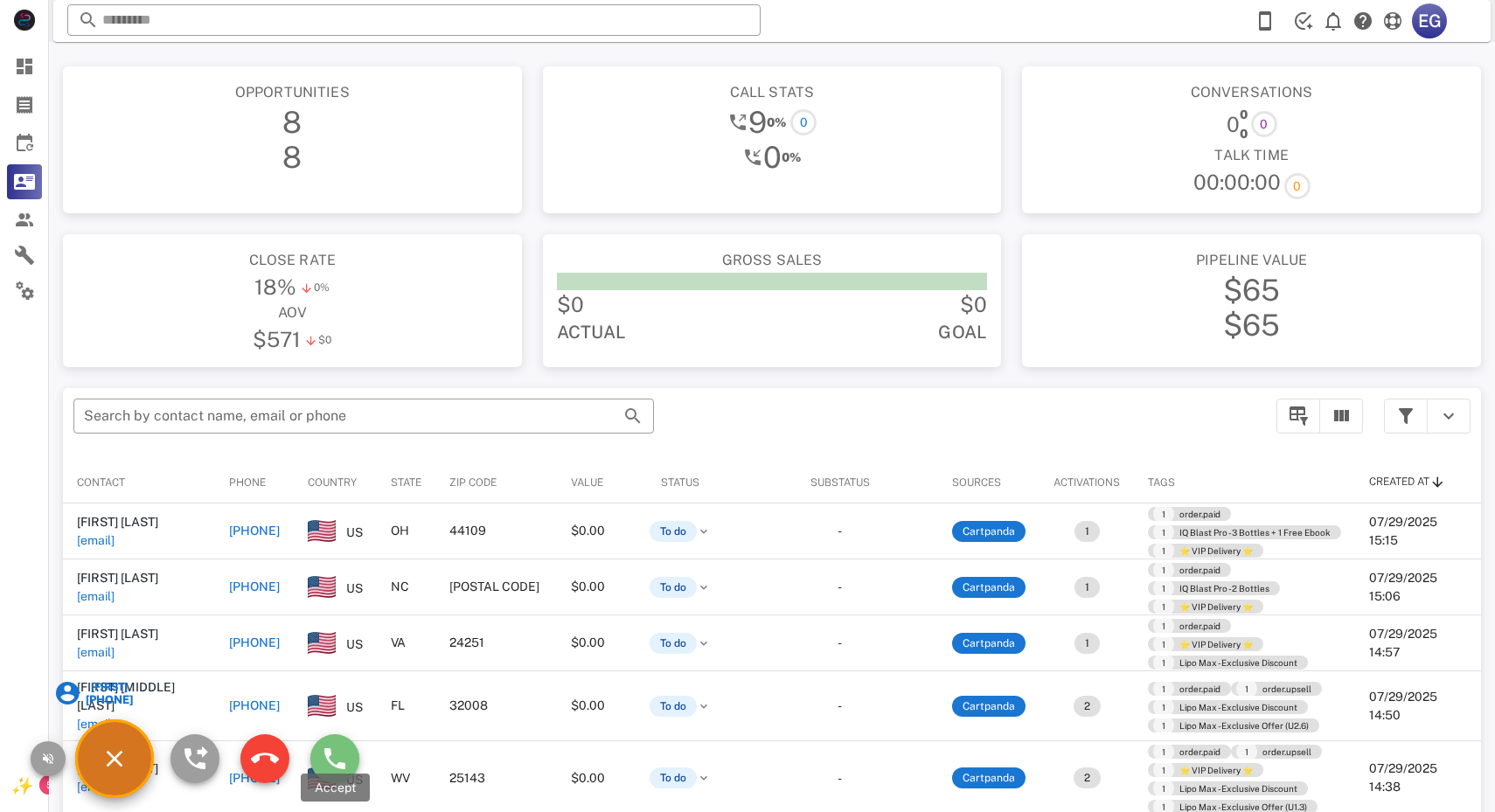click at bounding box center [335, 759] 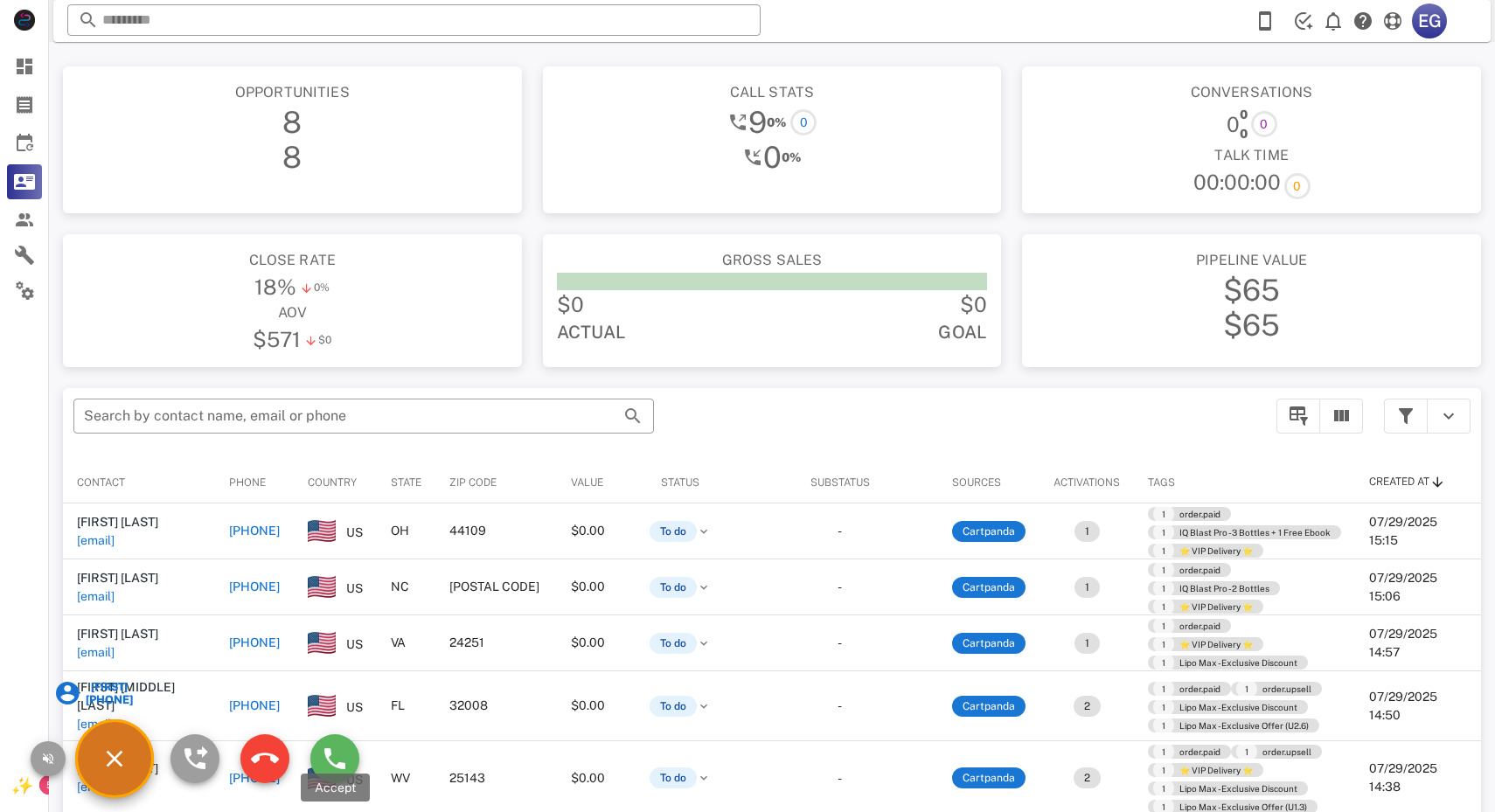 type on "**********" 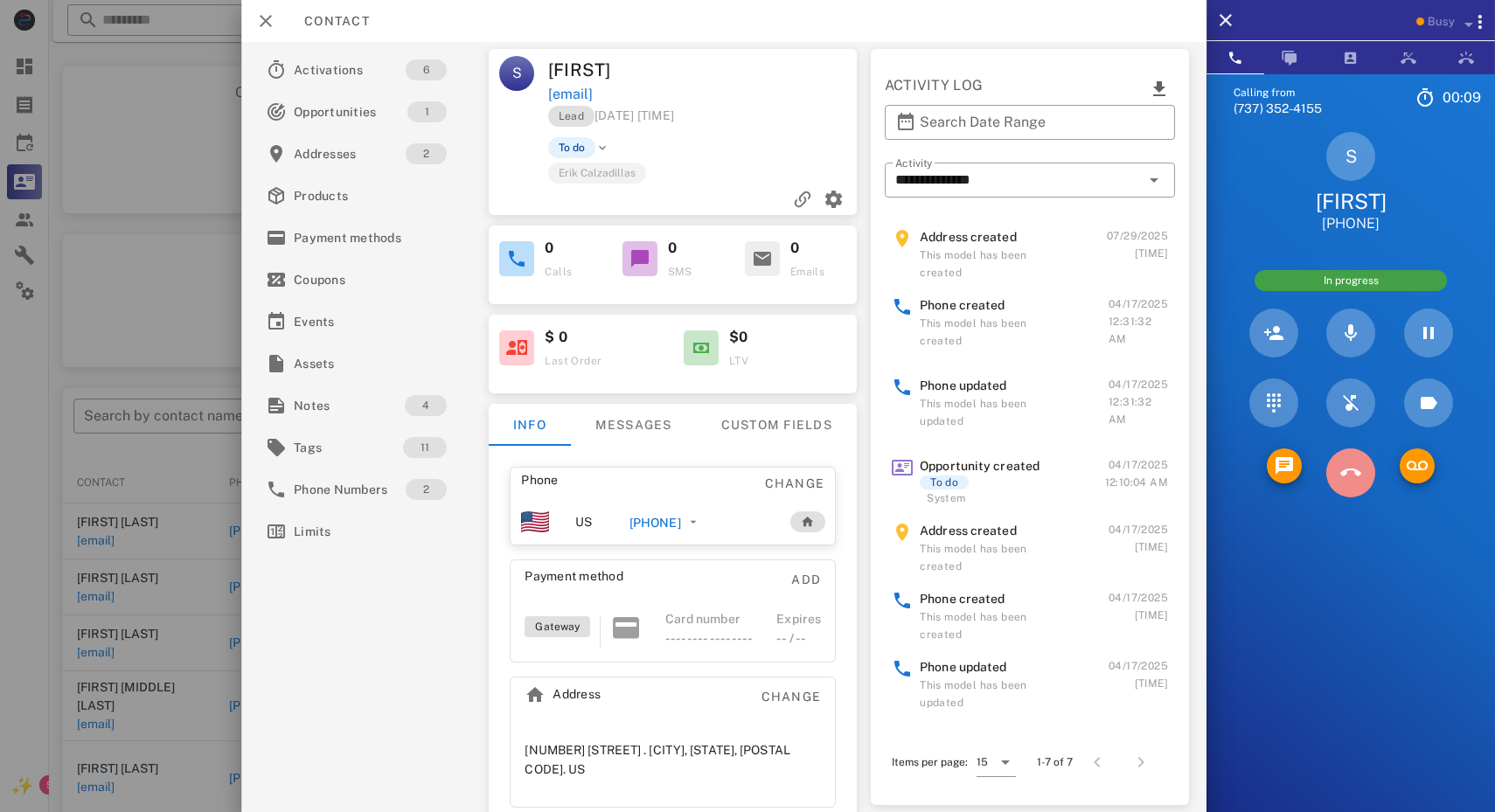 click at bounding box center [1351, 473] 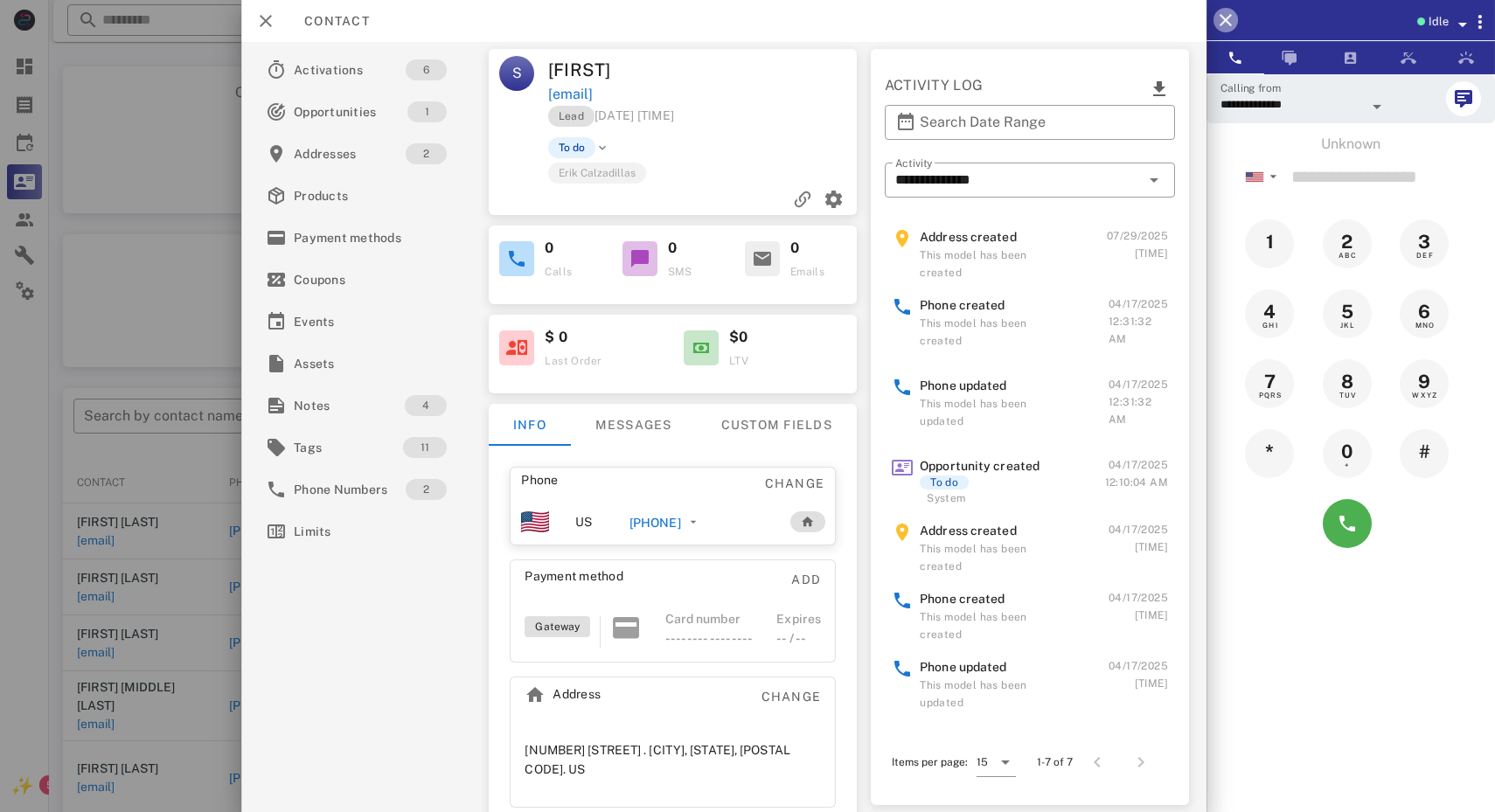 click at bounding box center [1226, 20] 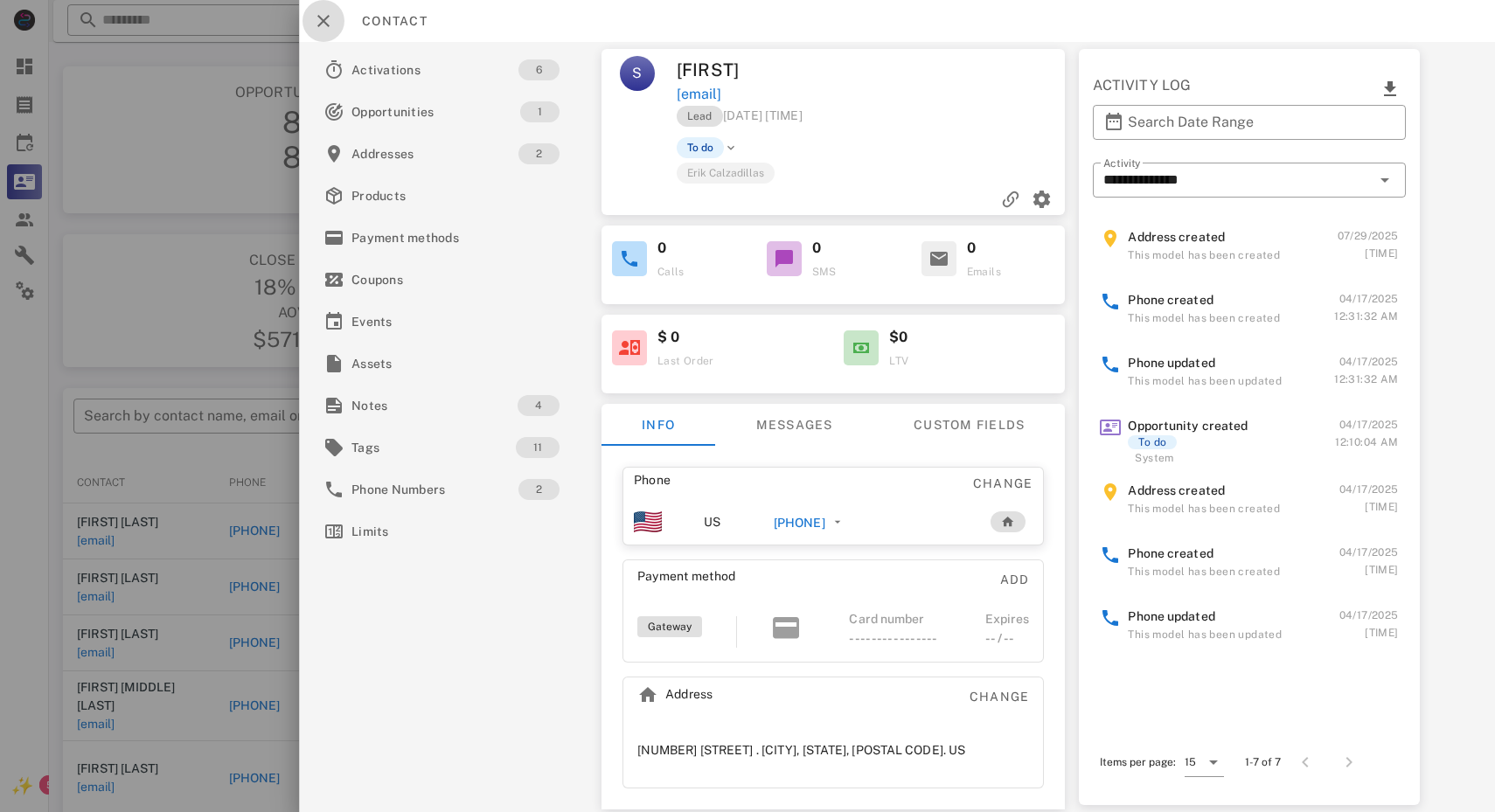 click at bounding box center (323, 21) 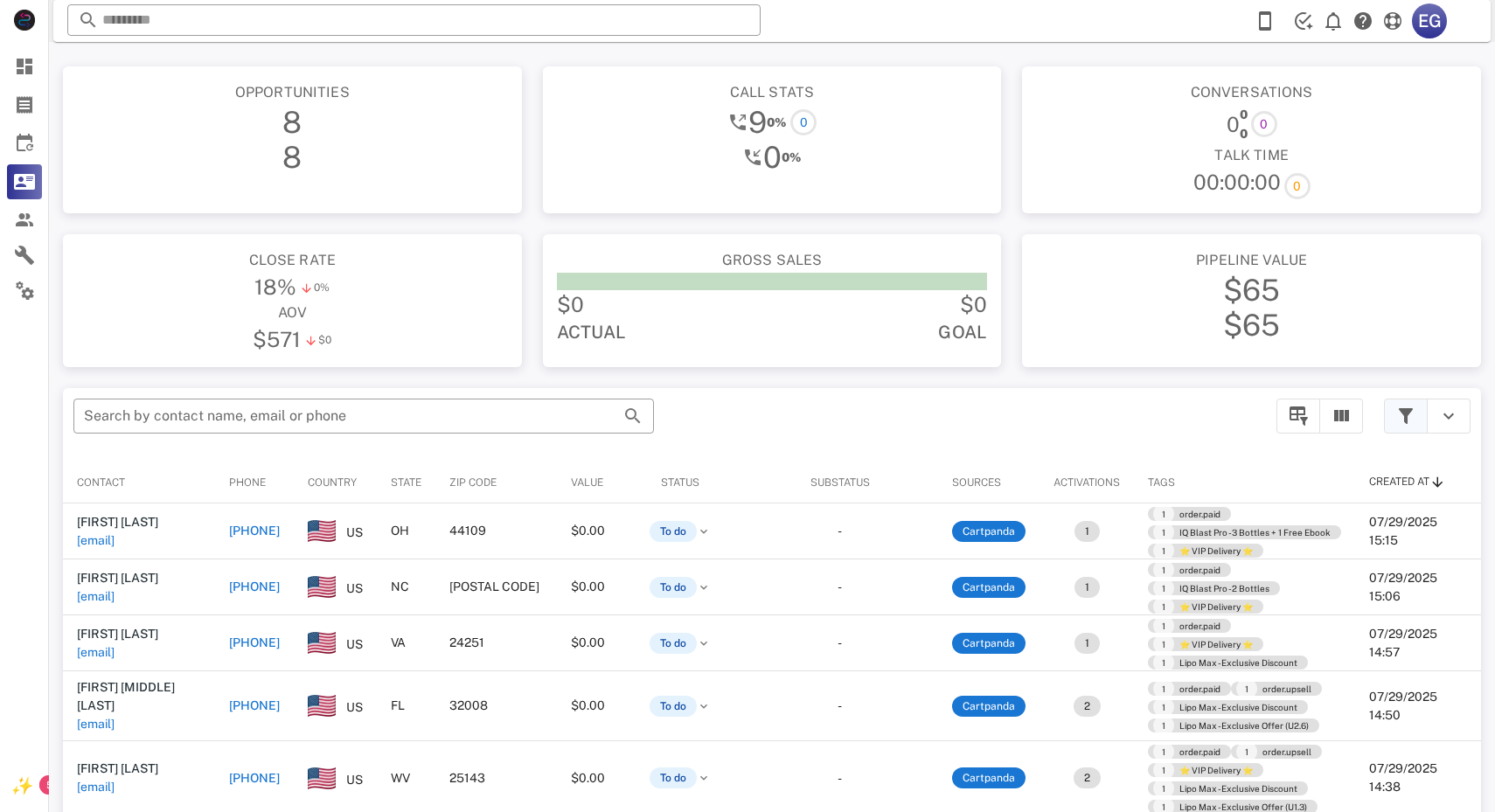 click at bounding box center (1406, 416) 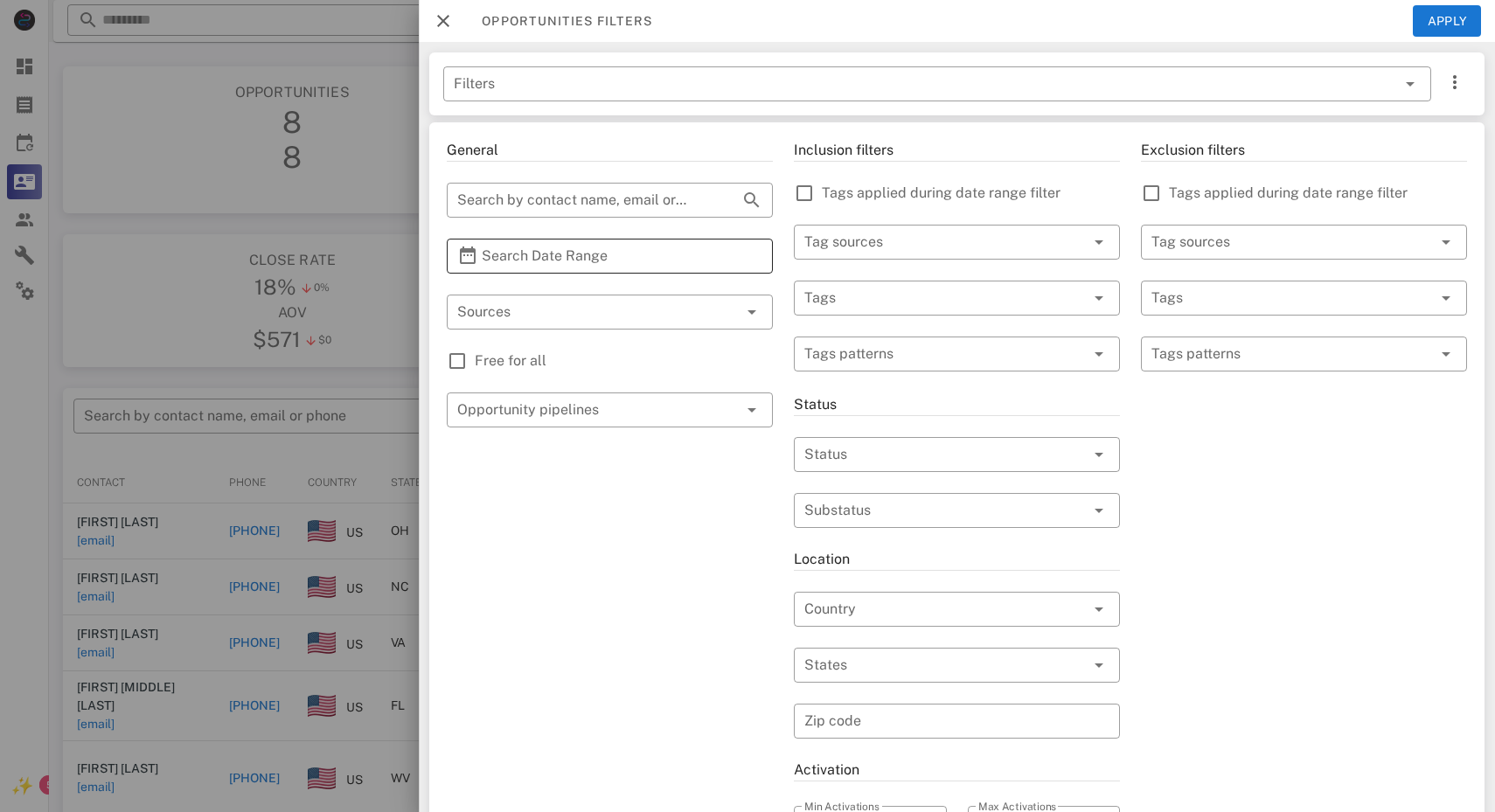 click on "Search Date Range" at bounding box center [609, 256] 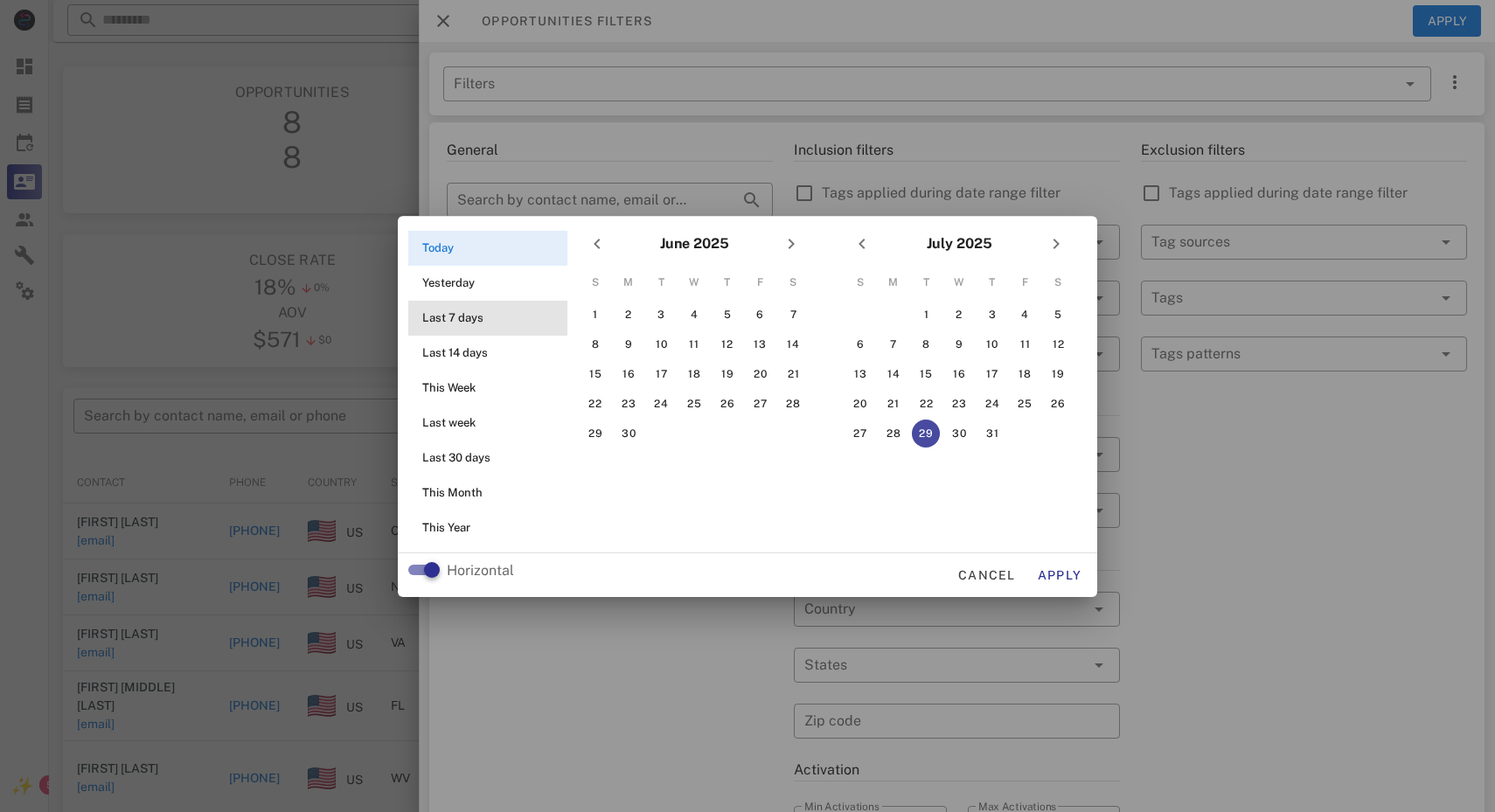 click on "Last 7 days" at bounding box center (493, 318) 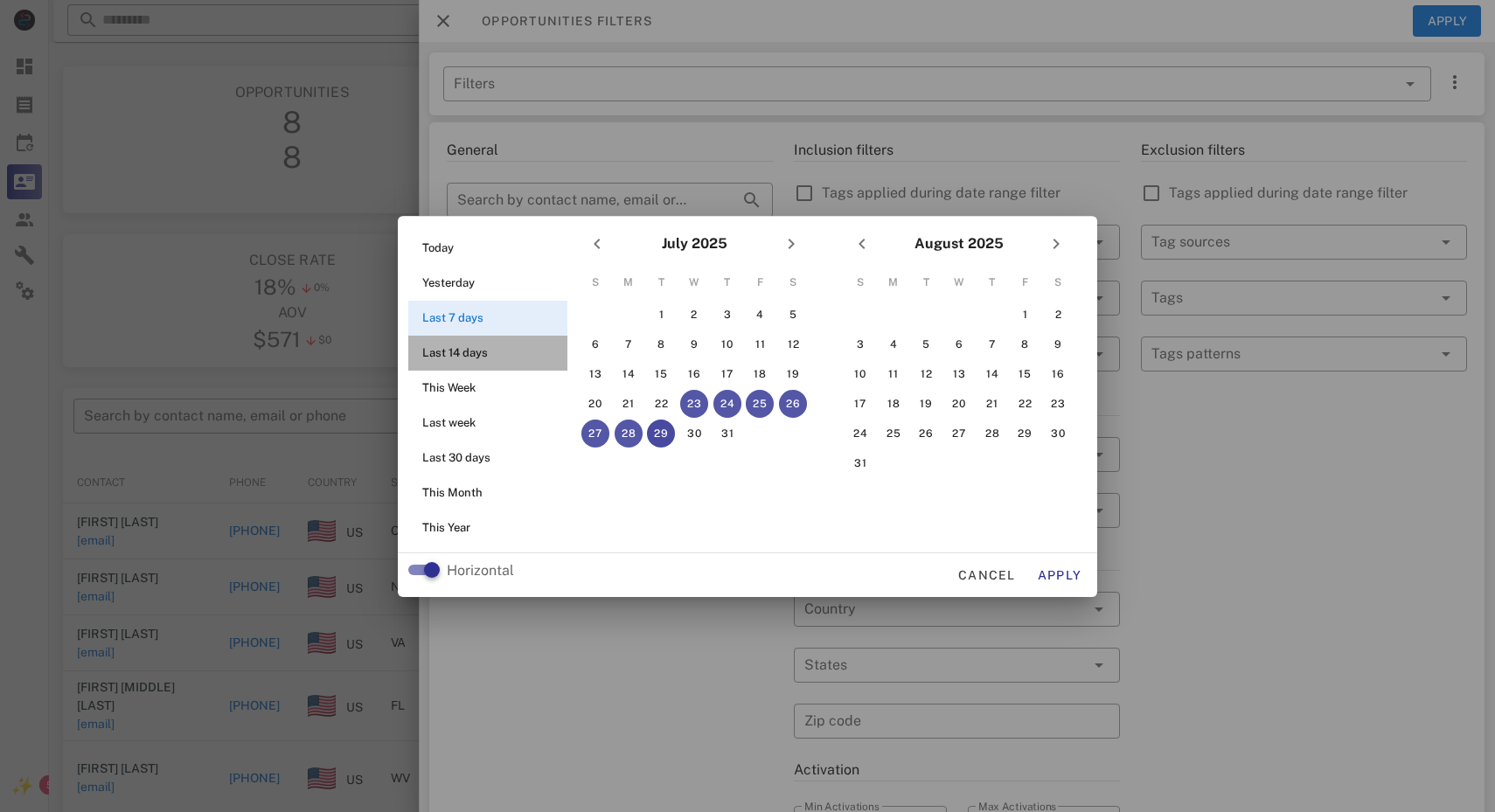 click on "Last 14 days" at bounding box center [493, 353] 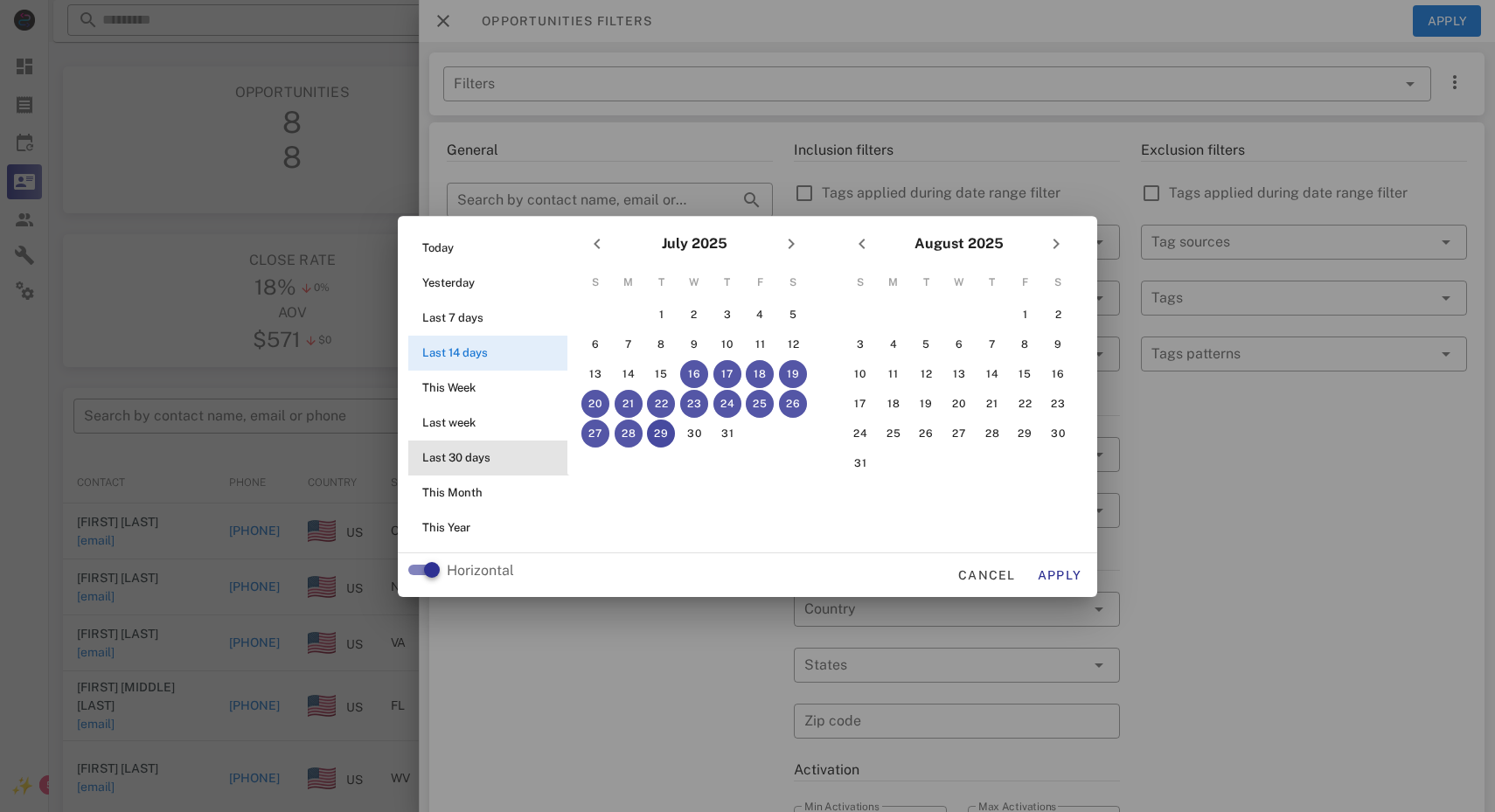 click on "Last 30 days" at bounding box center [493, 458] 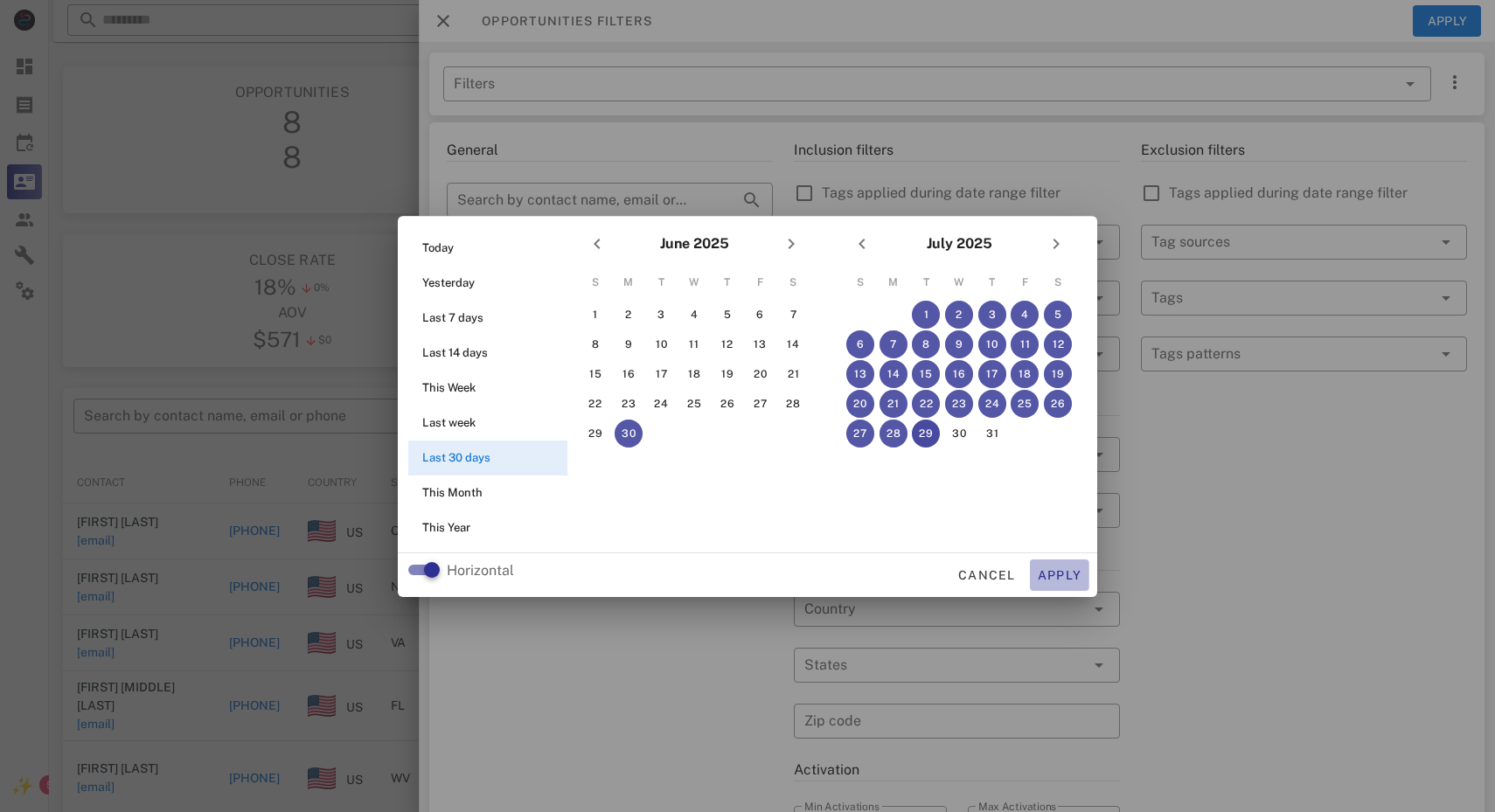 click on "Apply" at bounding box center (1060, 575) 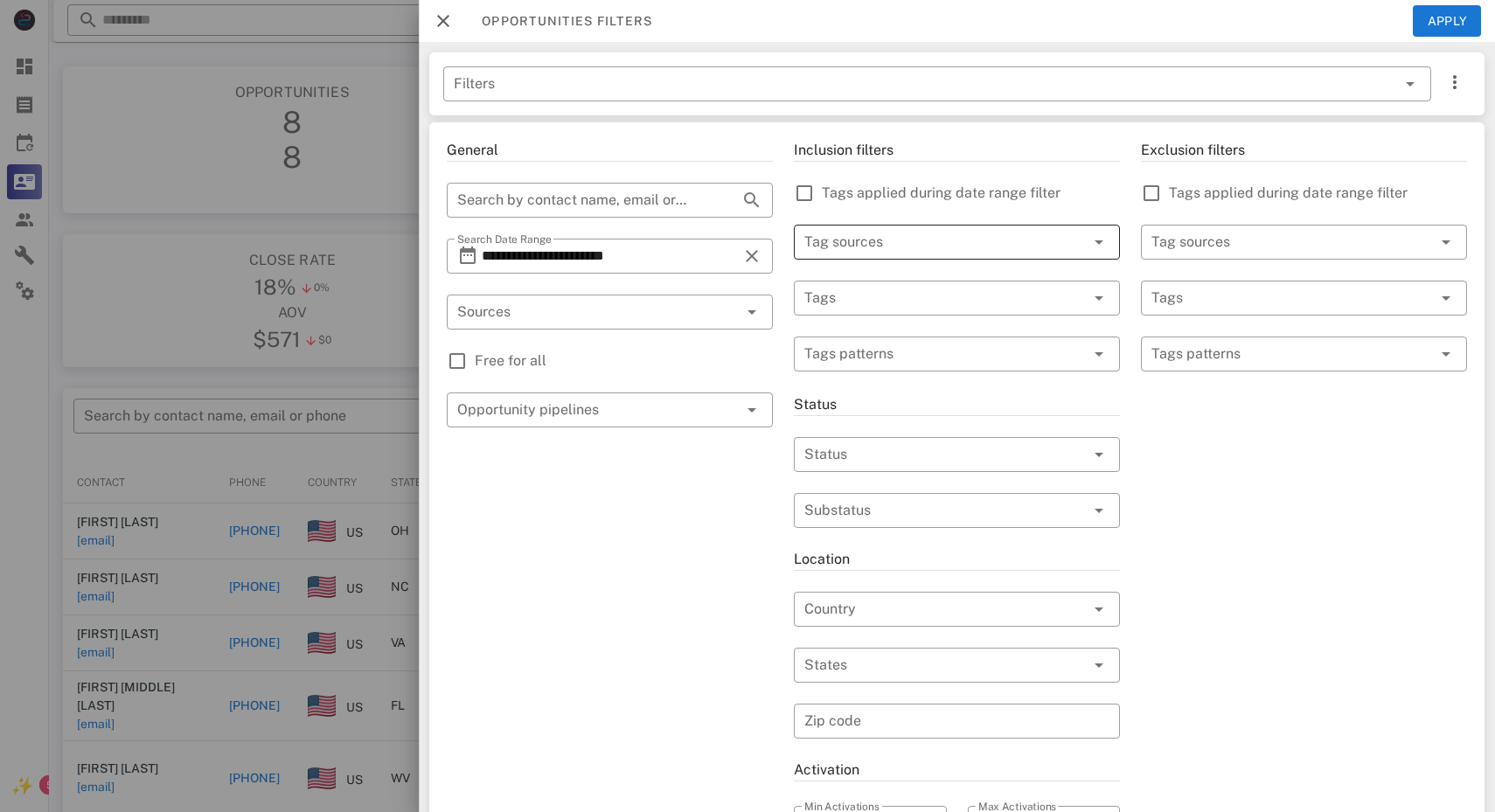 click at bounding box center [932, 242] 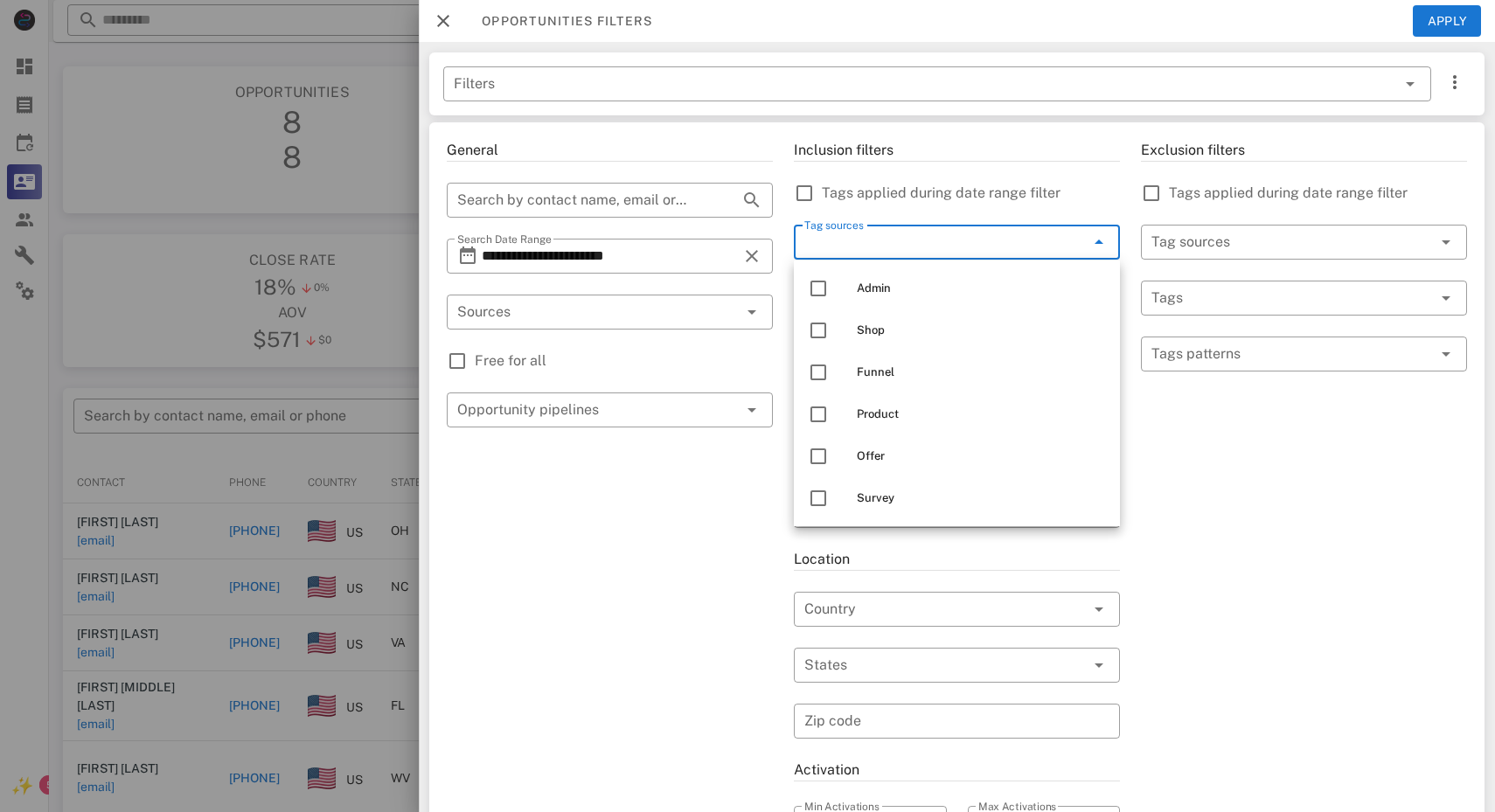click on "Inclusion filters Tags applied during date range filter ​ Tag sources ​ Tags ​ Tags patterns Status ​ Status ​ Substatus Location ​ Country ​ States ​ Zip code Activation ​ Min Activations ​ Max Activations Order value ​ Min Value ​ Max Value Include leads Include customers Include cooldown" at bounding box center (956, 620) 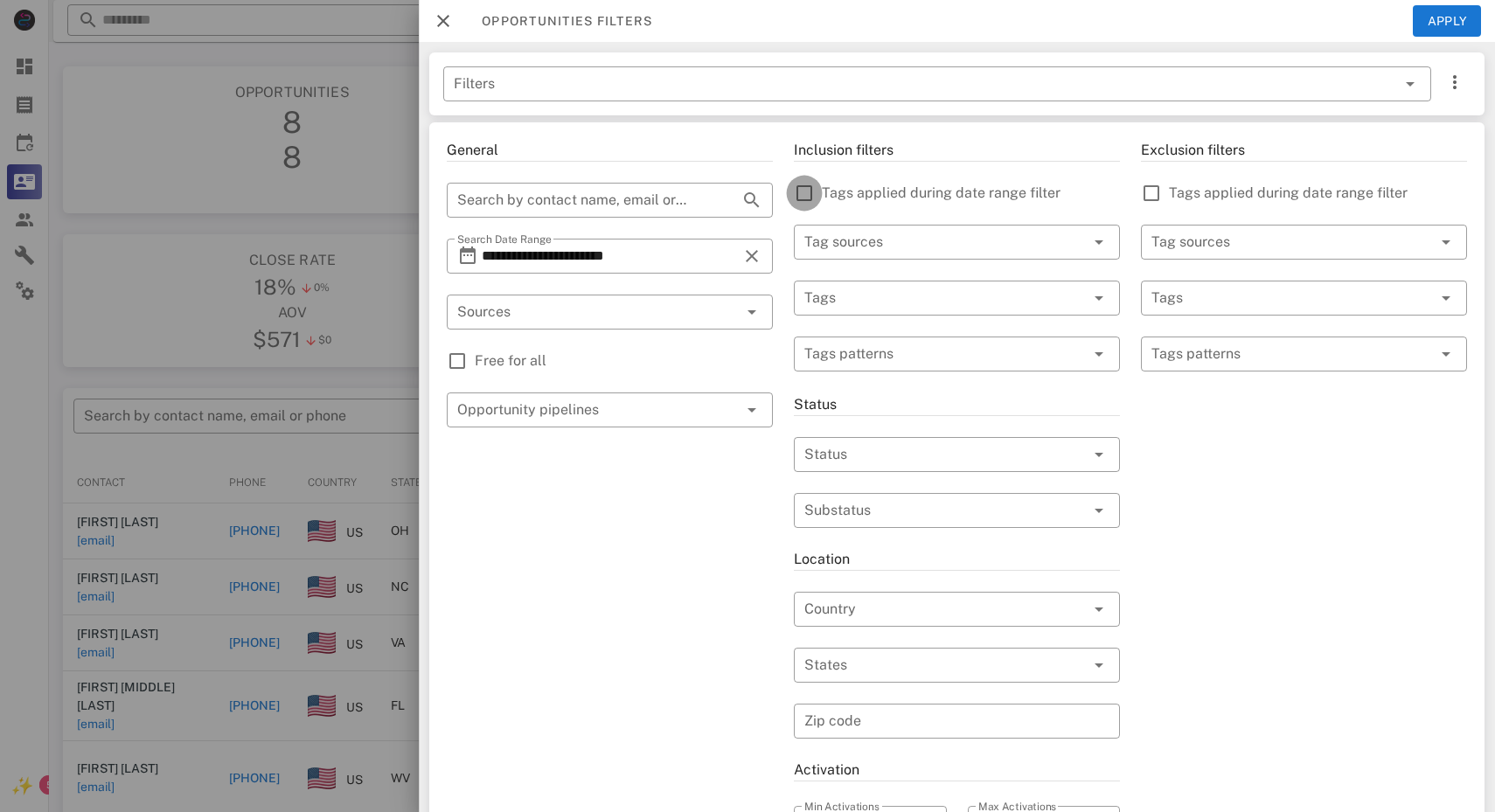 click at bounding box center [804, 193] 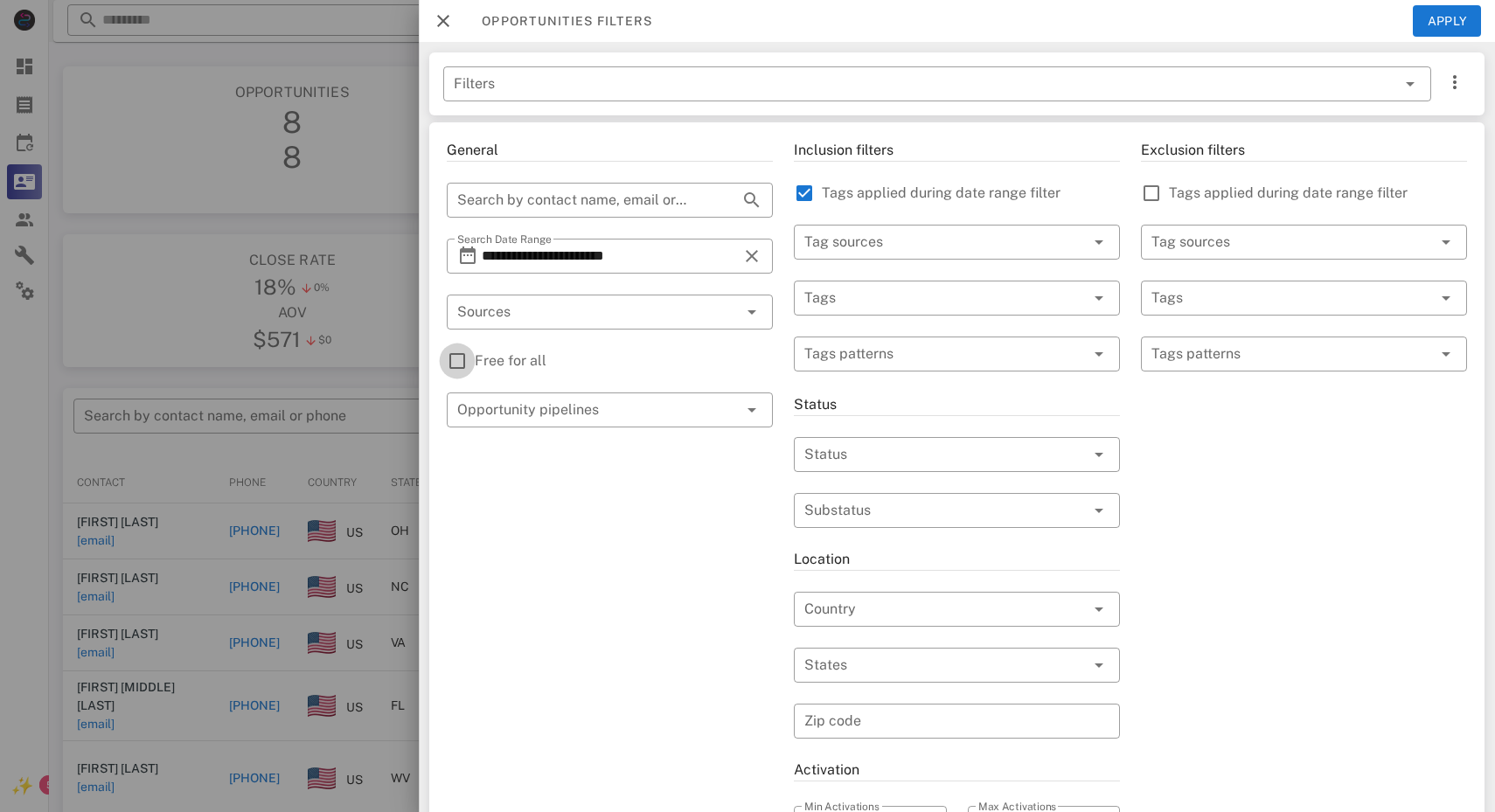 click at bounding box center [457, 361] 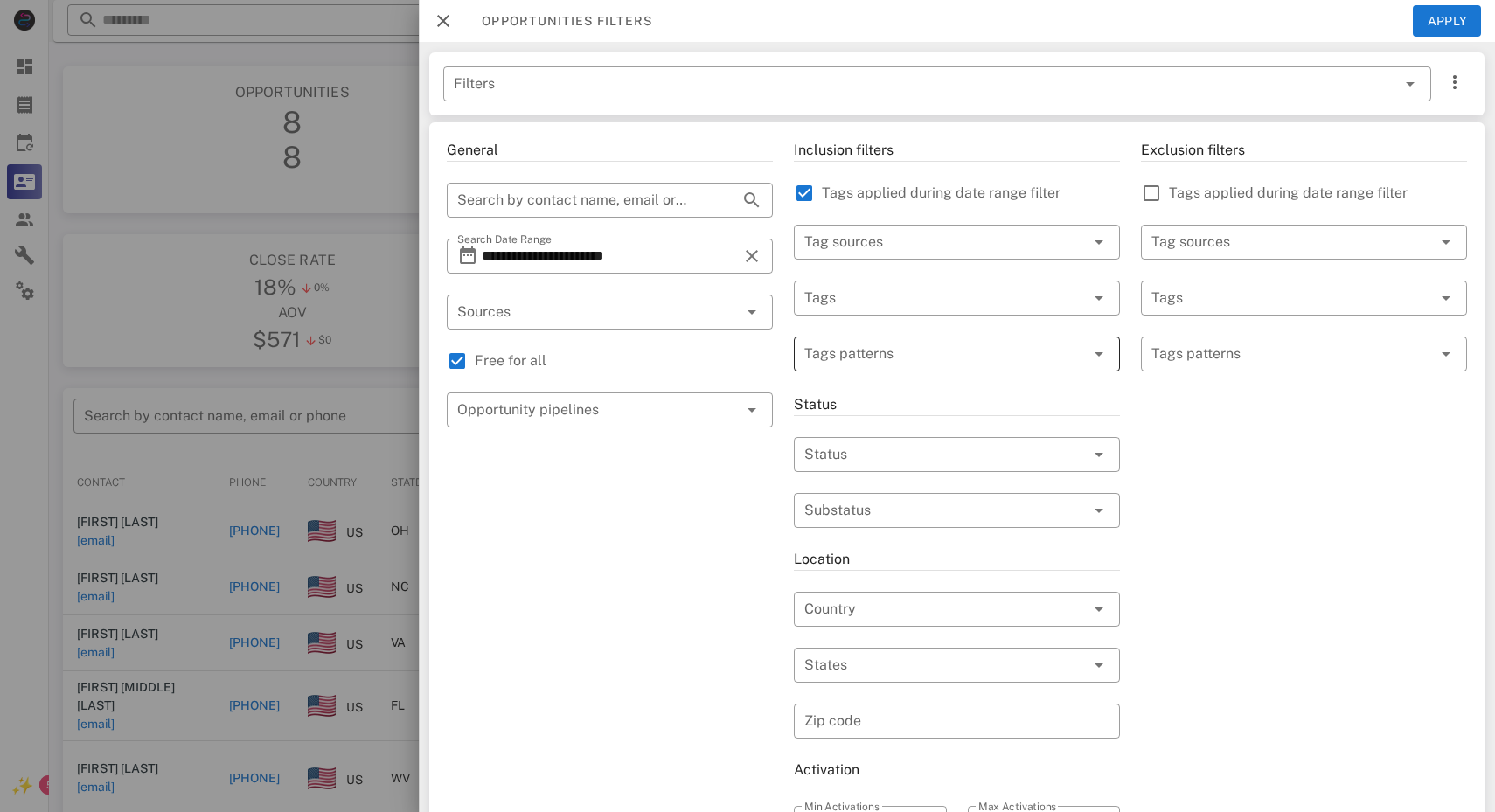 click at bounding box center (944, 354) 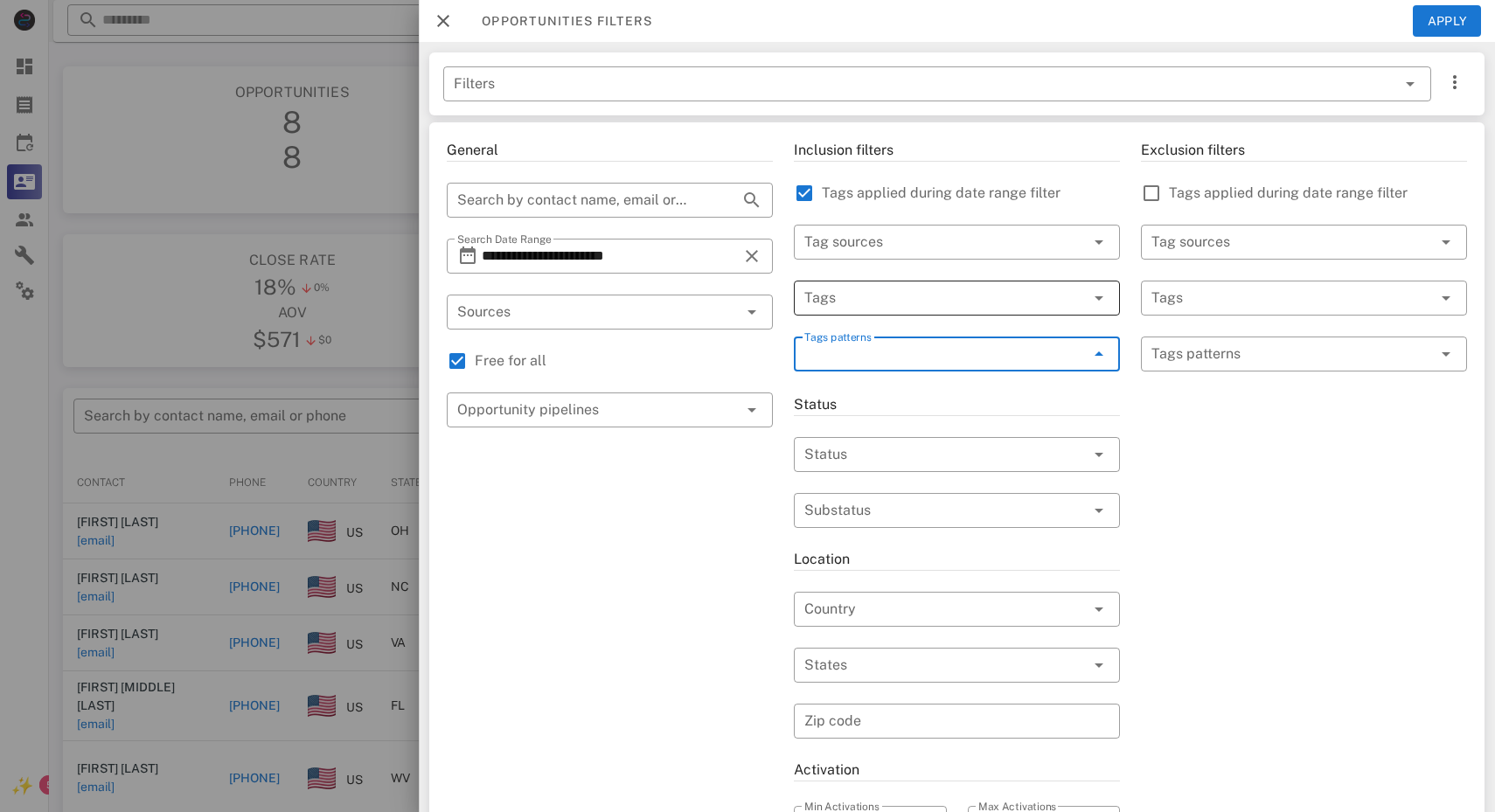 click at bounding box center [932, 298] 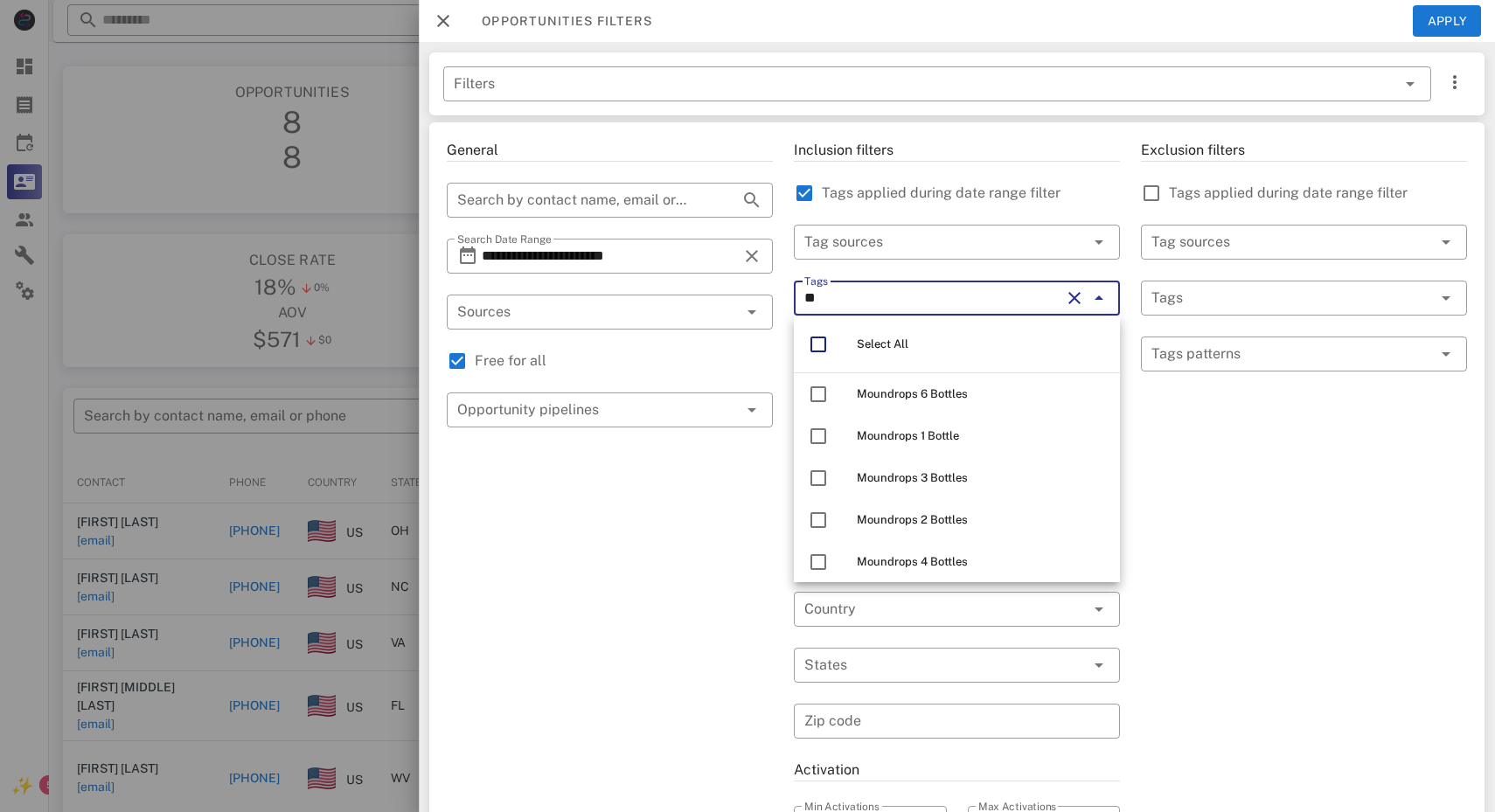 type on "*" 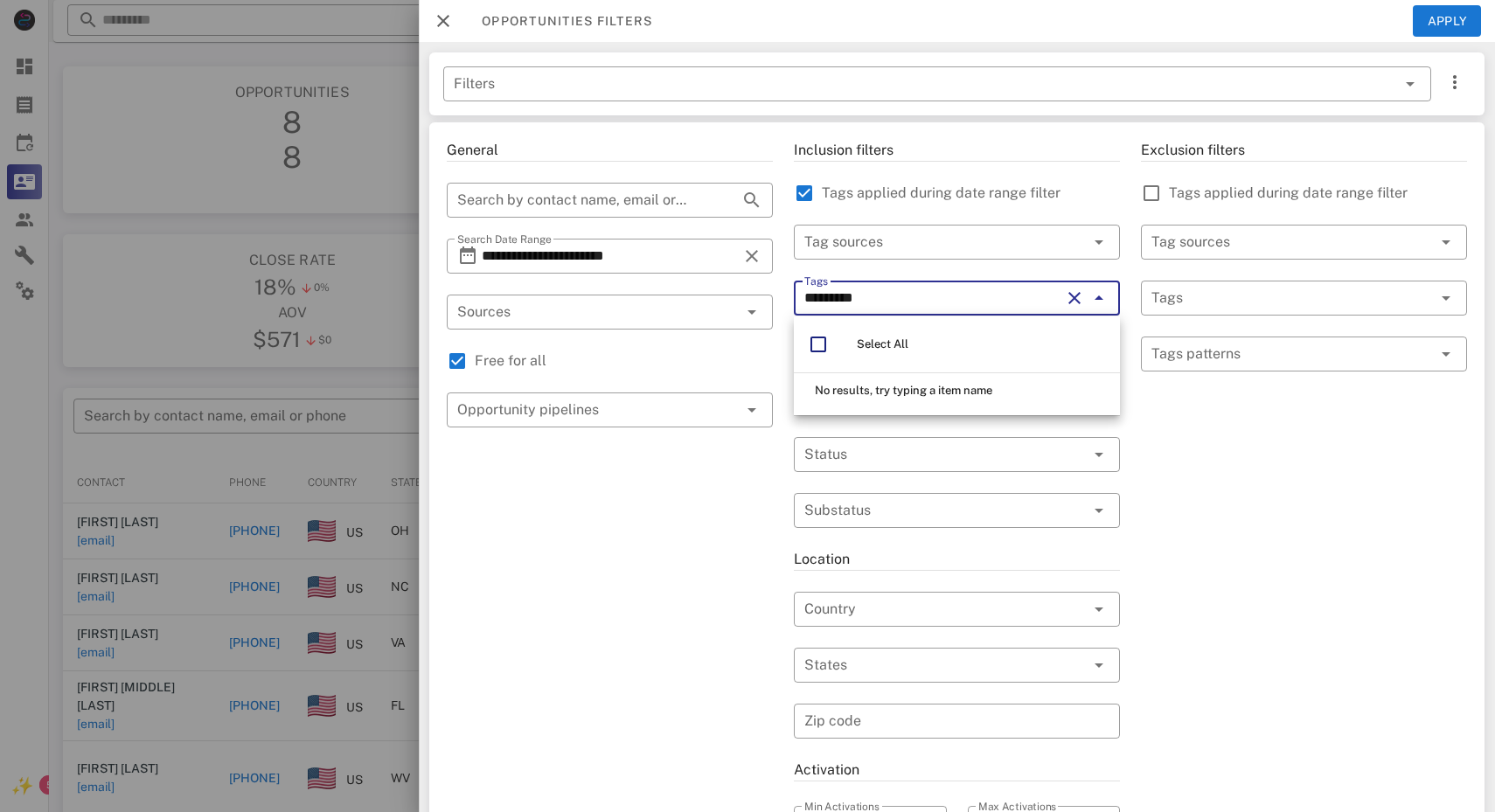 type on "**********" 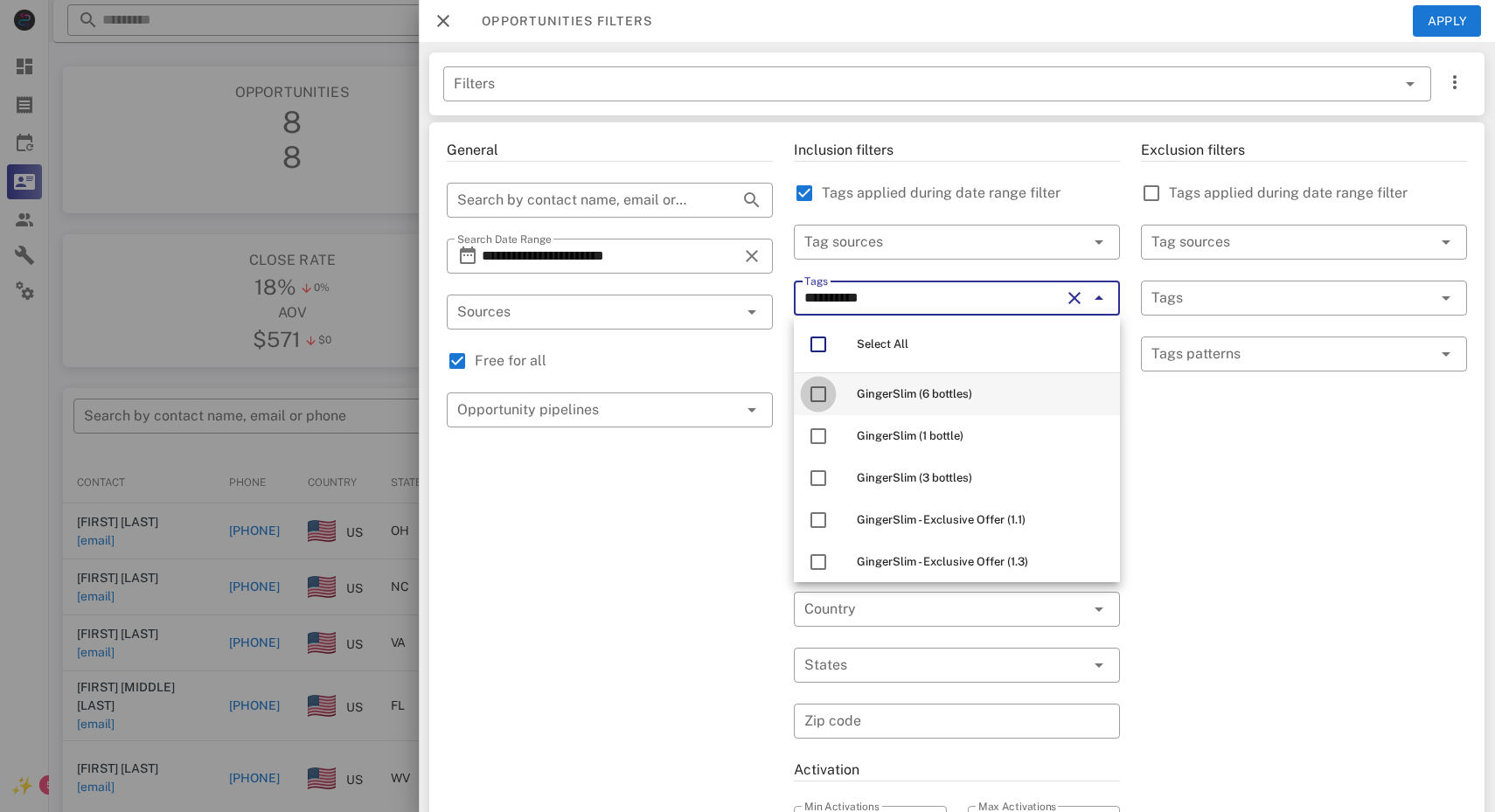 click at bounding box center [818, 394] 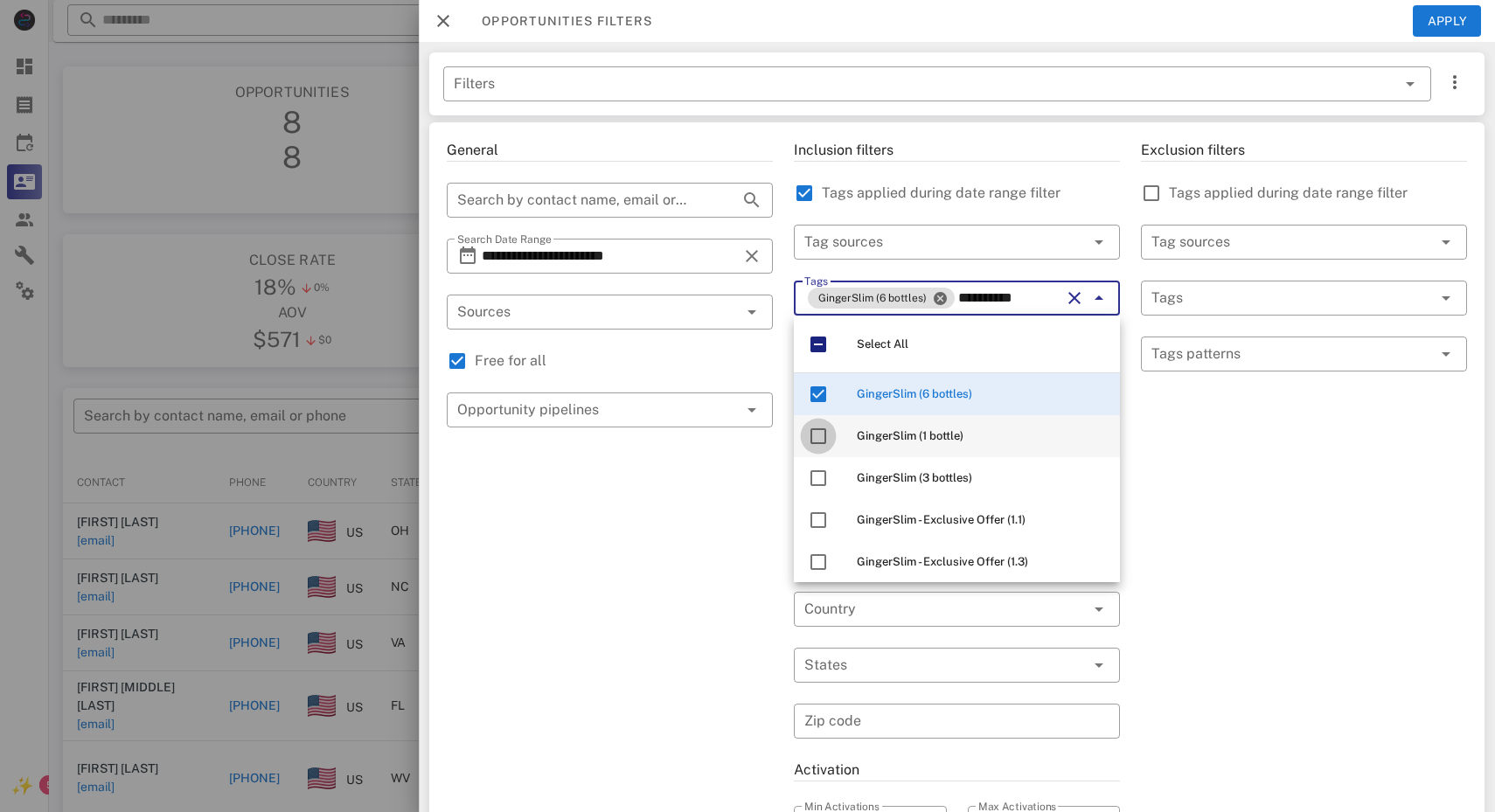 click at bounding box center (818, 436) 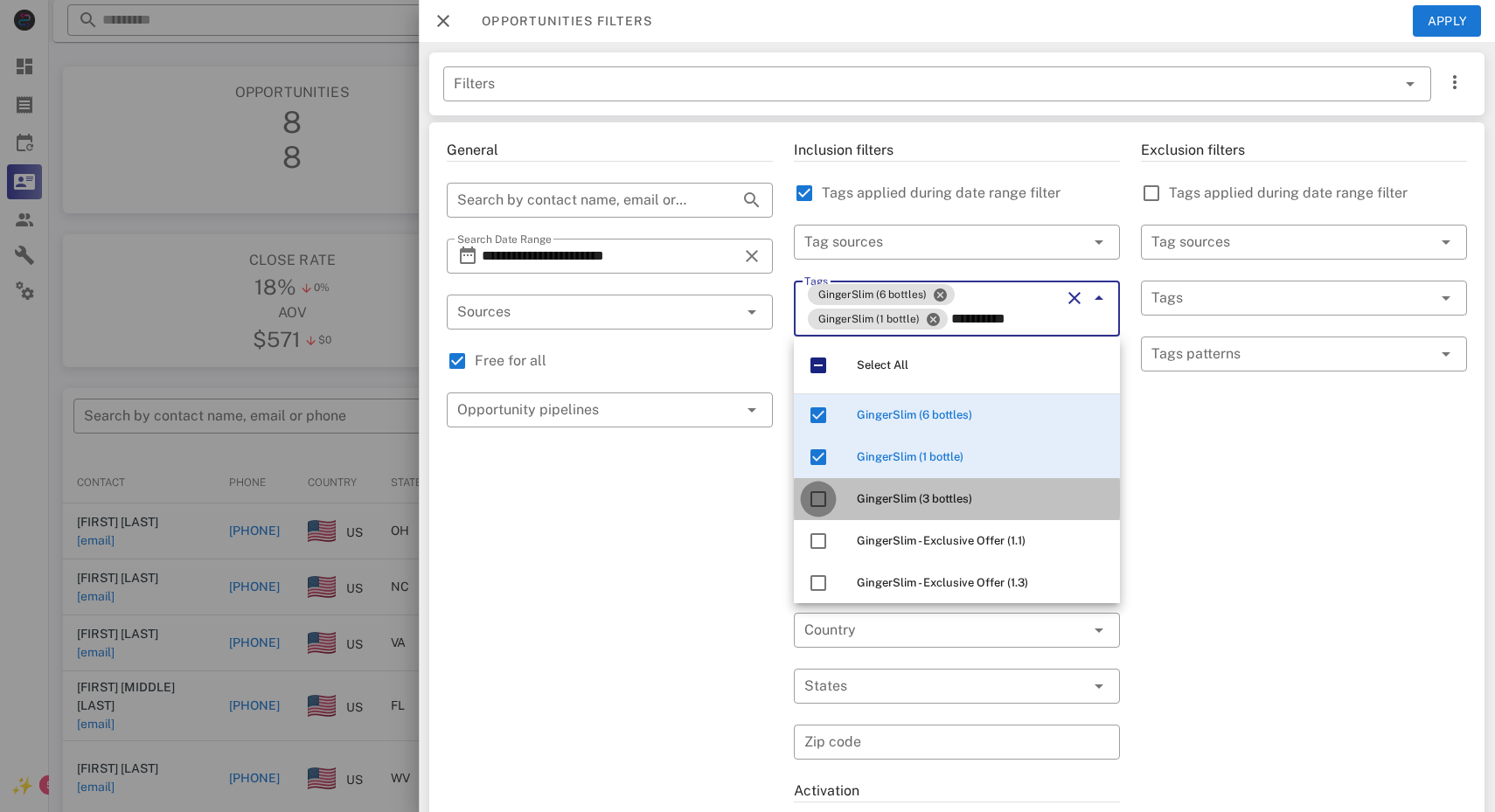 click at bounding box center [818, 499] 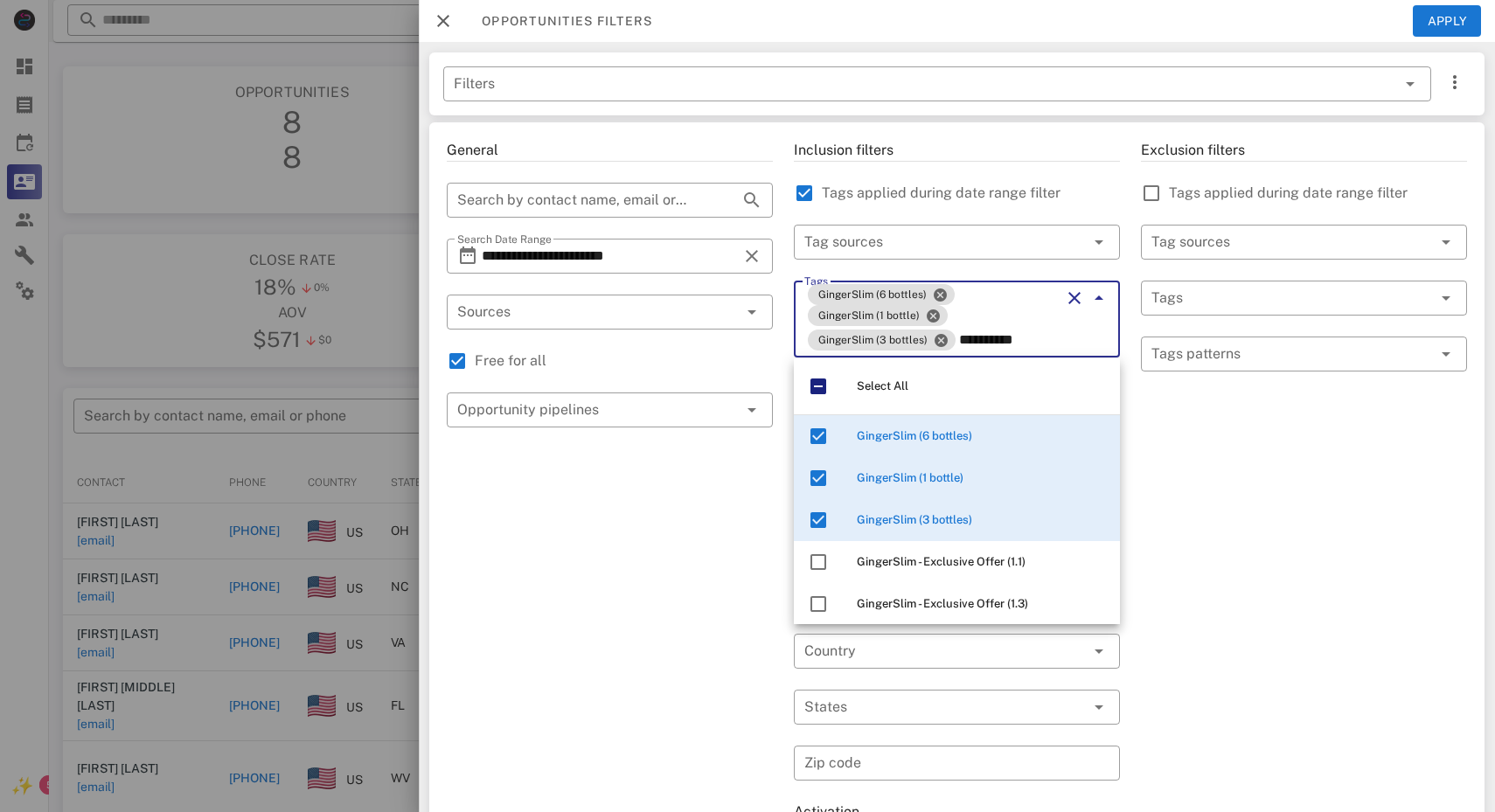 drag, startPoint x: 1033, startPoint y: 343, endPoint x: 960, endPoint y: 338, distance: 73.17103 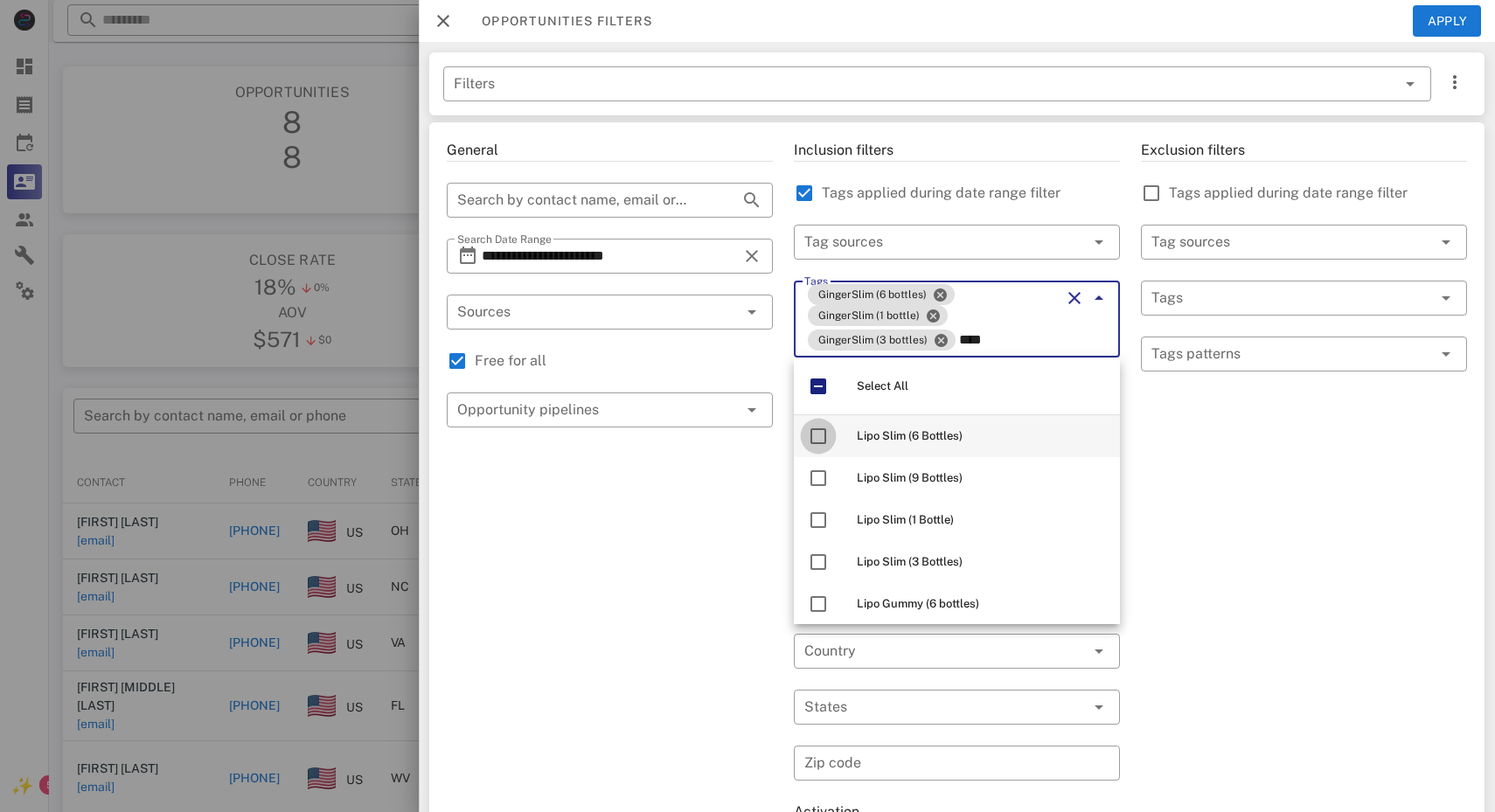 click at bounding box center [818, 436] 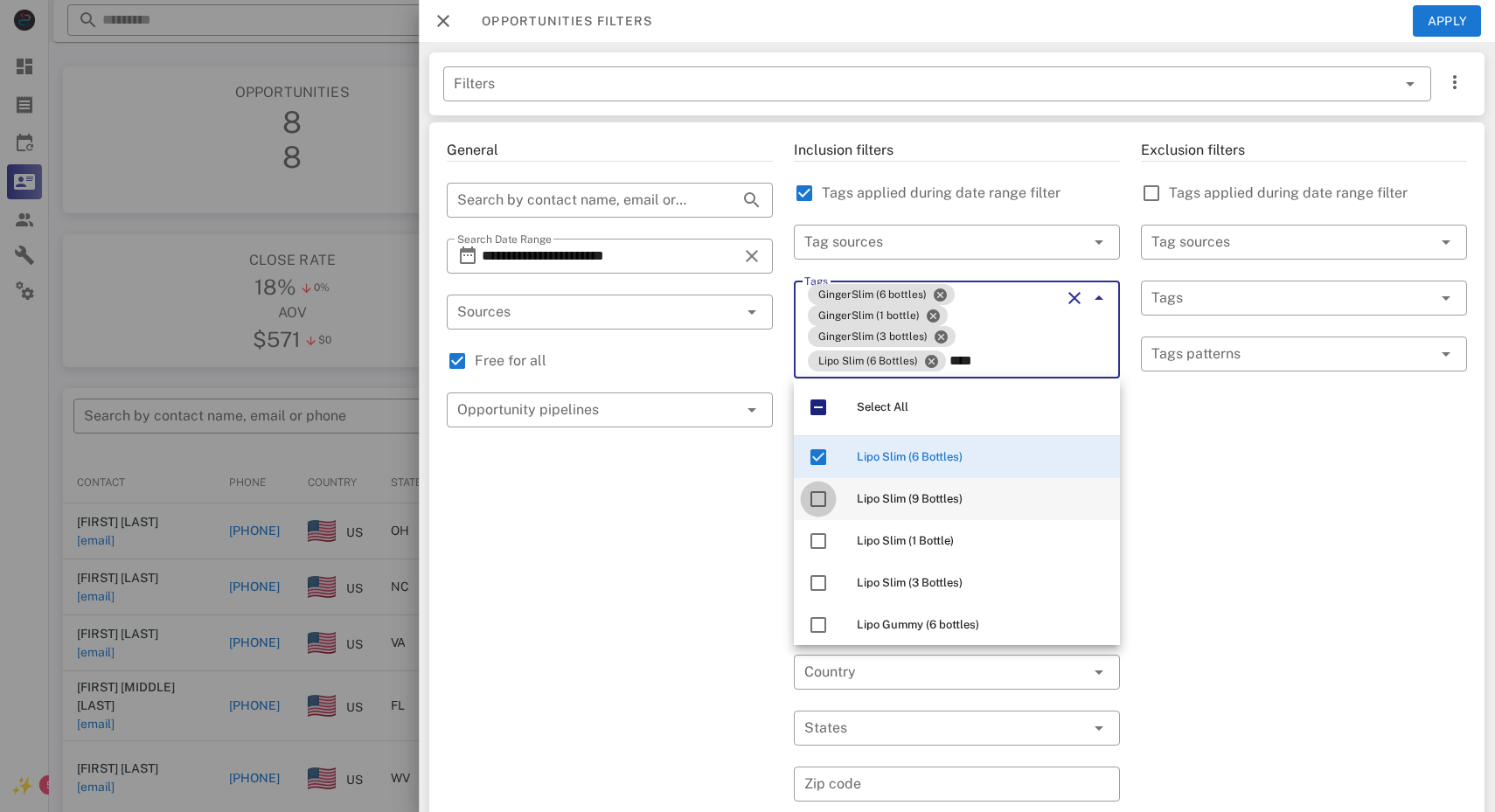 click at bounding box center (818, 499) 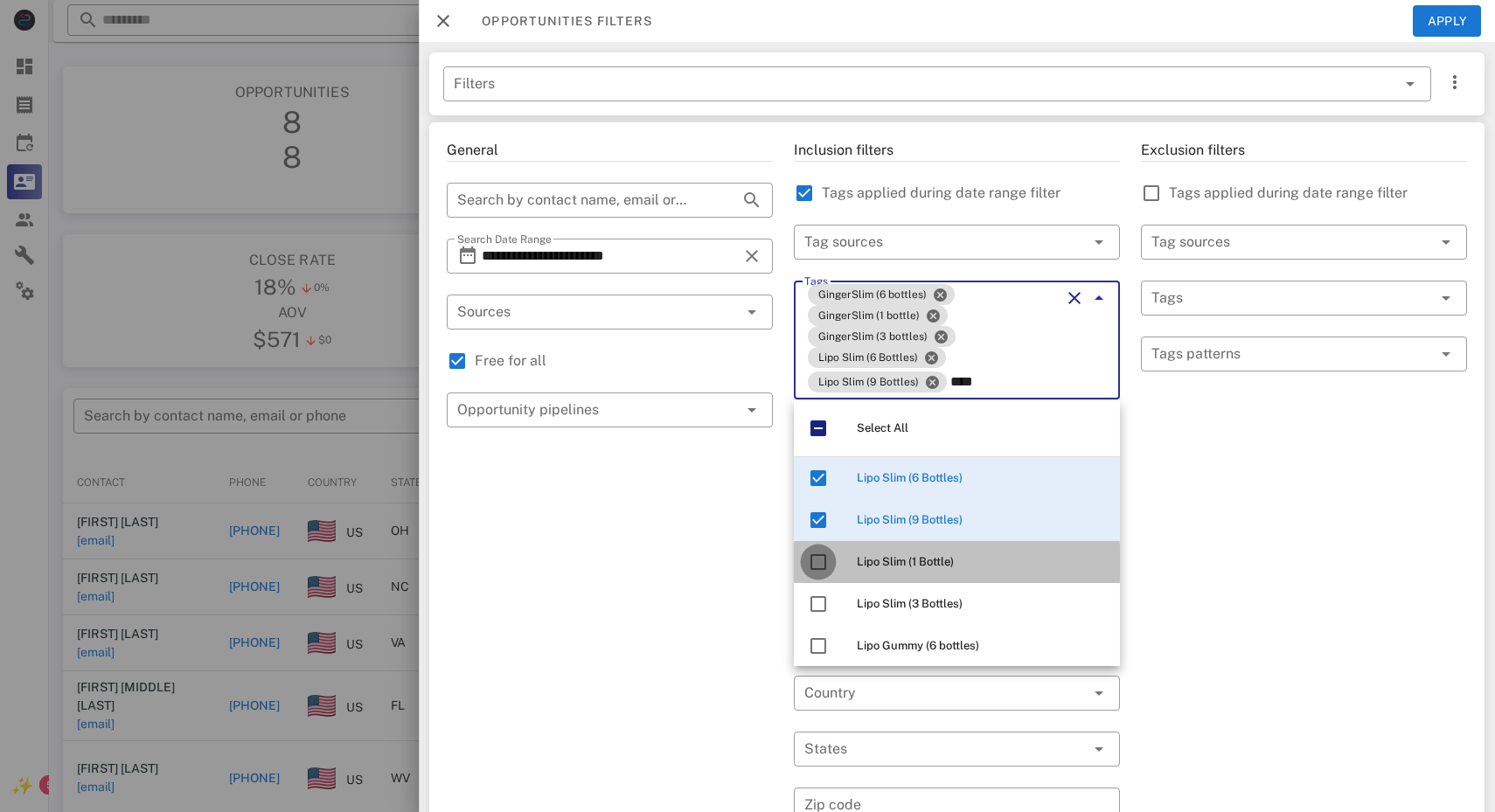 click at bounding box center (818, 562) 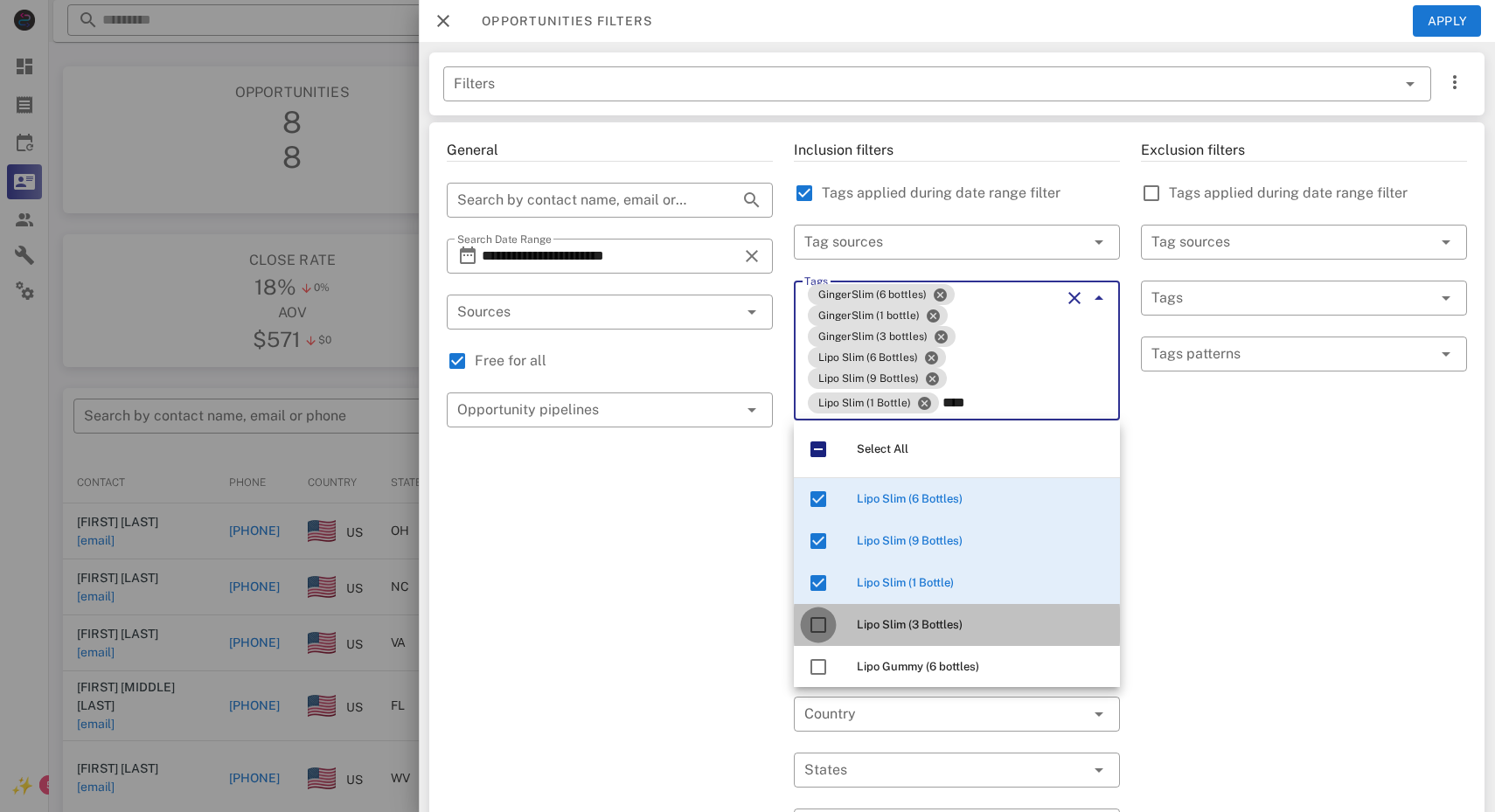 click at bounding box center [818, 625] 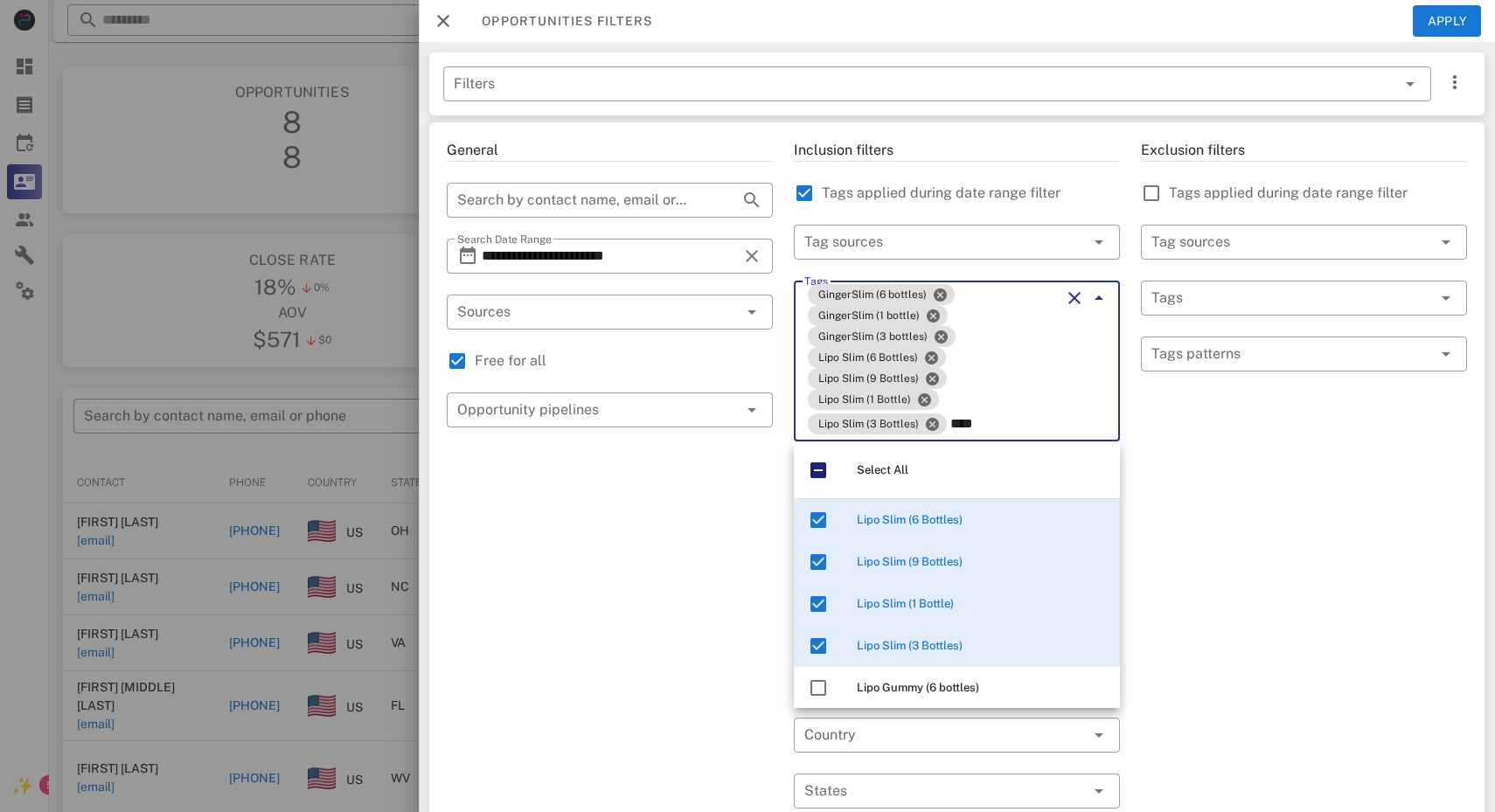type on "****" 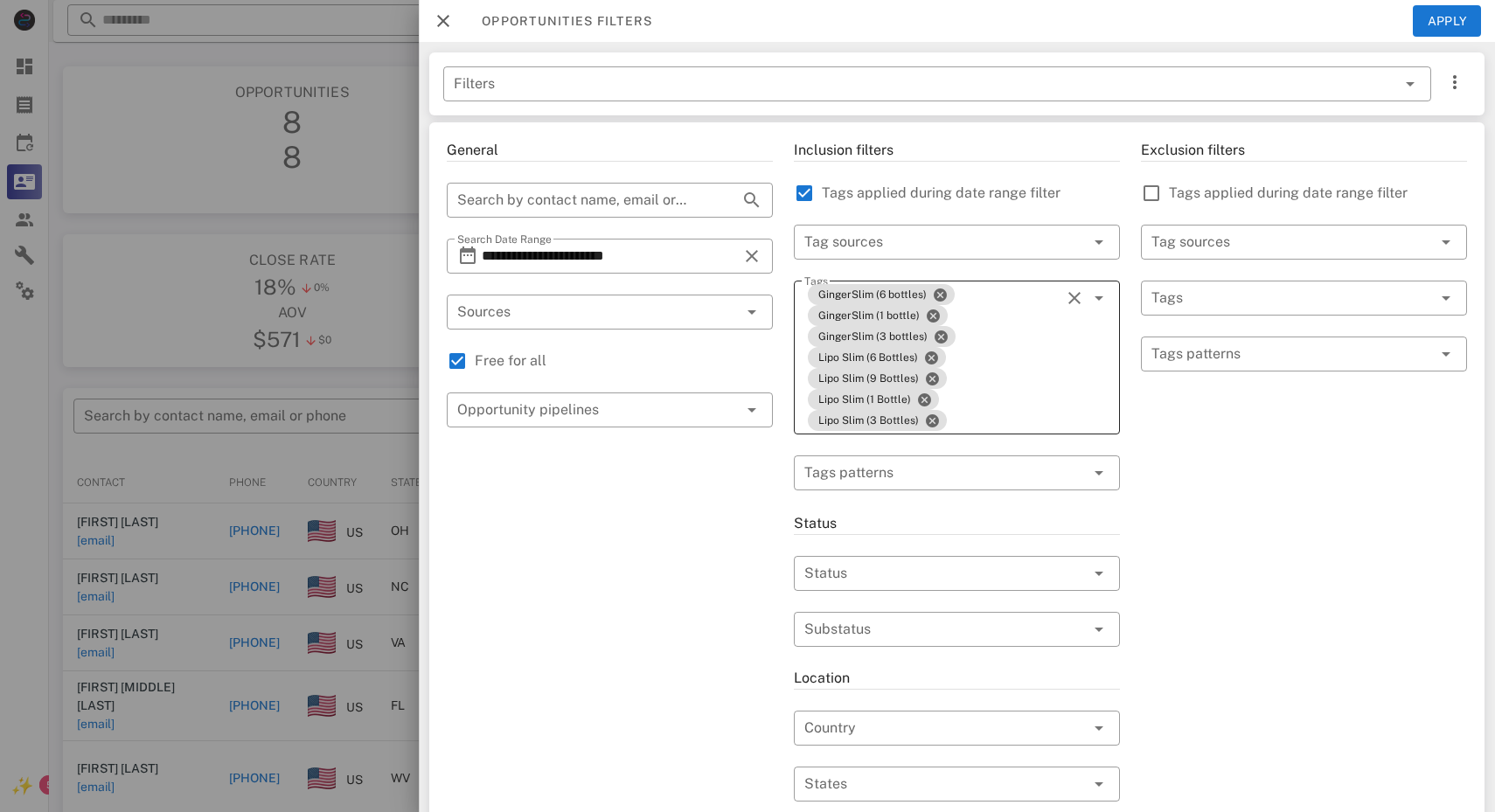 click on "Tags GingerSlim (6 bottles) GingerSlim (1 bottle) GingerSlim (3 bottles) Lipo Slim (6 Bottles) Lipo Slim (9 Bottles) Lipo Slim (1 Bottle) Lipo Slim (3 Bottles)" at bounding box center [956, 357] 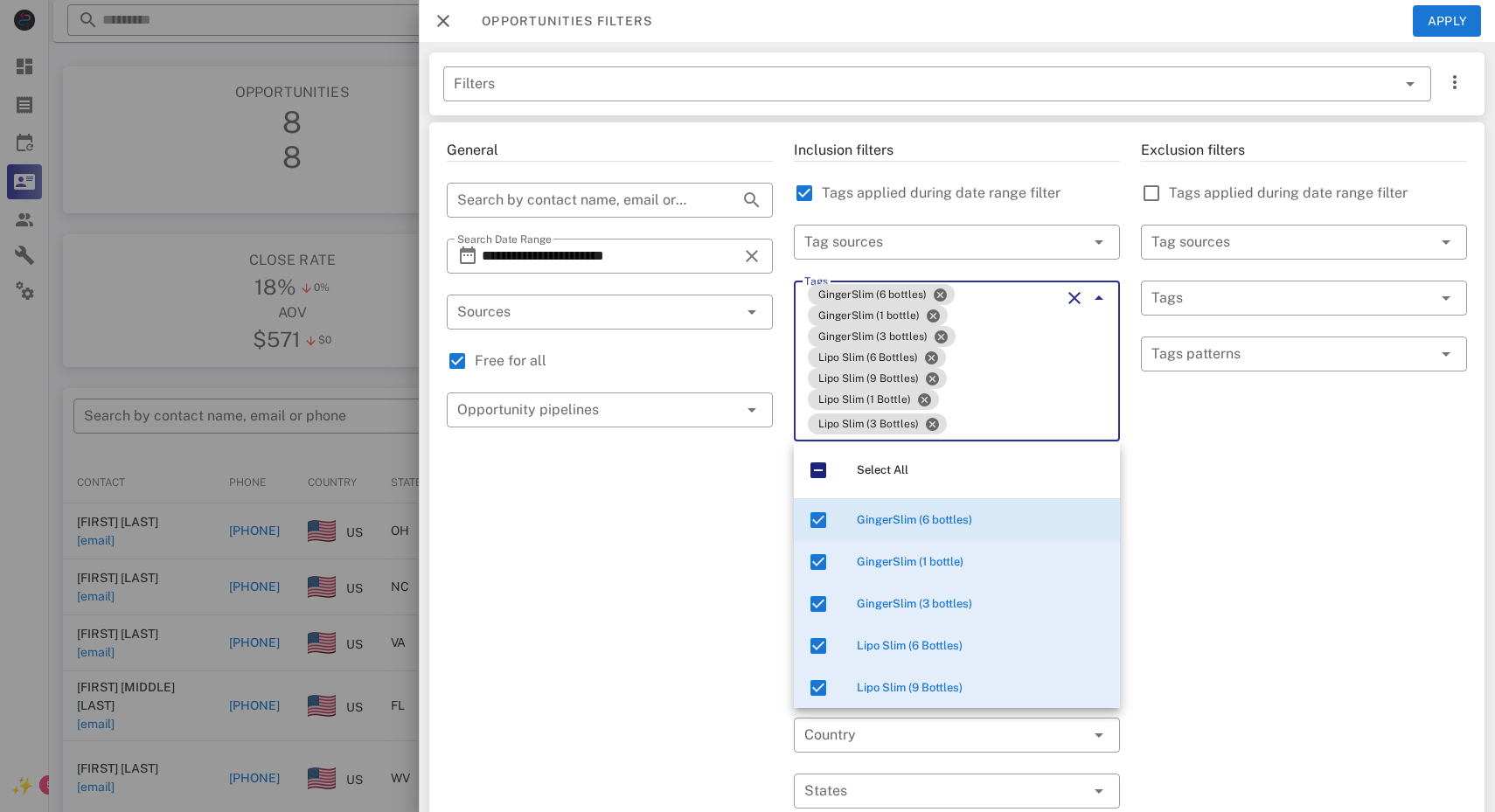 click on "Exclusion filters Tags applied during date range filter ​ Tag sources ​ Tags ​ Tags patterns" at bounding box center [1304, 683] 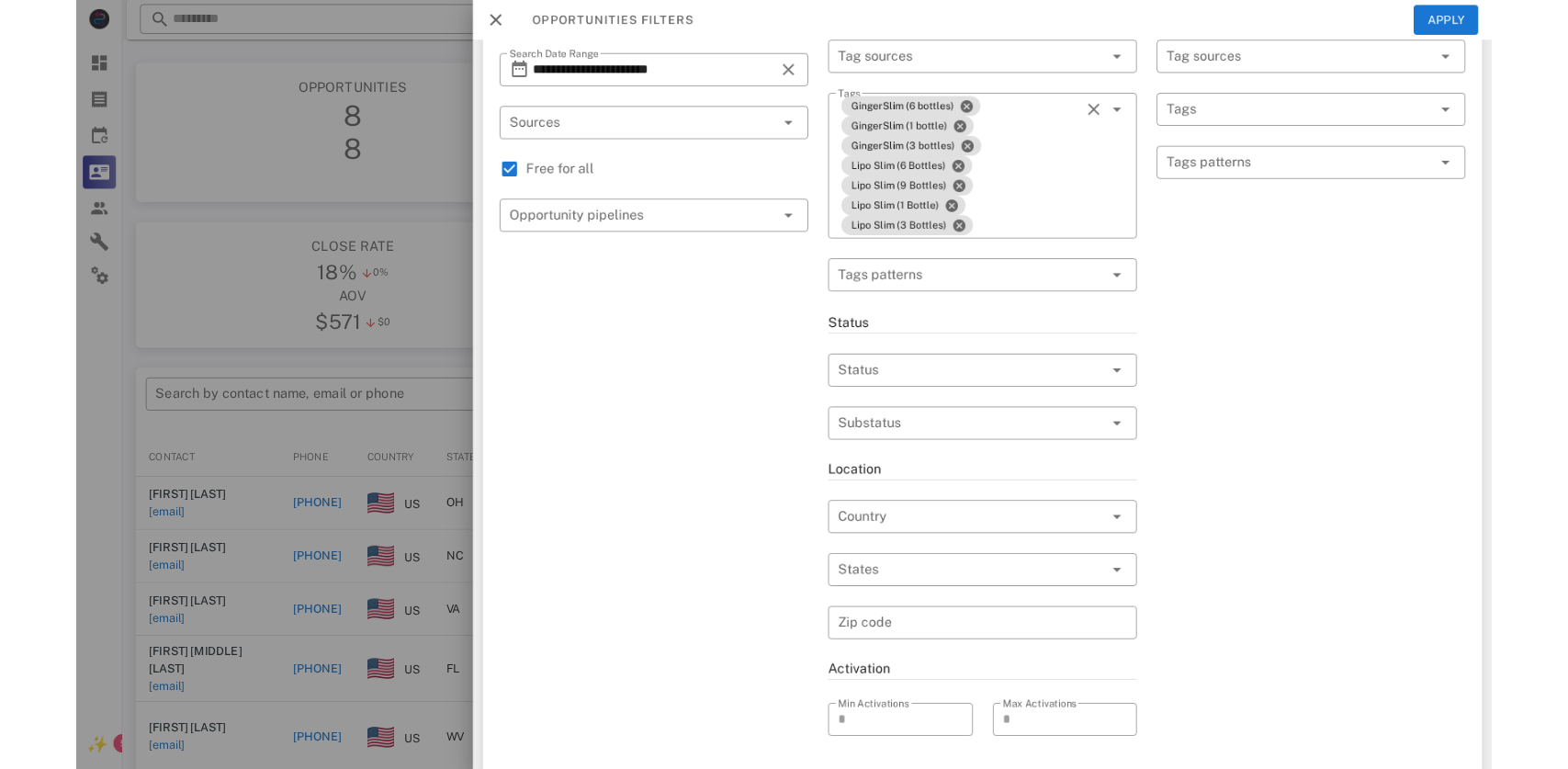 scroll, scrollTop: 0, scrollLeft: 0, axis: both 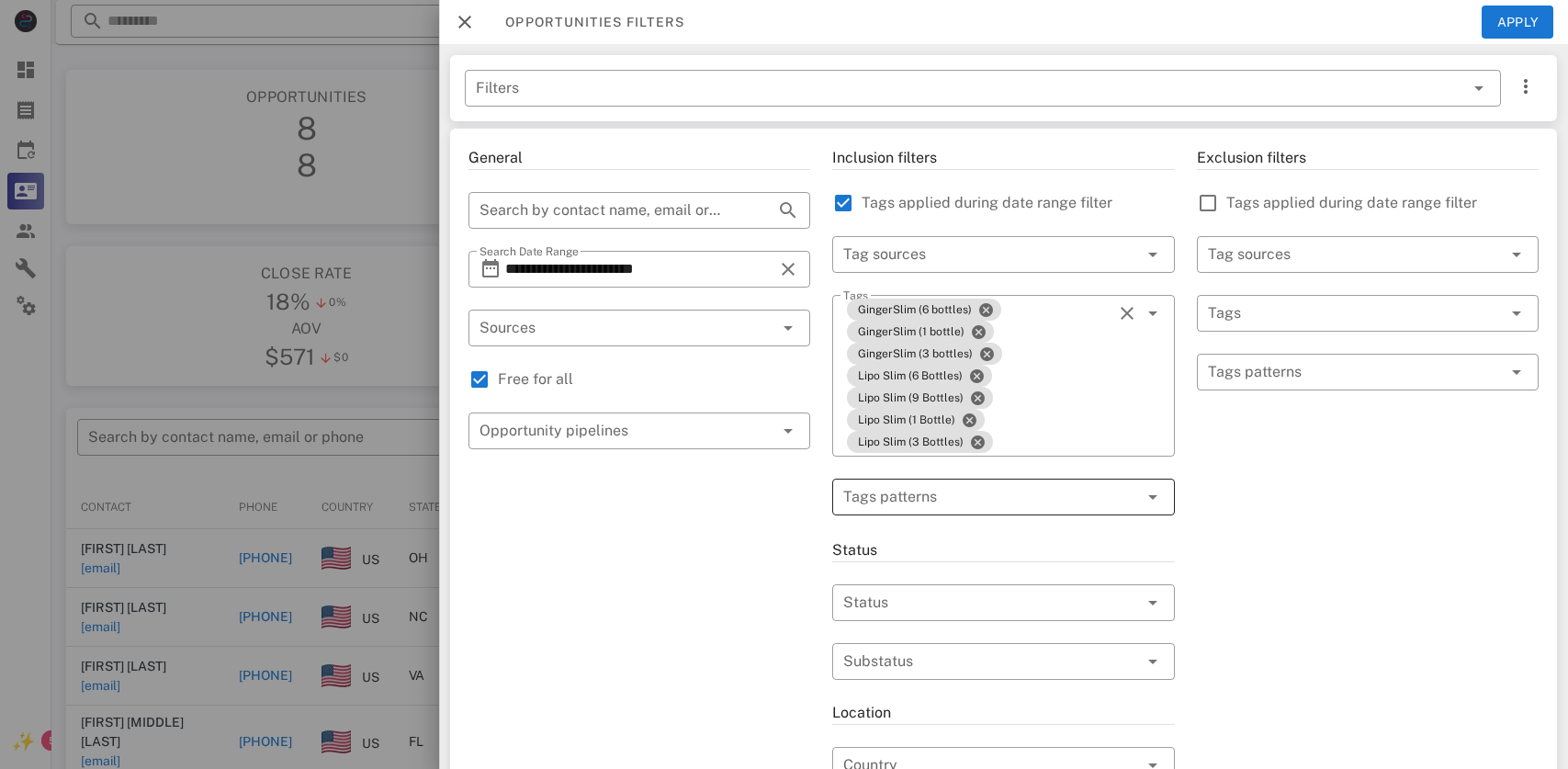 click at bounding box center [990, 497] 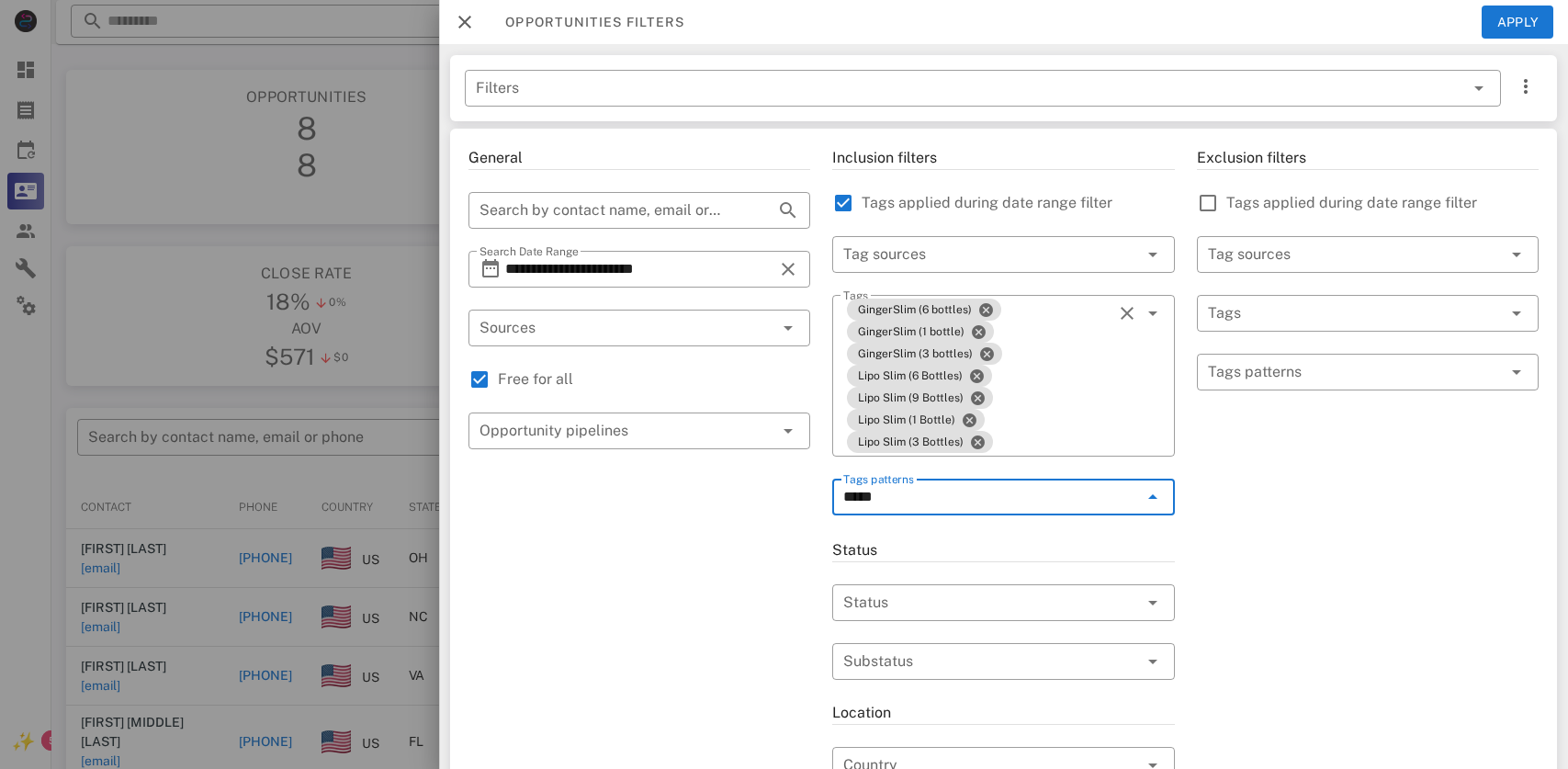type on "*****" 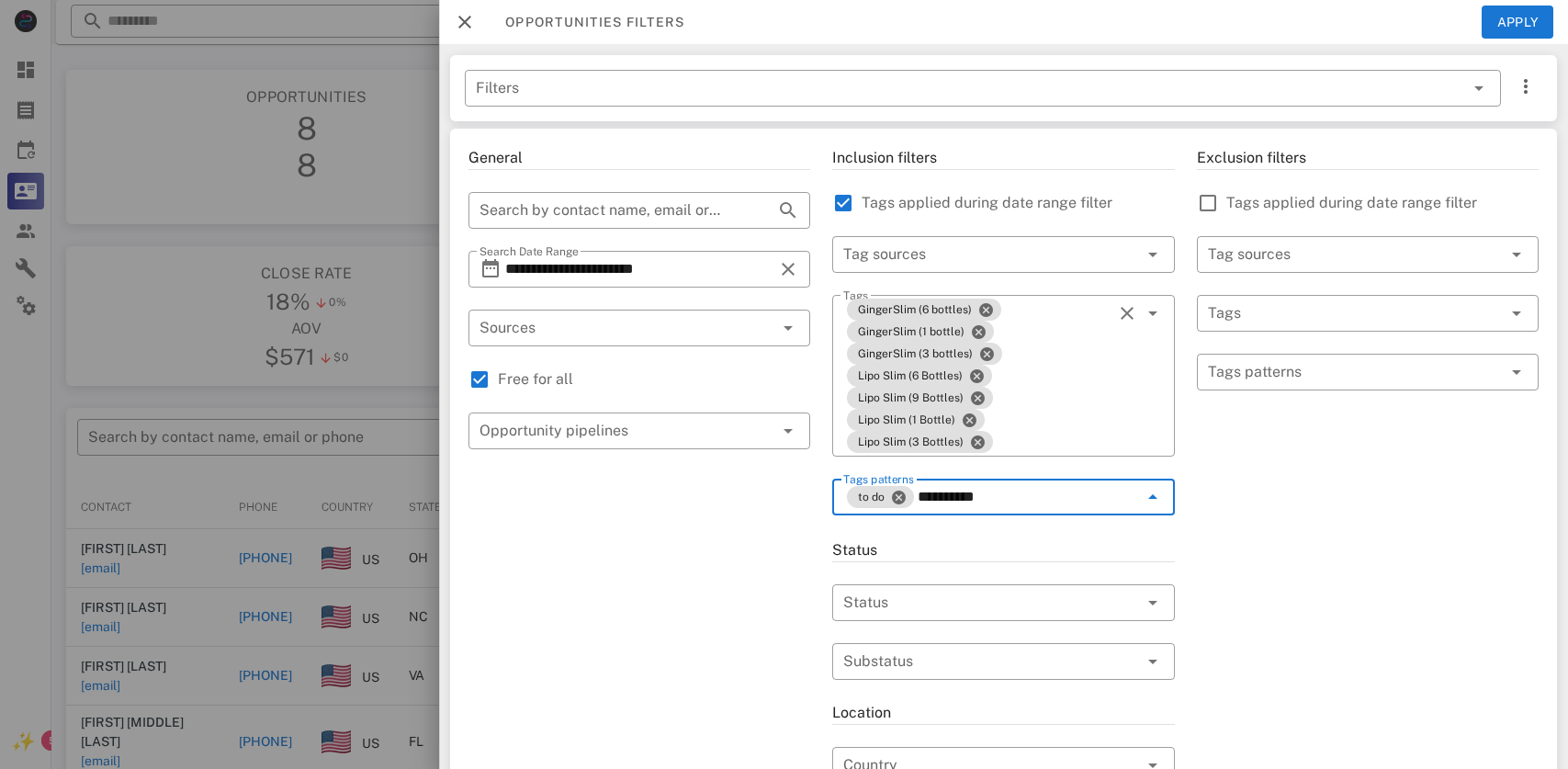 type on "**********" 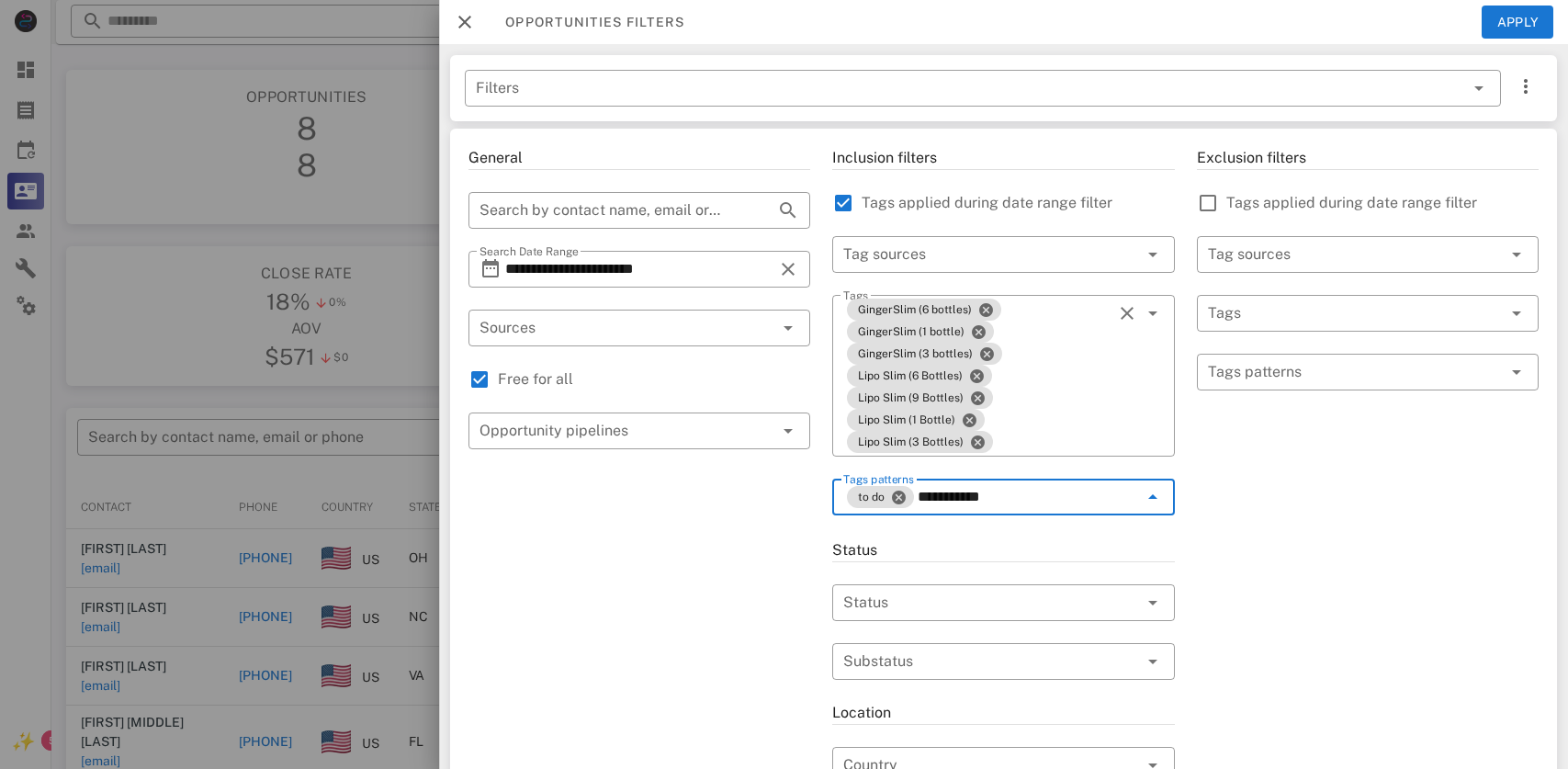 type 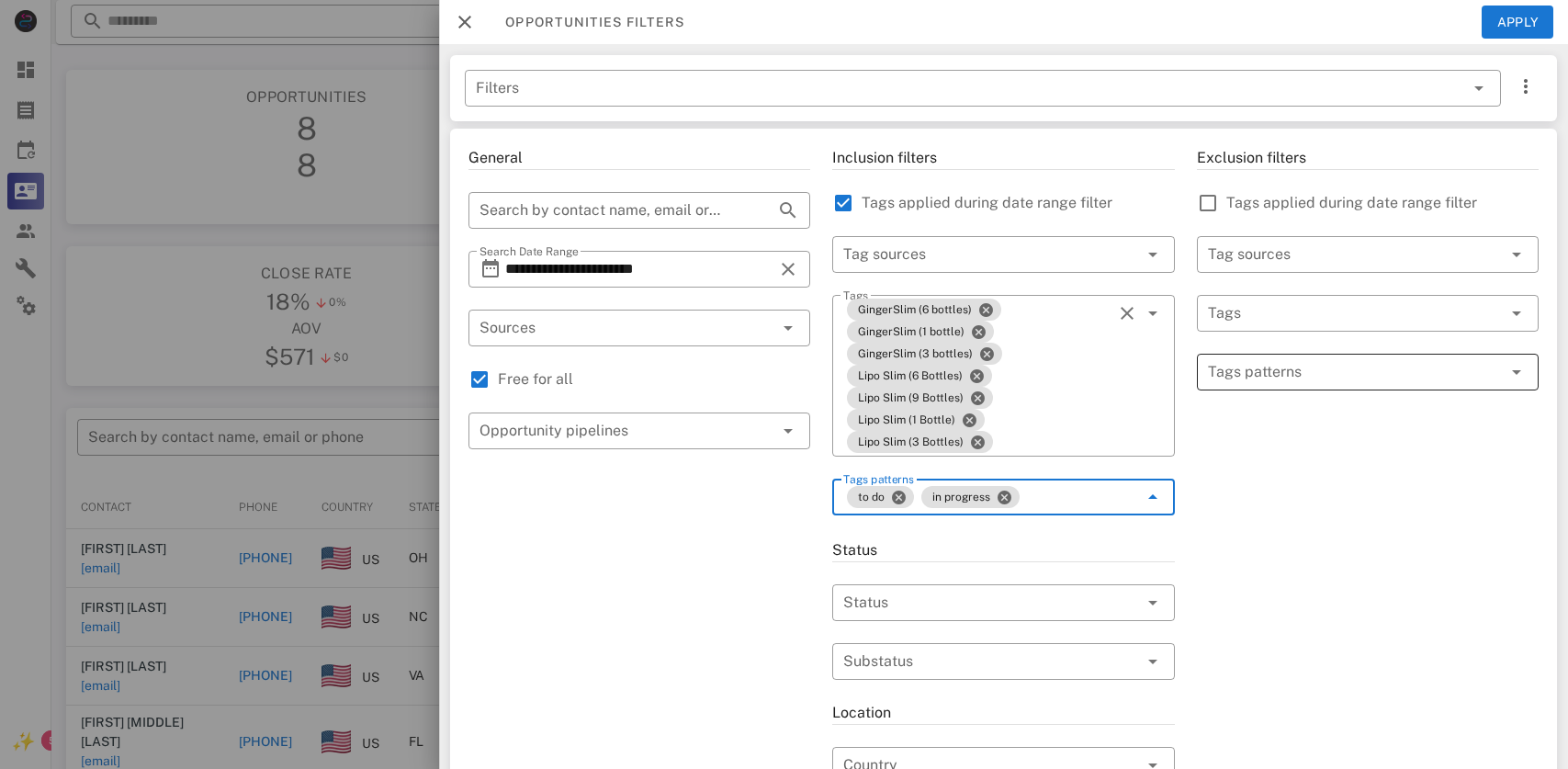 click at bounding box center (1355, 372) 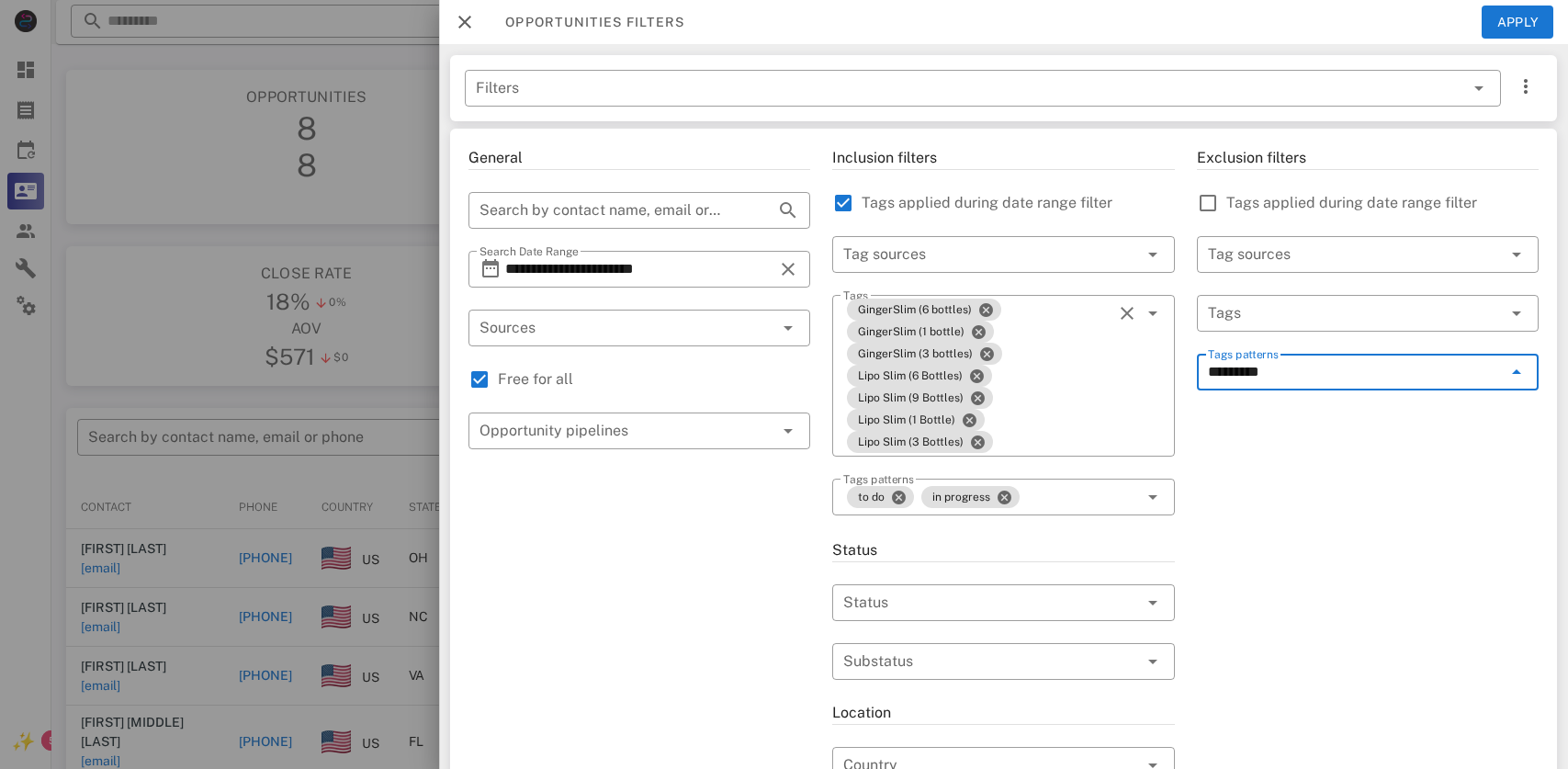 type on "********" 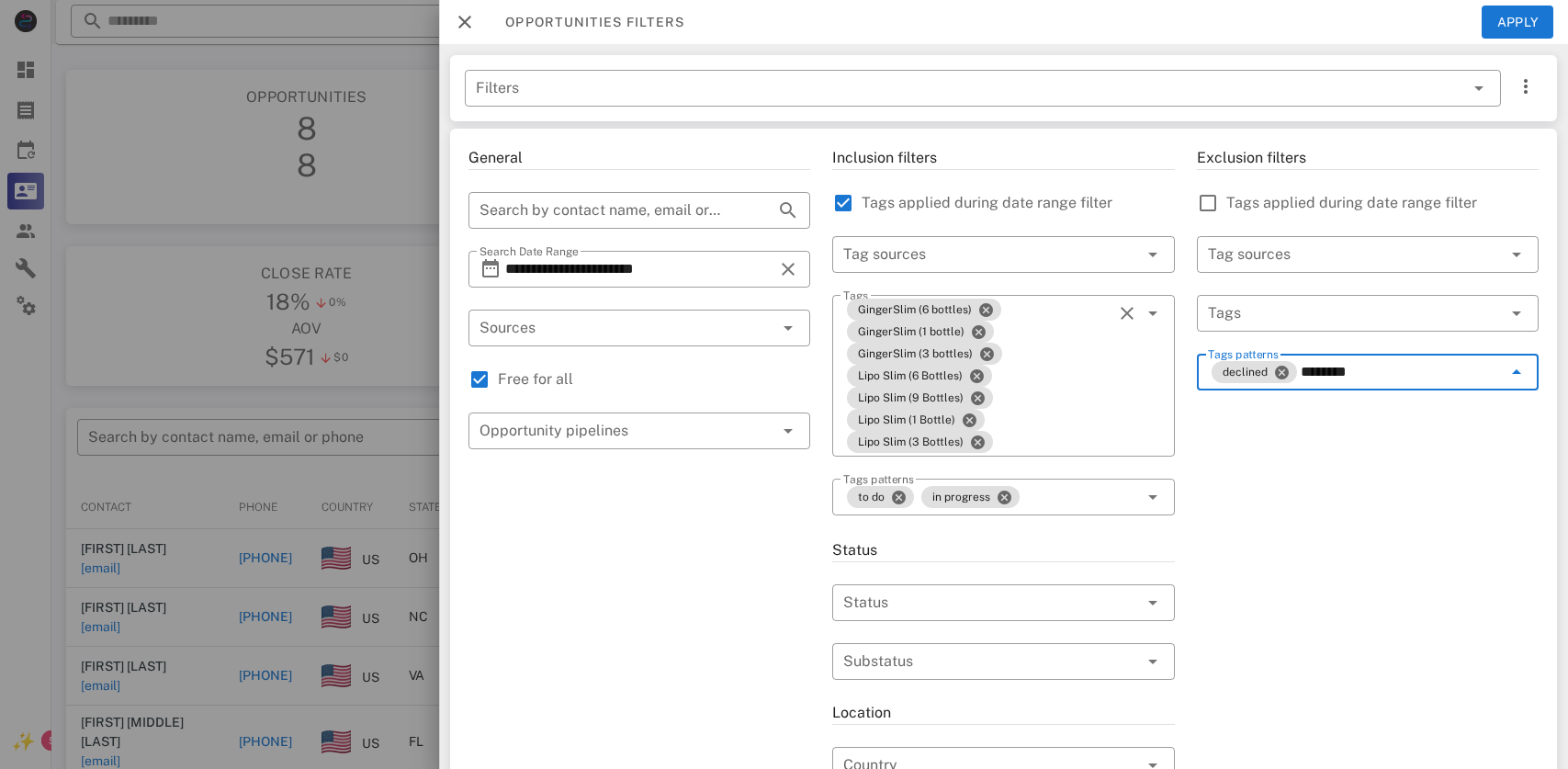 type on "*********" 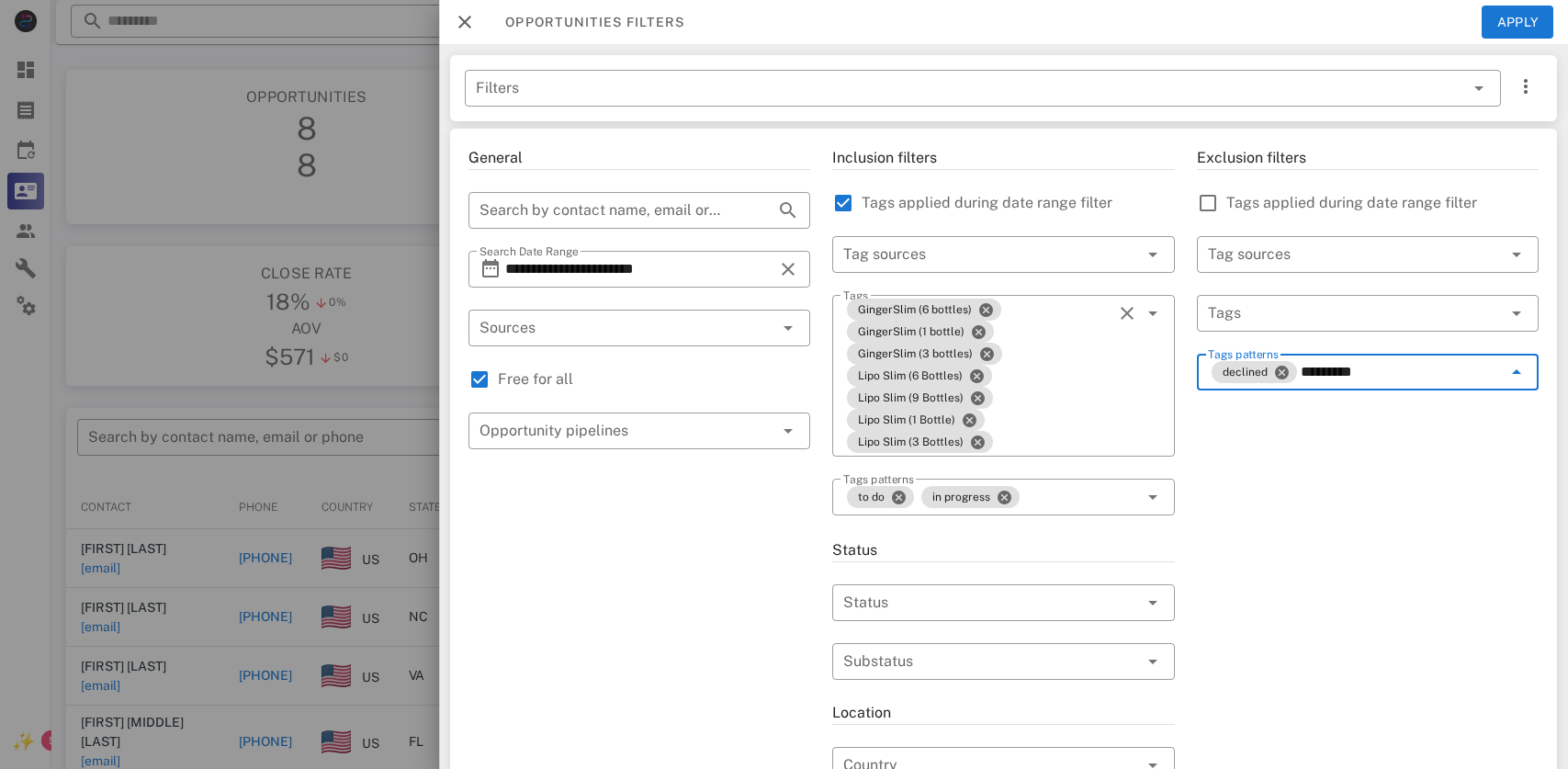 type 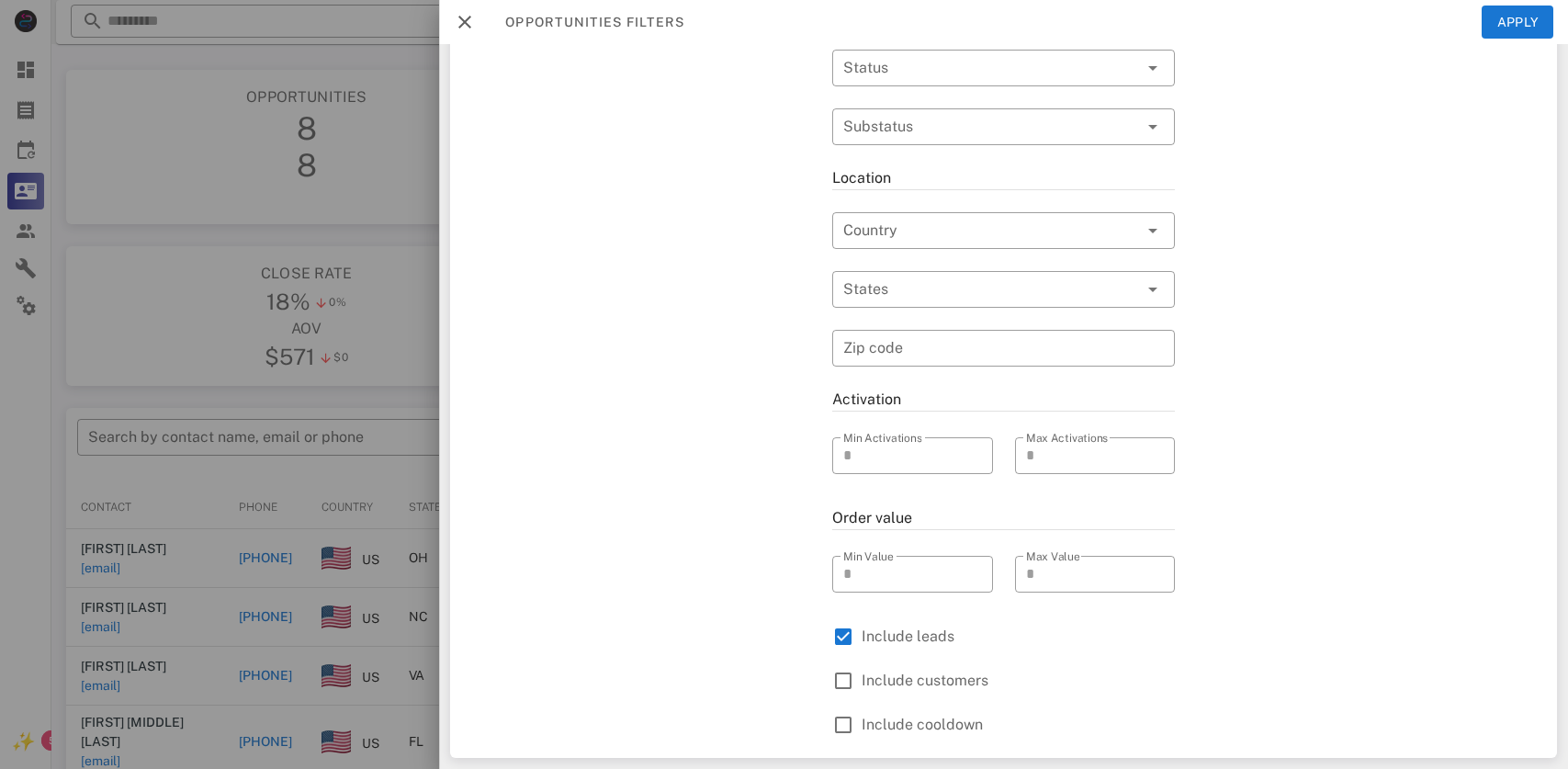 scroll, scrollTop: 0, scrollLeft: 0, axis: both 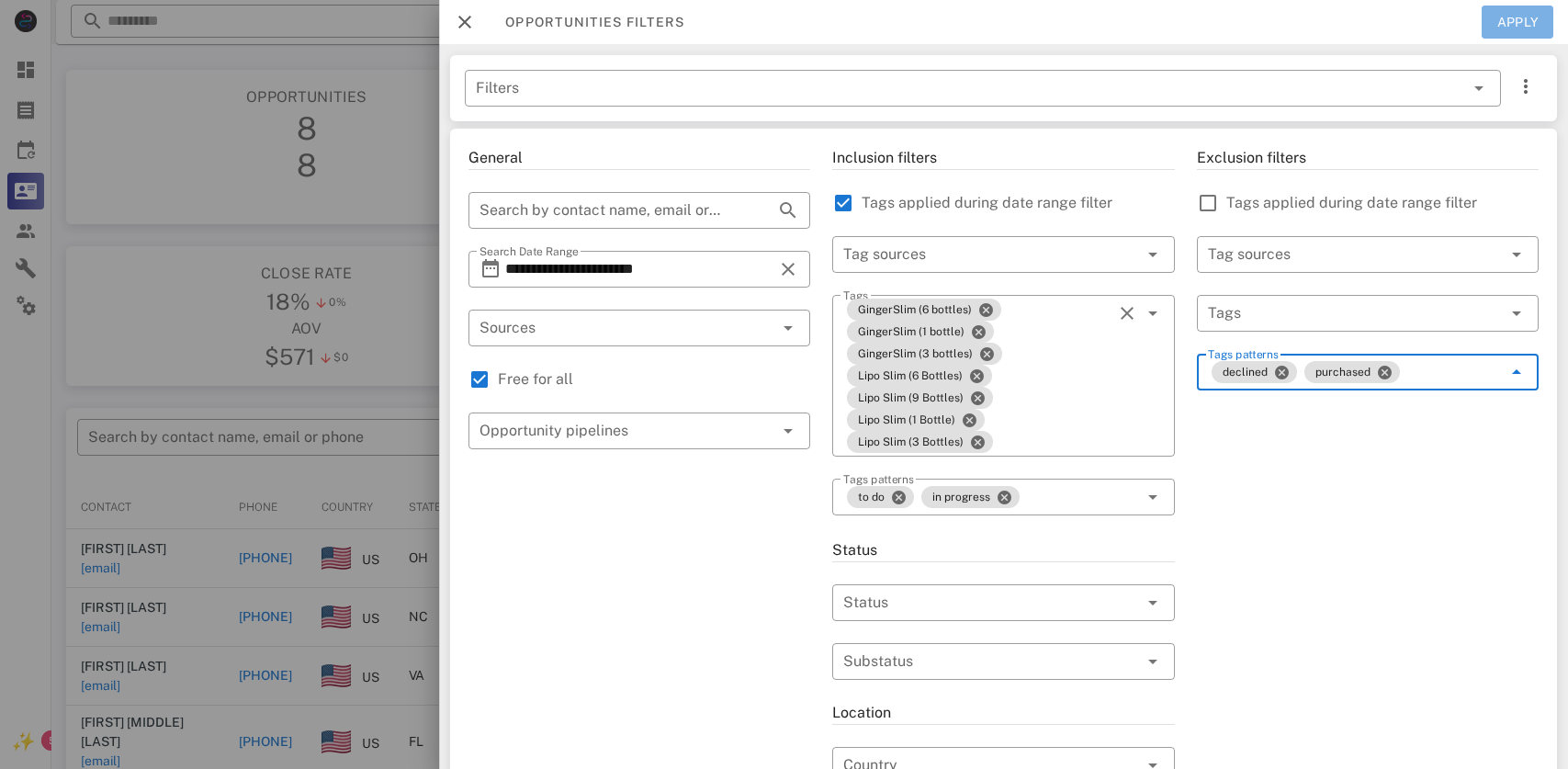 click on "Apply" at bounding box center [1517, 22] 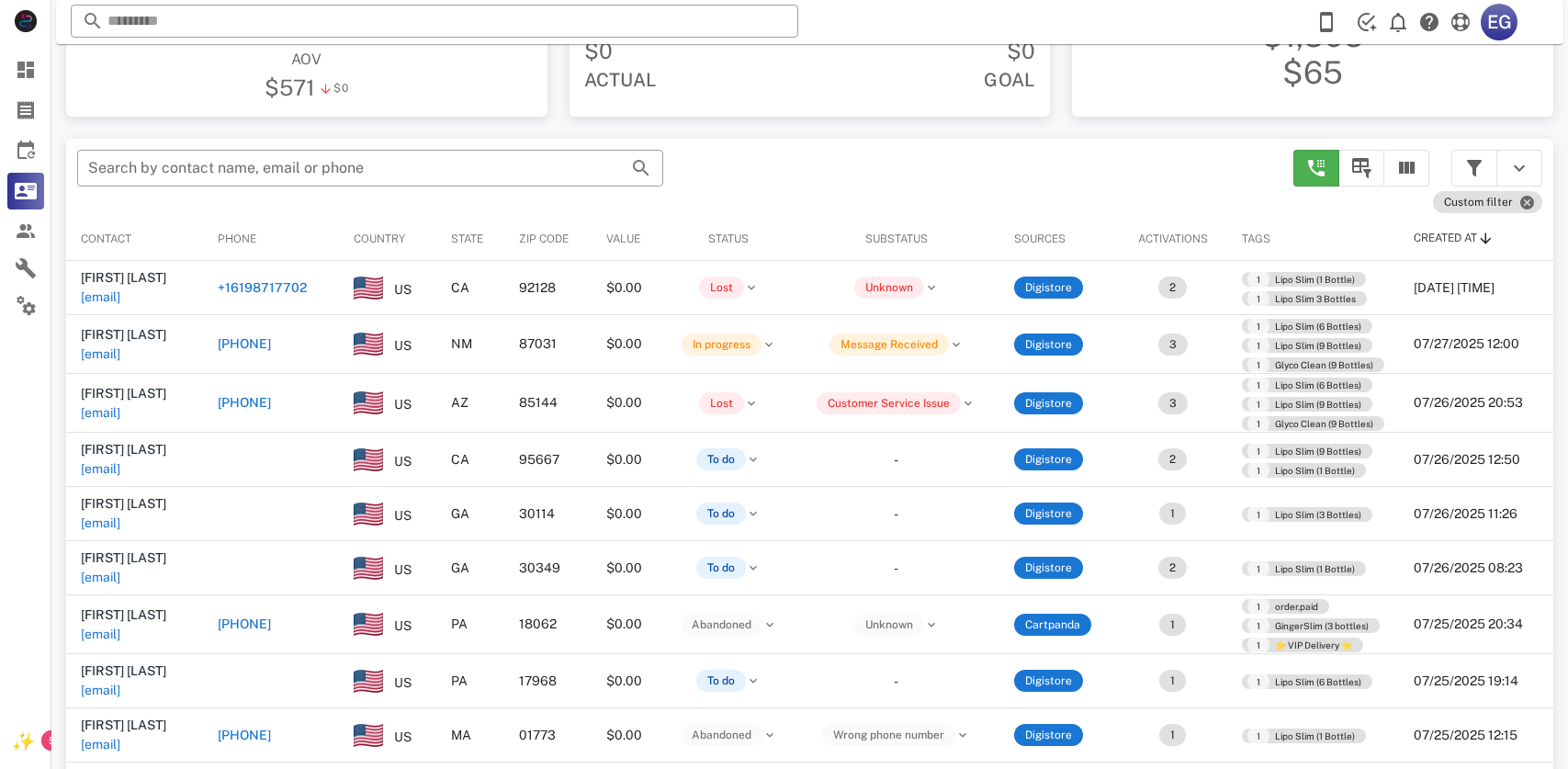 scroll, scrollTop: 296, scrollLeft: 0, axis: vertical 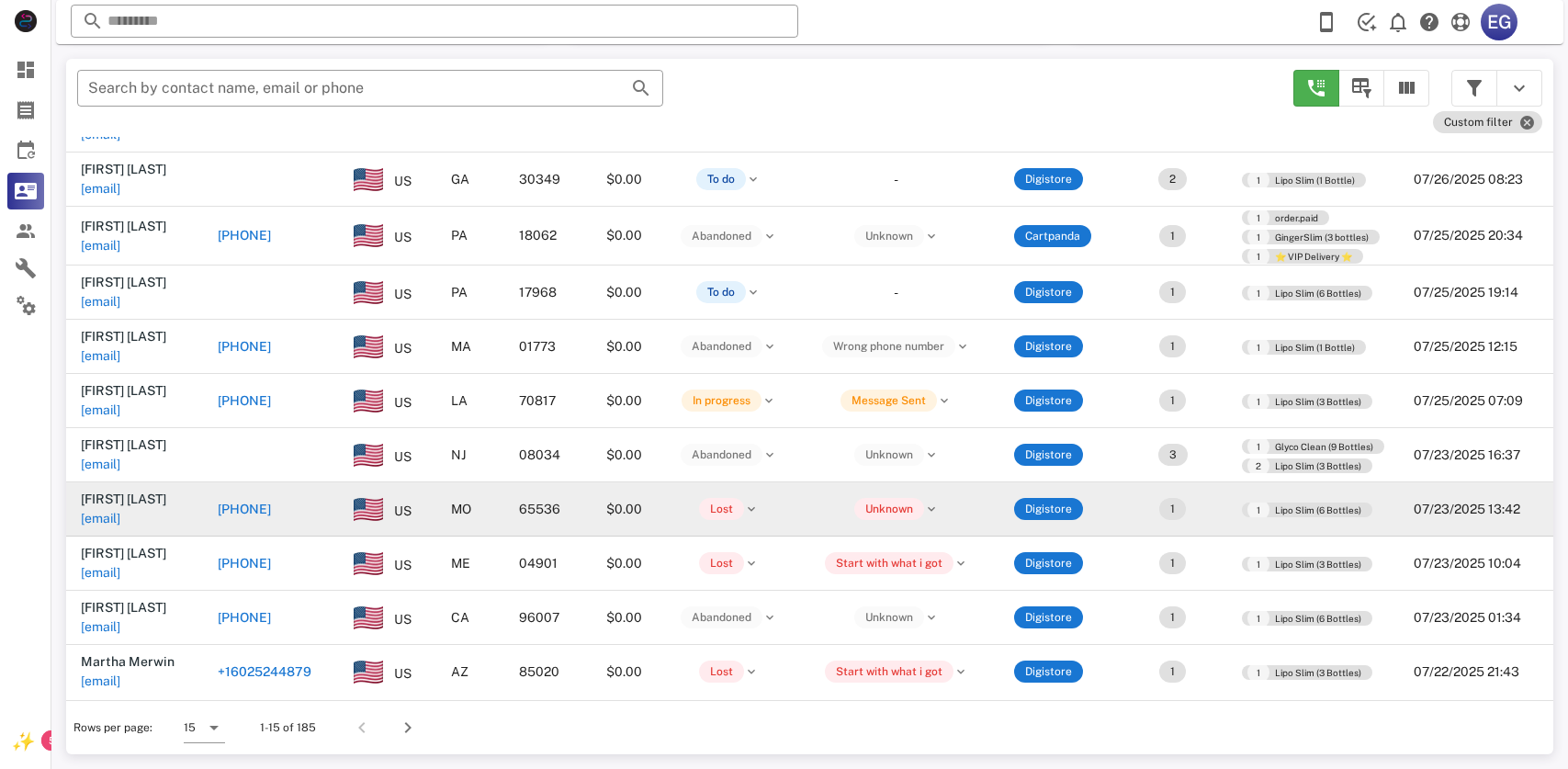 click on "[PHONE]" at bounding box center (244, 509) 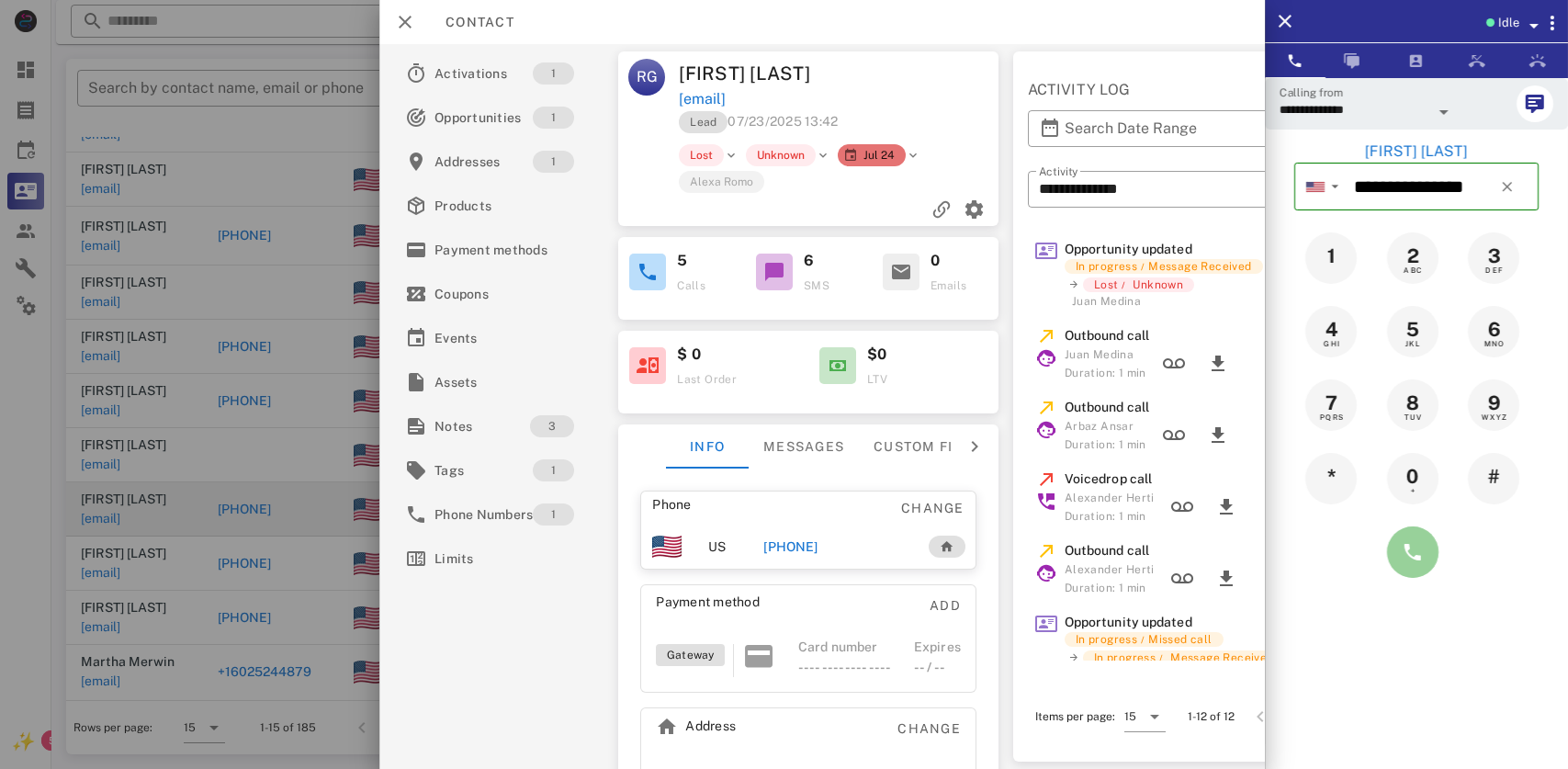 click at bounding box center (1413, 552) 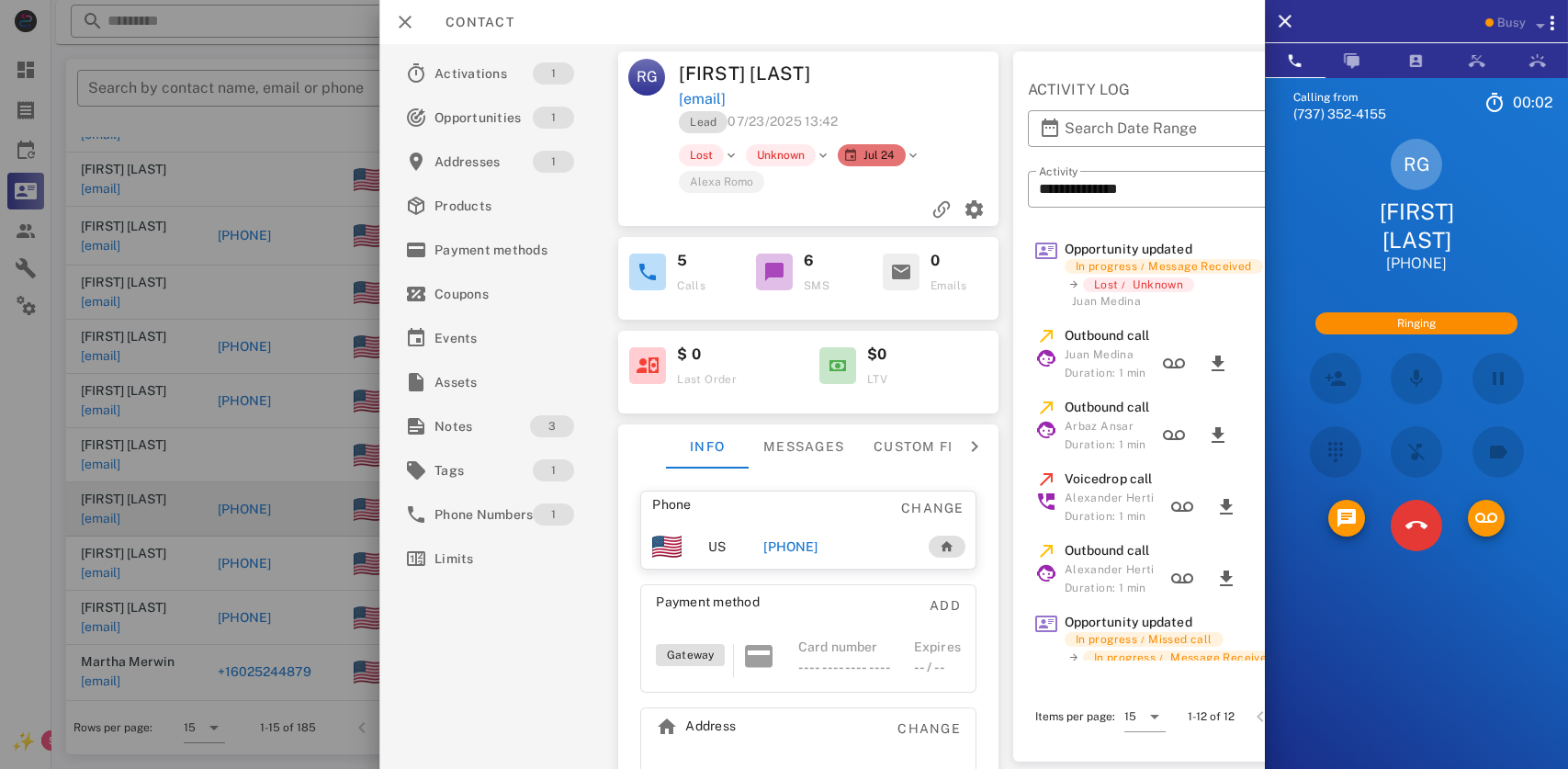 scroll, scrollTop: 254, scrollLeft: 0, axis: vertical 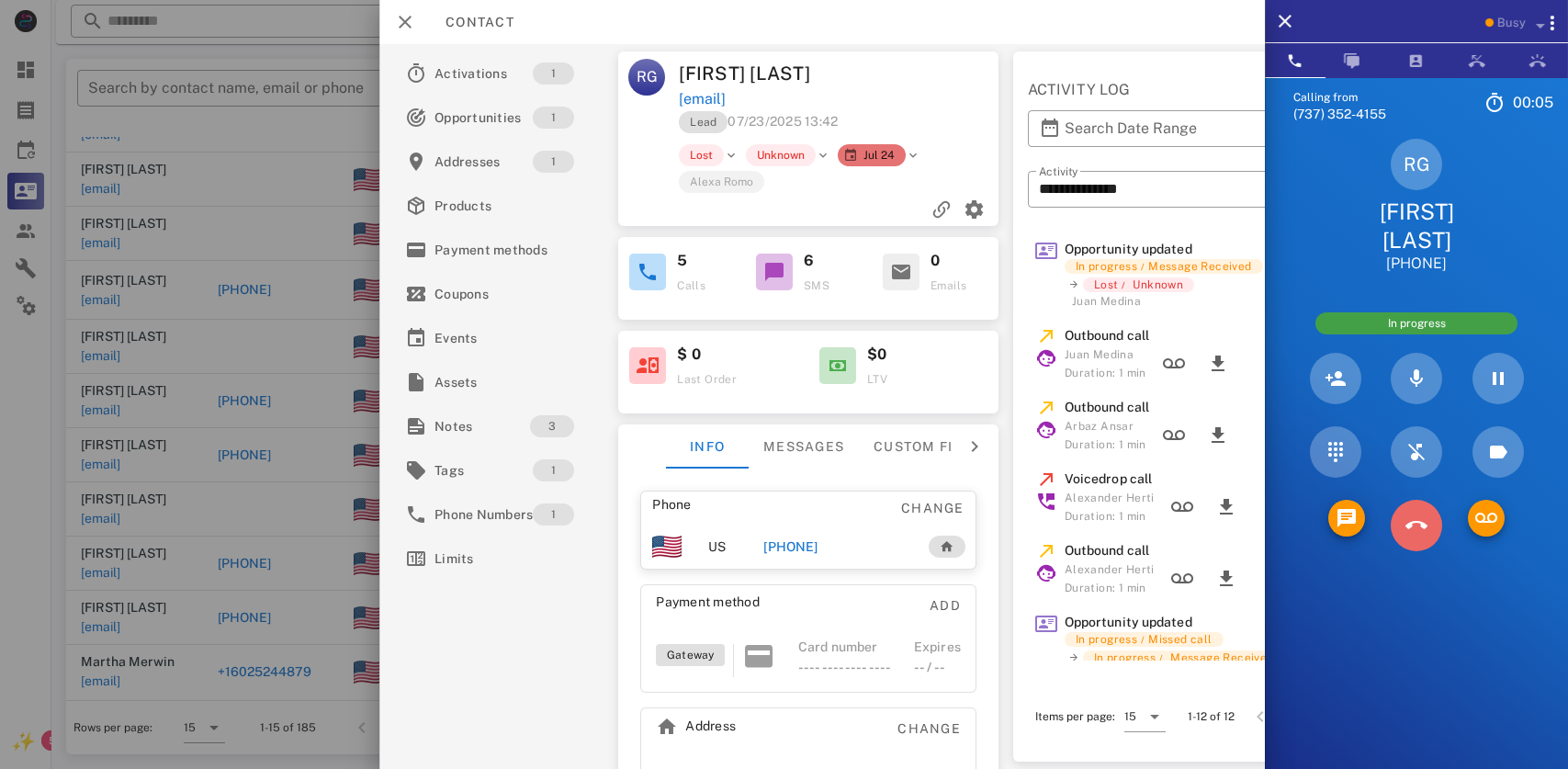 click at bounding box center (1416, 526) 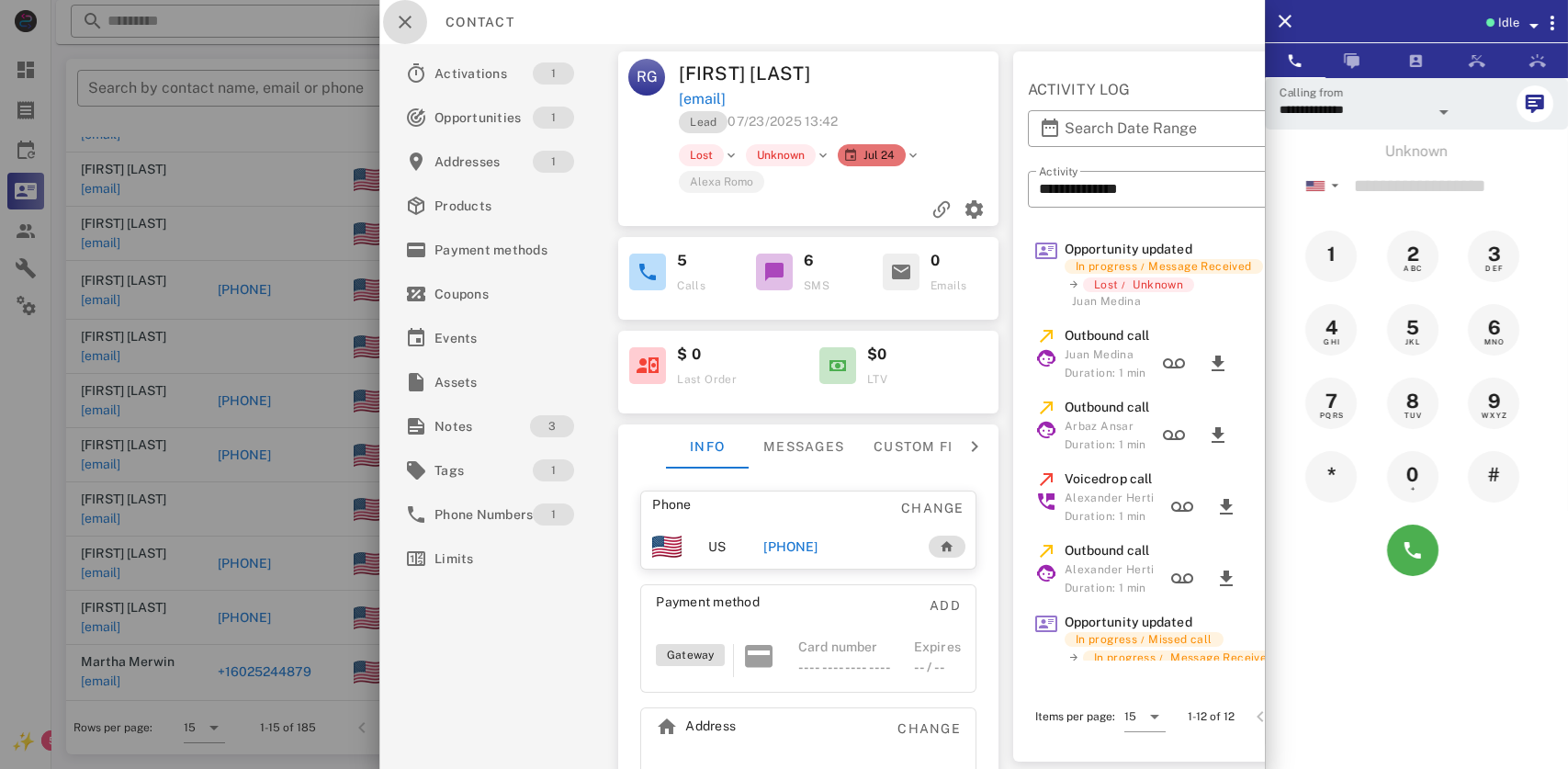 click at bounding box center [405, 22] 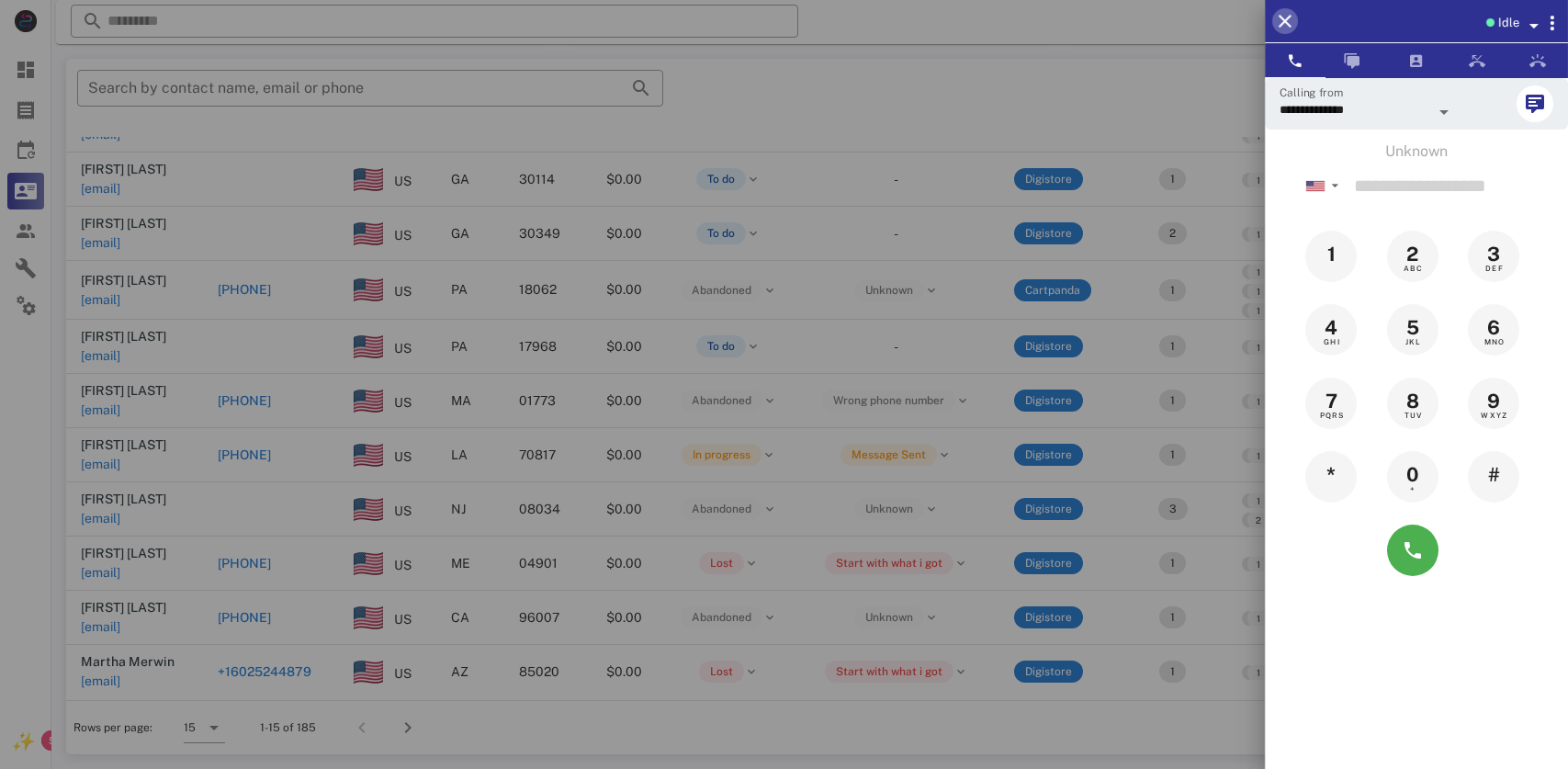 click at bounding box center [1285, 21] 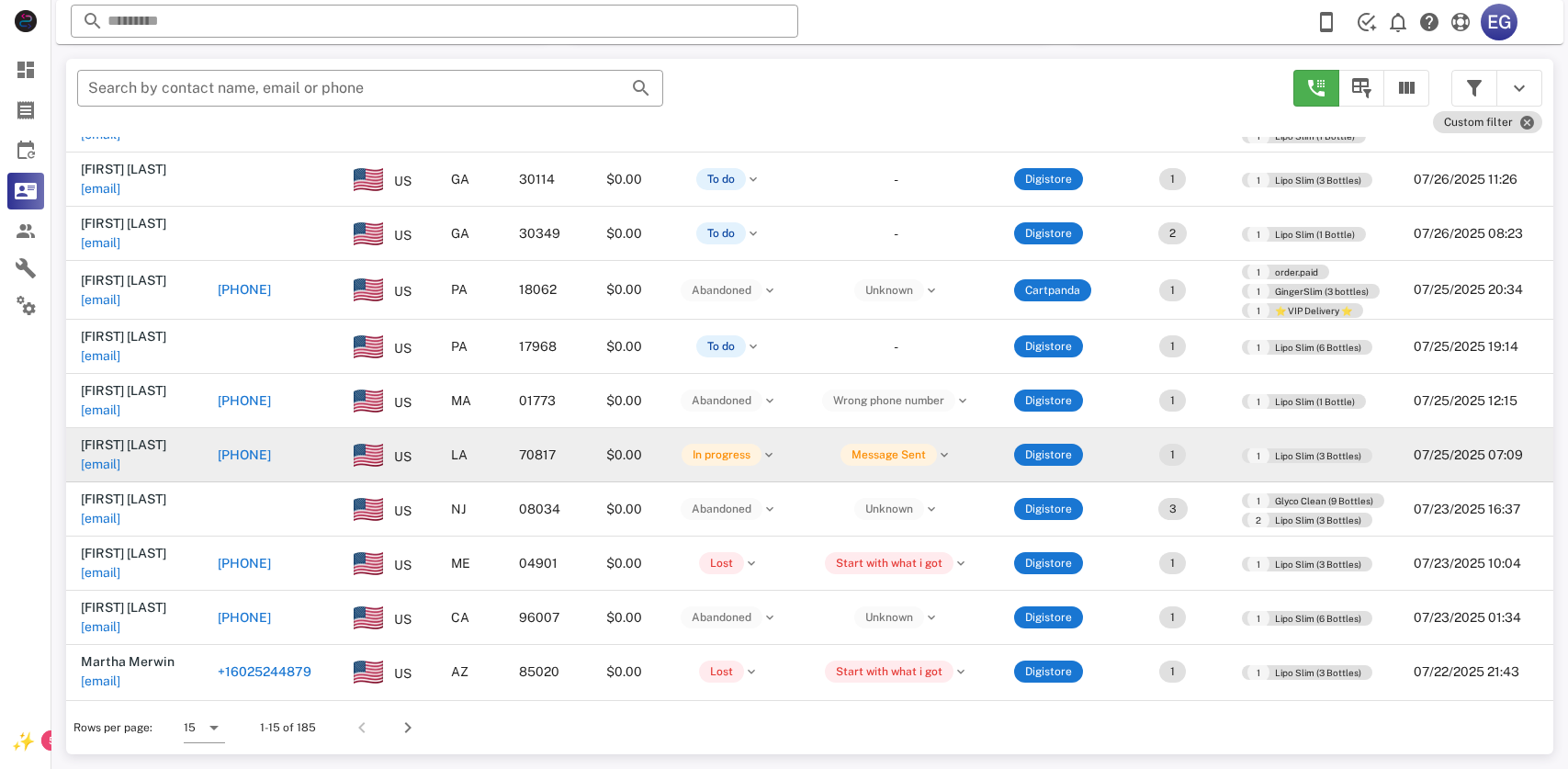 click on "[PHONE]" at bounding box center (244, 455) 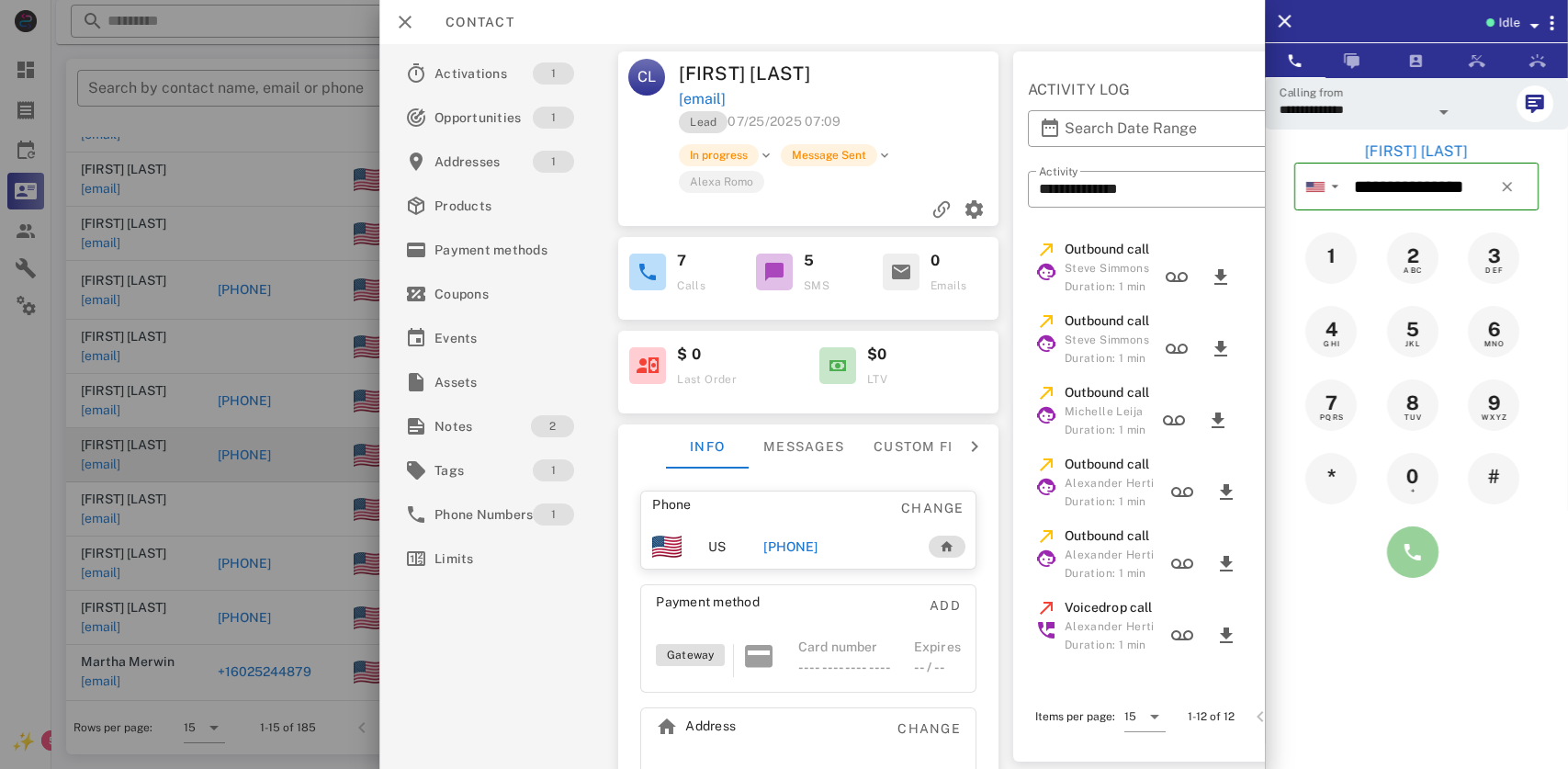 click at bounding box center (1413, 552) 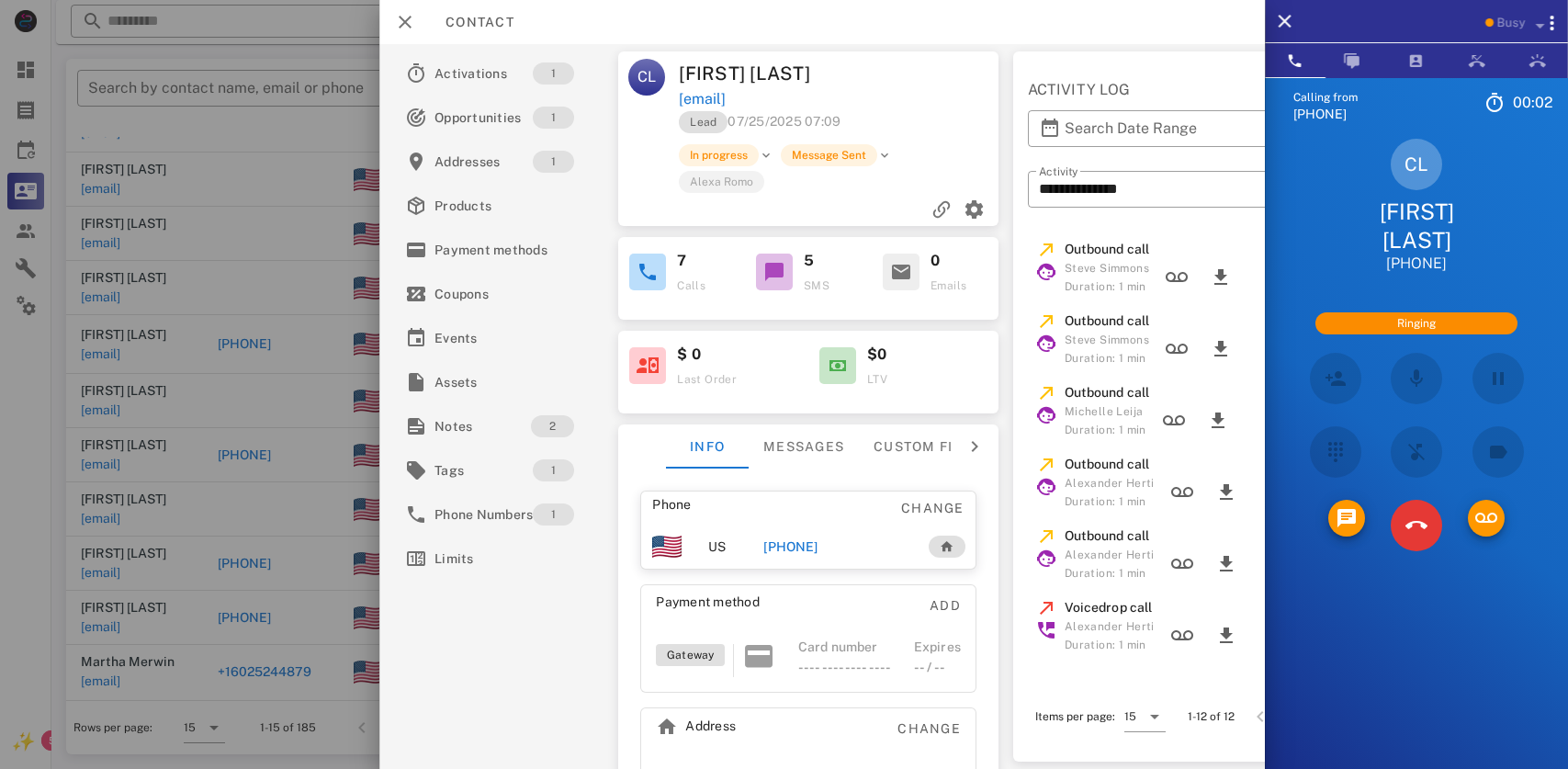 scroll, scrollTop: 200, scrollLeft: 0, axis: vertical 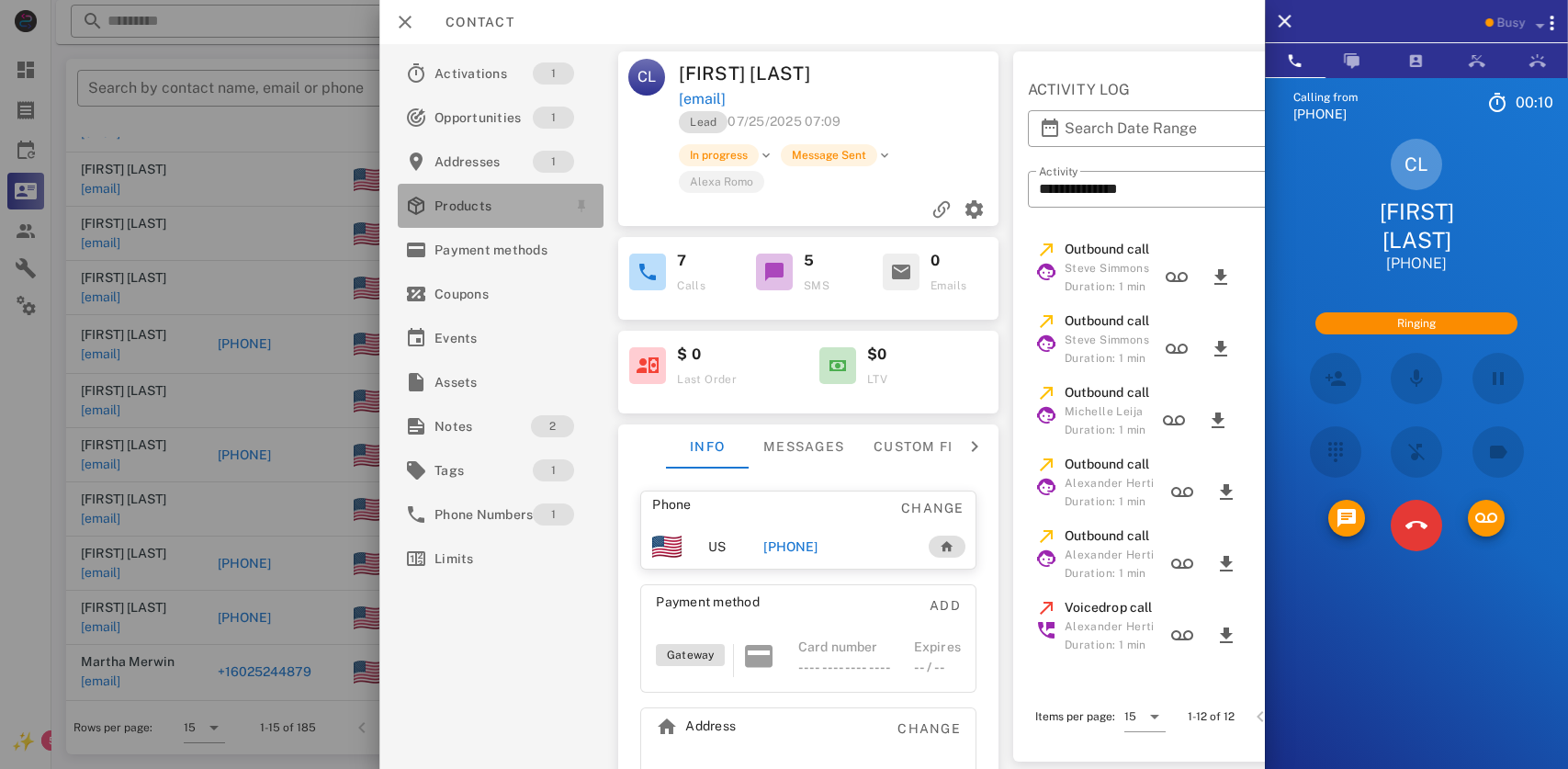 click on "Products" at bounding box center [497, 206] 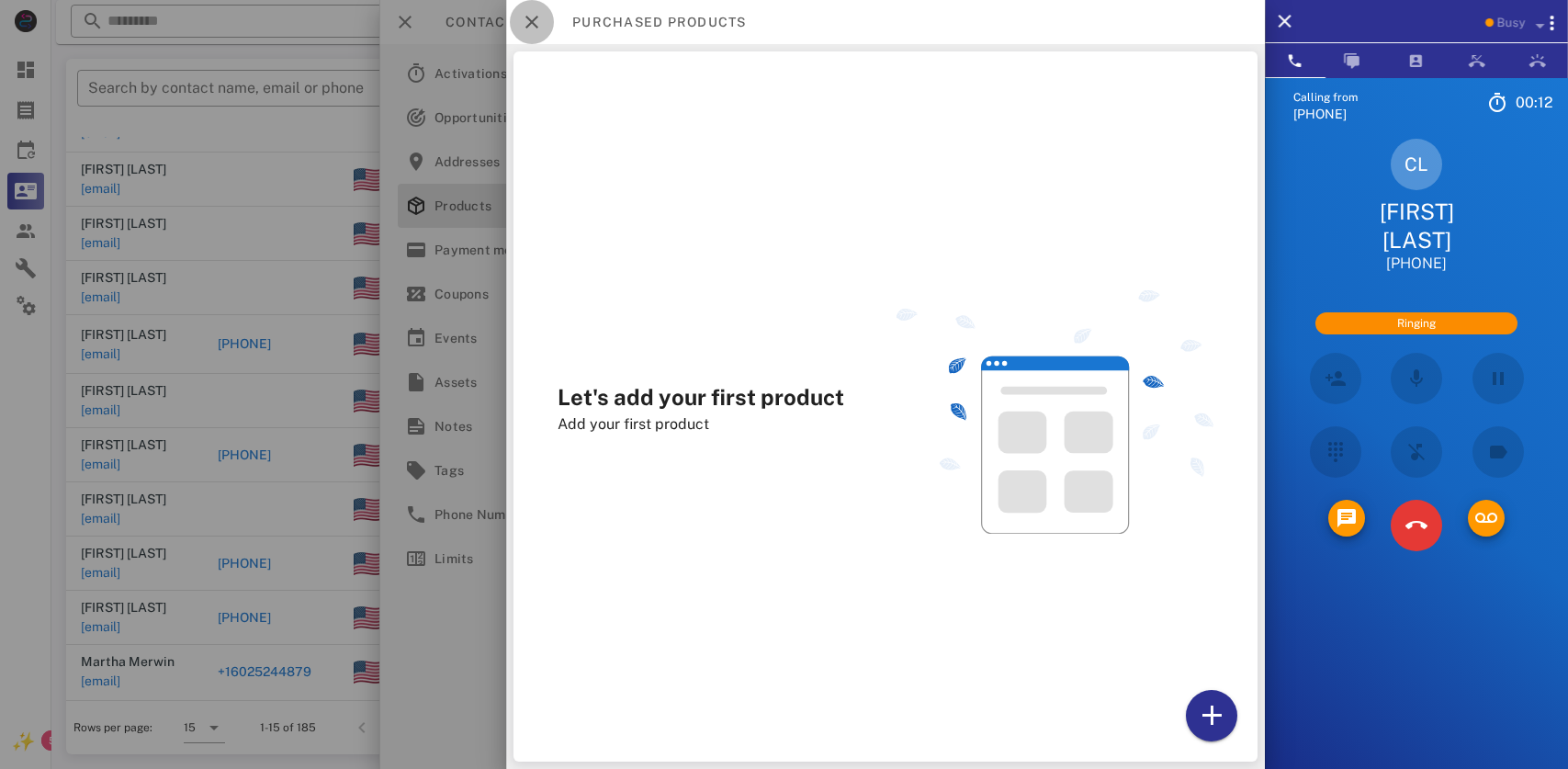 click at bounding box center [532, 22] 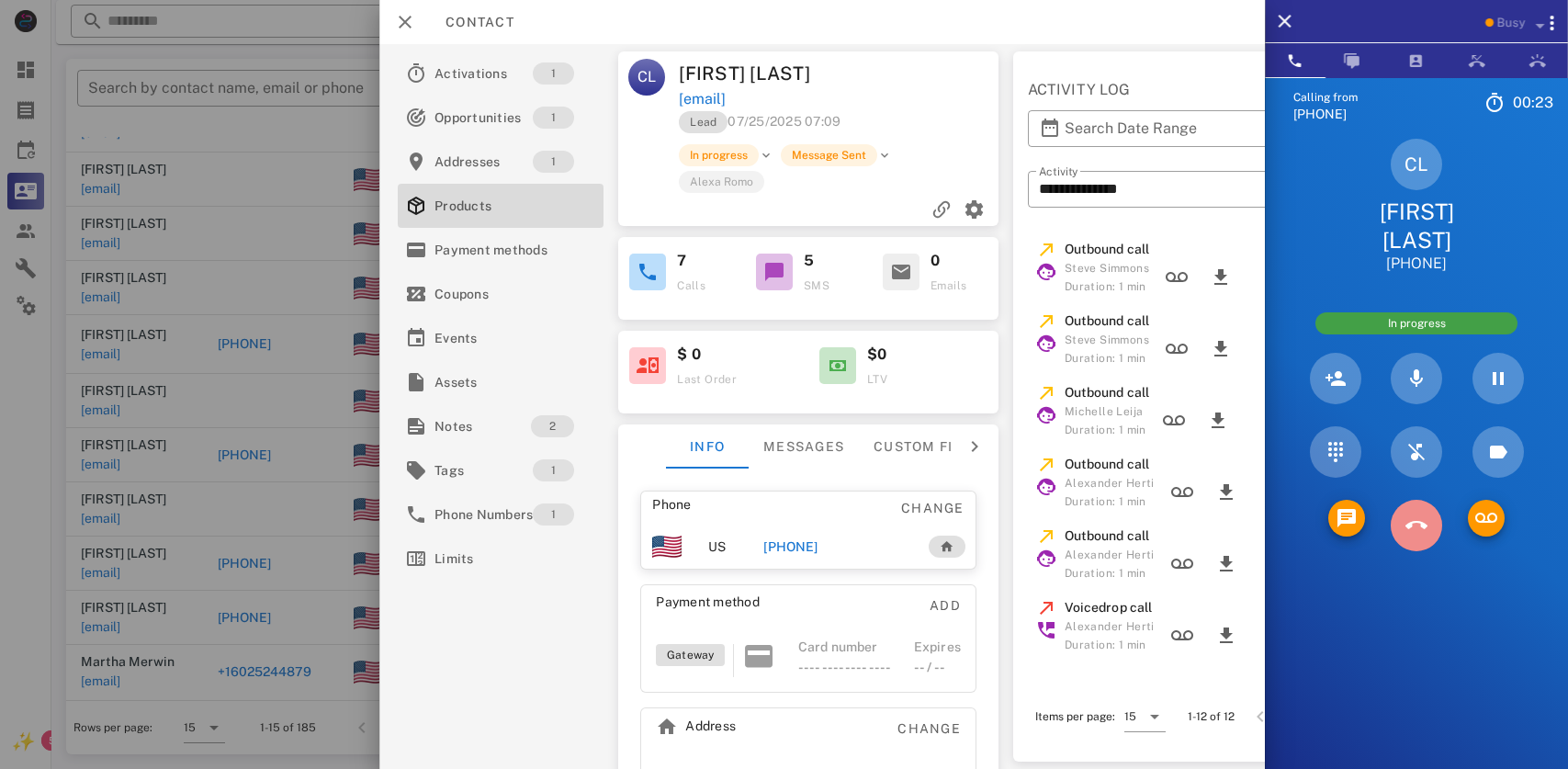 click at bounding box center [1416, 526] 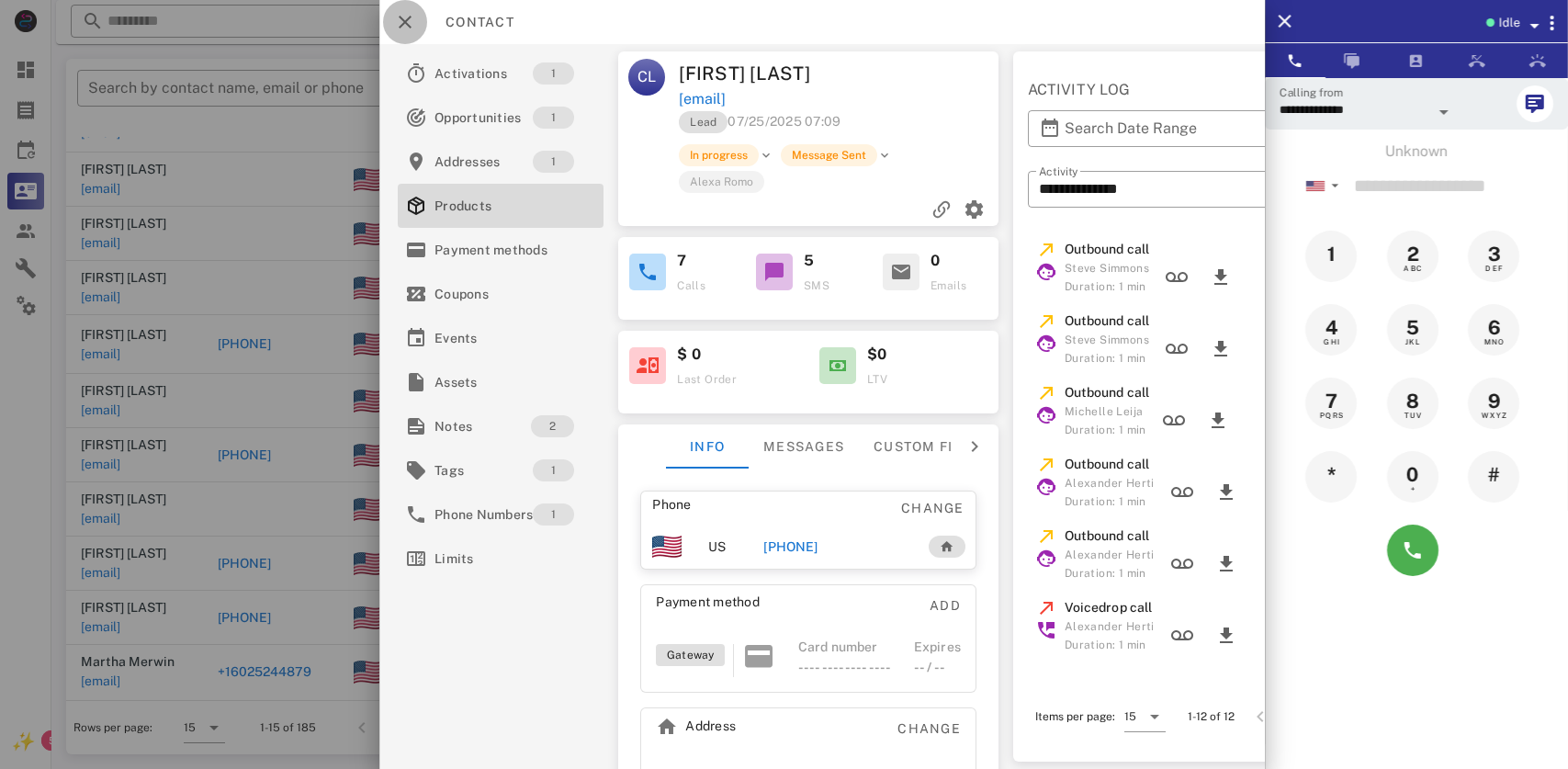 click at bounding box center (405, 22) 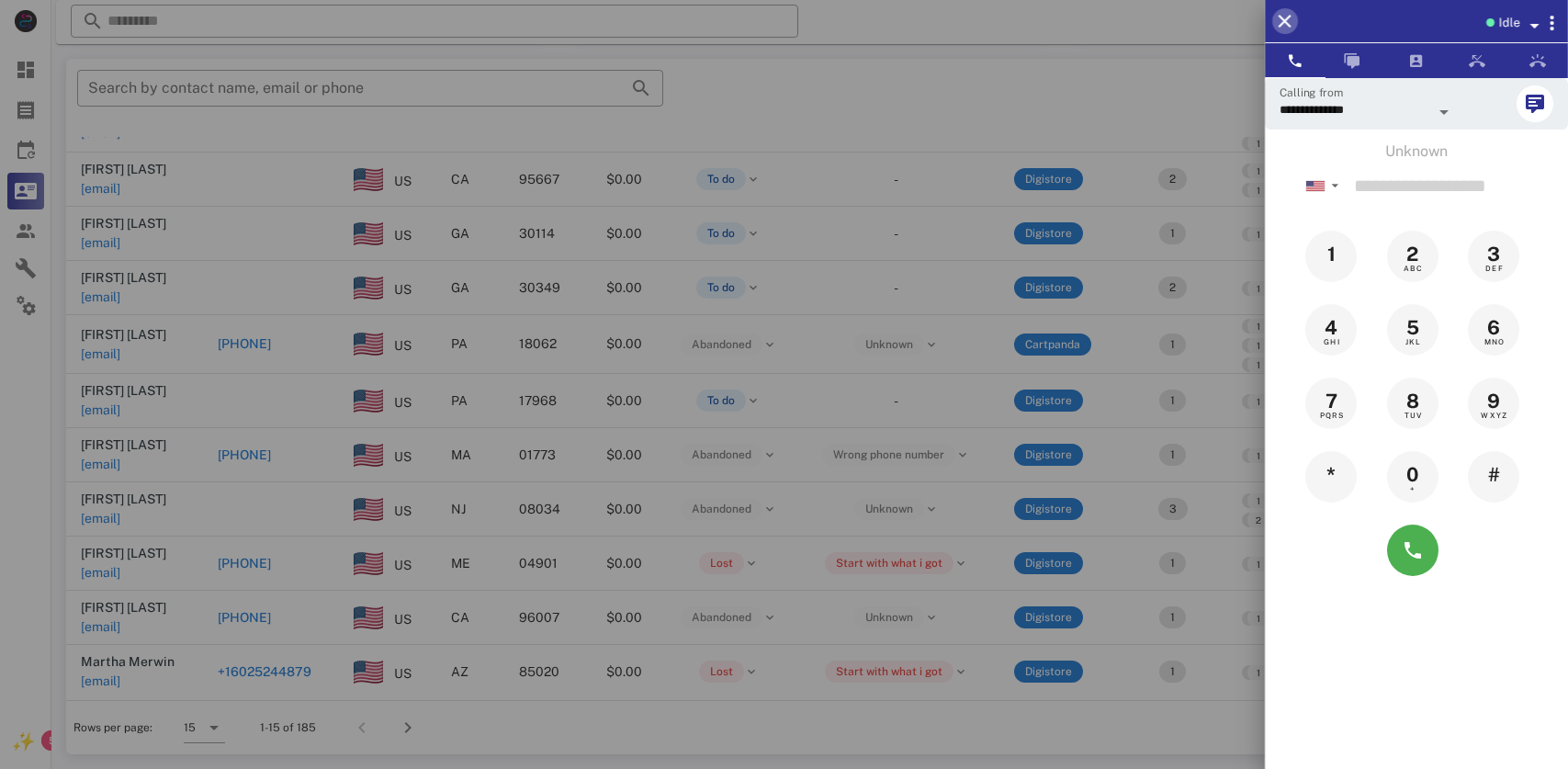 click at bounding box center [1285, 21] 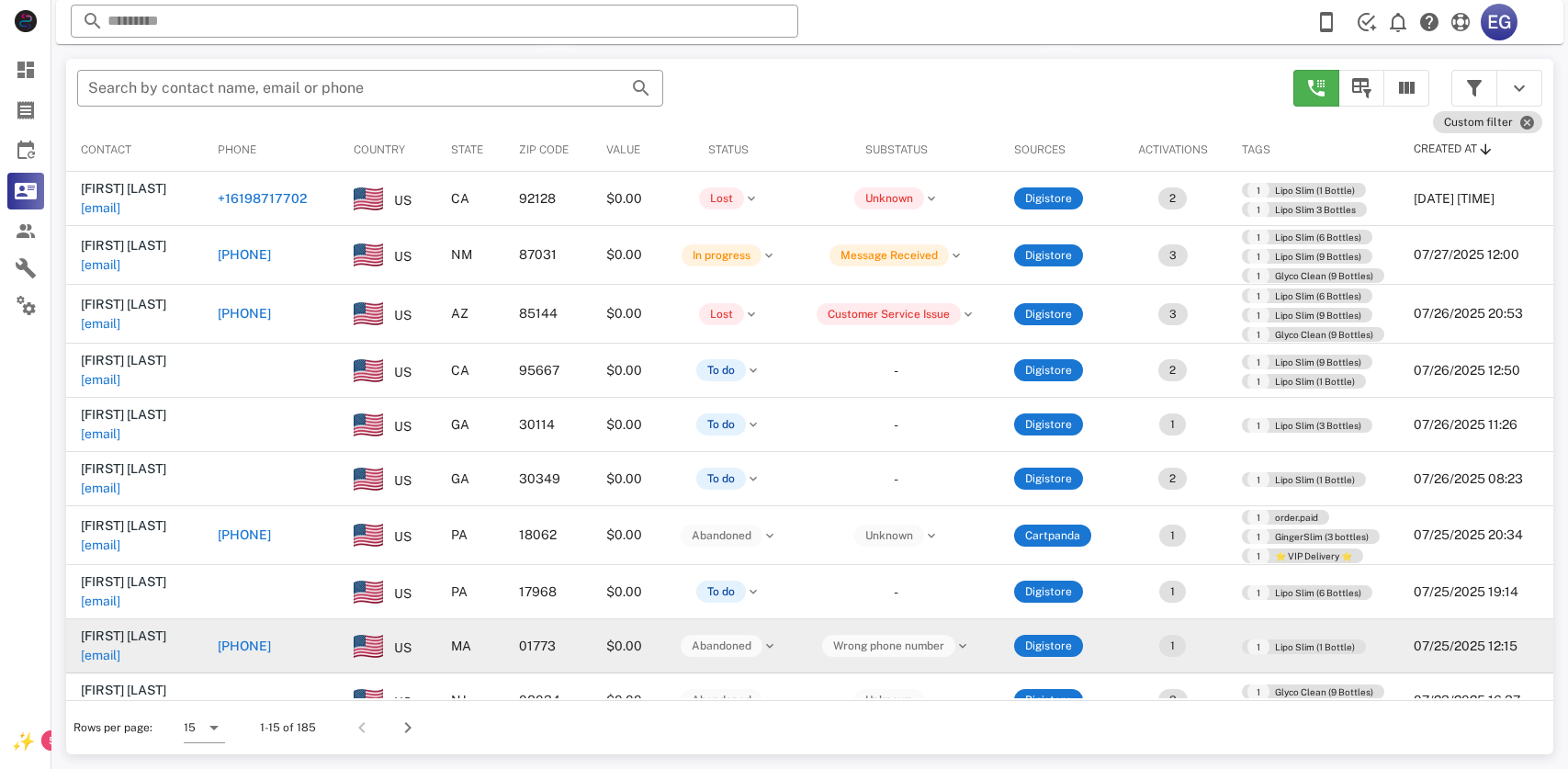 scroll, scrollTop: 0, scrollLeft: 0, axis: both 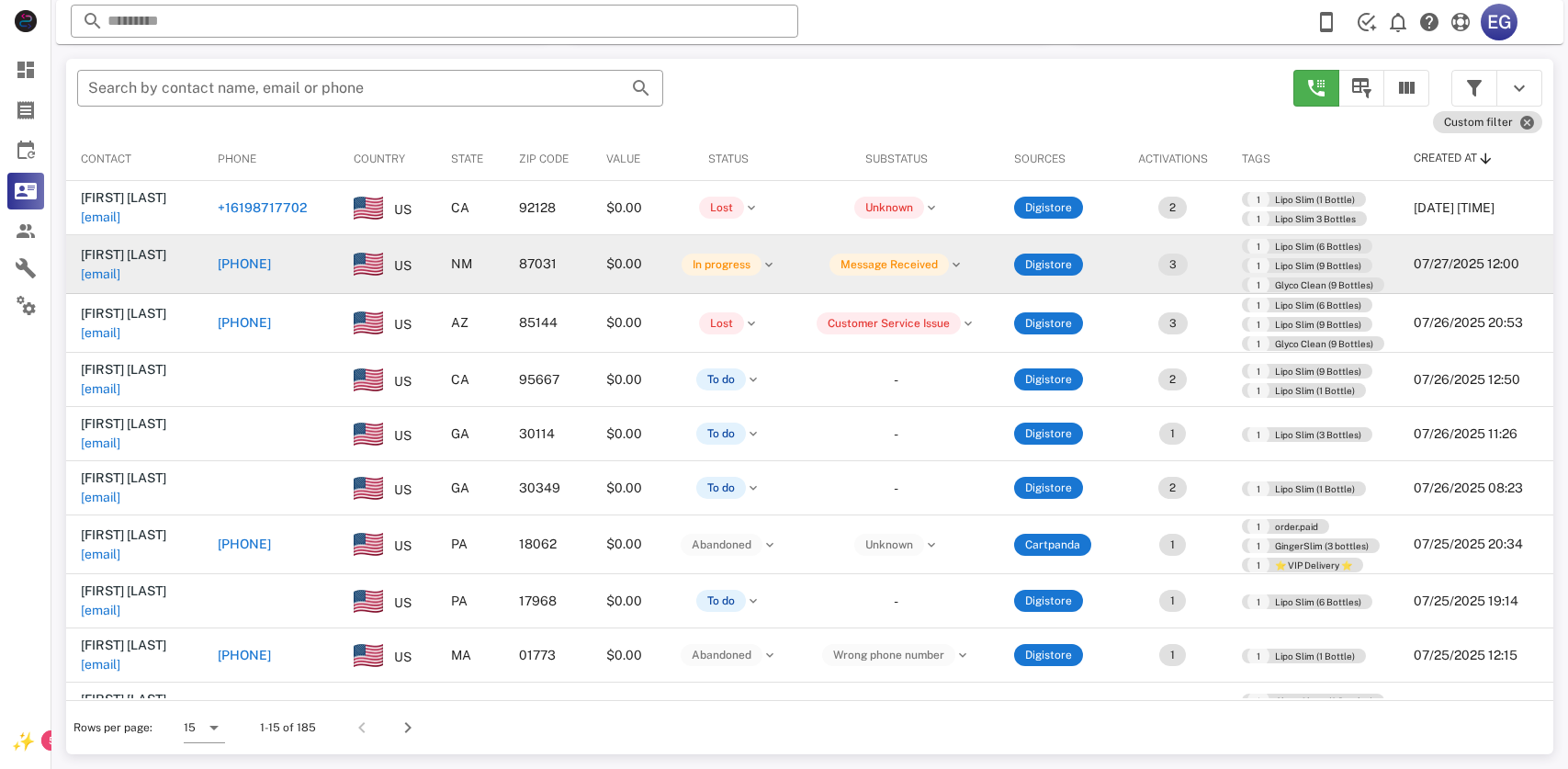 click on "[PHONE]" at bounding box center [244, 264] 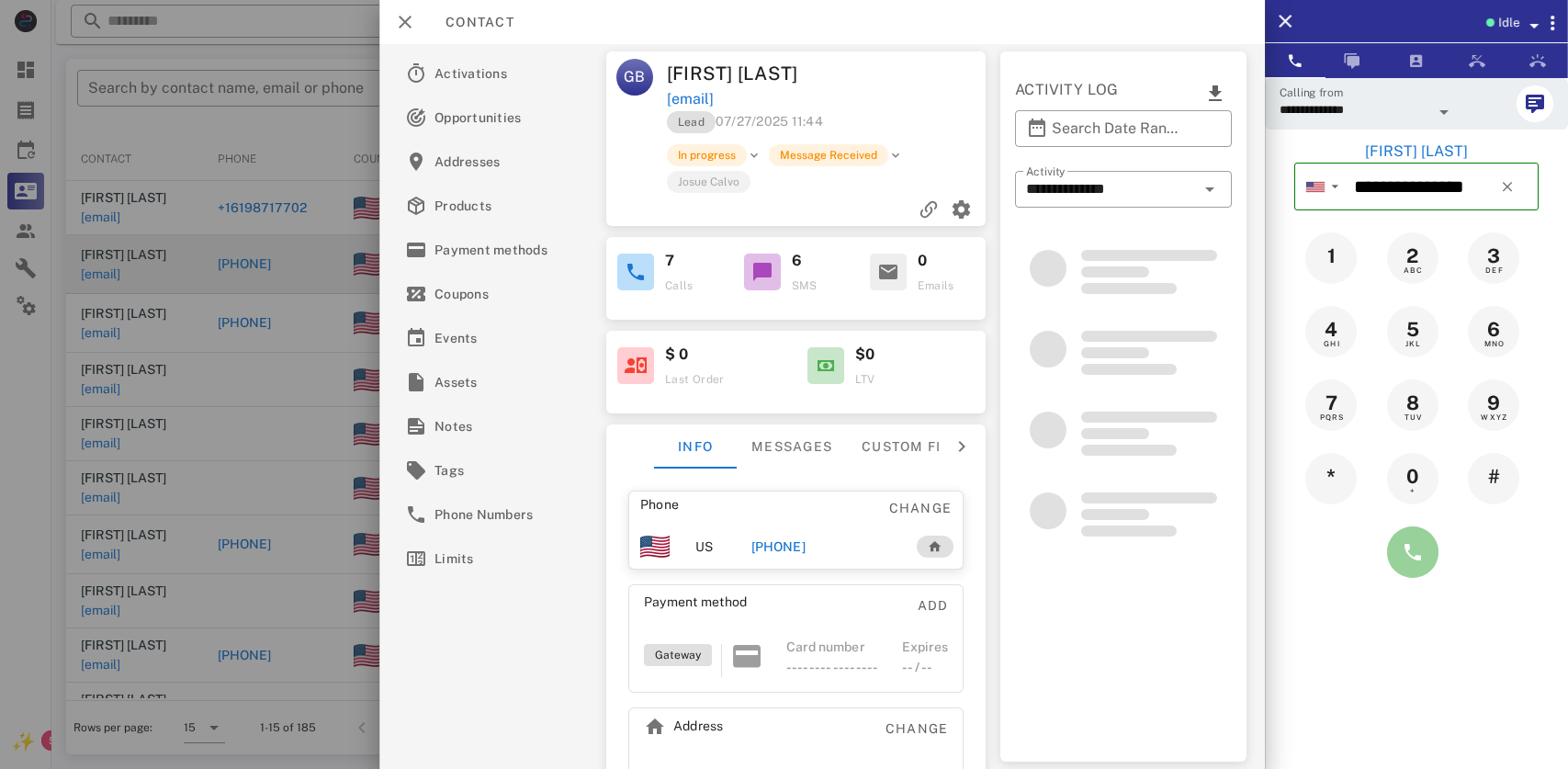 click at bounding box center [1413, 552] 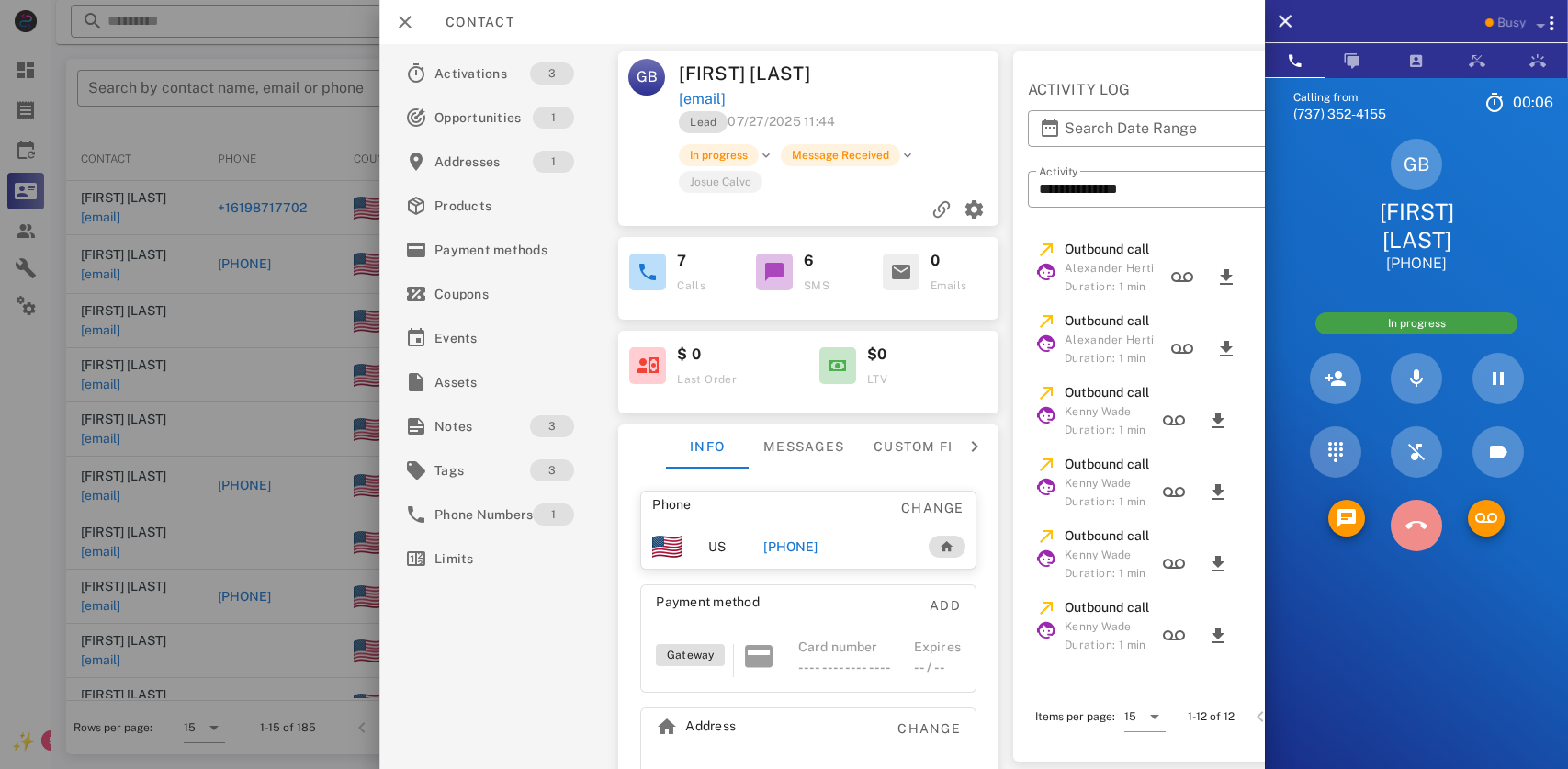 click at bounding box center (1416, 526) 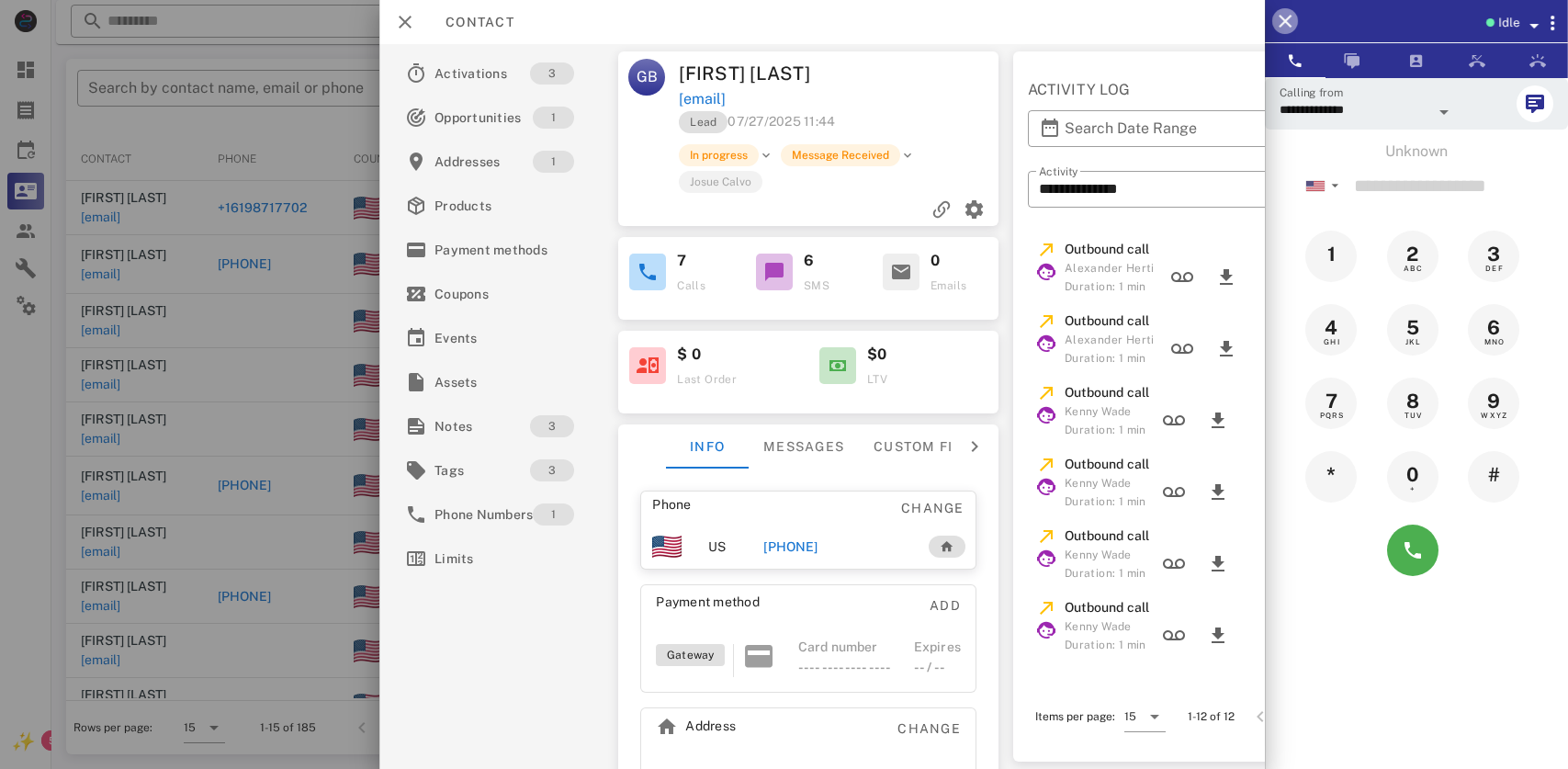 click at bounding box center [1285, 21] 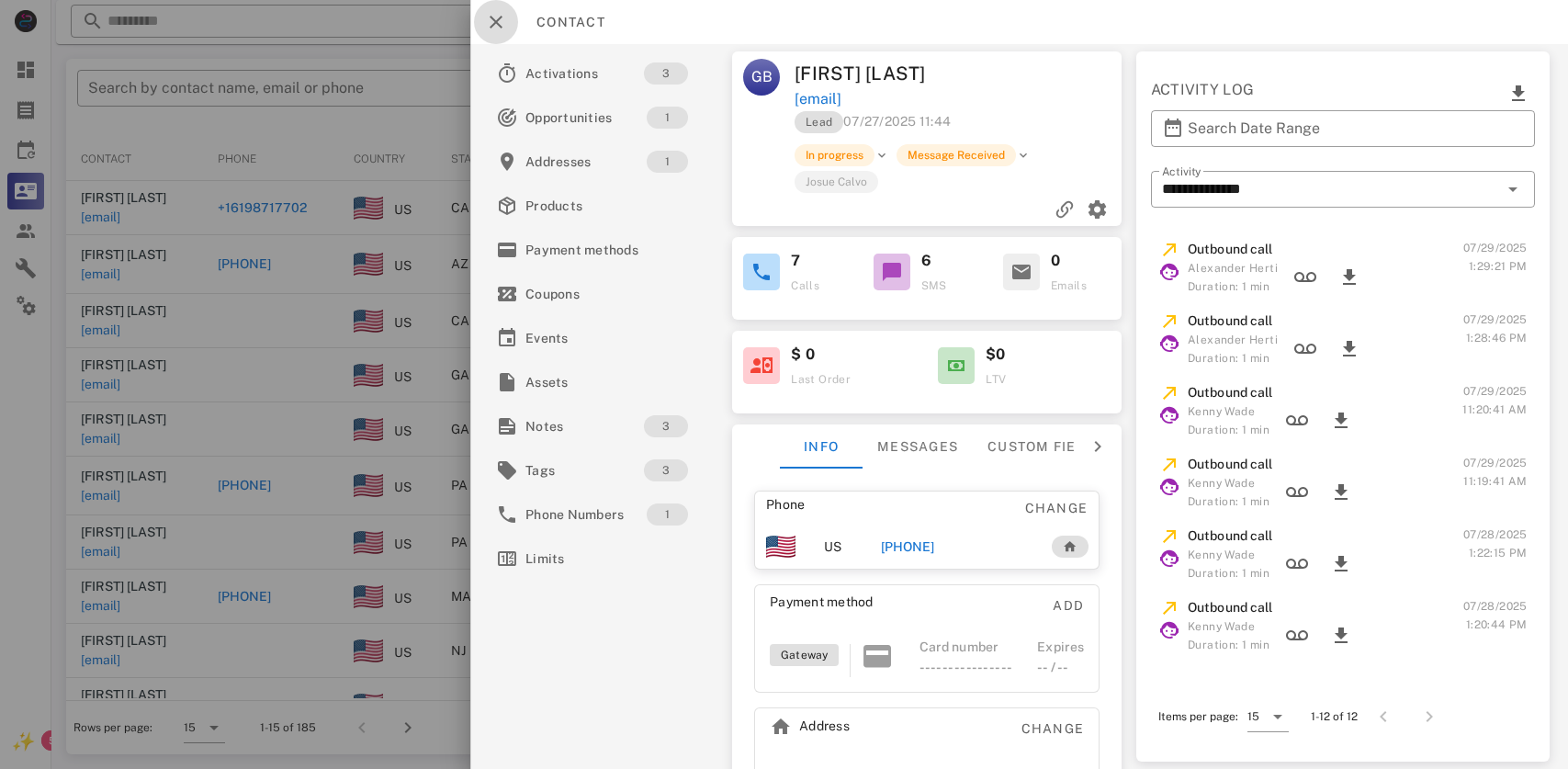 click at bounding box center [496, 22] 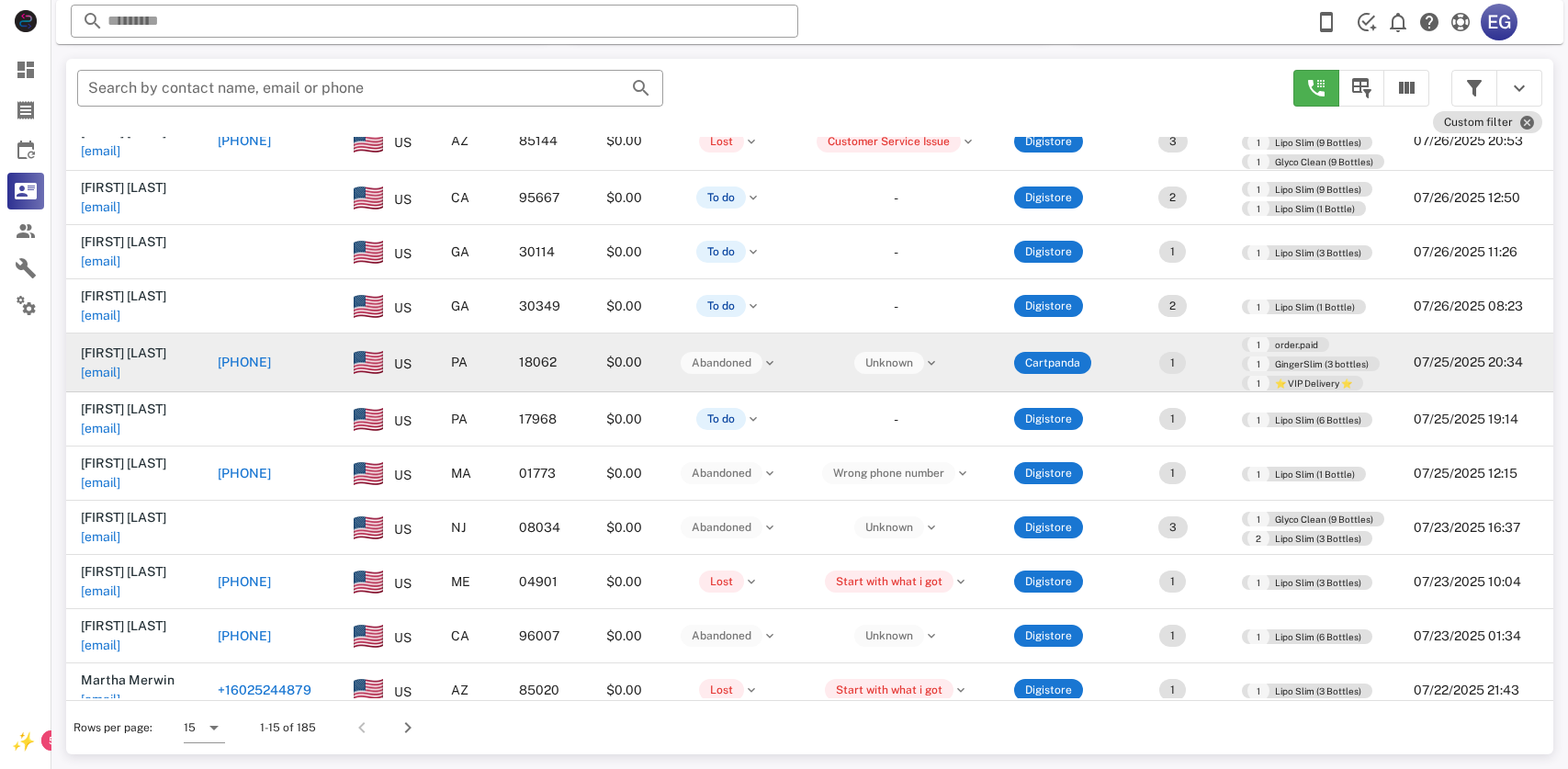 scroll, scrollTop: 141, scrollLeft: 0, axis: vertical 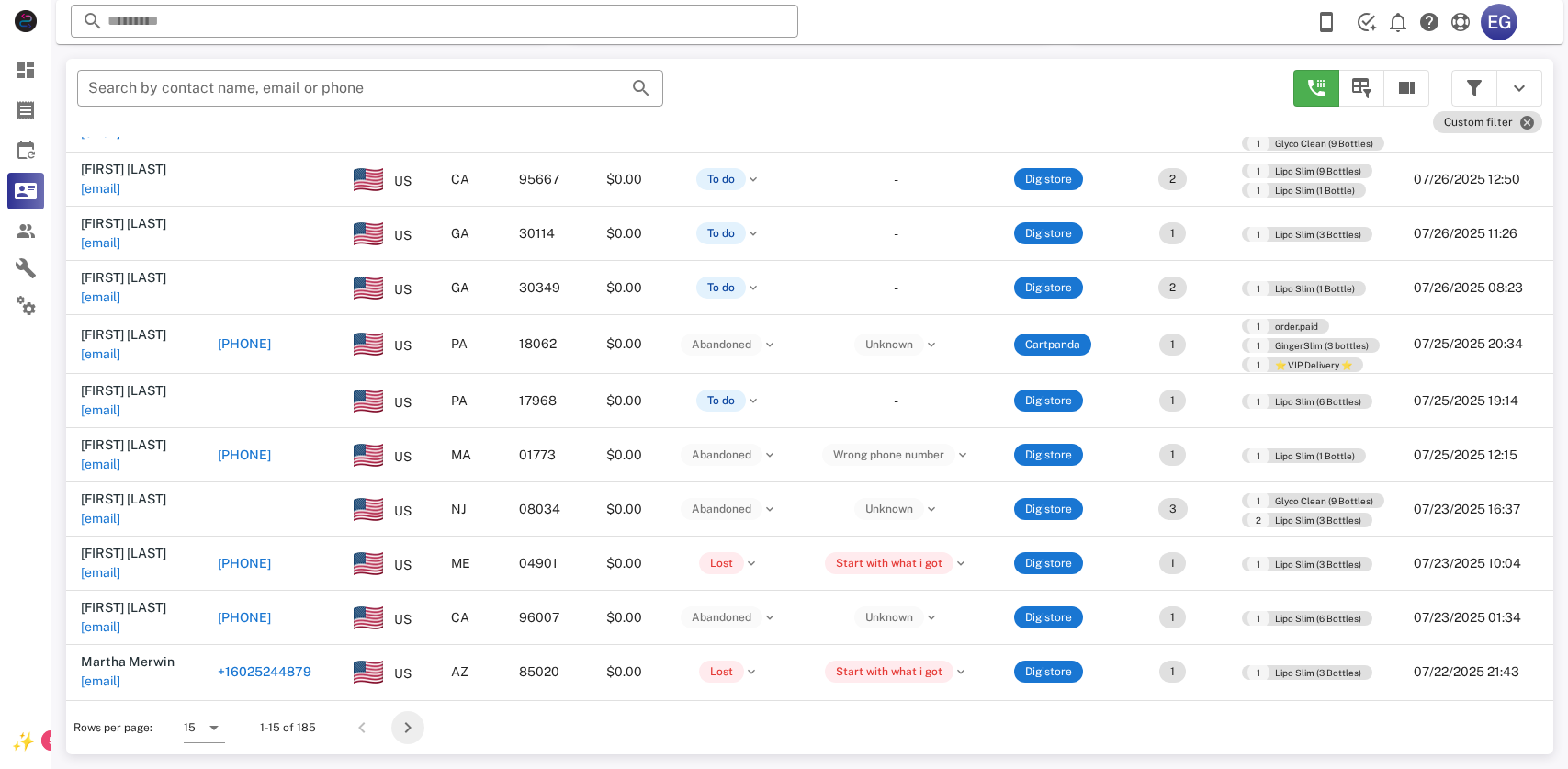 click at bounding box center [408, 728] 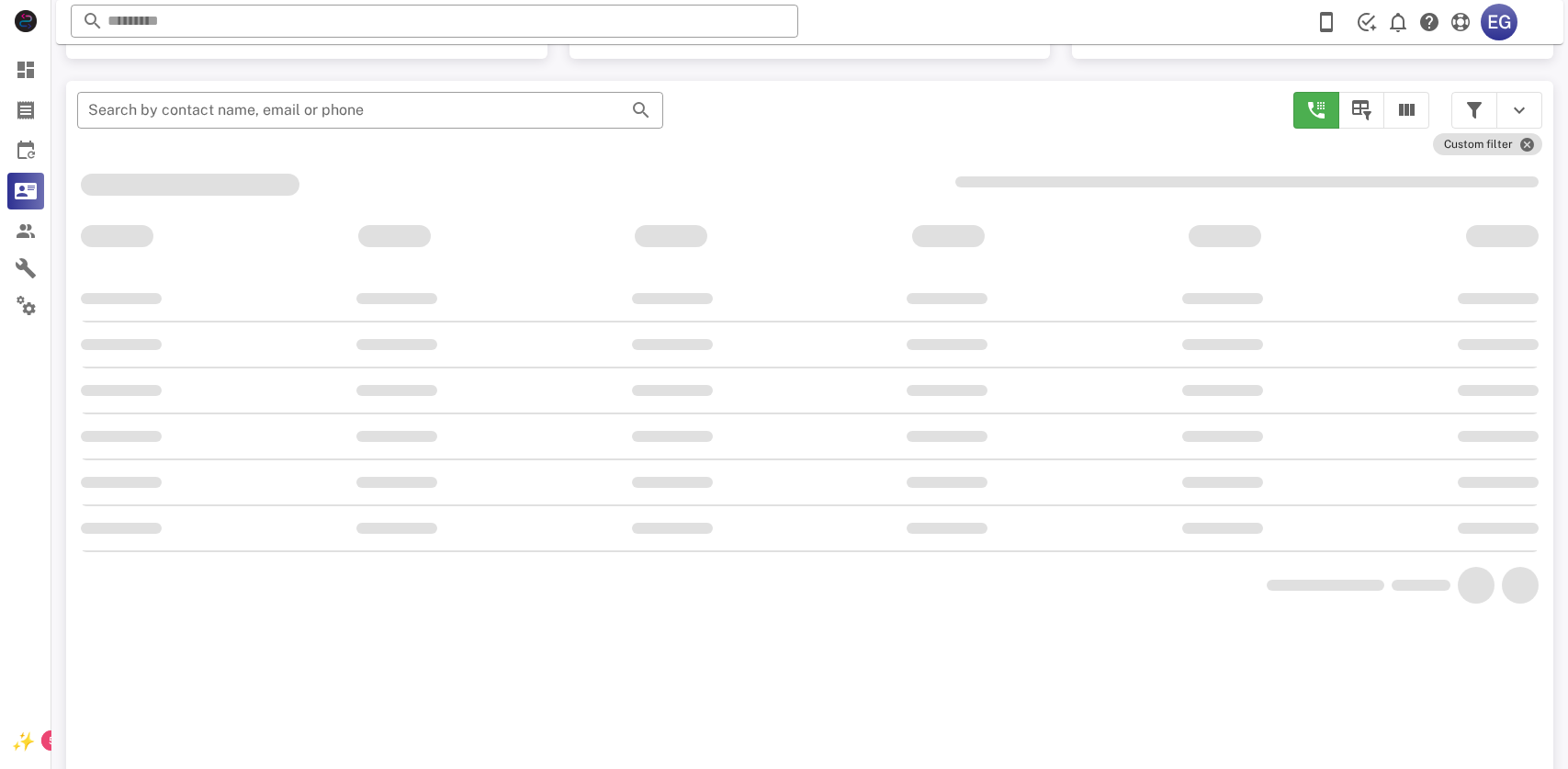 scroll, scrollTop: 349, scrollLeft: 0, axis: vertical 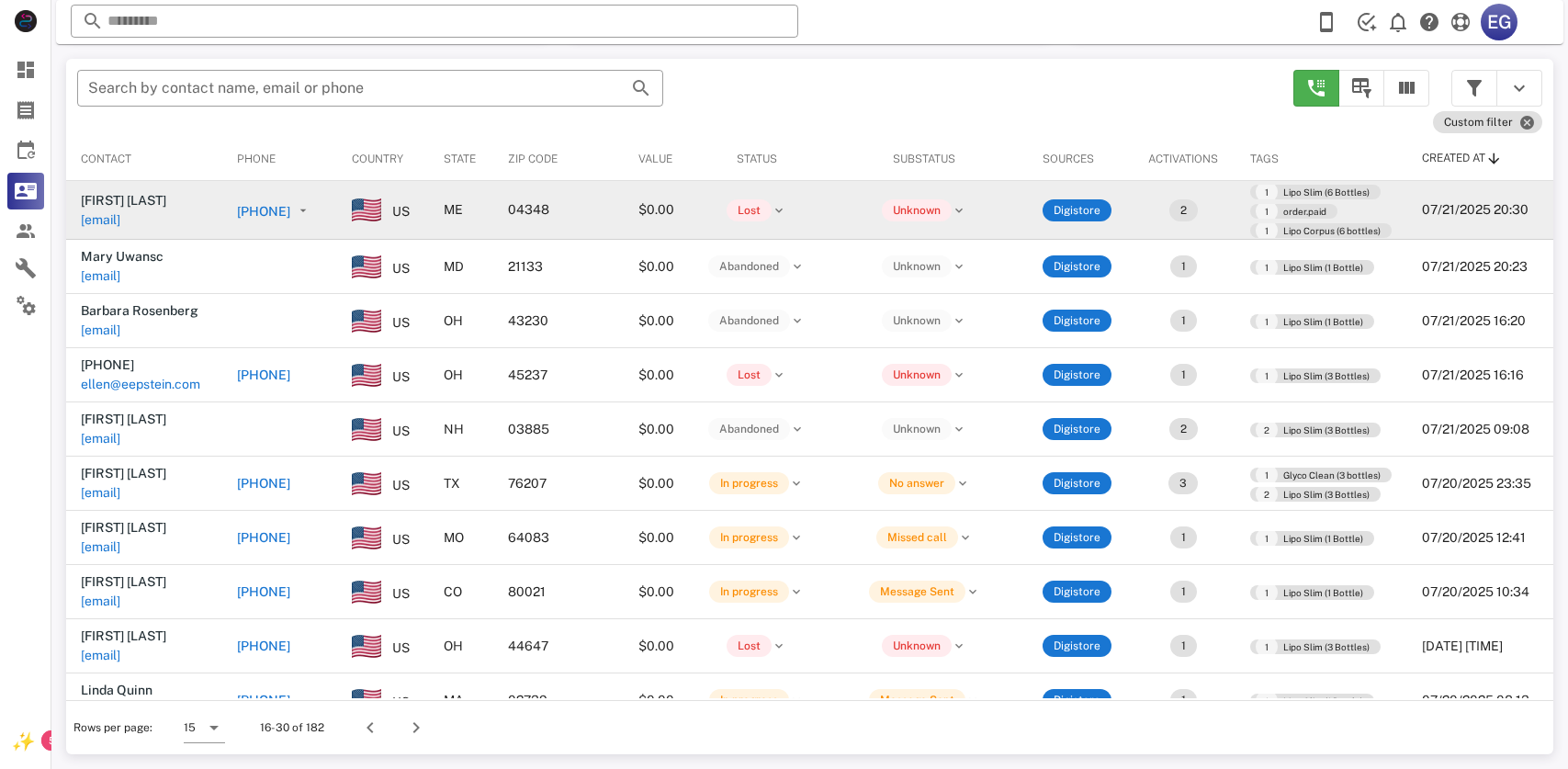 click on "[PHONE]" at bounding box center [264, 211] 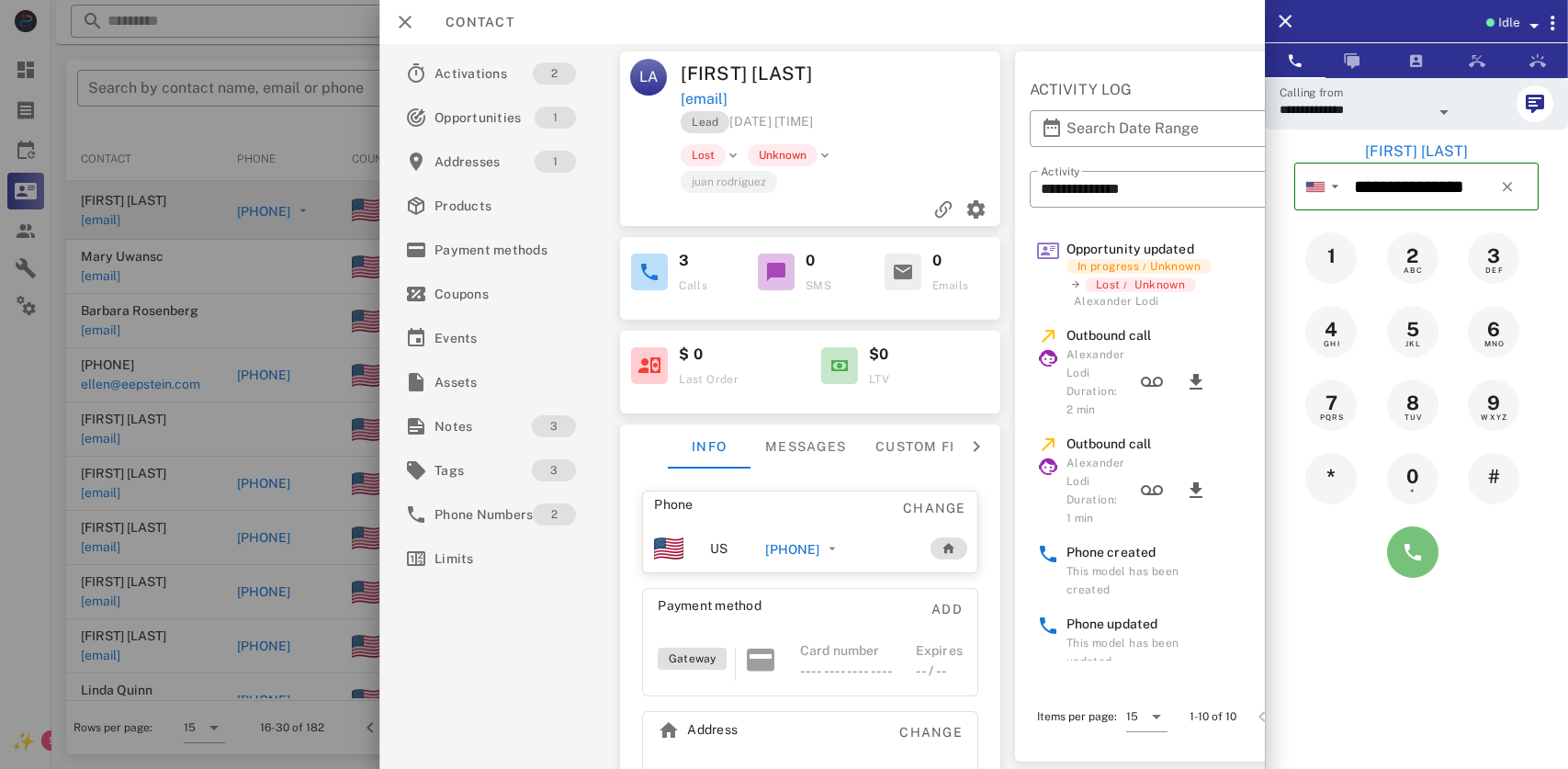 click at bounding box center (1413, 552) 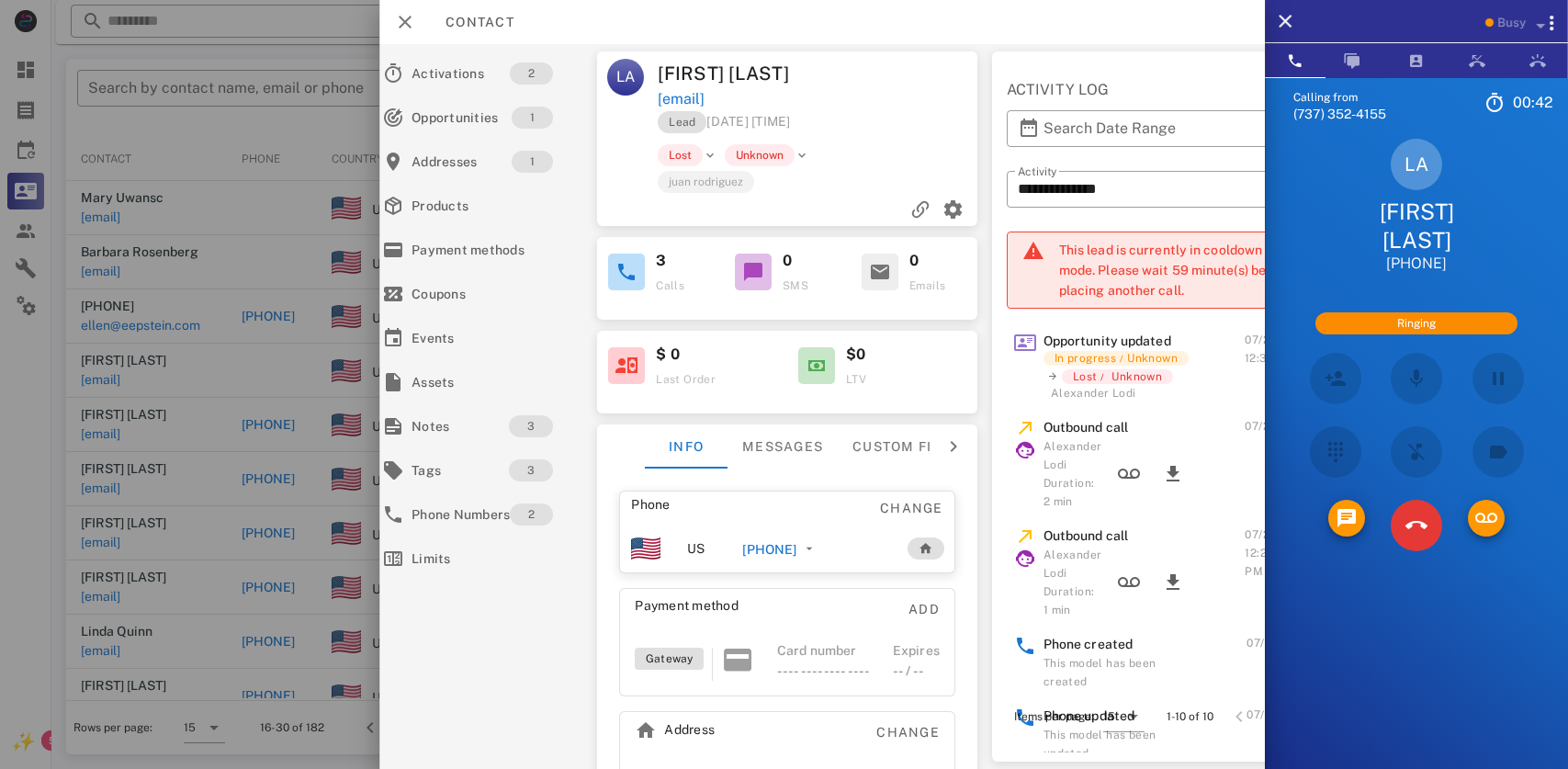 scroll, scrollTop: 0, scrollLeft: 0, axis: both 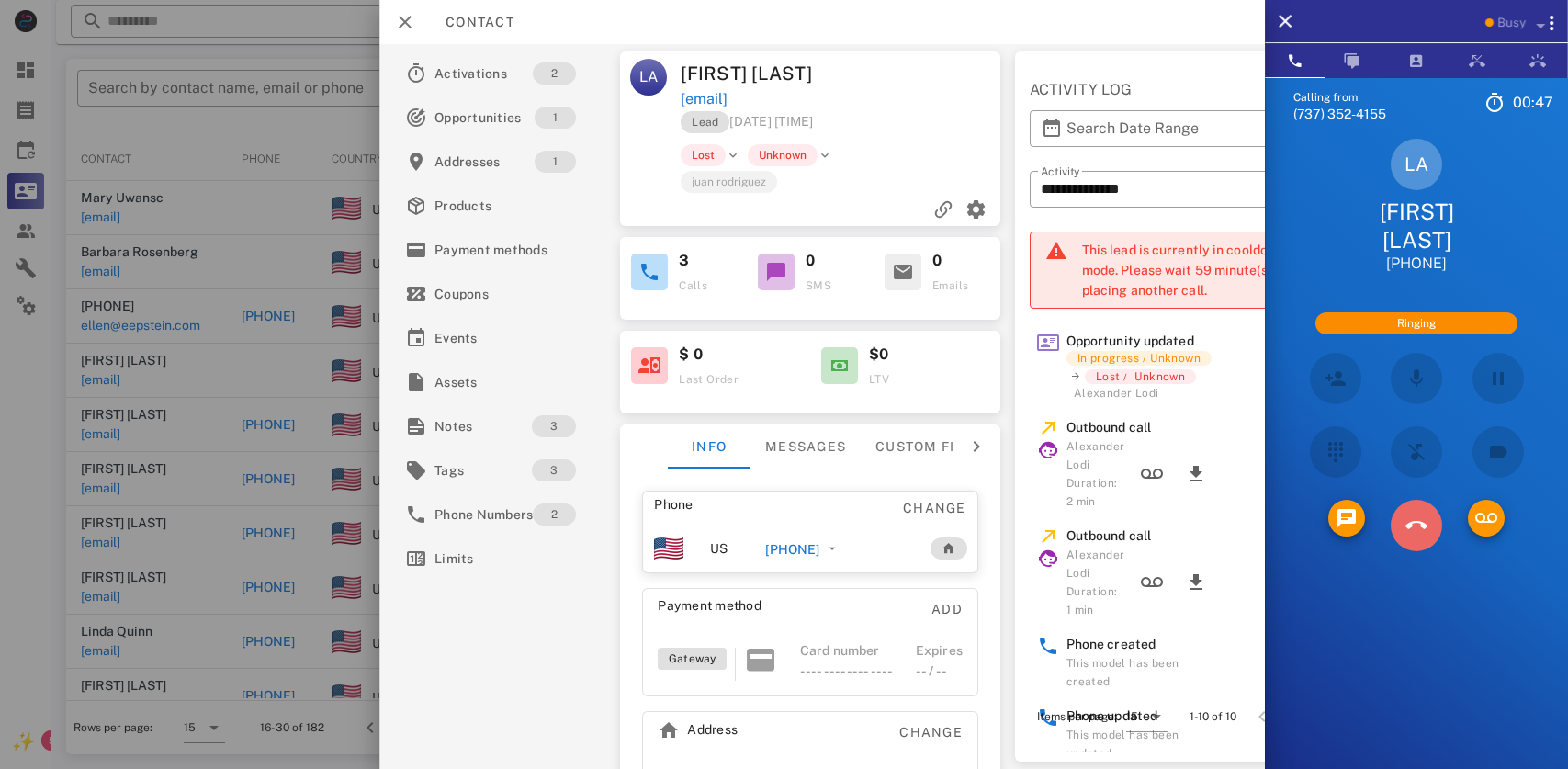 click at bounding box center [1416, 526] 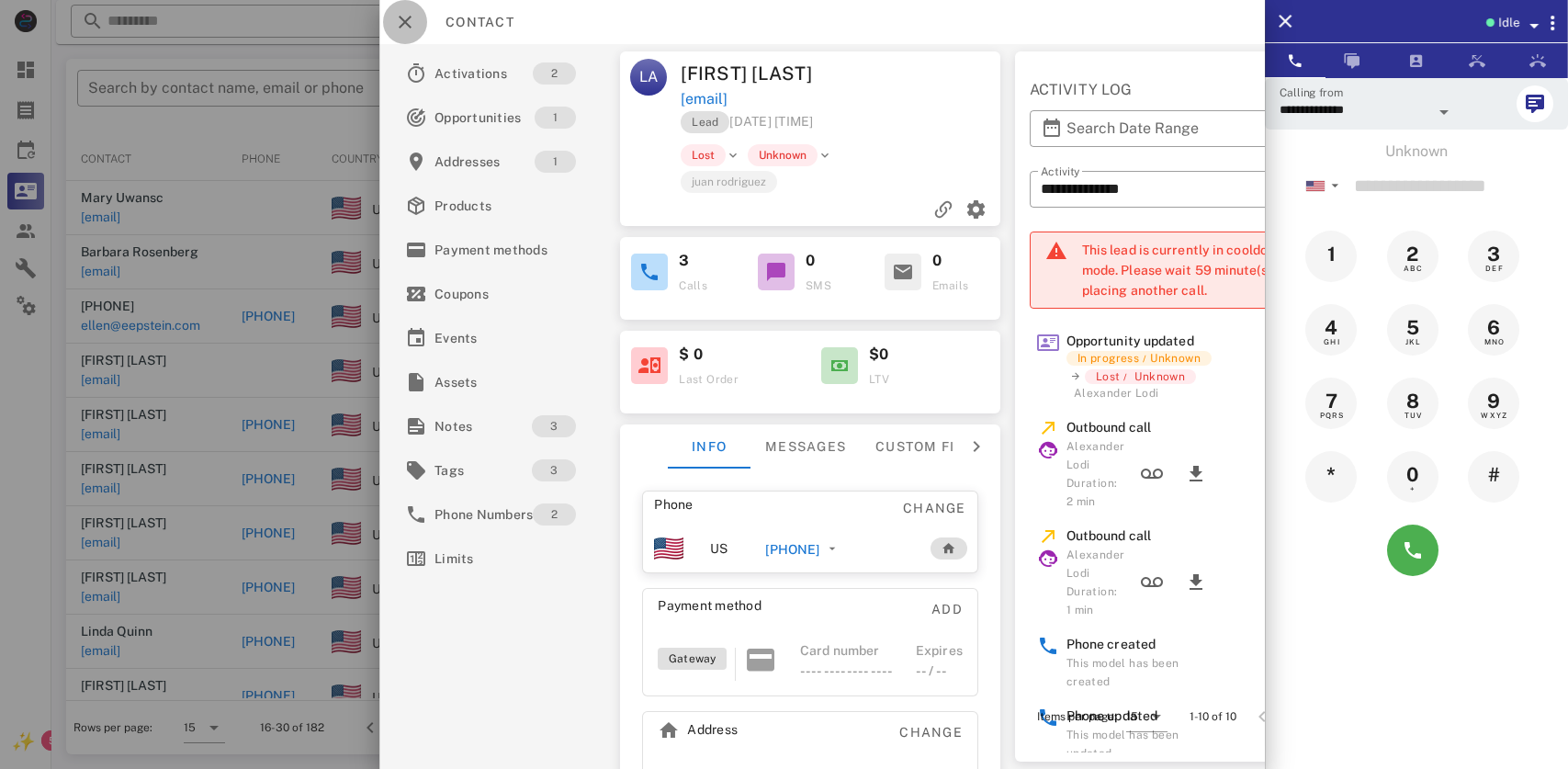 click at bounding box center (405, 22) 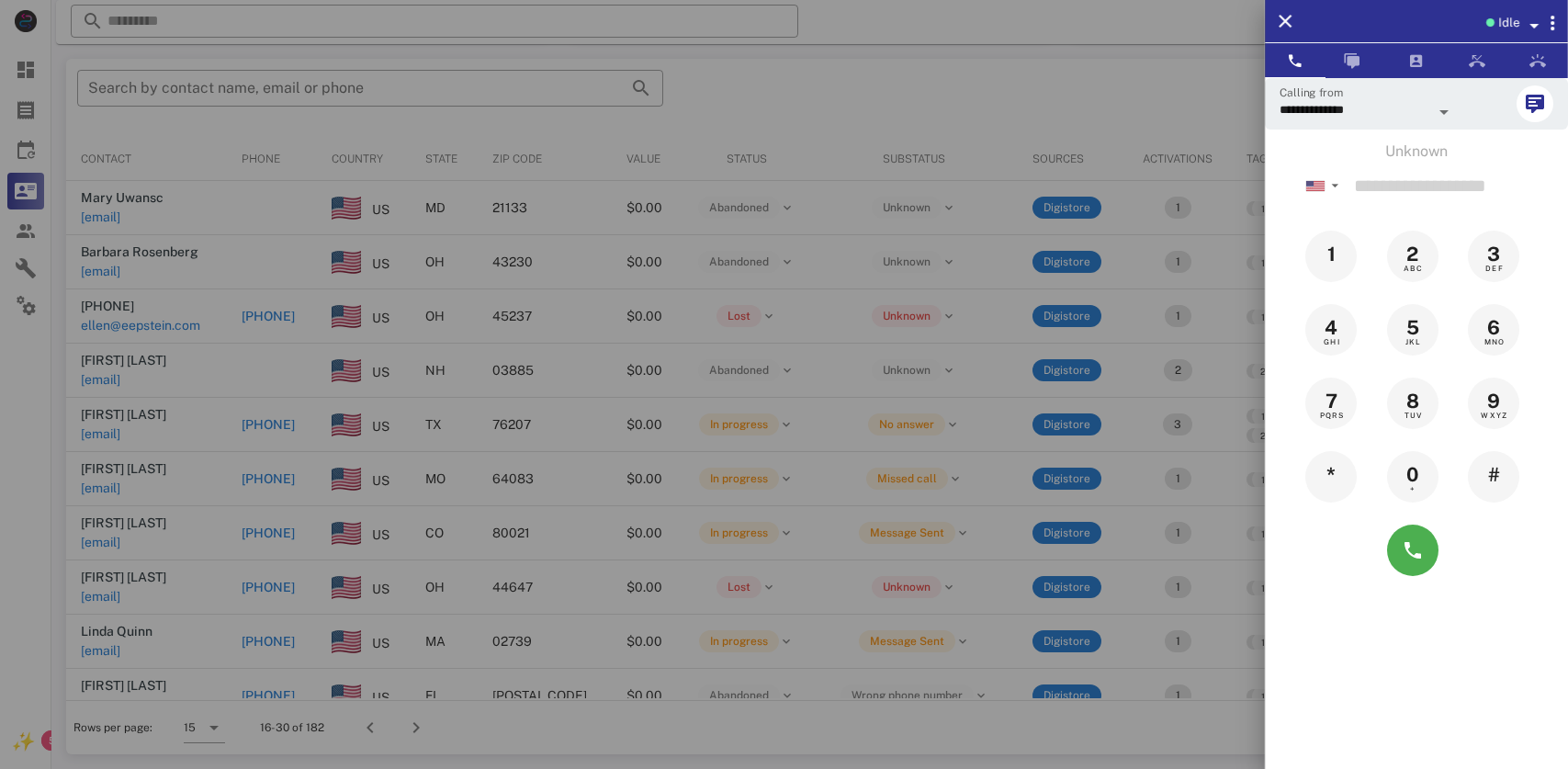 click at bounding box center [784, 384] 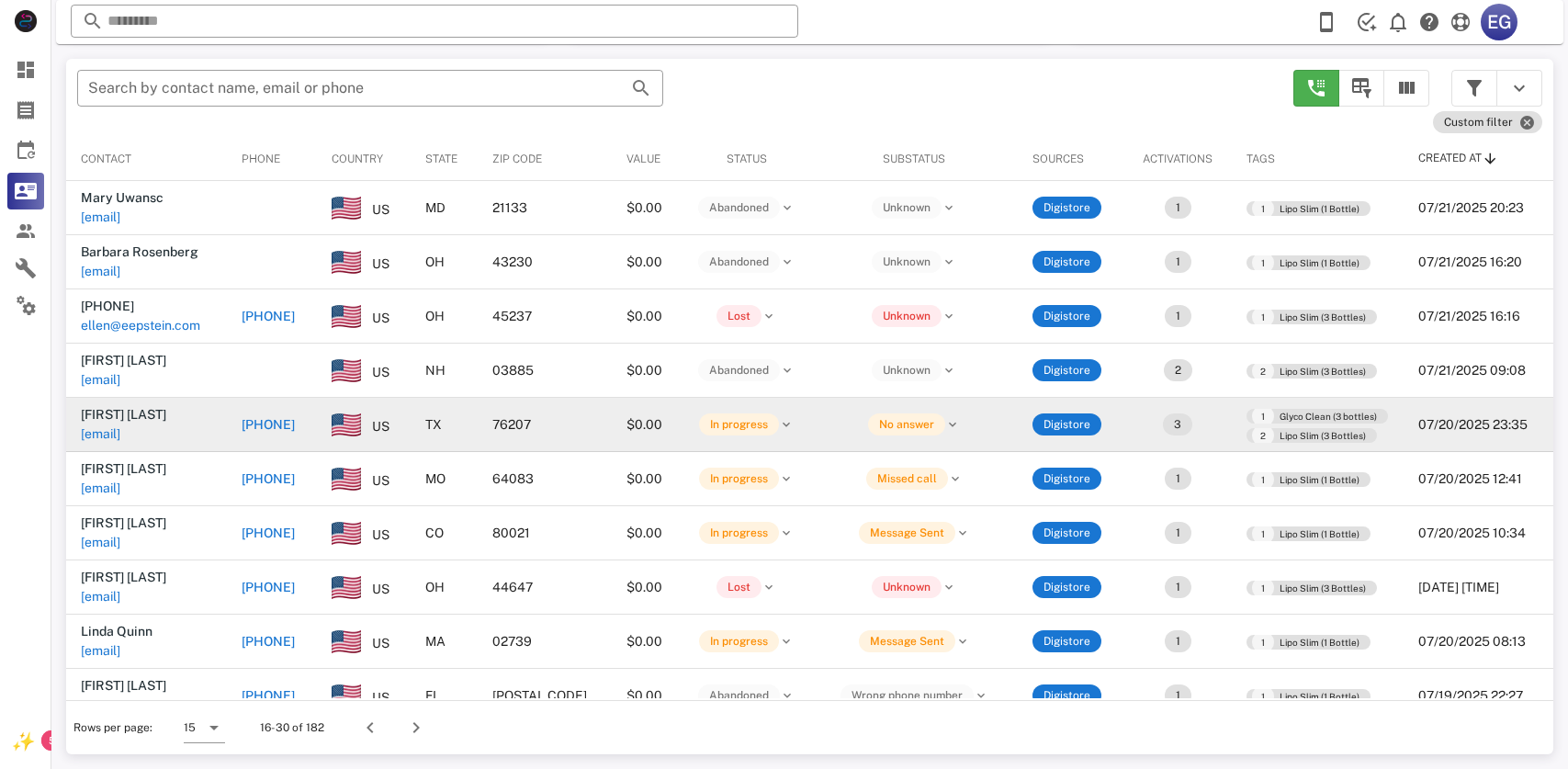 click on "[PHONE]" at bounding box center (268, 424) 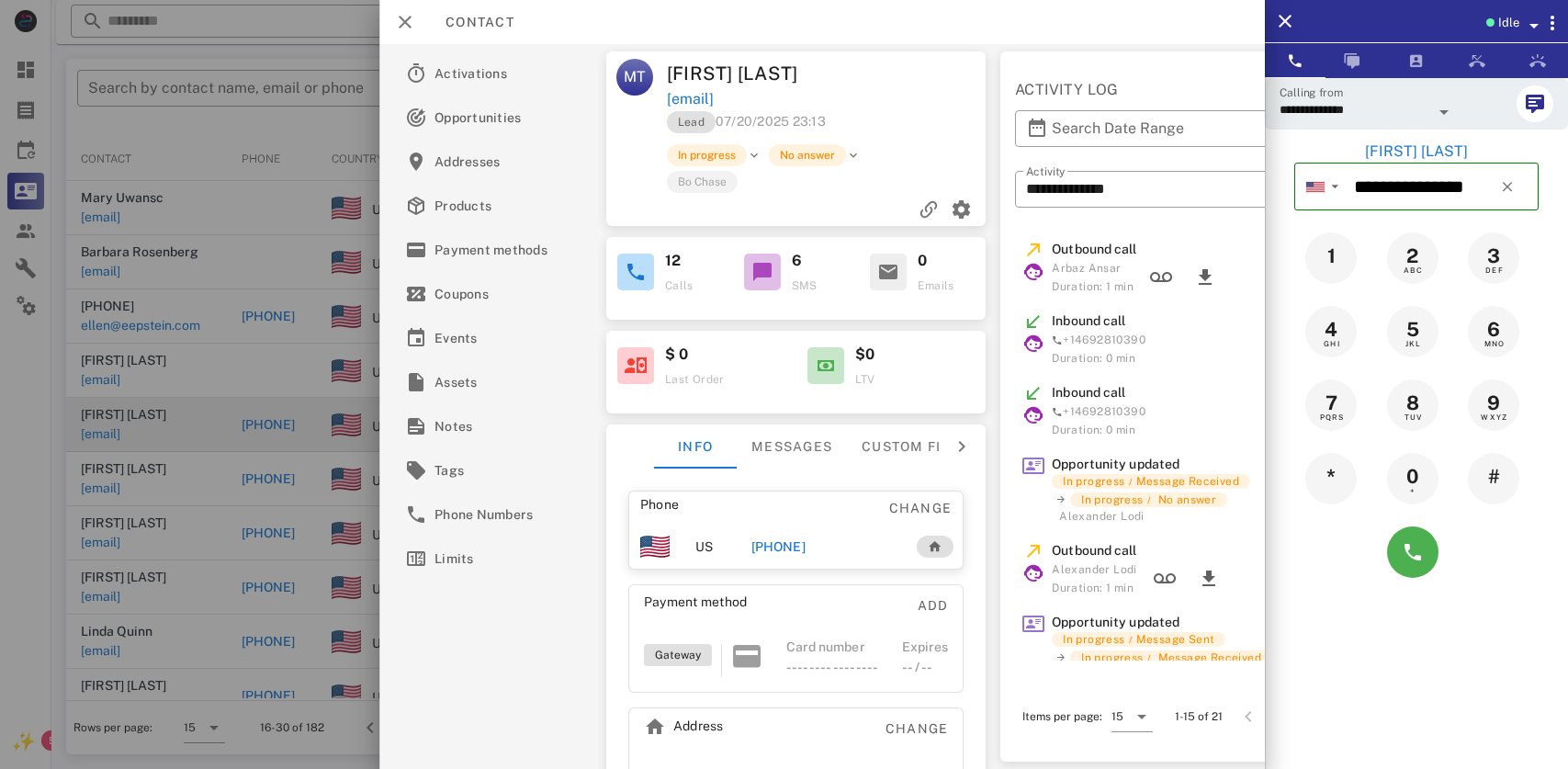 click at bounding box center [784, 384] 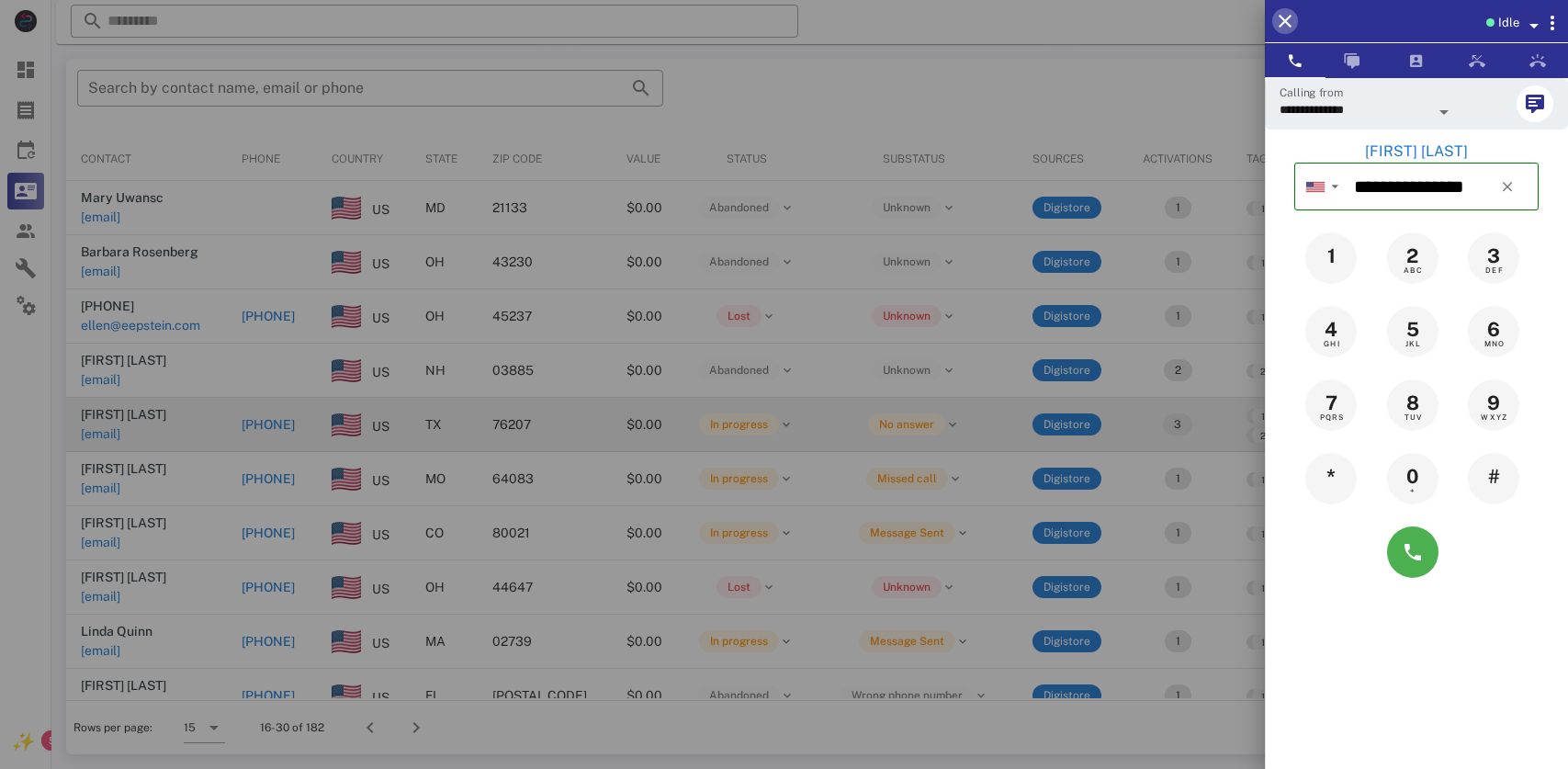 click at bounding box center (1285, 21) 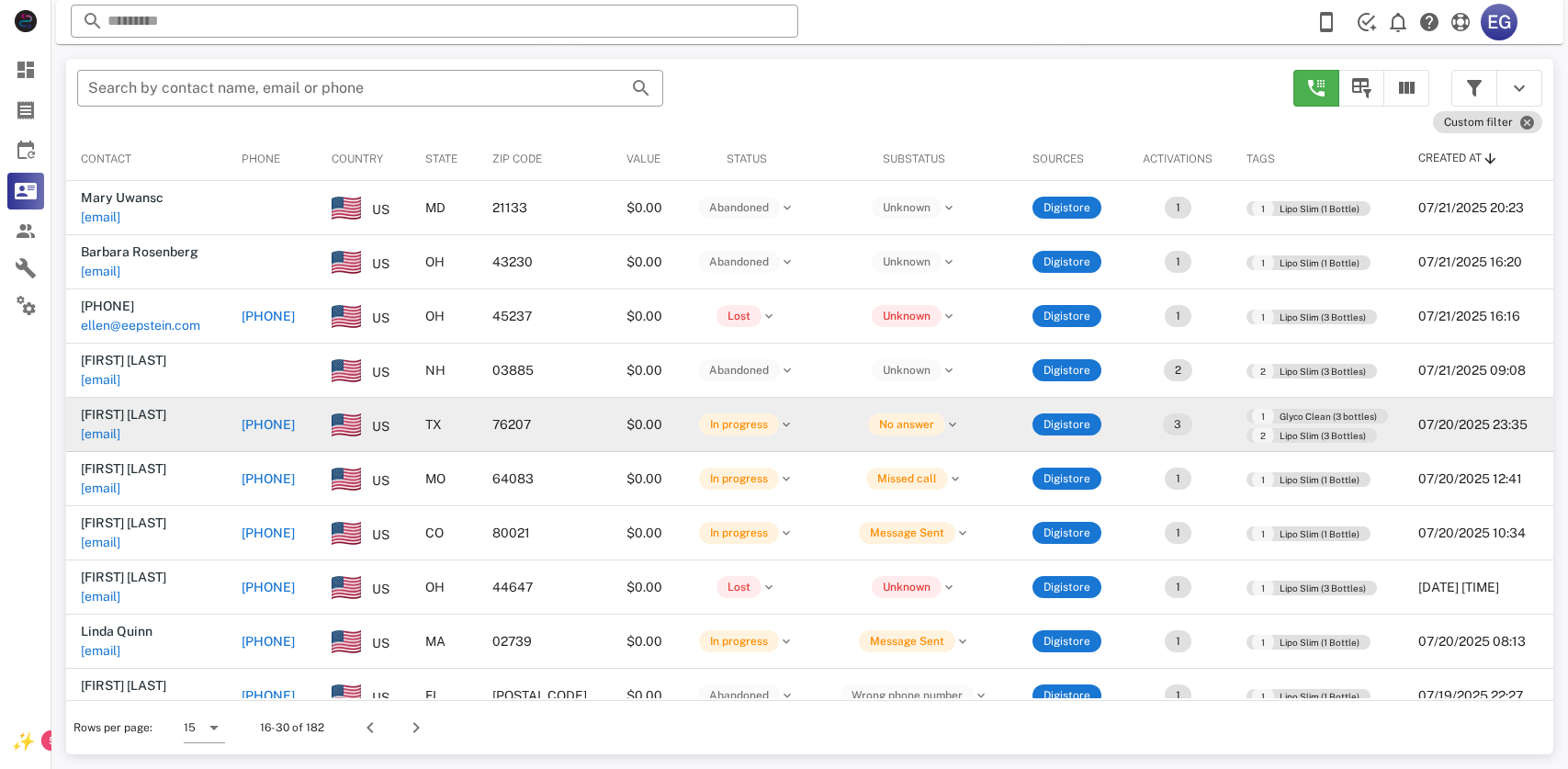 click on "[PHONE]" at bounding box center (268, 424) 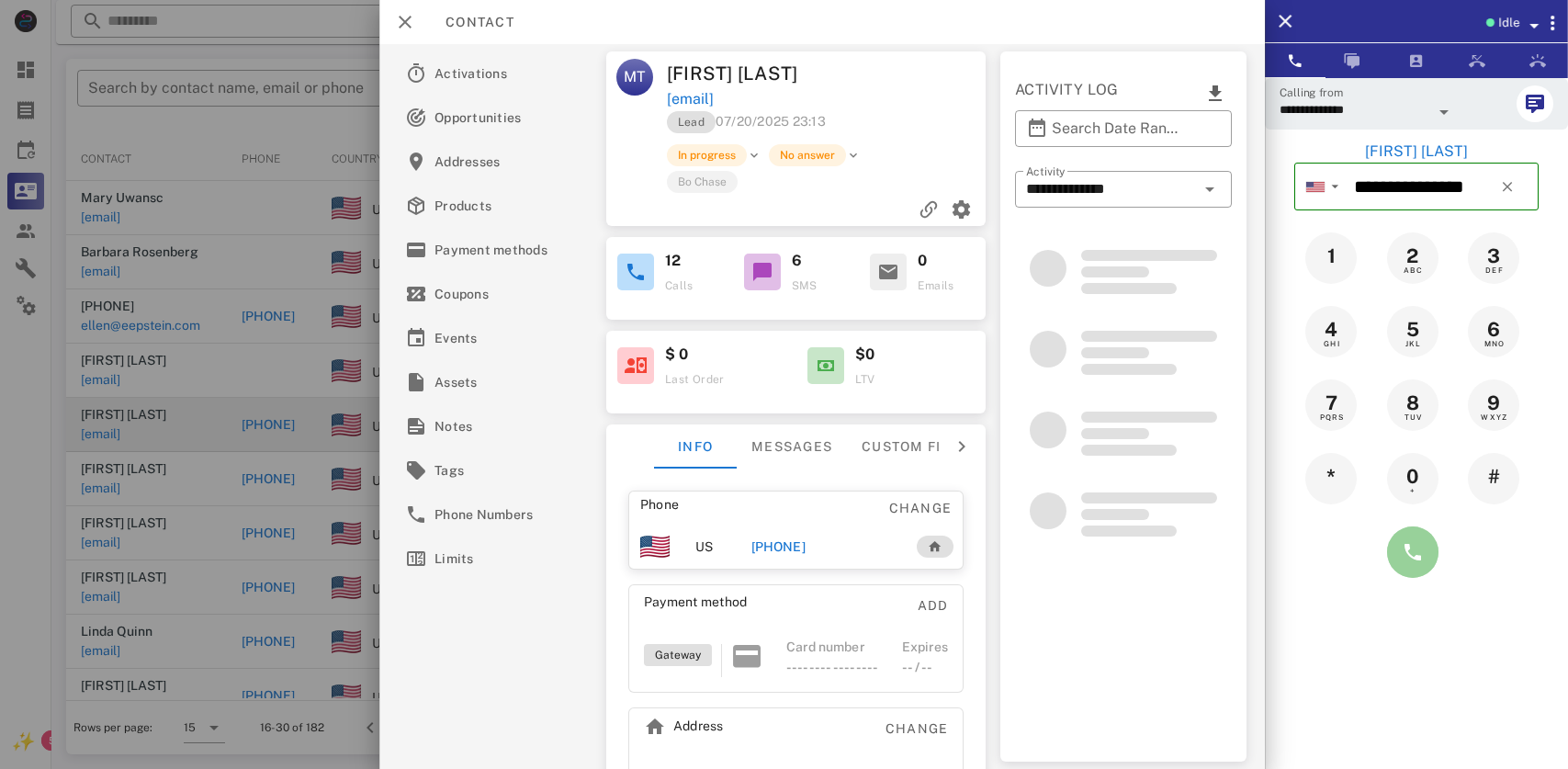 click at bounding box center [1413, 552] 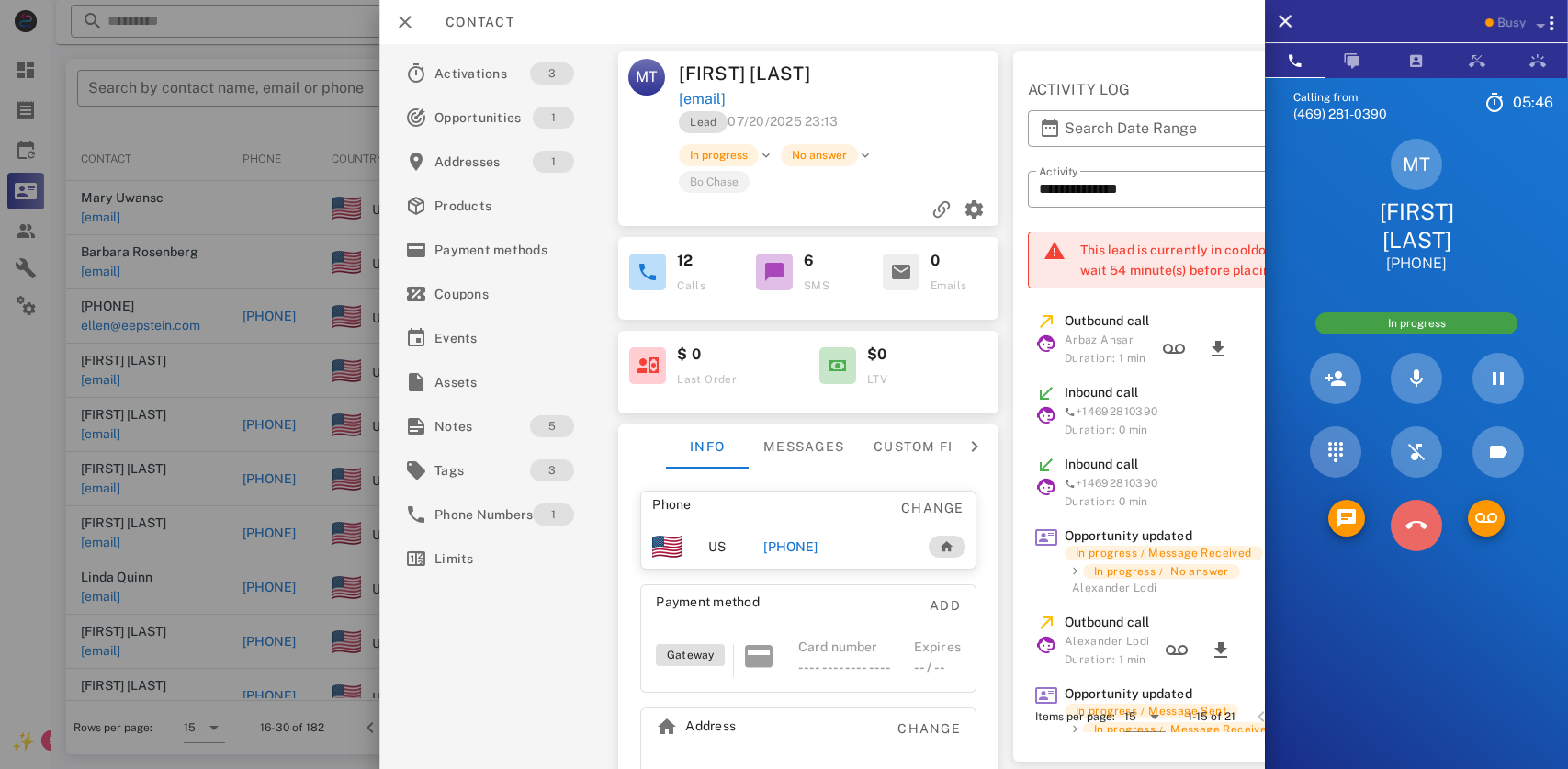 click at bounding box center (1416, 526) 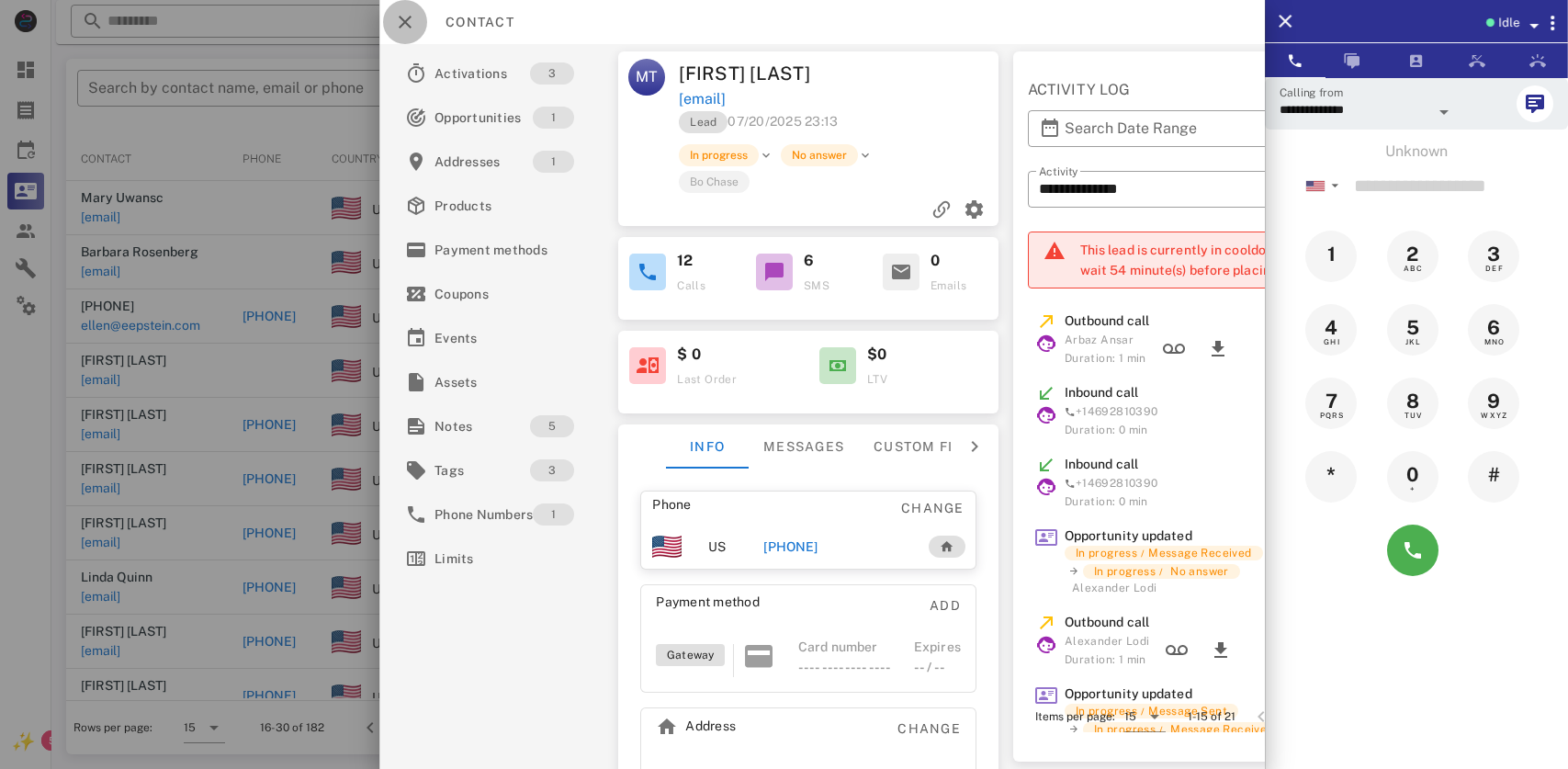 click at bounding box center (405, 22) 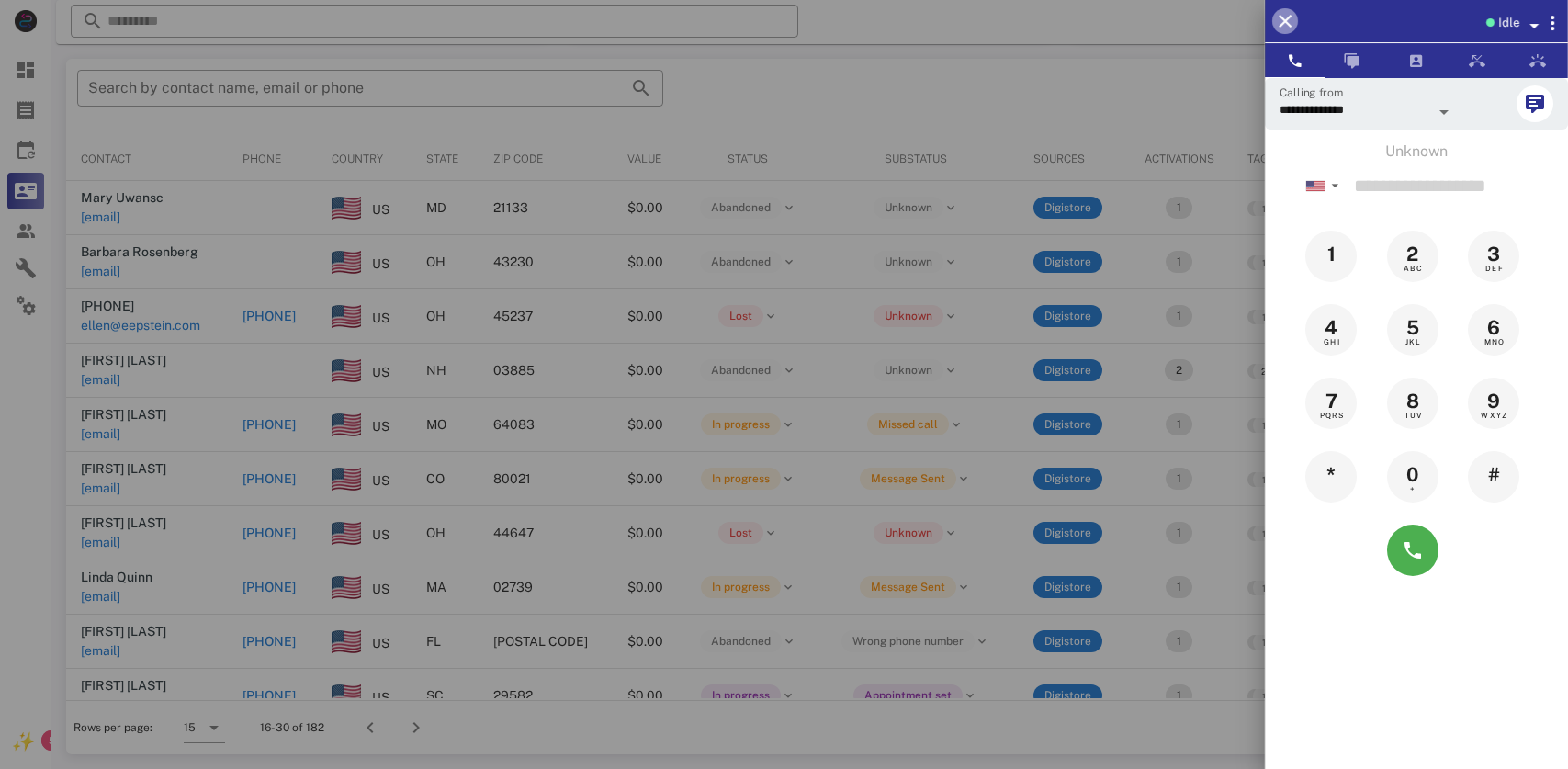 click at bounding box center (1285, 21) 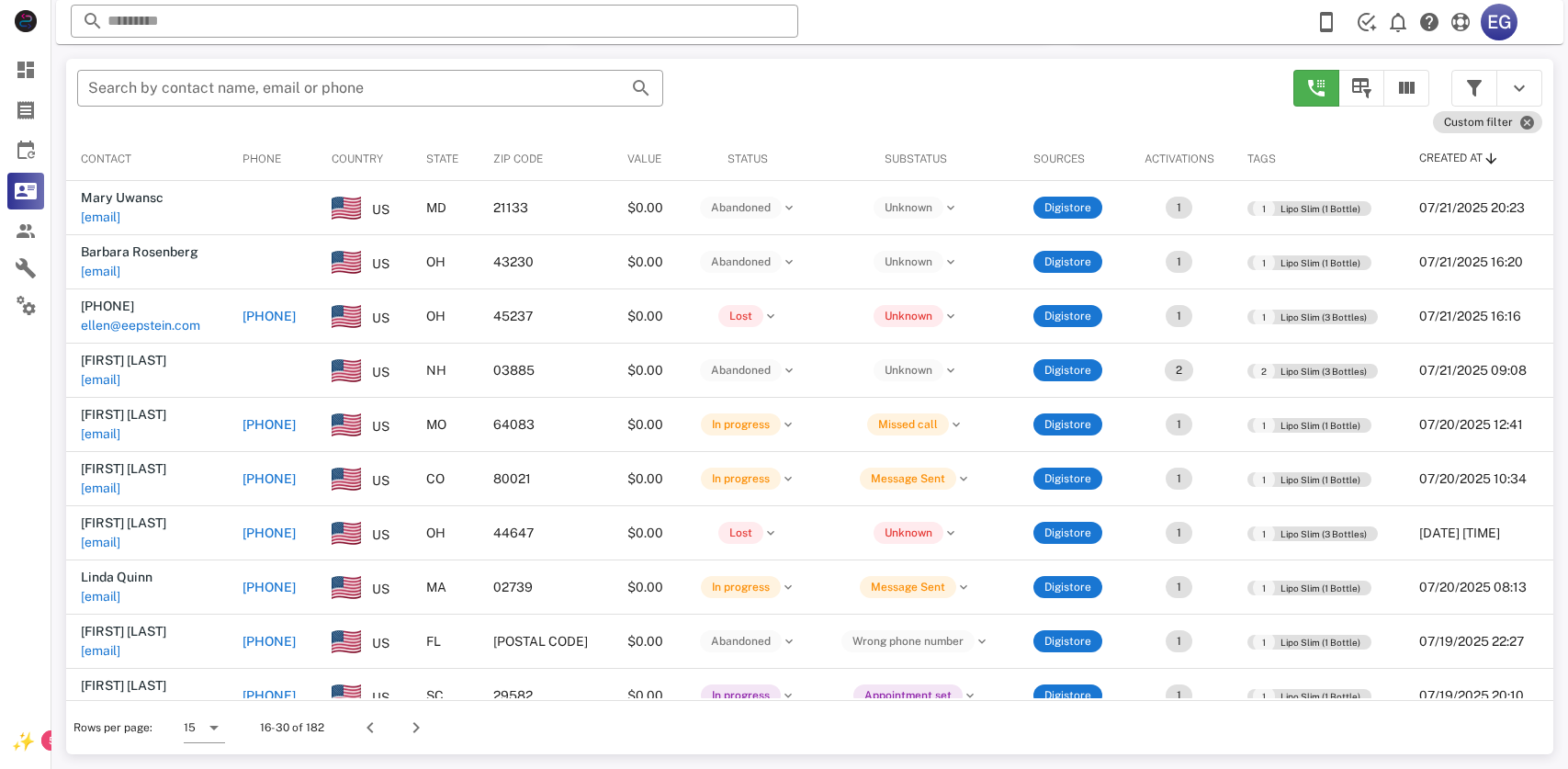 click on "​ Search by contact name, email or phone" at bounding box center (674, 97) 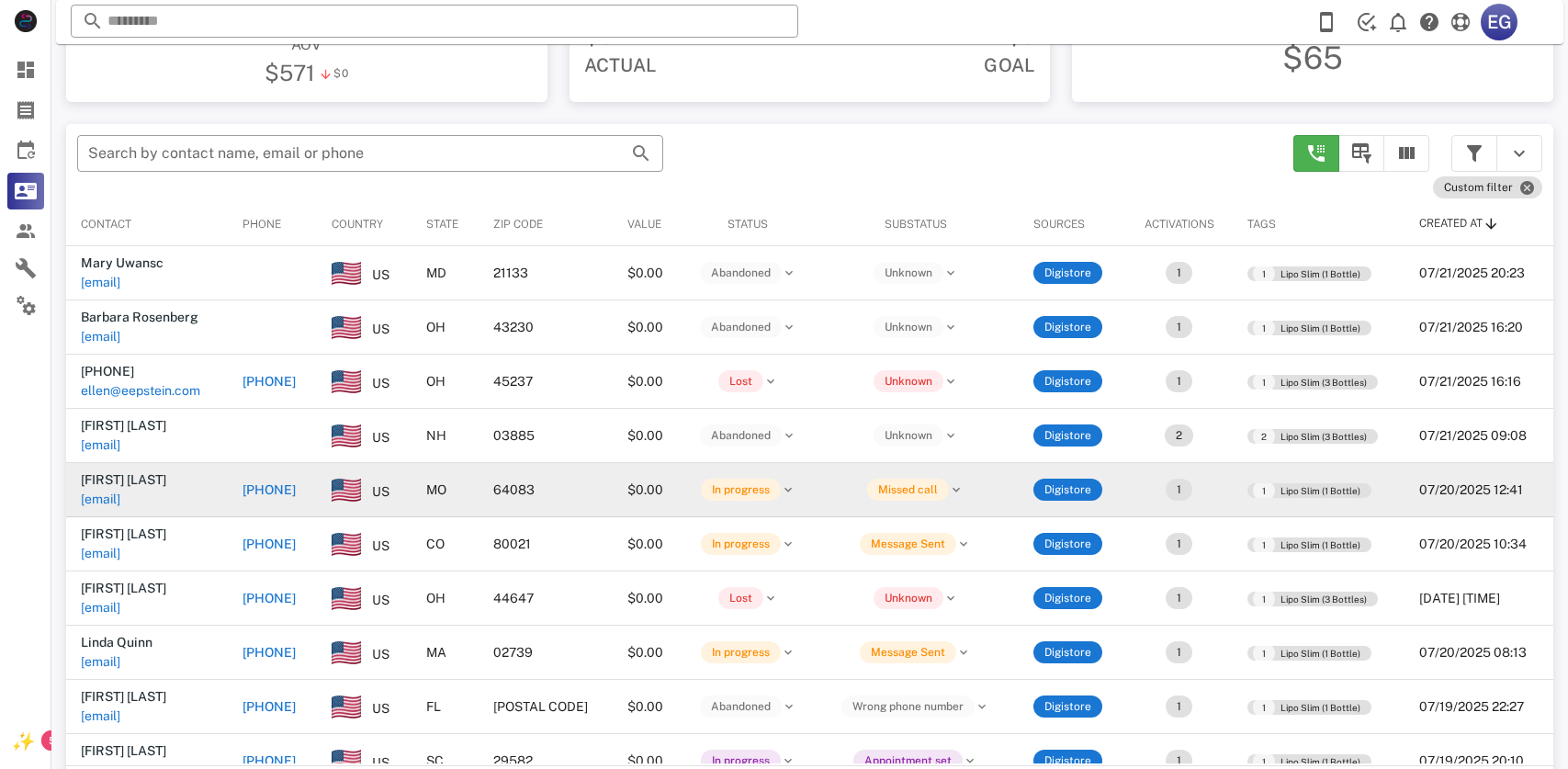 scroll, scrollTop: 349, scrollLeft: 0, axis: vertical 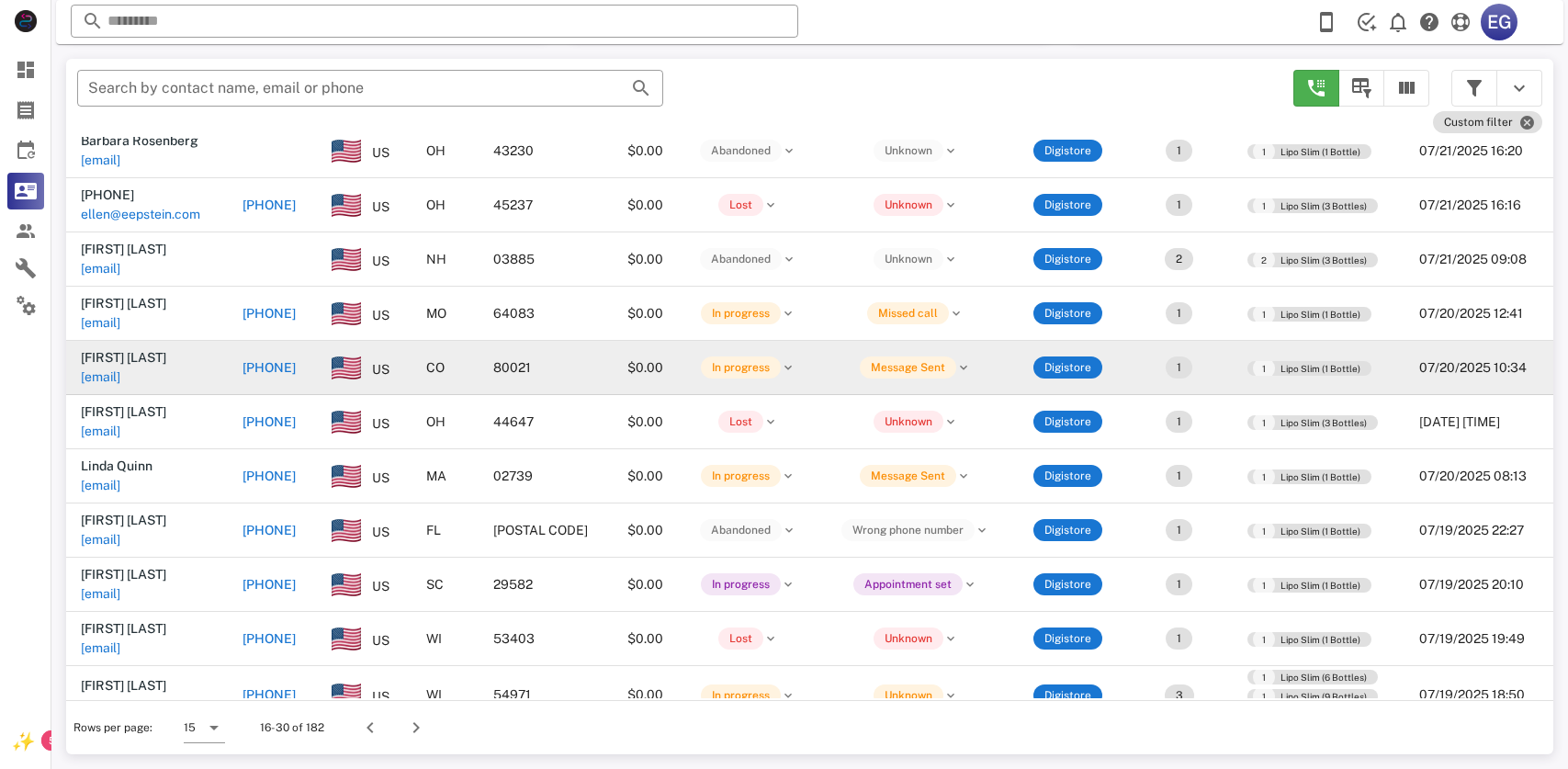 click on "[PHONE]" at bounding box center [269, 368] 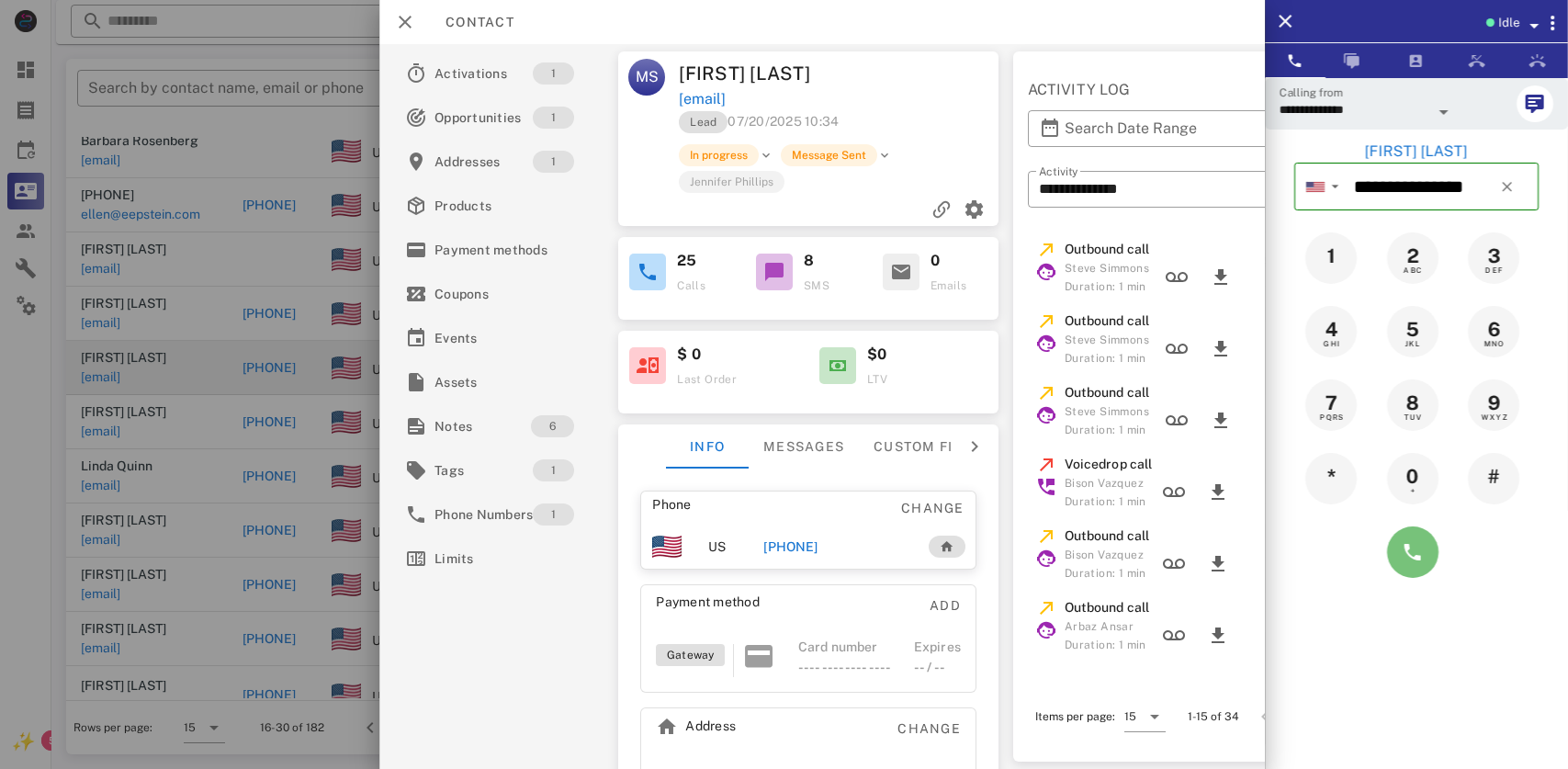 click at bounding box center [1413, 552] 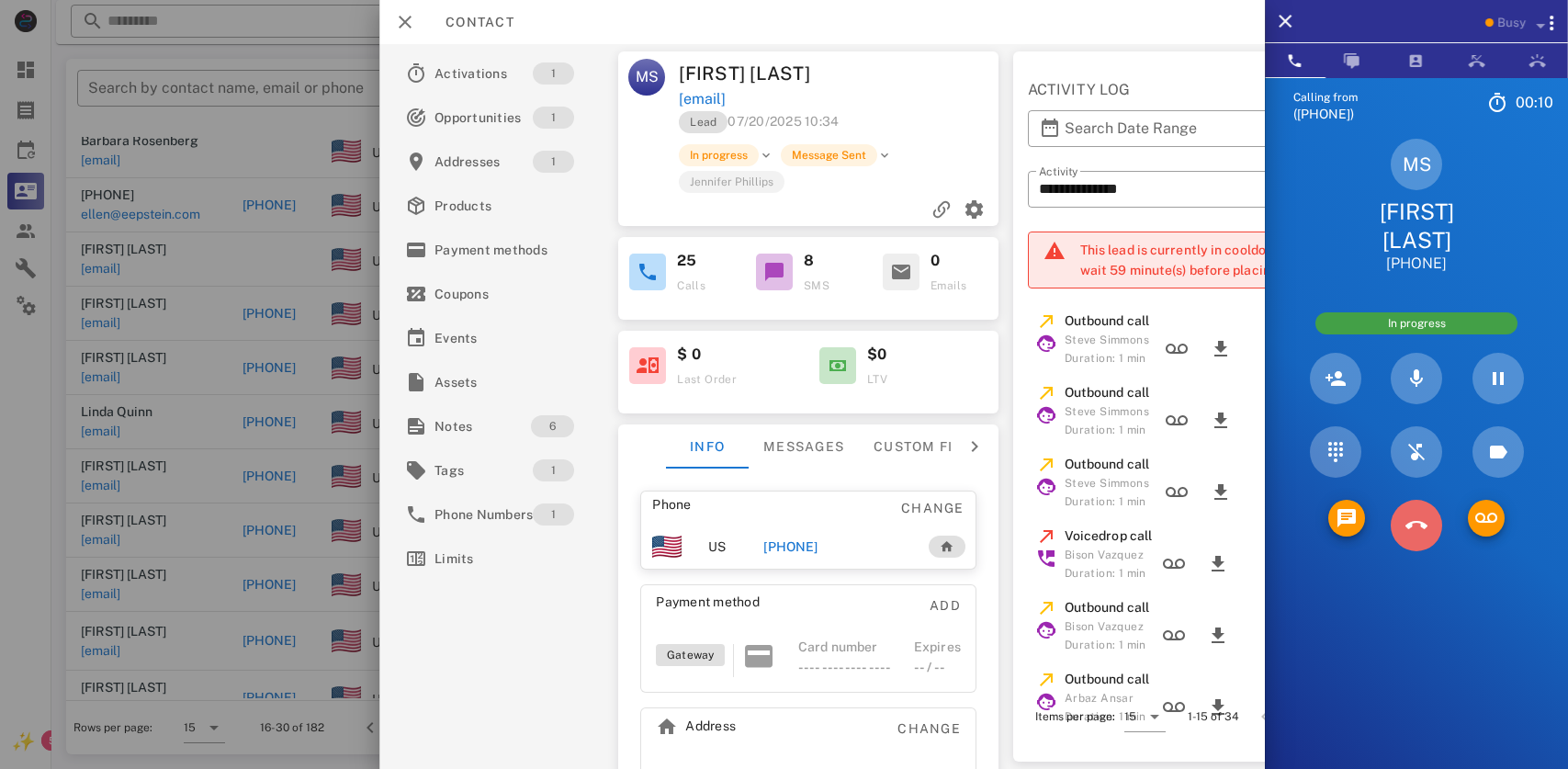 click at bounding box center [1416, 526] 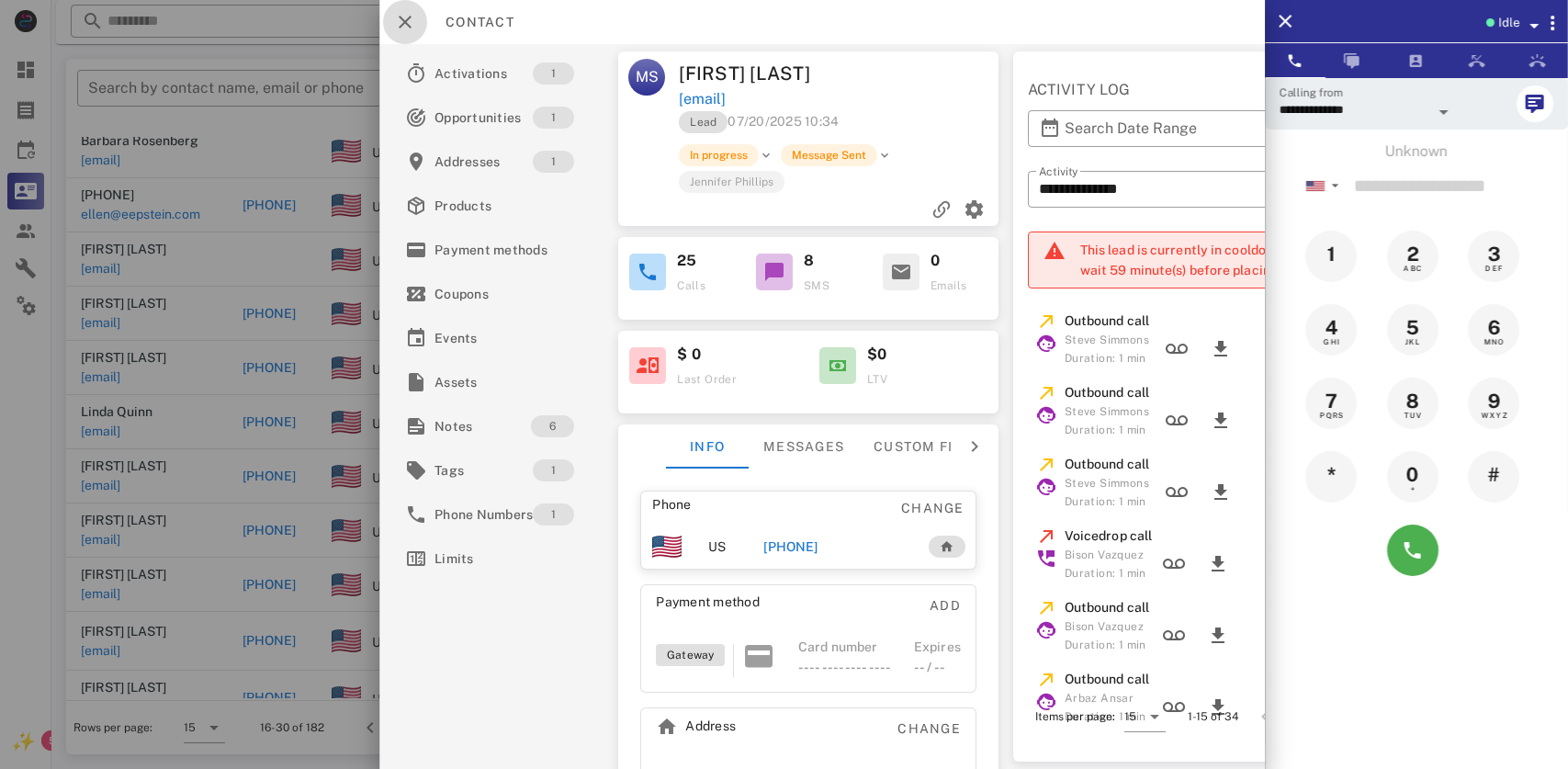 click at bounding box center (405, 22) 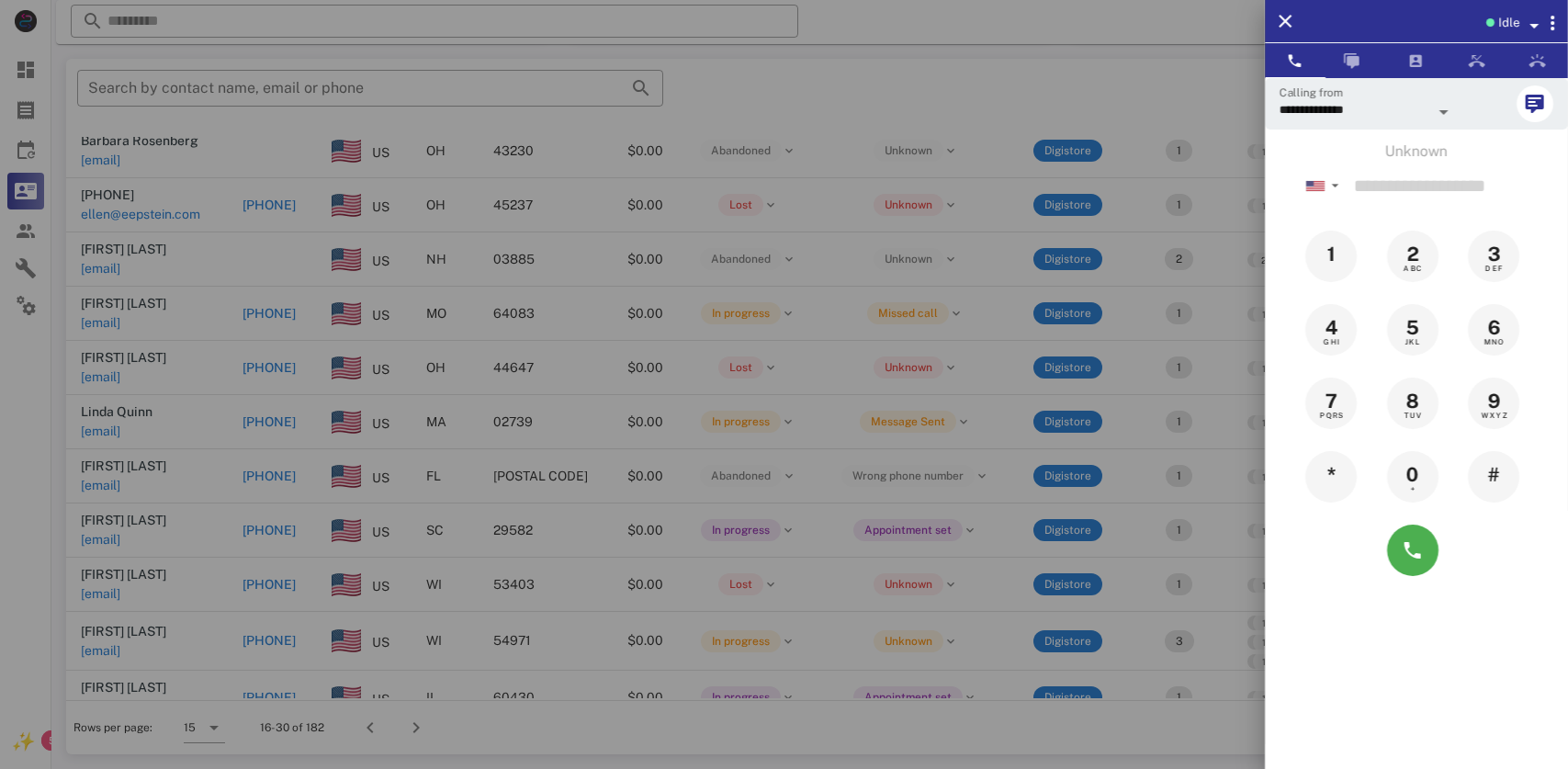 click at bounding box center [784, 384] 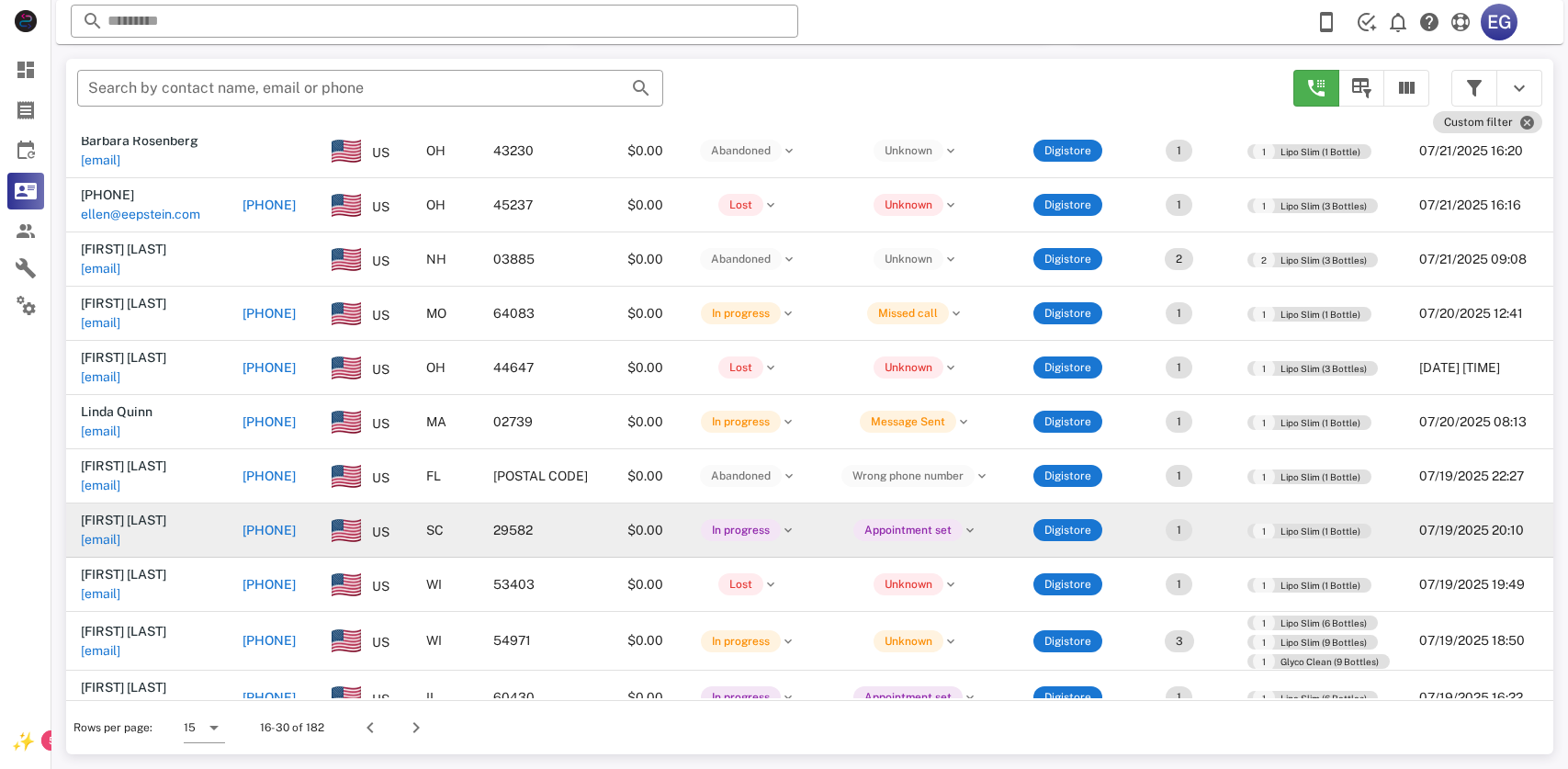 click on "[PHONE]" at bounding box center [269, 530] 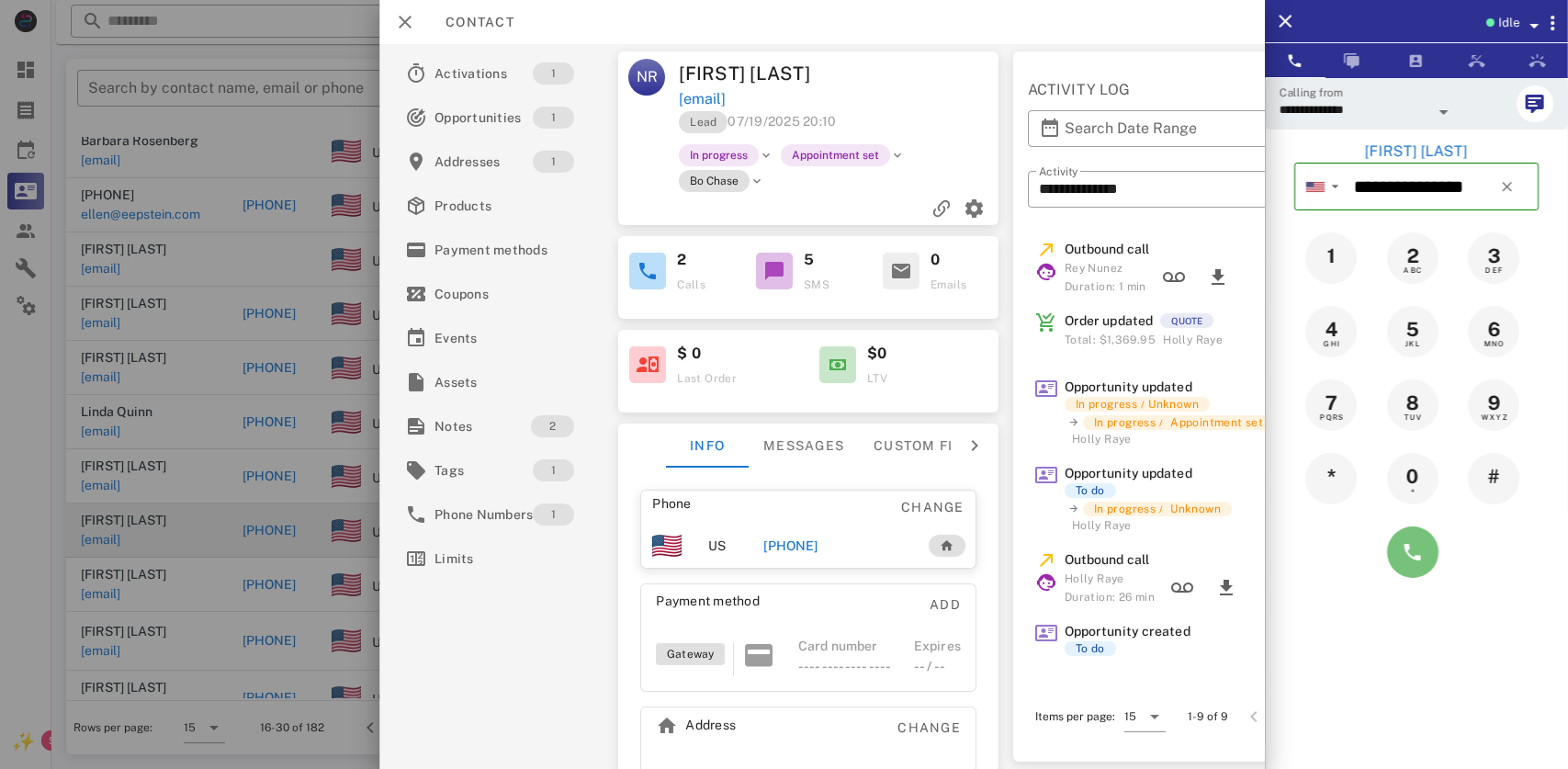 click at bounding box center [1413, 552] 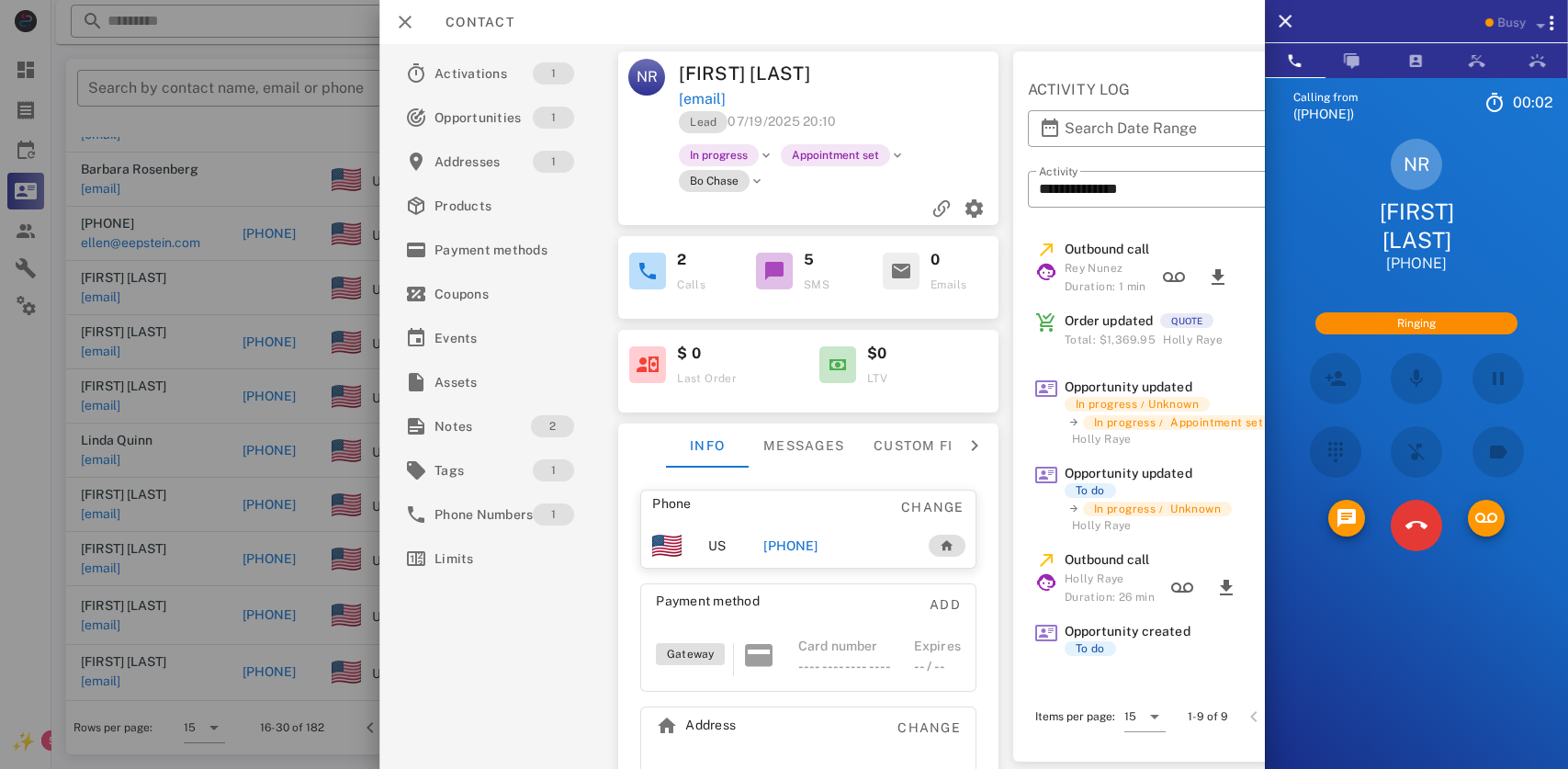 scroll, scrollTop: 83, scrollLeft: 0, axis: vertical 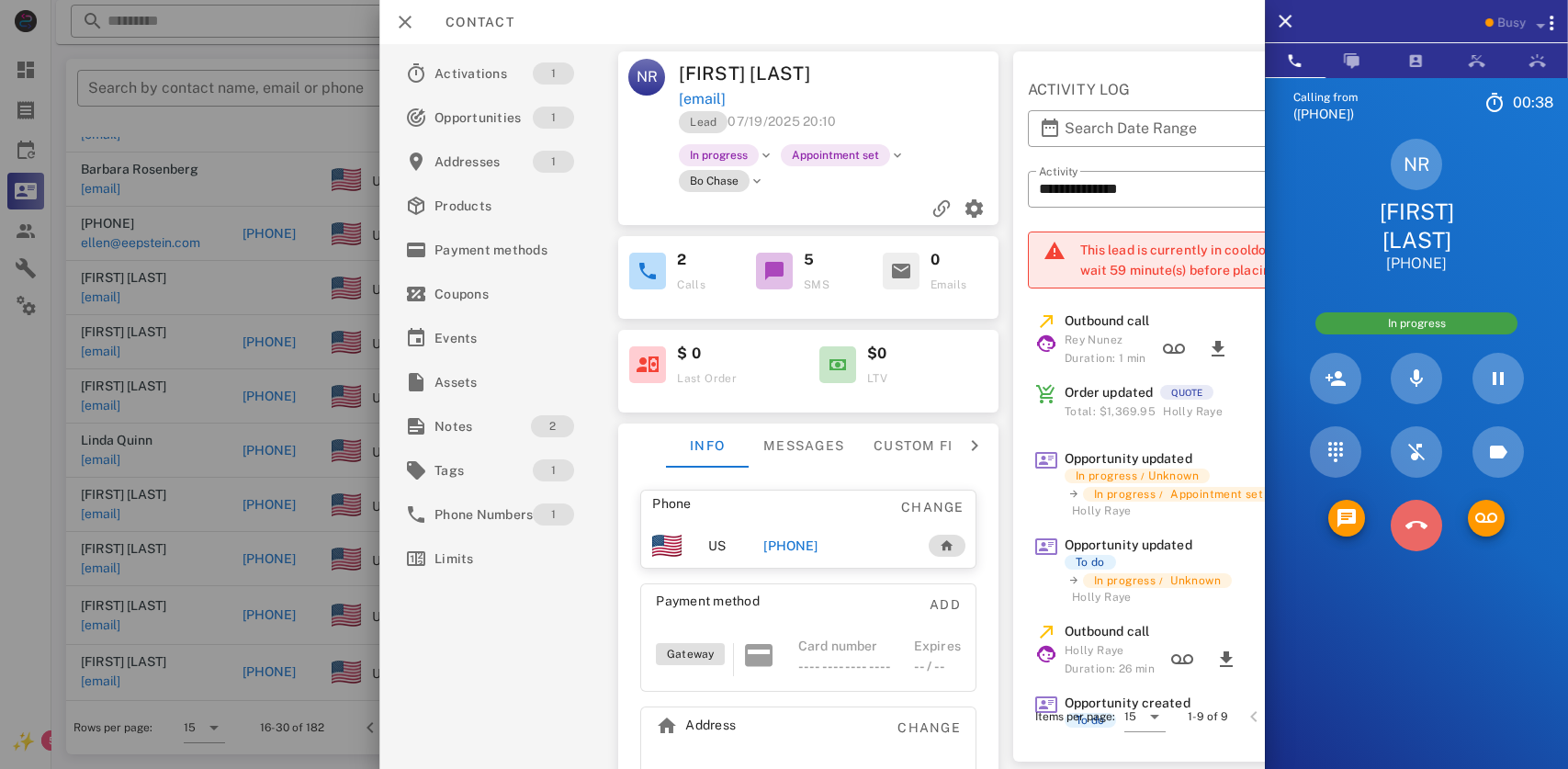 click at bounding box center (1416, 526) 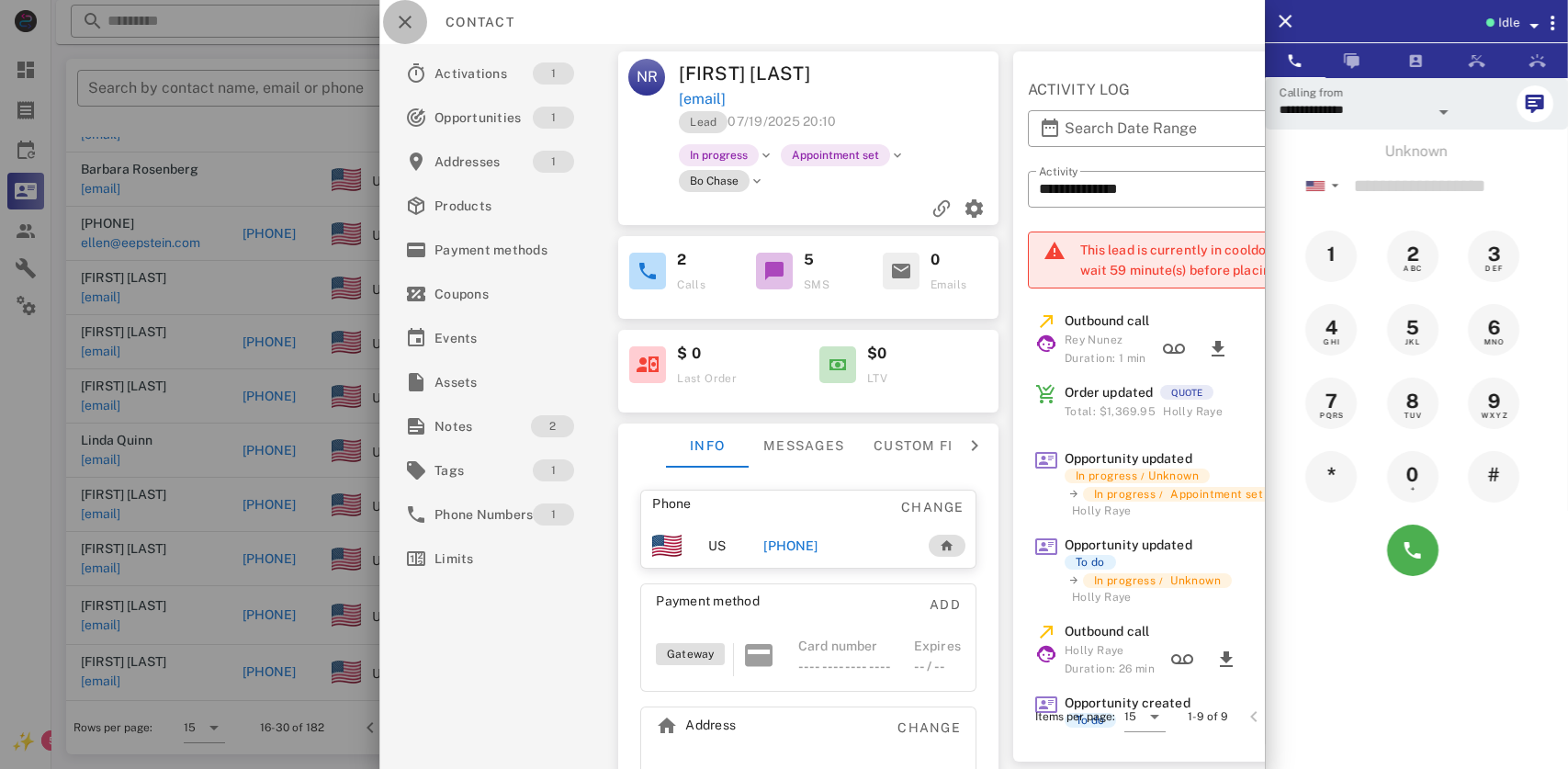 click at bounding box center (405, 22) 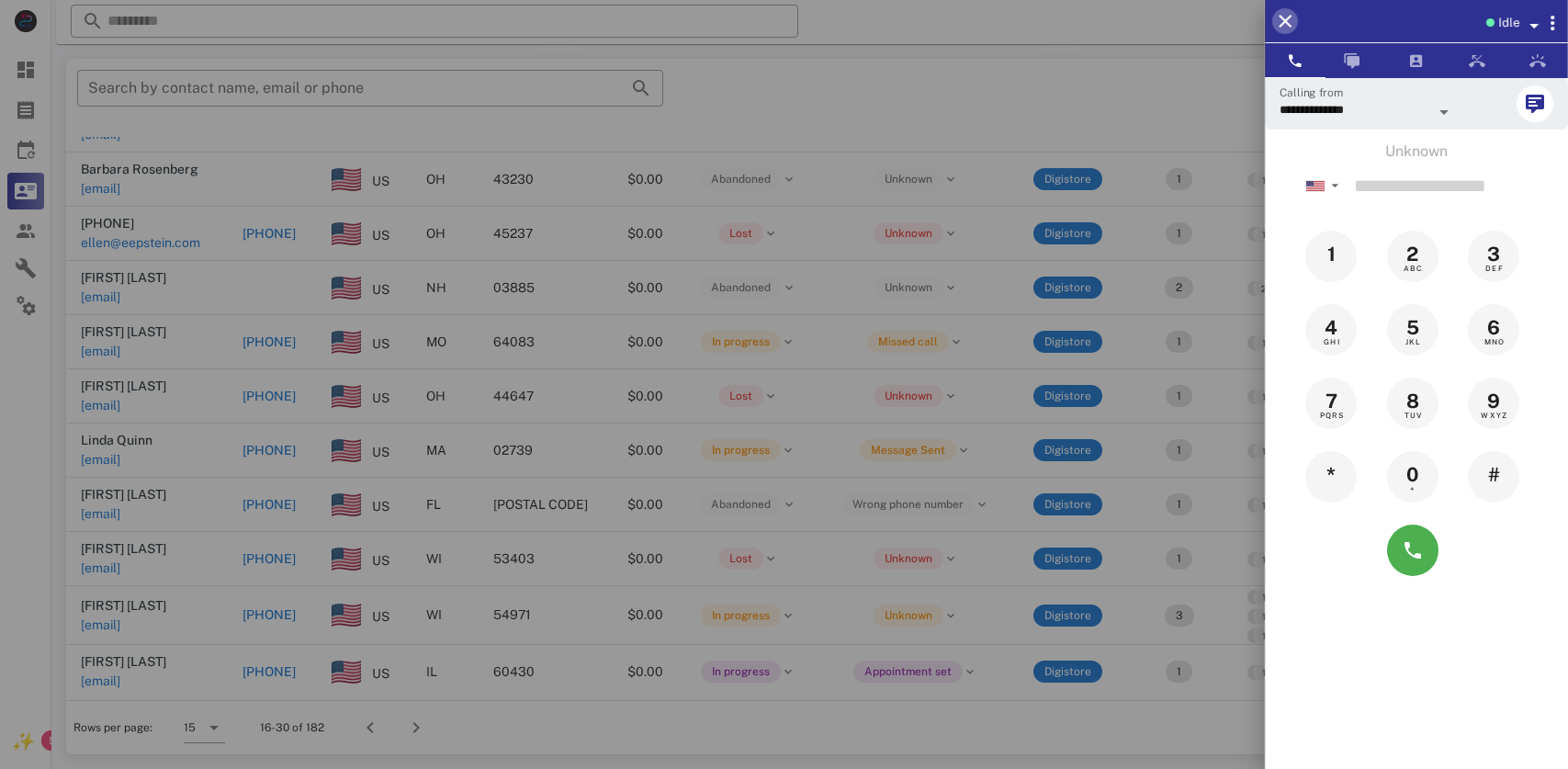click at bounding box center (1285, 21) 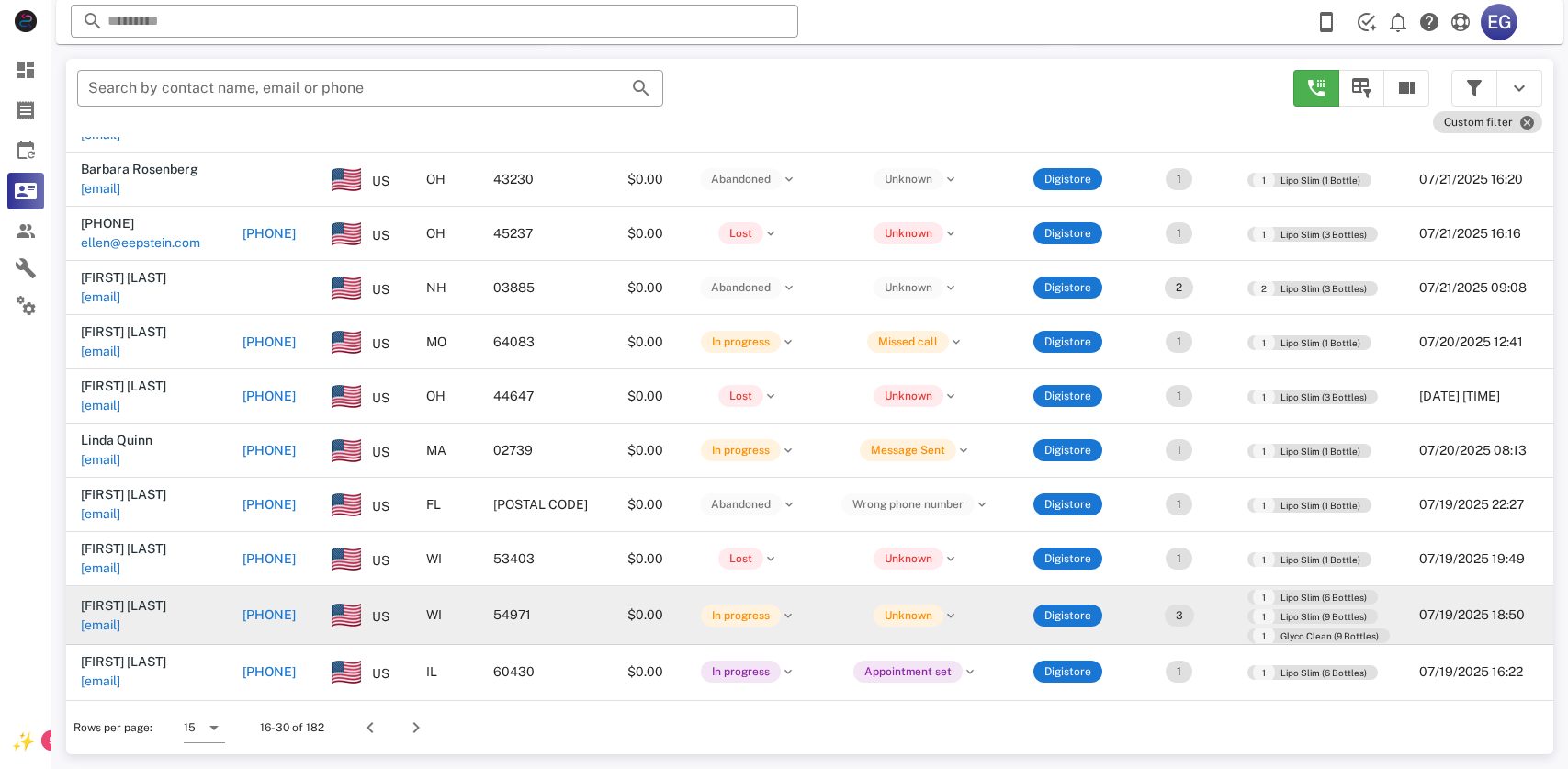 click on "[PHONE]" at bounding box center [269, 615] 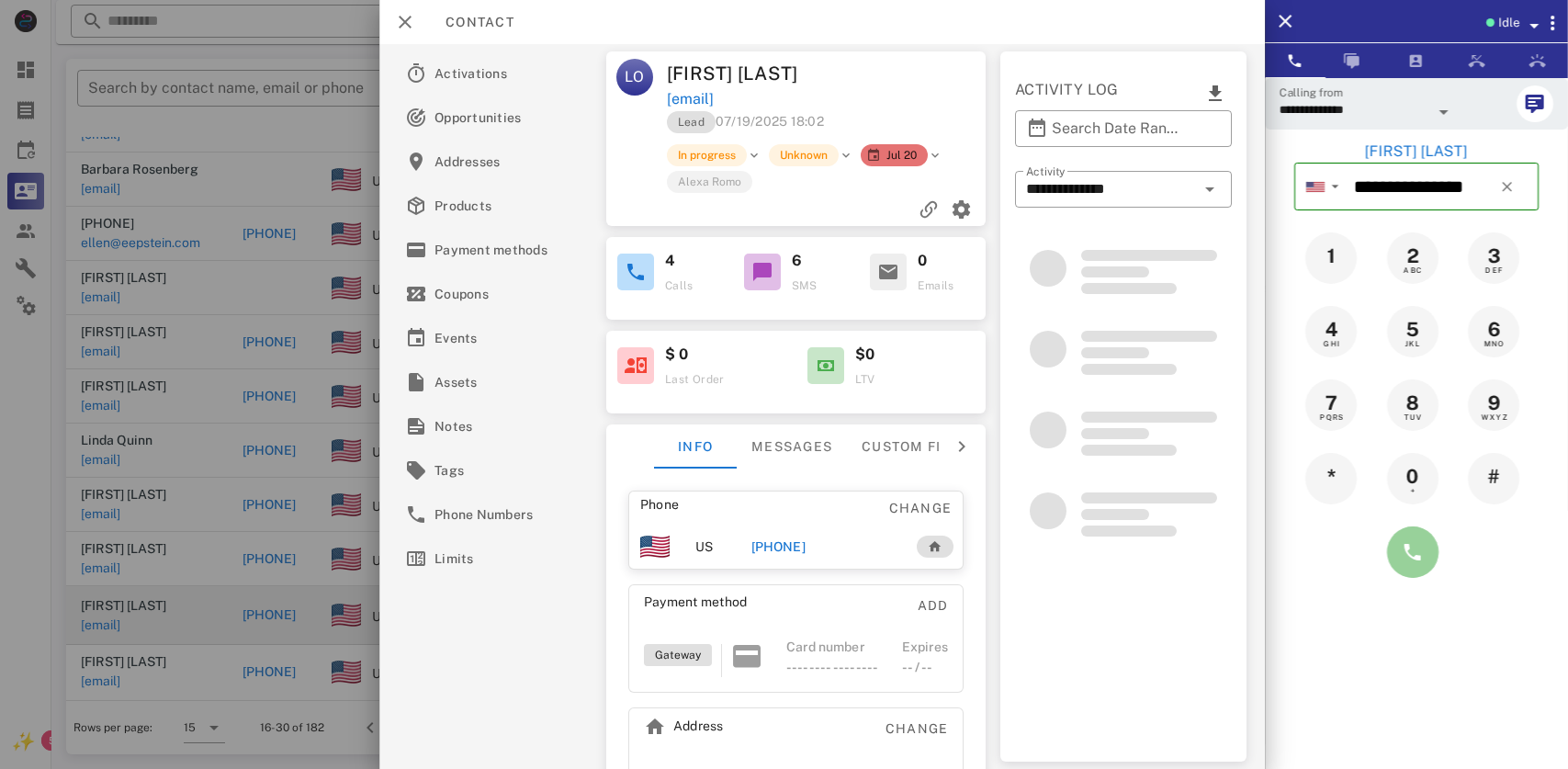 click at bounding box center (1413, 552) 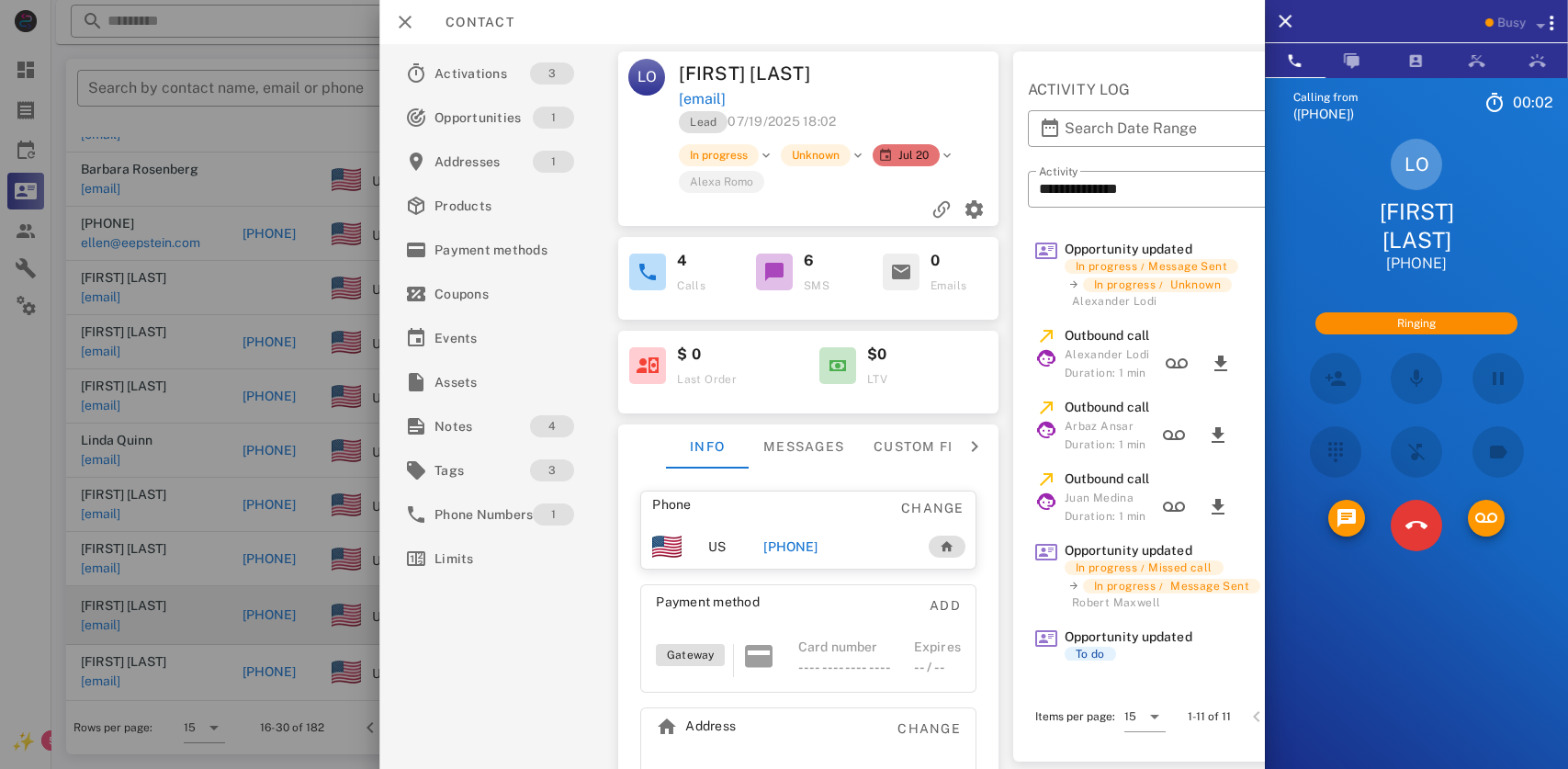 scroll, scrollTop: 24, scrollLeft: 0, axis: vertical 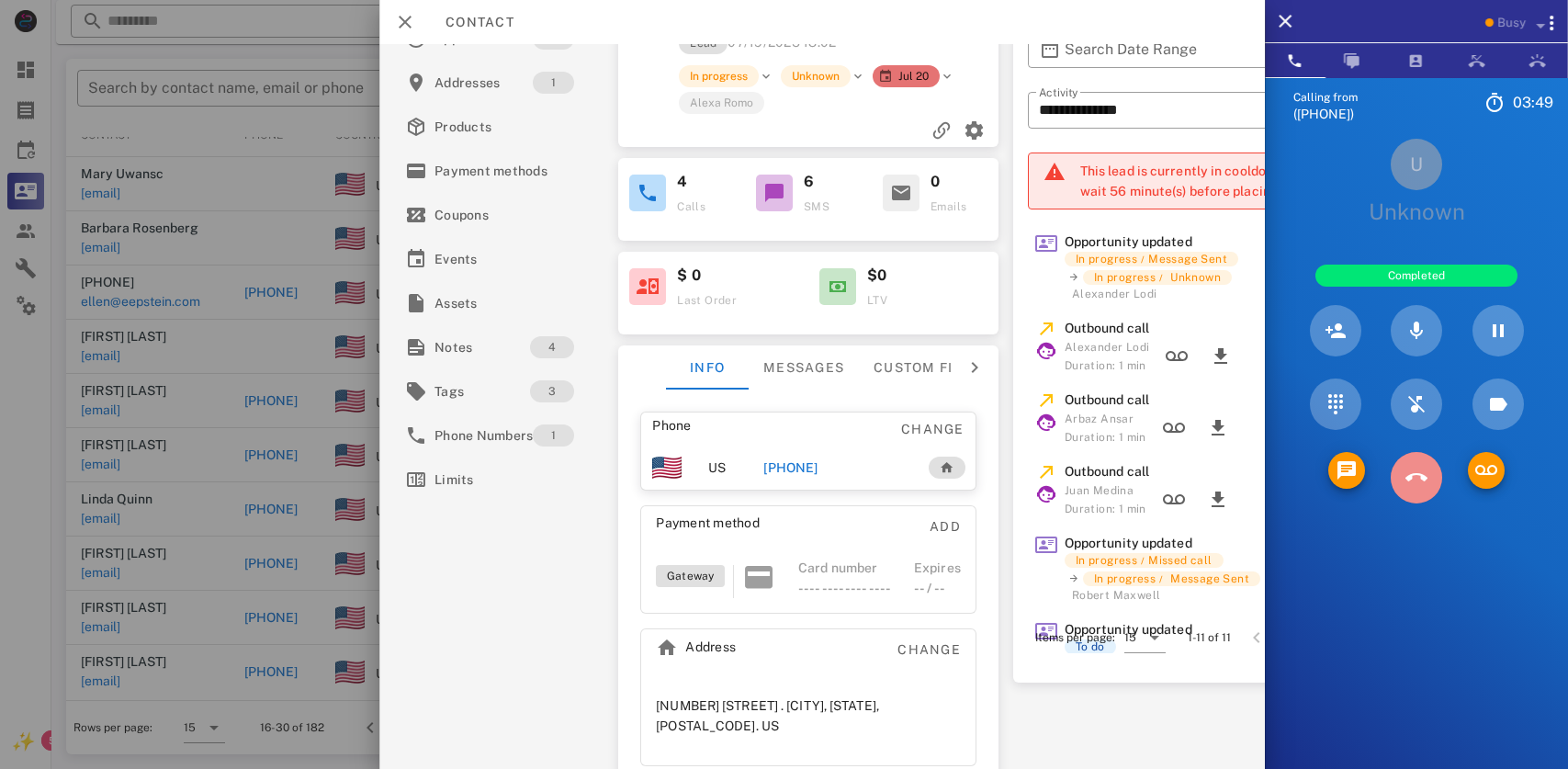 click at bounding box center [1416, 478] 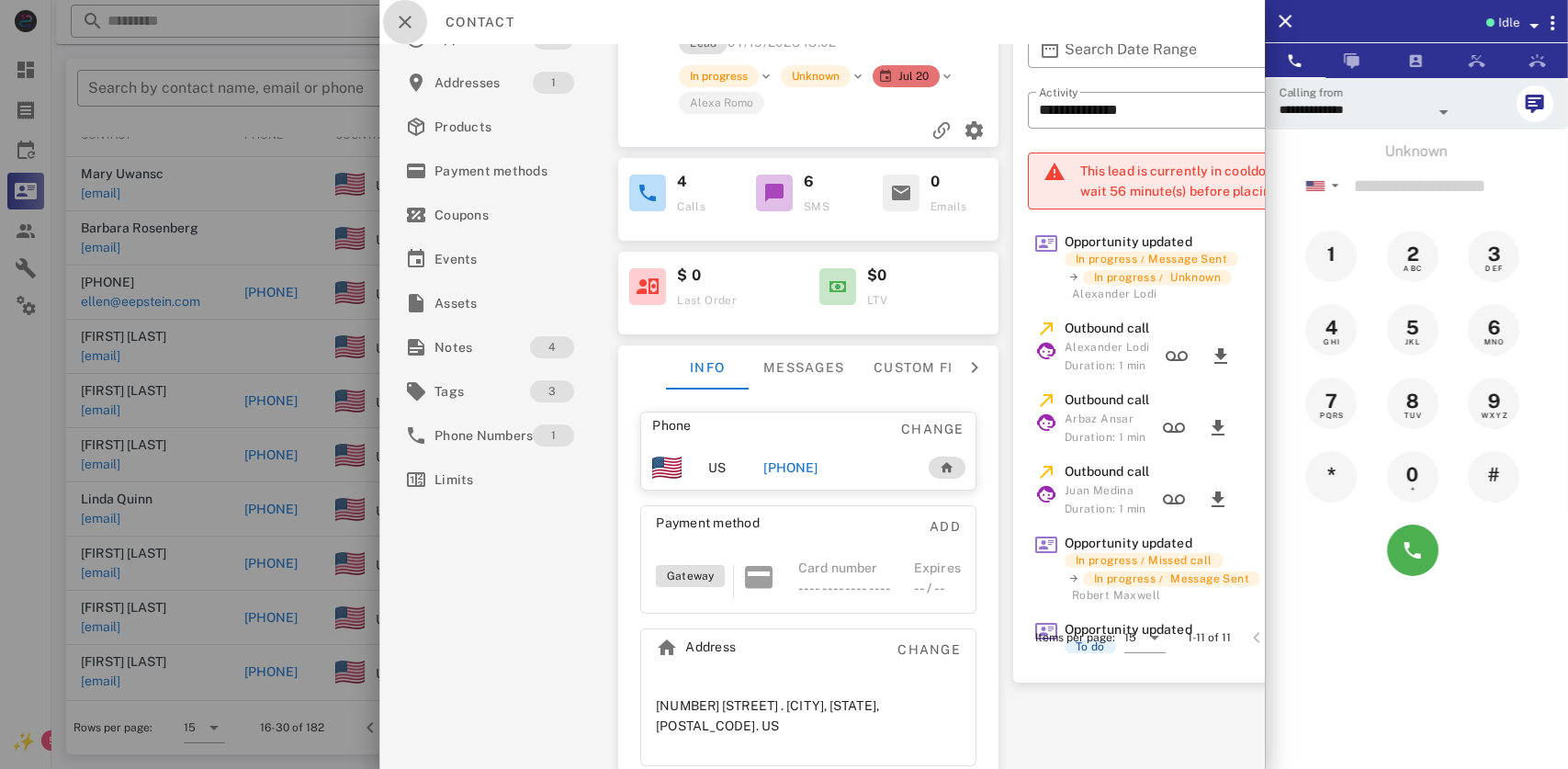 click at bounding box center [405, 22] 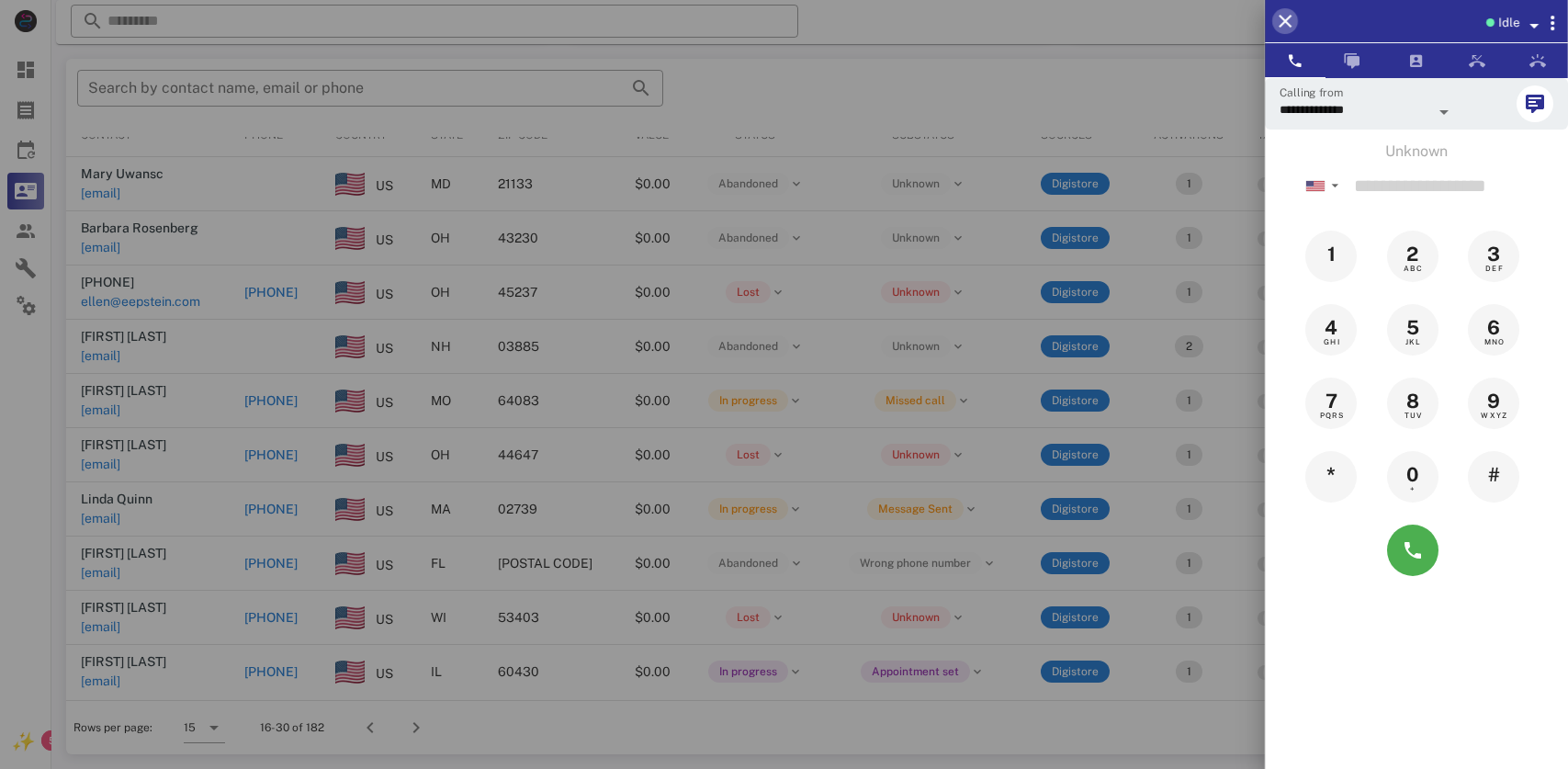 click at bounding box center (1285, 21) 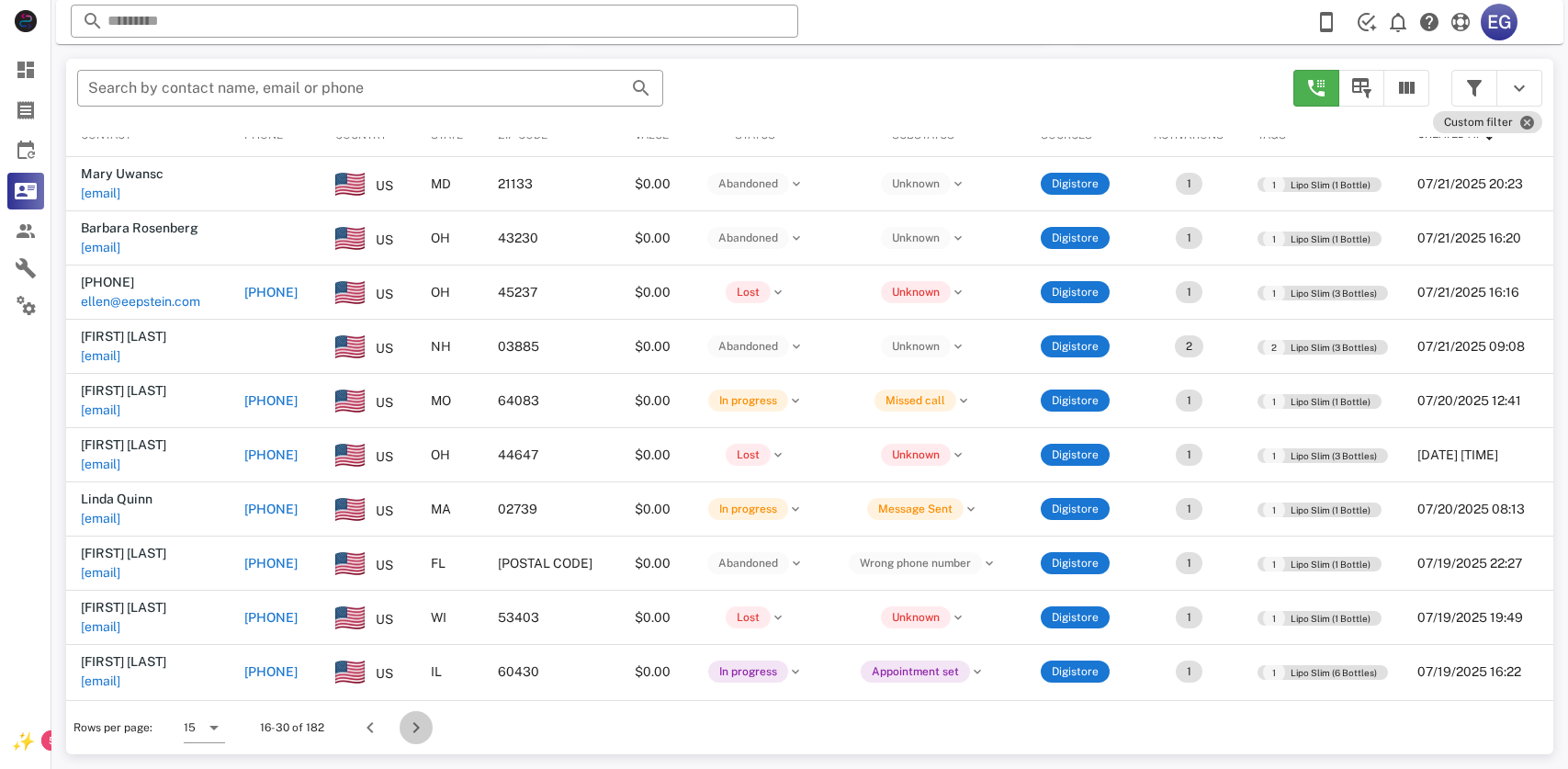 click at bounding box center [416, 728] 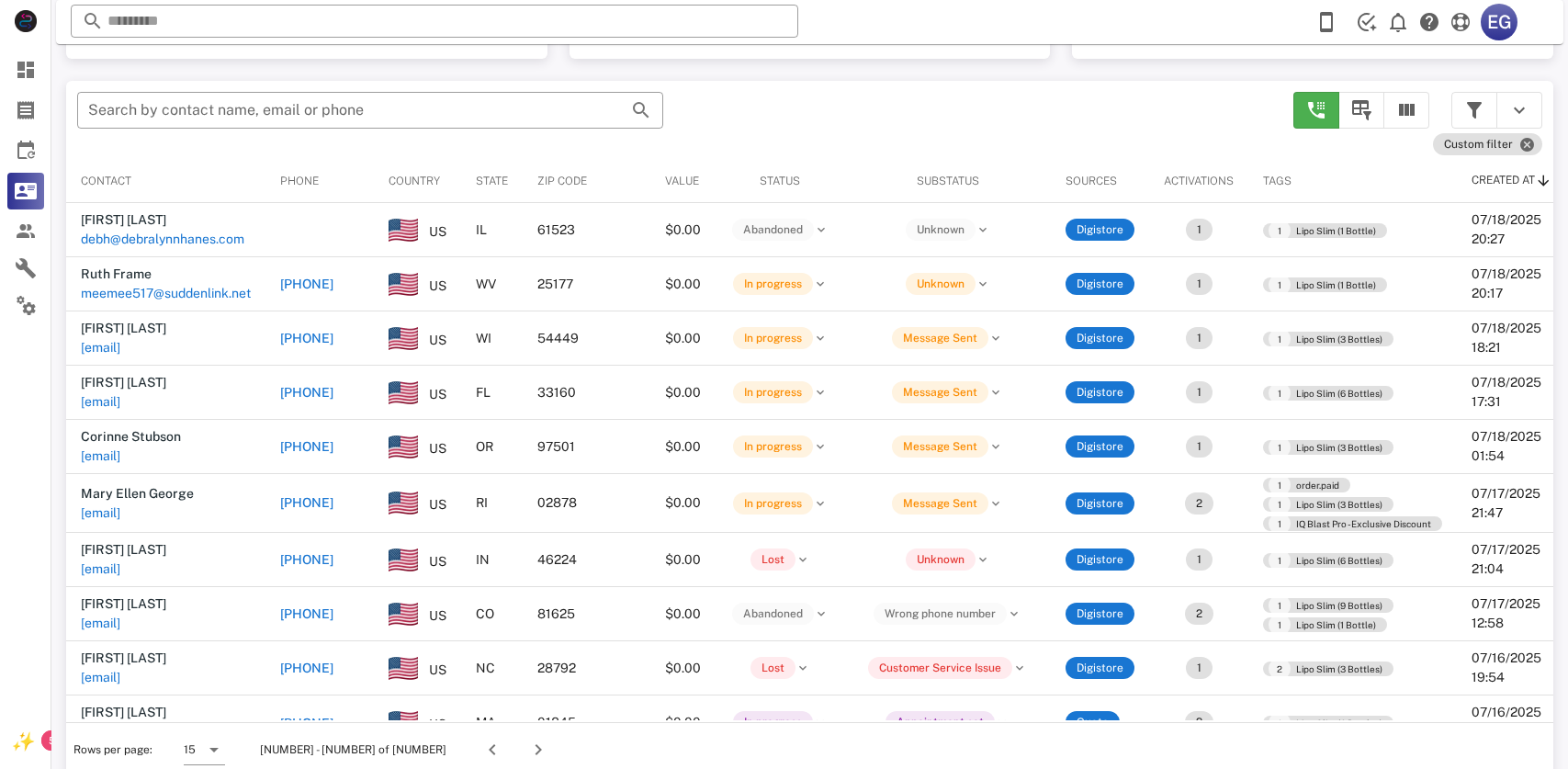 scroll, scrollTop: 349, scrollLeft: 0, axis: vertical 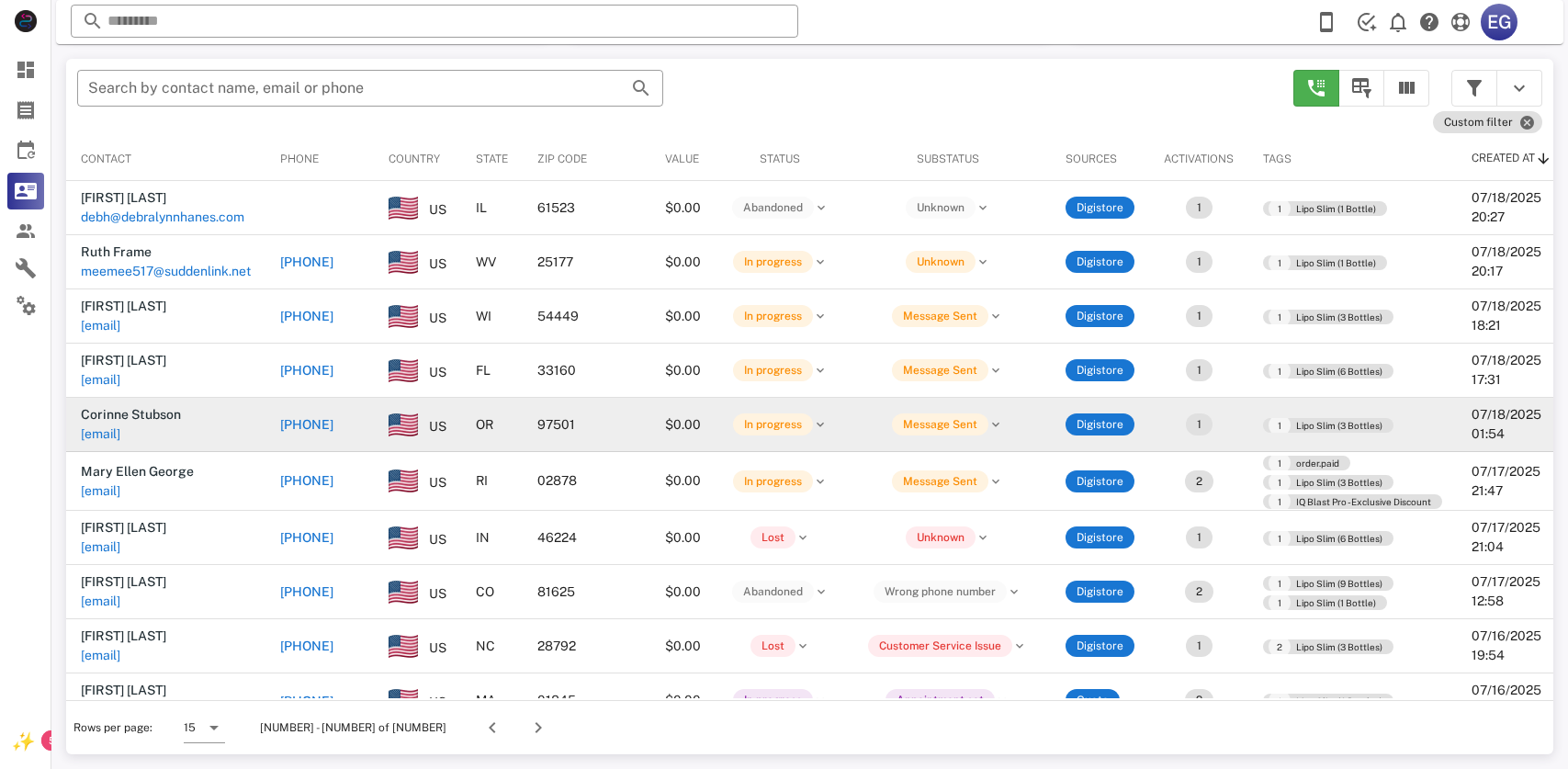 click on "[PHONE]" at bounding box center (307, 424) 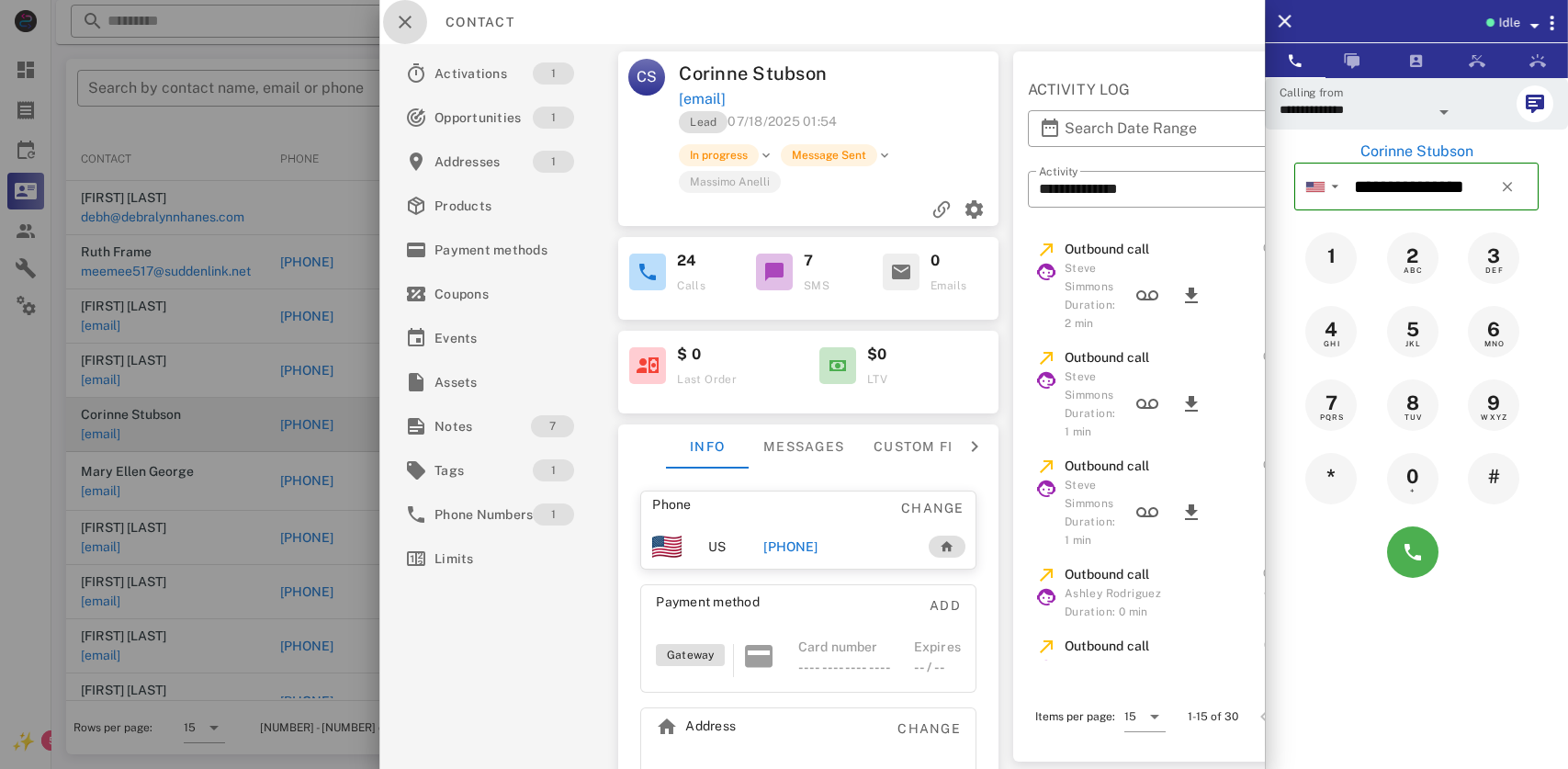 click at bounding box center (405, 22) 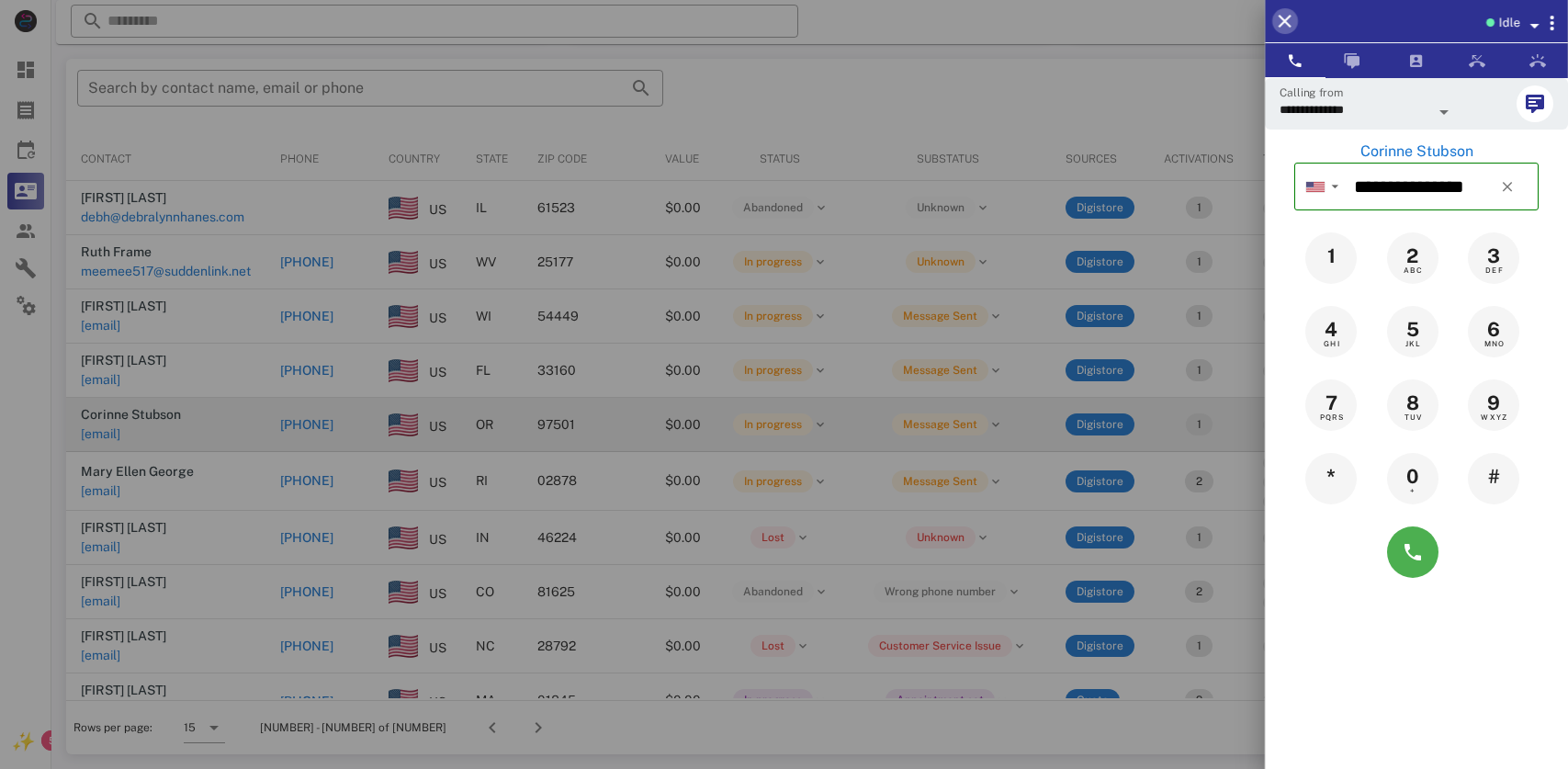 click at bounding box center (1285, 21) 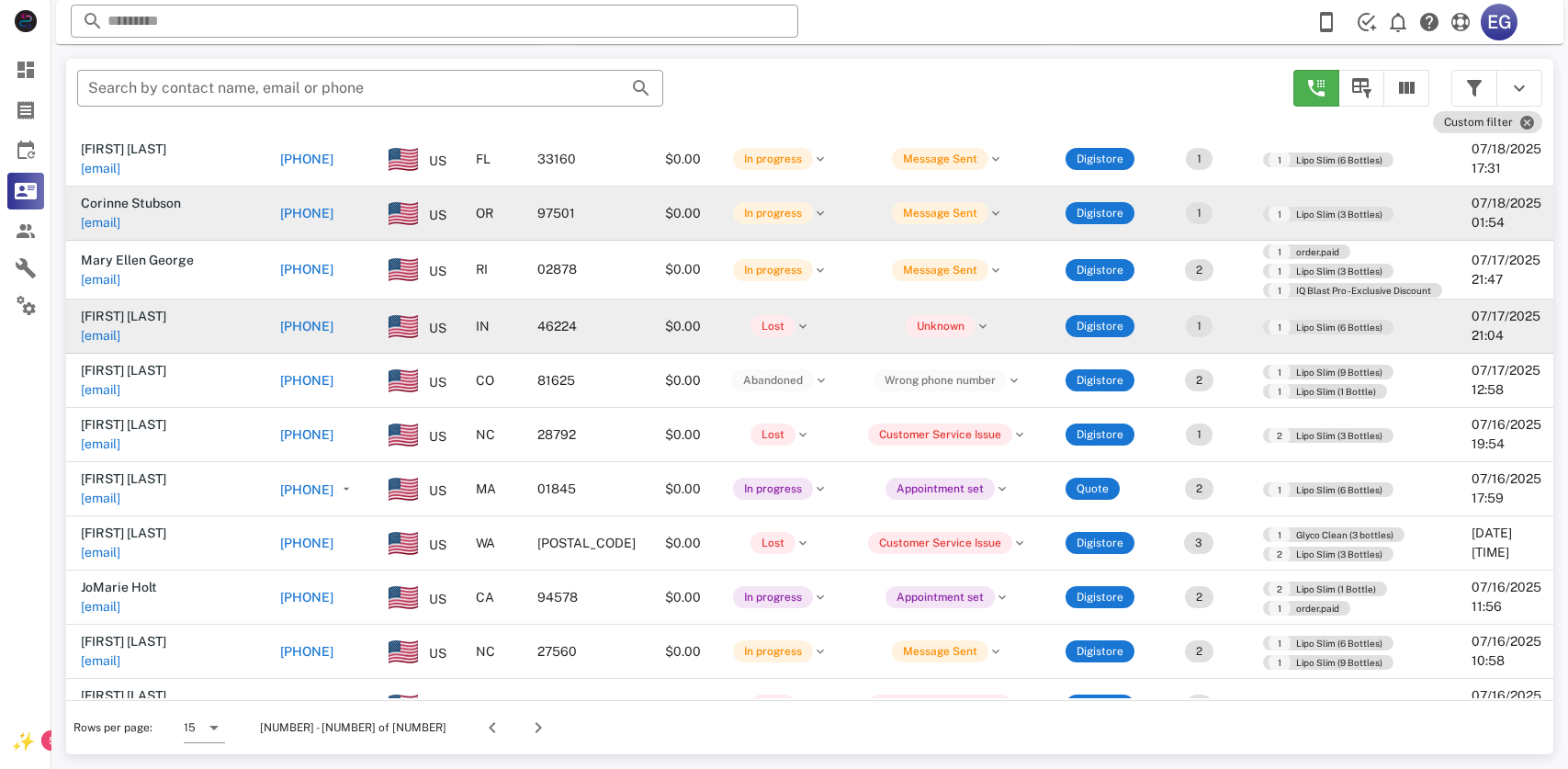 scroll, scrollTop: 300, scrollLeft: 0, axis: vertical 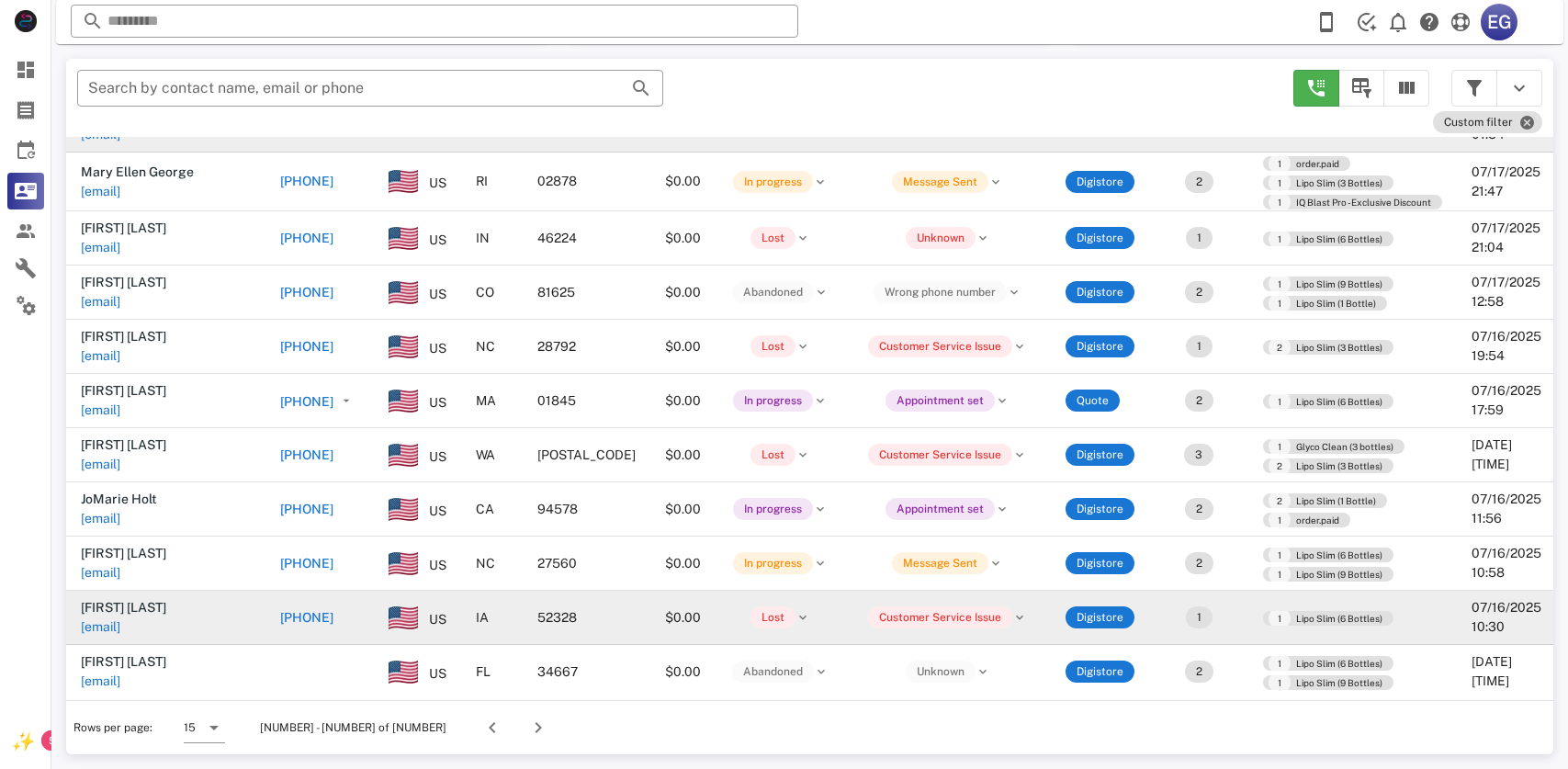 click on "[PHONE]" at bounding box center (307, 617) 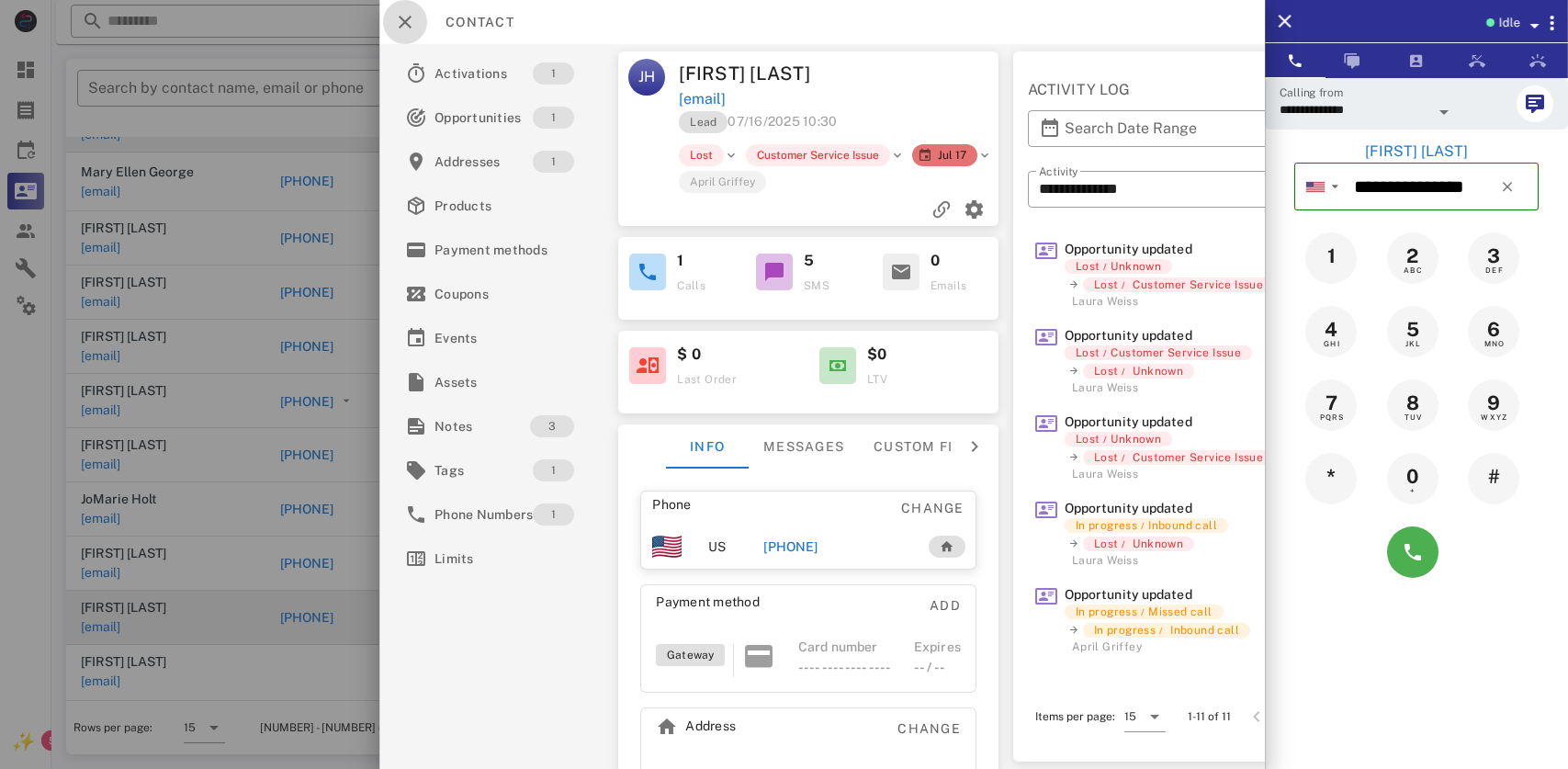 click at bounding box center [405, 22] 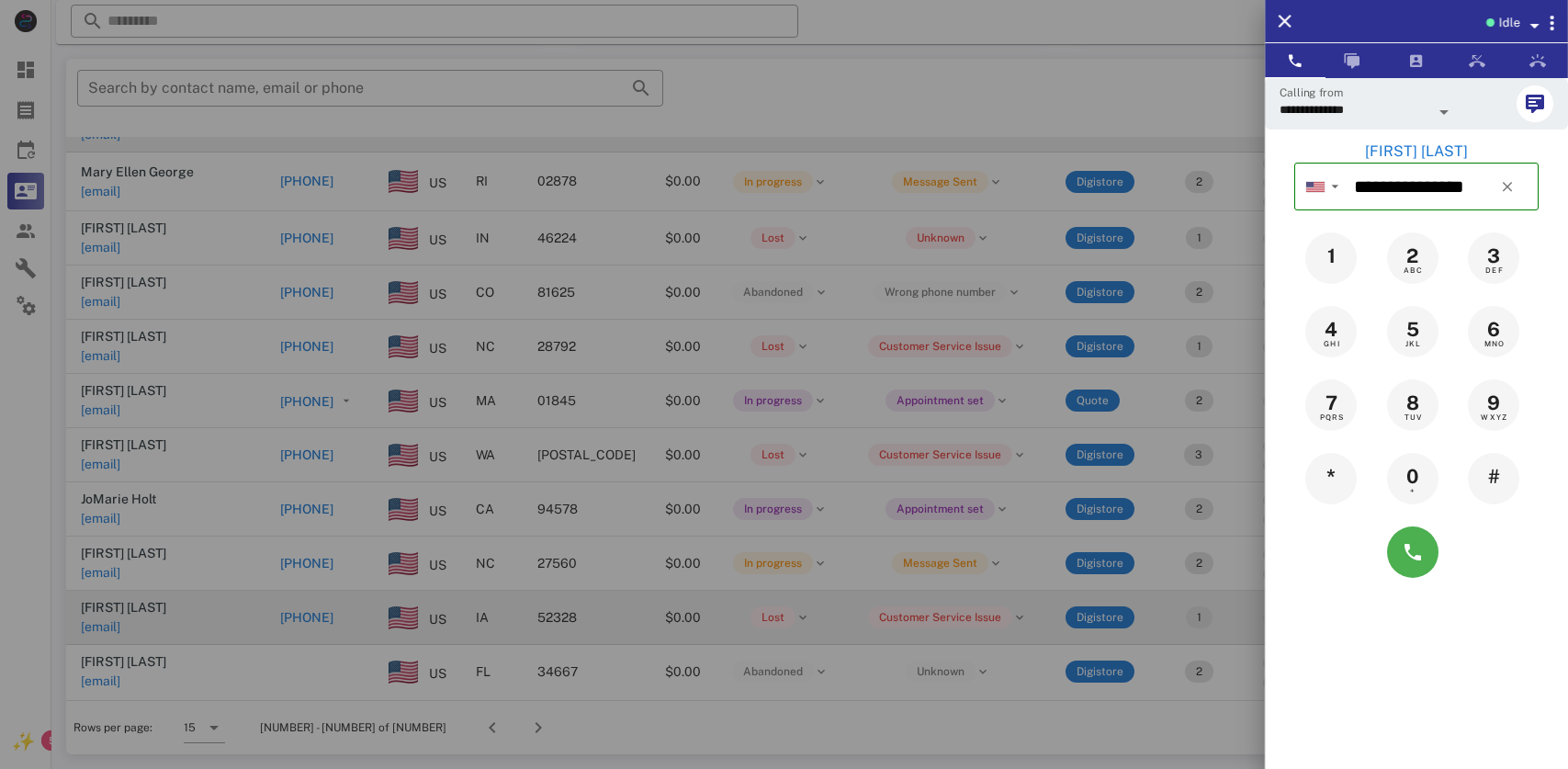 click at bounding box center (784, 384) 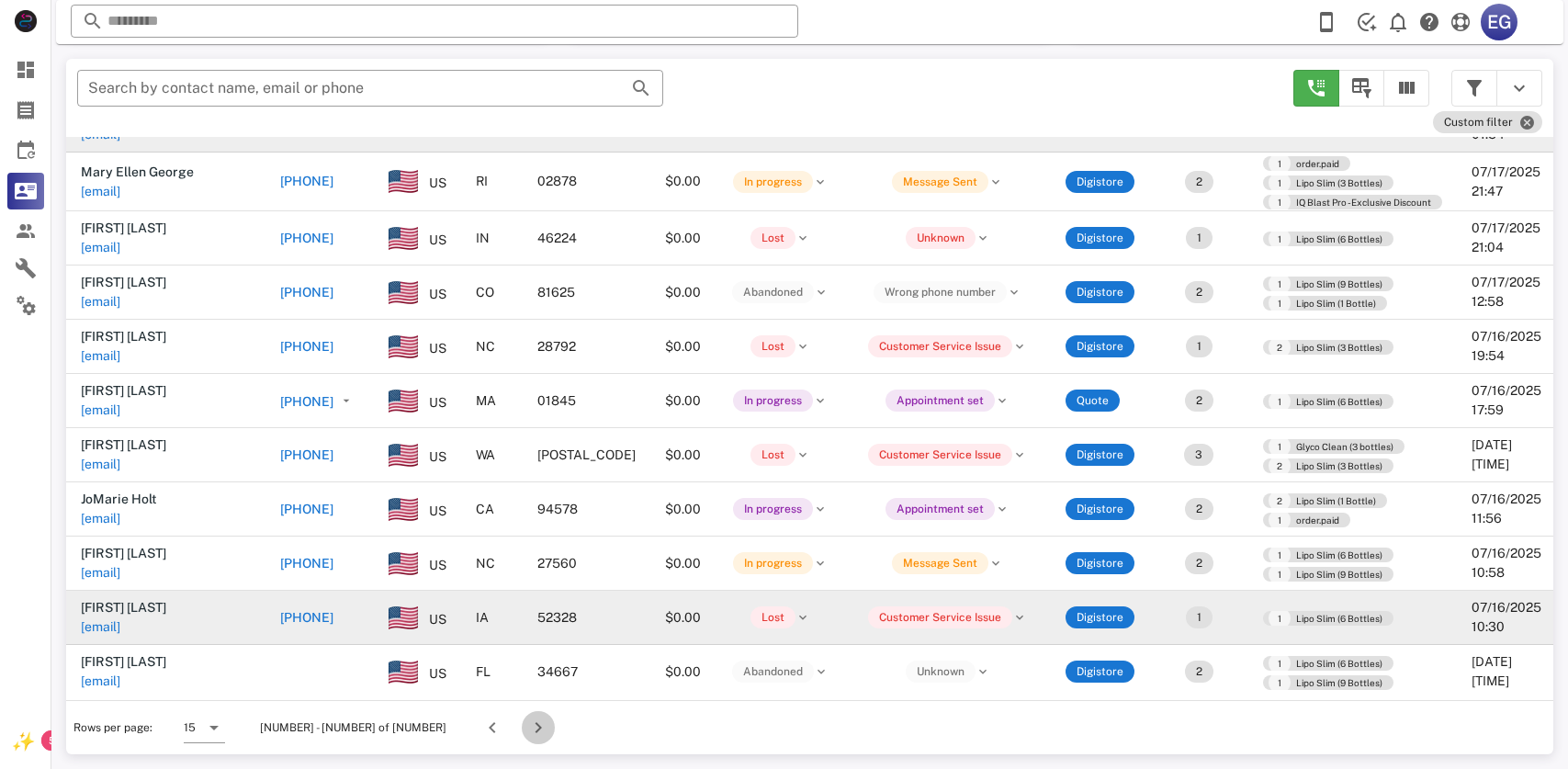 click at bounding box center (538, 728) 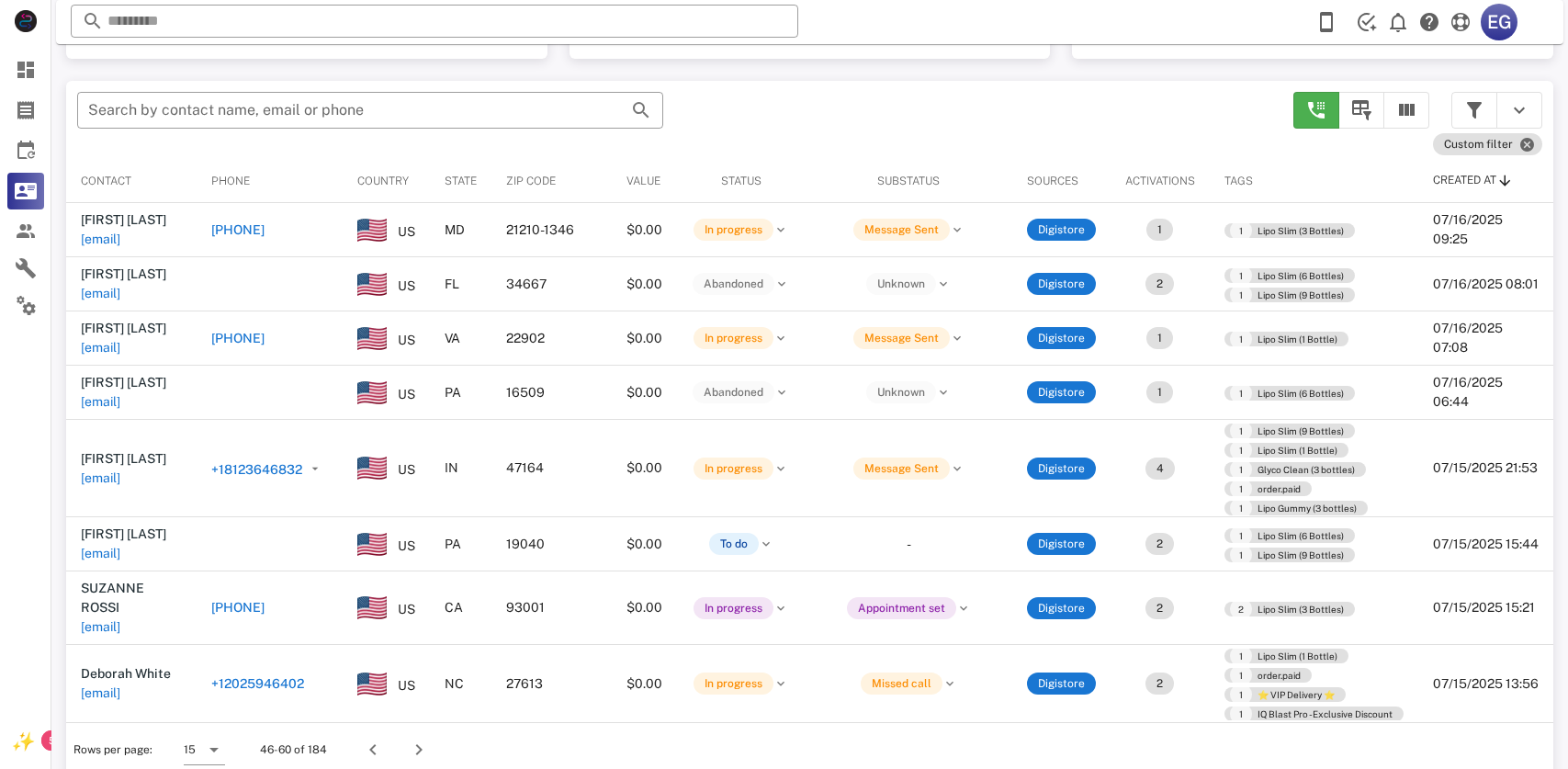 scroll, scrollTop: 349, scrollLeft: 0, axis: vertical 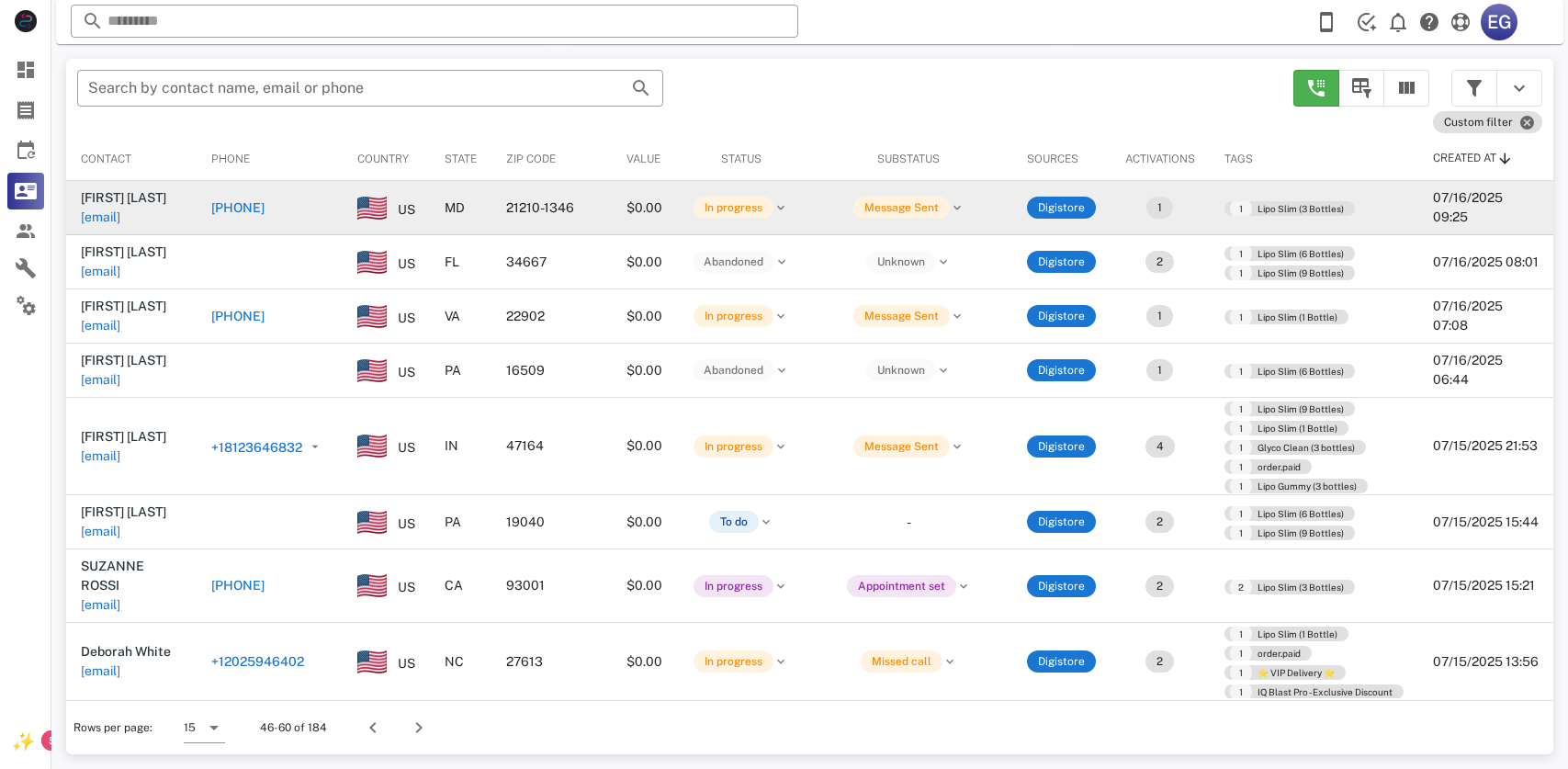 click on "[PHONE]" at bounding box center [238, 208] 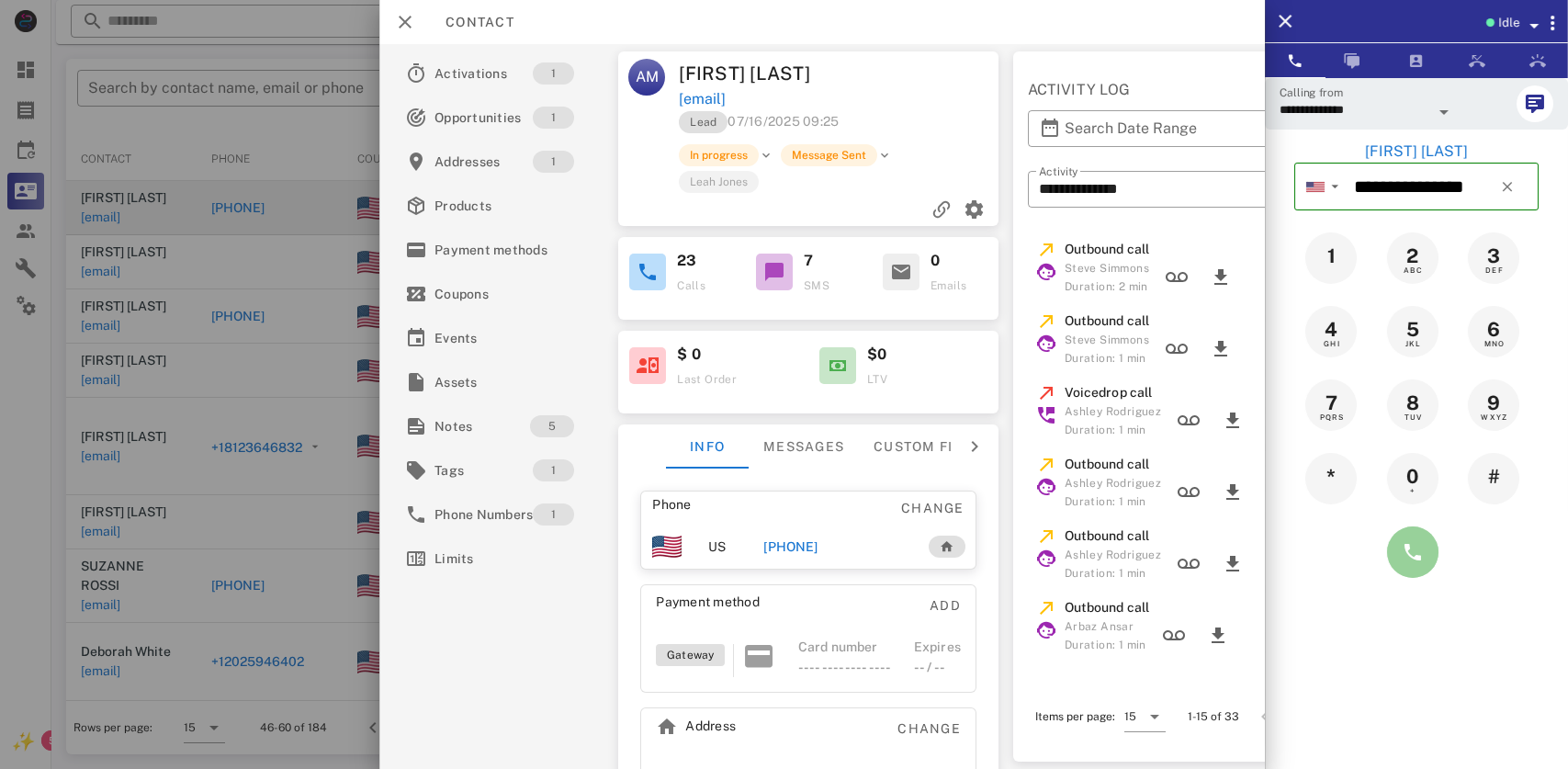 click at bounding box center (1413, 552) 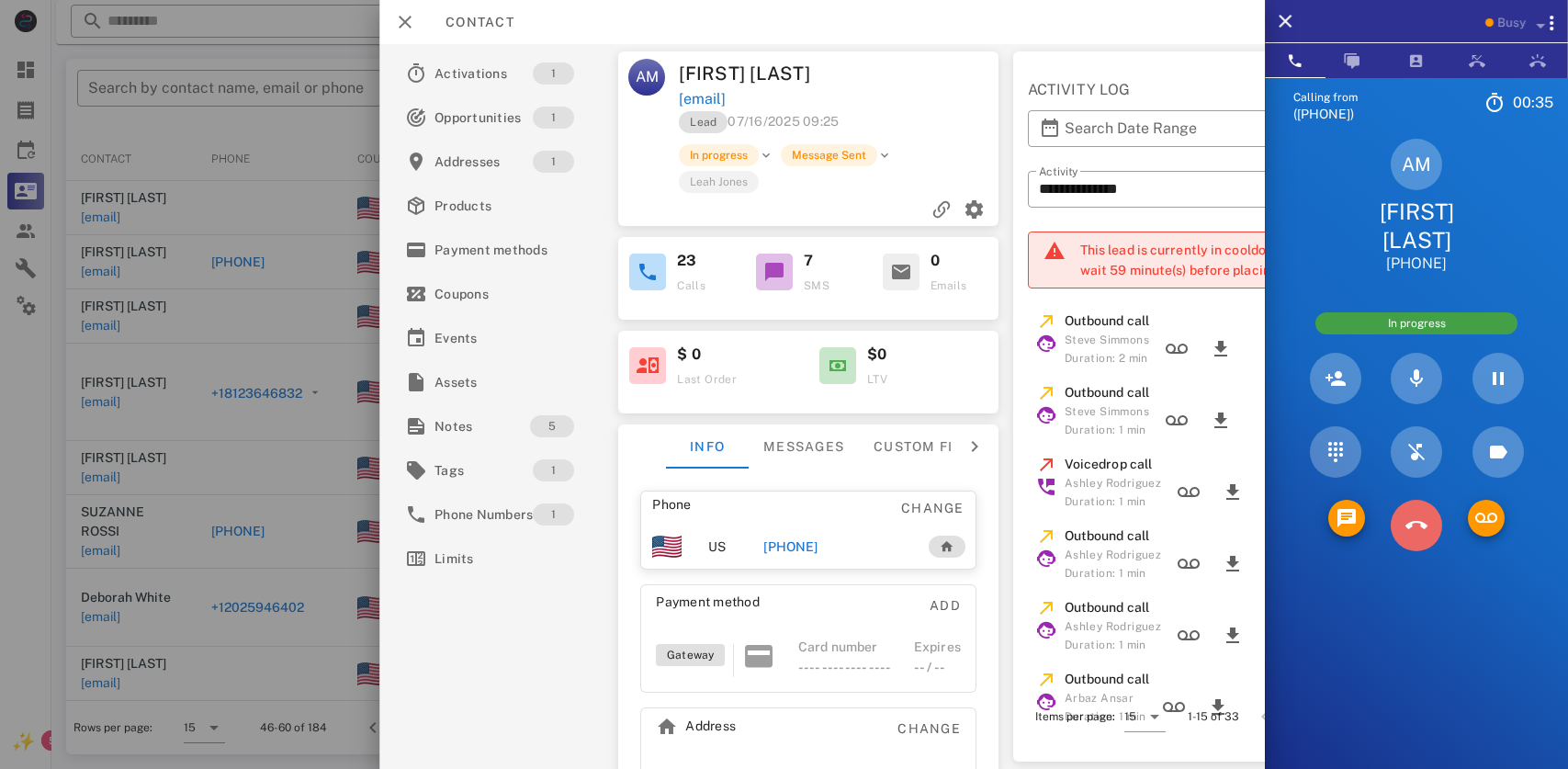 click at bounding box center (1416, 526) 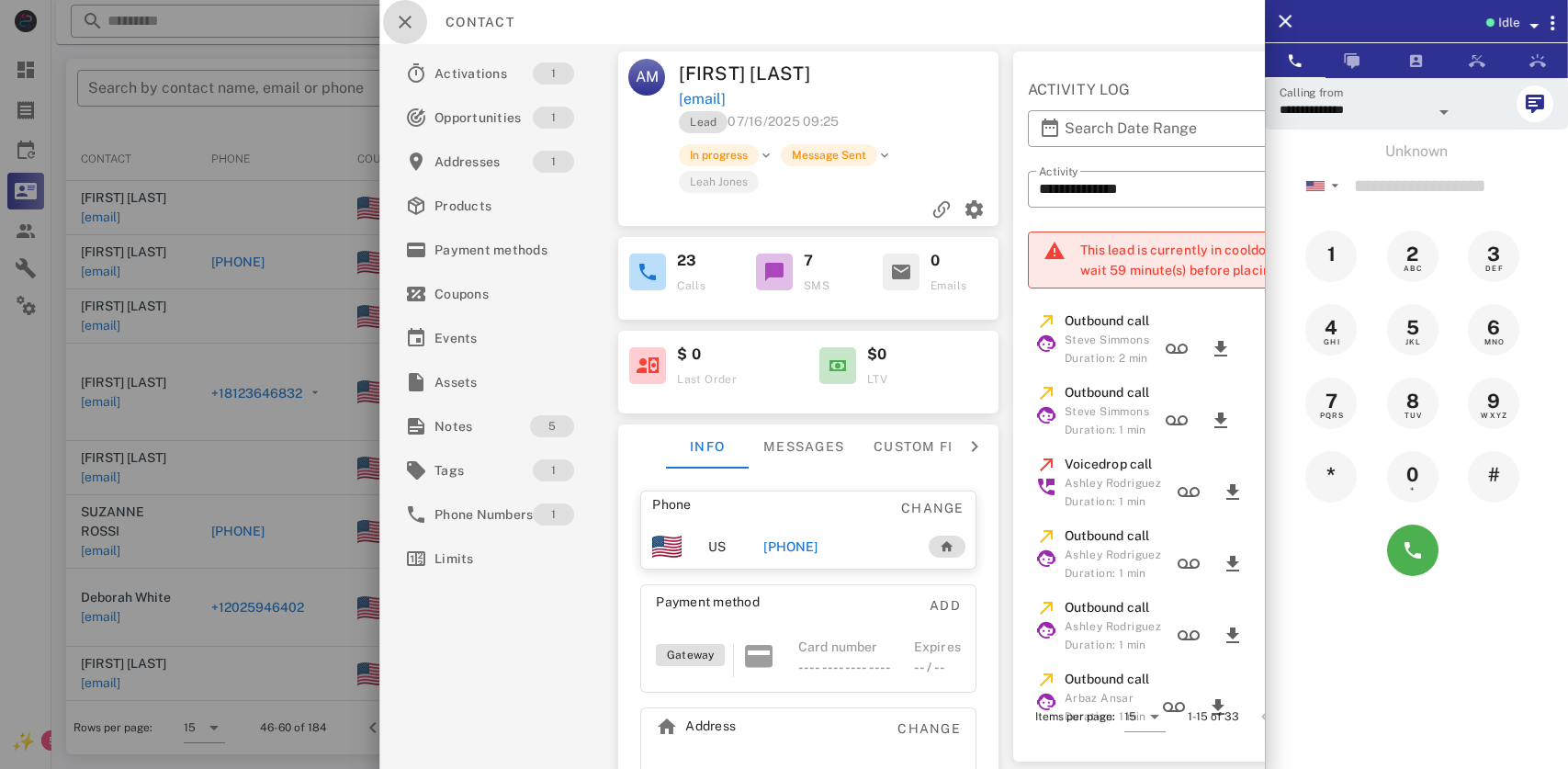 click at bounding box center (405, 22) 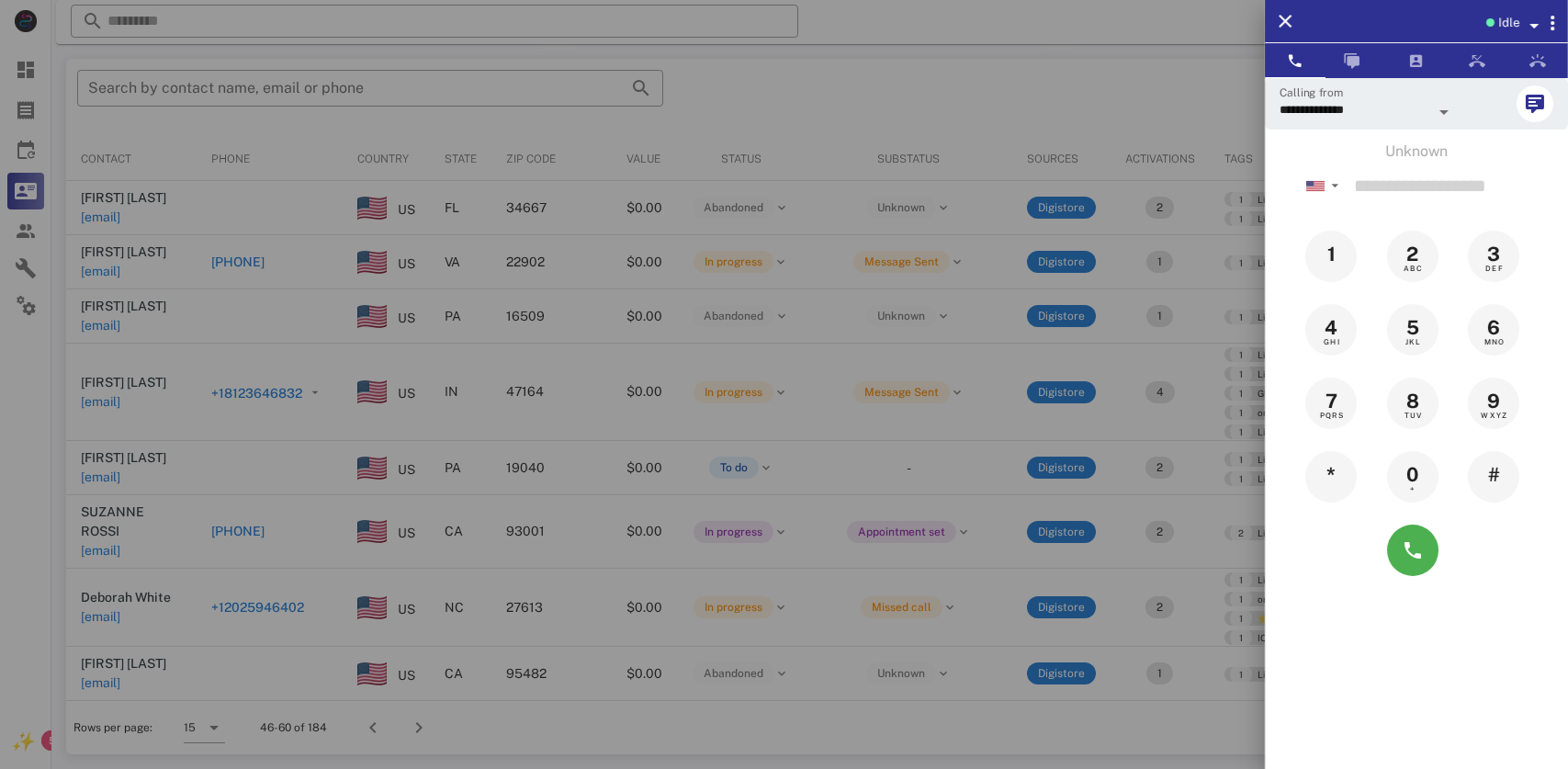 click at bounding box center (784, 384) 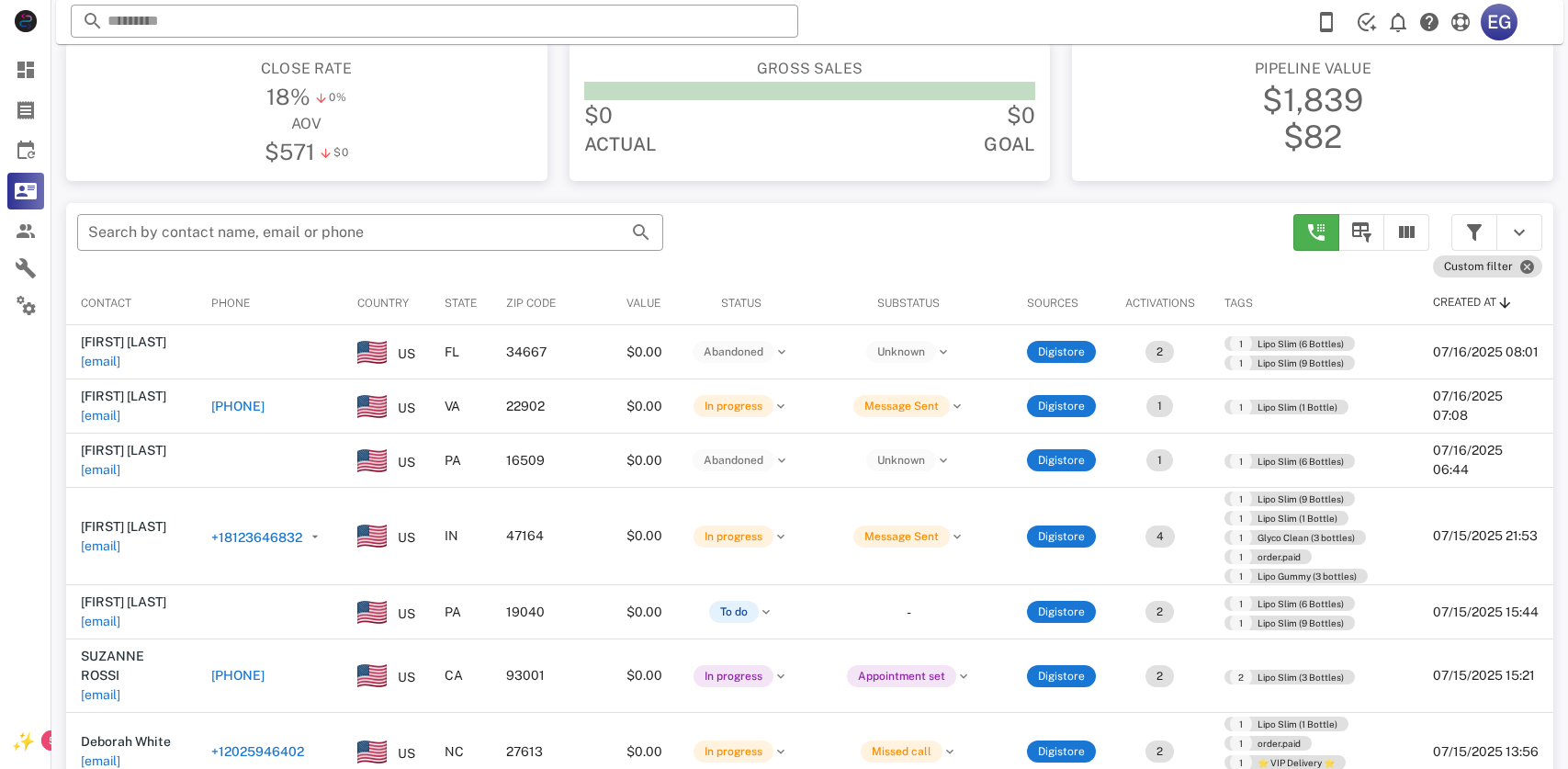 scroll, scrollTop: 349, scrollLeft: 0, axis: vertical 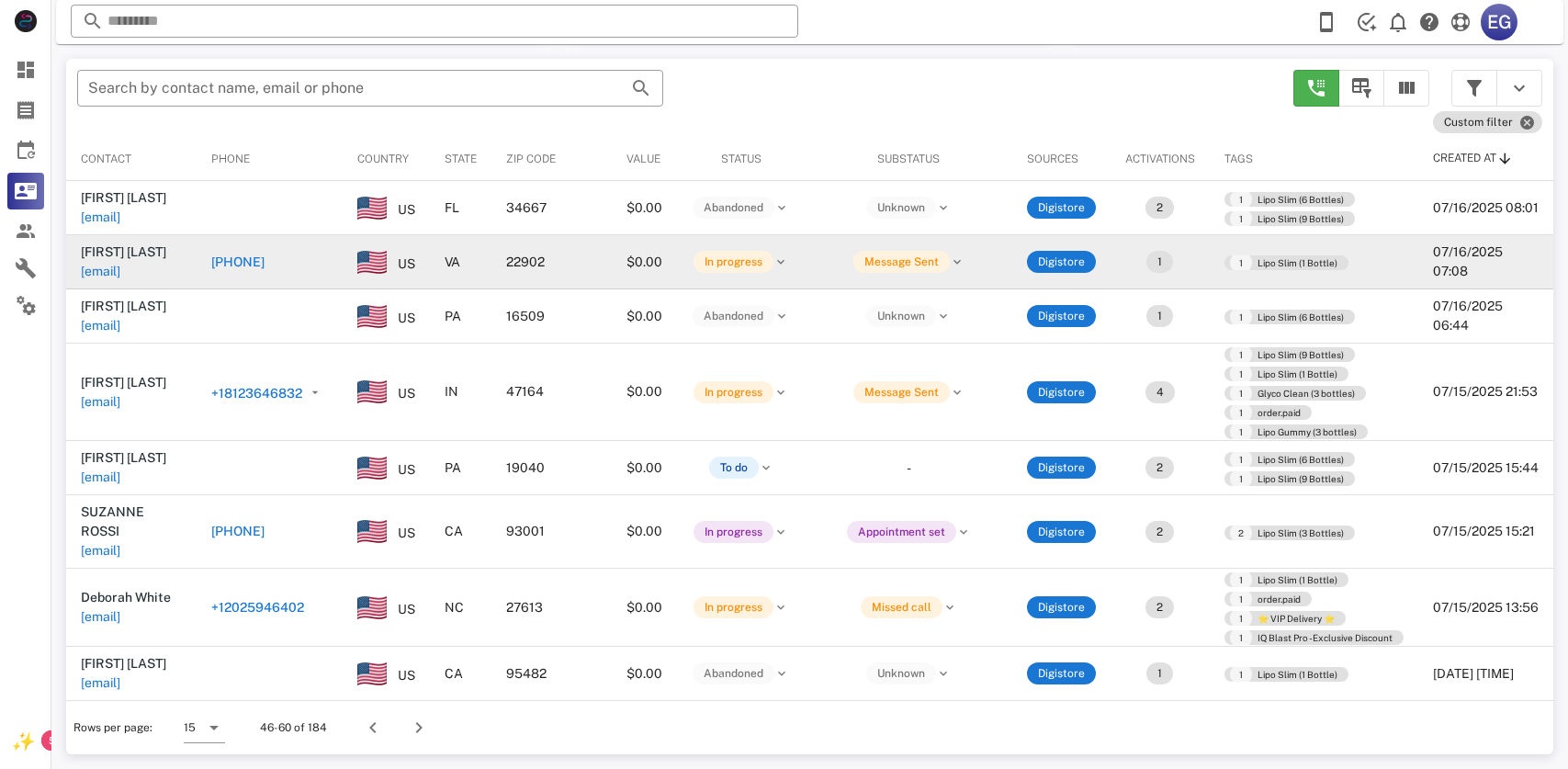 click on "[PHONE]" at bounding box center [238, 262] 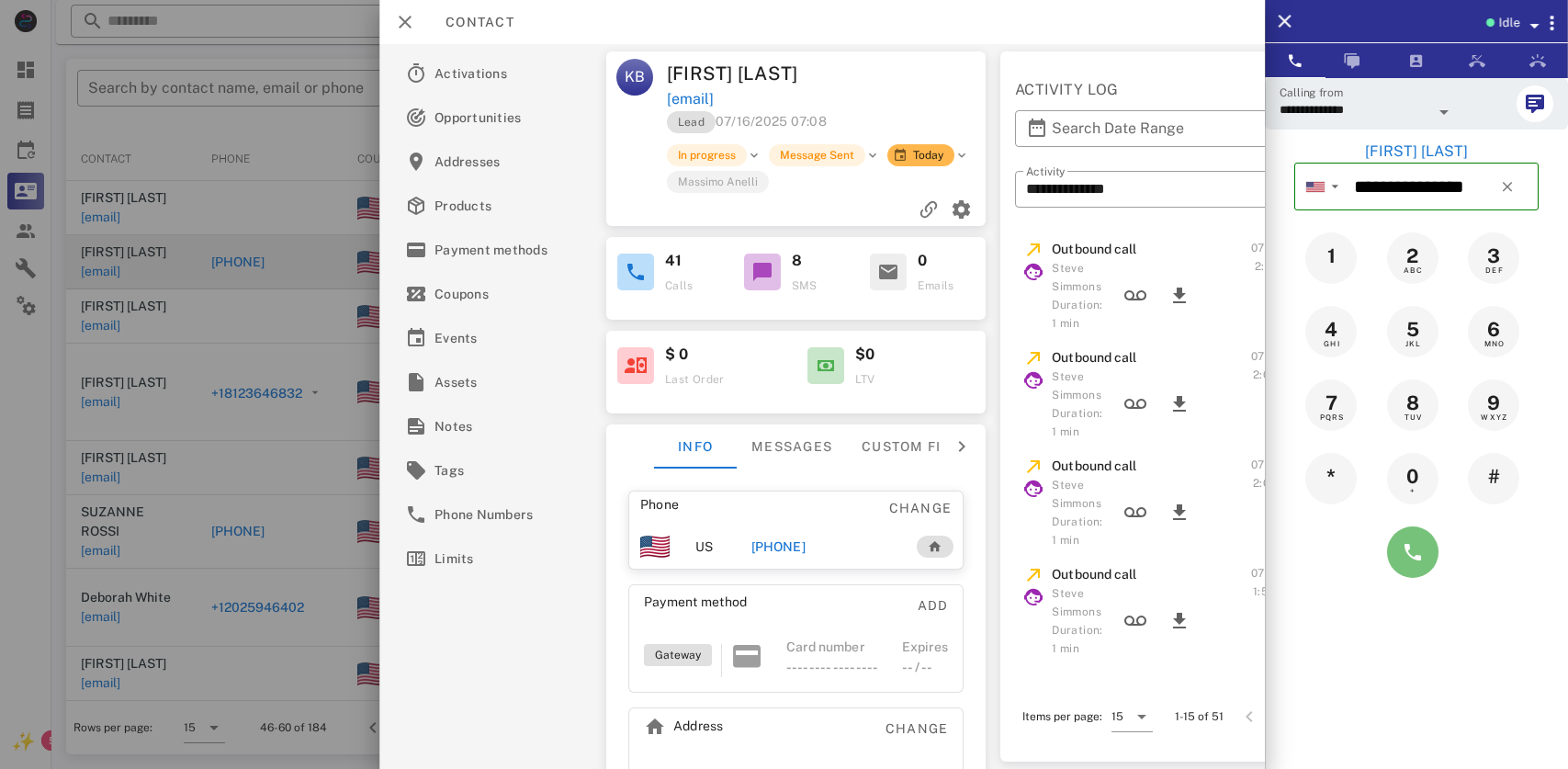 click at bounding box center [1413, 552] 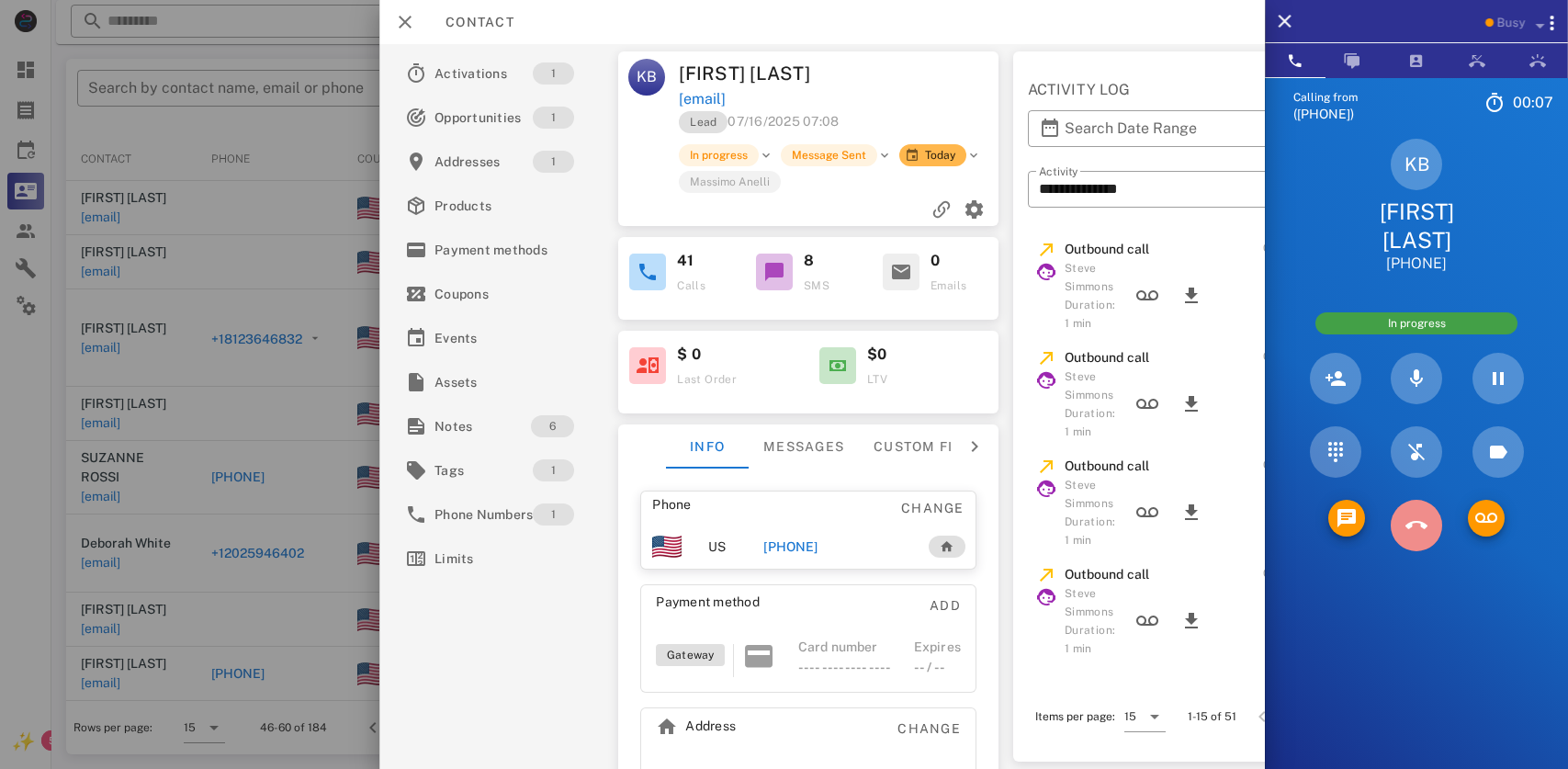 click at bounding box center [1416, 526] 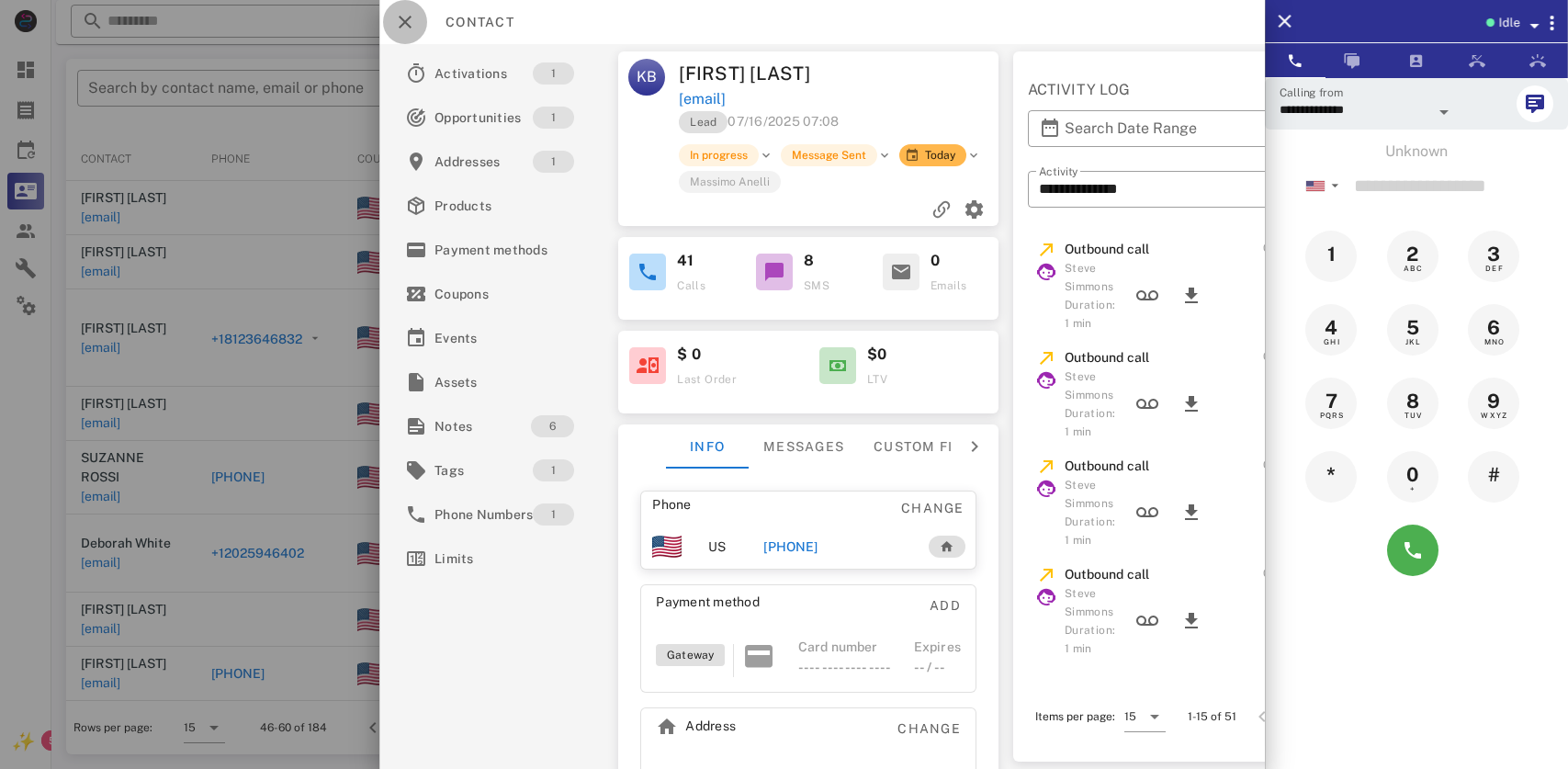 click at bounding box center (405, 22) 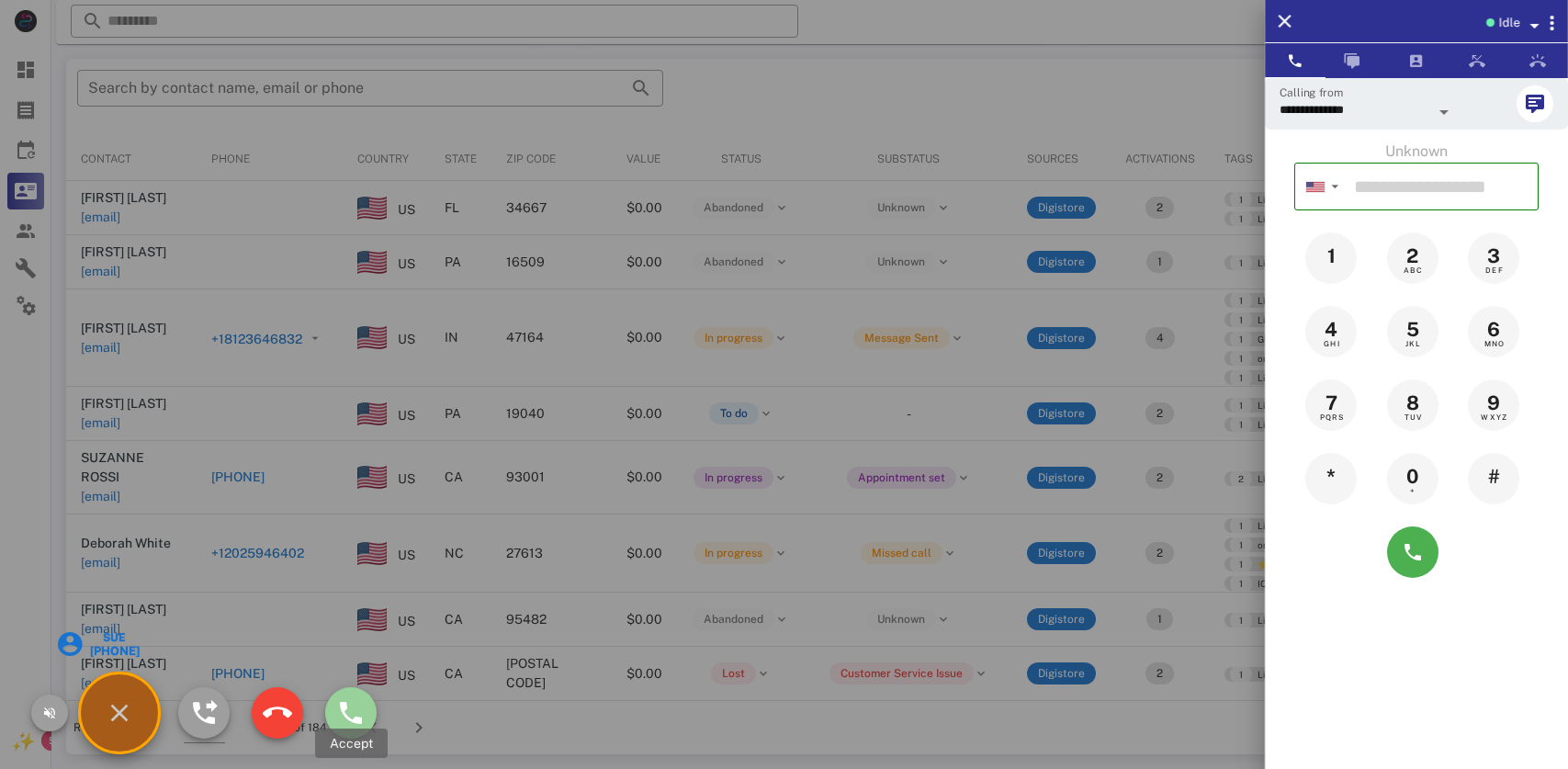 click at bounding box center [351, 713] 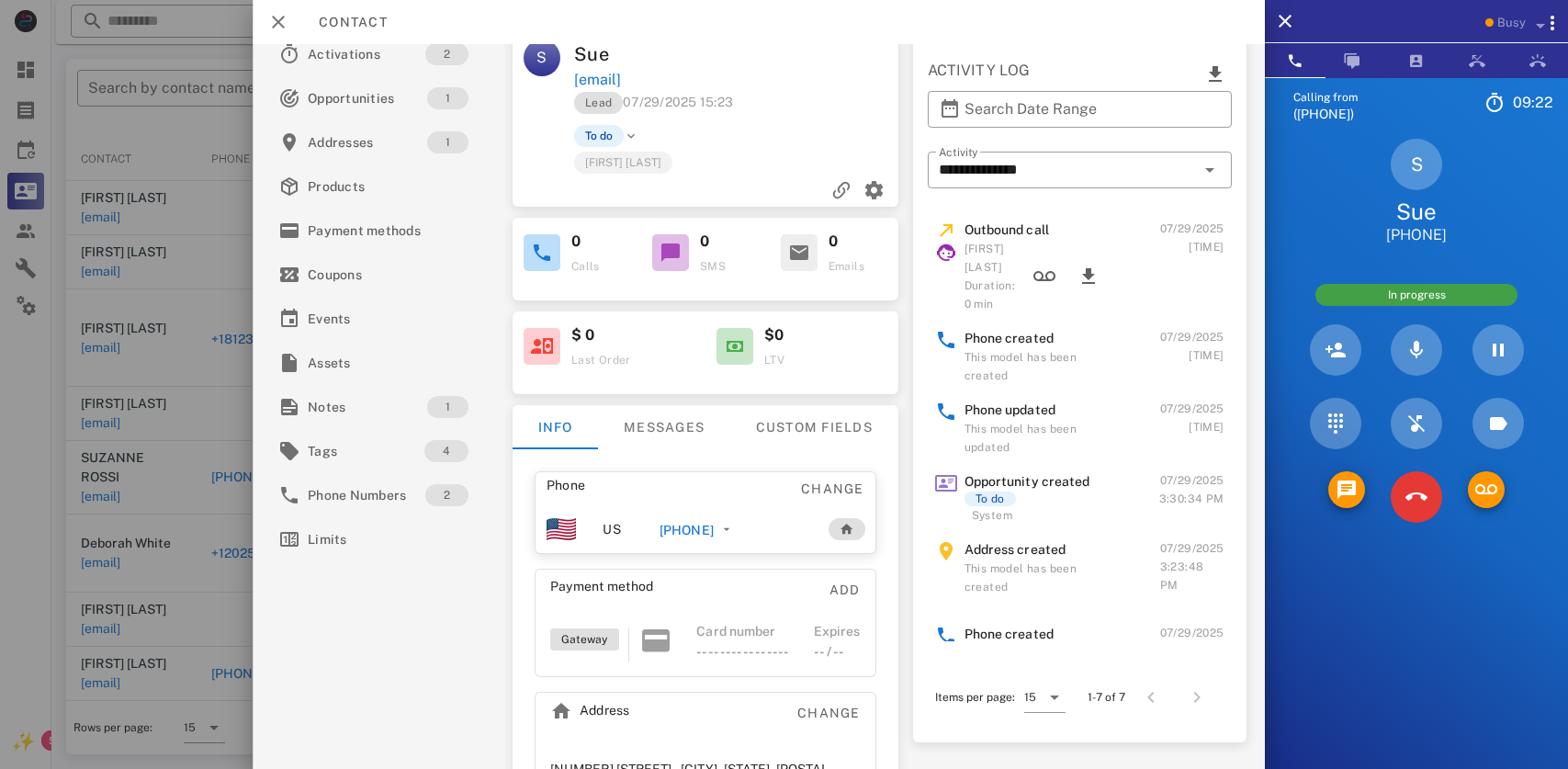 scroll, scrollTop: 11, scrollLeft: 0, axis: vertical 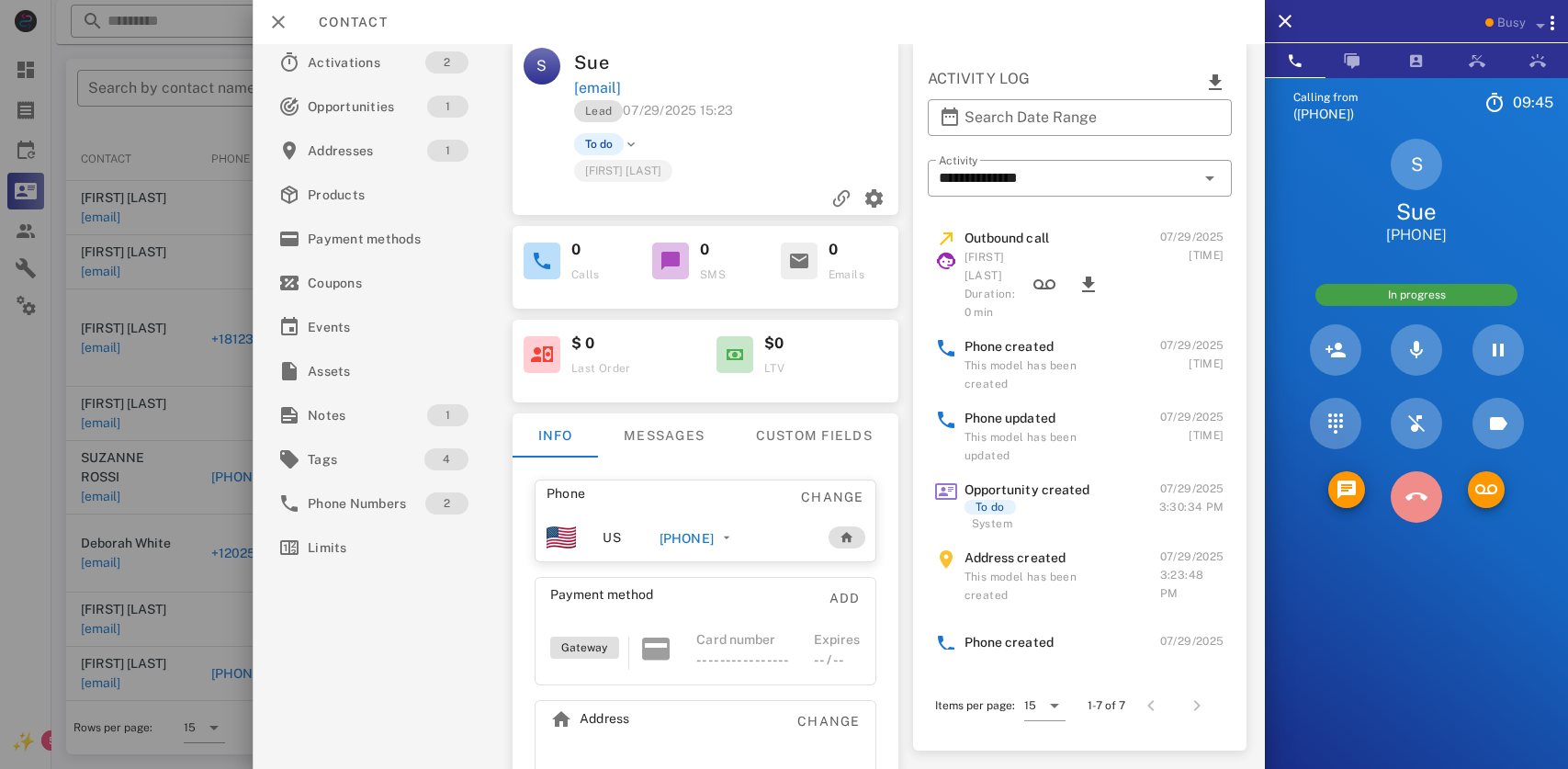 click at bounding box center (1416, 497) 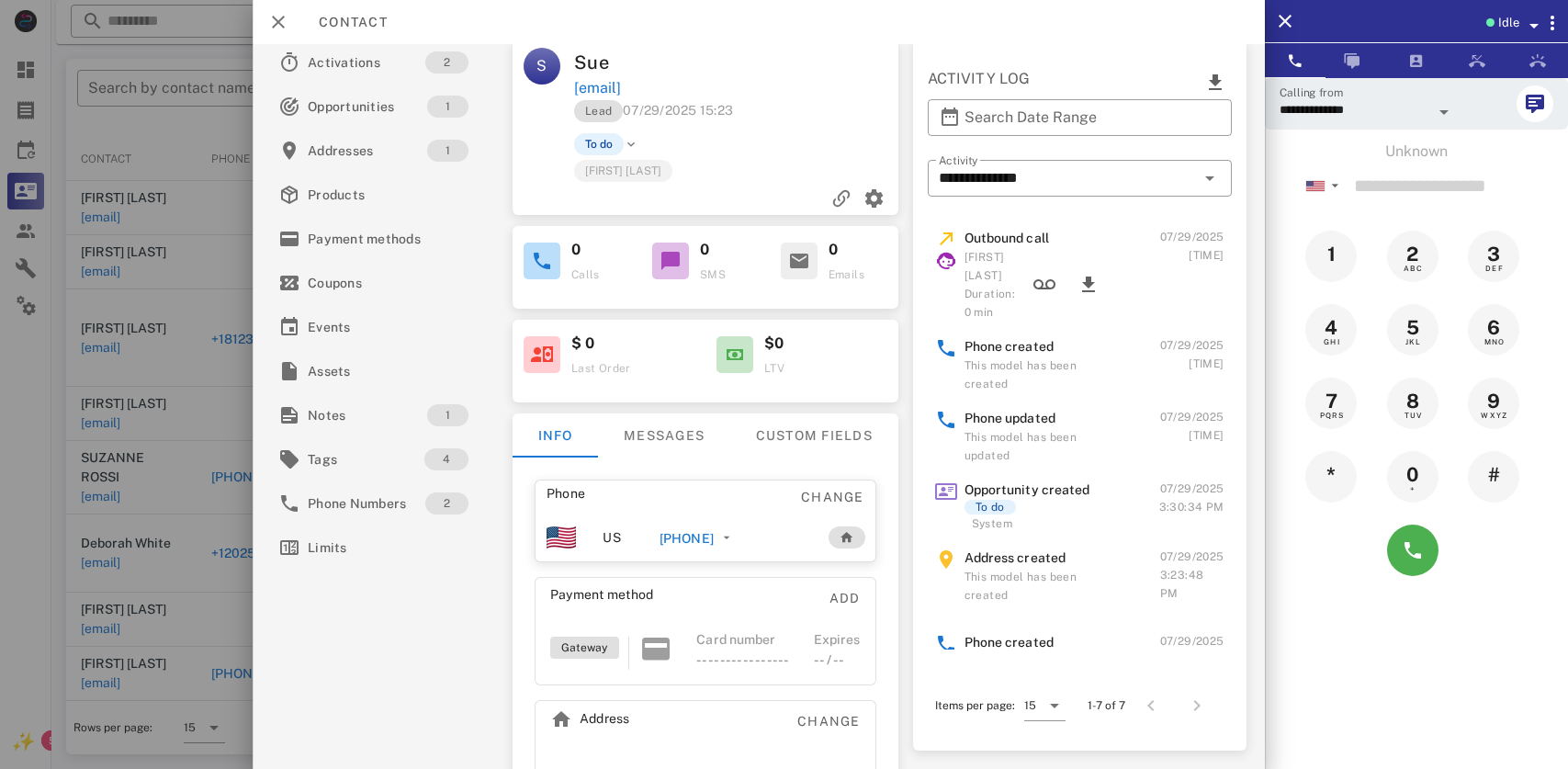click on "Idle" at bounding box center (1416, 21) 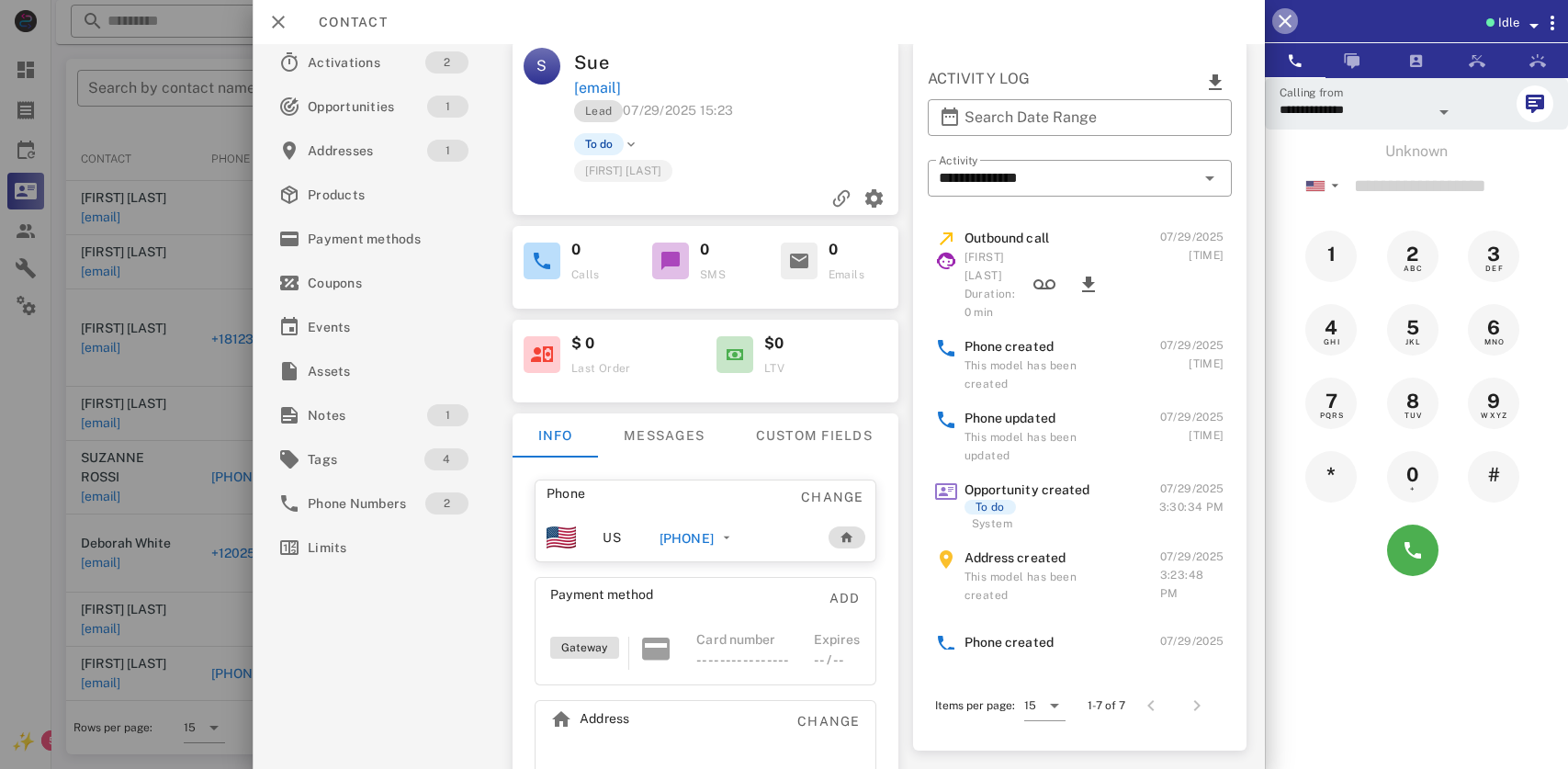 click at bounding box center (1285, 21) 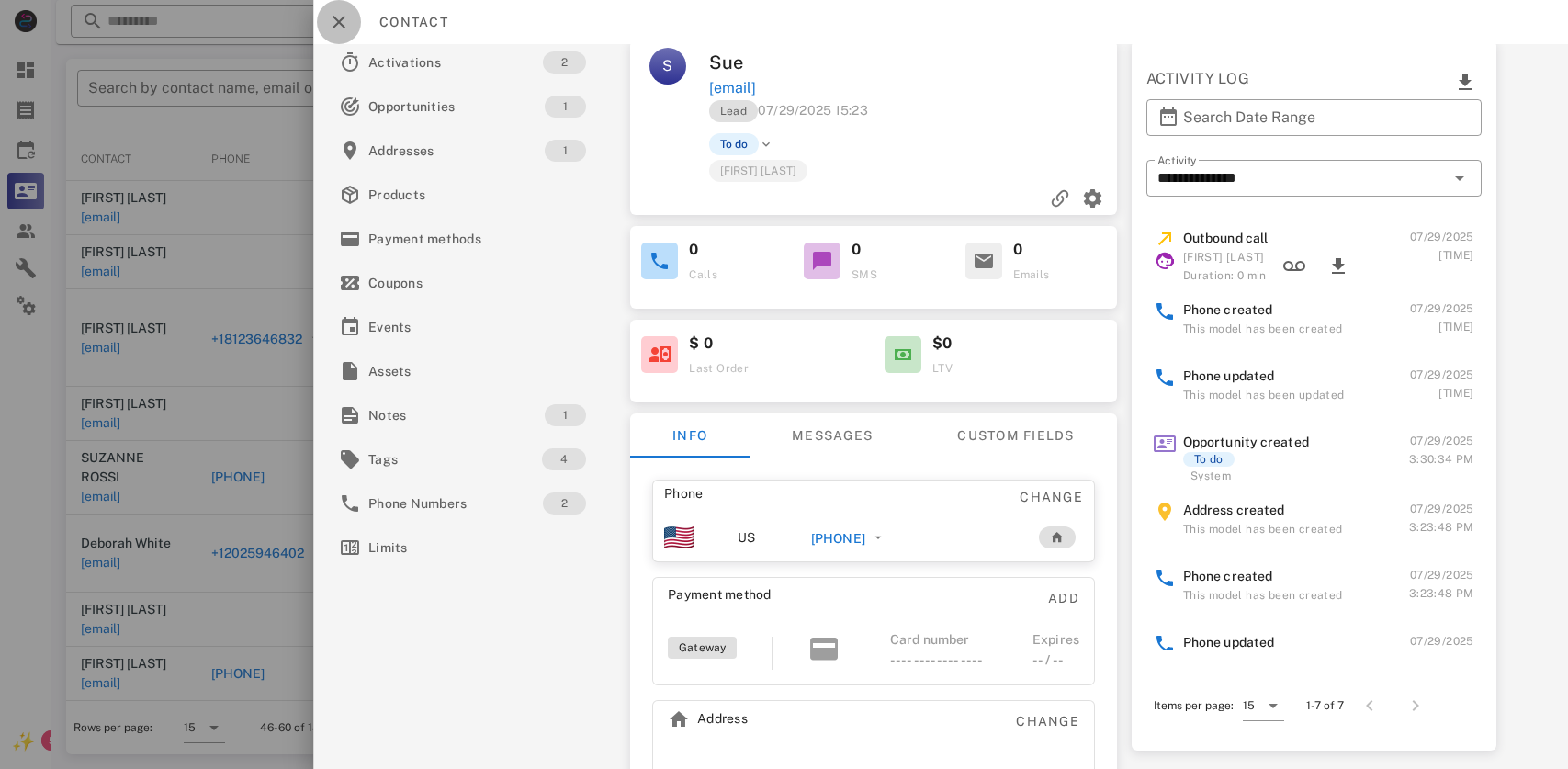 click at bounding box center [339, 22] 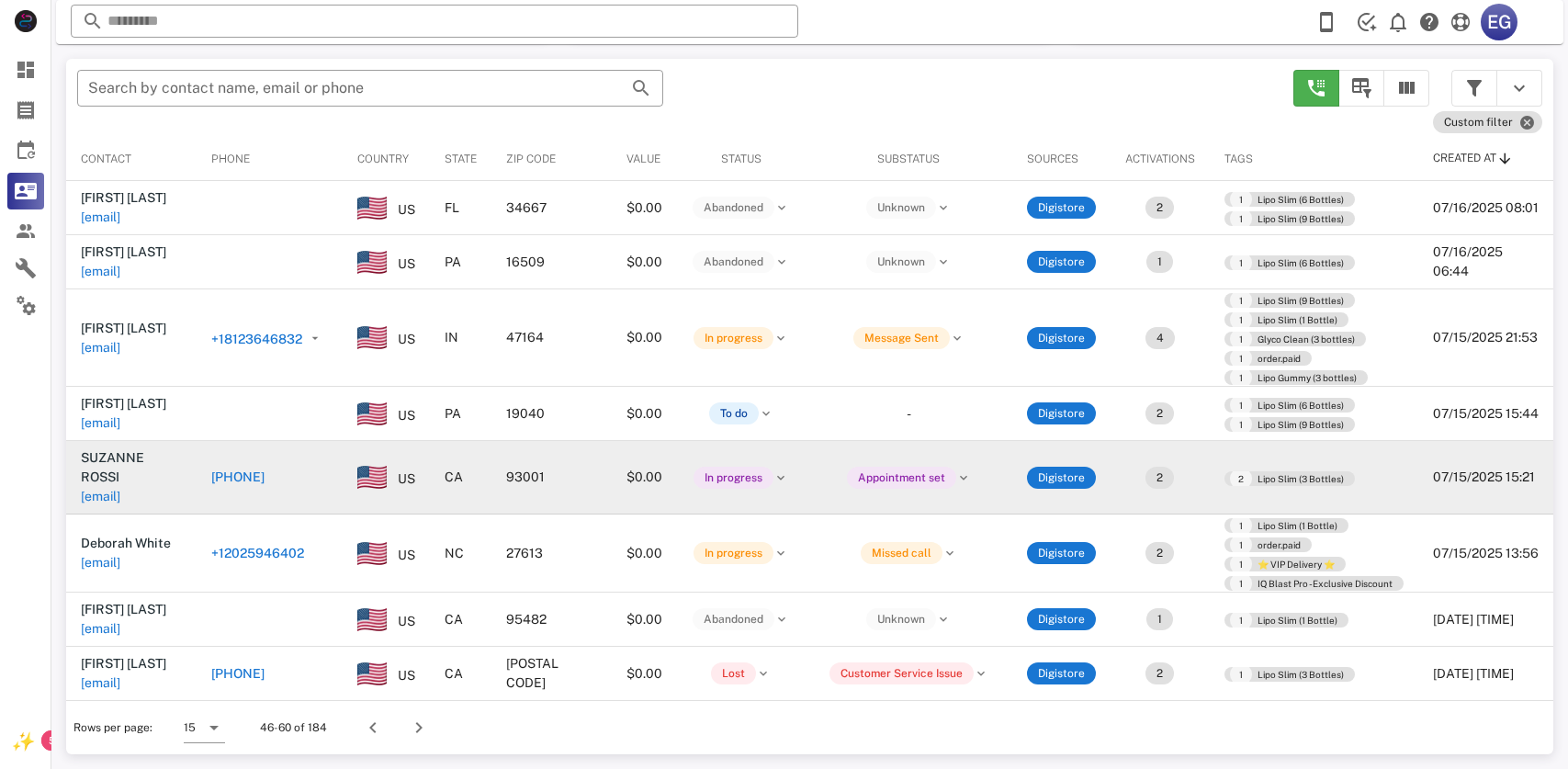 click on "[PHONE]" at bounding box center (238, 477) 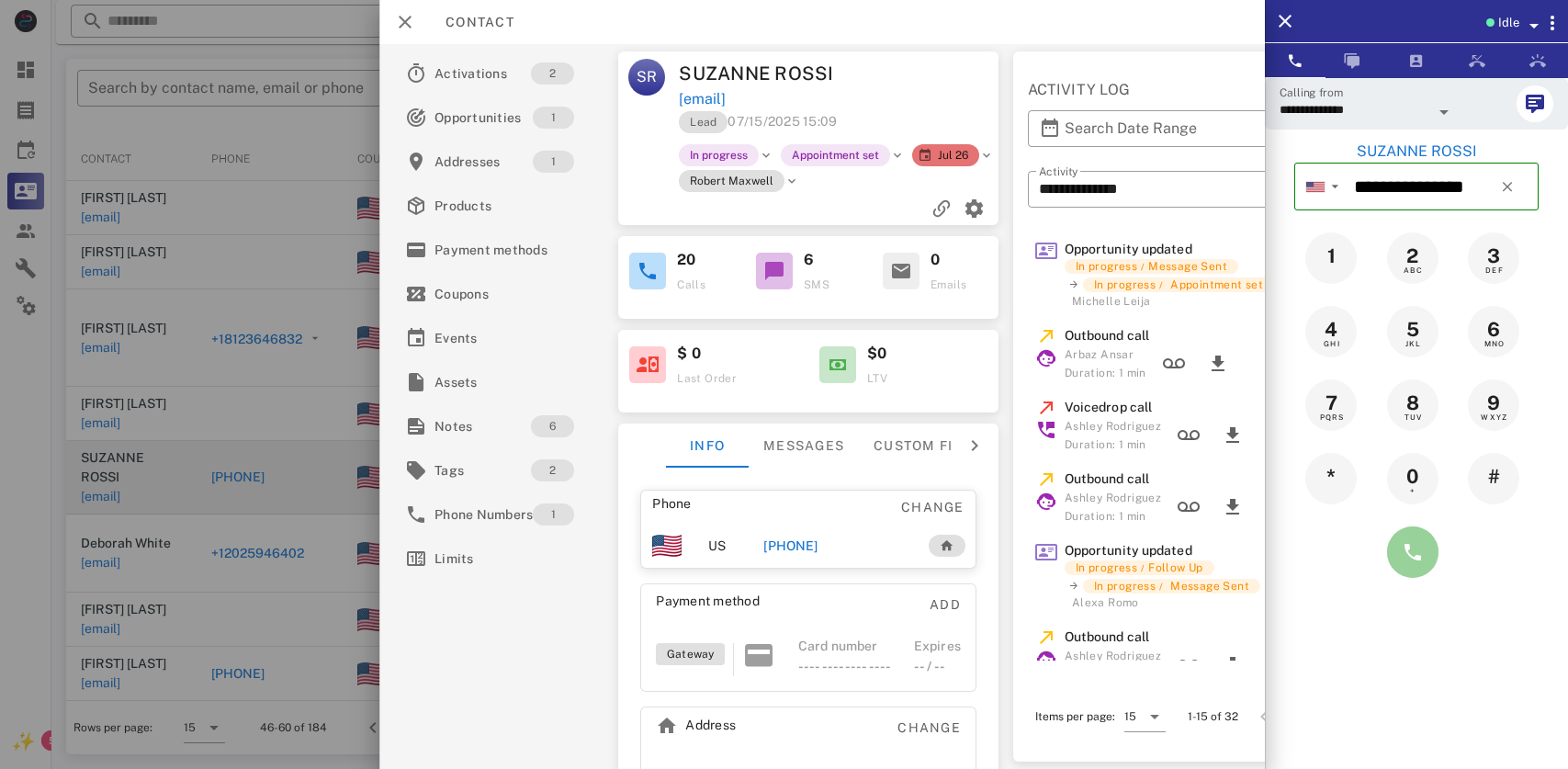 click at bounding box center [1413, 552] 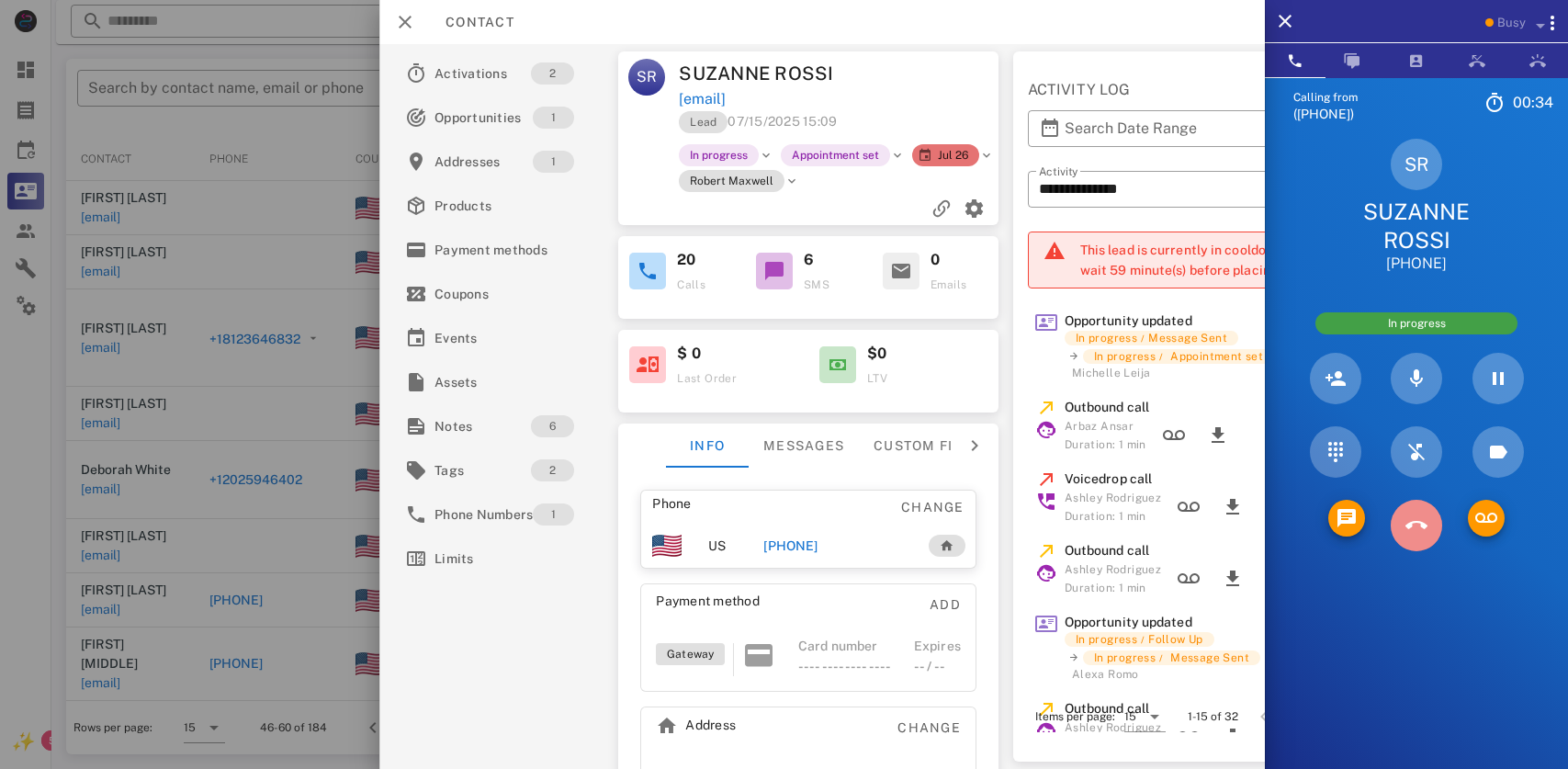 click at bounding box center [1416, 526] 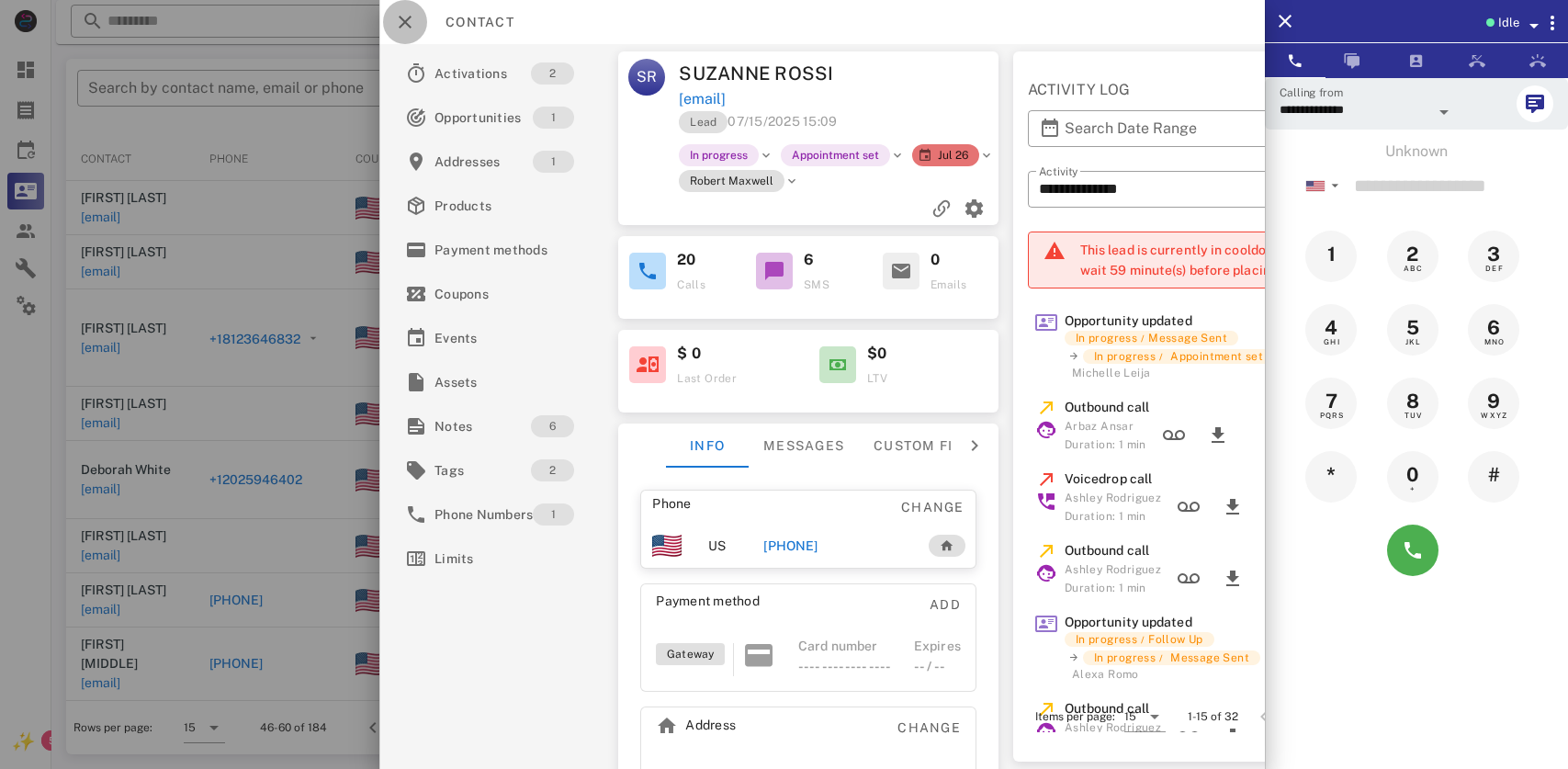 click at bounding box center (405, 22) 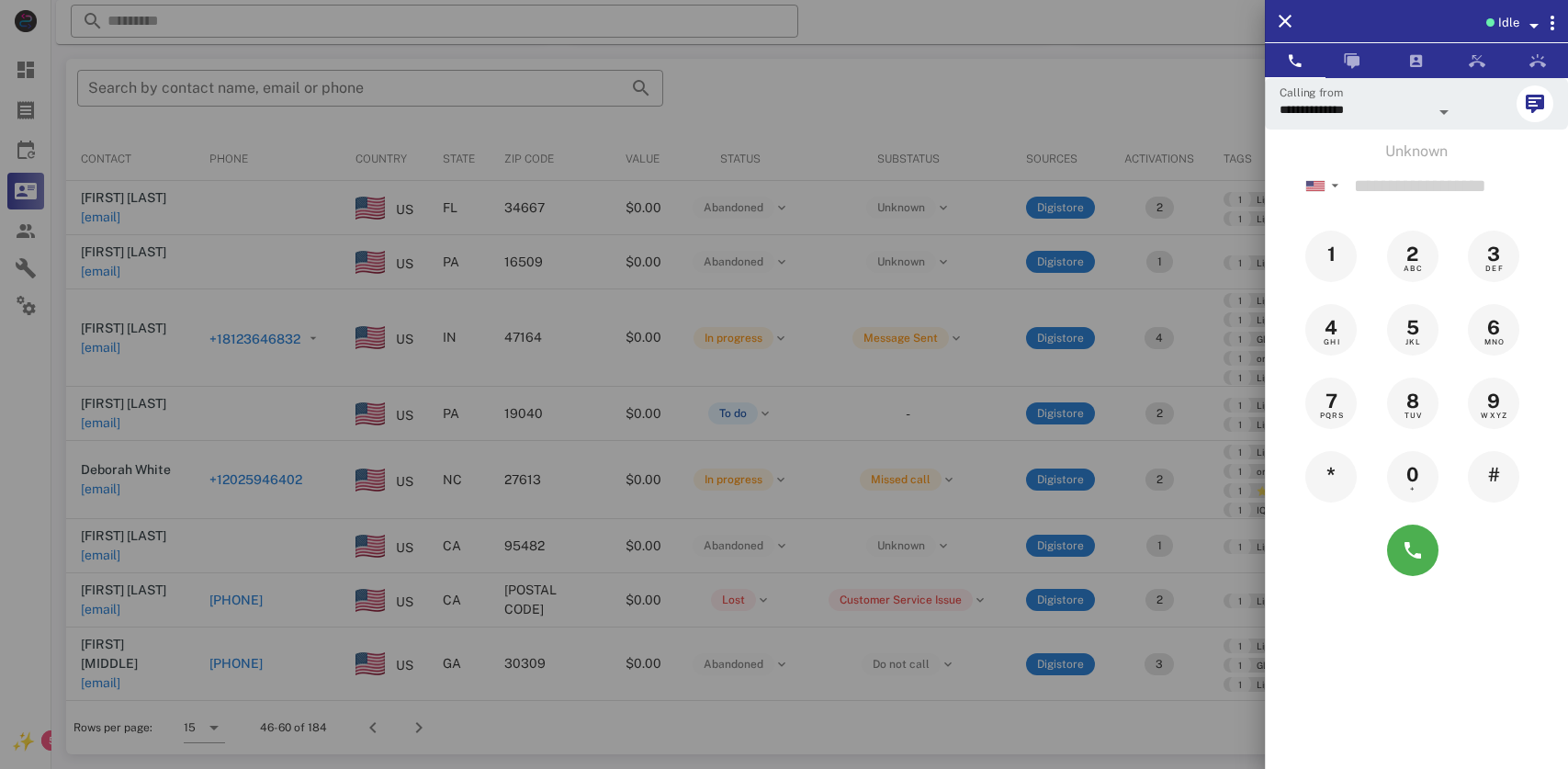 click at bounding box center [784, 384] 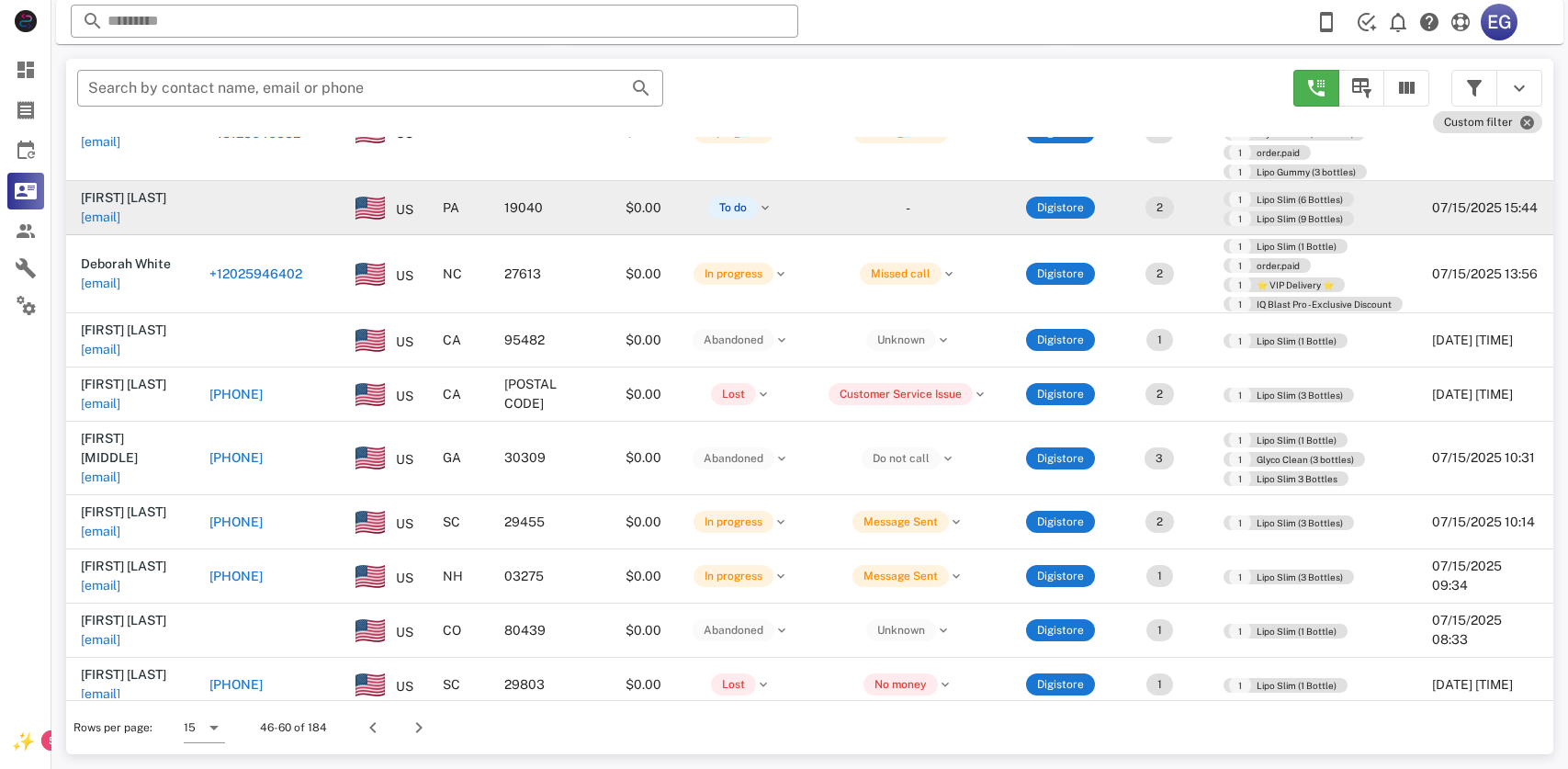 scroll, scrollTop: 223, scrollLeft: 0, axis: vertical 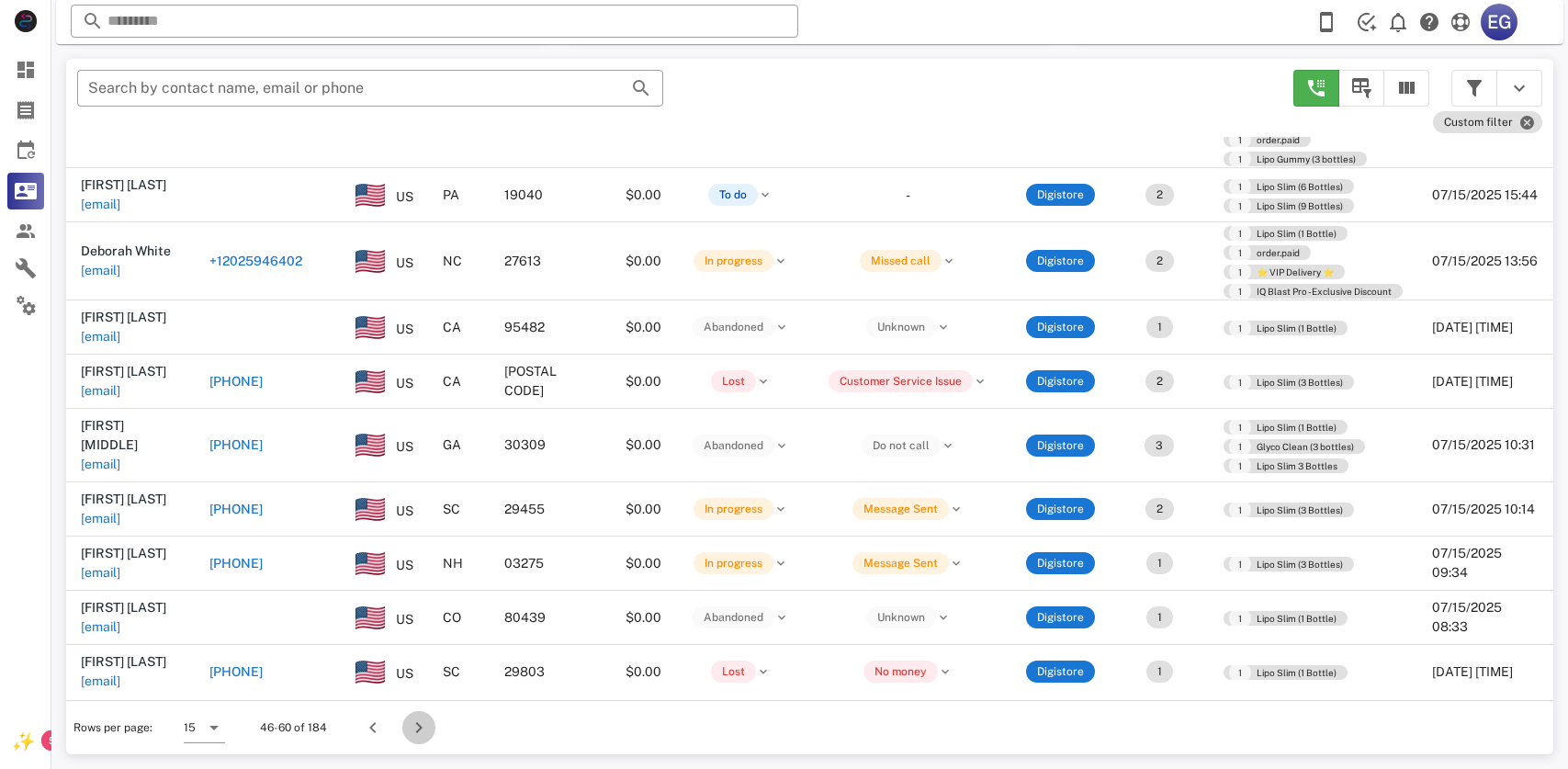 click at bounding box center [419, 728] 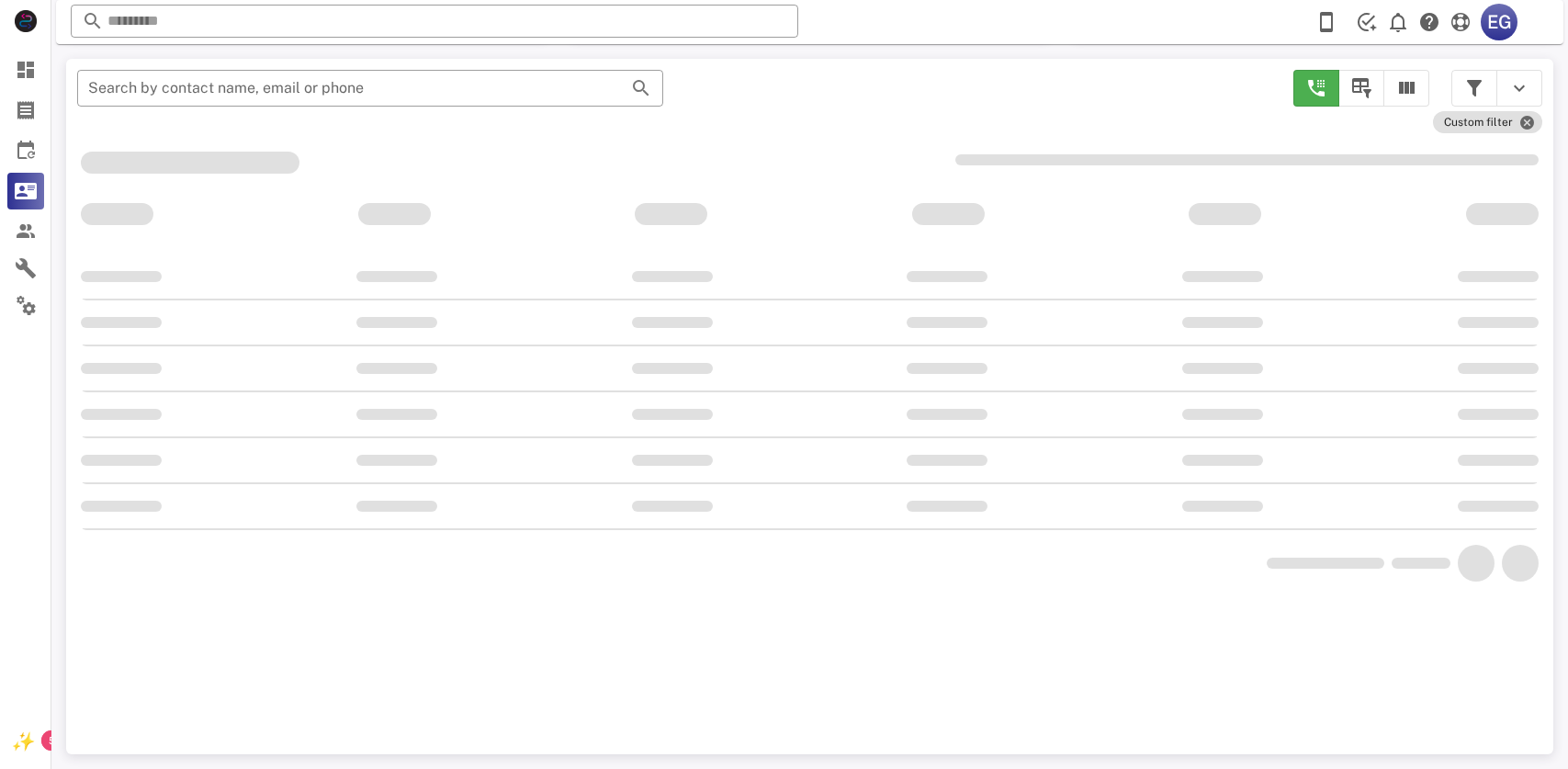 scroll, scrollTop: 349, scrollLeft: 0, axis: vertical 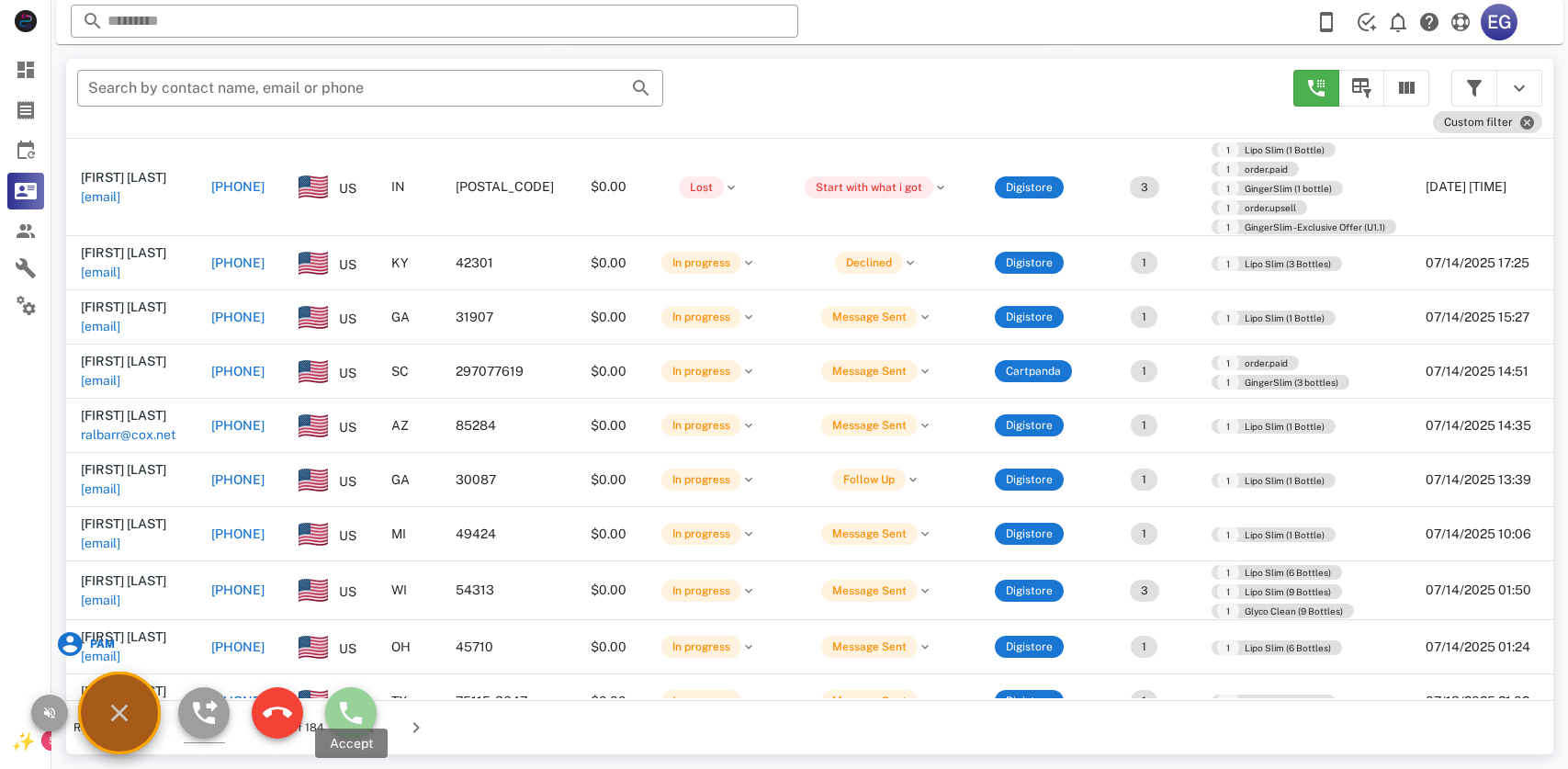 click at bounding box center [351, 713] 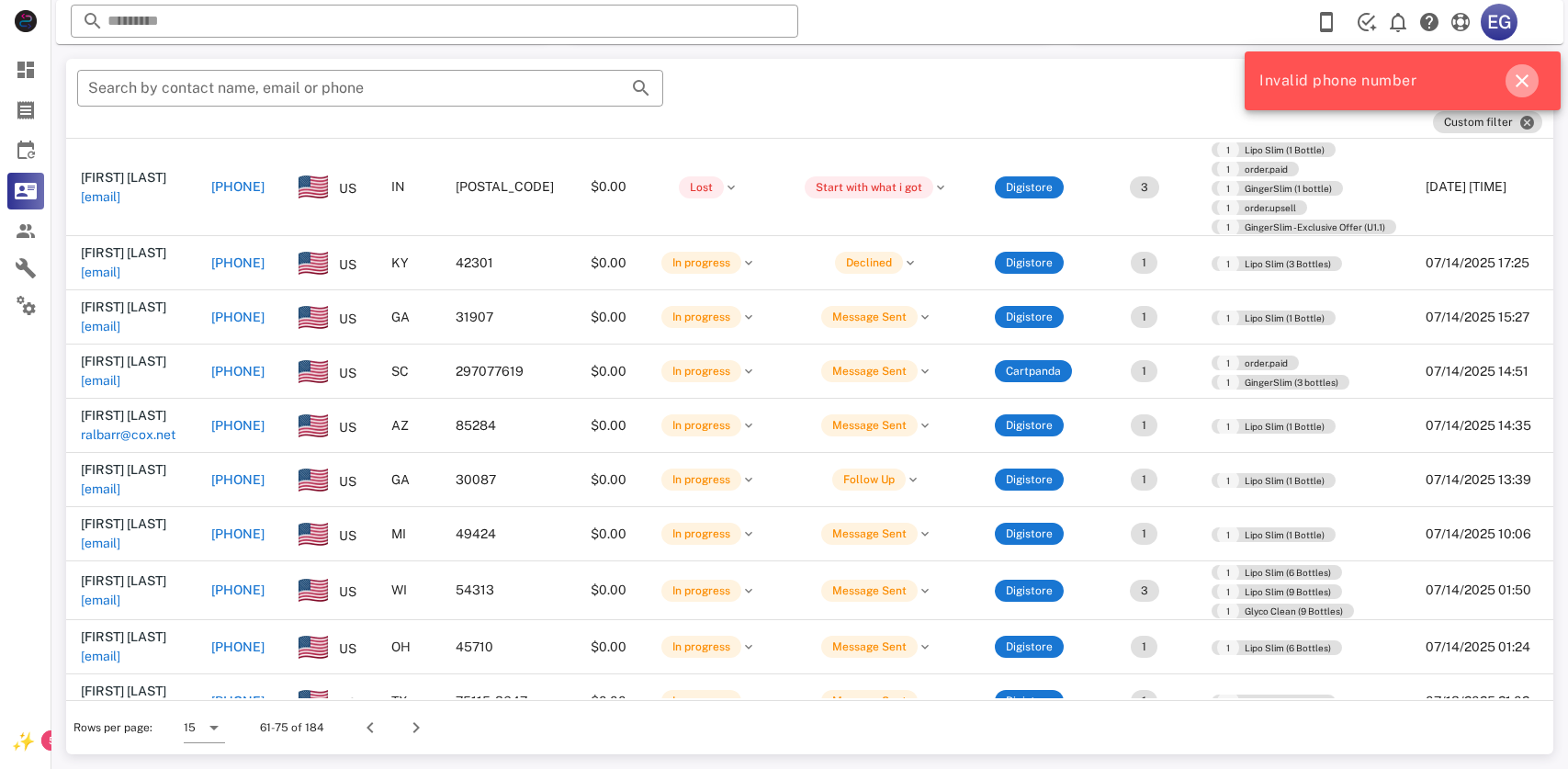 click at bounding box center [1522, 81] 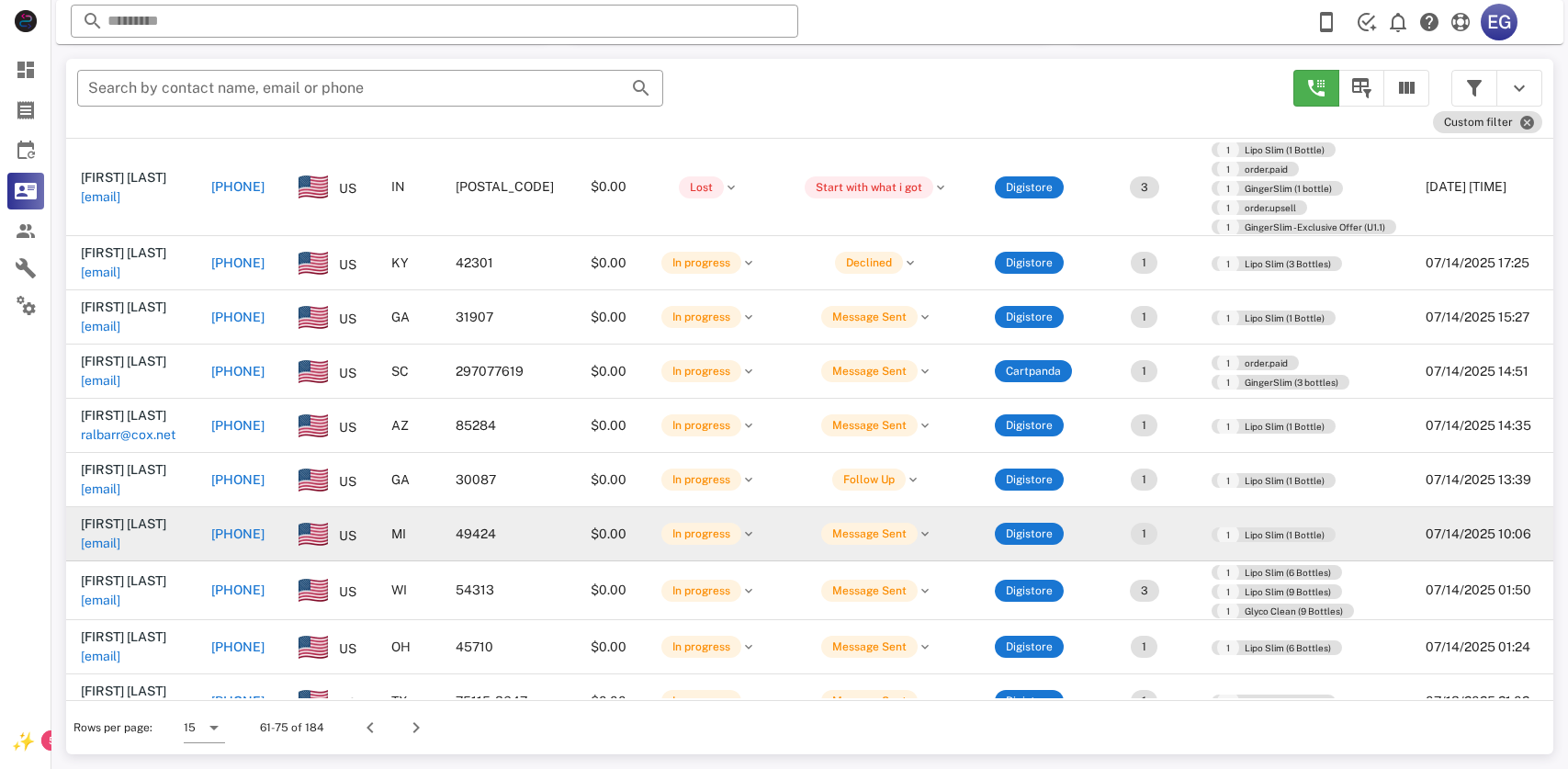 click on "[PHONE]" at bounding box center [238, 534] 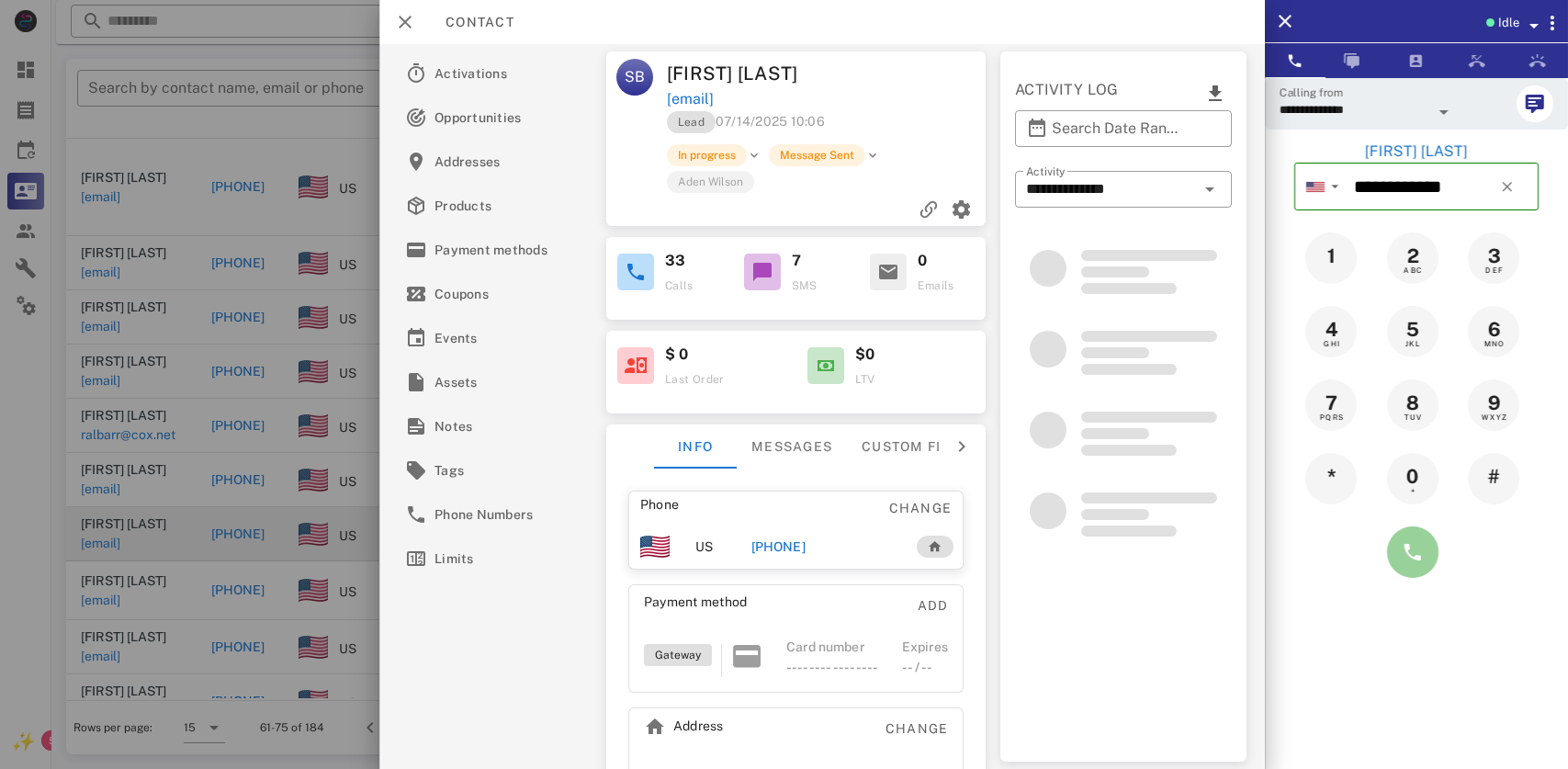 click at bounding box center (1413, 552) 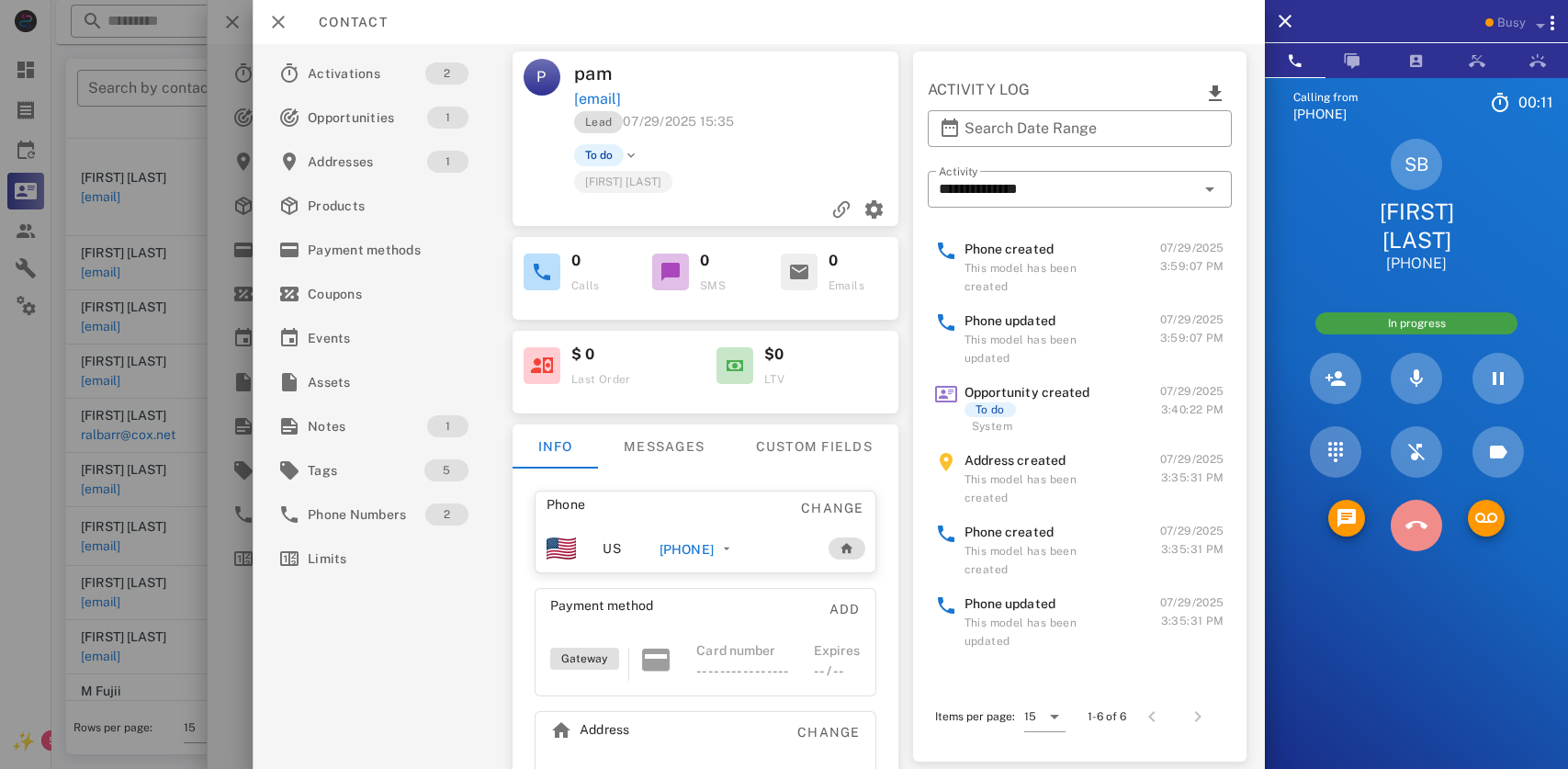 click at bounding box center (1416, 526) 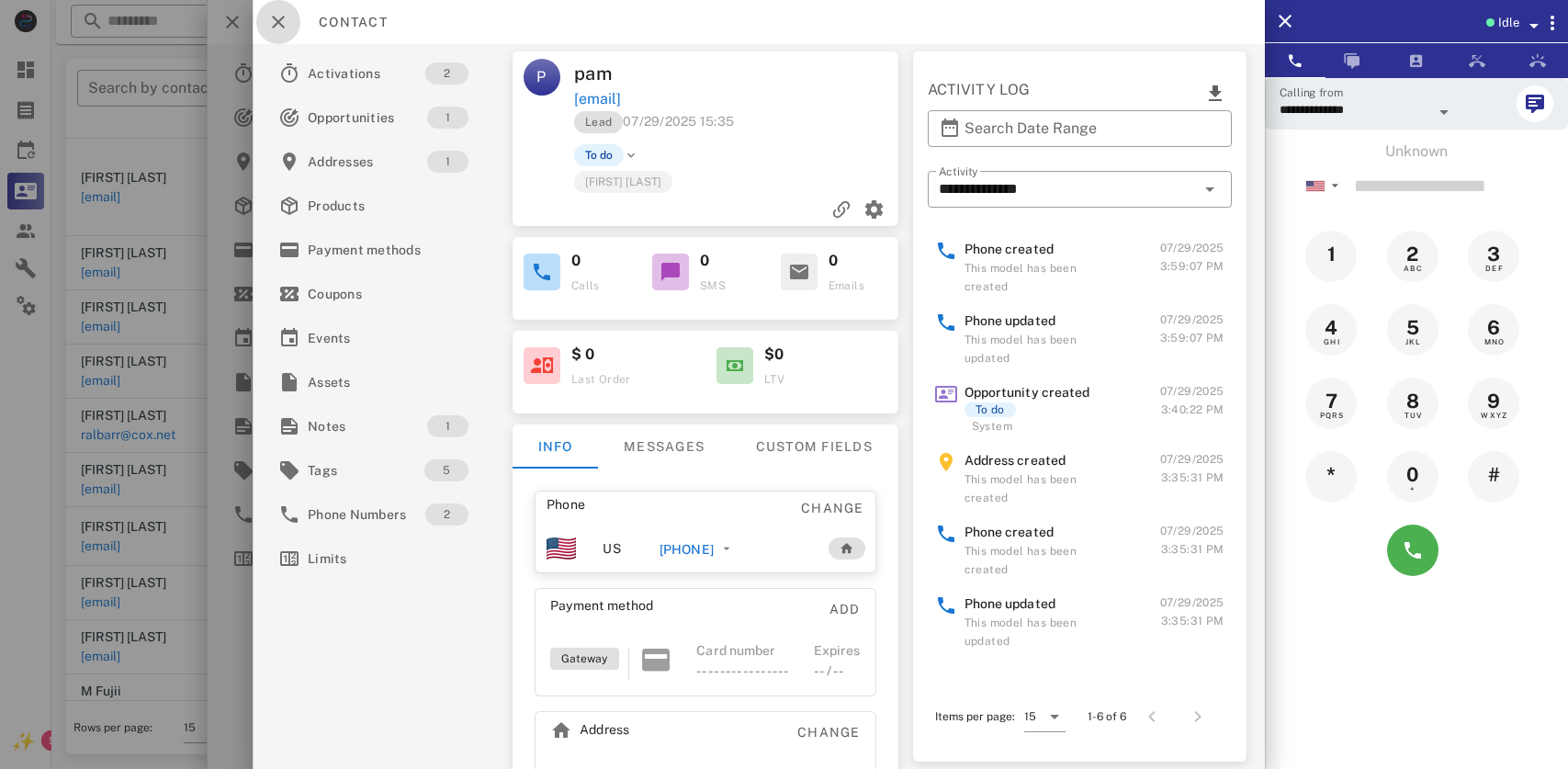 click at bounding box center [278, 22] 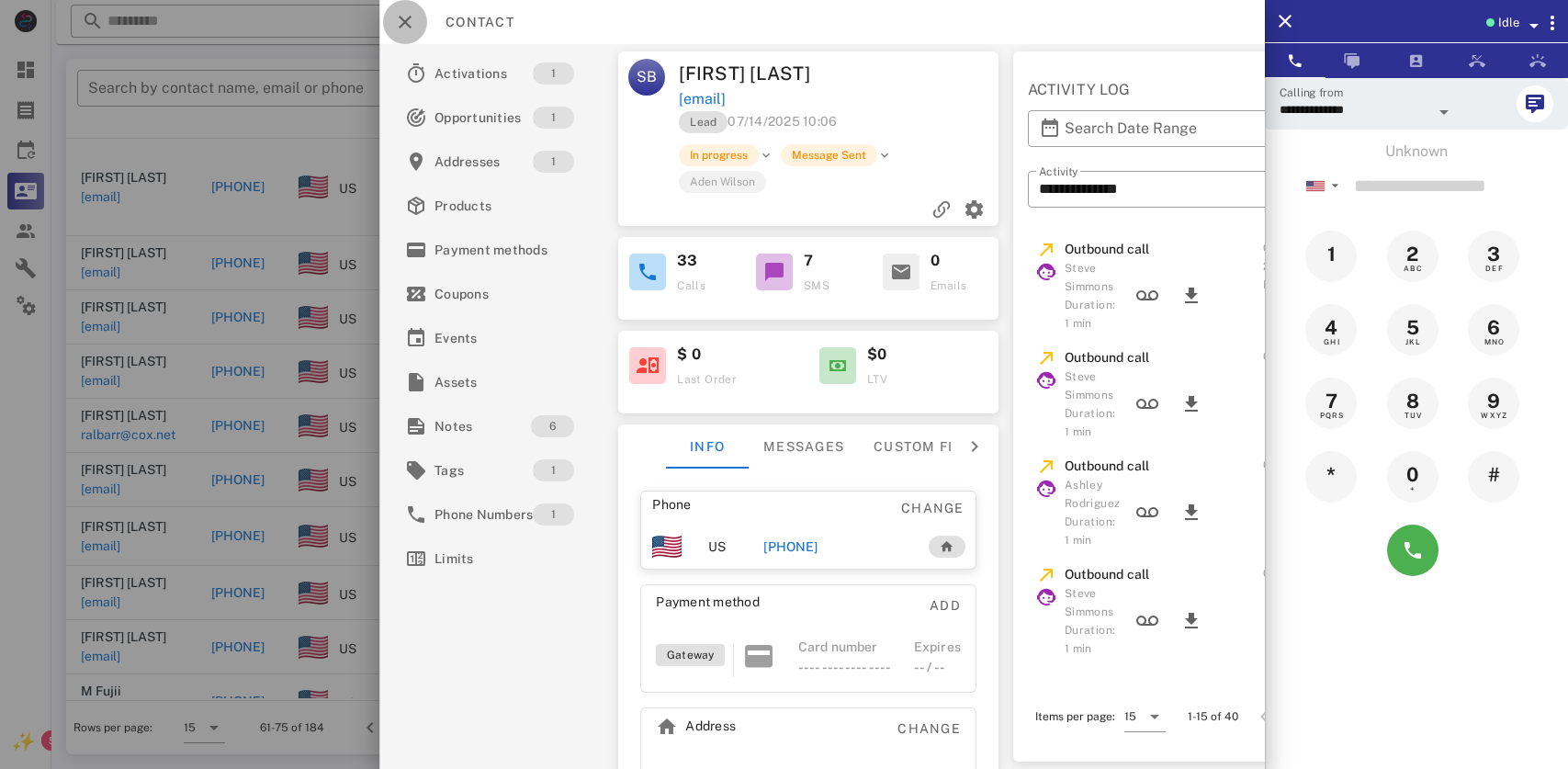 click at bounding box center (405, 22) 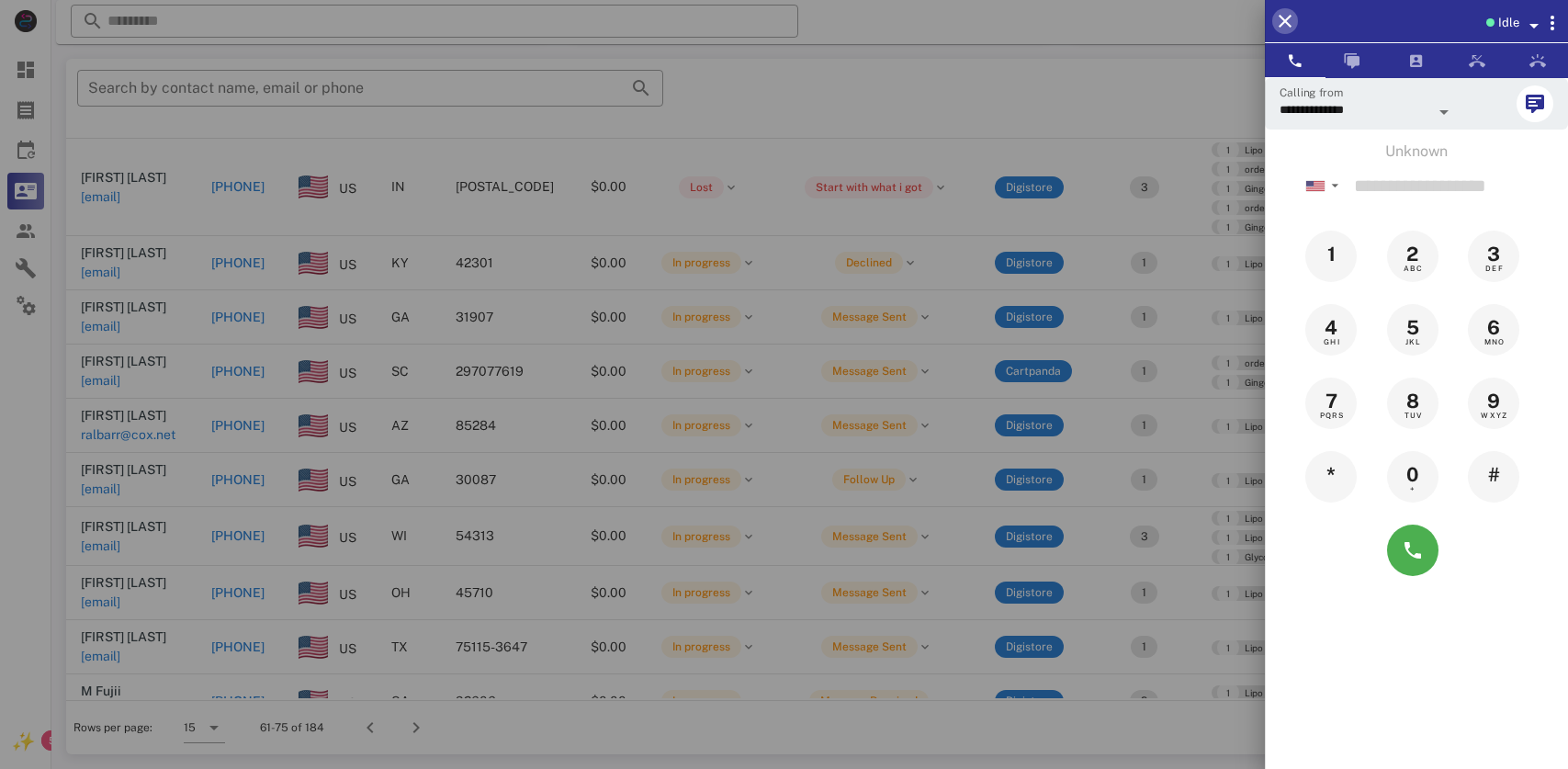 click at bounding box center [1285, 21] 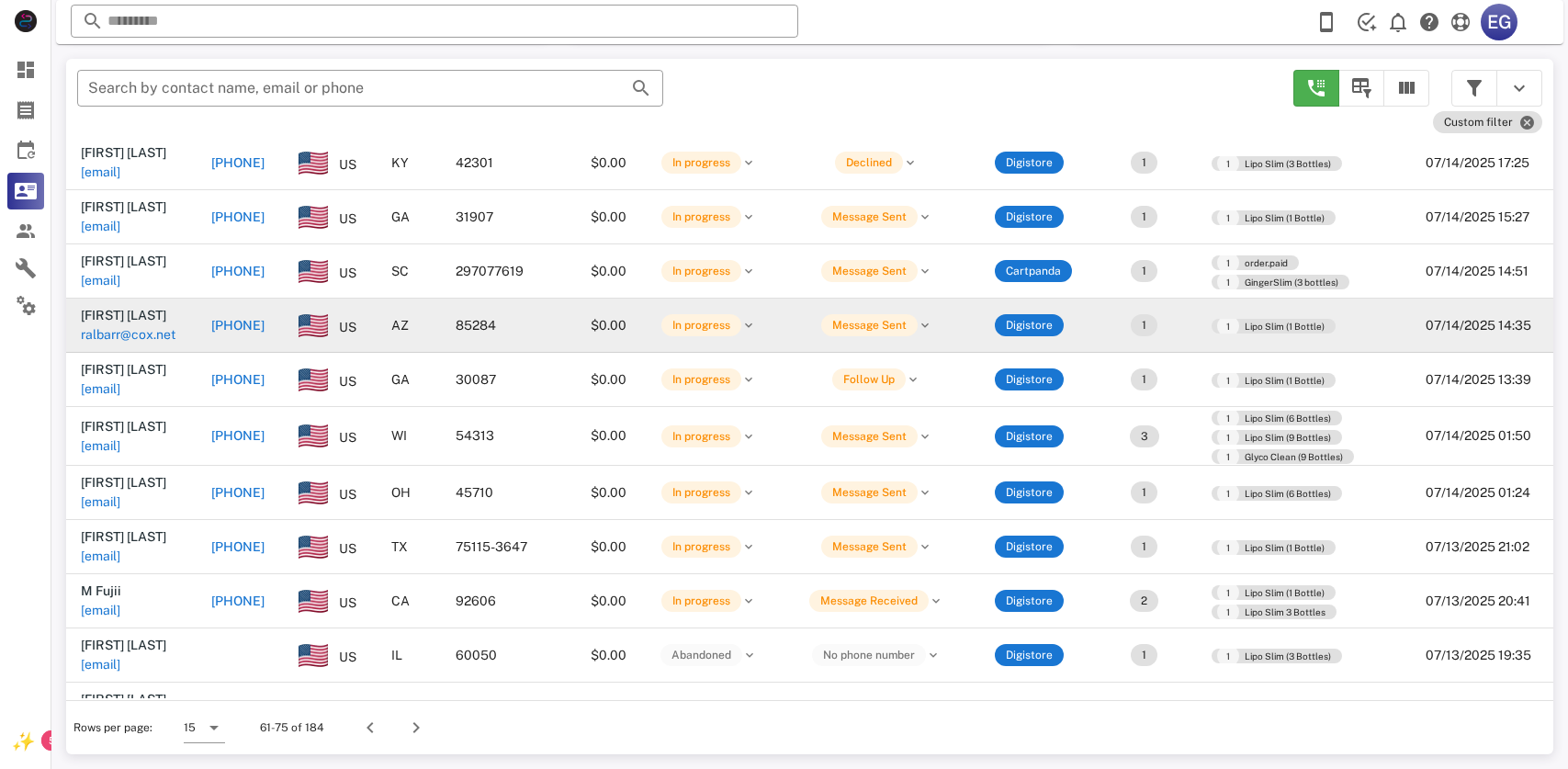 scroll, scrollTop: 254, scrollLeft: 0, axis: vertical 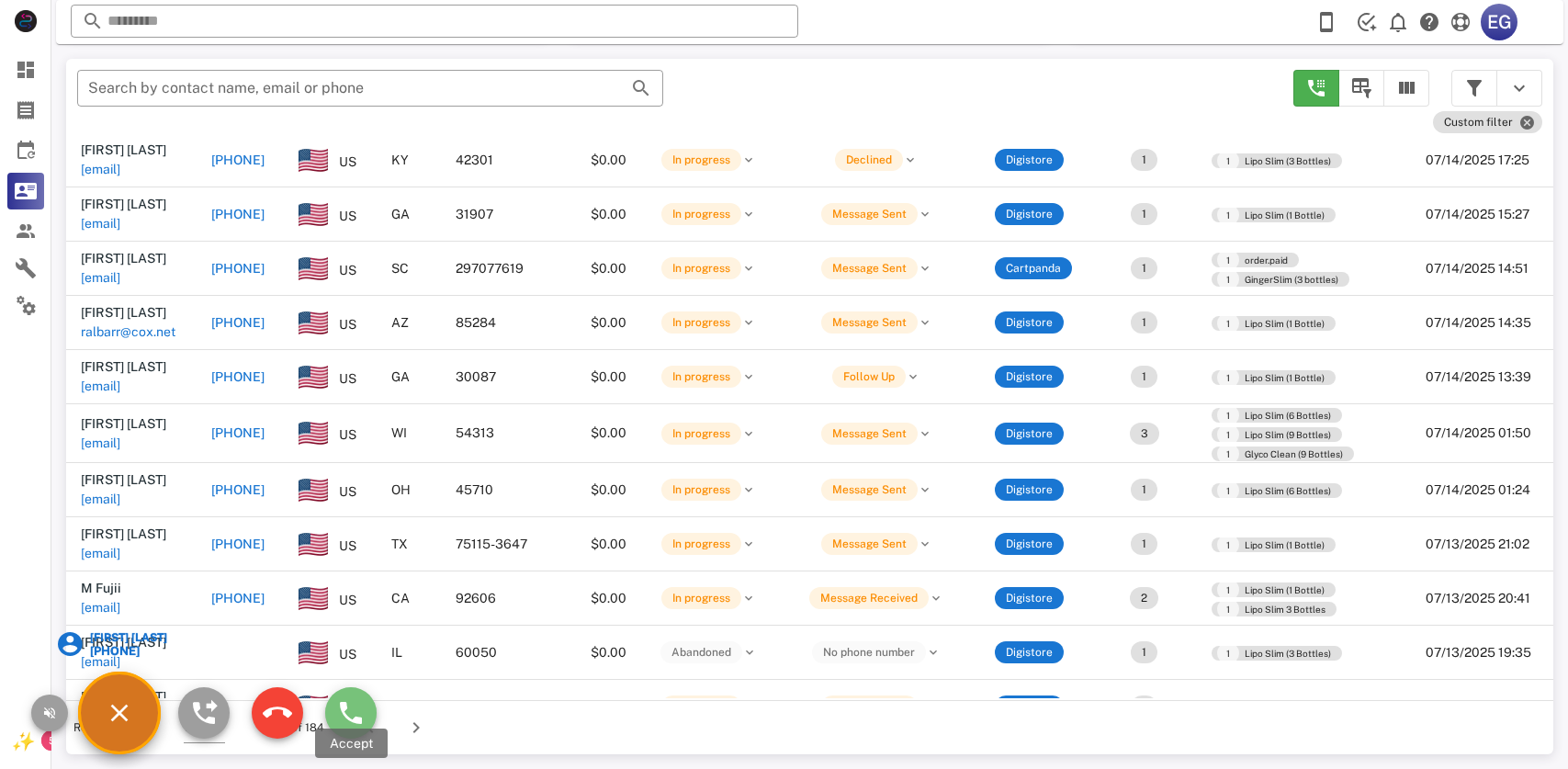 click at bounding box center (351, 713) 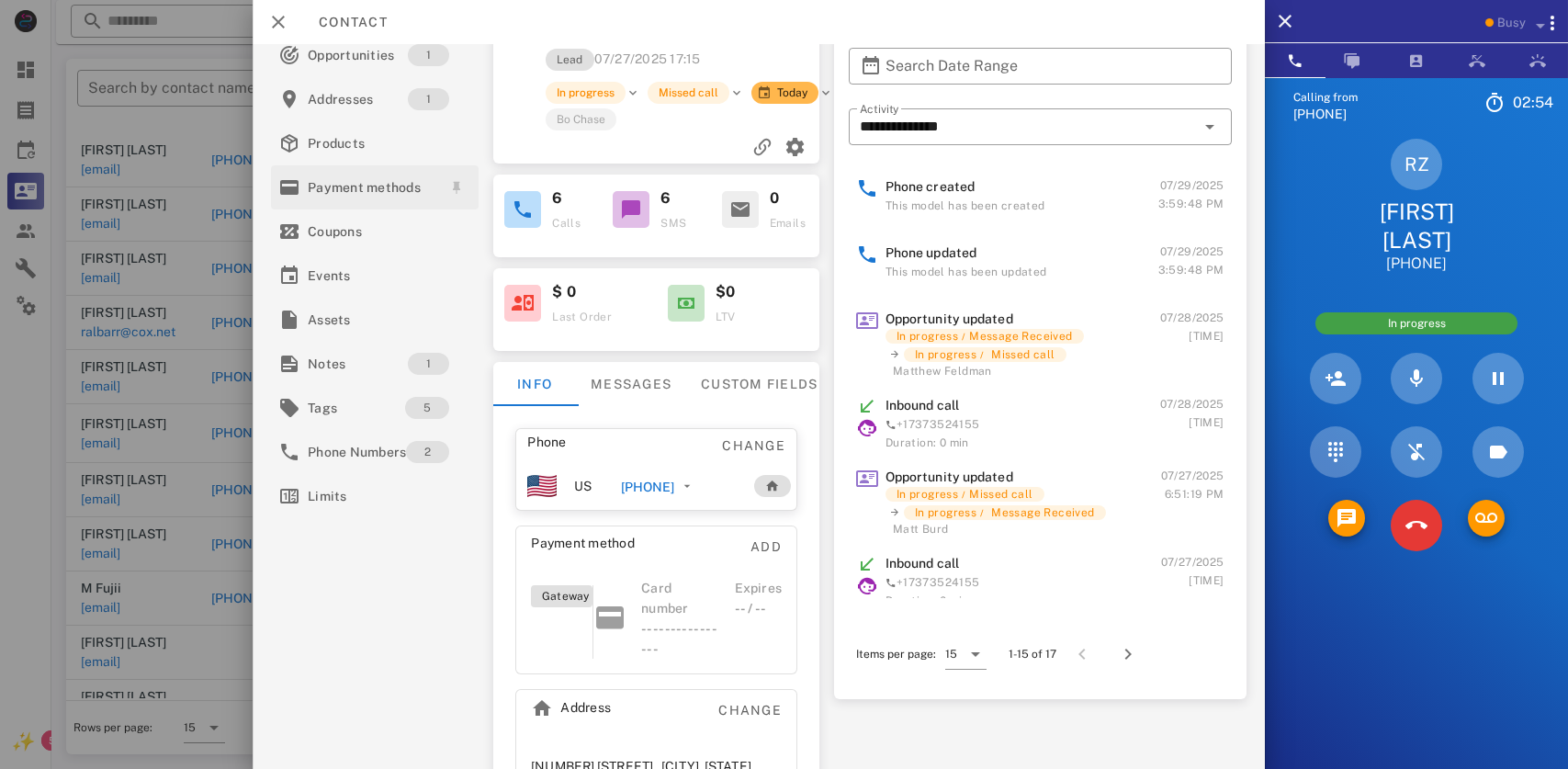 scroll, scrollTop: 0, scrollLeft: 0, axis: both 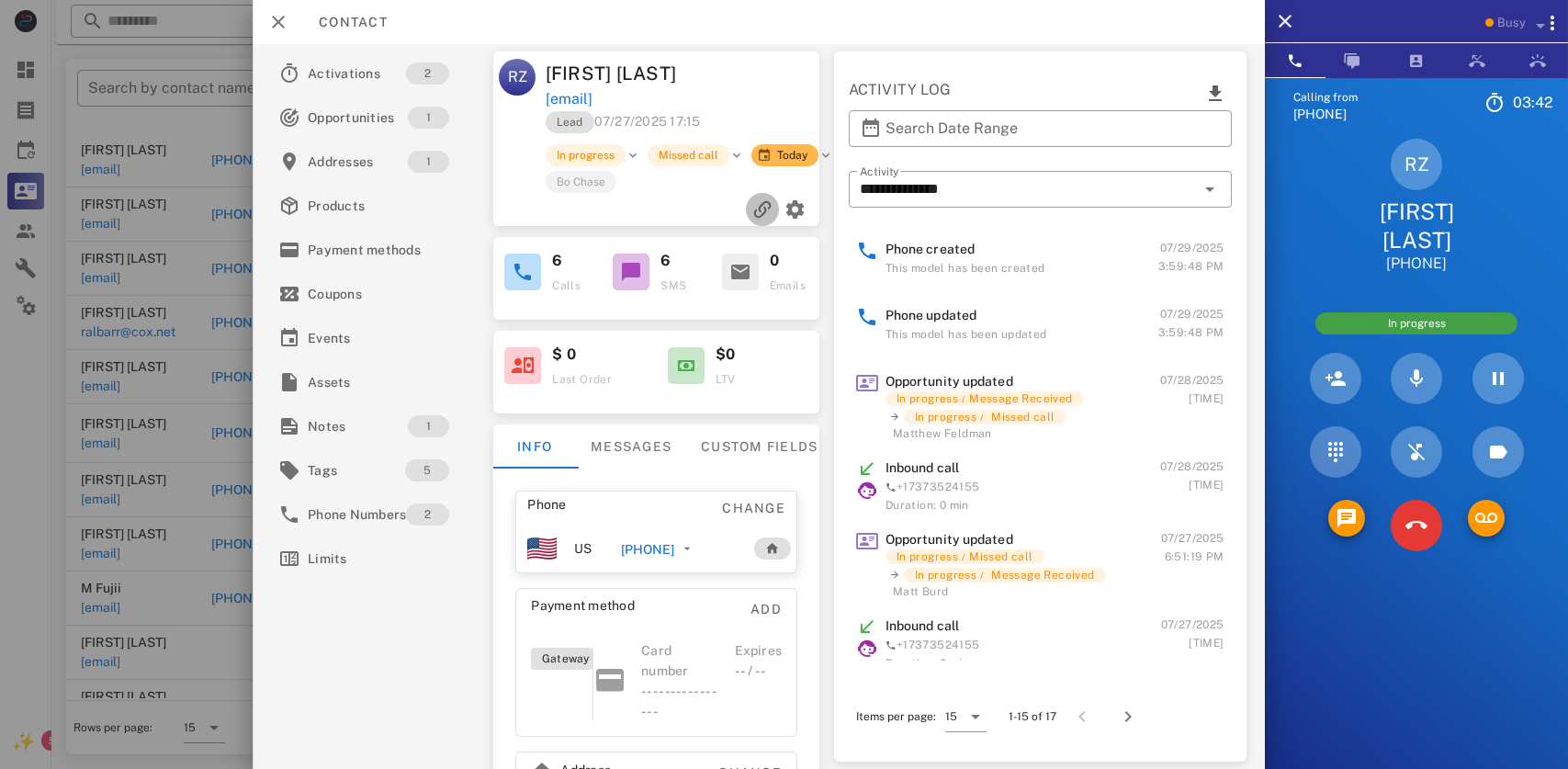 click at bounding box center [762, 209] 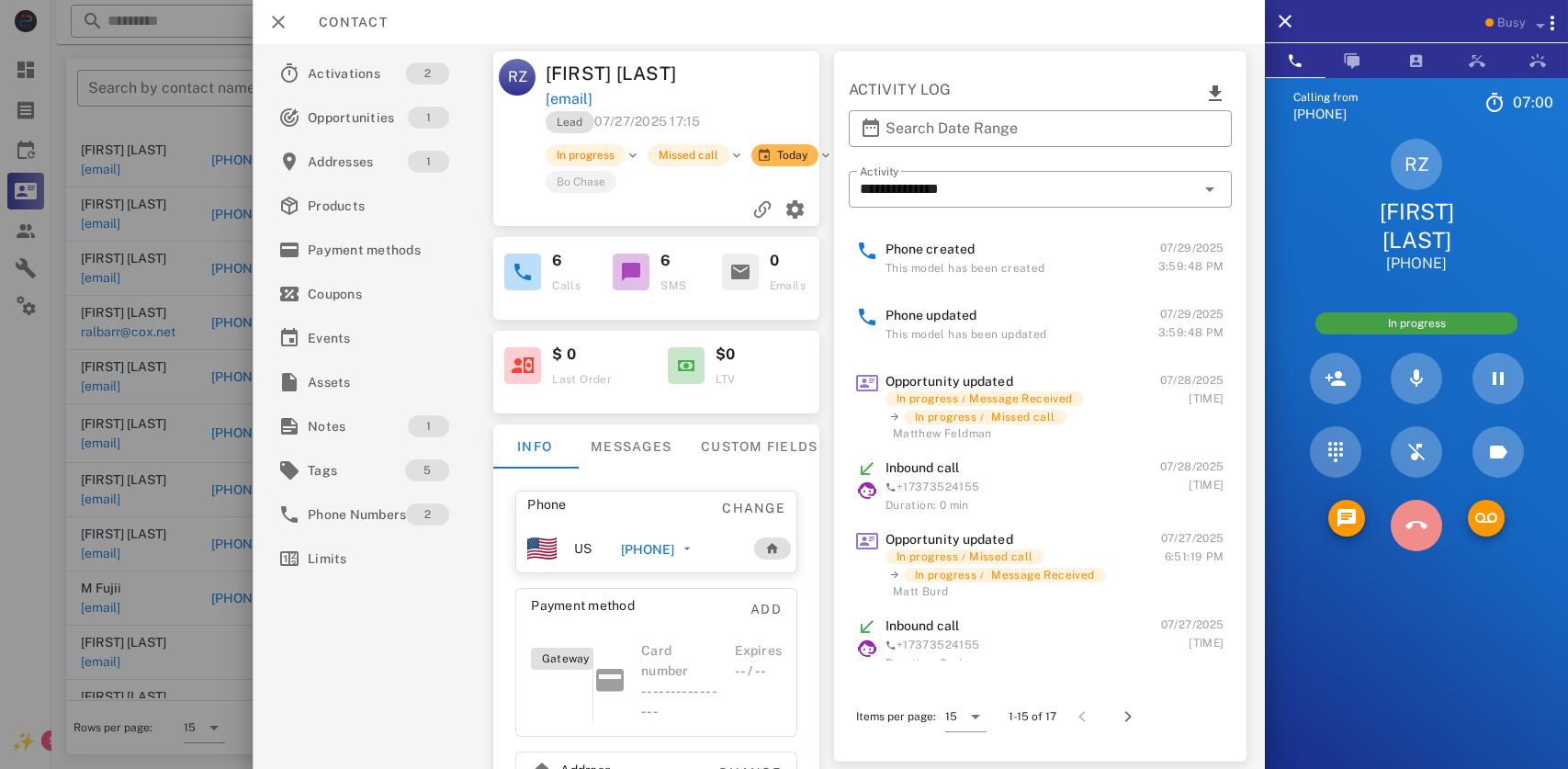 click at bounding box center (1416, 526) 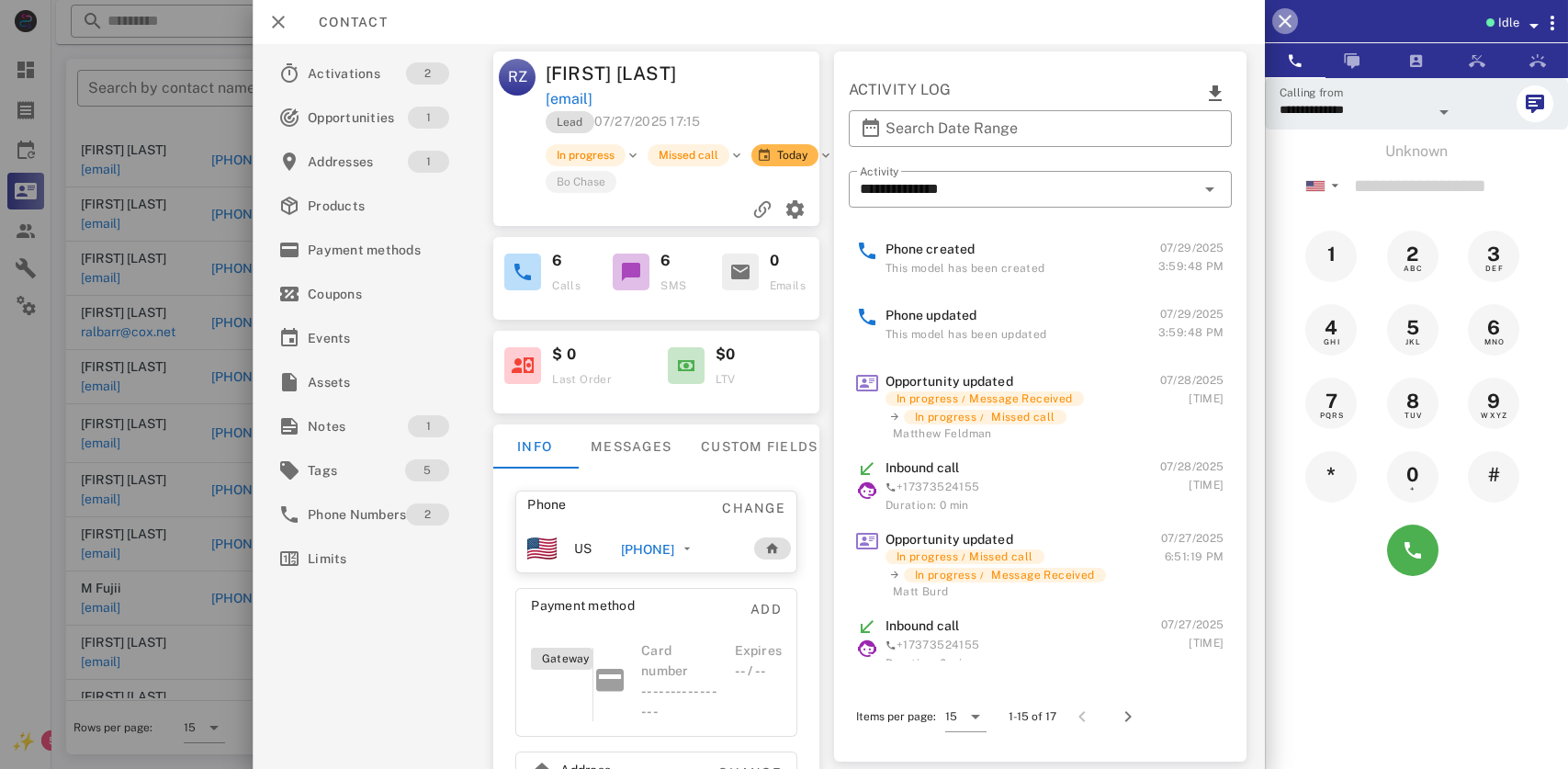 click at bounding box center [1285, 21] 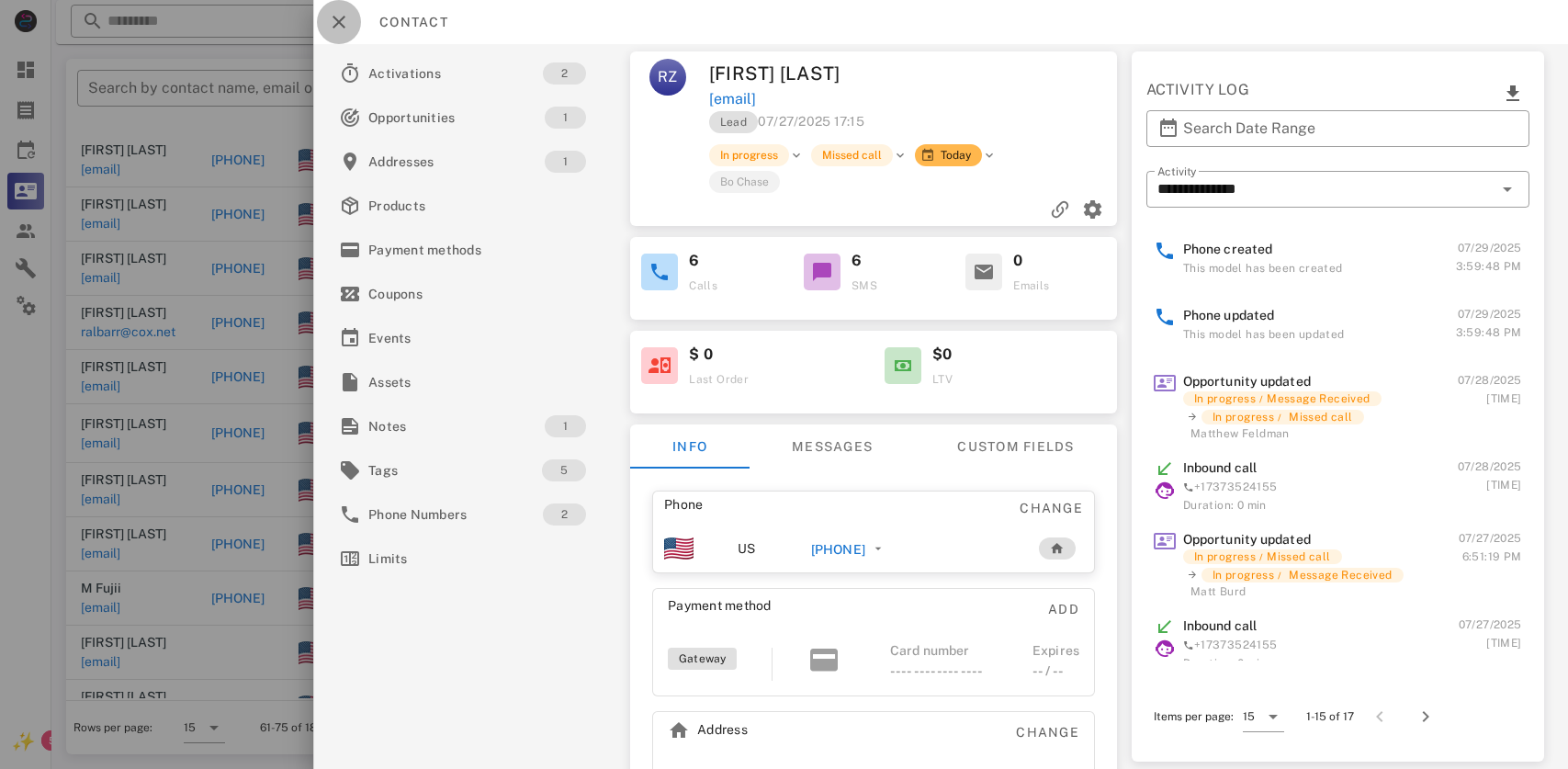click at bounding box center [339, 22] 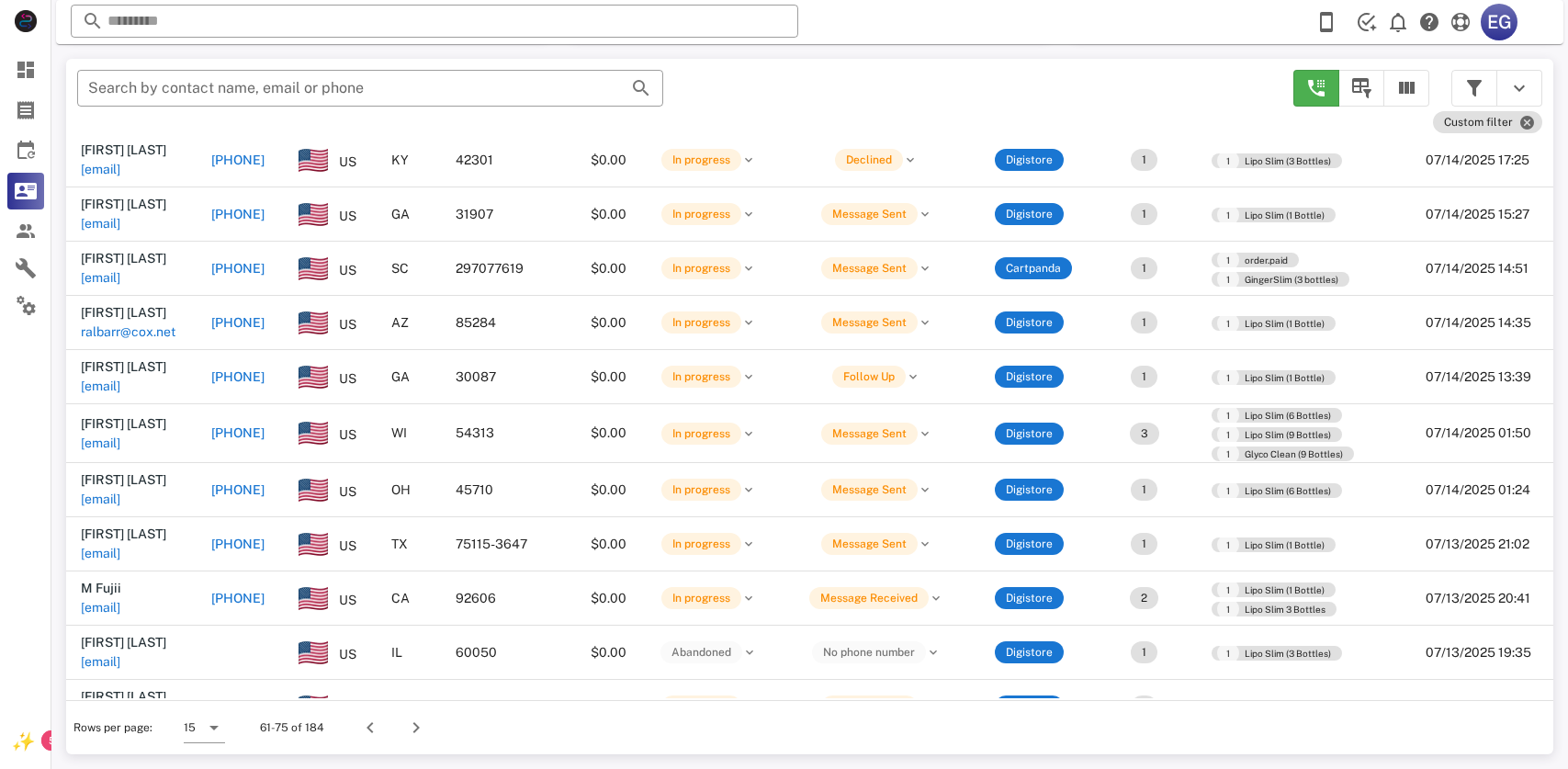 click on "[PHONE]" at bounding box center [238, 544] 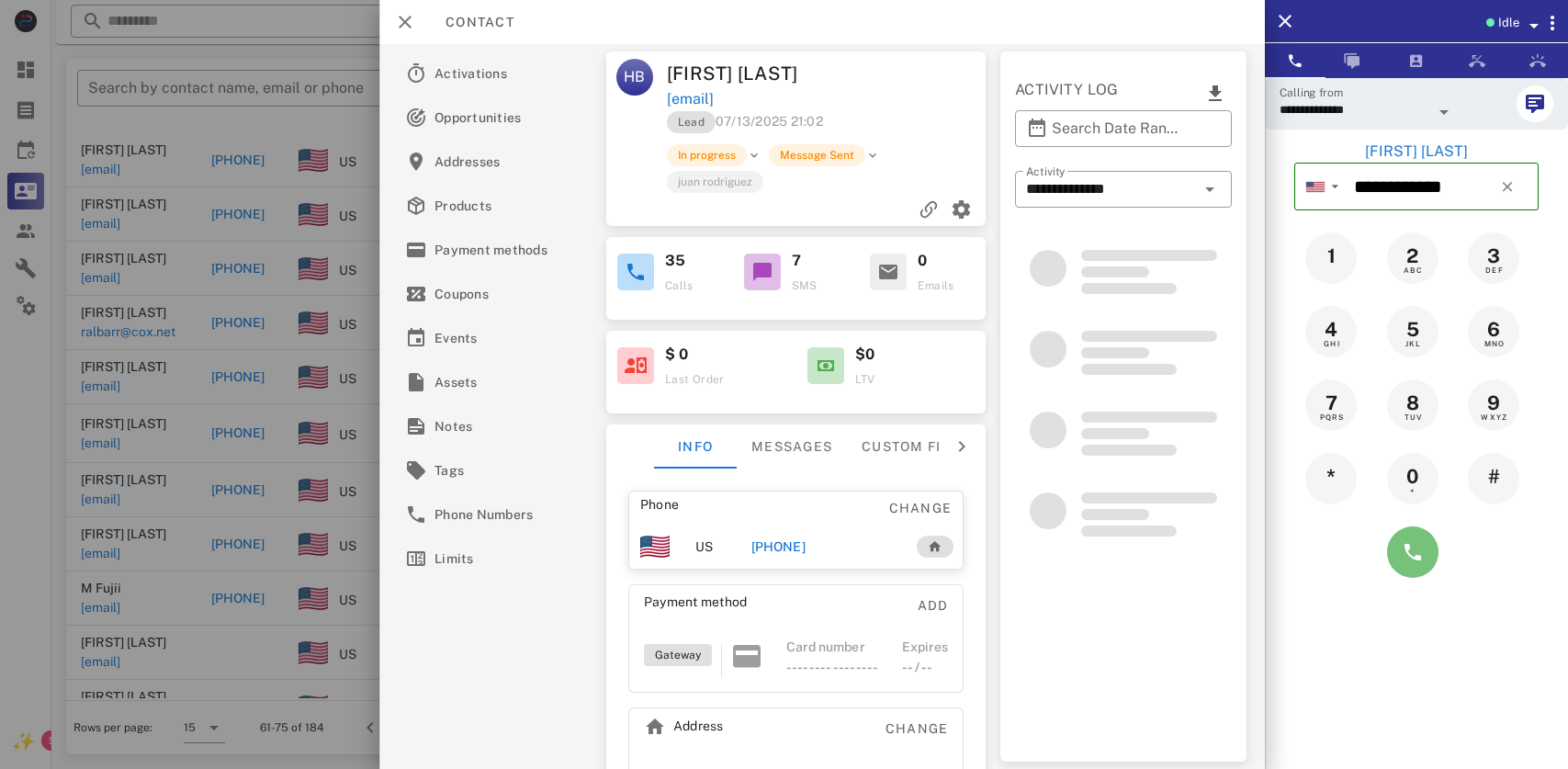 click at bounding box center [1413, 552] 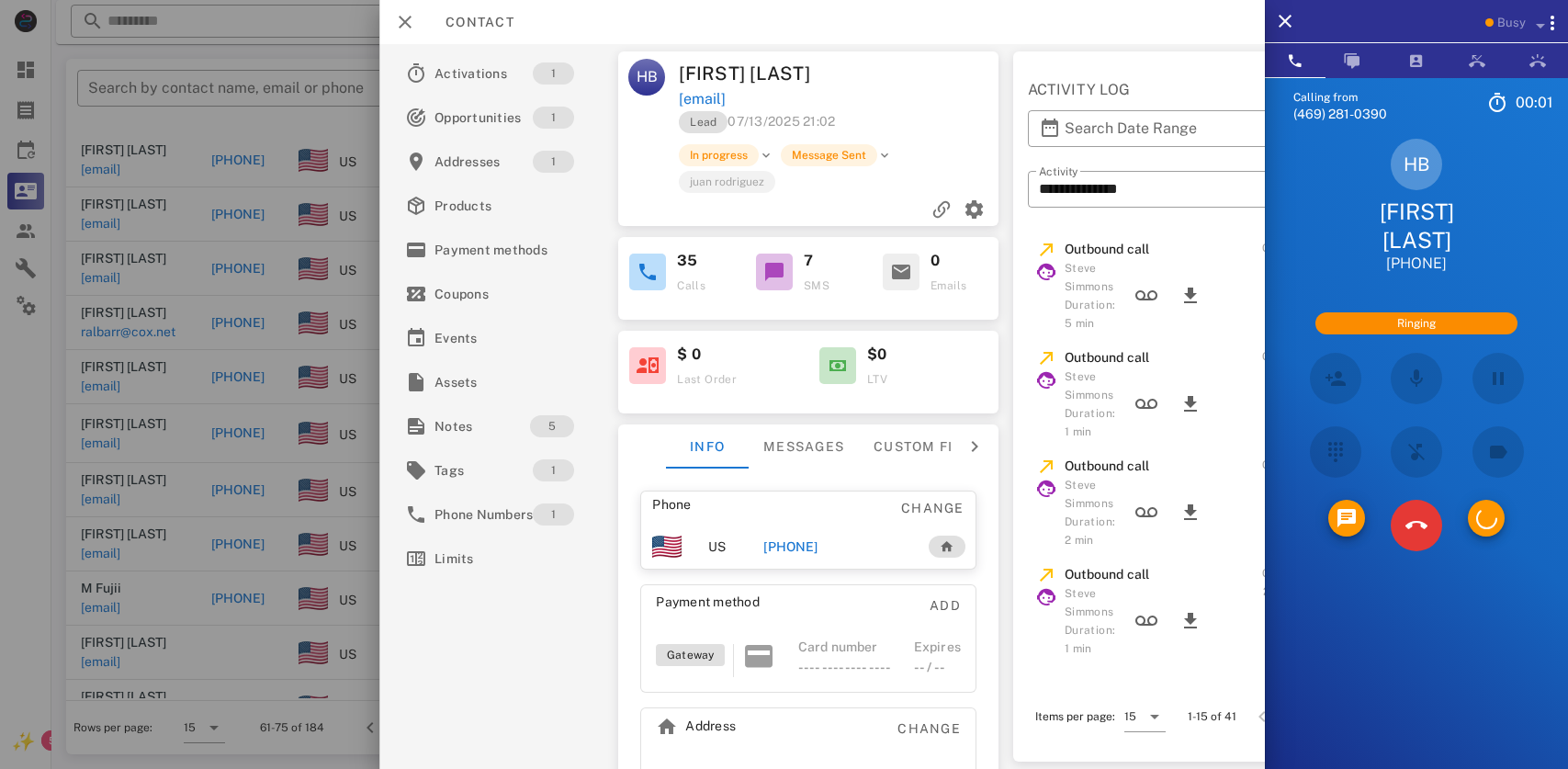 scroll, scrollTop: 234, scrollLeft: 0, axis: vertical 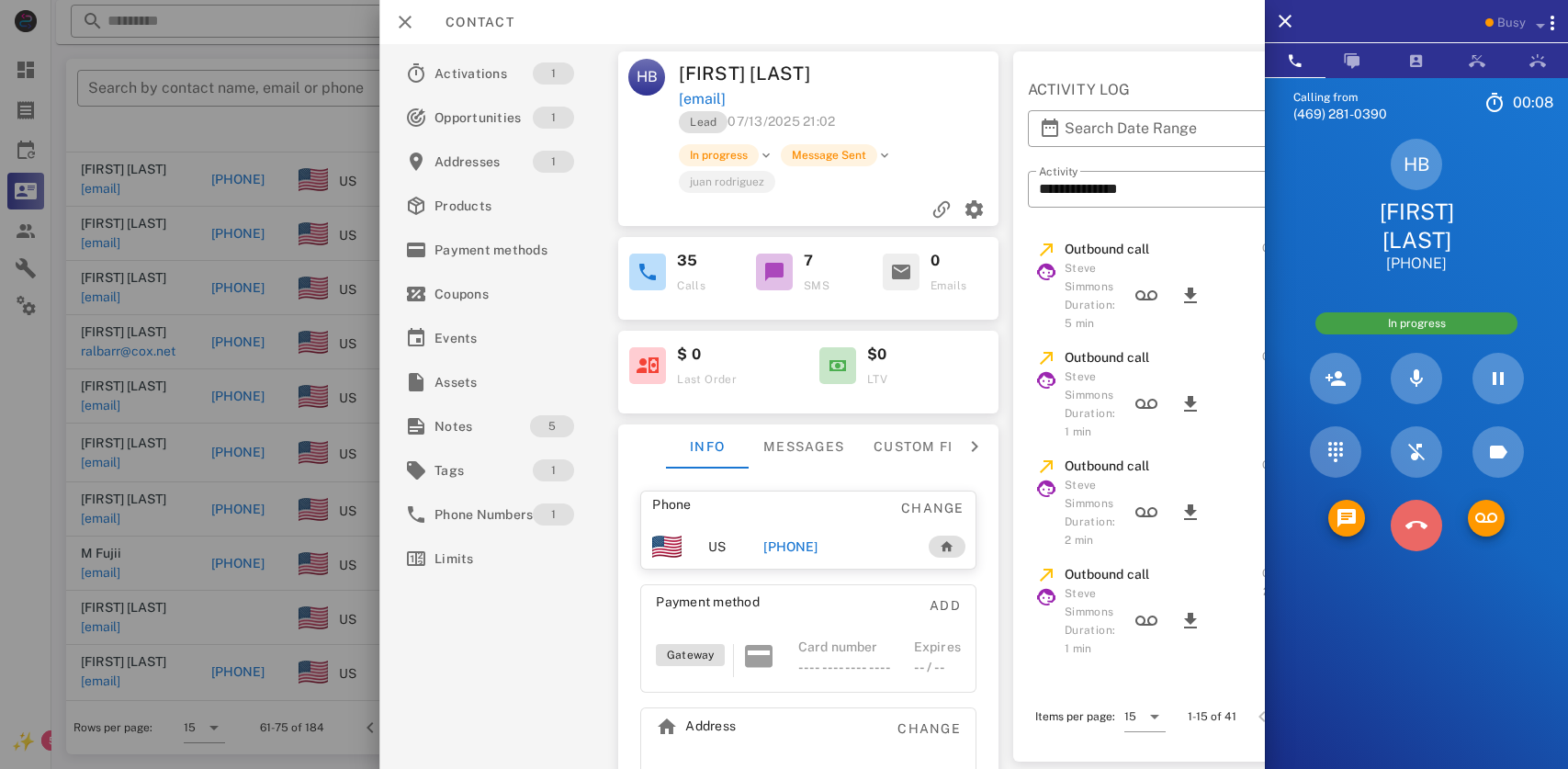 click at bounding box center [1416, 526] 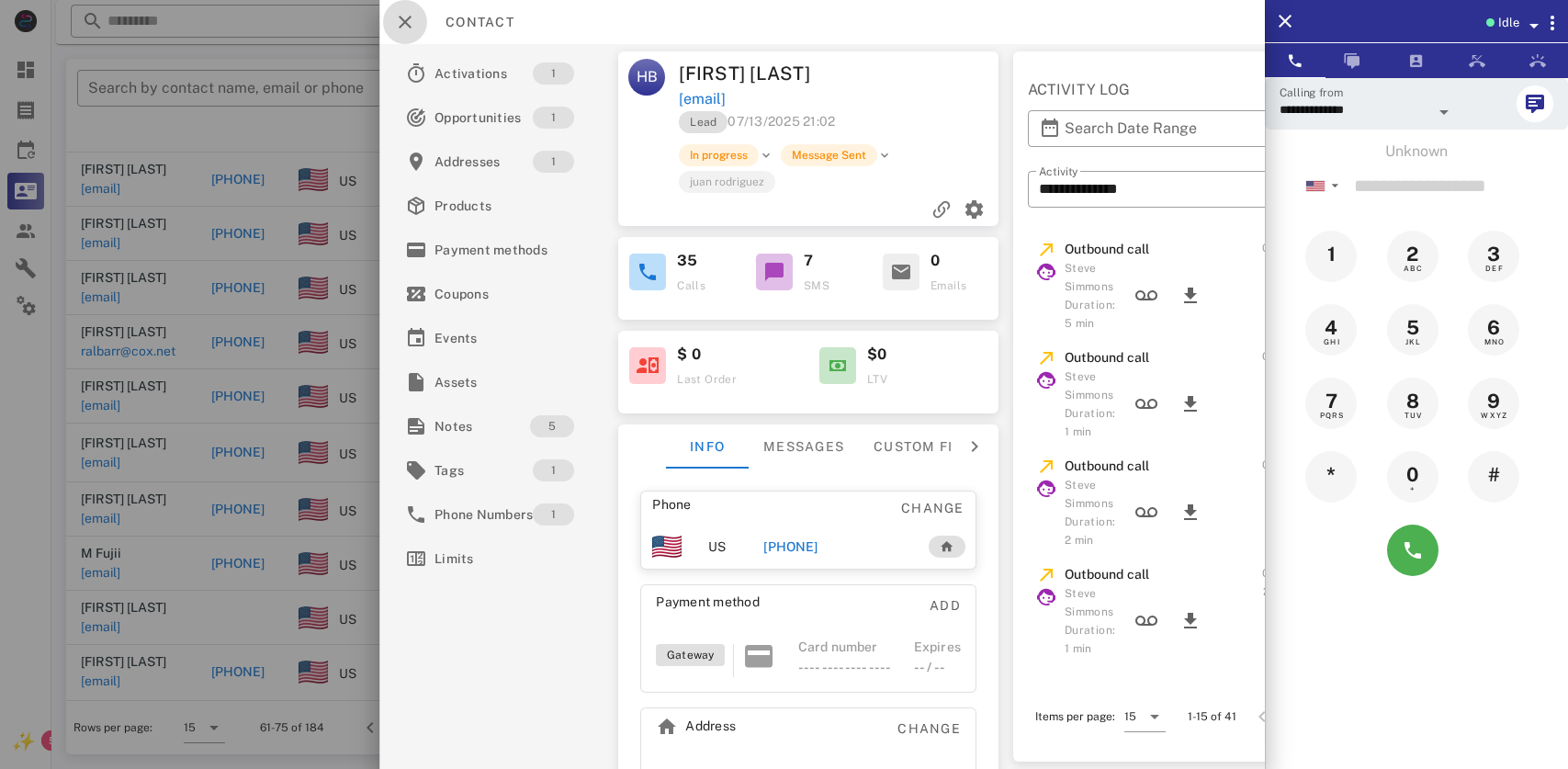click at bounding box center [405, 22] 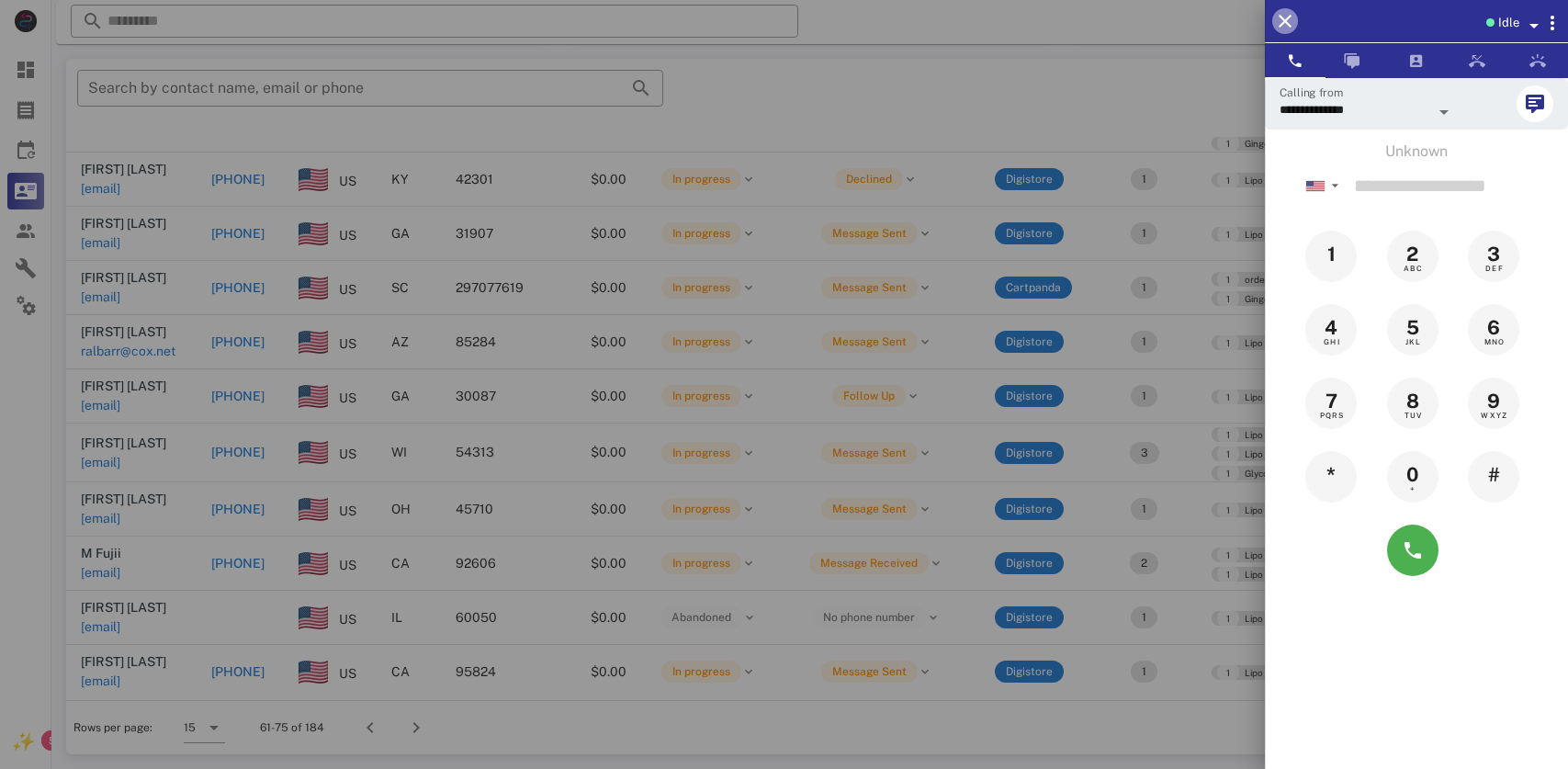 click at bounding box center (1285, 21) 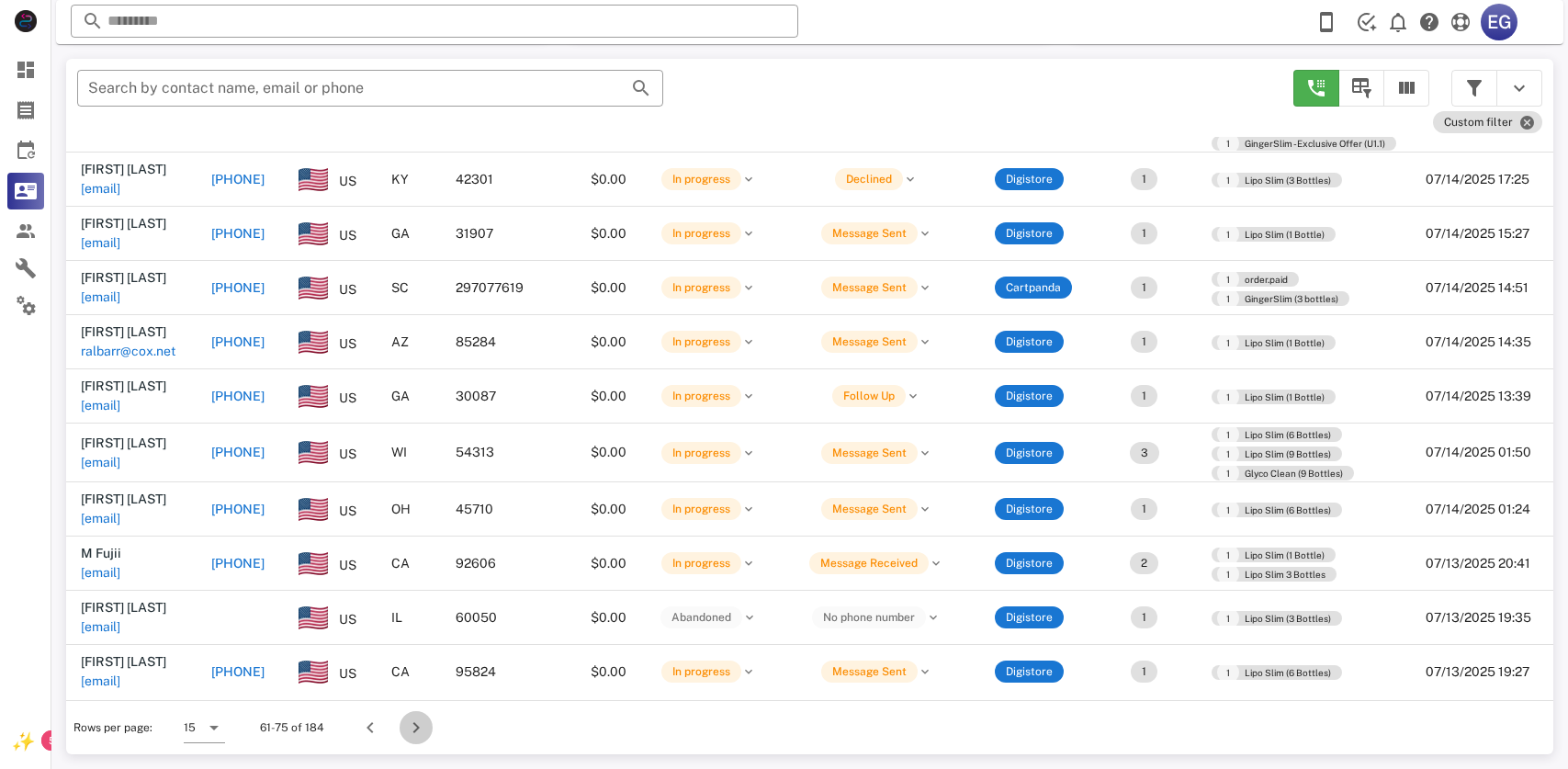 click at bounding box center (416, 728) 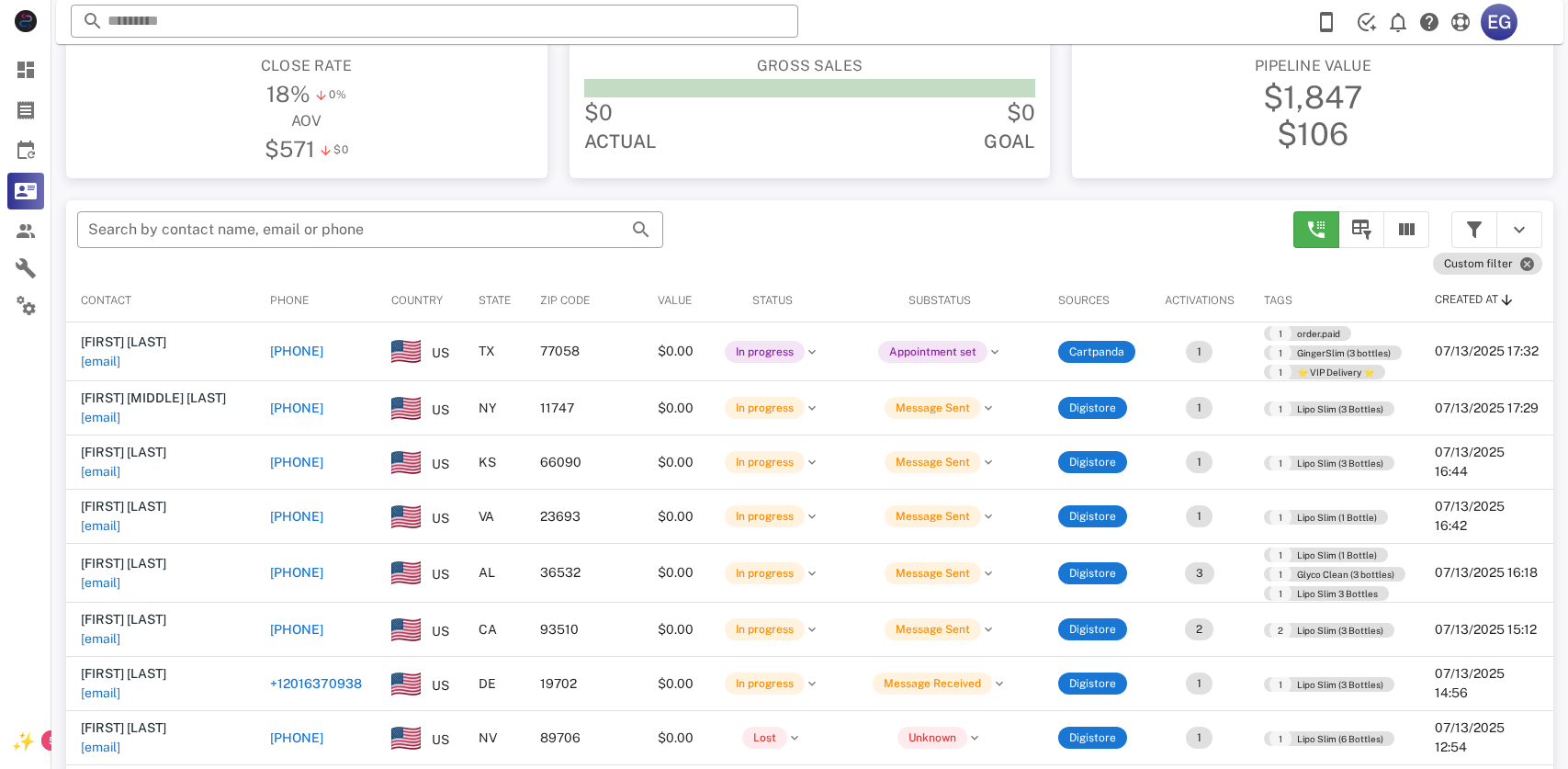 scroll, scrollTop: 215, scrollLeft: 0, axis: vertical 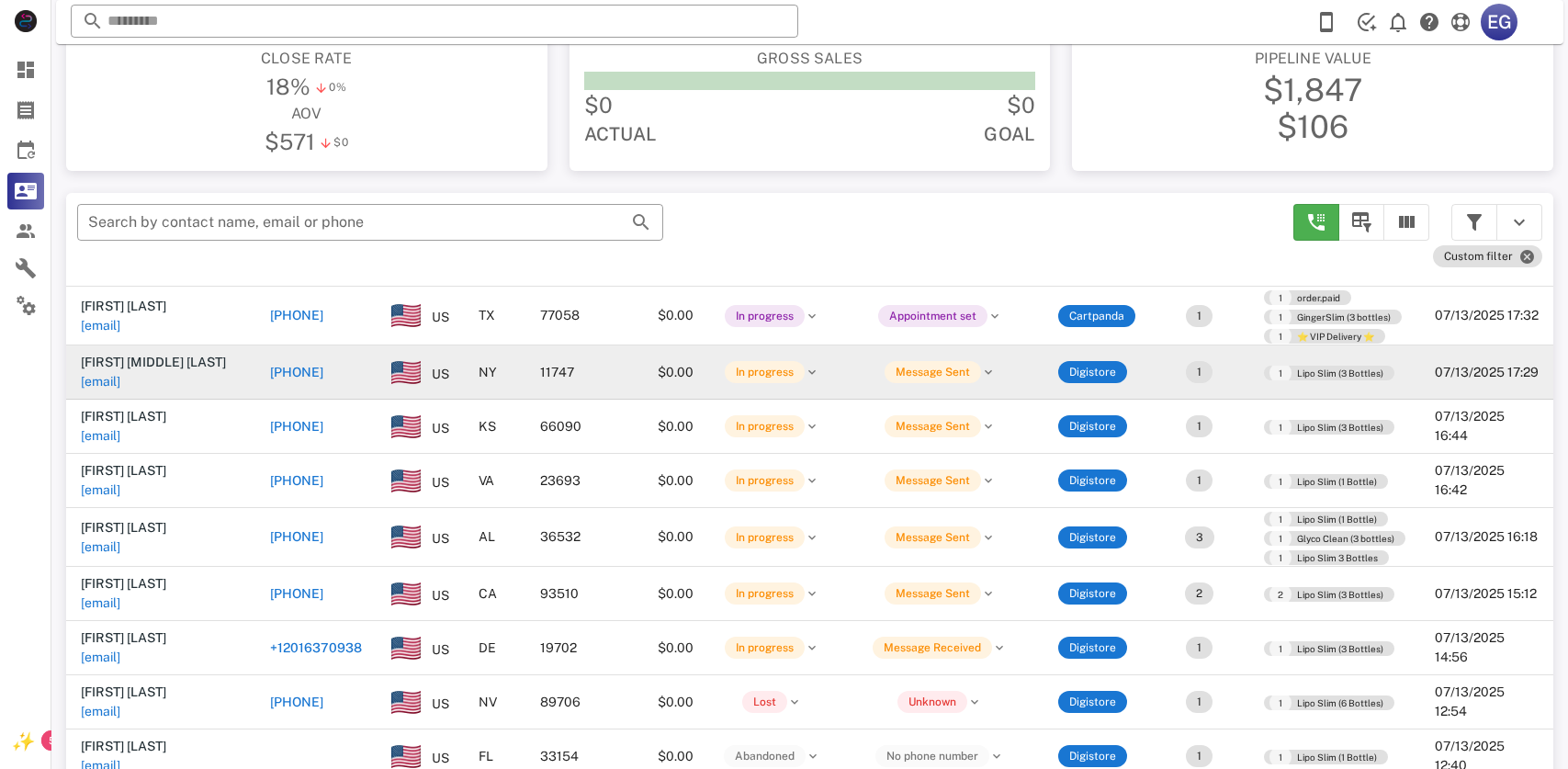 click on "[PHONE]" at bounding box center (297, 372) 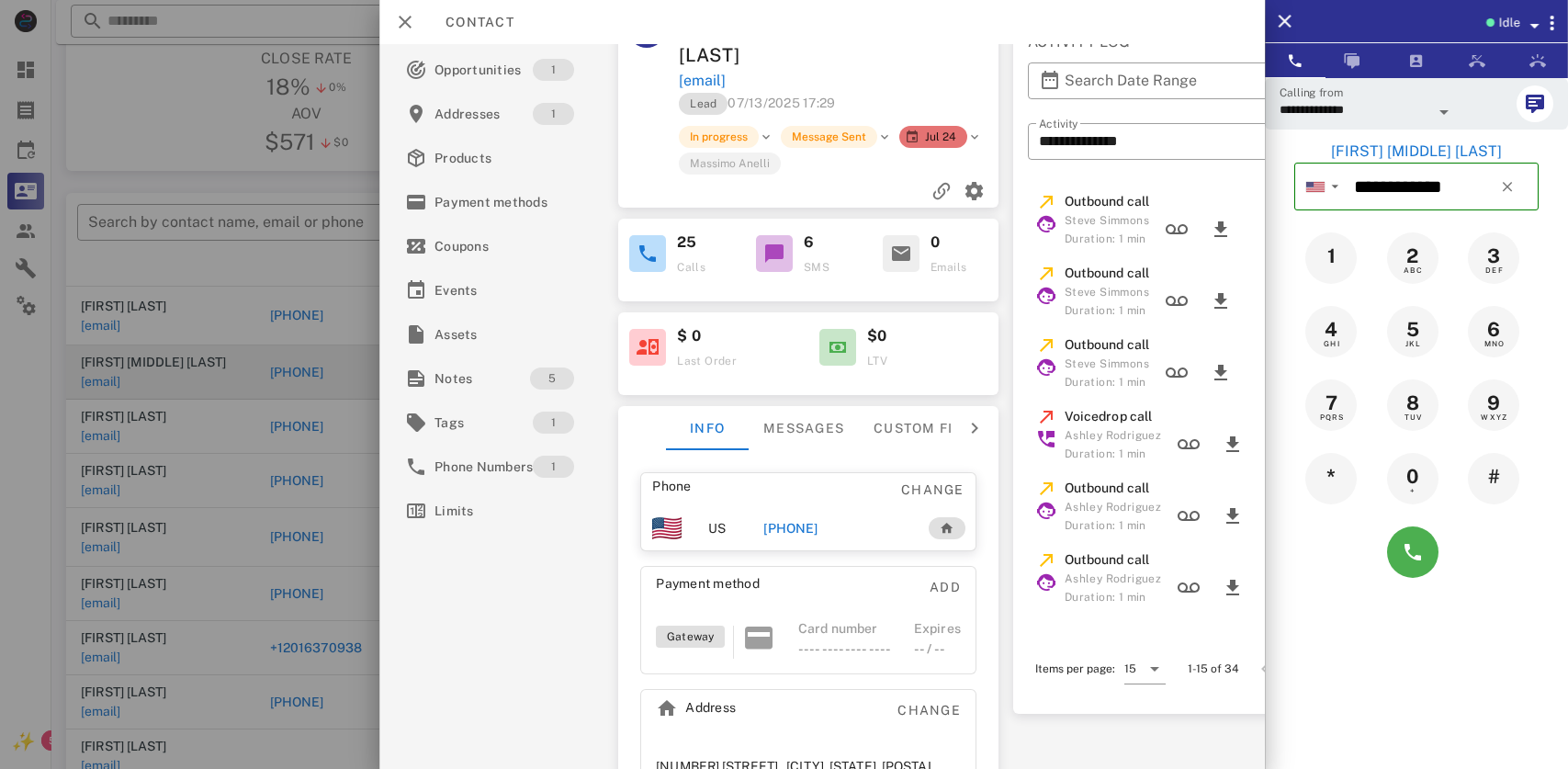 scroll, scrollTop: 0, scrollLeft: 0, axis: both 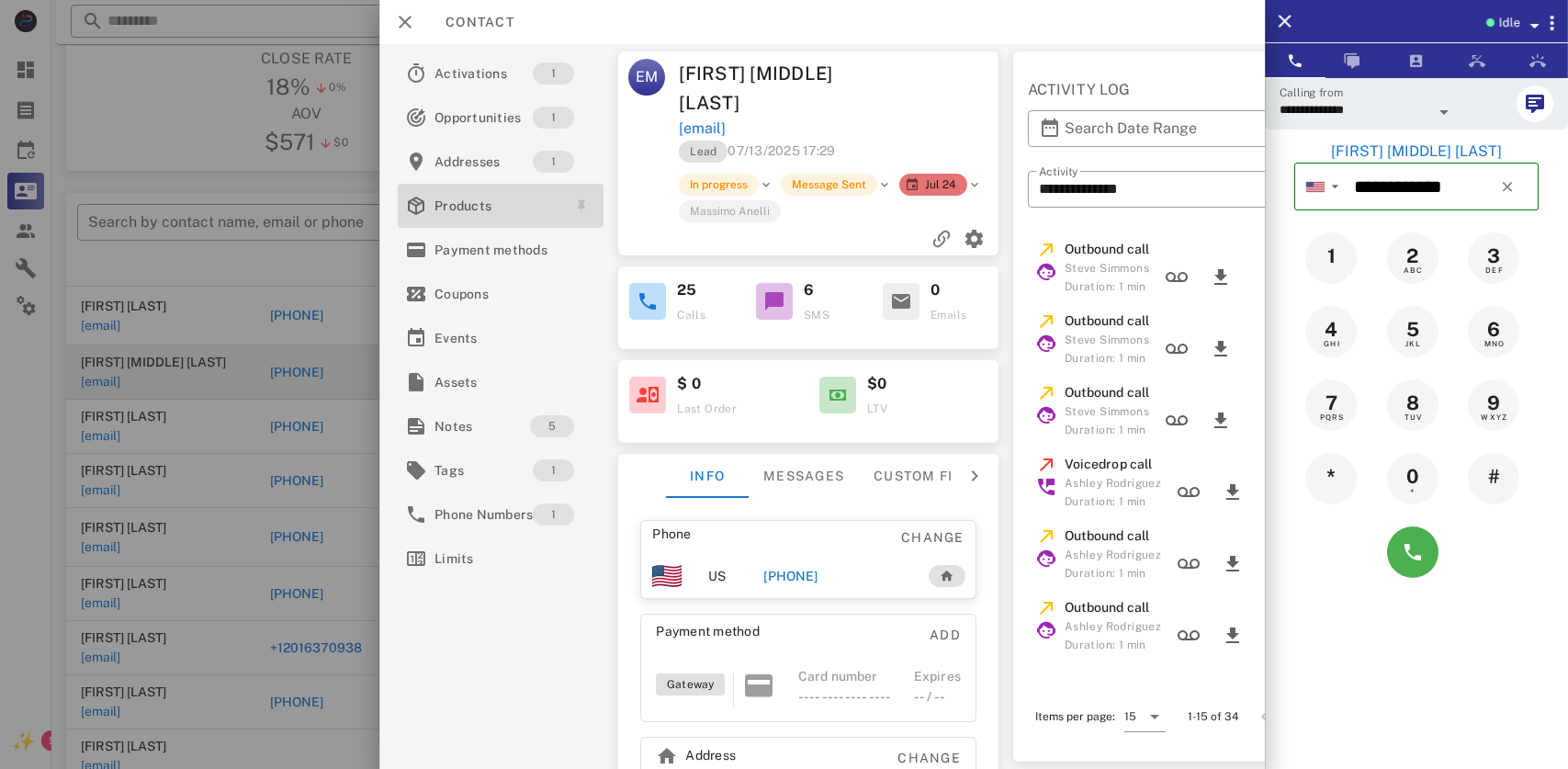 click on "Products" at bounding box center (497, 206) 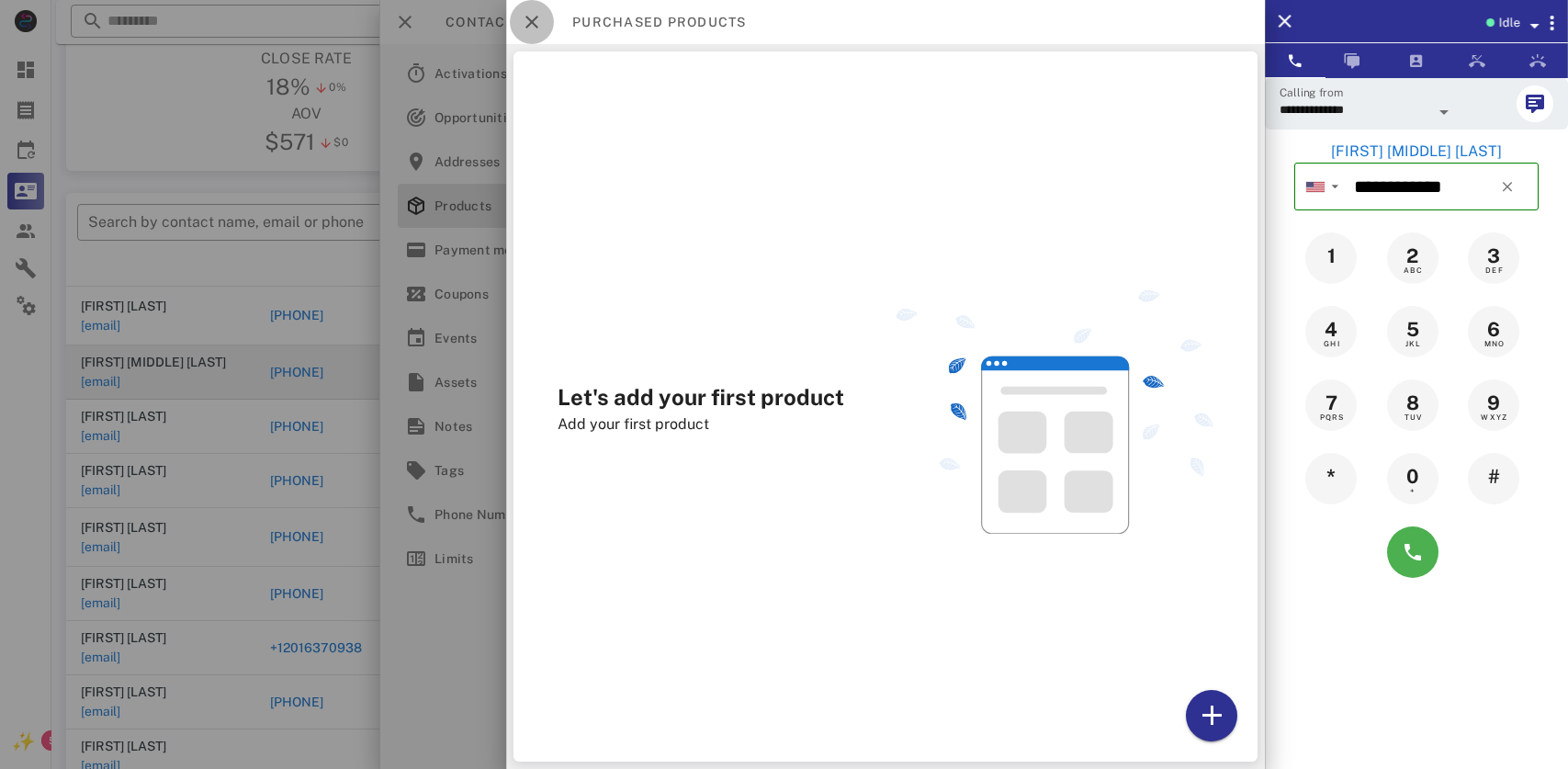 click at bounding box center [532, 22] 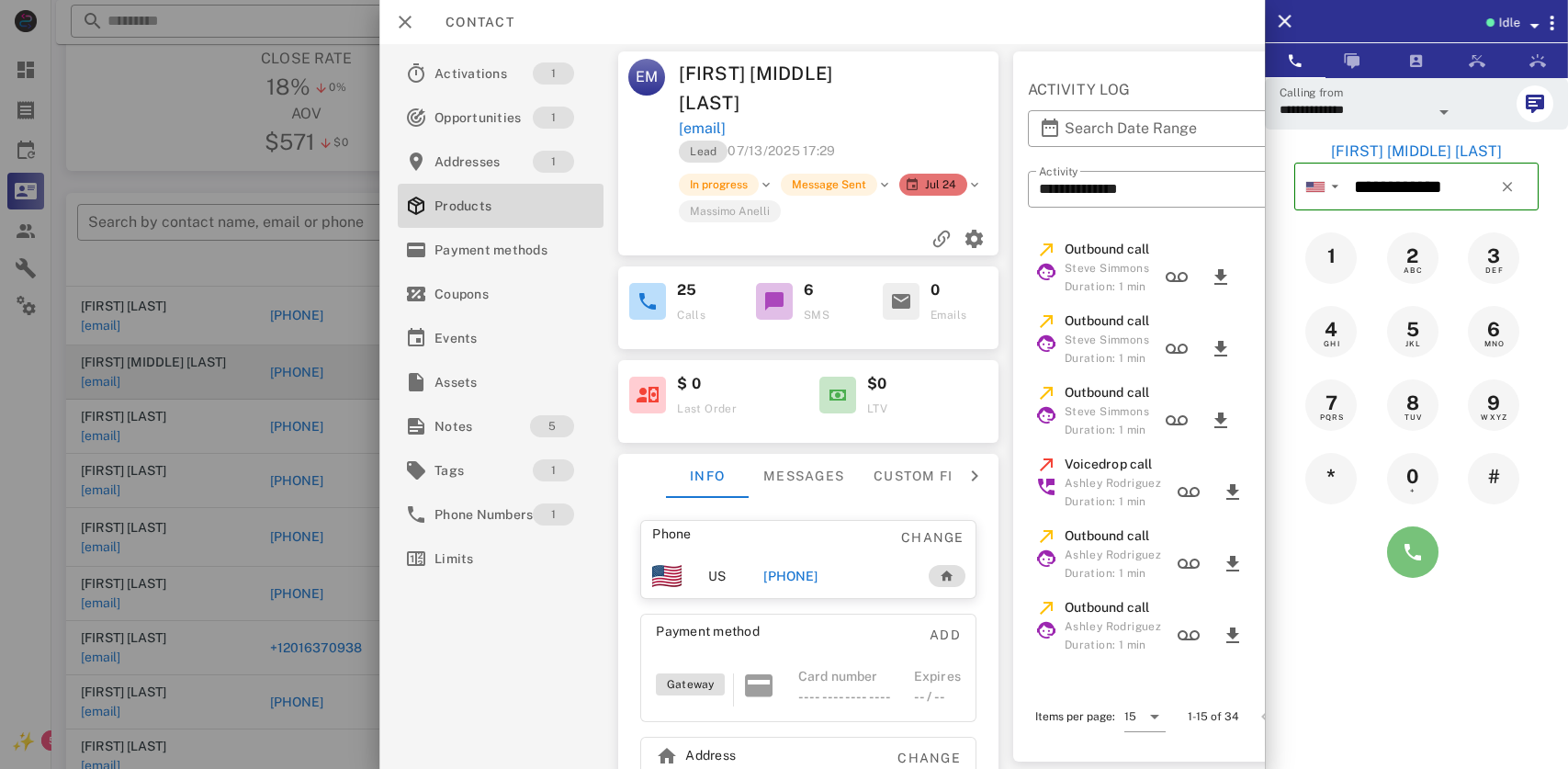 click at bounding box center [1413, 552] 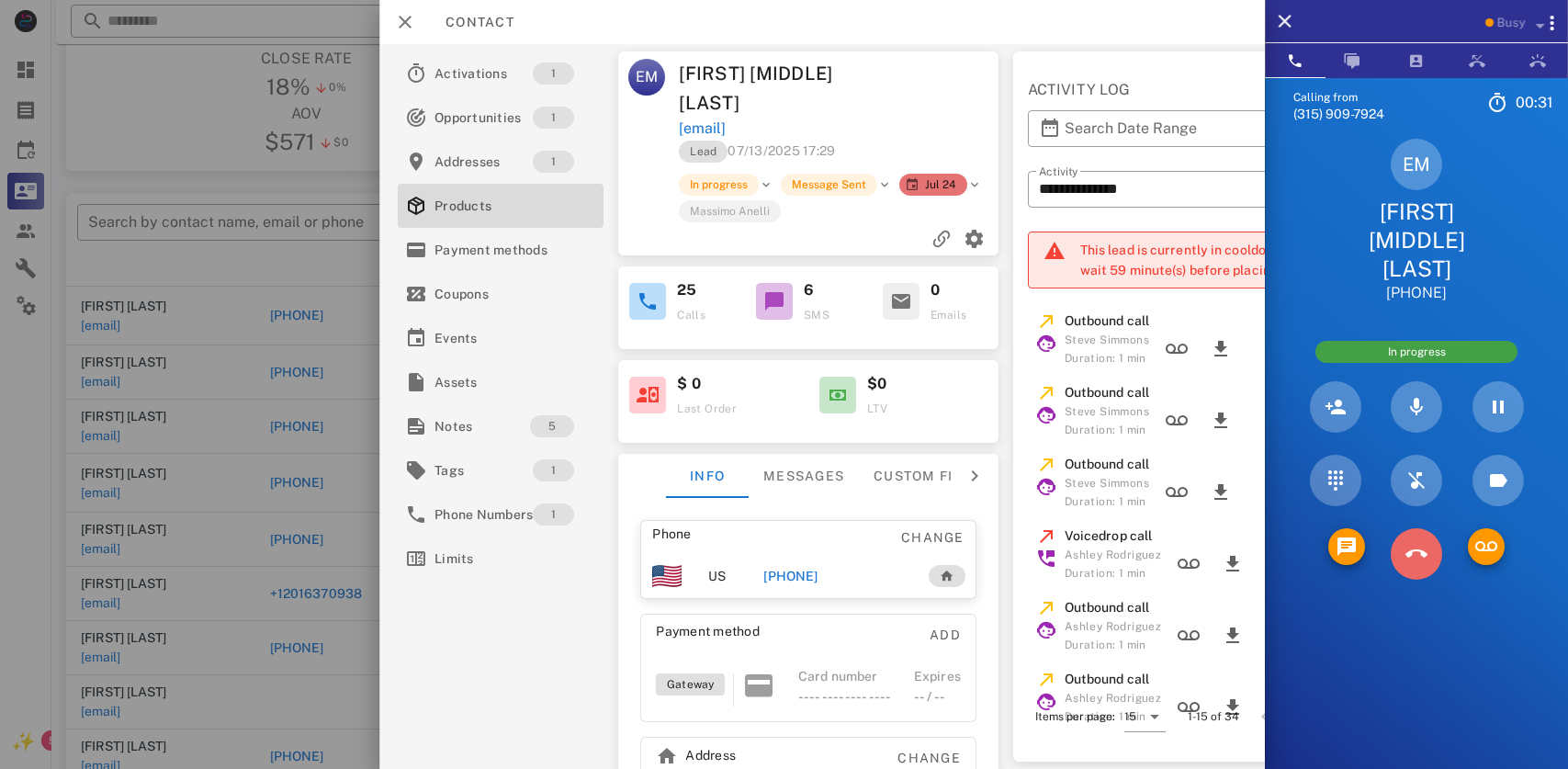 click at bounding box center [1416, 554] 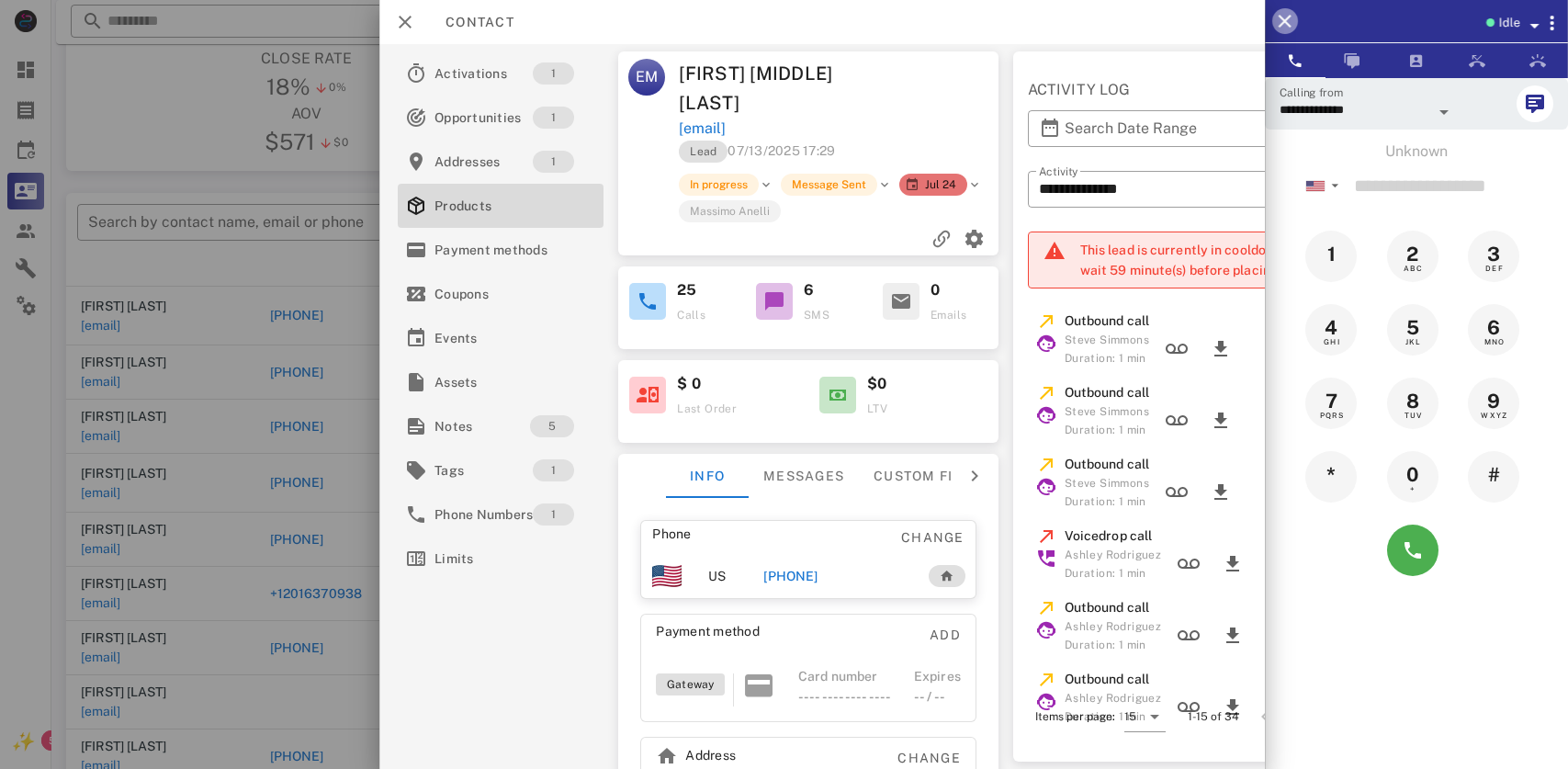 click at bounding box center [1285, 21] 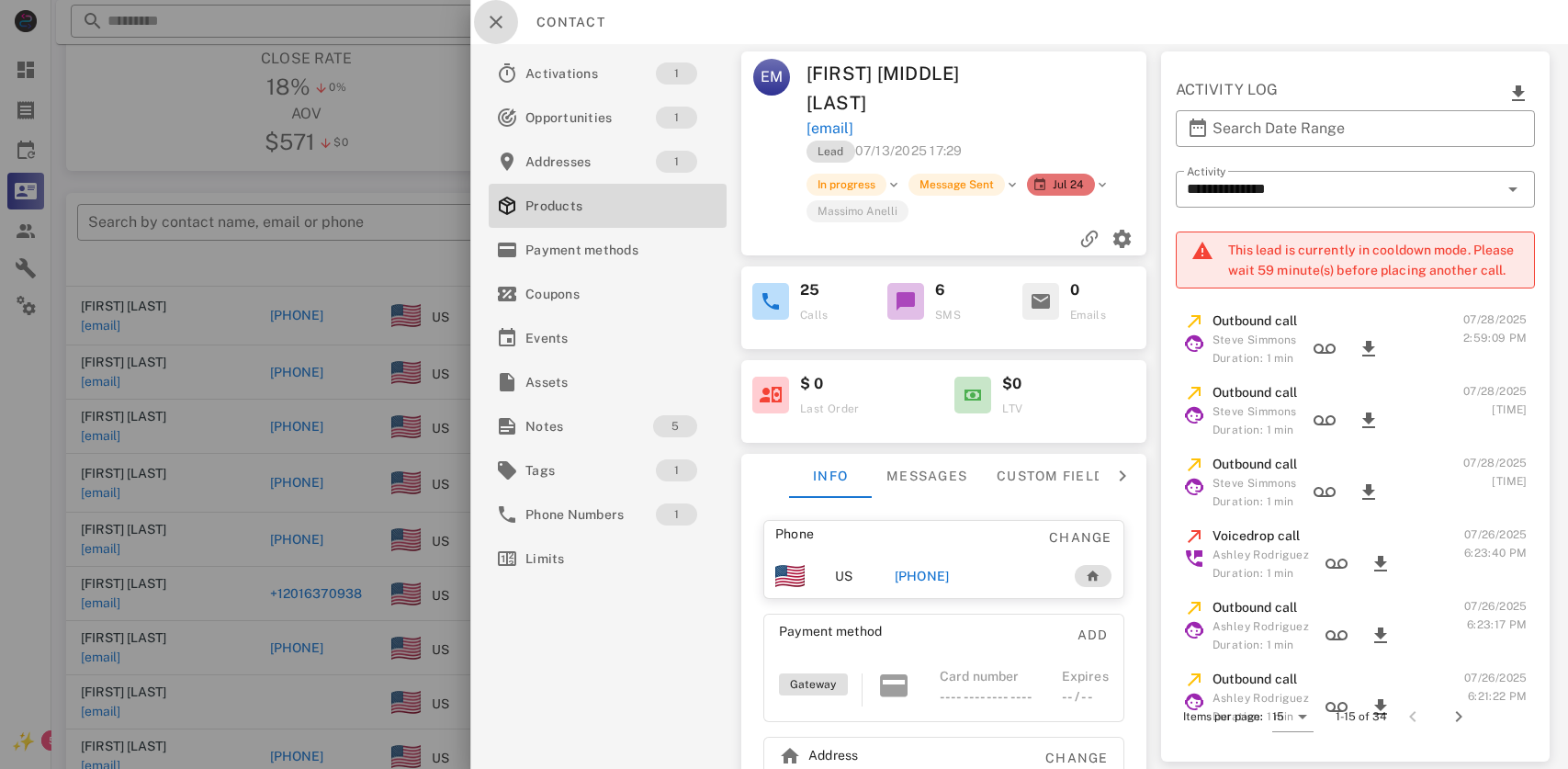 click at bounding box center [496, 22] 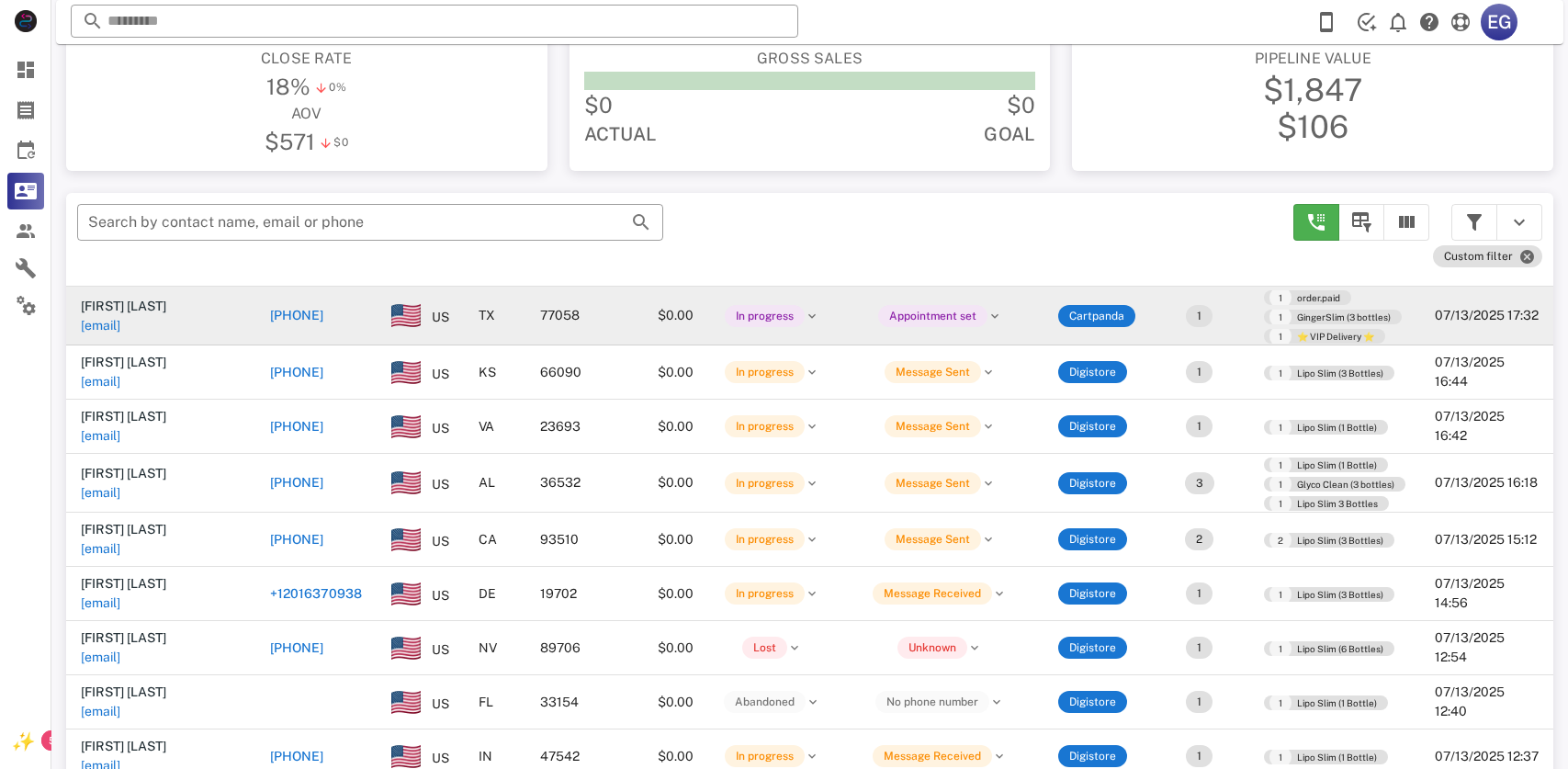 click on "[PHONE]" at bounding box center (297, 315) 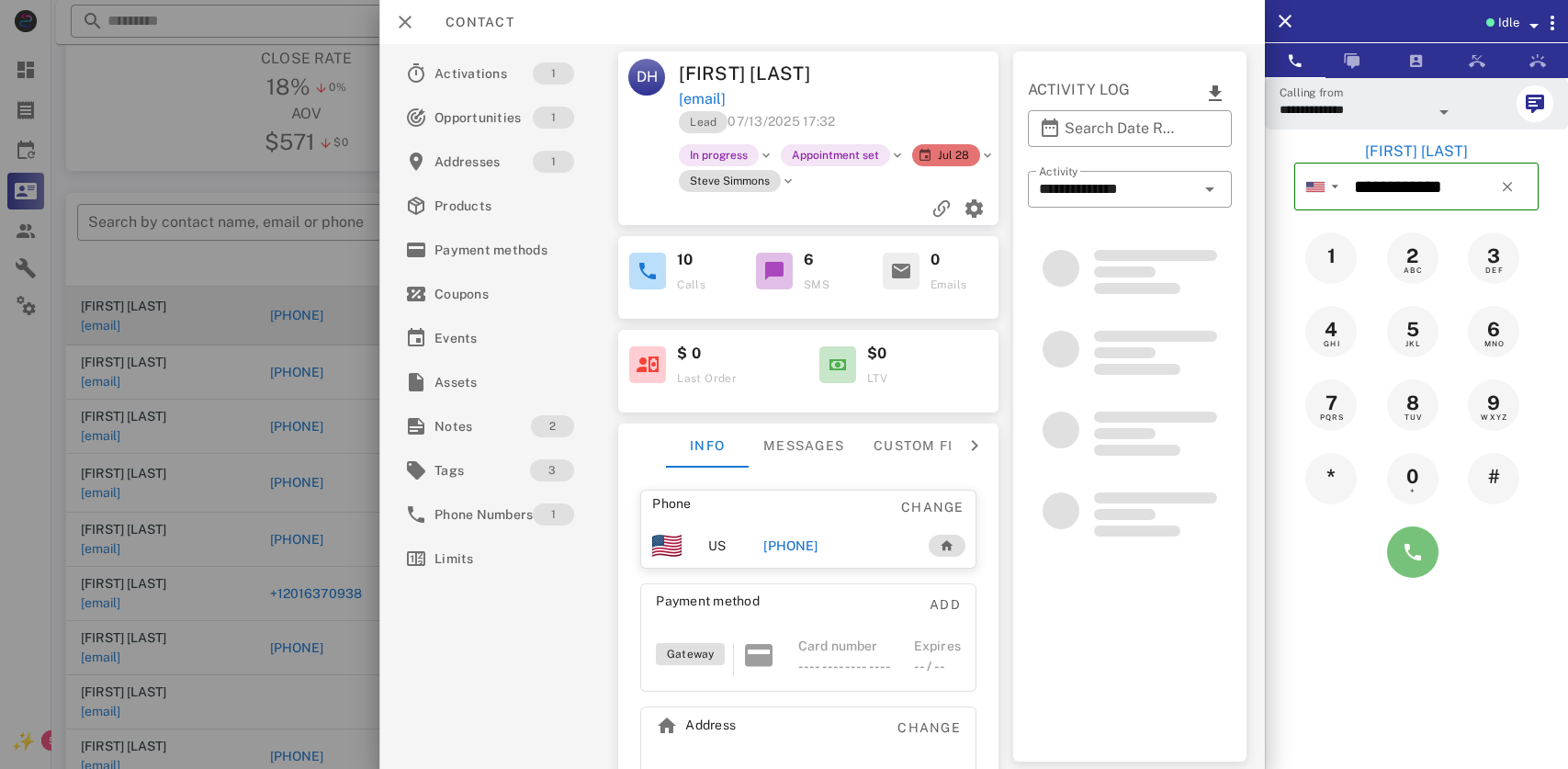 click at bounding box center (1413, 552) 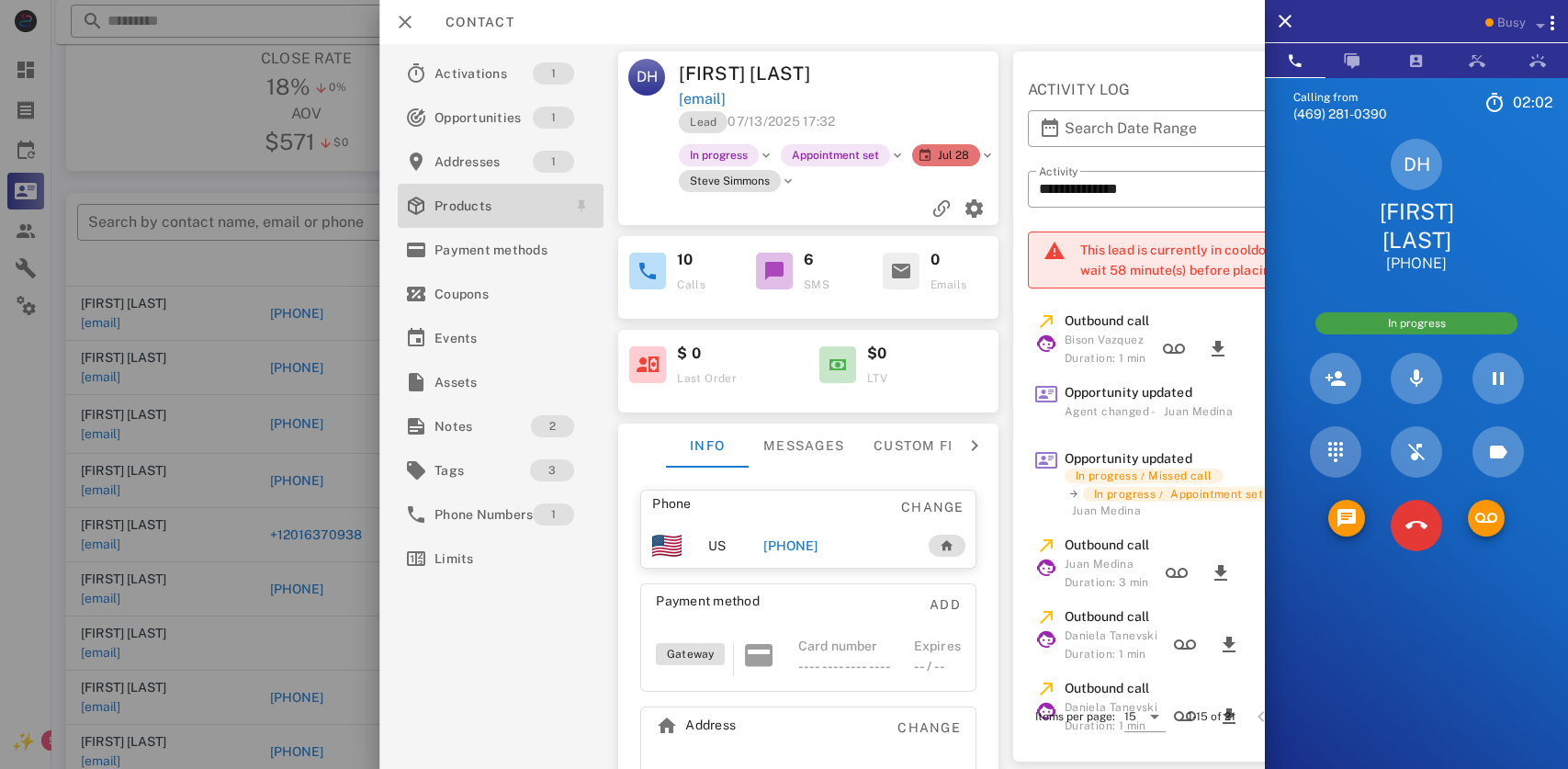 click on "Products" at bounding box center [497, 206] 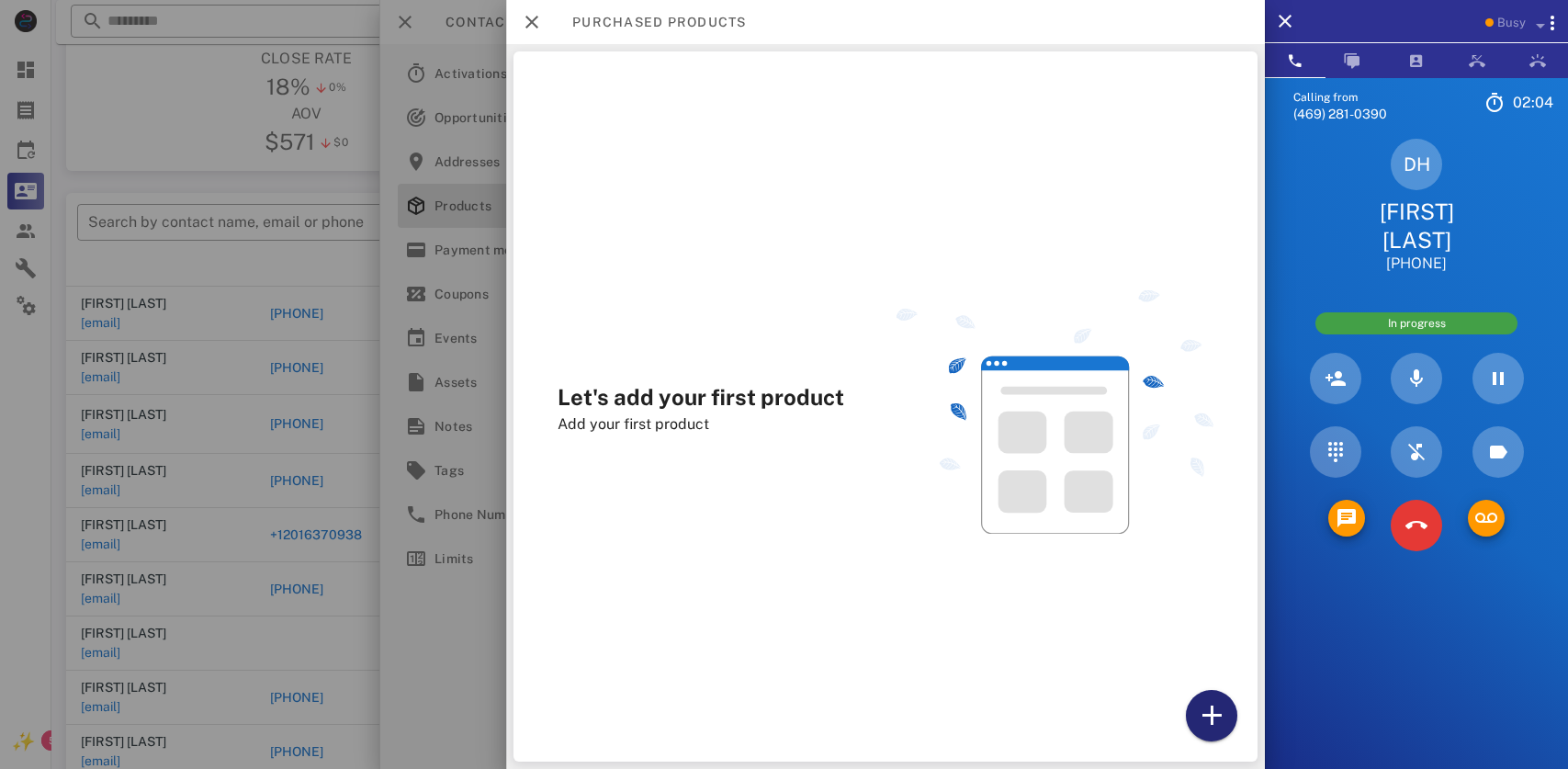click at bounding box center [1212, 716] 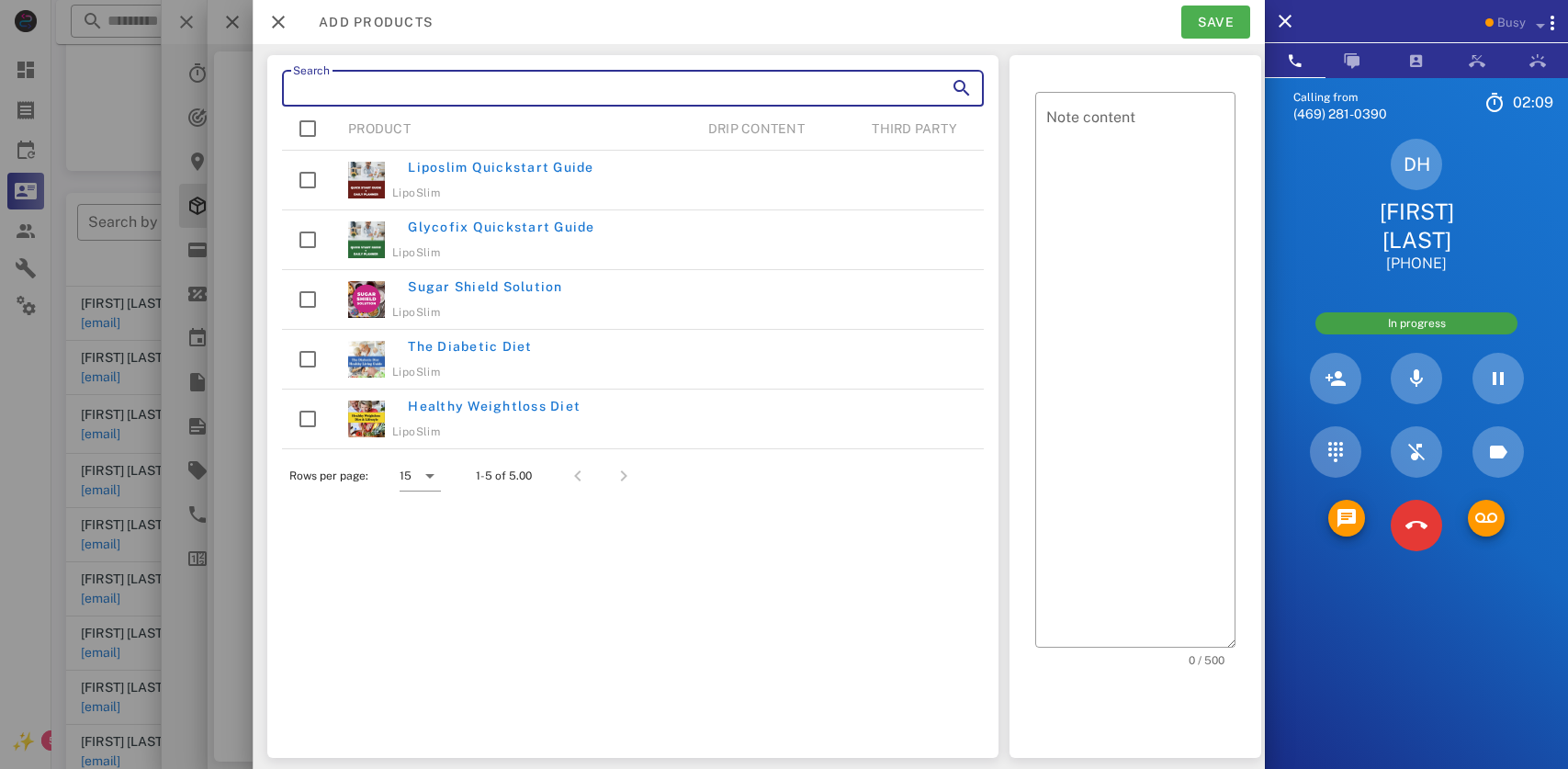 click on "Search" at bounding box center [607, 88] 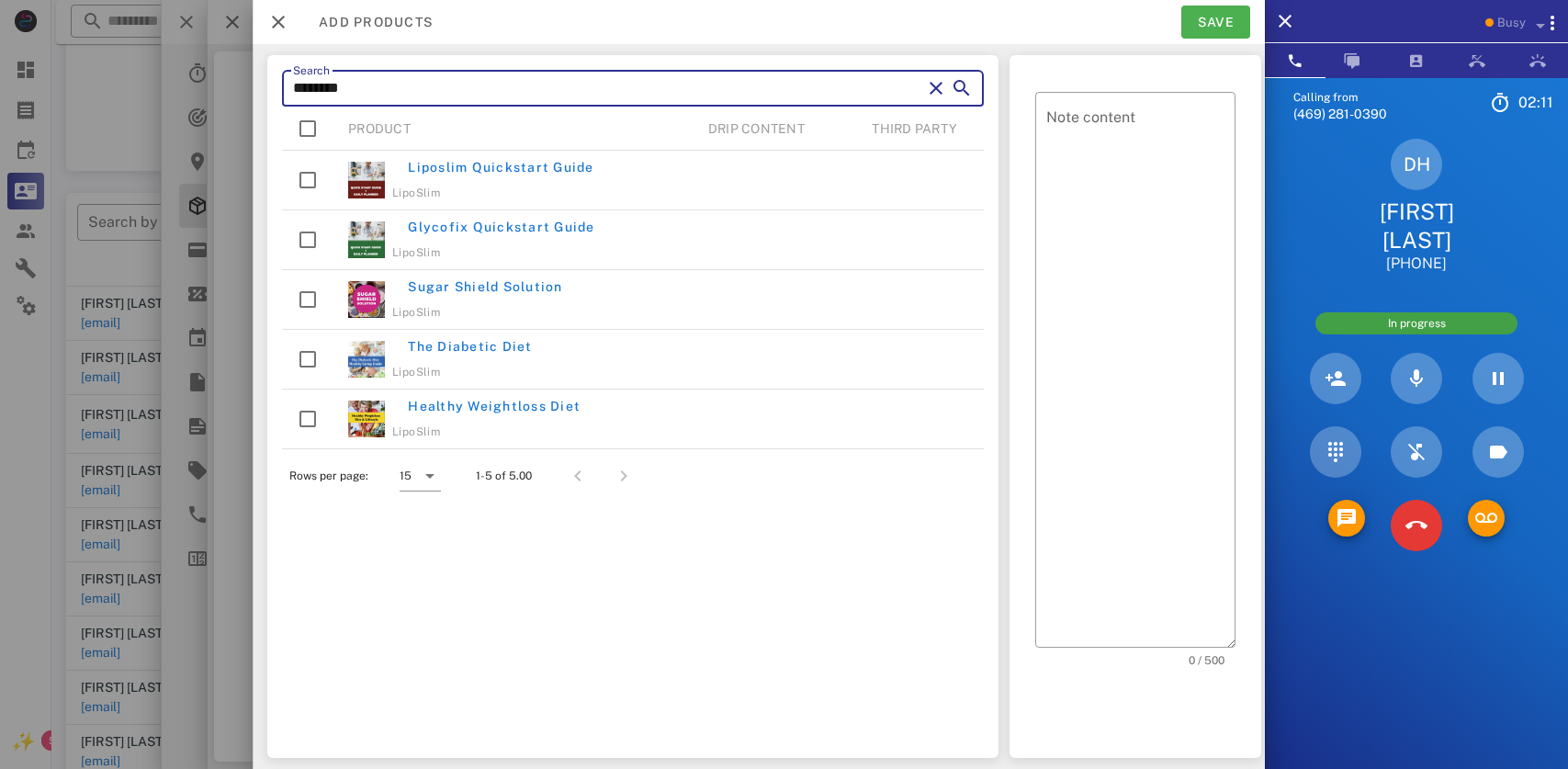 type on "*********" 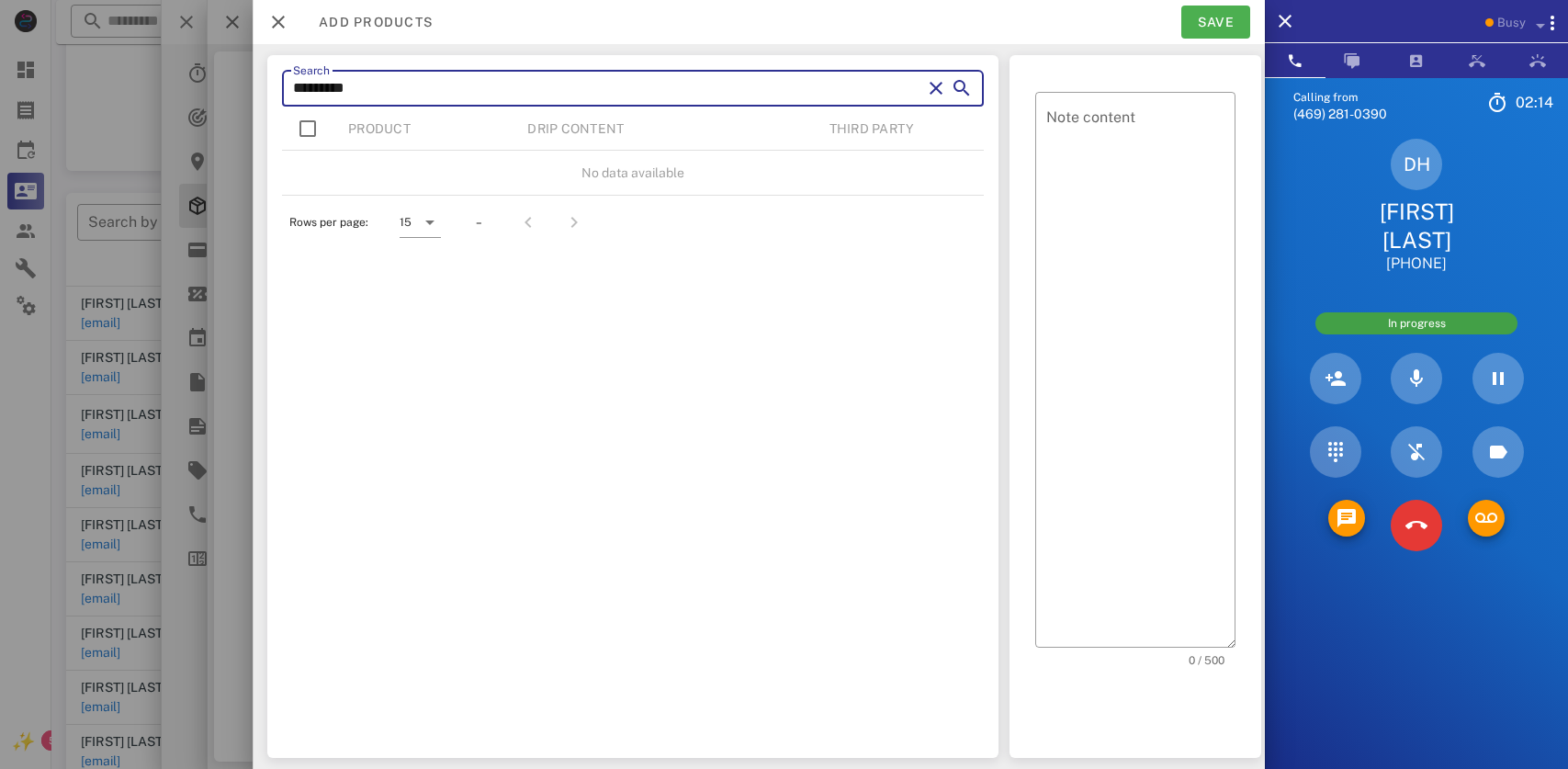 click at bounding box center (937, 88) 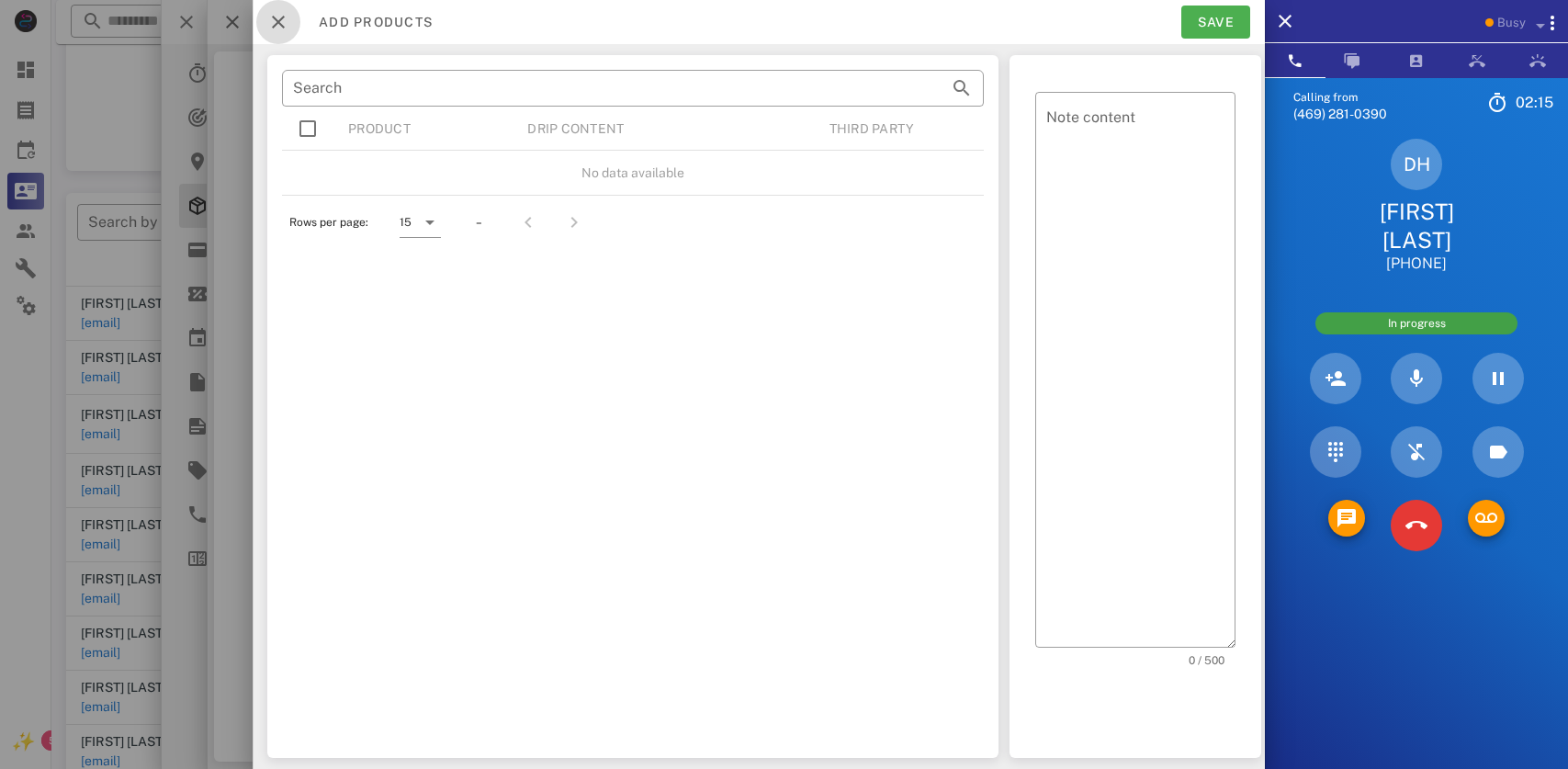 click at bounding box center (278, 22) 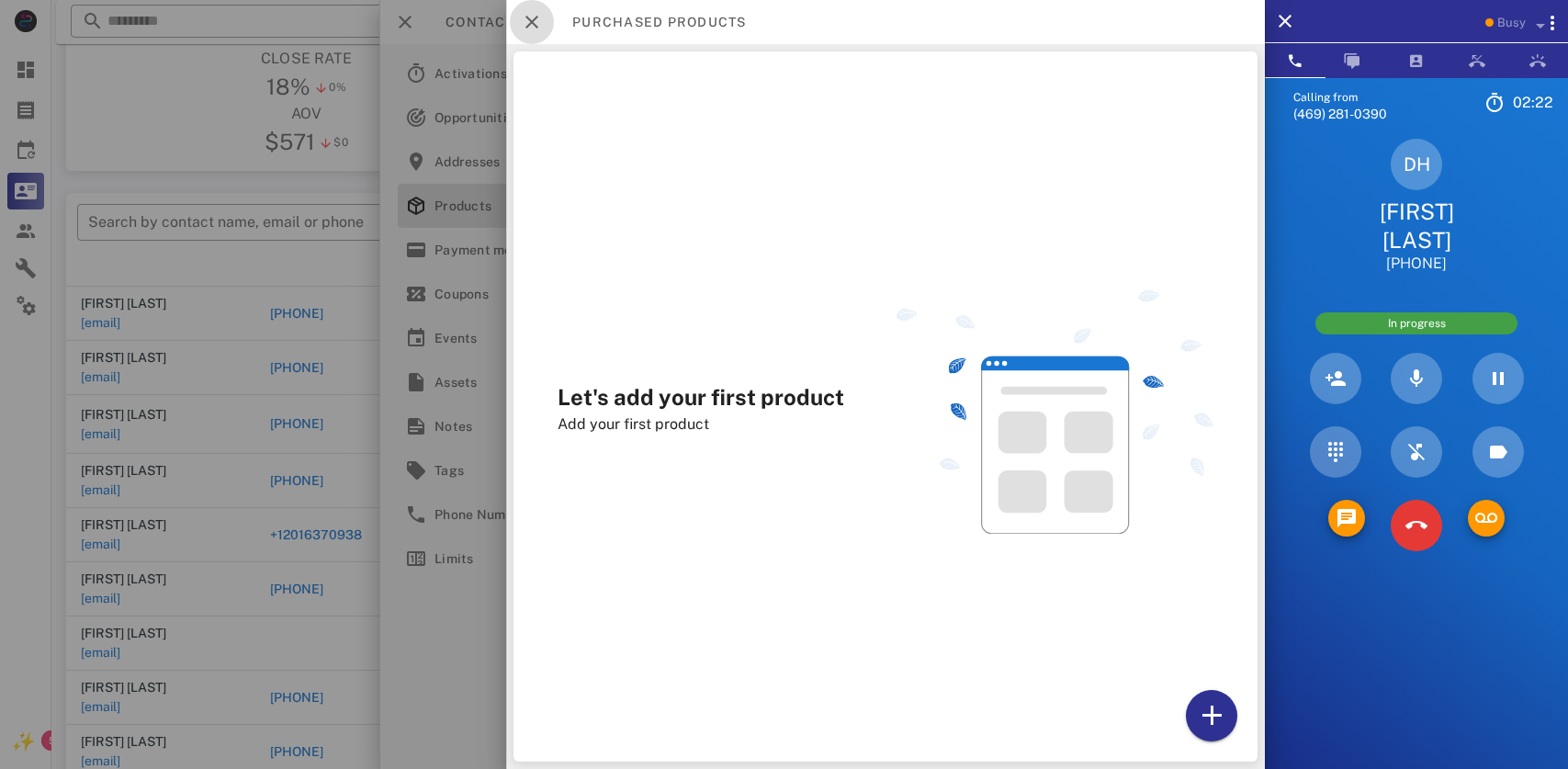 click at bounding box center [532, 22] 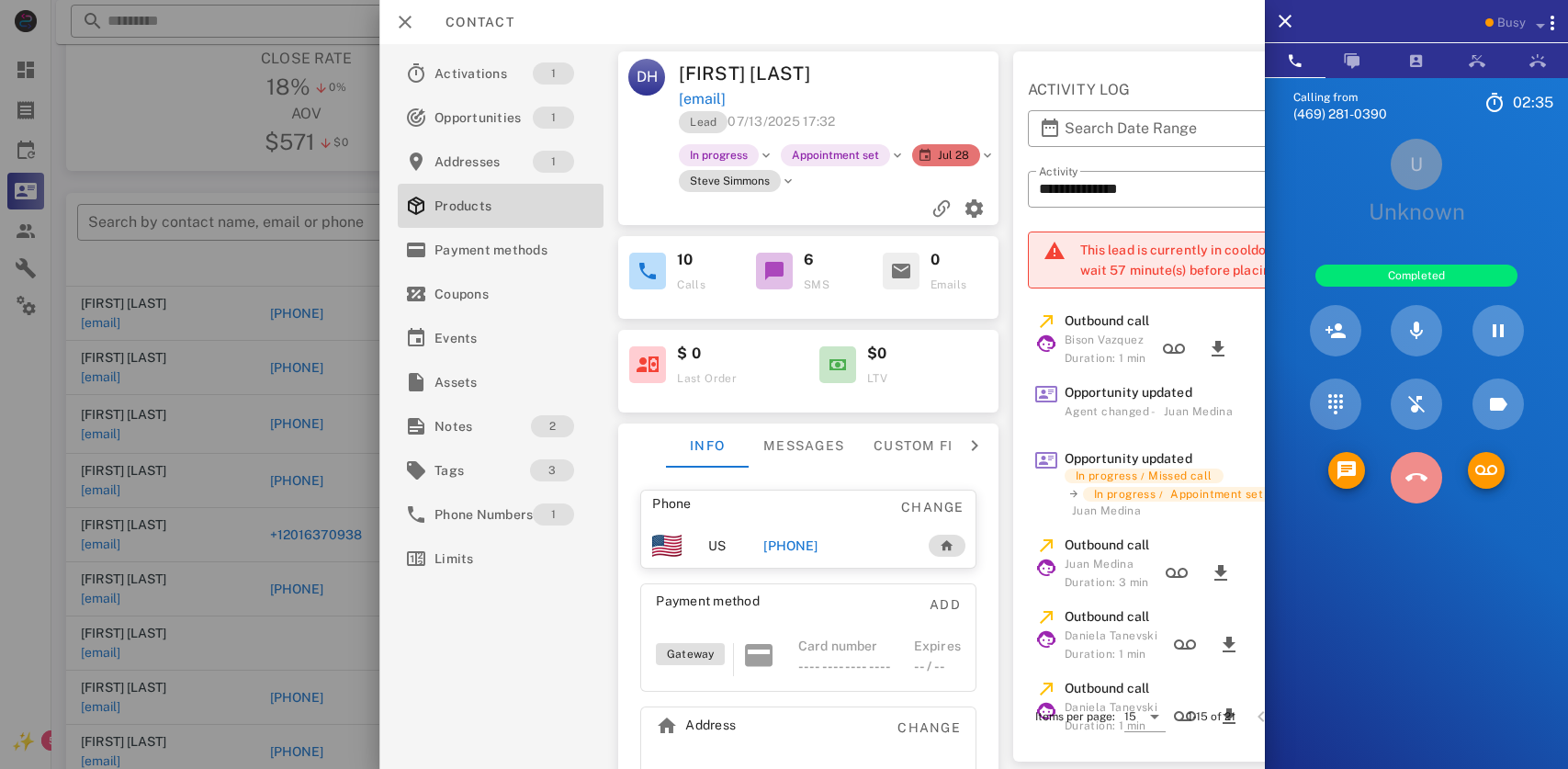 click at bounding box center [1416, 478] 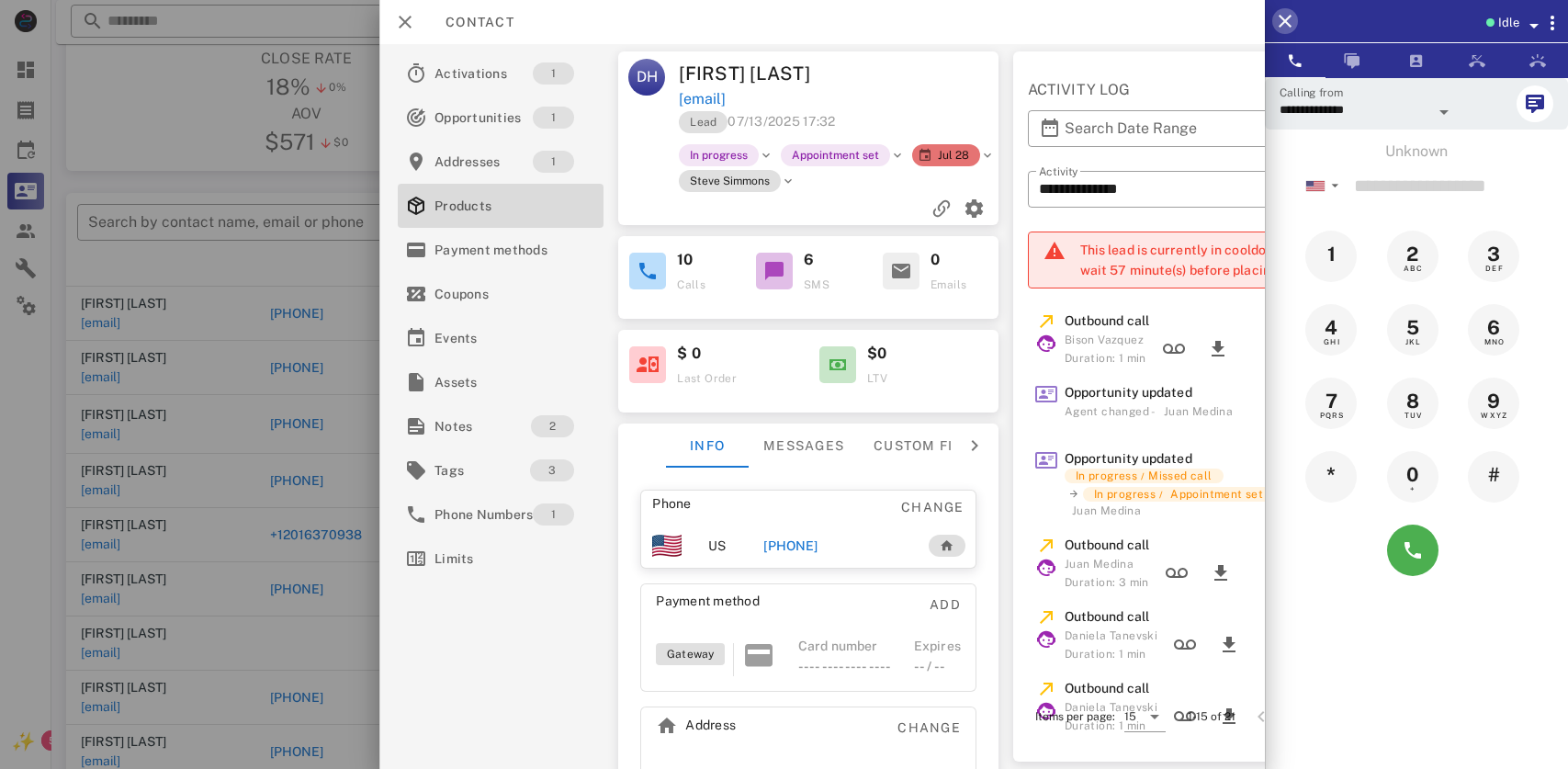 click at bounding box center (1285, 21) 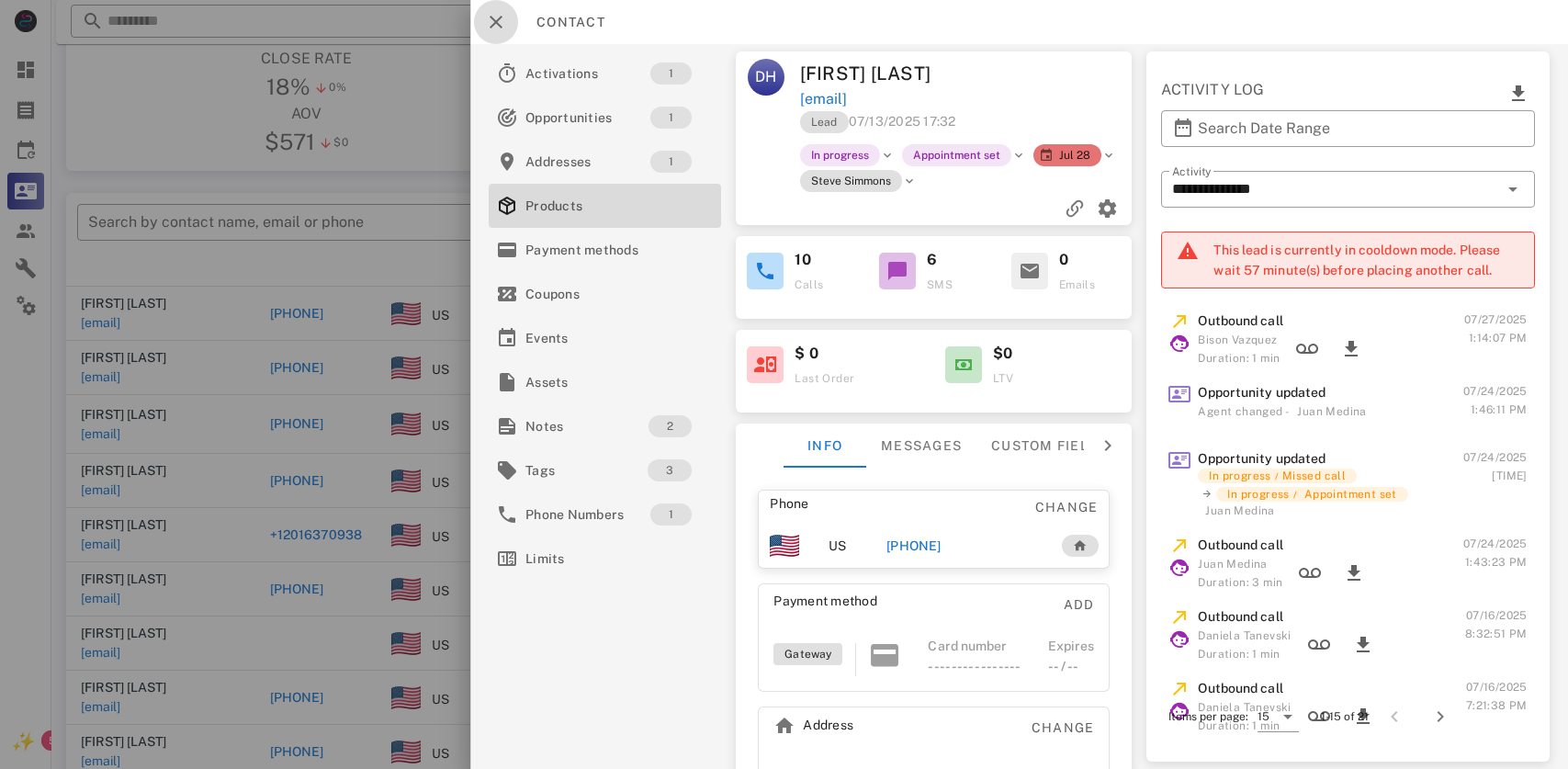 click at bounding box center (496, 22) 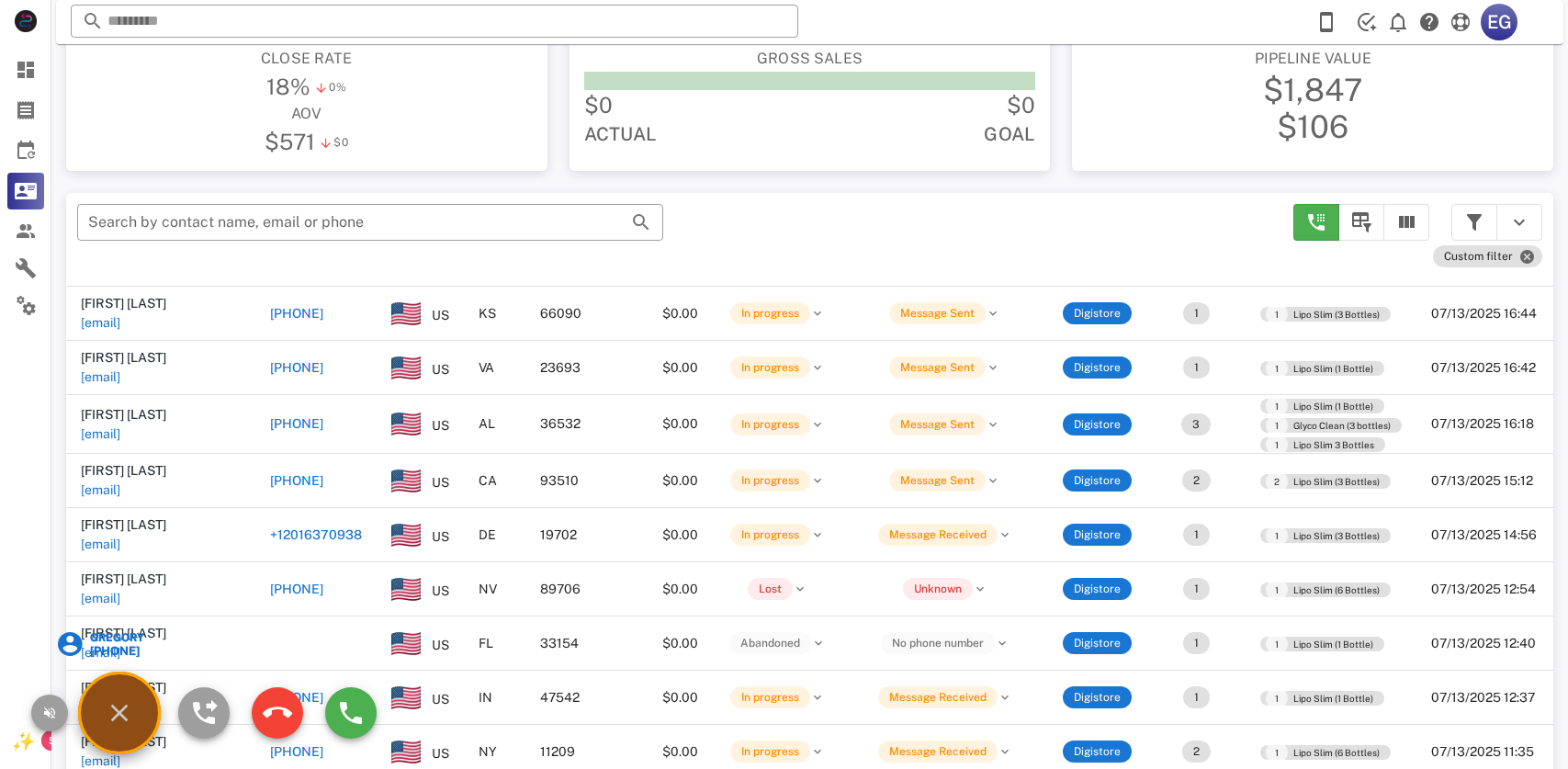 click on "[FIRST] [PHONE]" at bounding box center (119, 713) 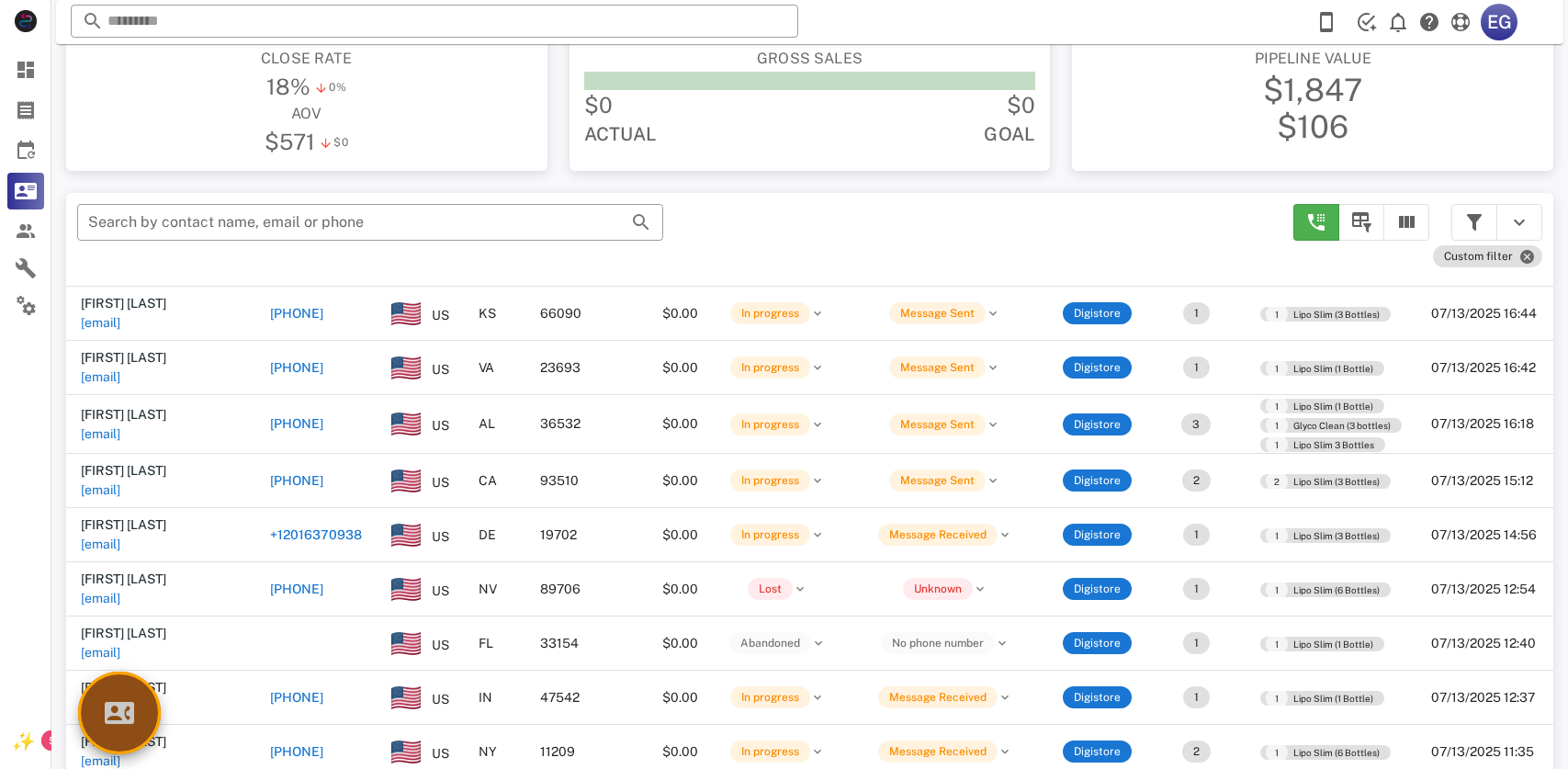 click at bounding box center [119, 713] 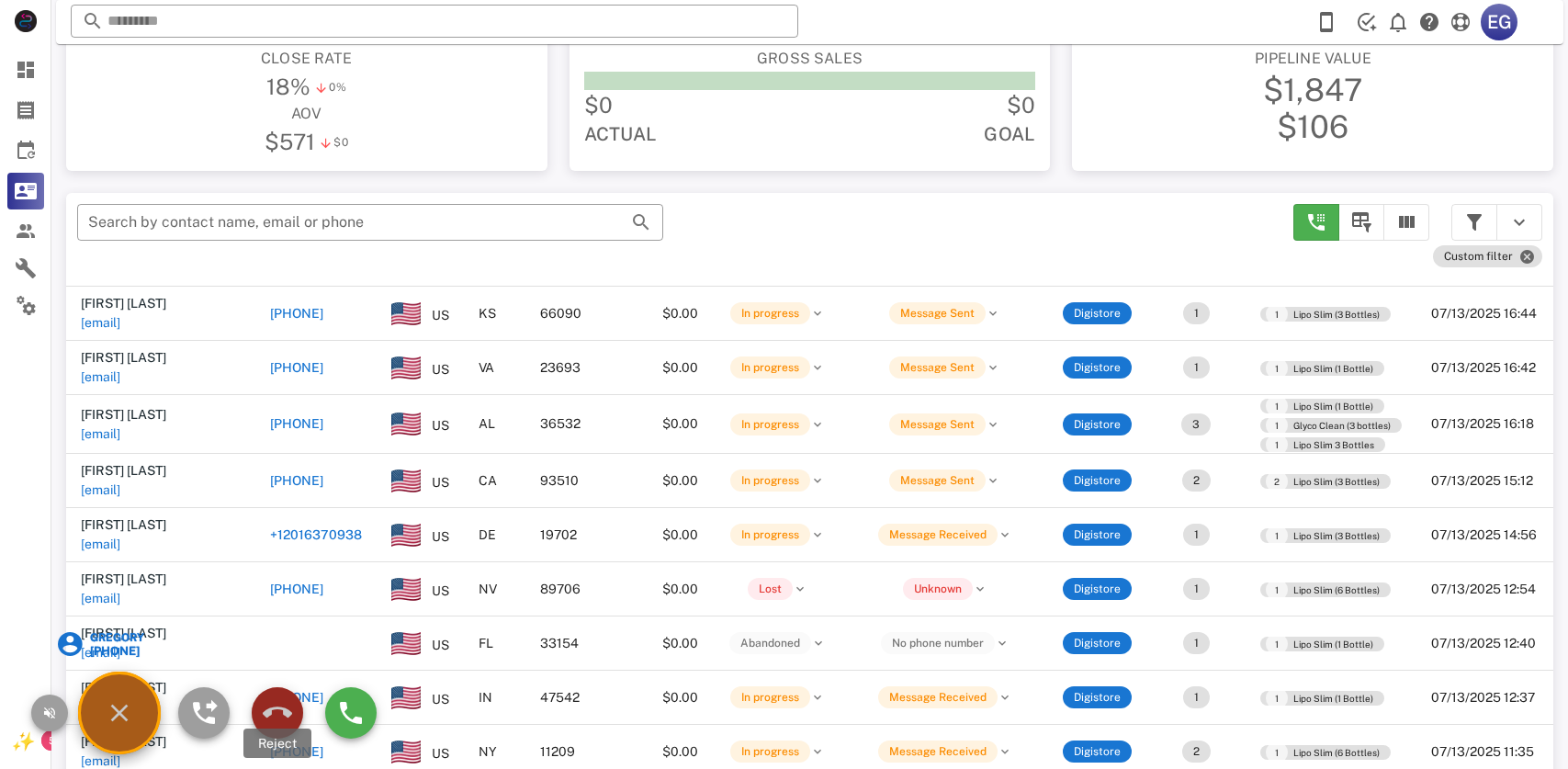 click at bounding box center (277, 713) 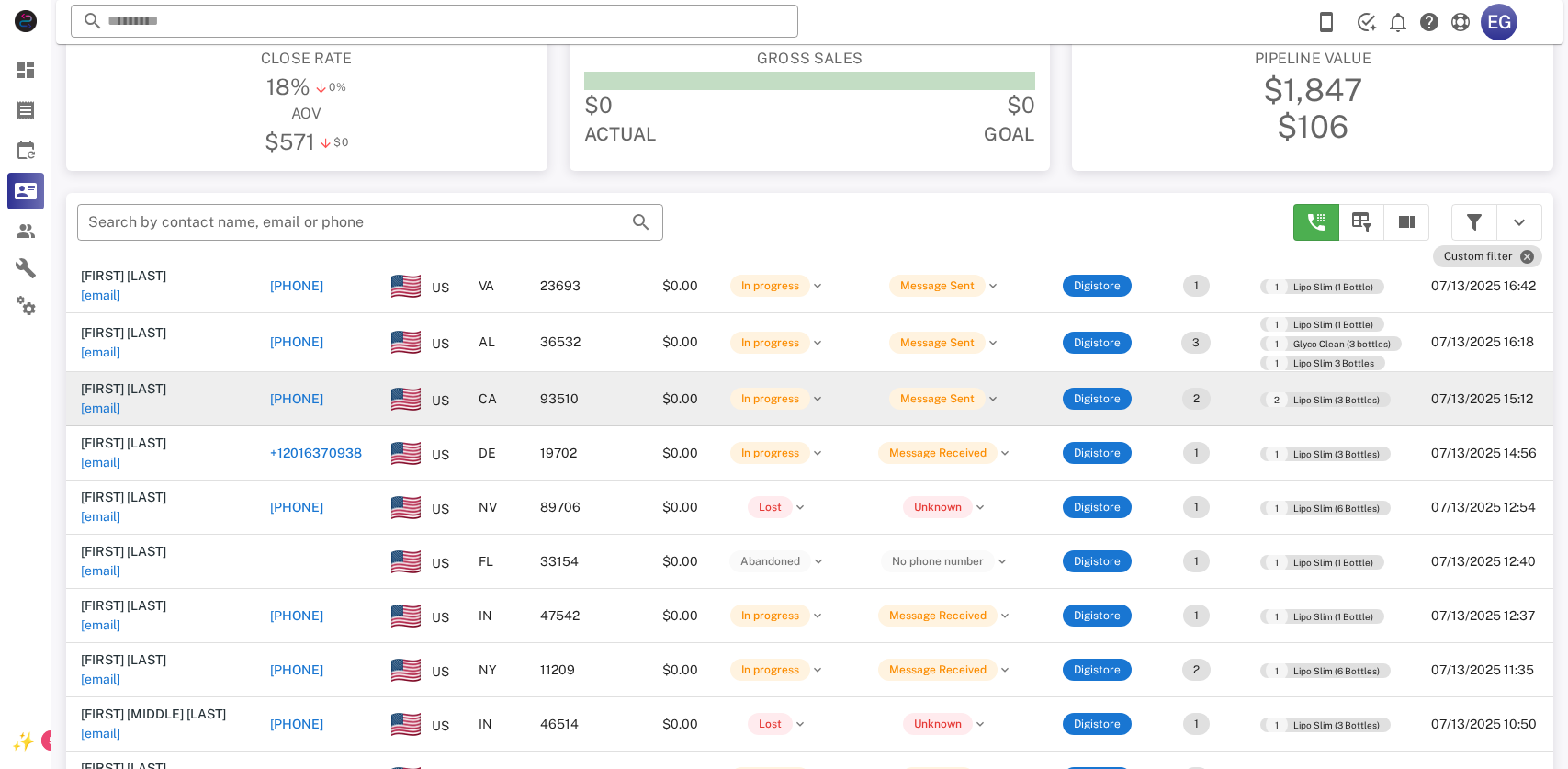 scroll, scrollTop: 191, scrollLeft: 0, axis: vertical 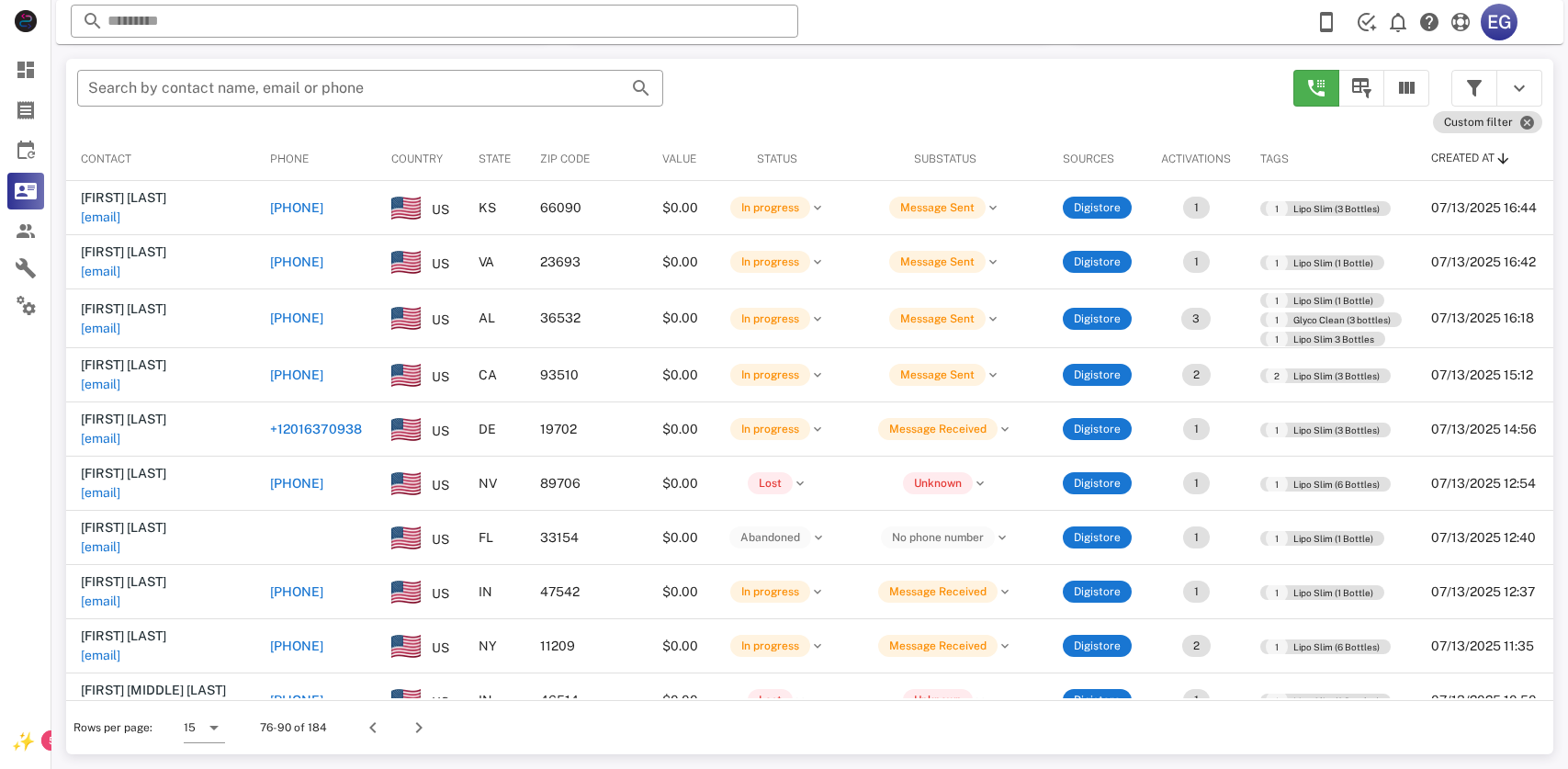 click on "​ Search by contact name, email or phone" at bounding box center [674, 97] 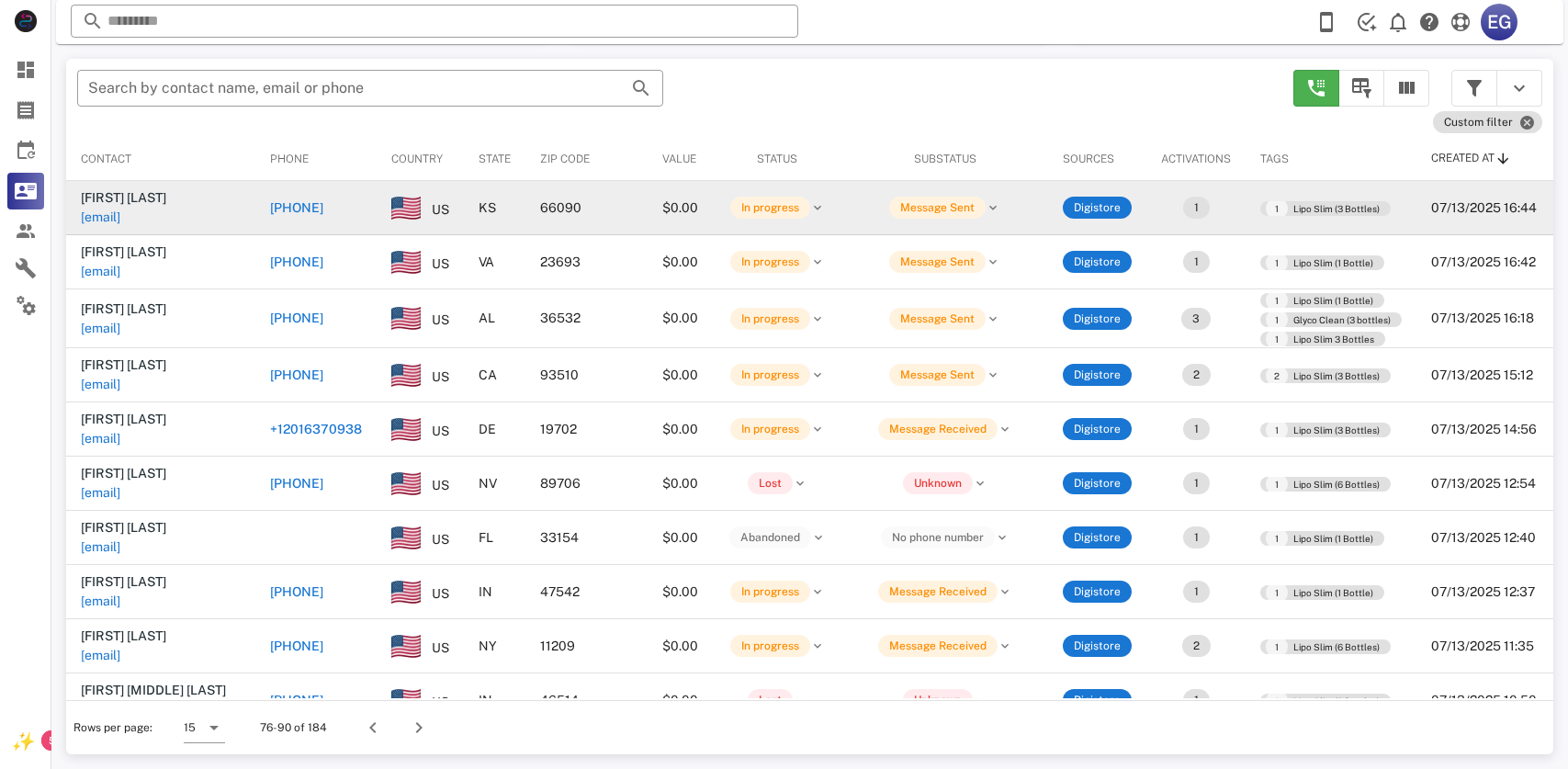 click on "[PHONE]" at bounding box center [297, 208] 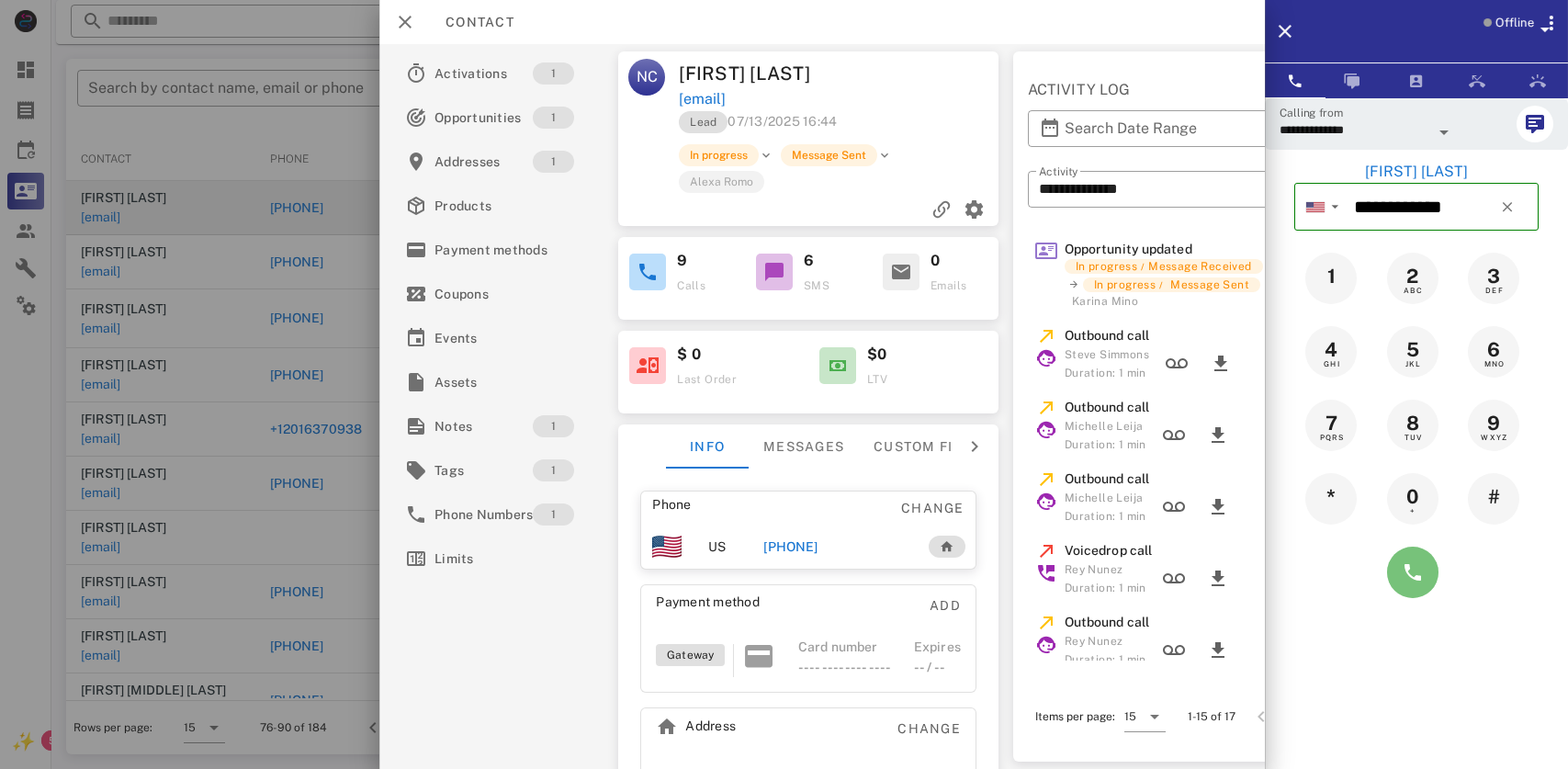 click at bounding box center [1413, 572] 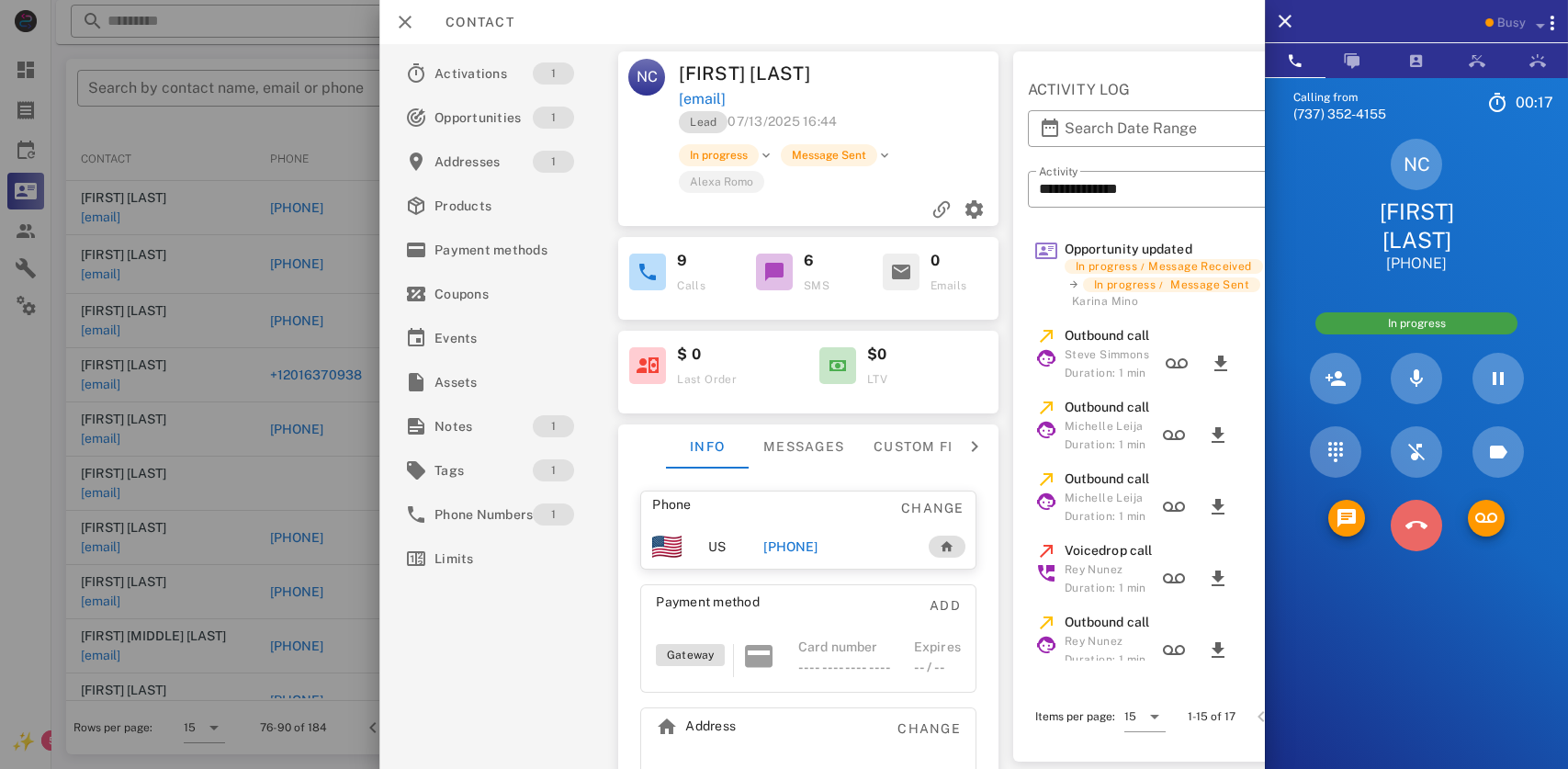 click at bounding box center [1416, 526] 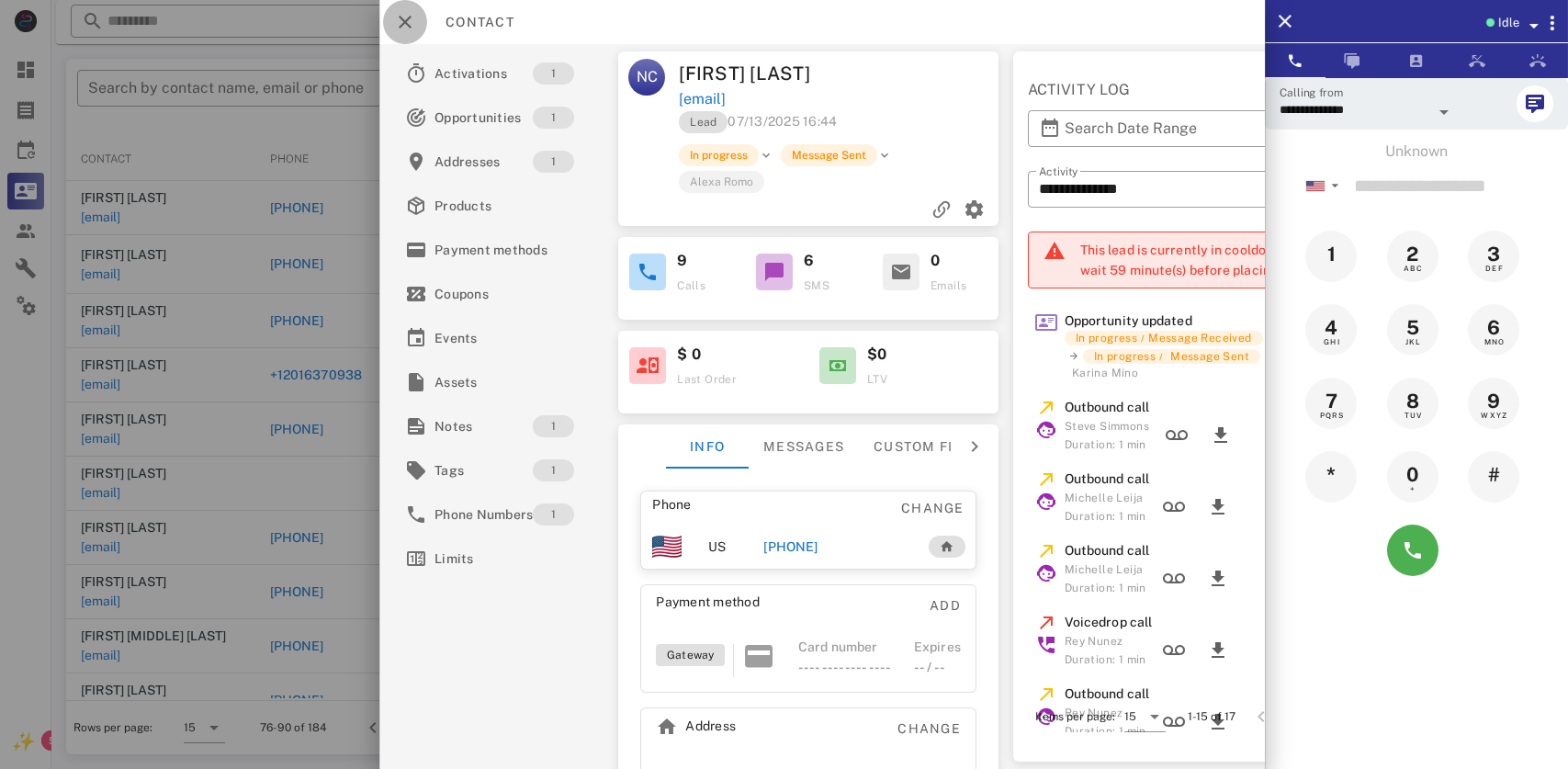 click at bounding box center (405, 22) 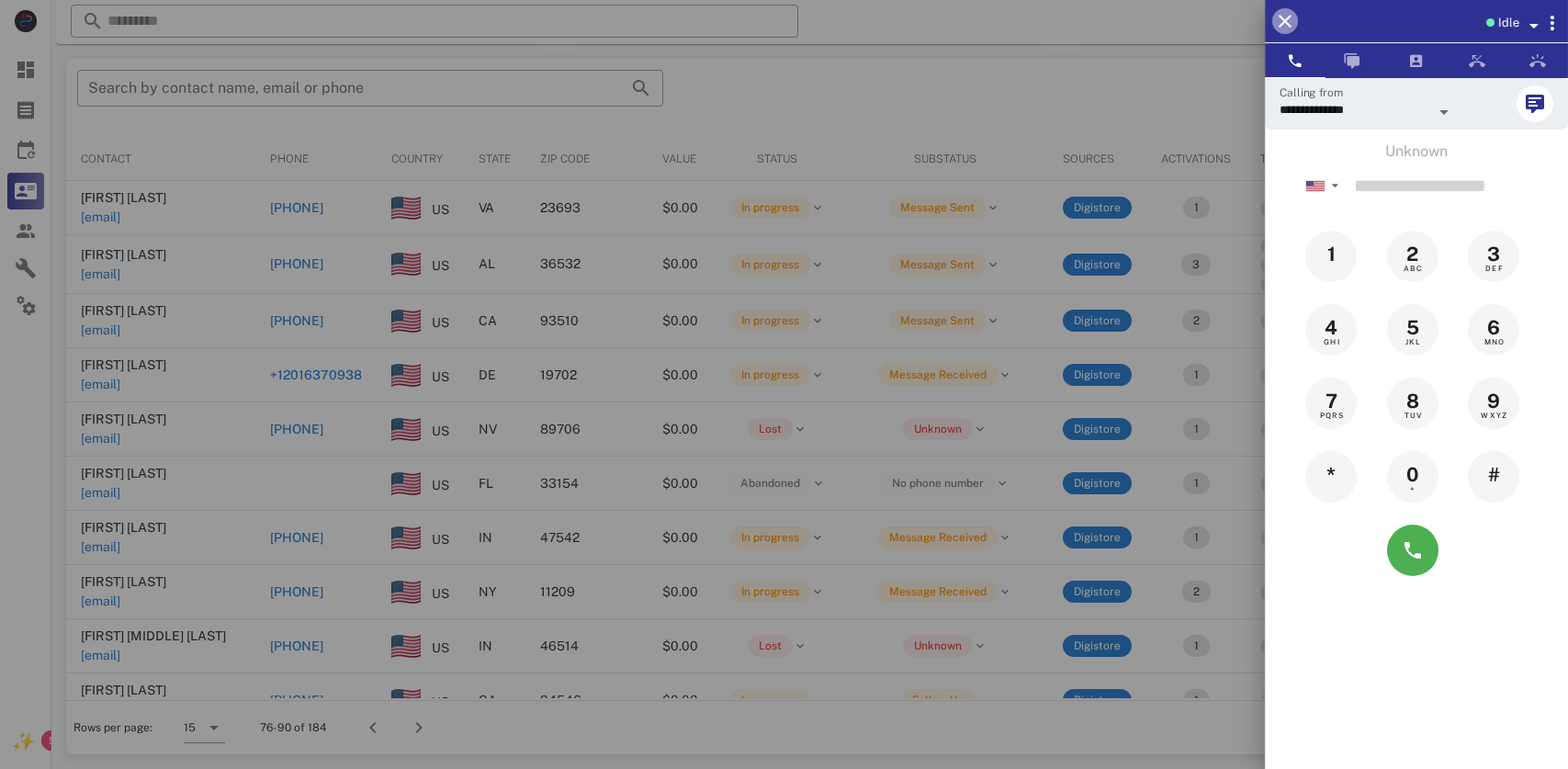 click at bounding box center (1285, 21) 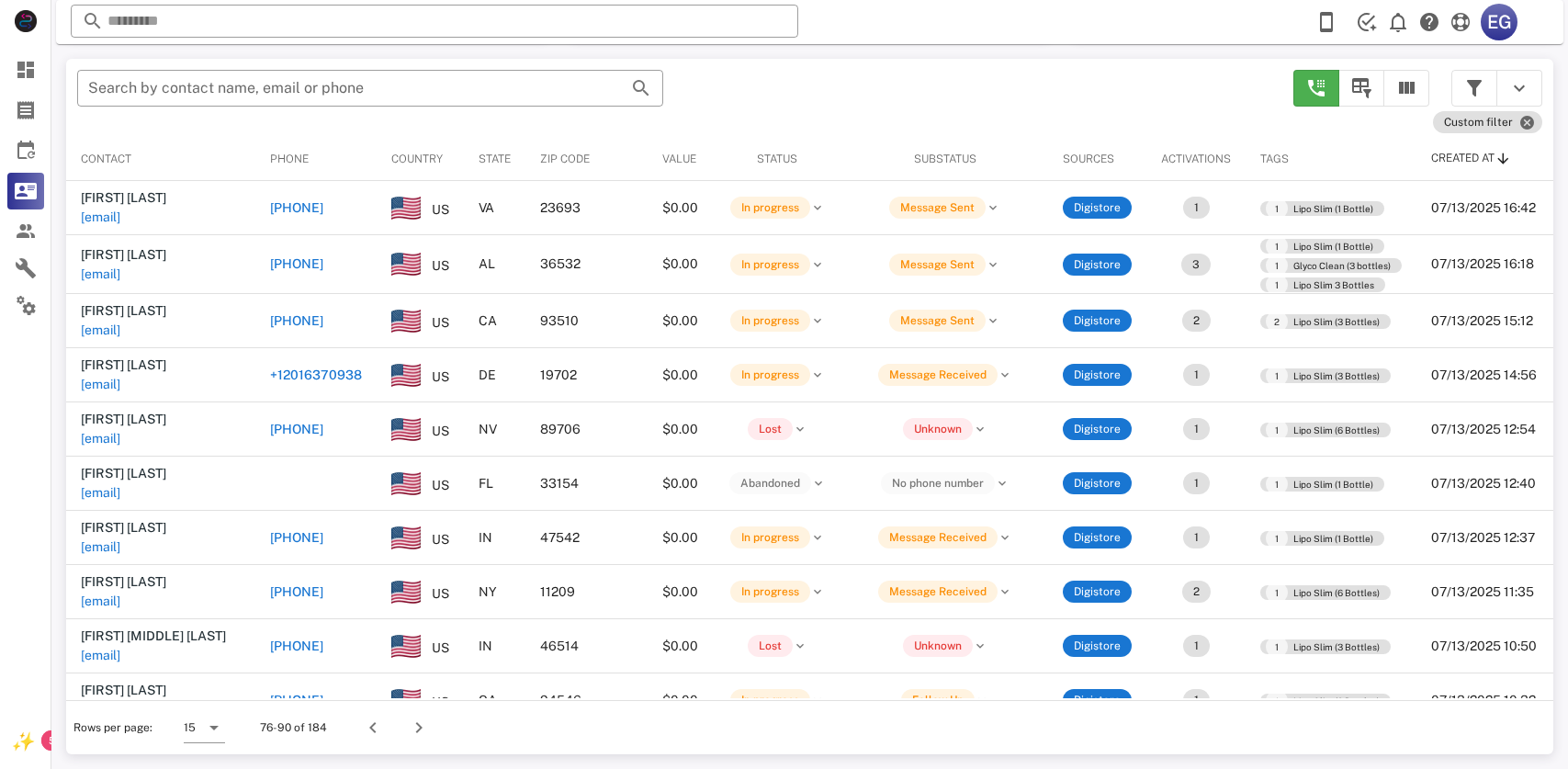 click on "​ Search by contact name, email or phone" at bounding box center (674, 97) 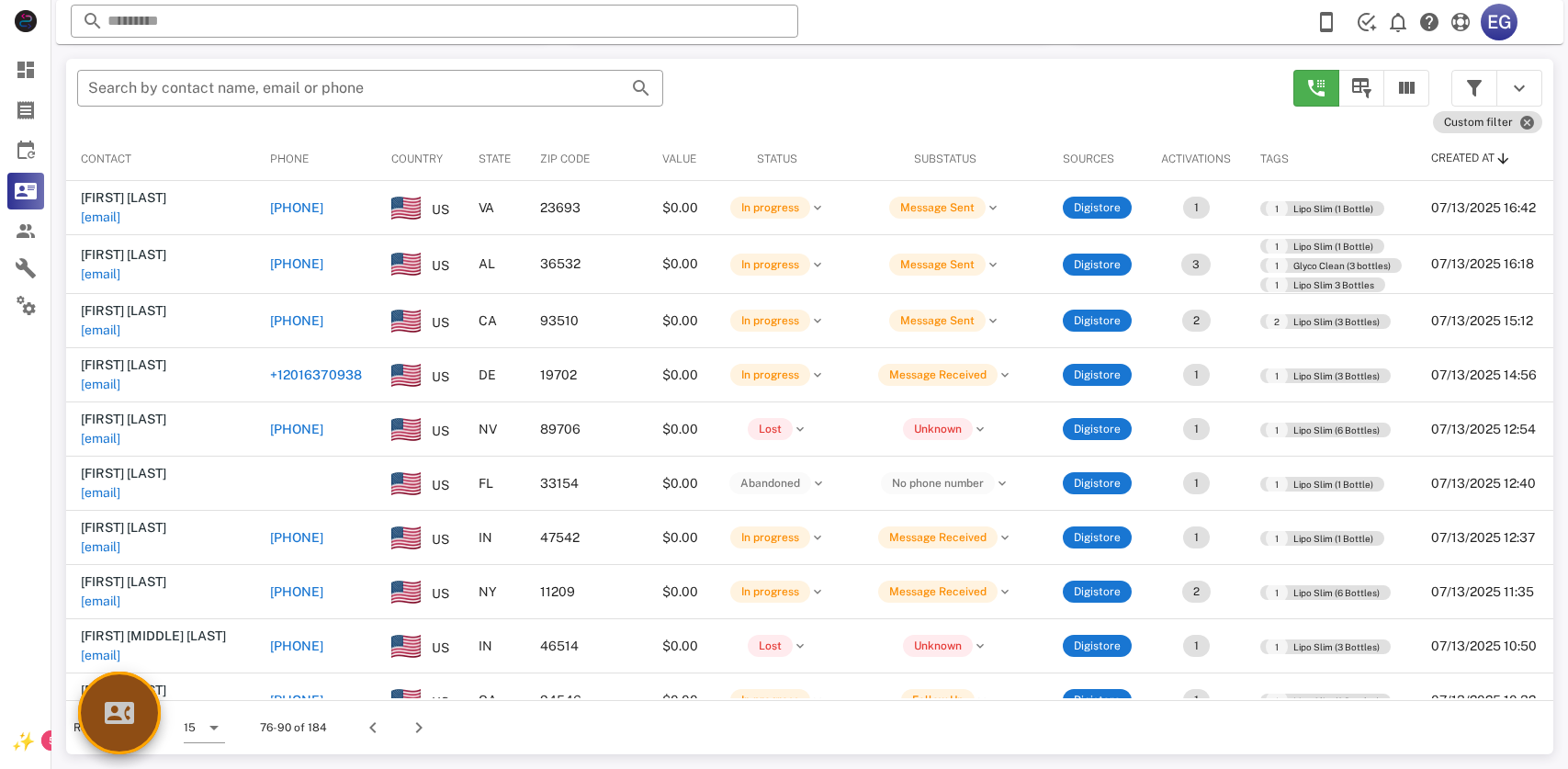 click at bounding box center (119, 713) 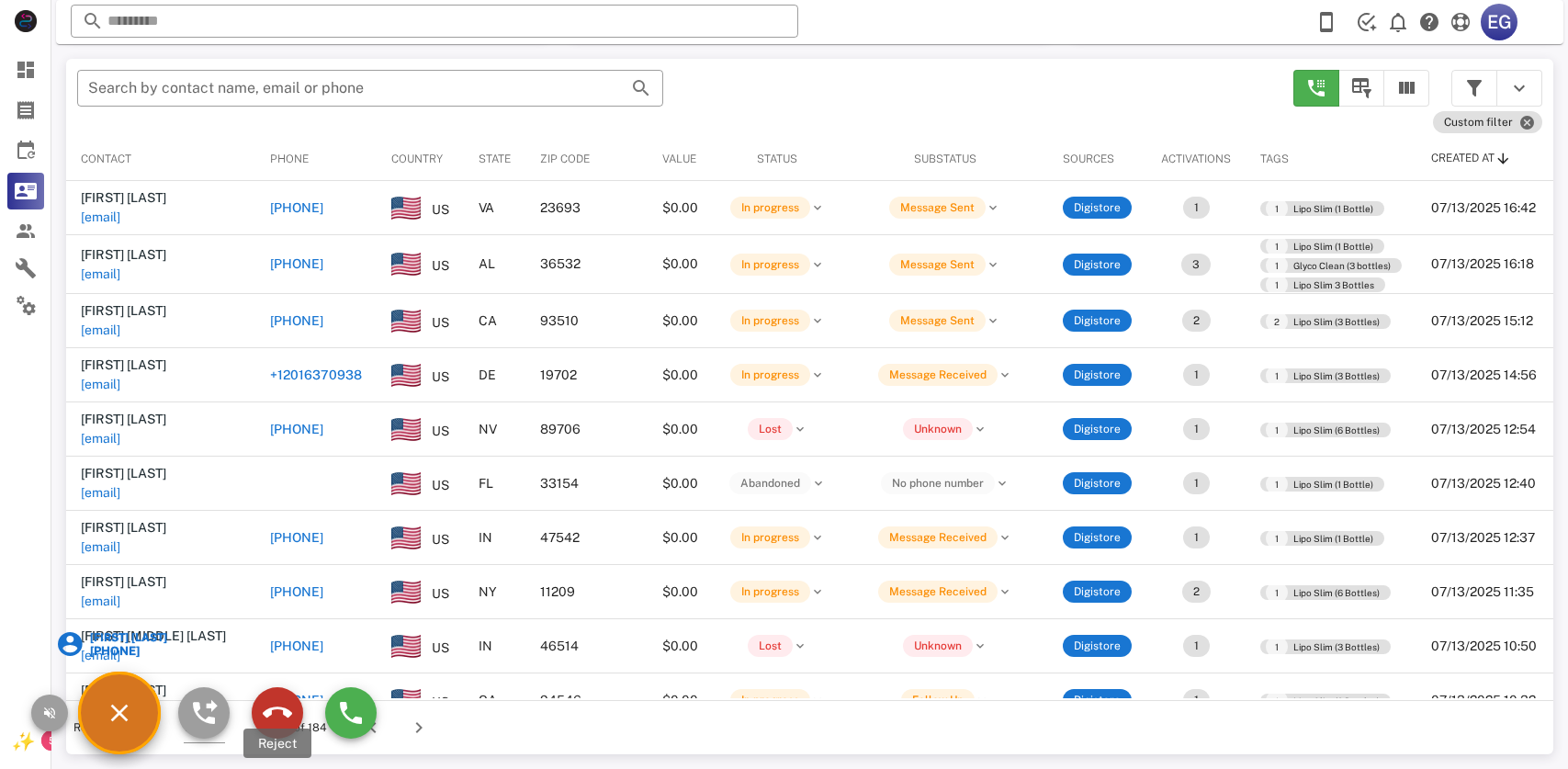 click at bounding box center [277, 713] 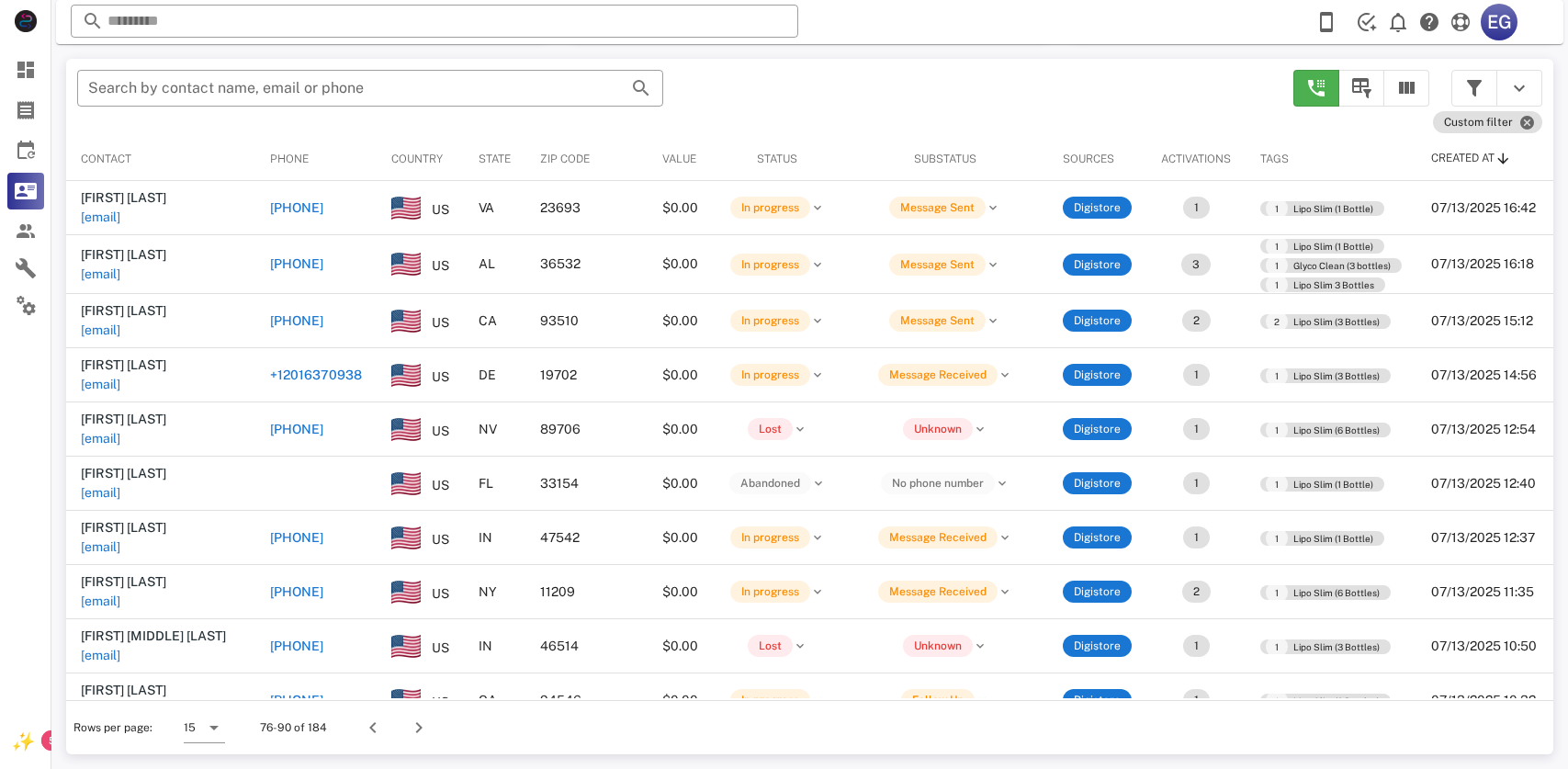 click on "​ Search by contact name, email or phone" at bounding box center (674, 97) 